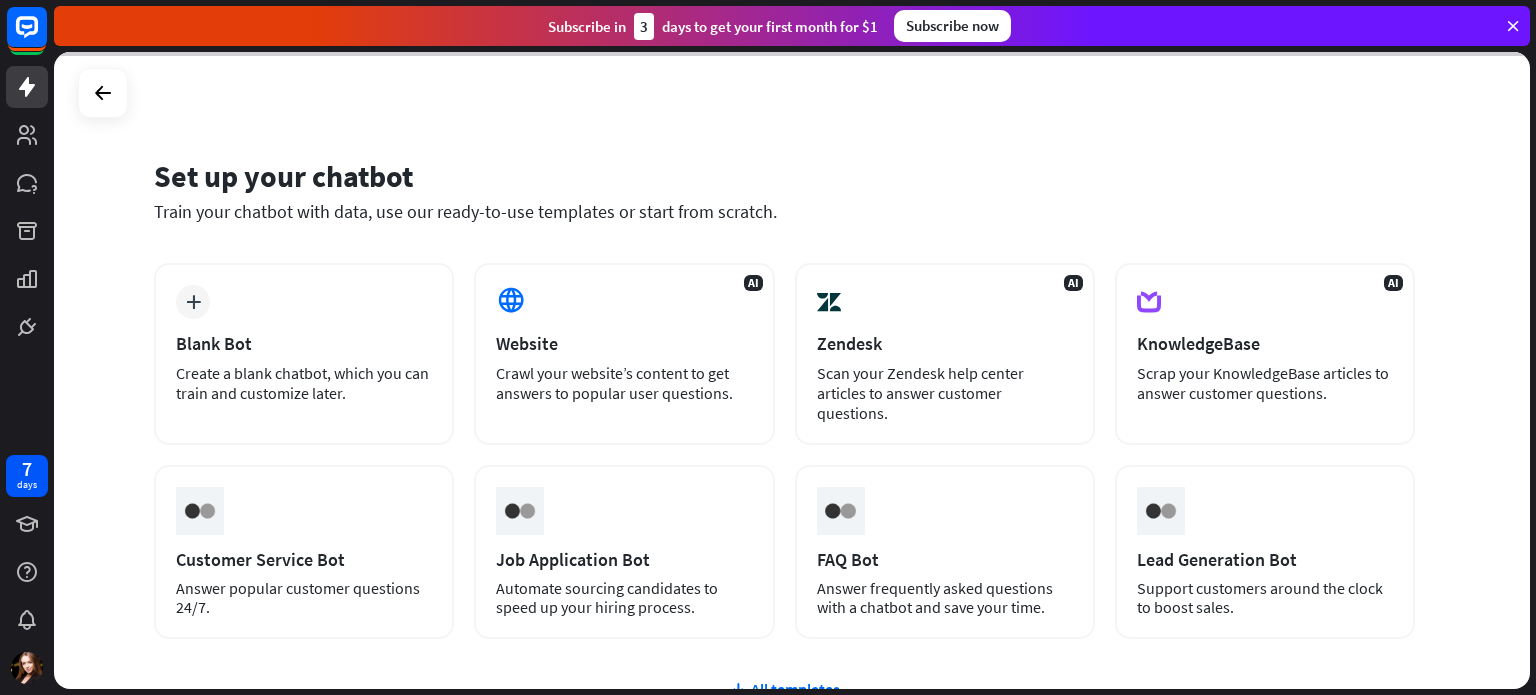 scroll, scrollTop: 0, scrollLeft: 0, axis: both 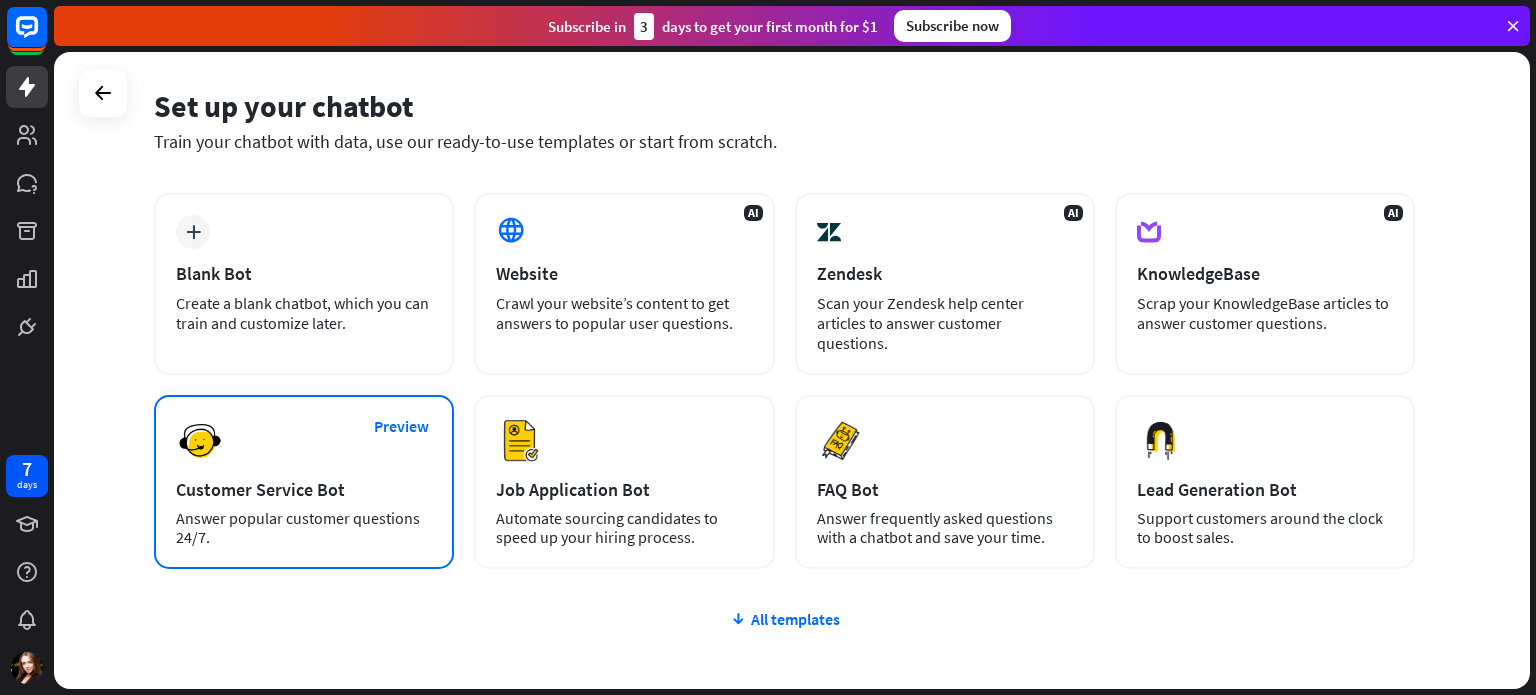 drag, startPoint x: 370, startPoint y: 402, endPoint x: 299, endPoint y: 456, distance: 89.20202 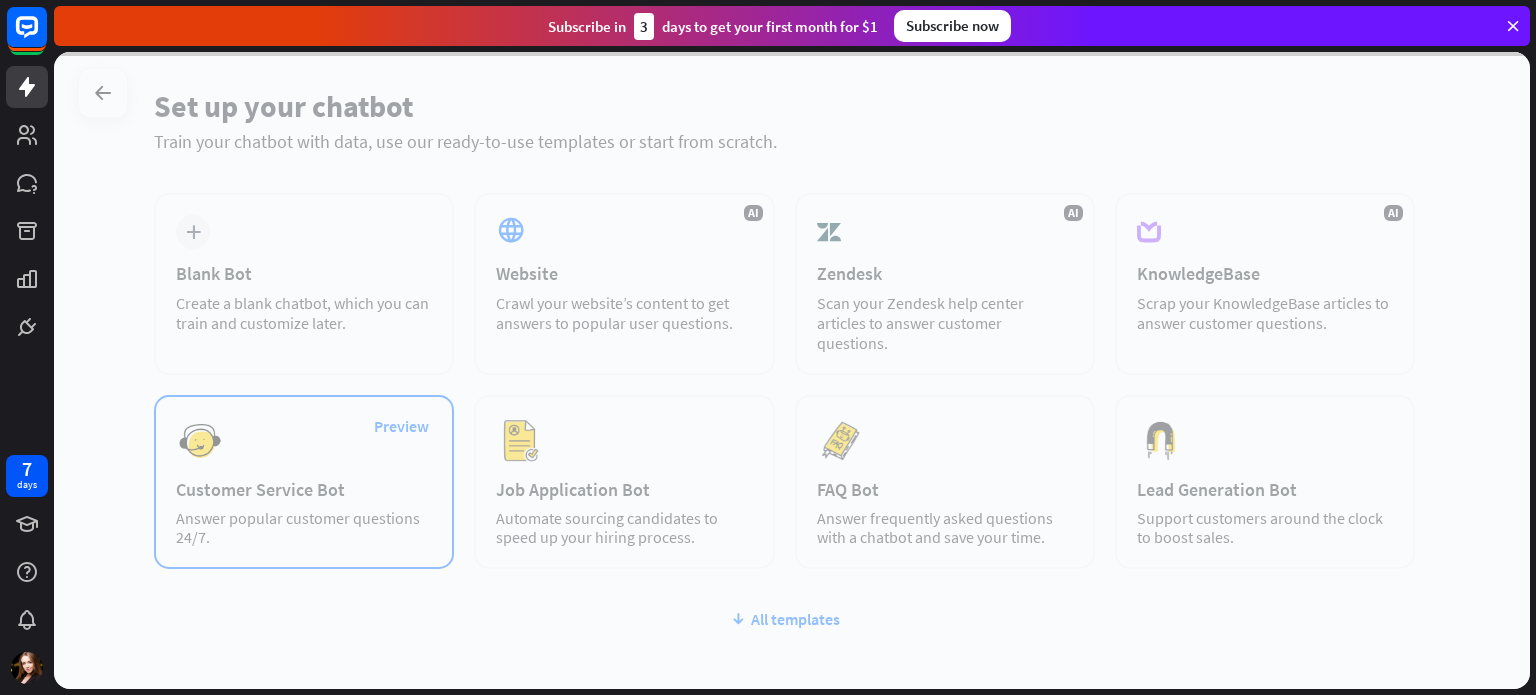 click at bounding box center (792, 370) 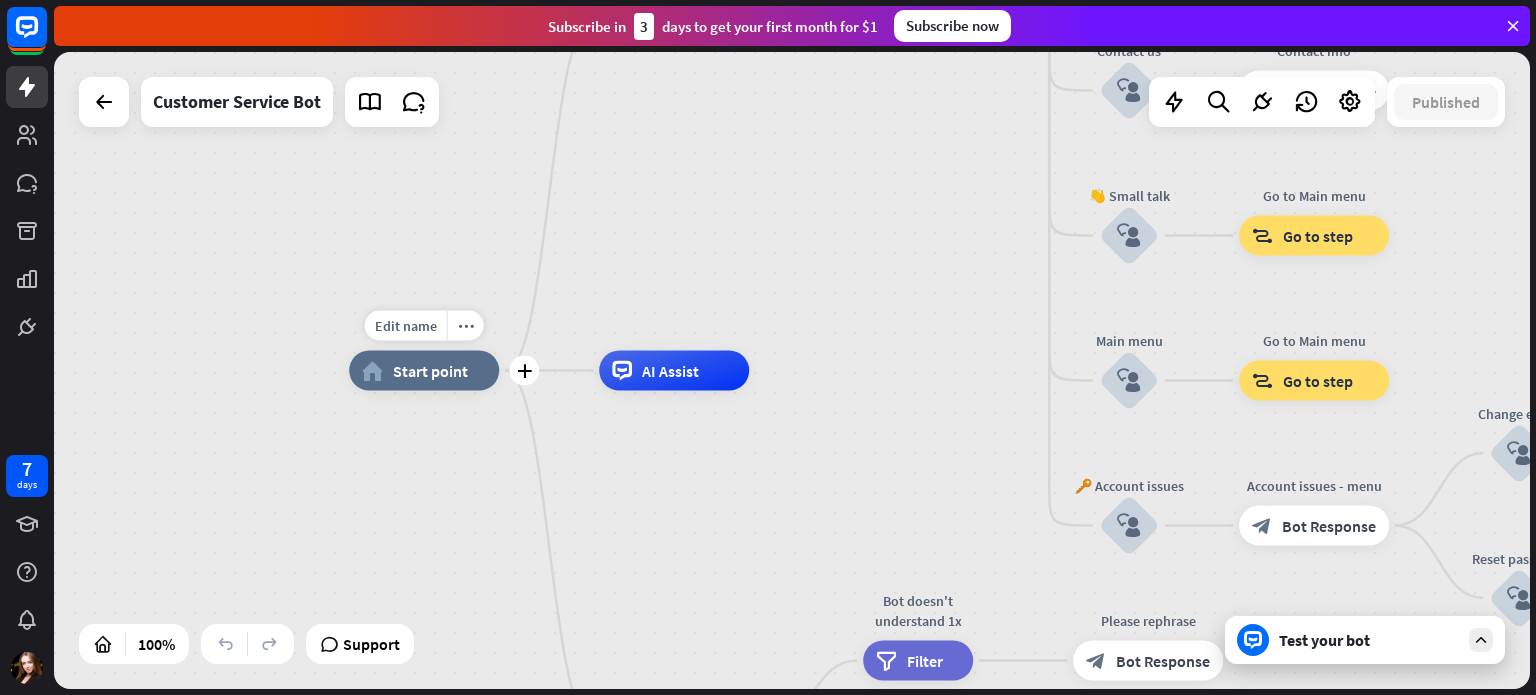 click on "home_2   Start point" at bounding box center (424, 371) 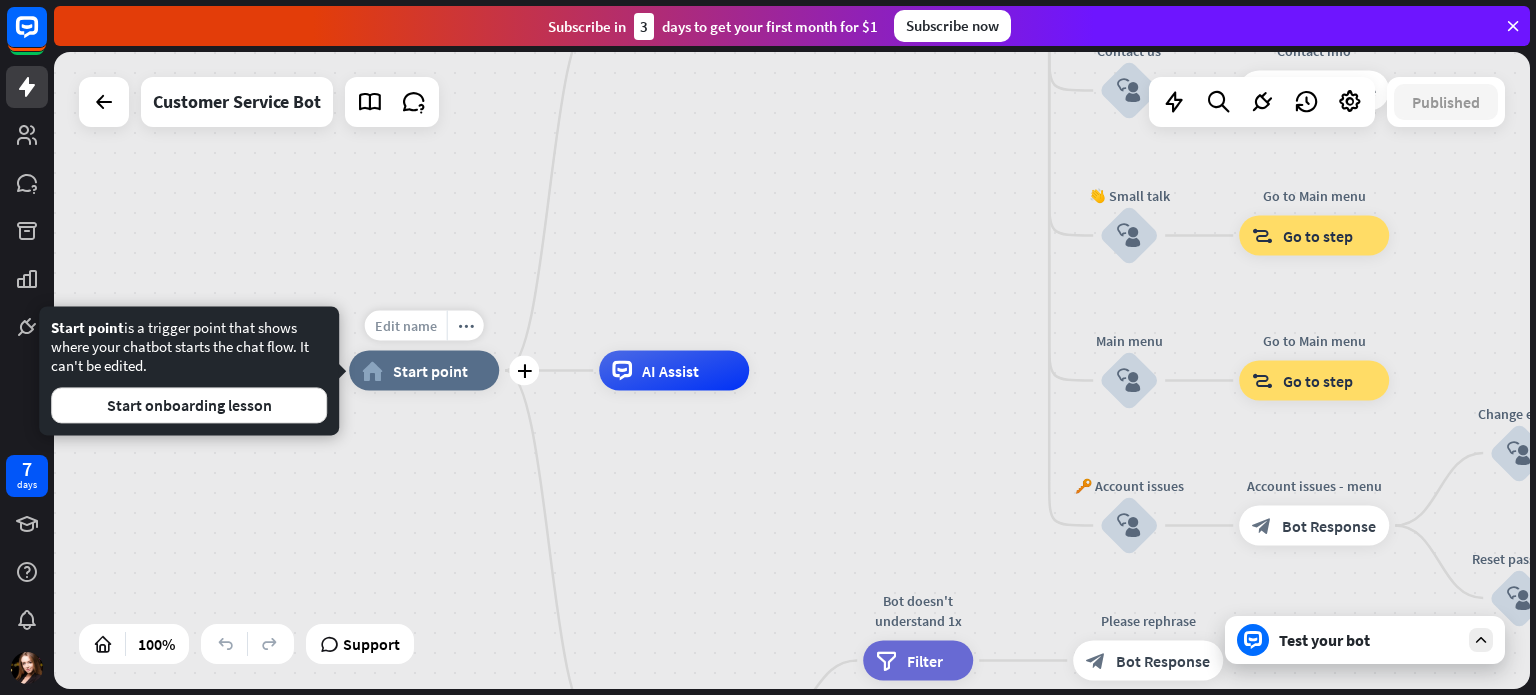 click on "Edit name" at bounding box center [406, 326] 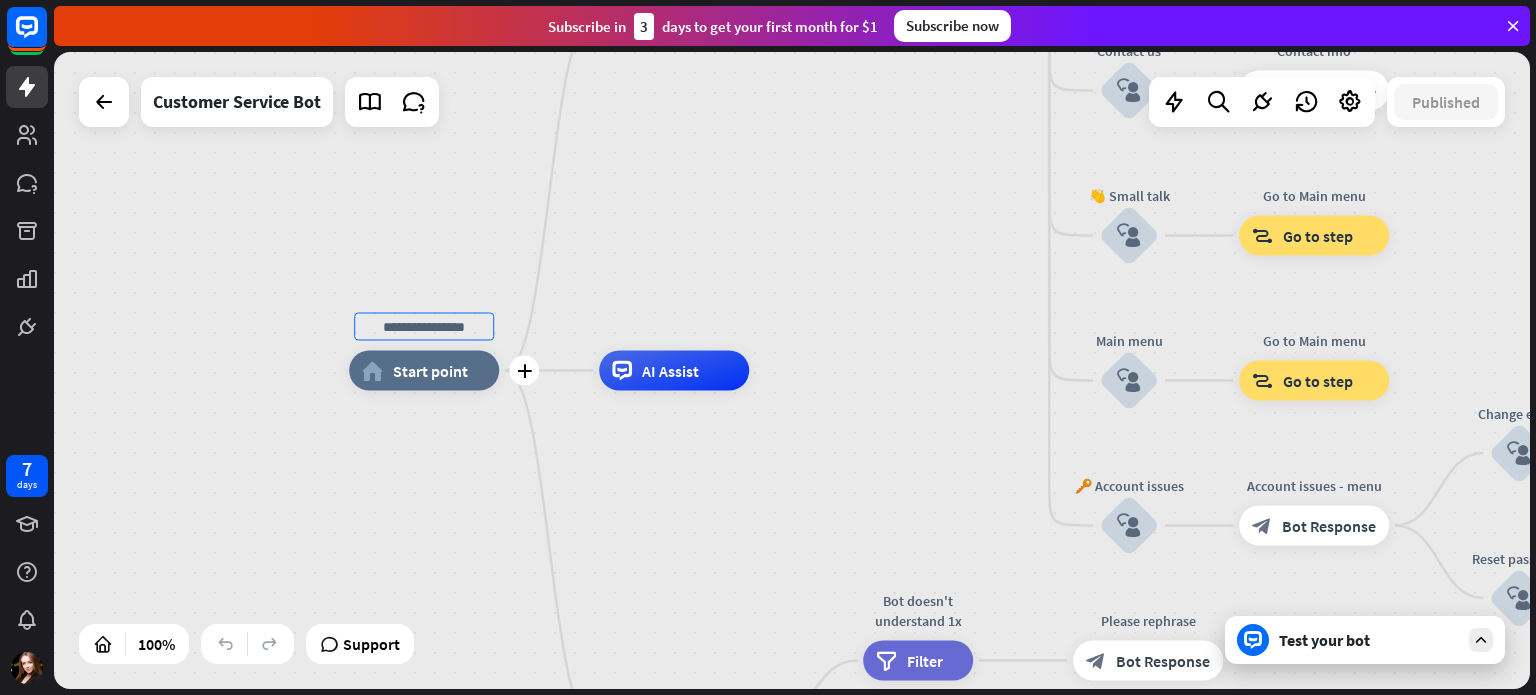 click at bounding box center [424, 327] 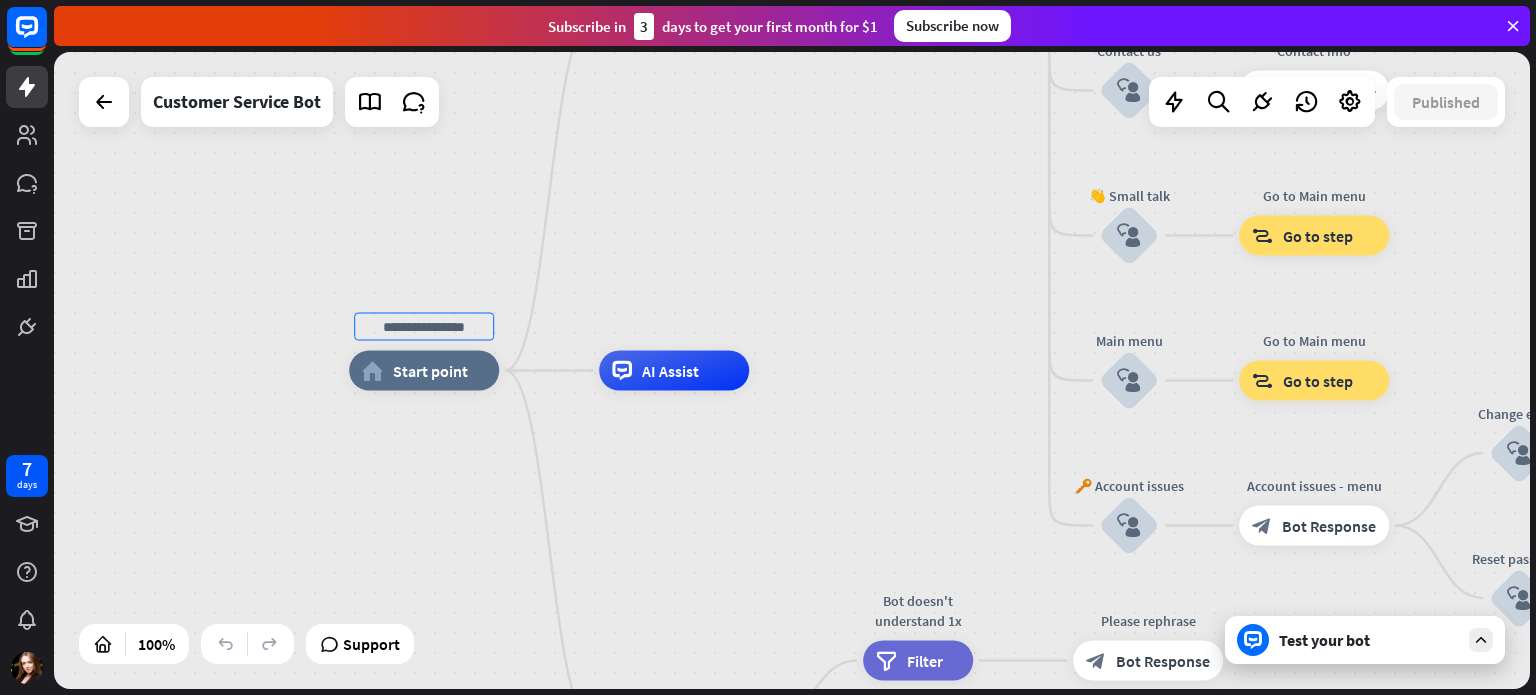 click on "home_2   Start point                 Welcome message   block_bot_response   Bot Response                 🔙 Main menu   block_bot_response   Bot Response                 Our offer   block_user_input                 Select product category   block_bot_response   Bot Response                 ❓ Question   block_user_input                 How can I help you?   block_bot_response   Bot Response                 FAQ   block_user_input                 Type your question   block_bot_response   Bot Response                 Popular questions   block_faq                 Feedback   block_user_input                 Feedback flow   builder_tree   Flow                 Newsletter   block_user_input                 Newsletter flow   builder_tree   Flow                 Contact us   block_user_input                 Contact info   block_bot_response   Bot Response                 👋 Small talk   block_user_input                 Go to Main menu   block_goto   Go to step                 Main menu" at bounding box center [792, 370] 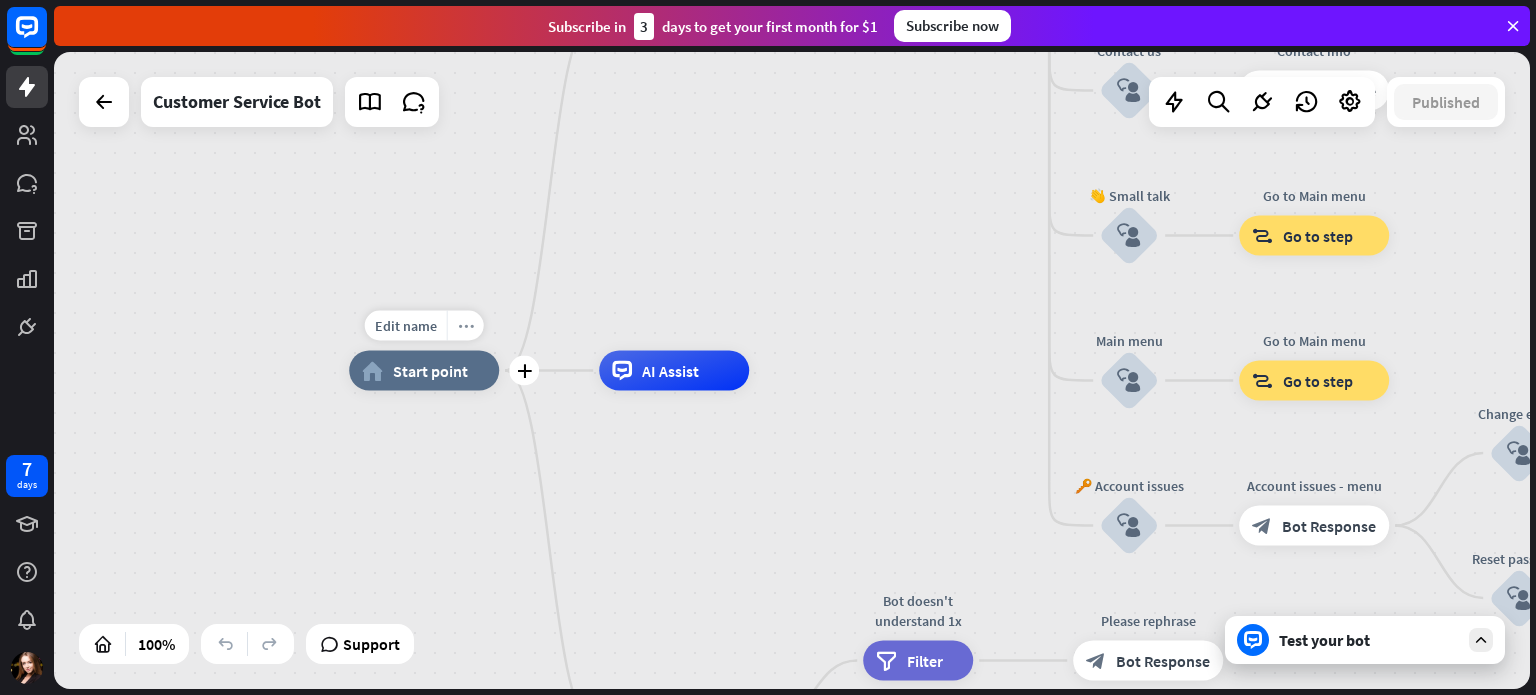 click on "more_horiz" at bounding box center (466, 325) 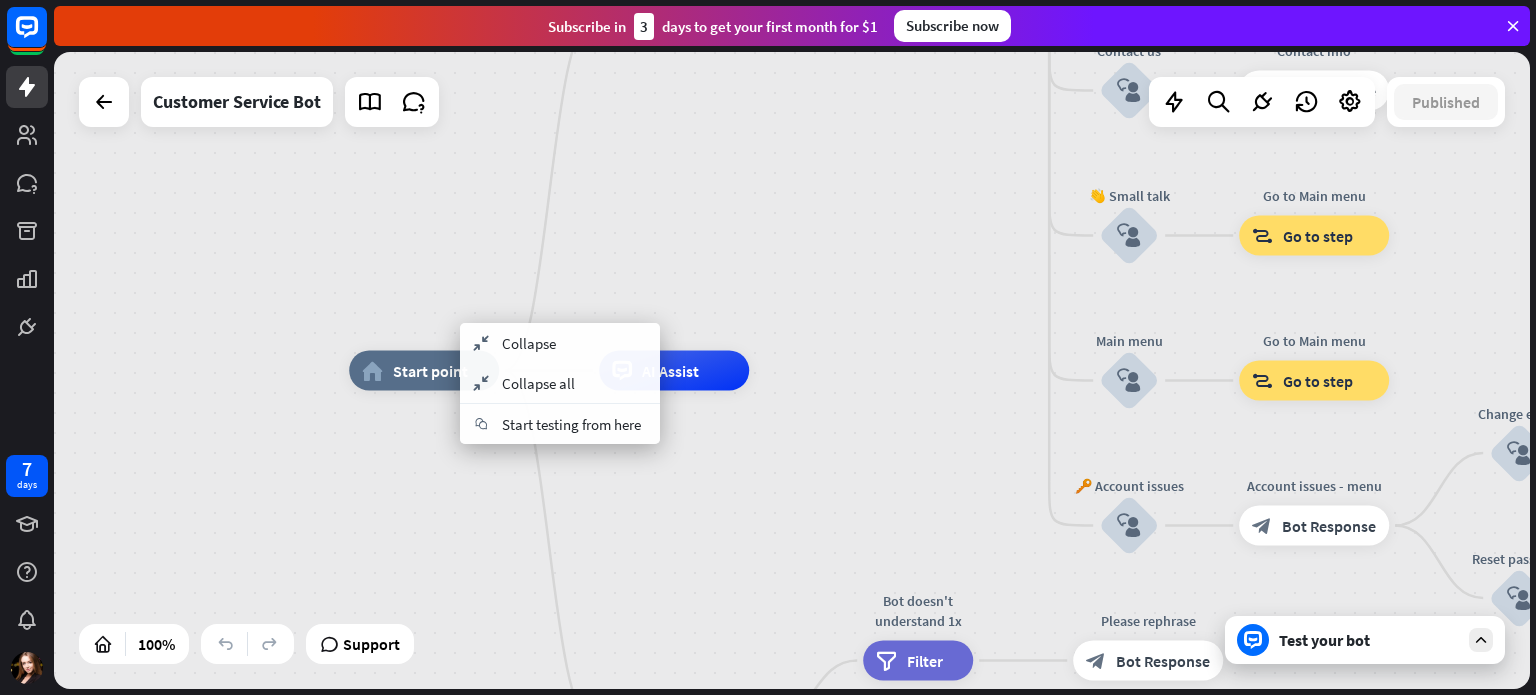 click on "home_2   Start point                 Welcome message   block_bot_response   Bot Response                 🔙 Main menu   block_bot_response   Bot Response                 Our offer   block_user_input                 Select product category   block_bot_response   Bot Response                 ❓ Question   block_user_input                 How can I help you?   block_bot_response   Bot Response                 FAQ   block_user_input                 Type your question   block_bot_response   Bot Response                 Popular questions   block_faq                 Feedback   block_user_input                 Feedback flow   builder_tree   Flow                 Newsletter   block_user_input                 Newsletter flow   builder_tree   Flow                 Contact us   block_user_input                 Contact info   block_bot_response   Bot Response                 👋 Small talk   block_user_input                 Go to Main menu   block_goto   Go to step                 Main menu" at bounding box center (792, 370) 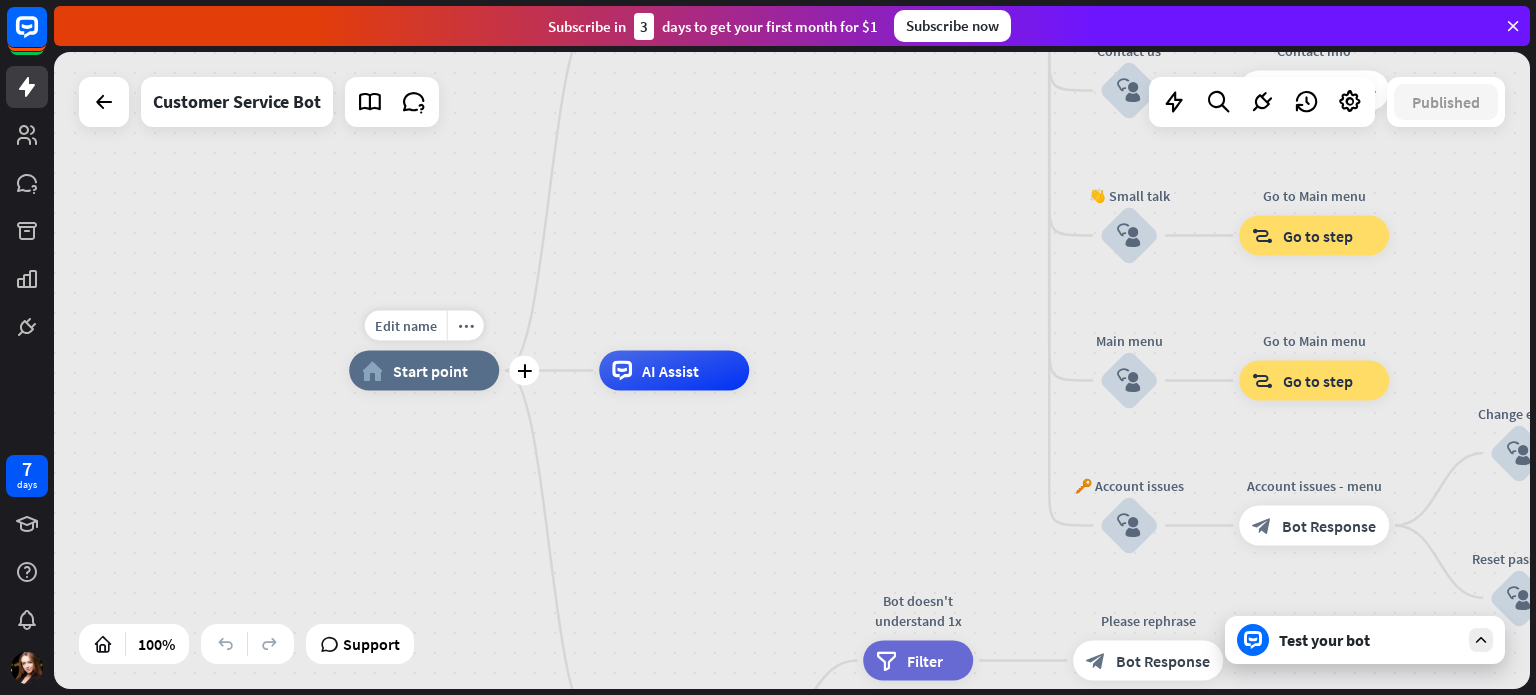 click on "home_2   Start point" at bounding box center (424, 371) 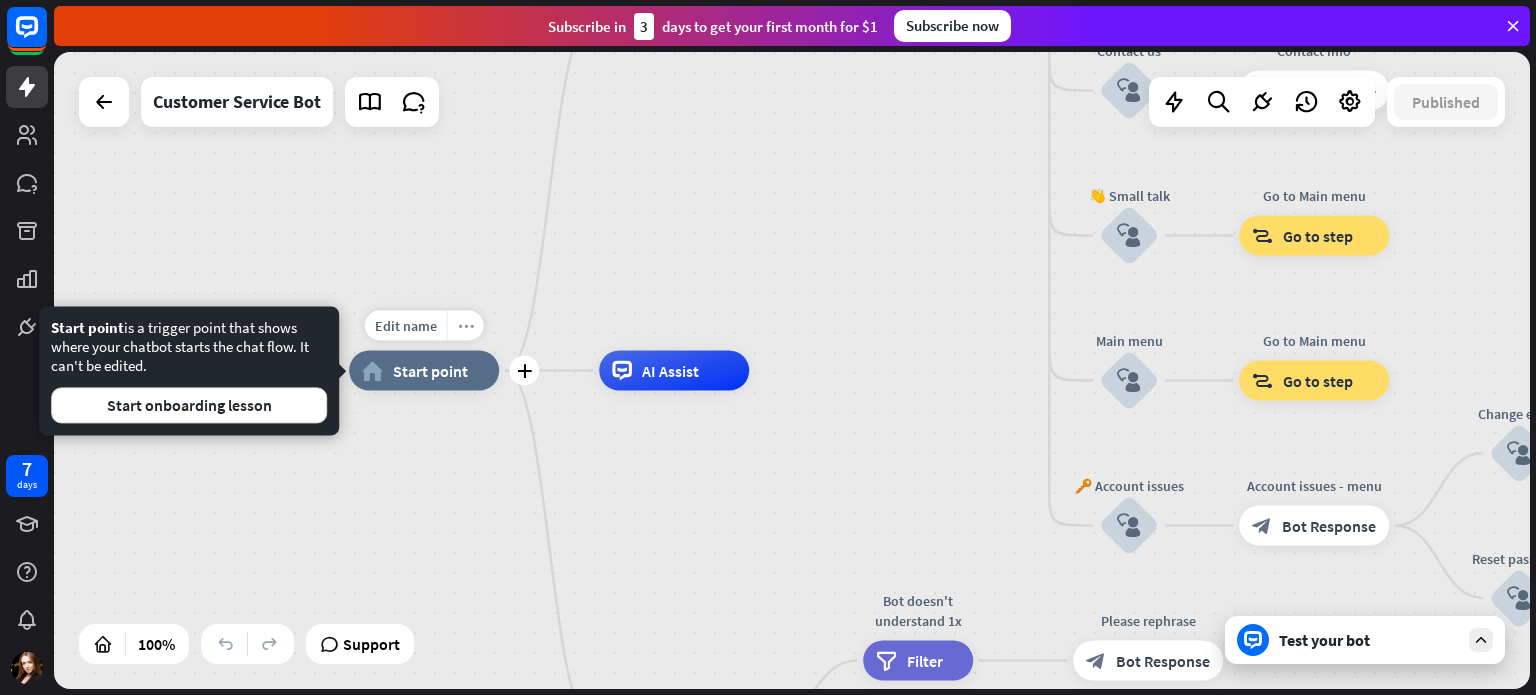 click on "more_horiz" at bounding box center [466, 325] 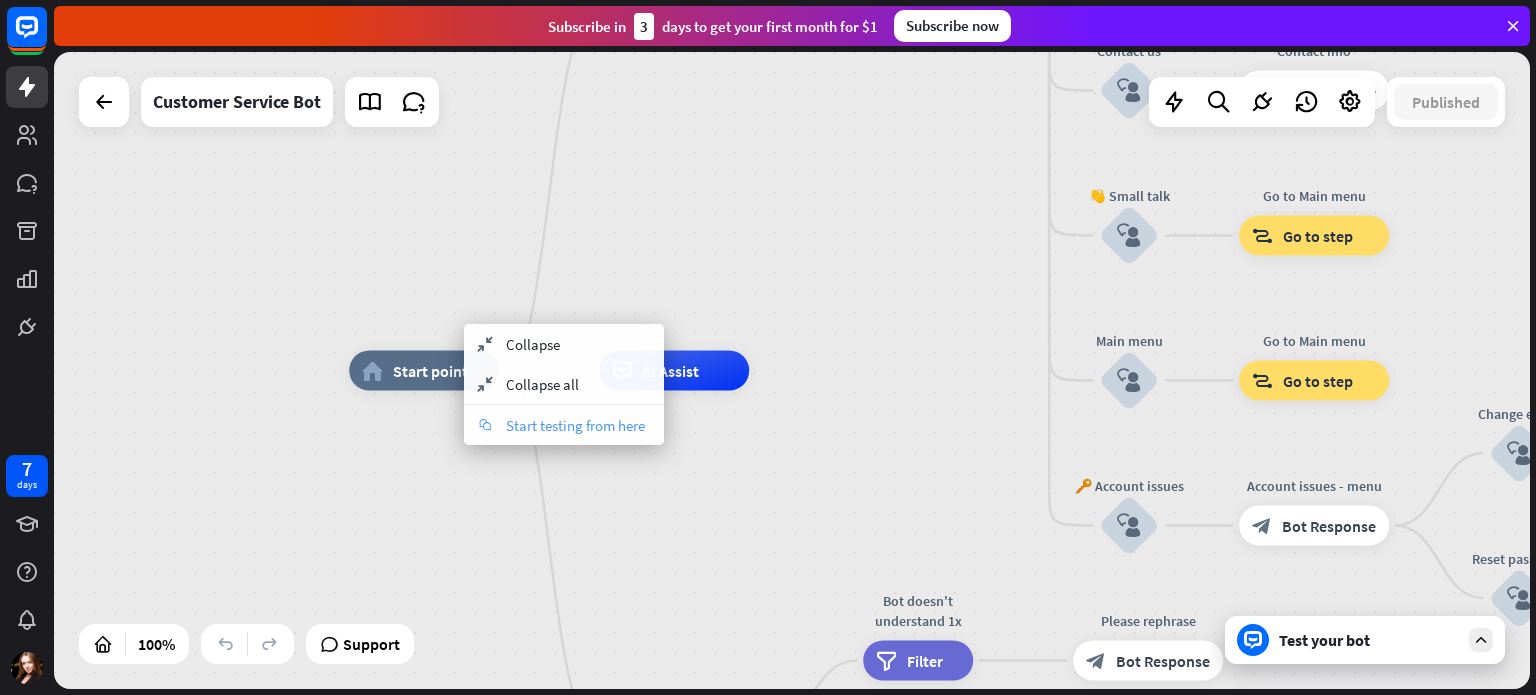 click on "Start testing from here" at bounding box center [575, 425] 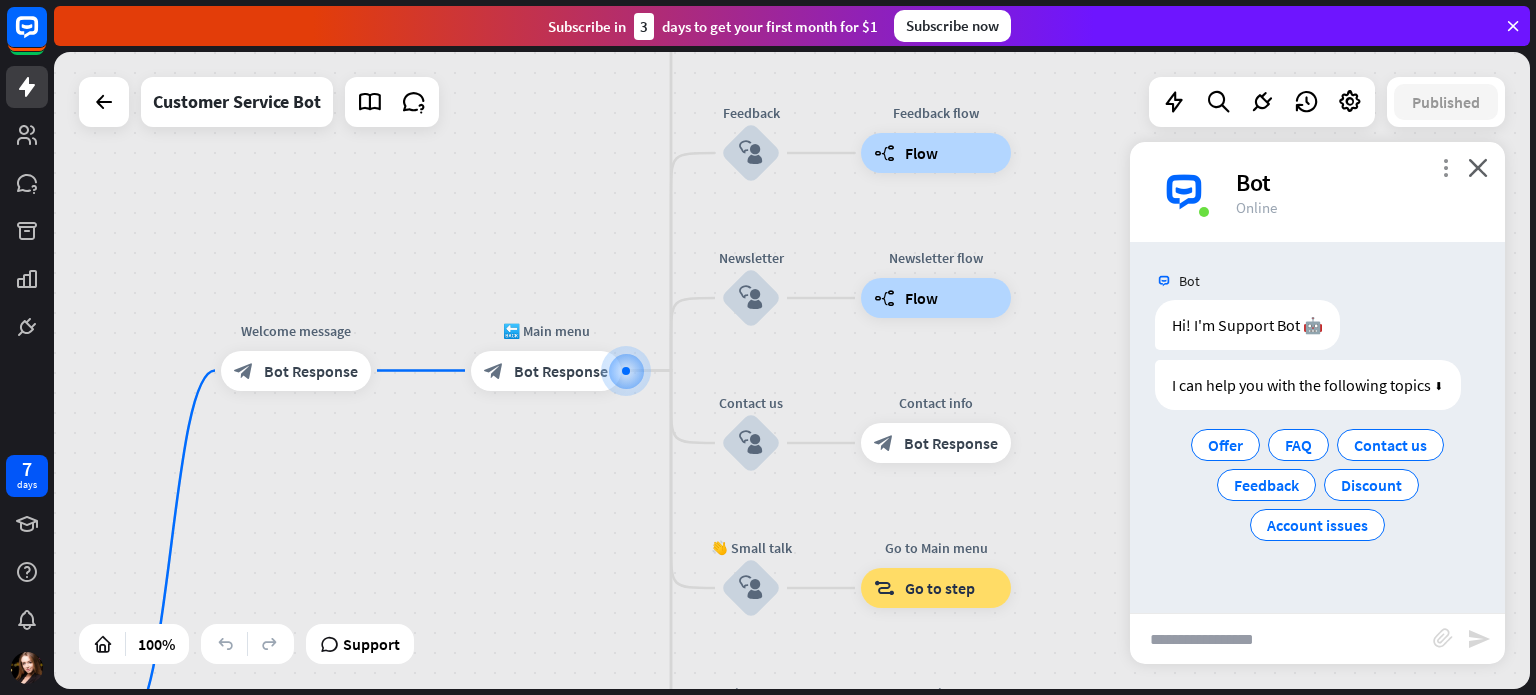 click on "more_vert" at bounding box center (1445, 167) 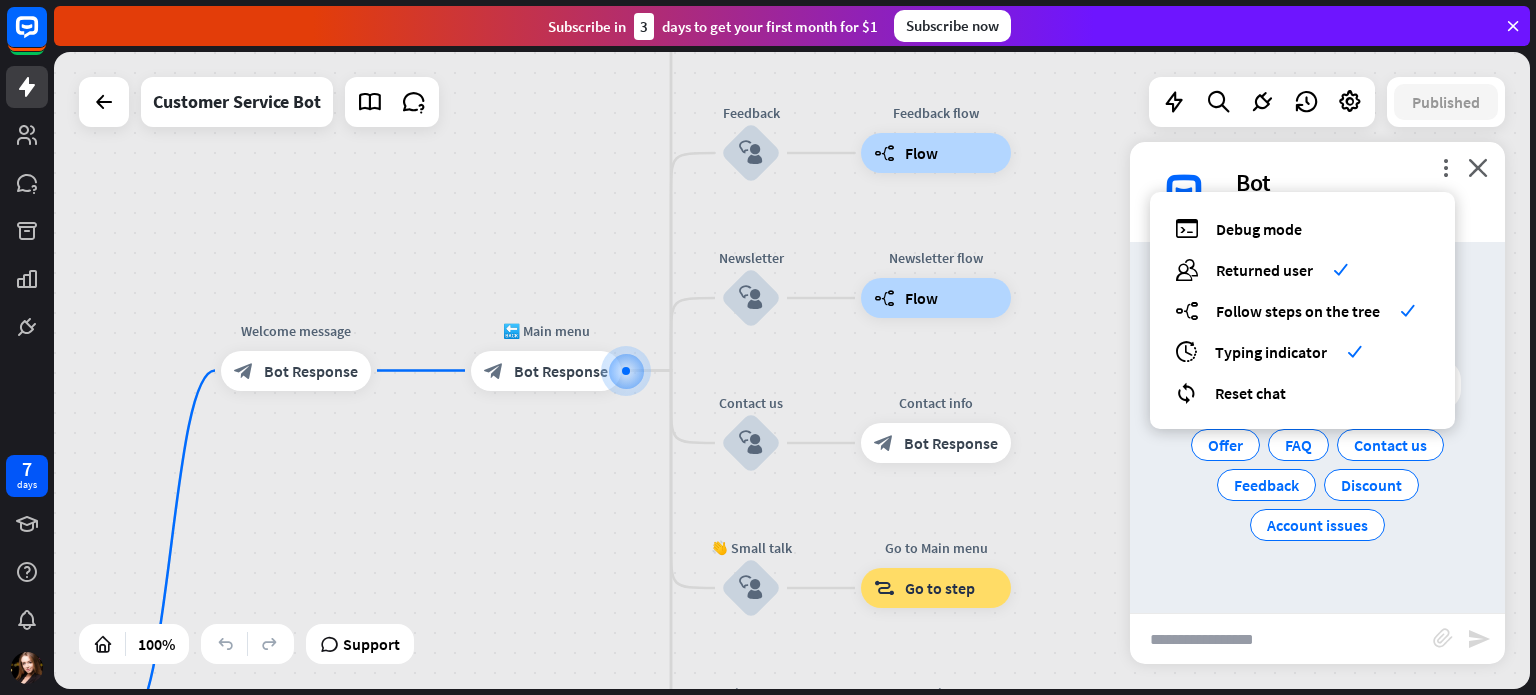 click on "more_vert
debug   Debug mode     users   Returned user   check   builder_tree   Follow steps on the tree   check   archives   Typing indicator   check   reset_chat   Reset chat
close
Bot
Online" at bounding box center (1317, 192) 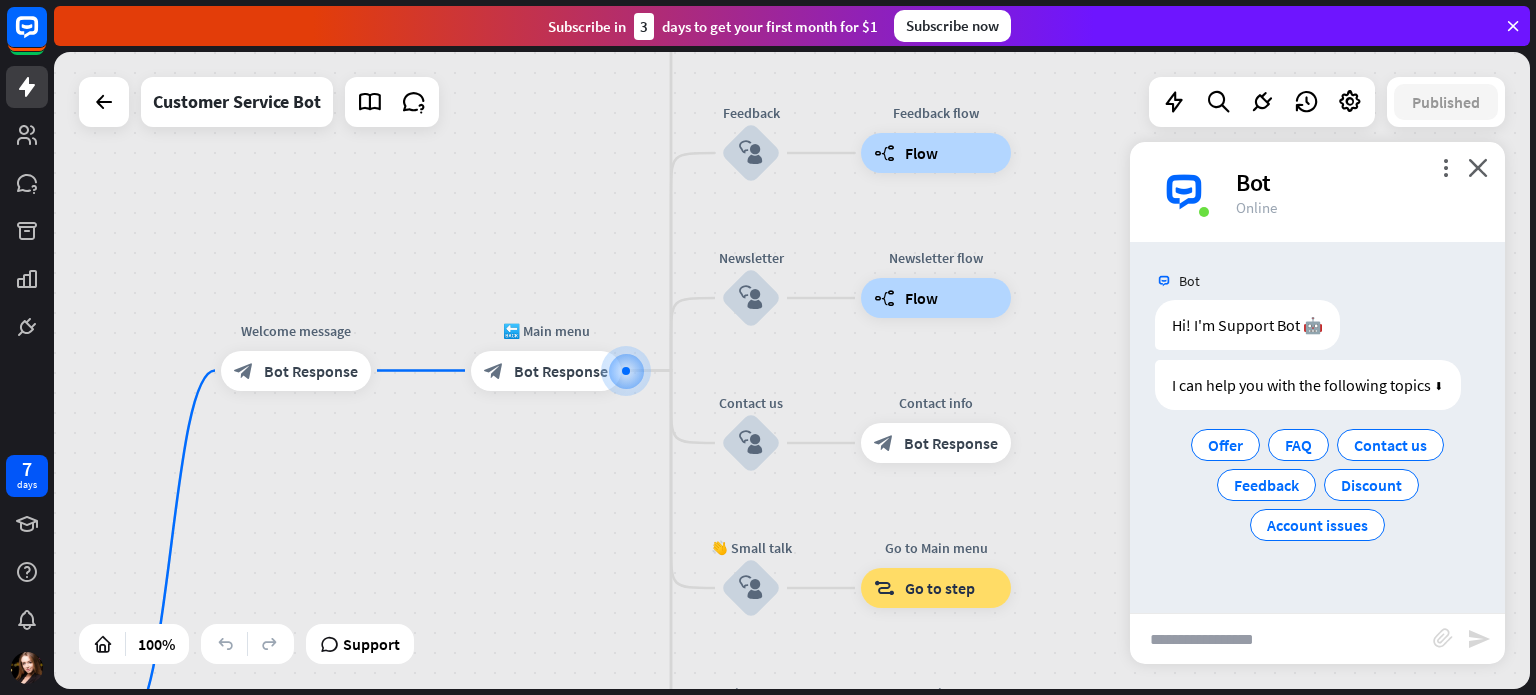click at bounding box center (1184, 192) 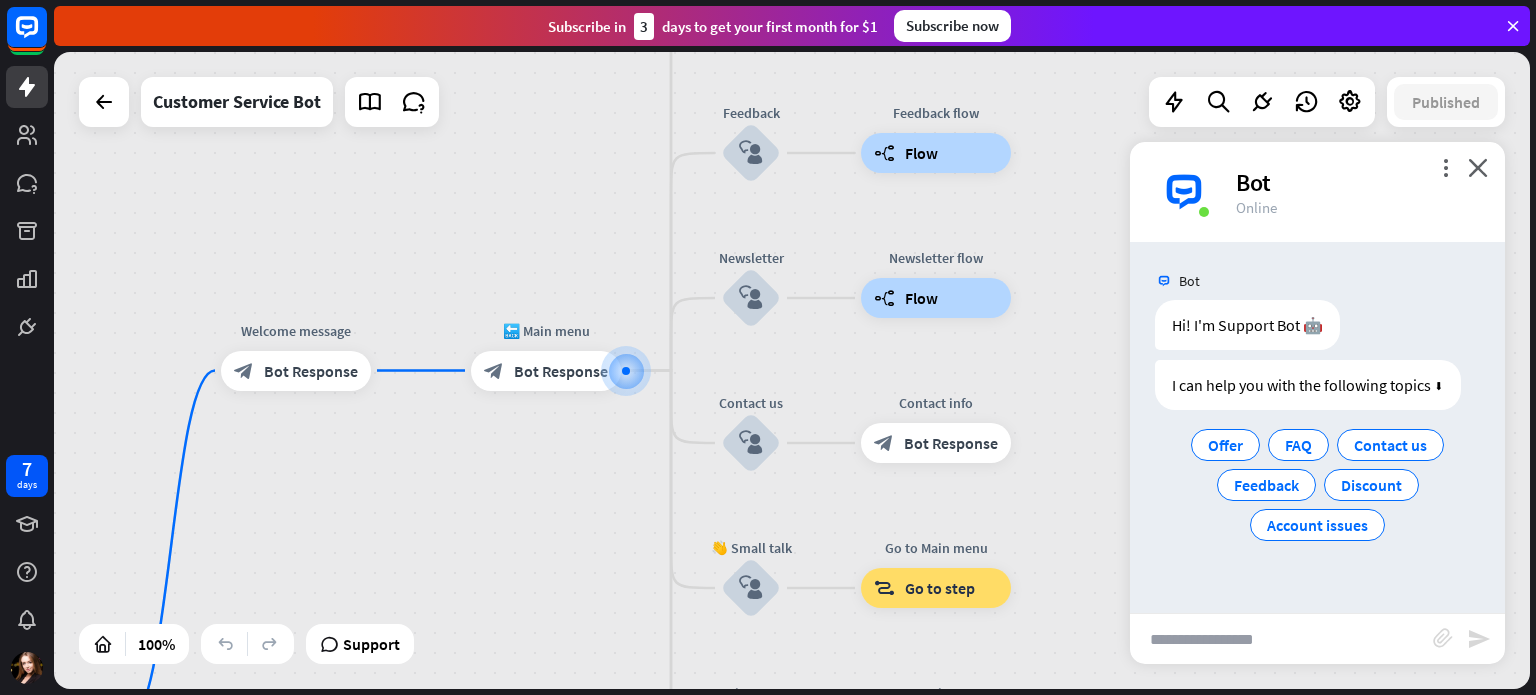click at bounding box center [1281, 639] 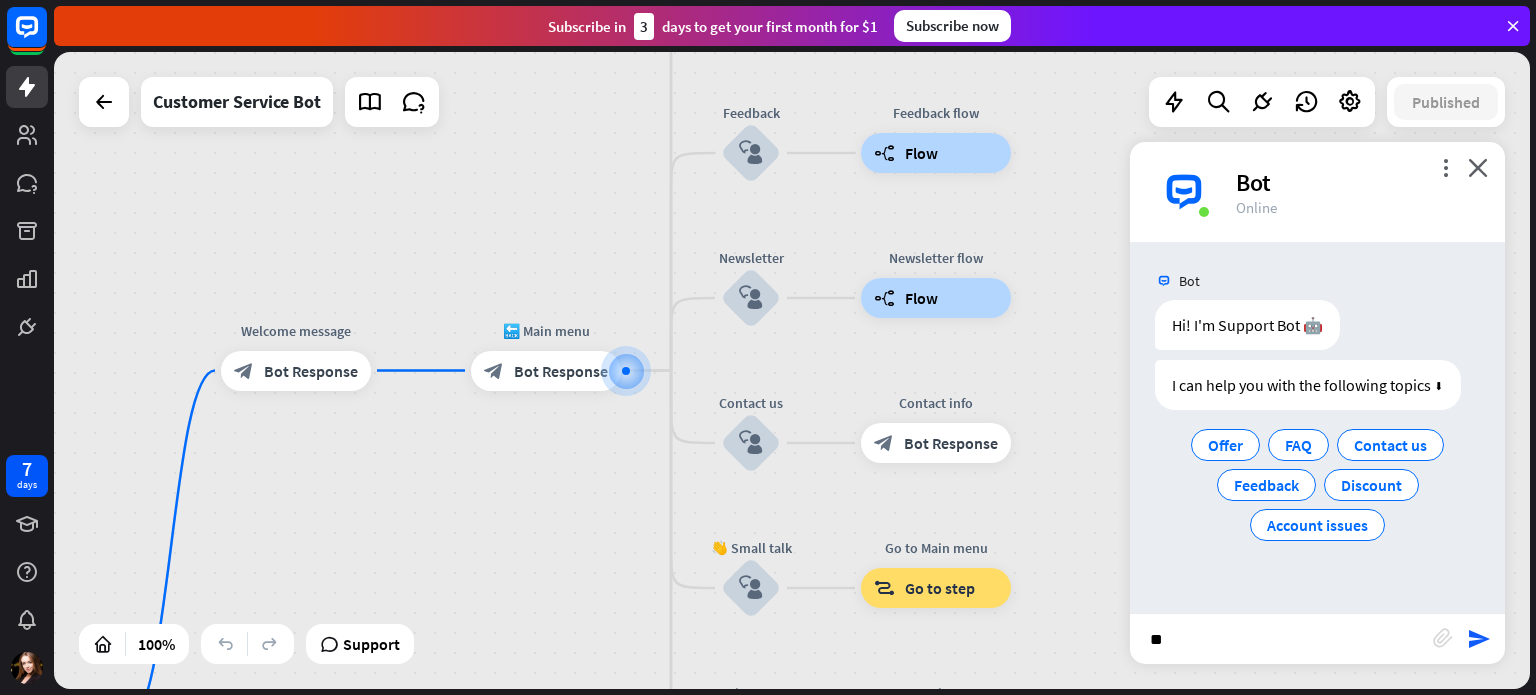 type on "**" 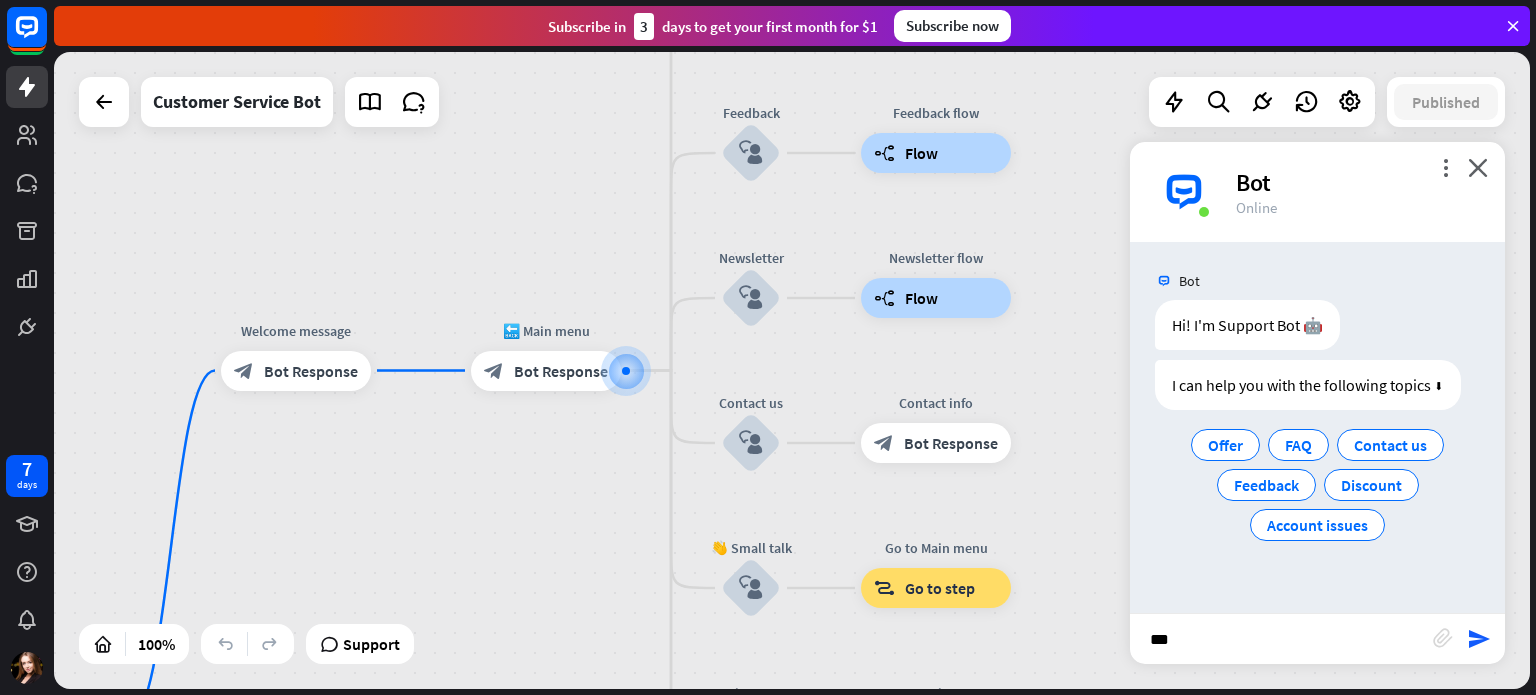 type 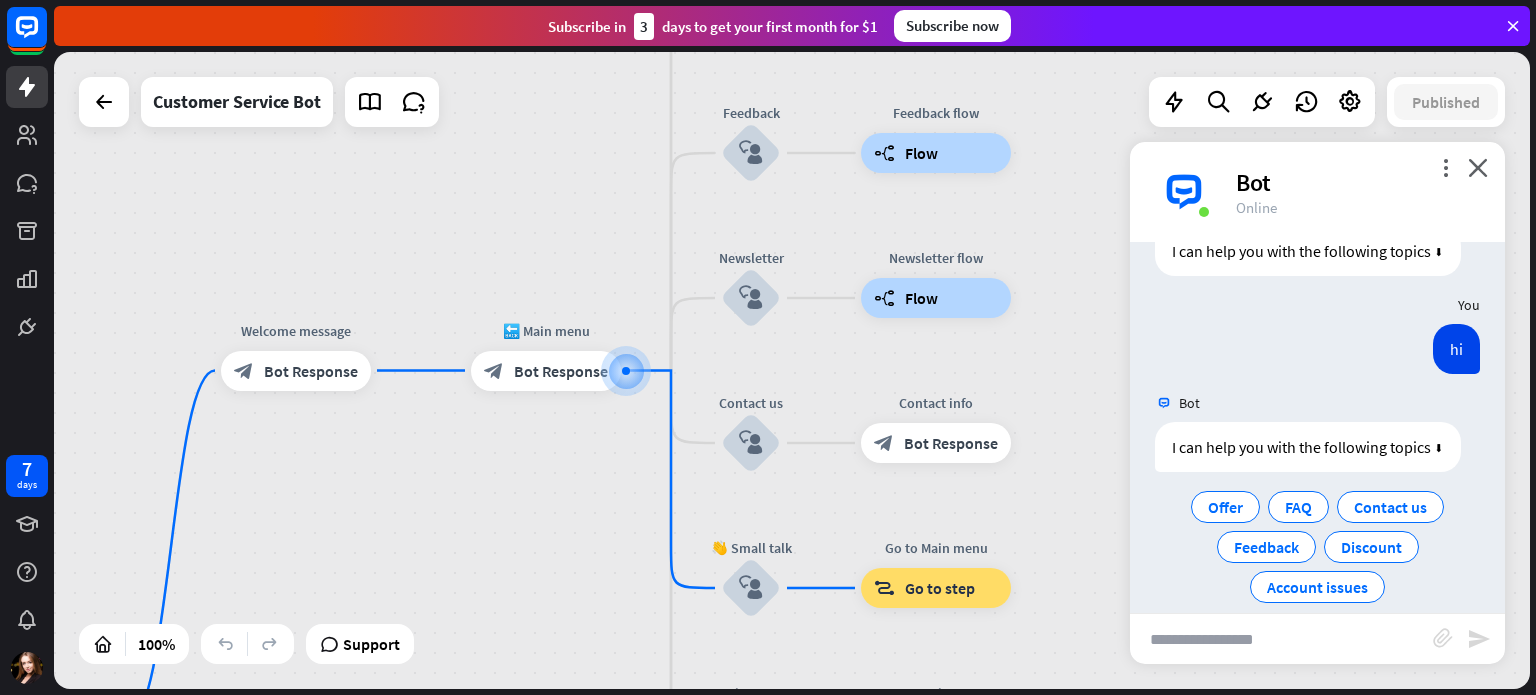scroll, scrollTop: 157, scrollLeft: 0, axis: vertical 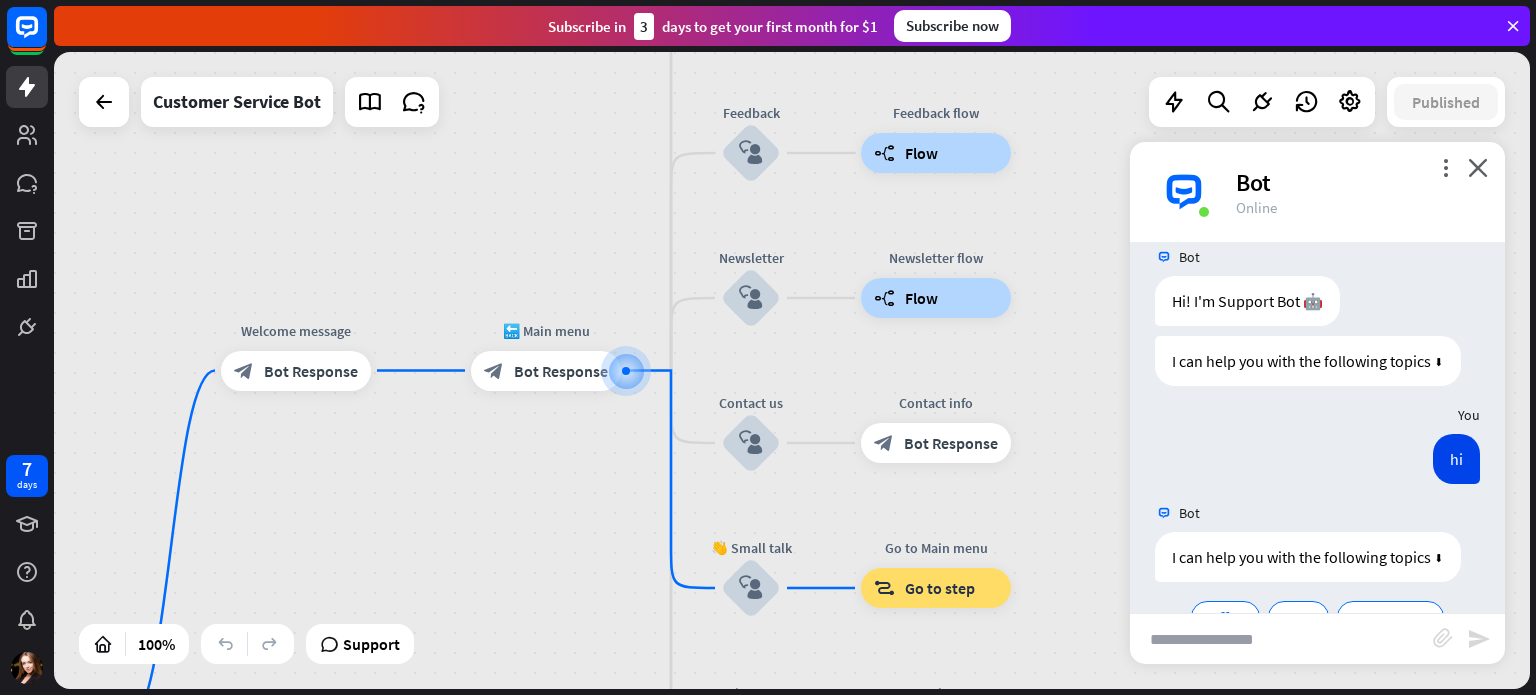 click on "home_2   Start point                 Welcome message   block_bot_response   Bot Response                 🔙 Main menu   block_bot_response   Bot Response                     Our offer   block_user_input                 Select product category   block_bot_response   Bot Response                 ❓ Question   block_user_input                 How can I help you?   block_bot_response   Bot Response                 FAQ   block_user_input                 Type your question   block_bot_response   Bot Response                 Popular questions   block_faq                 Feedback   block_user_input                 Feedback flow   builder_tree   Flow                 Newsletter   block_user_input                 Newsletter flow   builder_tree   Flow                 Contact us   block_user_input                 Contact info   block_bot_response   Bot Response                 👋 Small talk   block_user_input                 Go to Main menu   block_goto   Go to step                 Main menu" at bounding box center (792, 370) 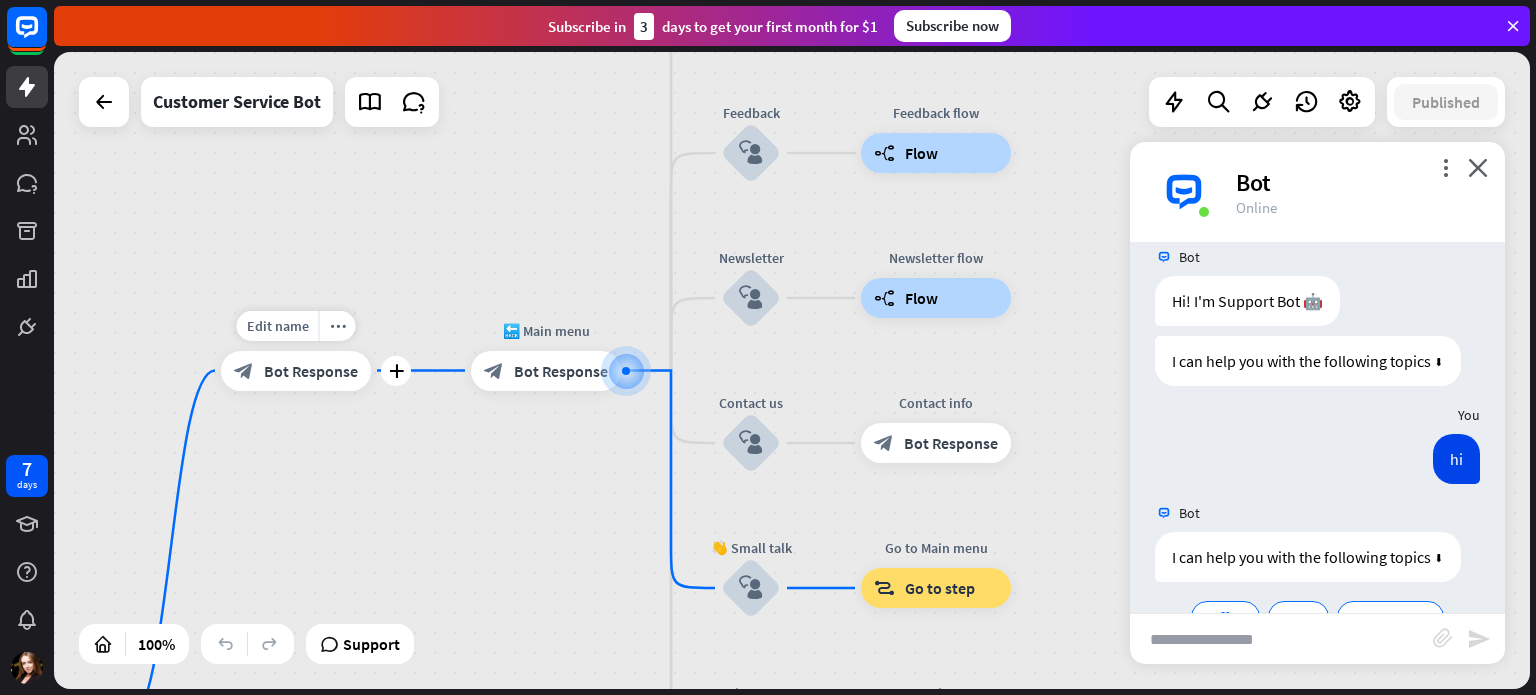click on "block_bot_response   Bot Response" at bounding box center [296, 371] 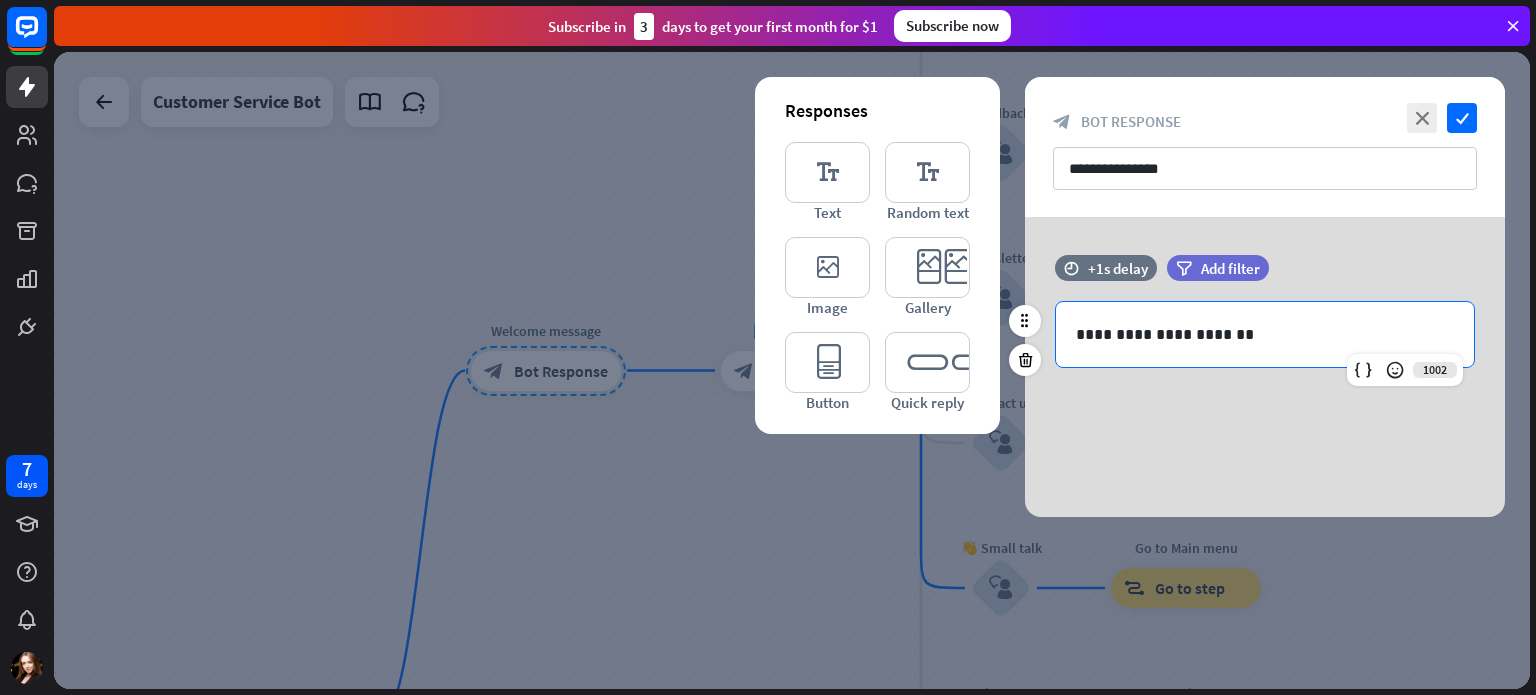 click on "**********" at bounding box center (1265, 334) 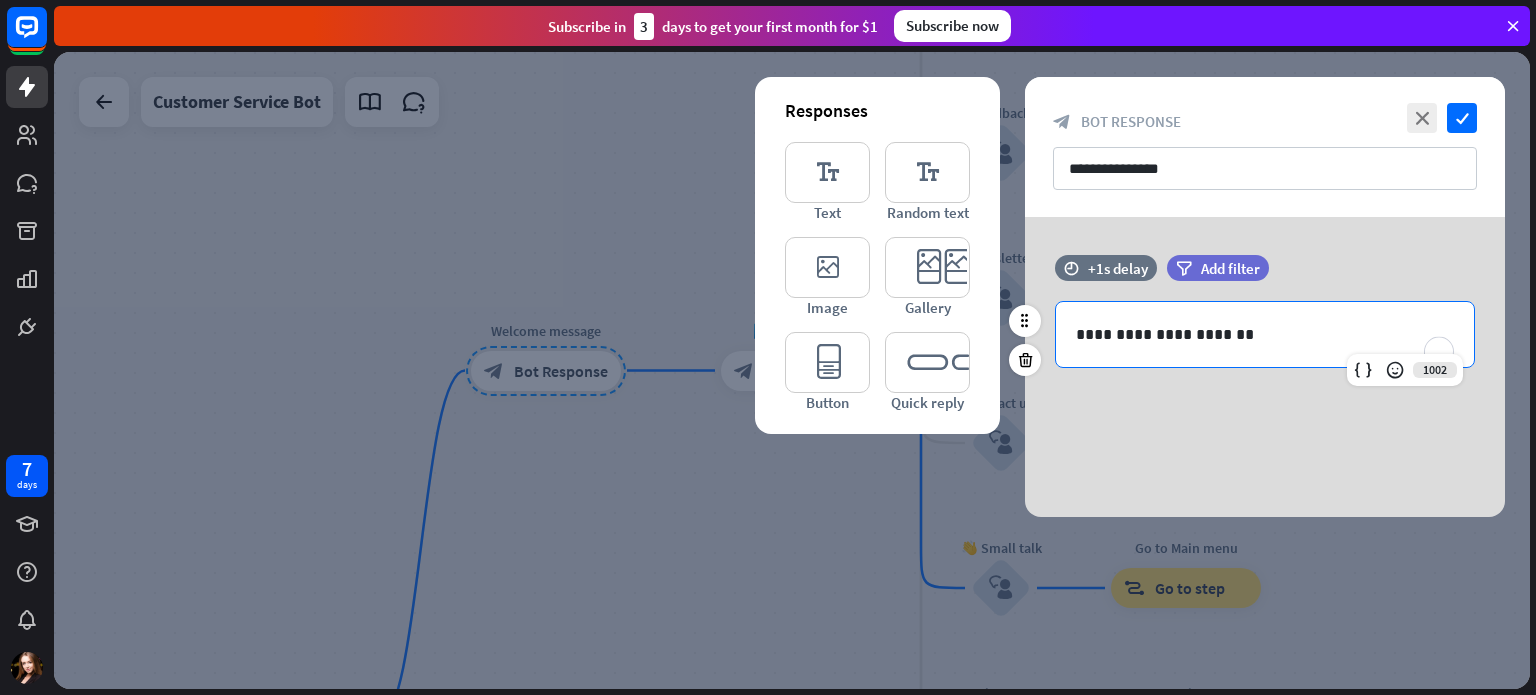 click on "**********" at bounding box center (1265, 334) 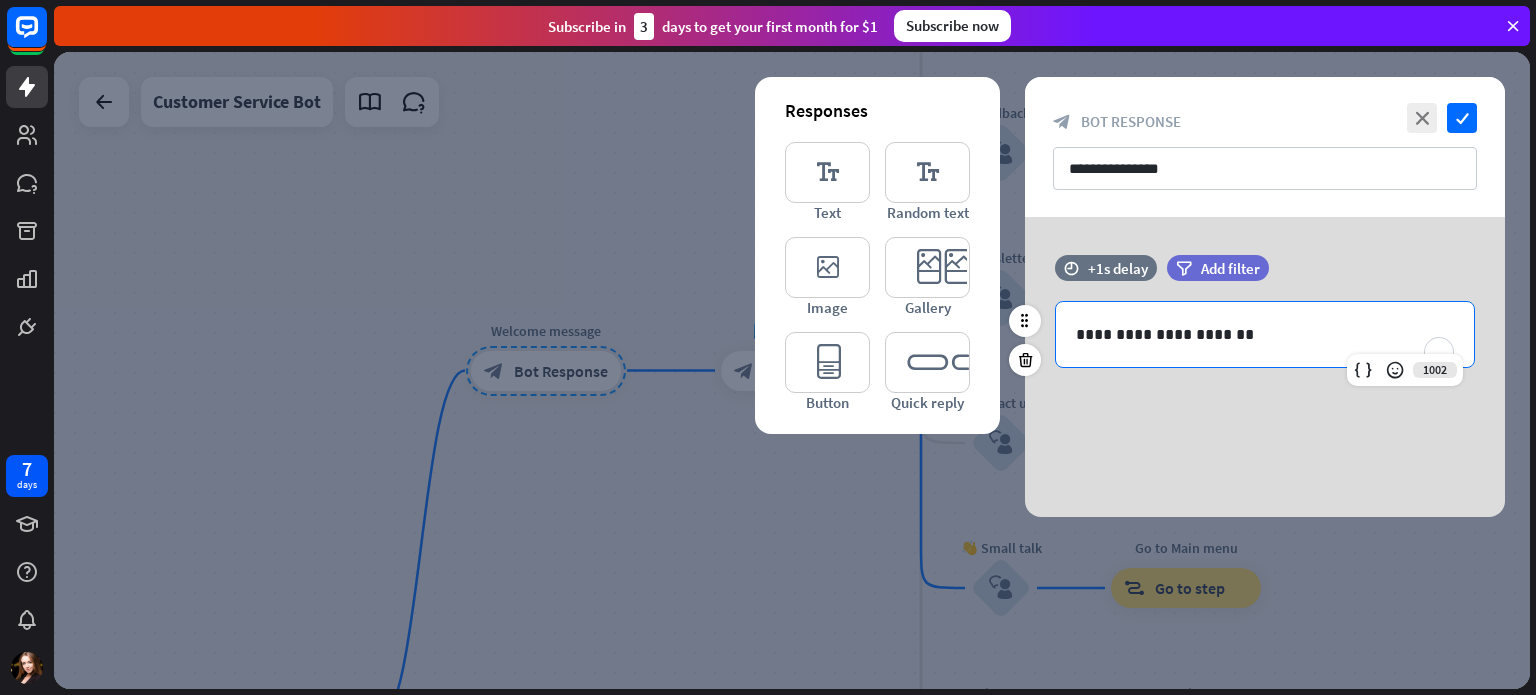 click on "**********" at bounding box center (1265, 334) 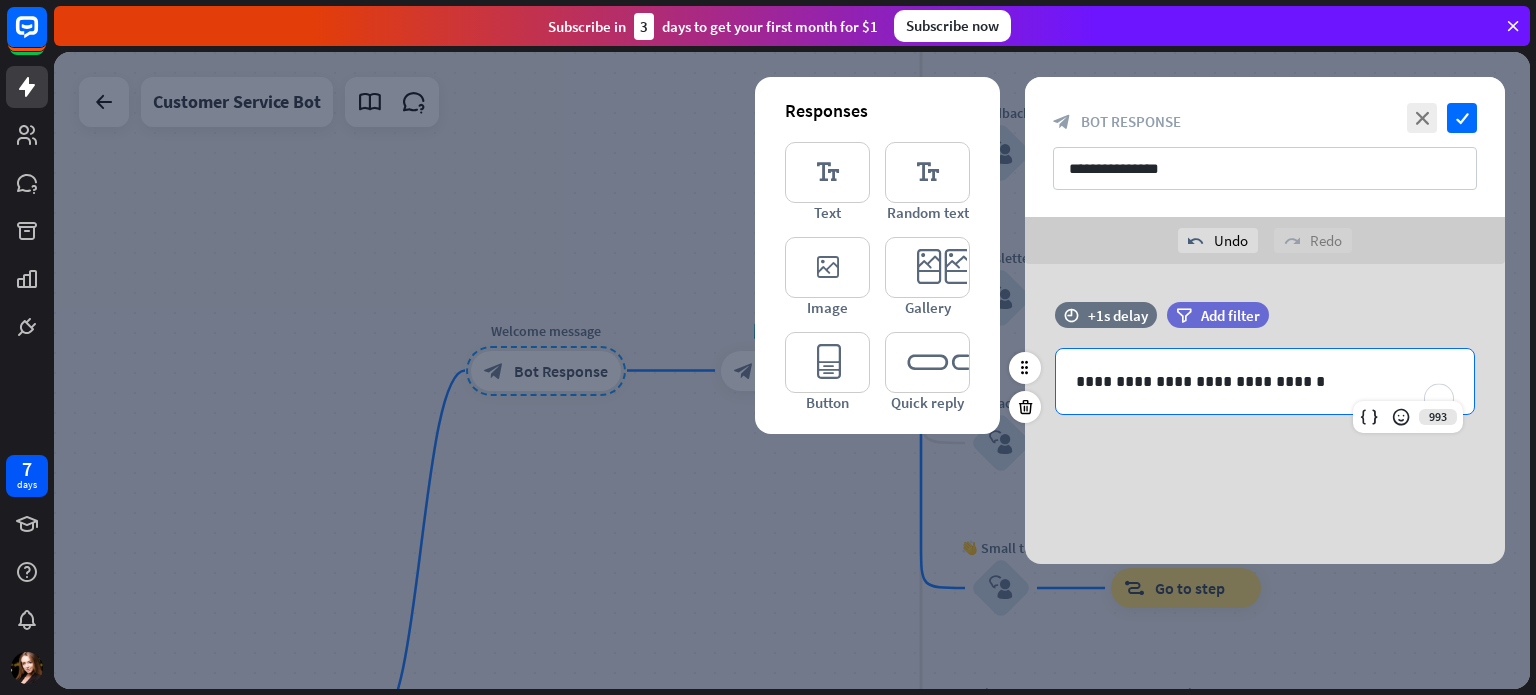 click on "**********" at bounding box center (1265, 381) 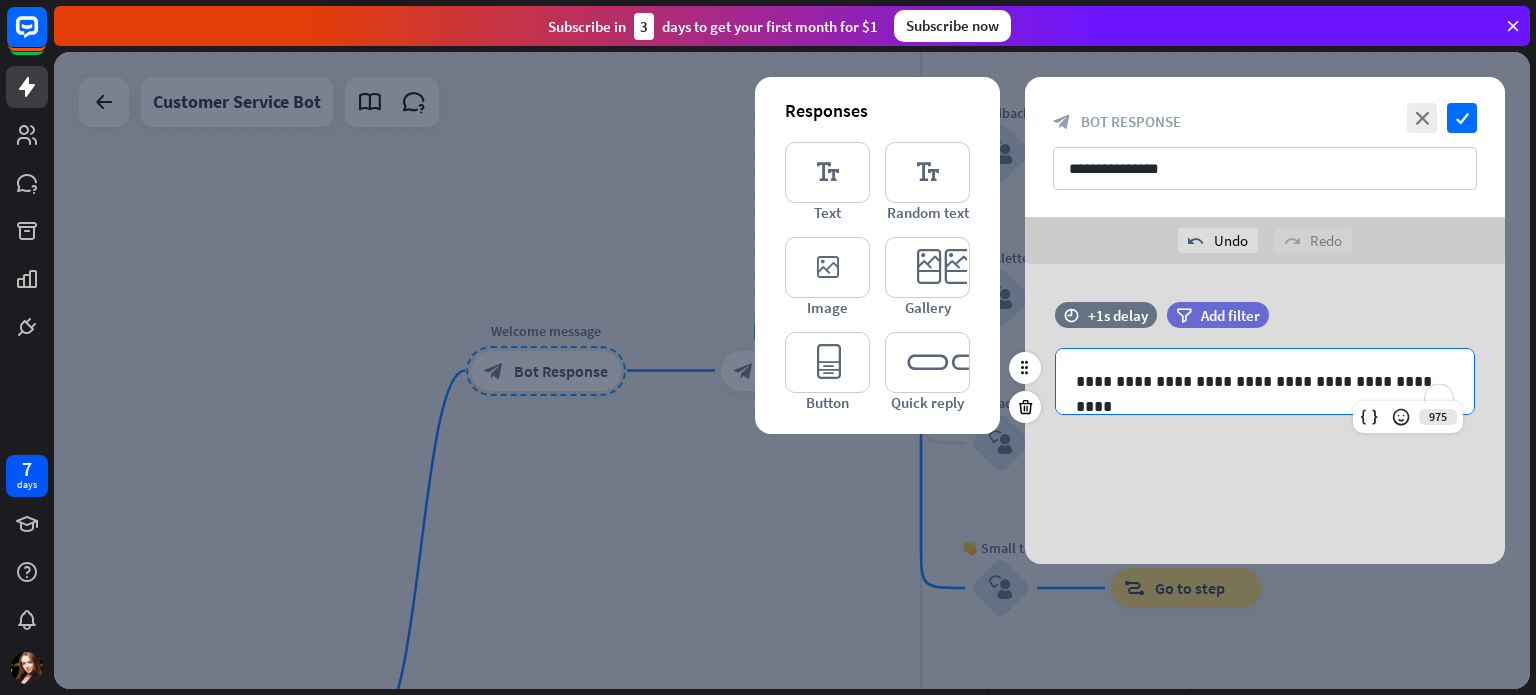 click on "**********" at bounding box center [1265, 381] 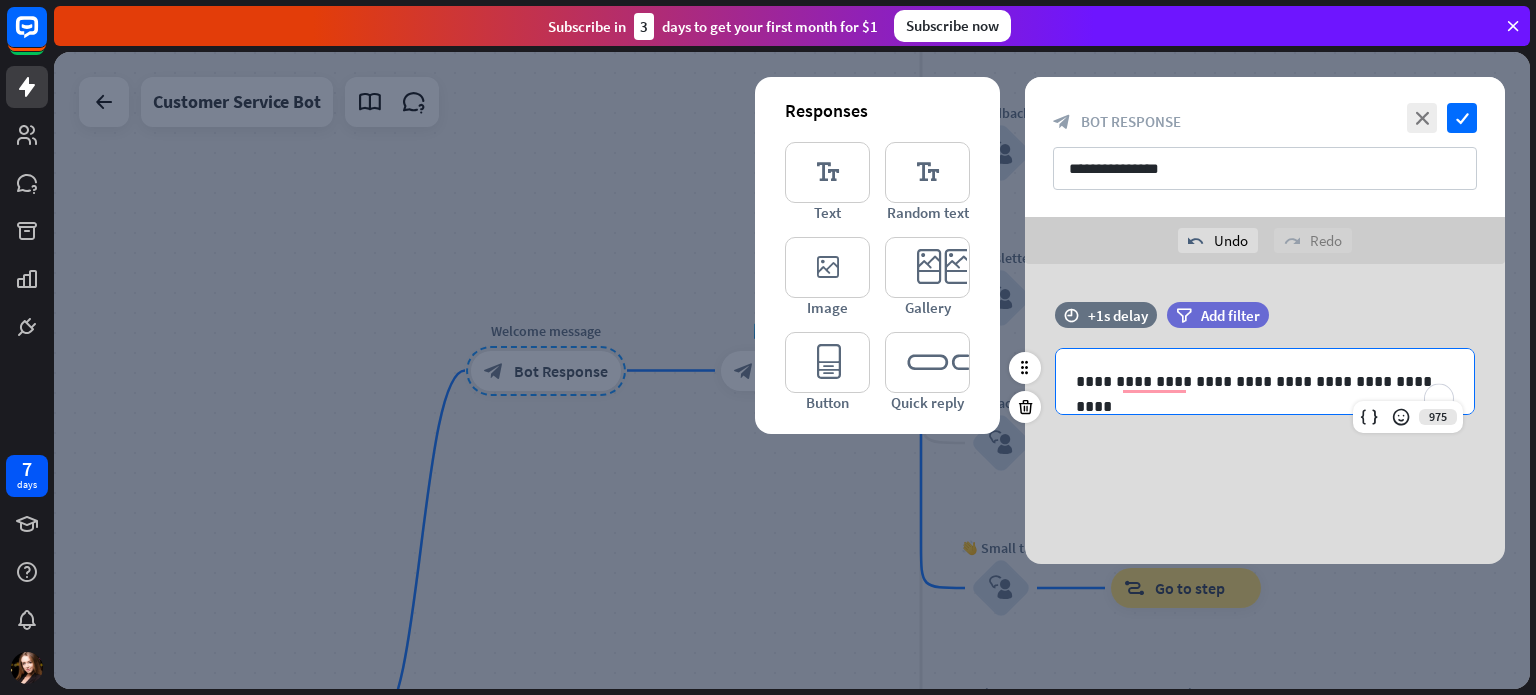 click on "**********" at bounding box center [1265, 381] 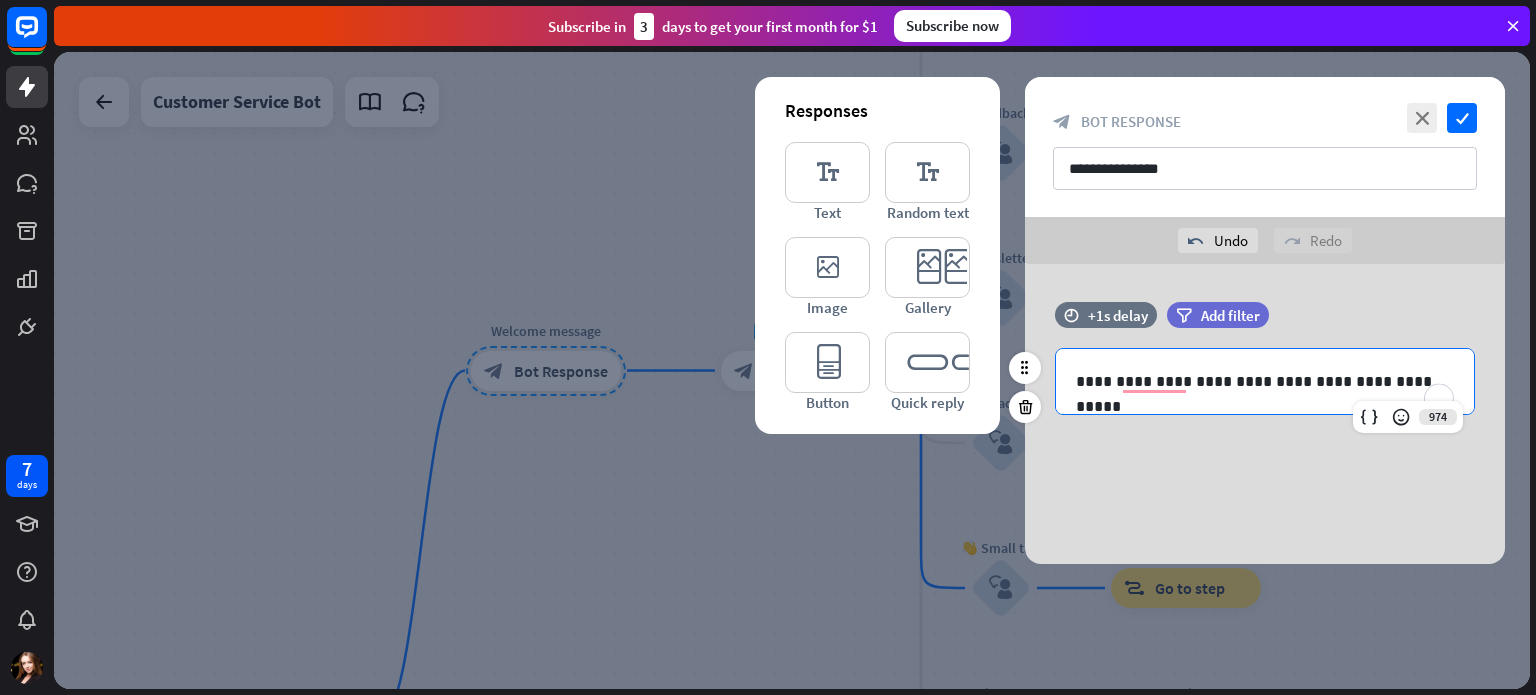 click on "**********" at bounding box center [1265, 381] 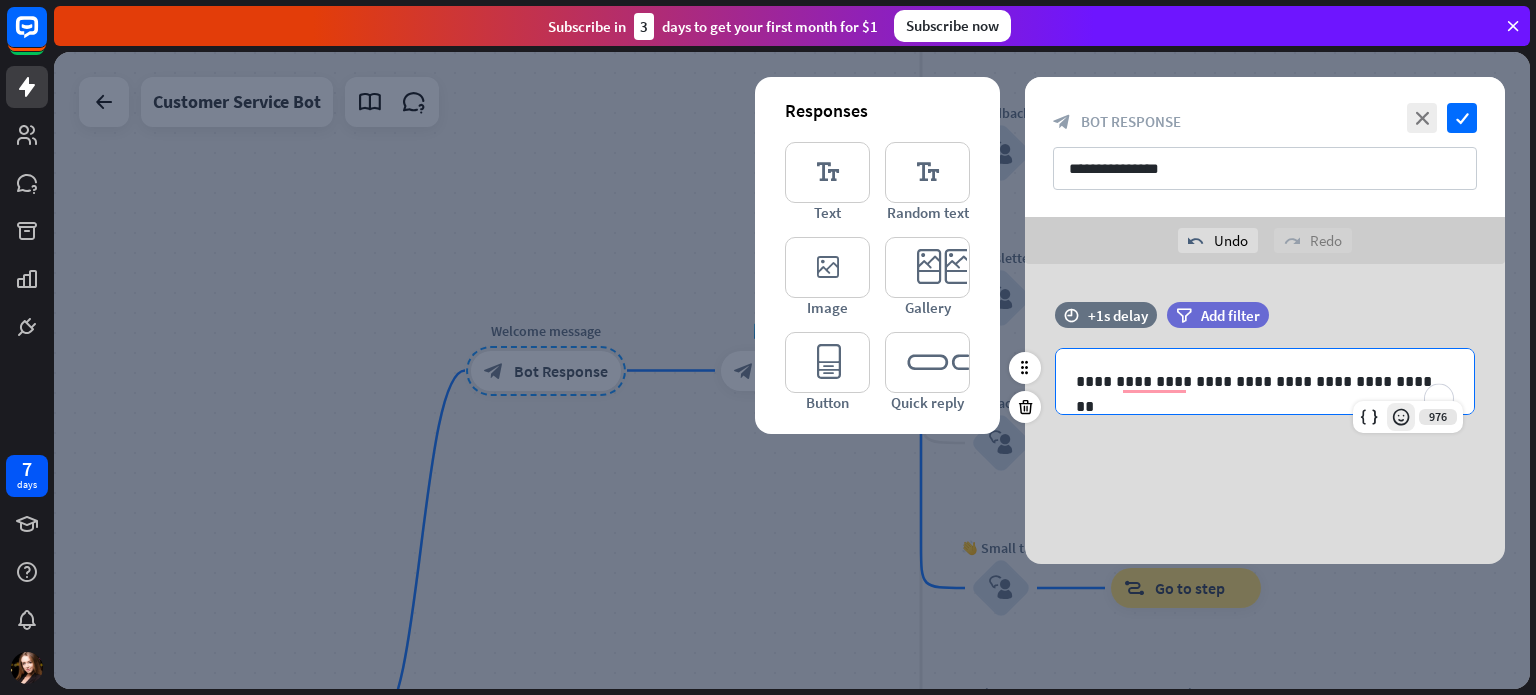 click at bounding box center [1401, 417] 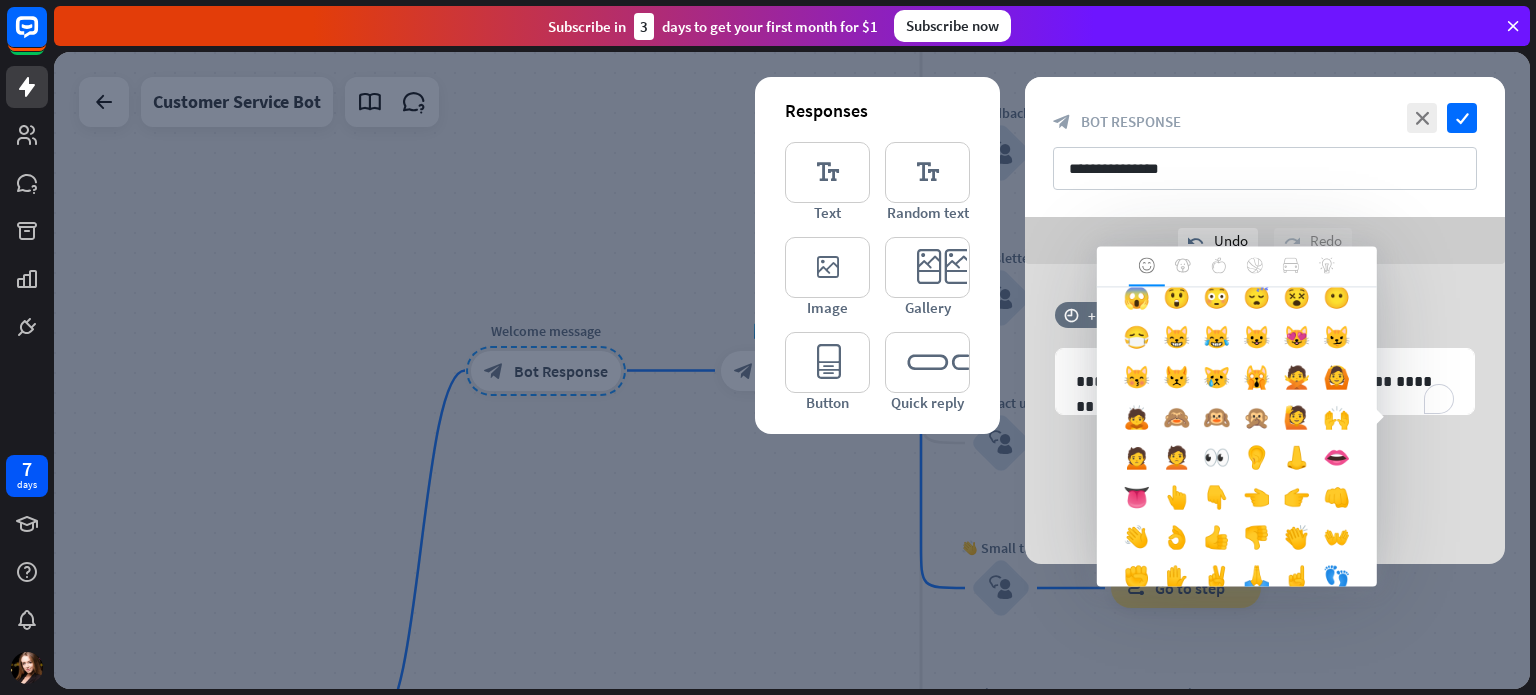 scroll, scrollTop: 0, scrollLeft: 0, axis: both 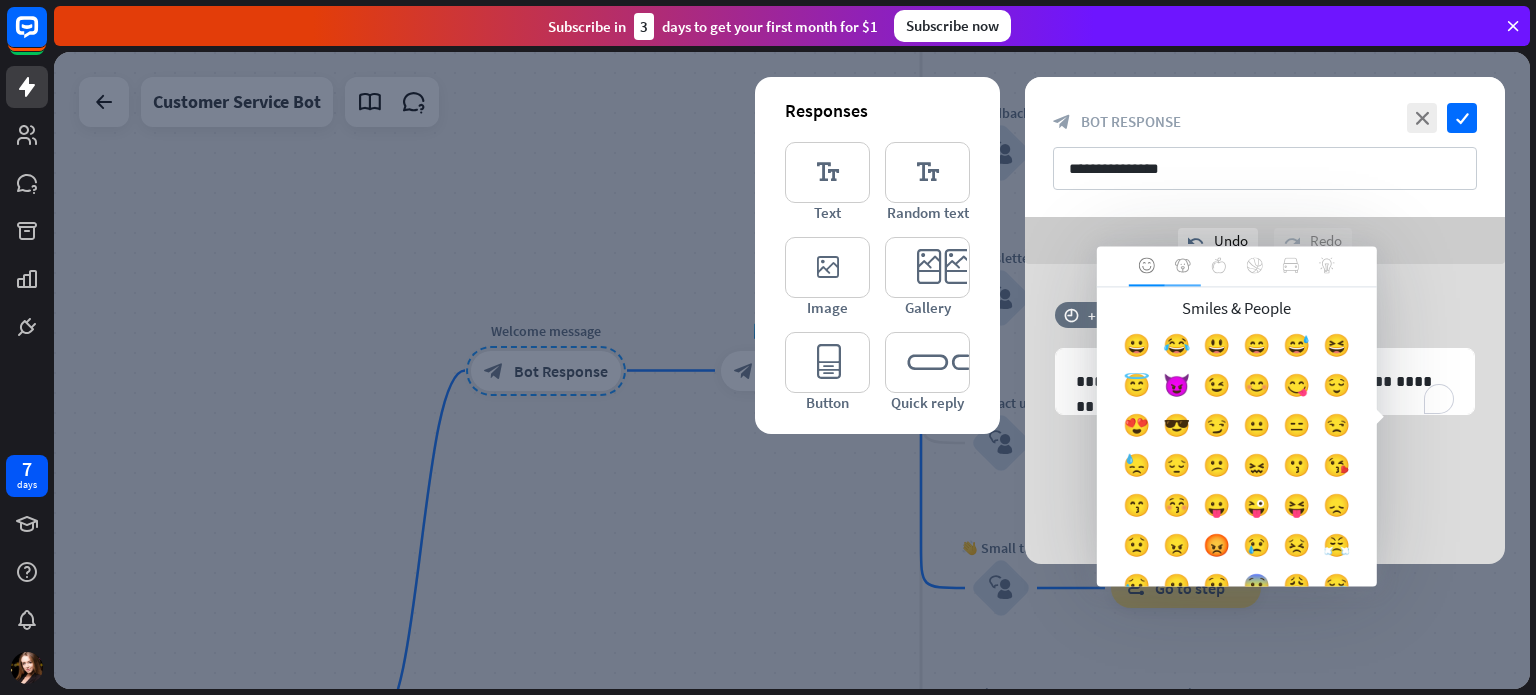 click 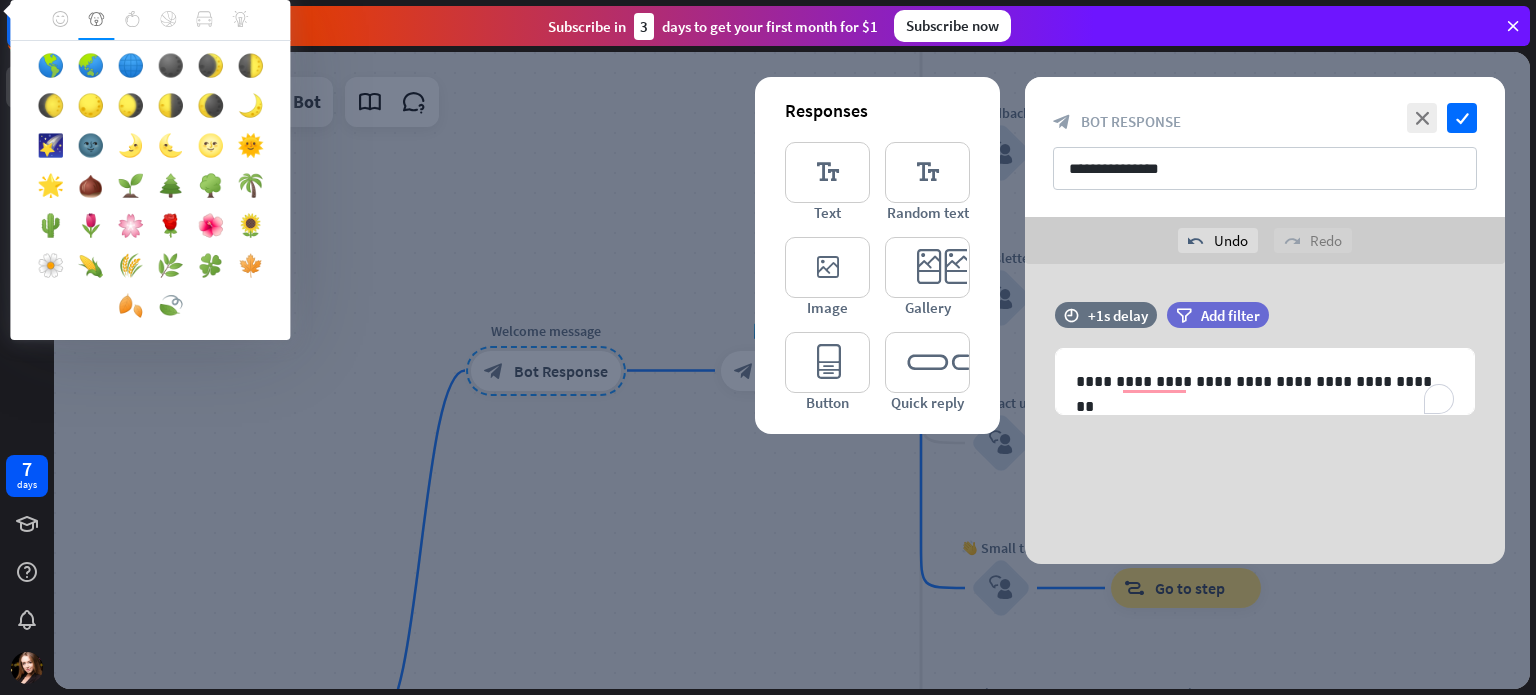 scroll, scrollTop: 714, scrollLeft: 0, axis: vertical 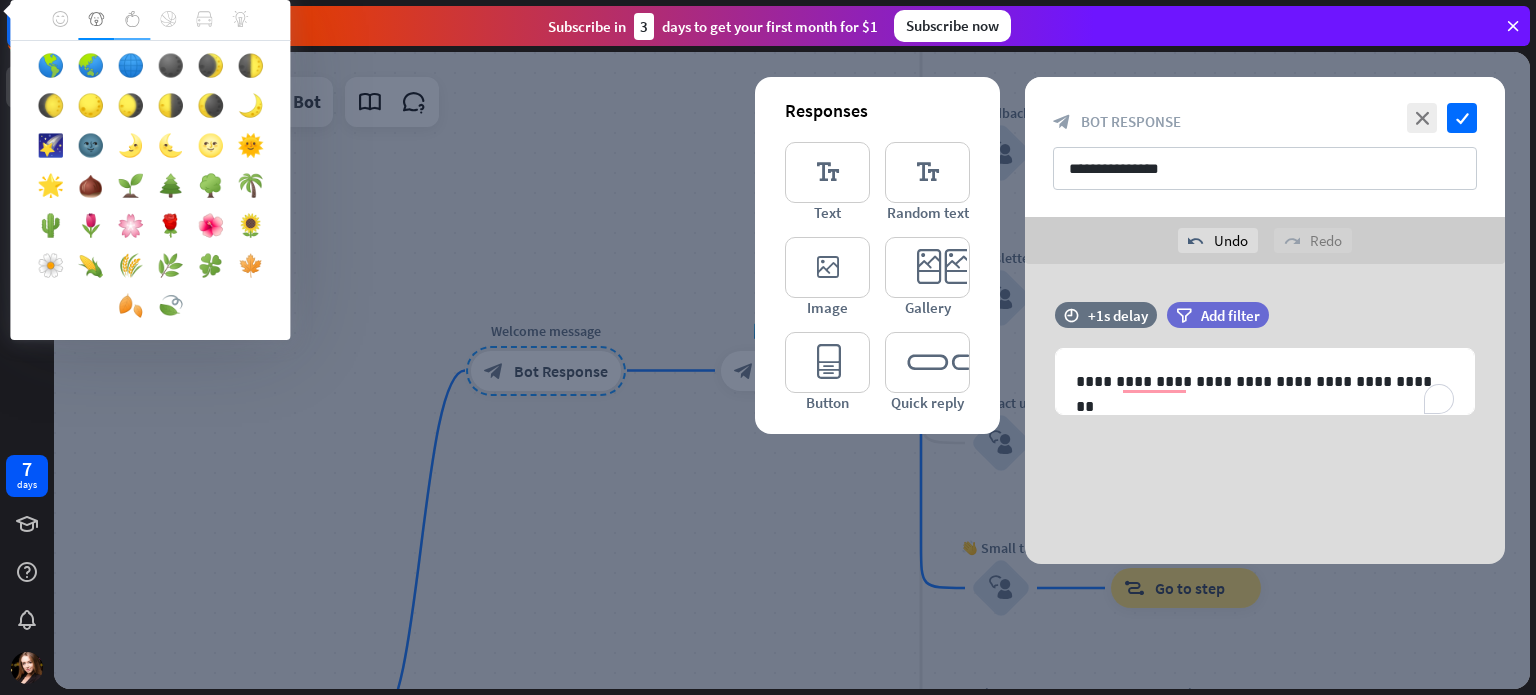click 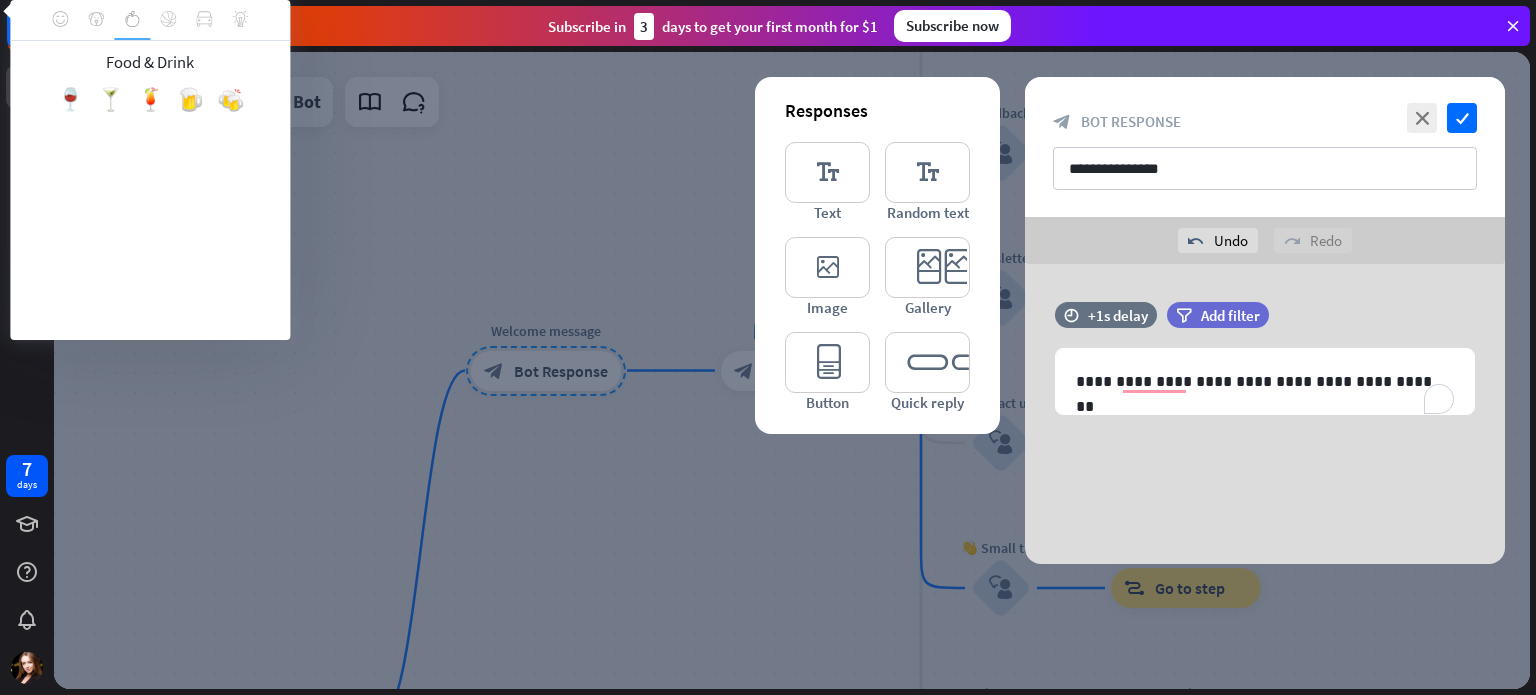 scroll, scrollTop: 0, scrollLeft: 0, axis: both 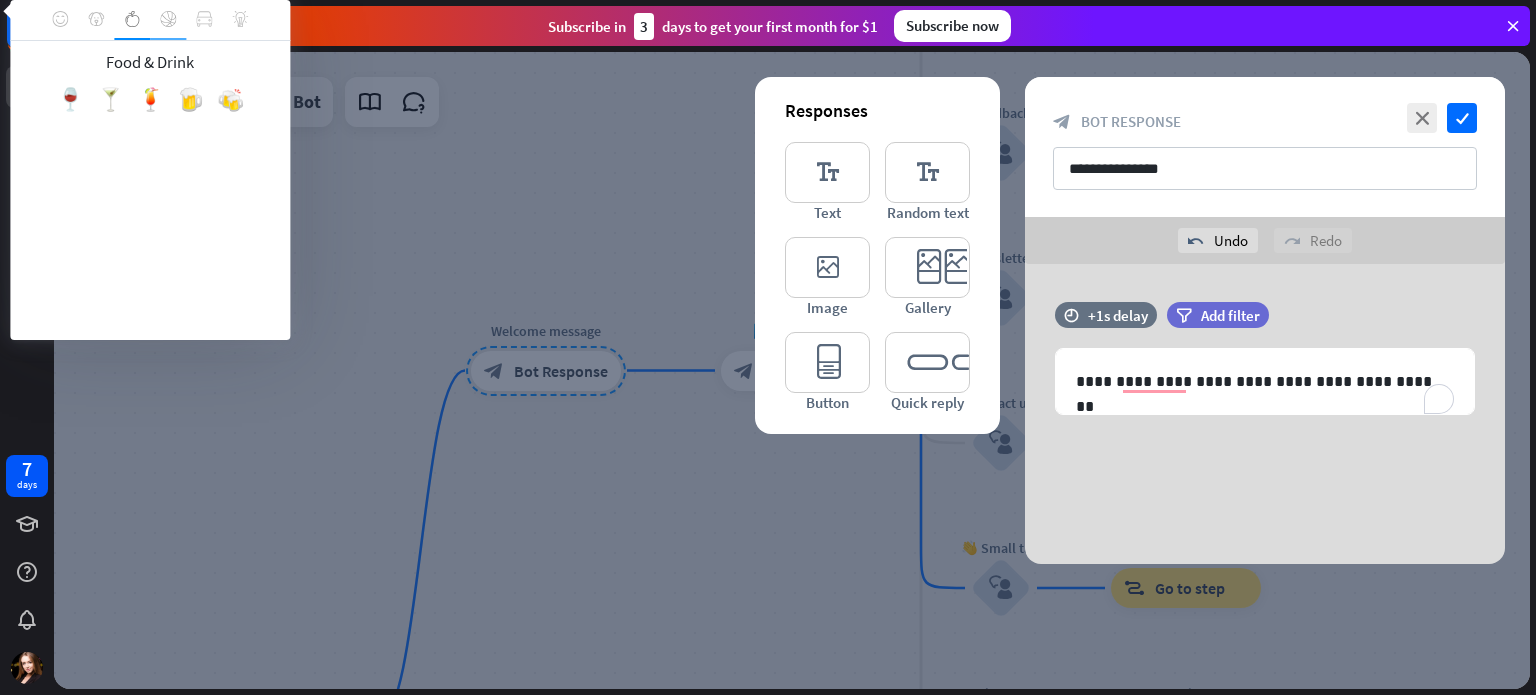 click 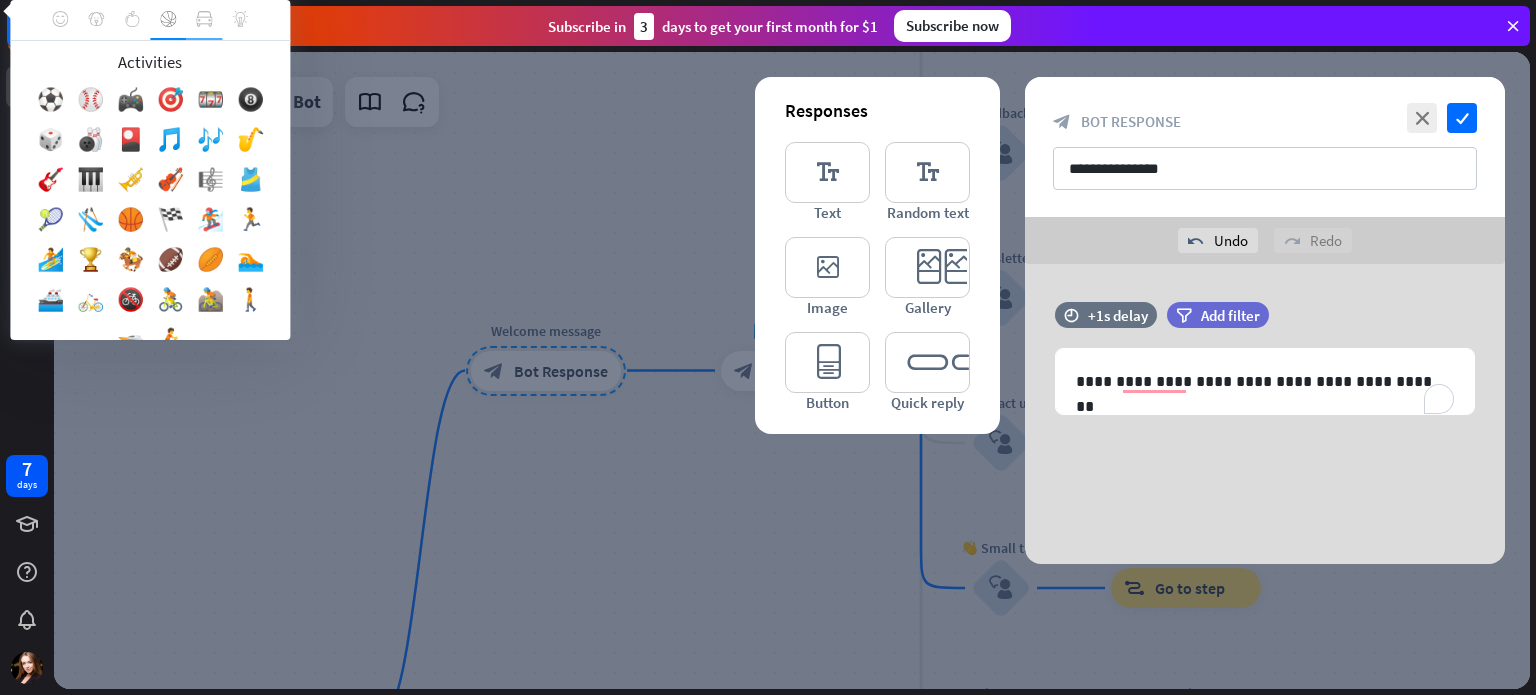 click 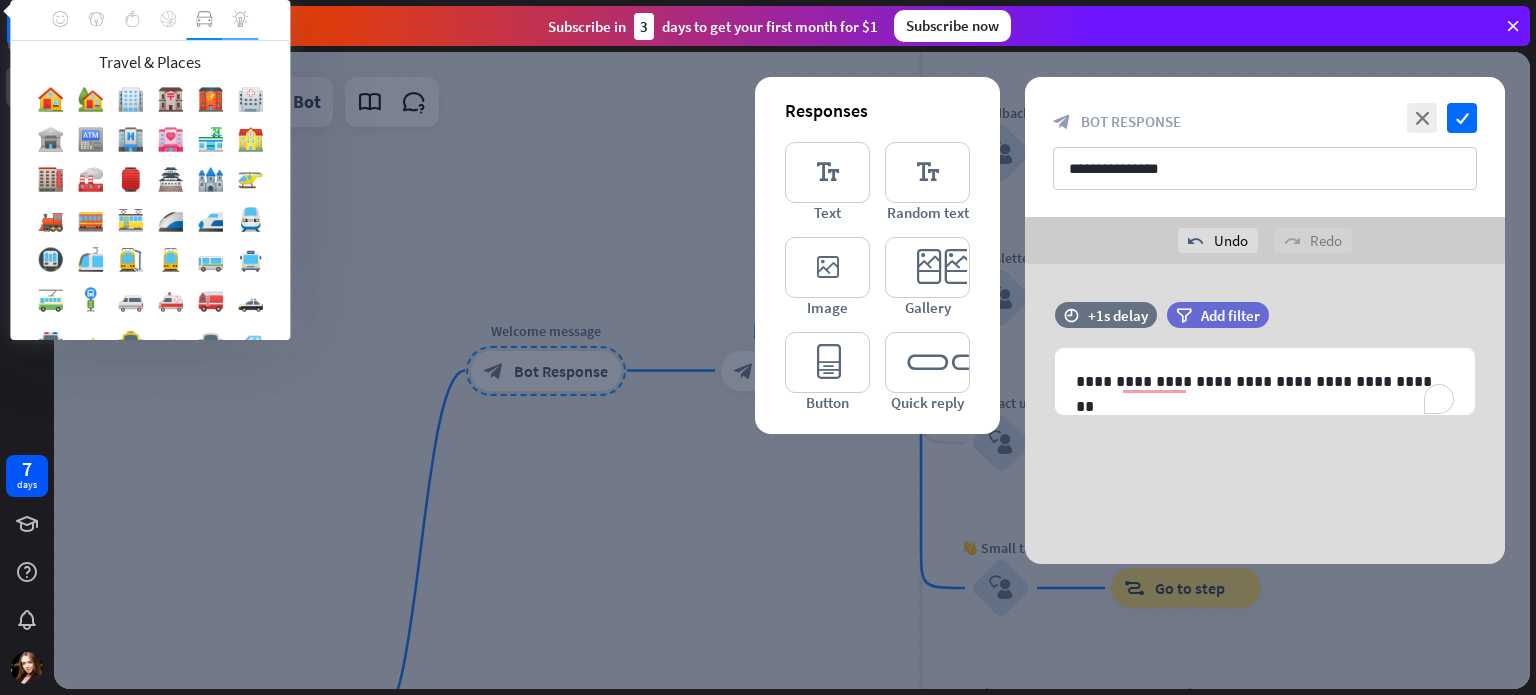 click 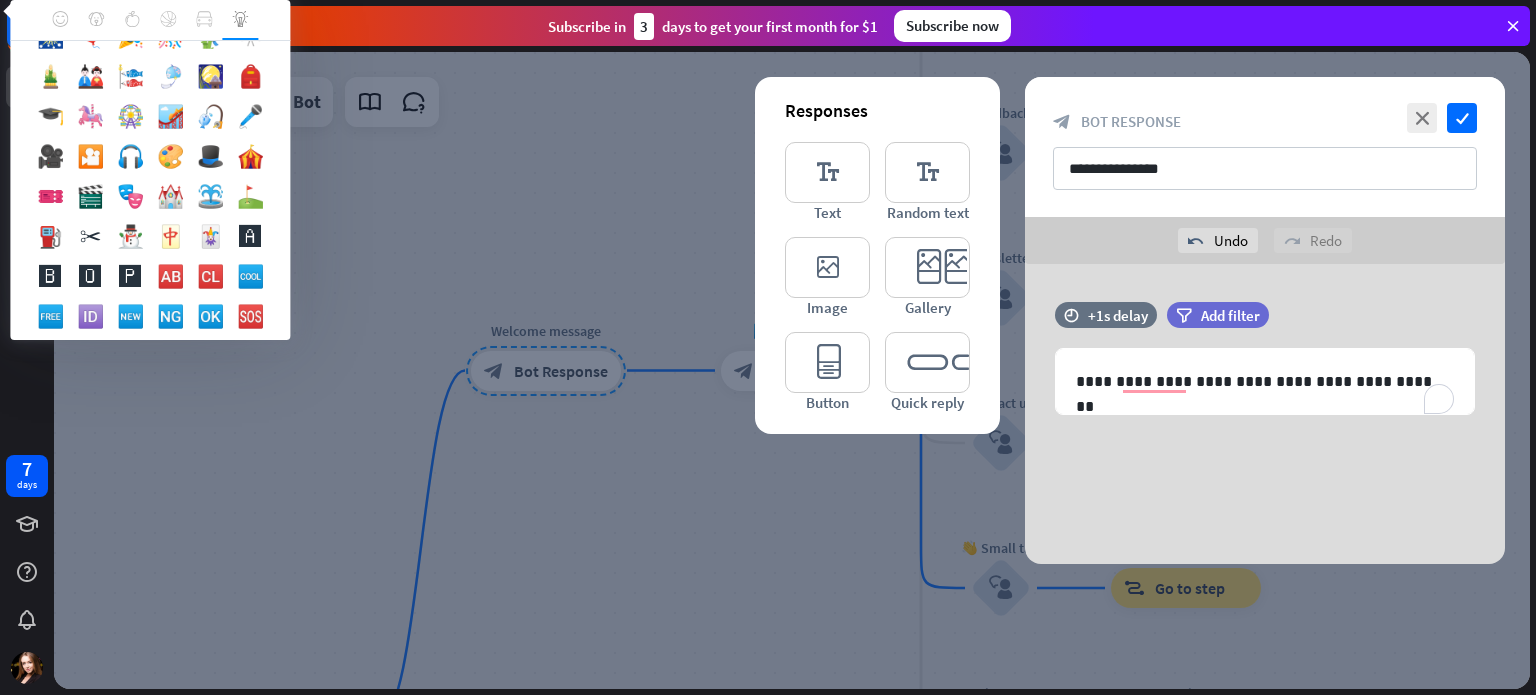 scroll, scrollTop: 1592, scrollLeft: 0, axis: vertical 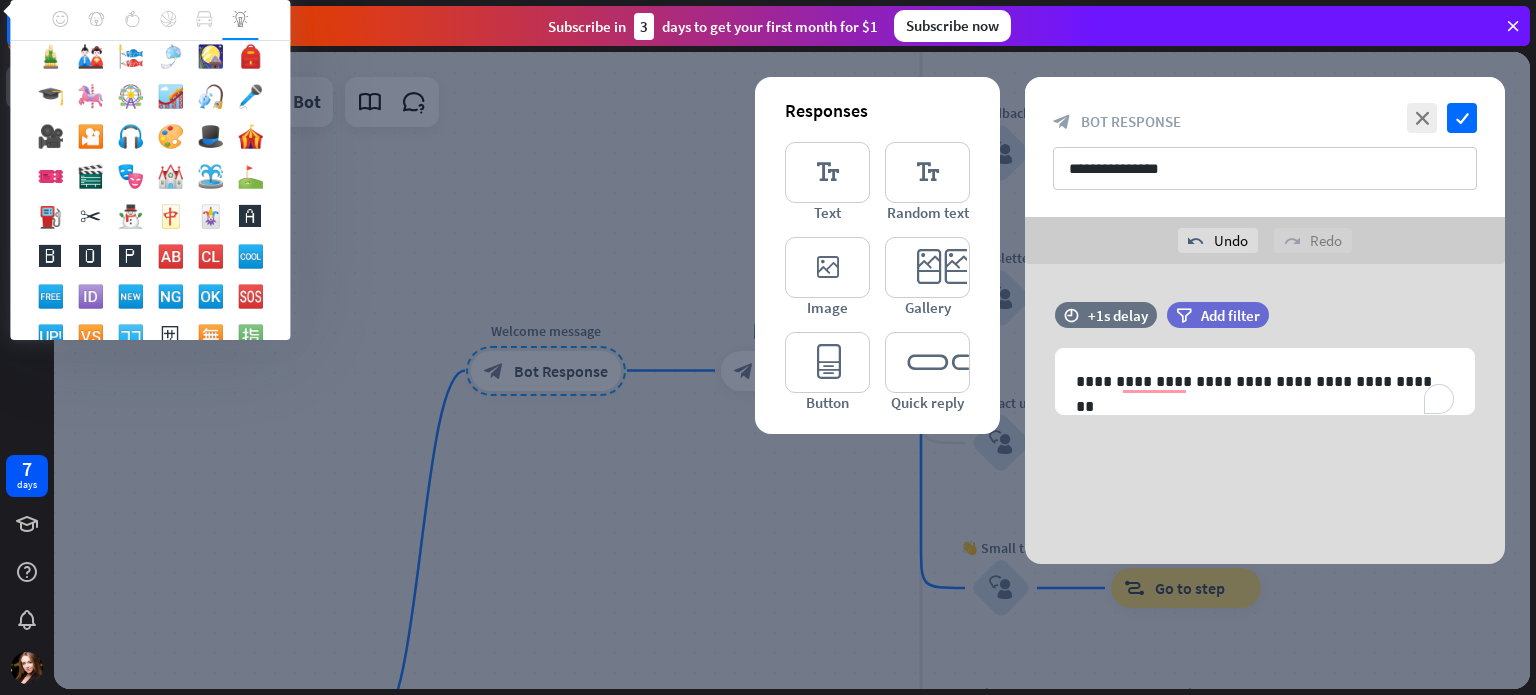 click on "💙" at bounding box center (50, -59) 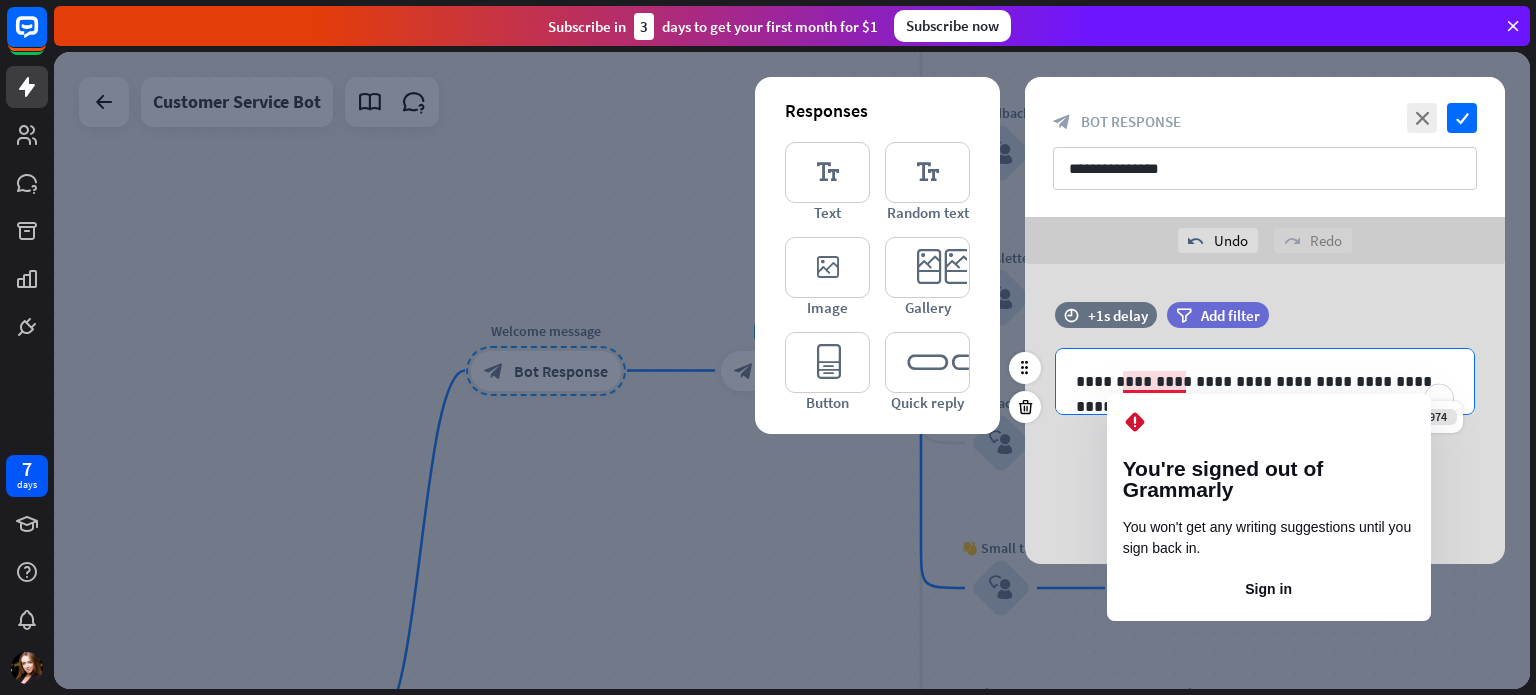 click on "**********" at bounding box center [1265, 381] 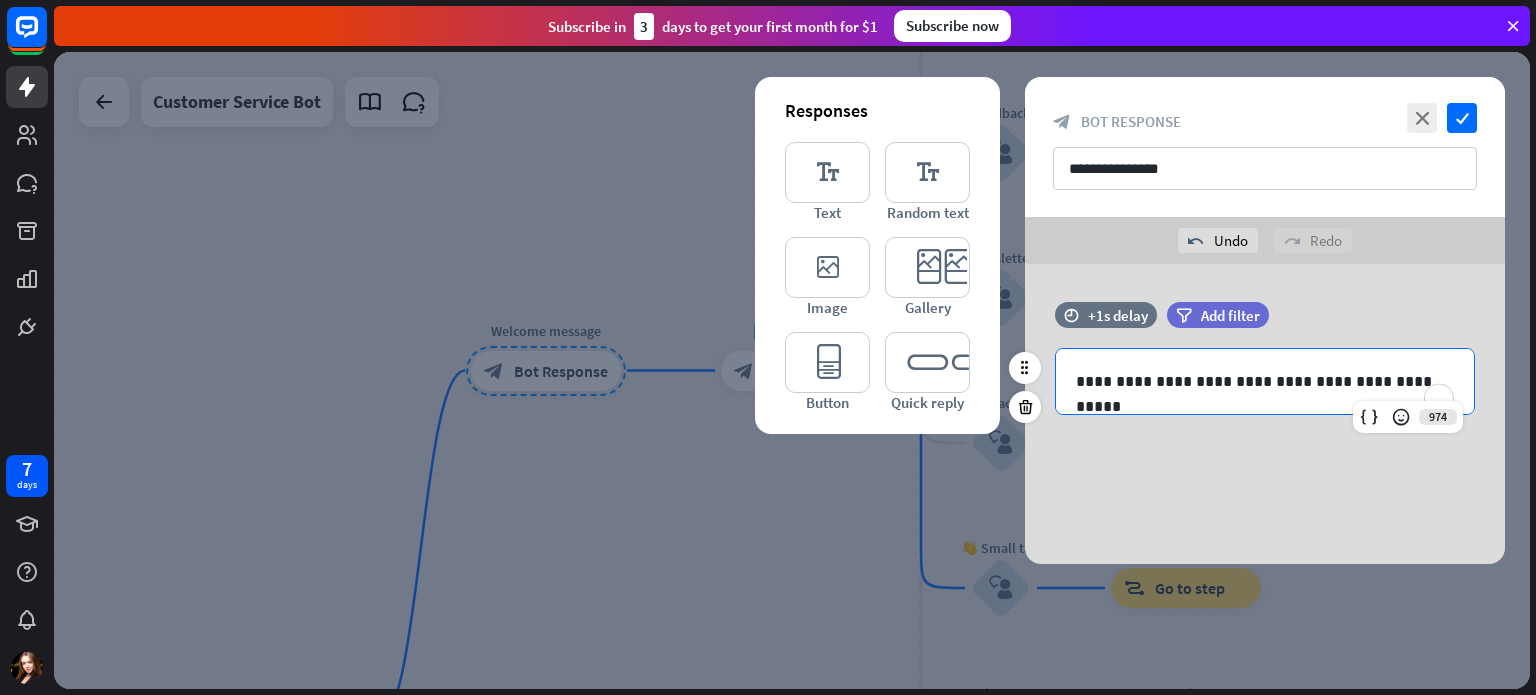 click on "**********" at bounding box center [1265, 381] 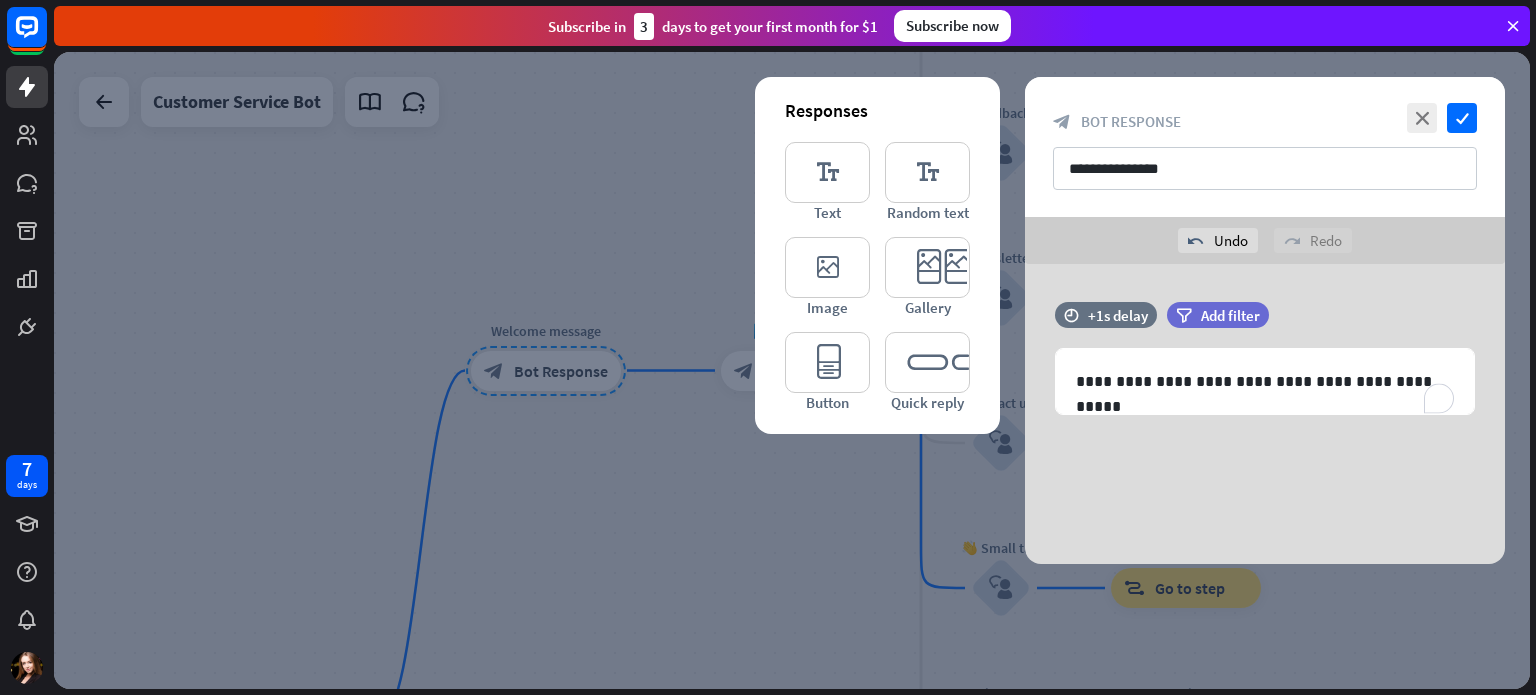 click on "**********" at bounding box center [1265, 414] 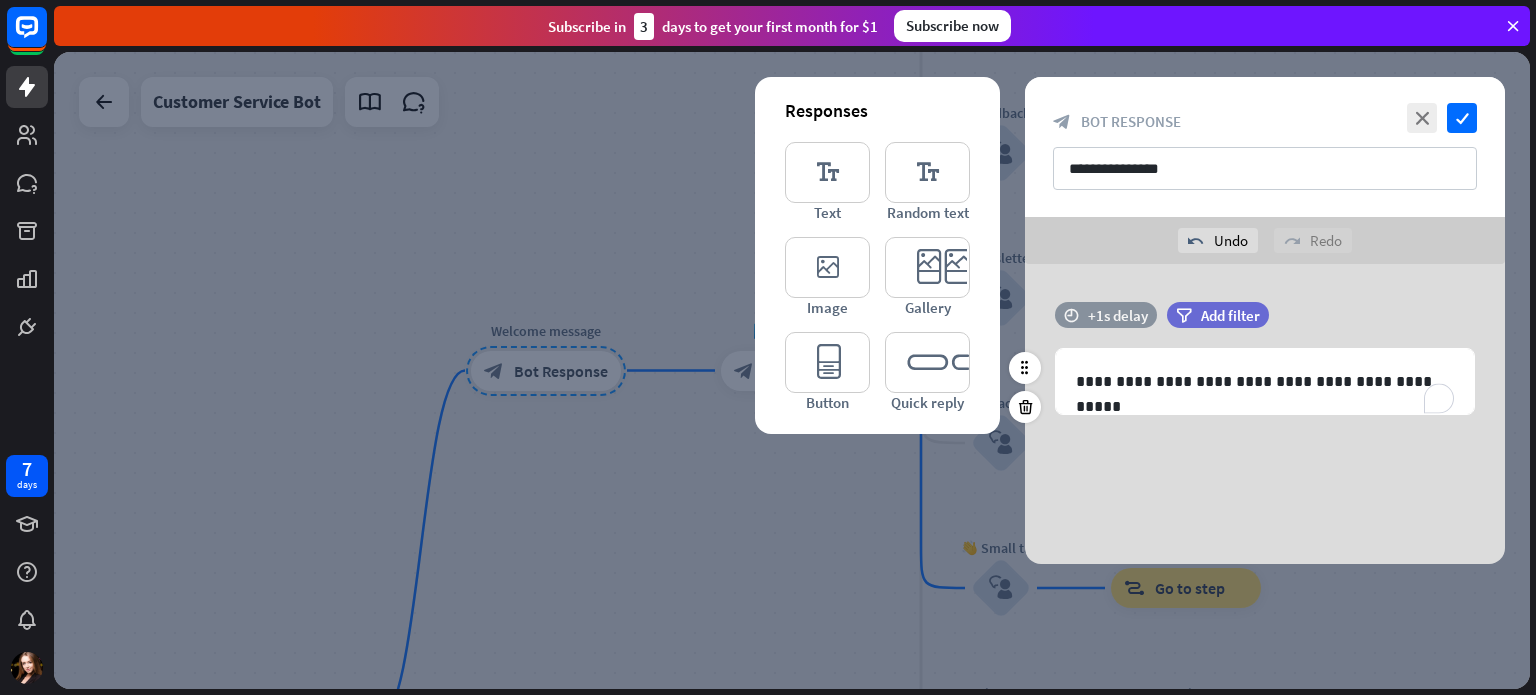 click on "+1s delay" at bounding box center [1118, 315] 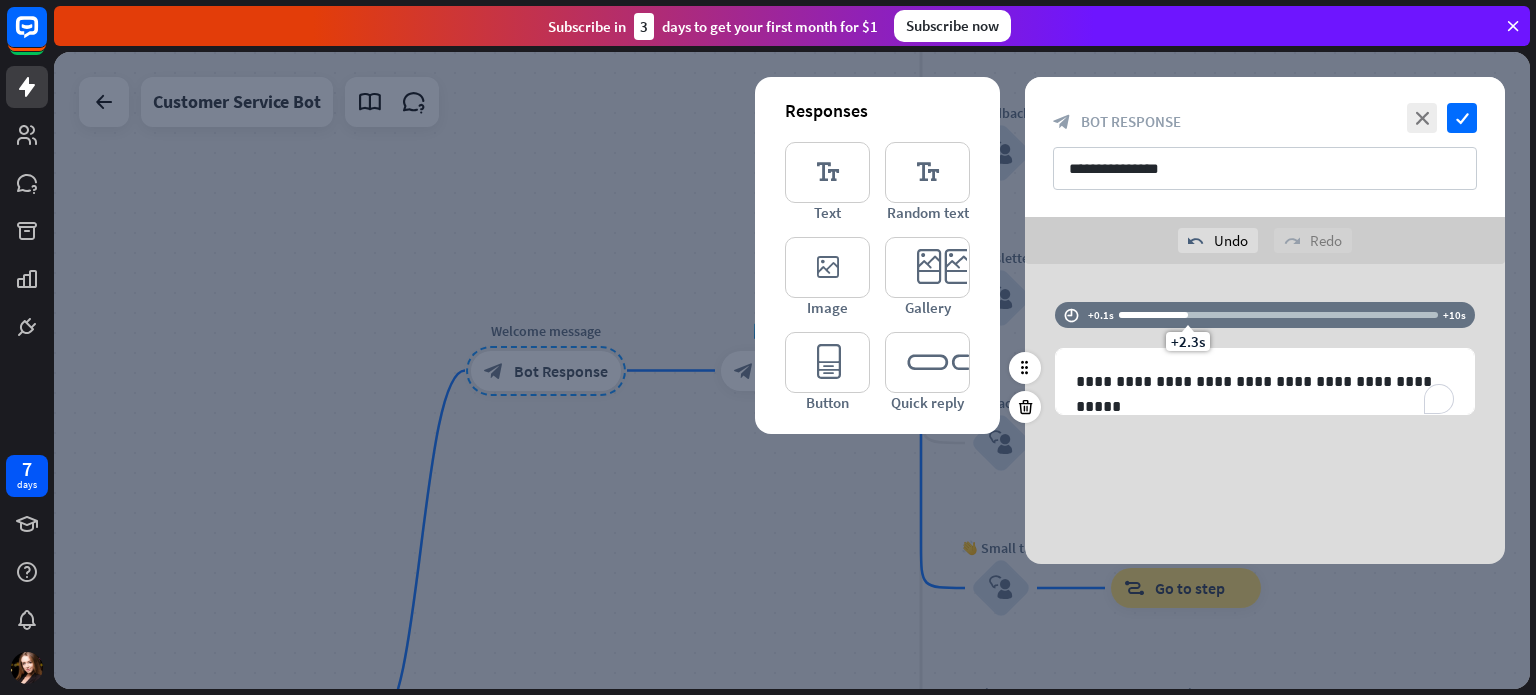 drag, startPoint x: 1155, startPoint y: 339, endPoint x: 1187, endPoint y: 340, distance: 32.01562 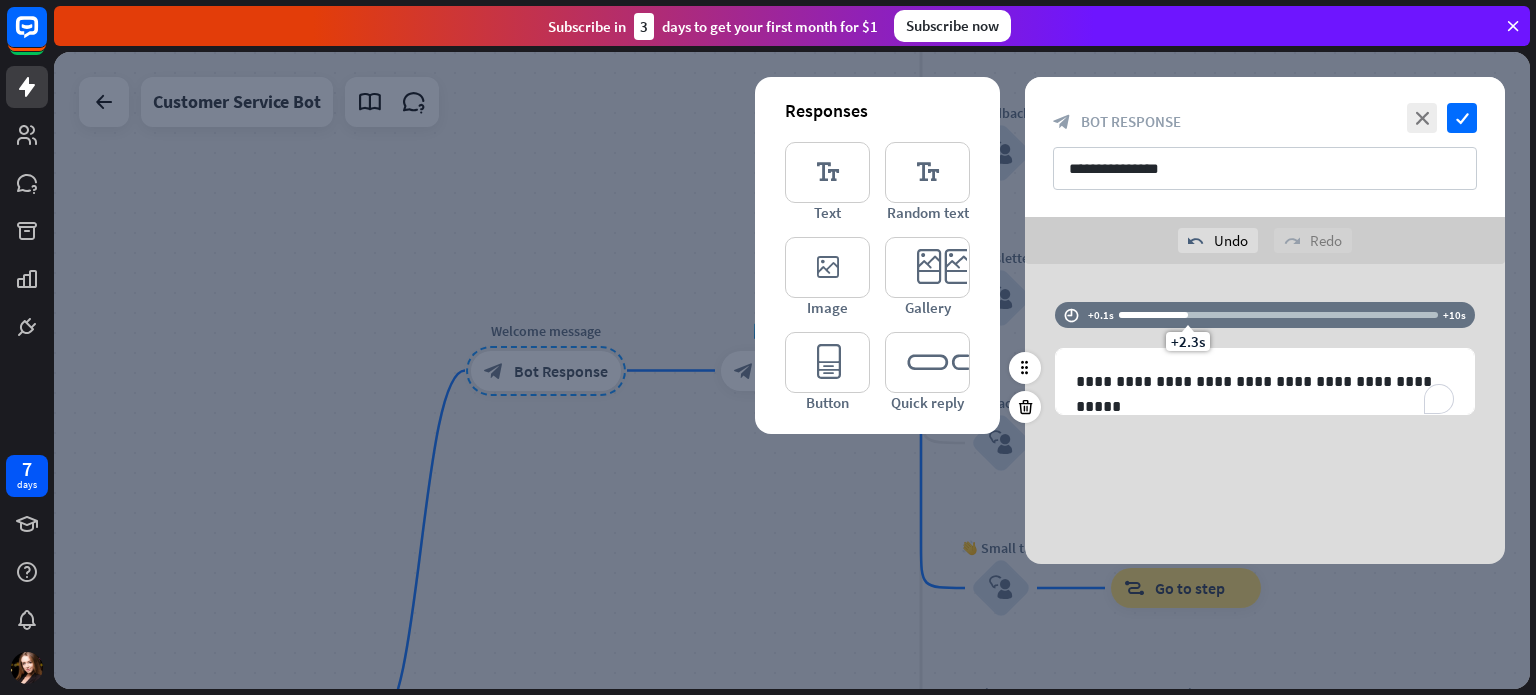 click on "+2.3s" at bounding box center (1188, 341) 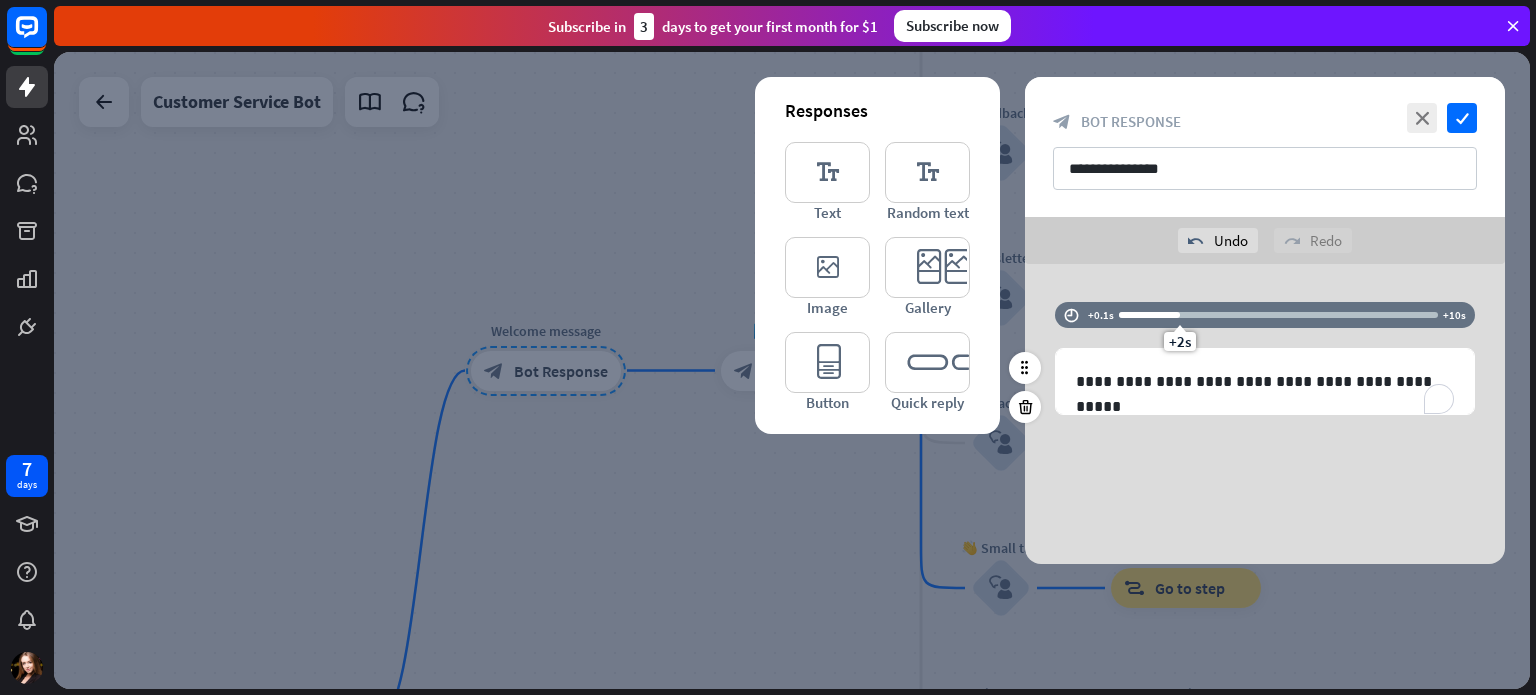 click on "+2s" at bounding box center [1180, 341] 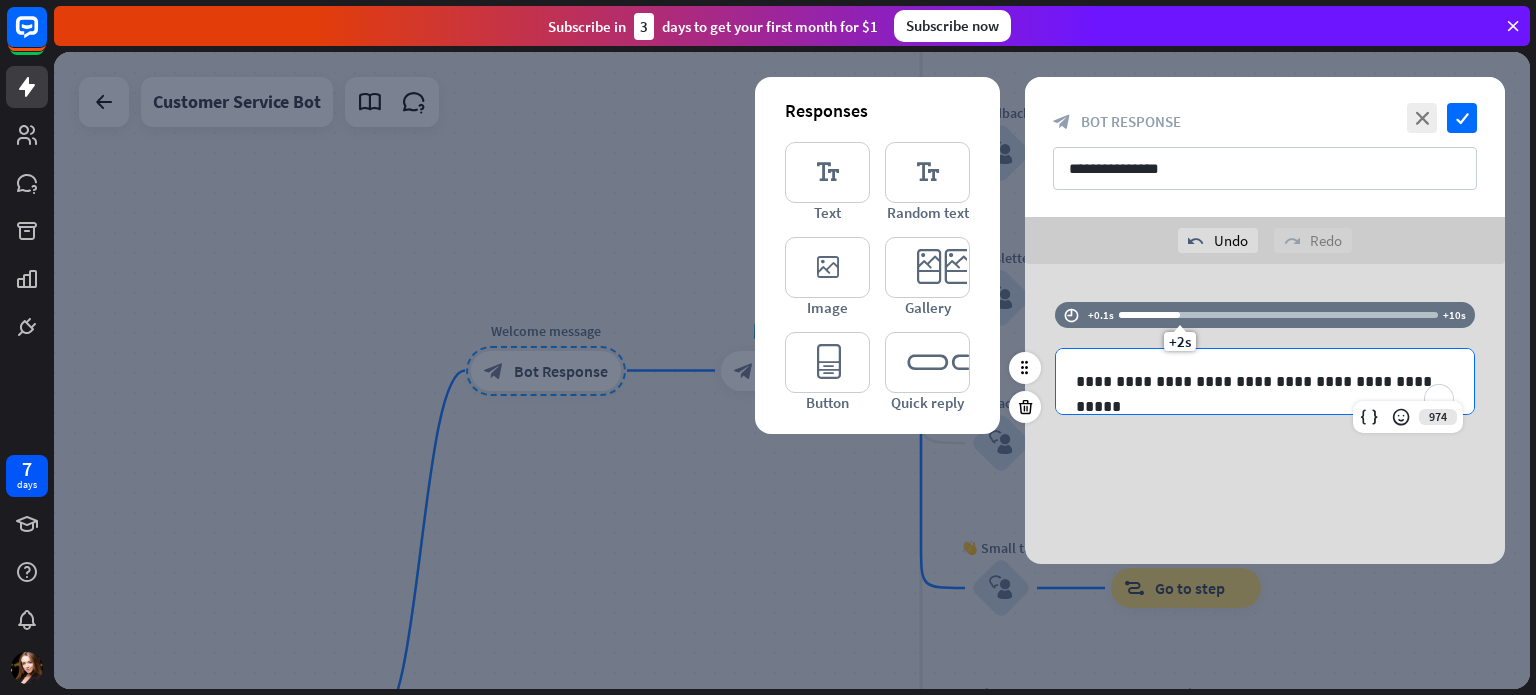 click on "**********" at bounding box center [1265, 381] 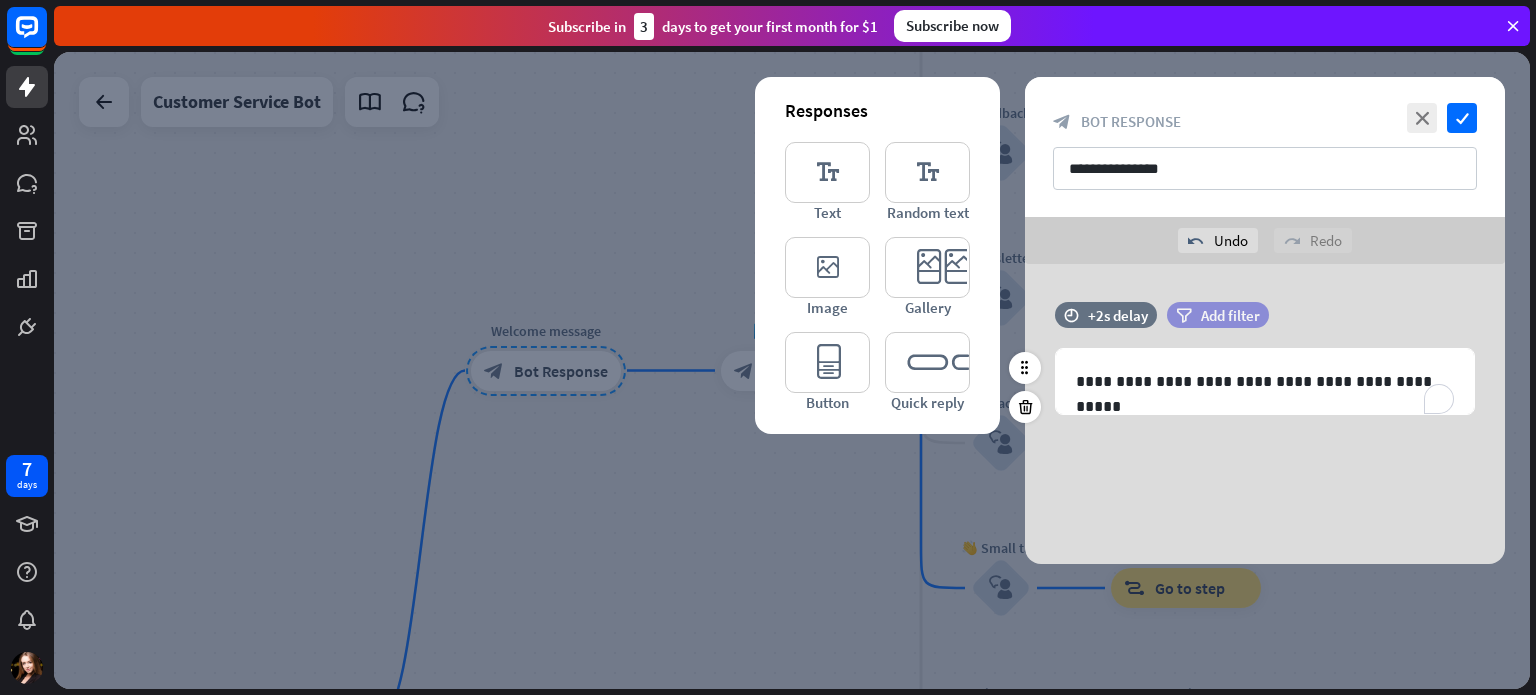click on "Add filter" at bounding box center [1230, 315] 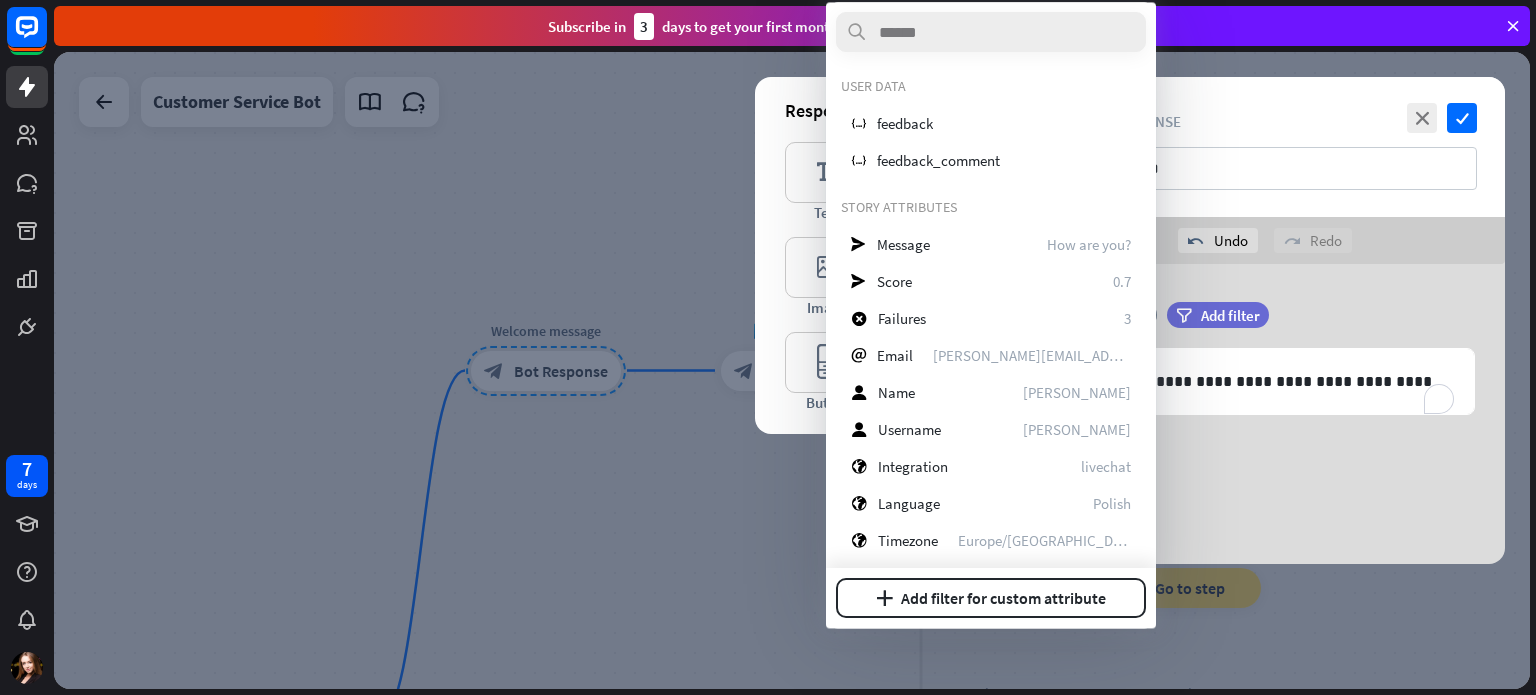 click on "**********" at bounding box center (1265, 414) 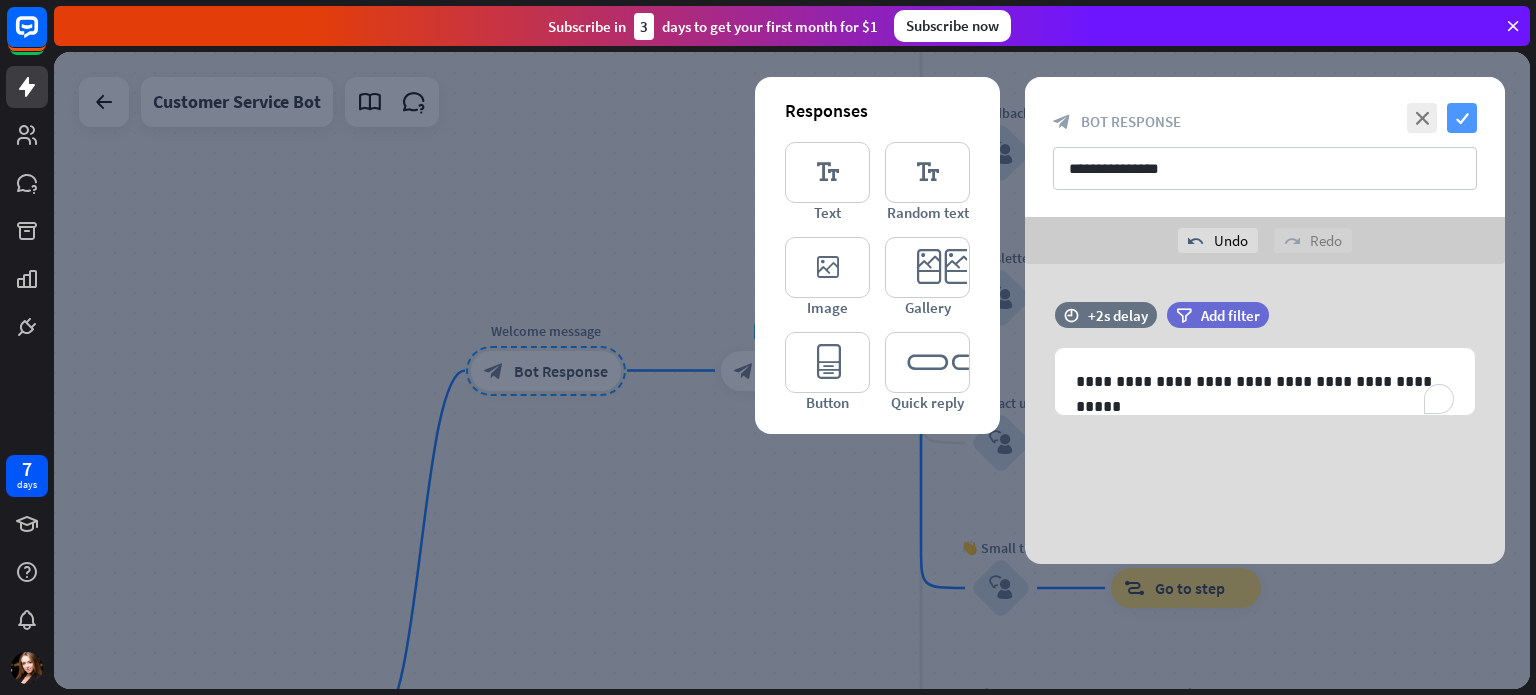 click on "check" at bounding box center (1462, 118) 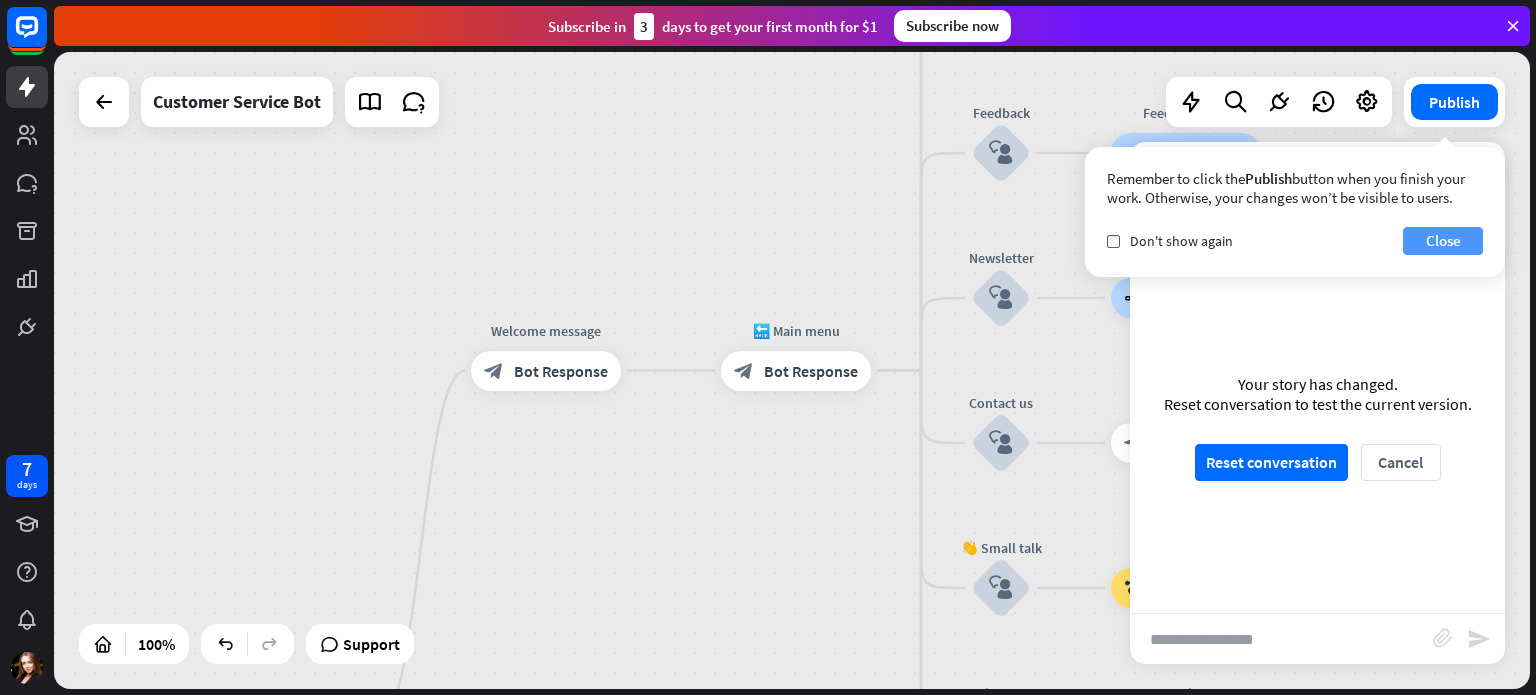 click on "Close" at bounding box center (1443, 241) 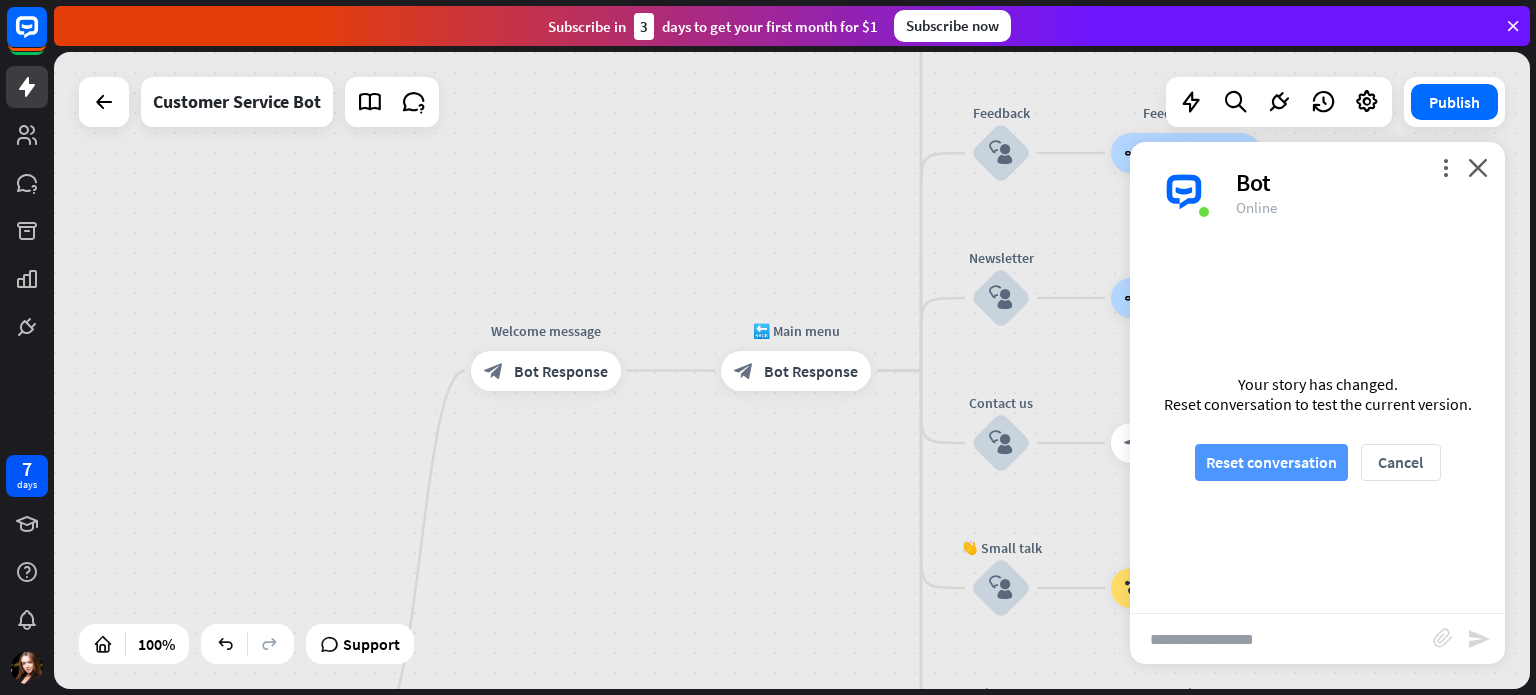click on "Reset conversation" at bounding box center [1271, 462] 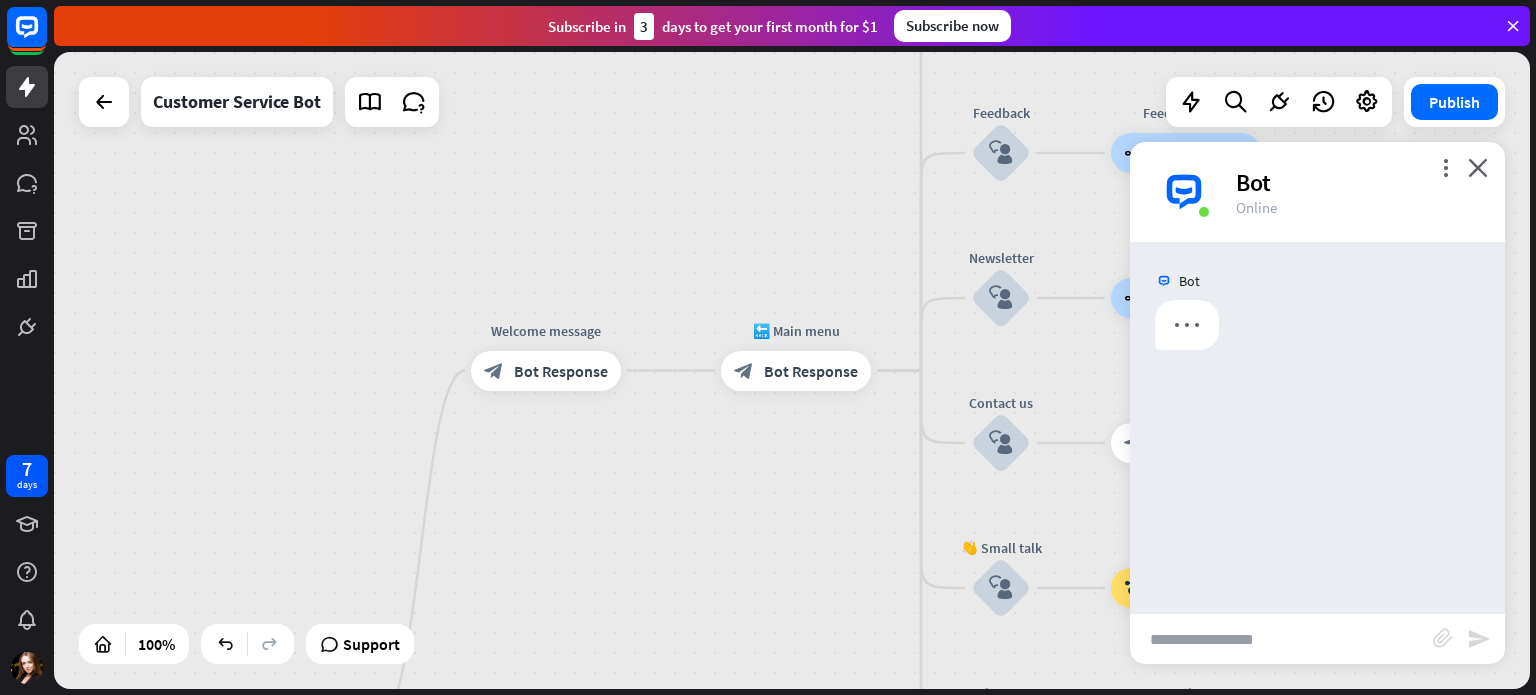scroll, scrollTop: 0, scrollLeft: 0, axis: both 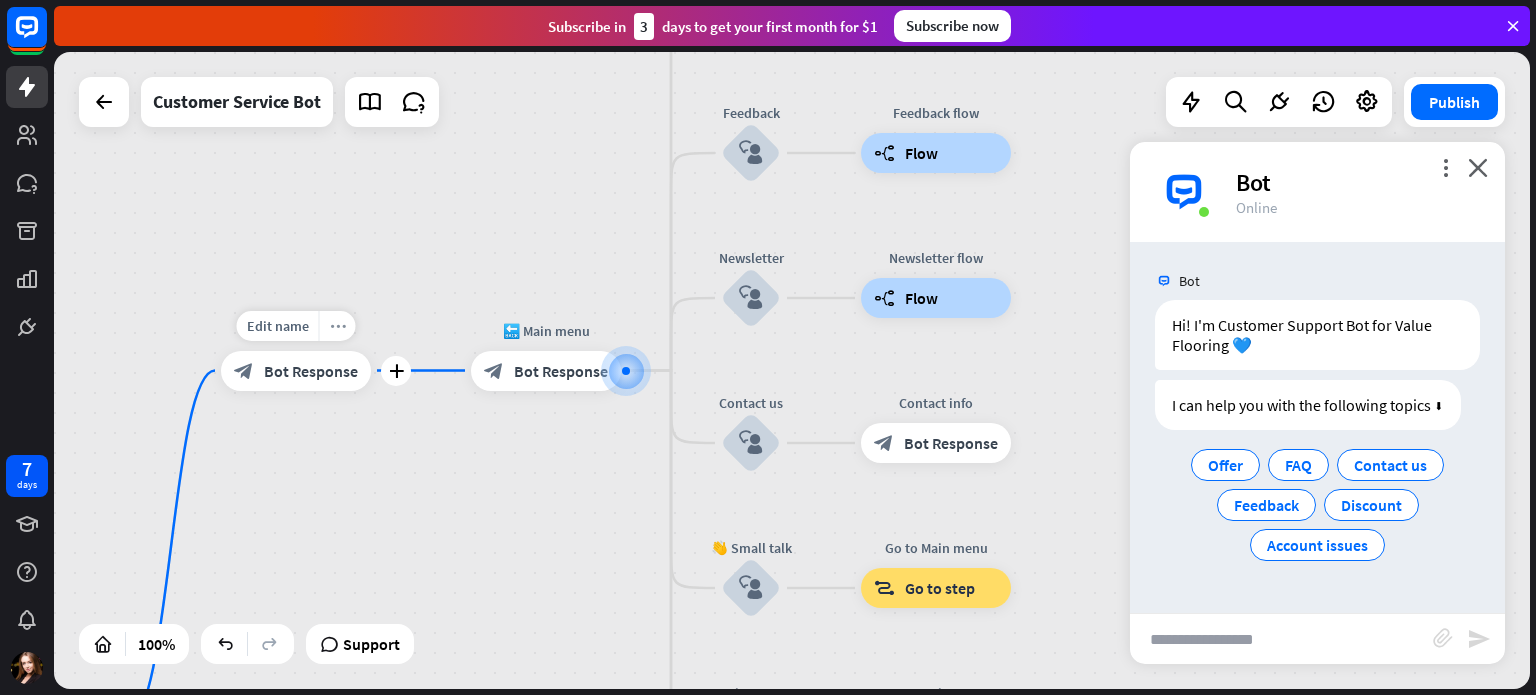 click on "more_horiz" at bounding box center (338, 325) 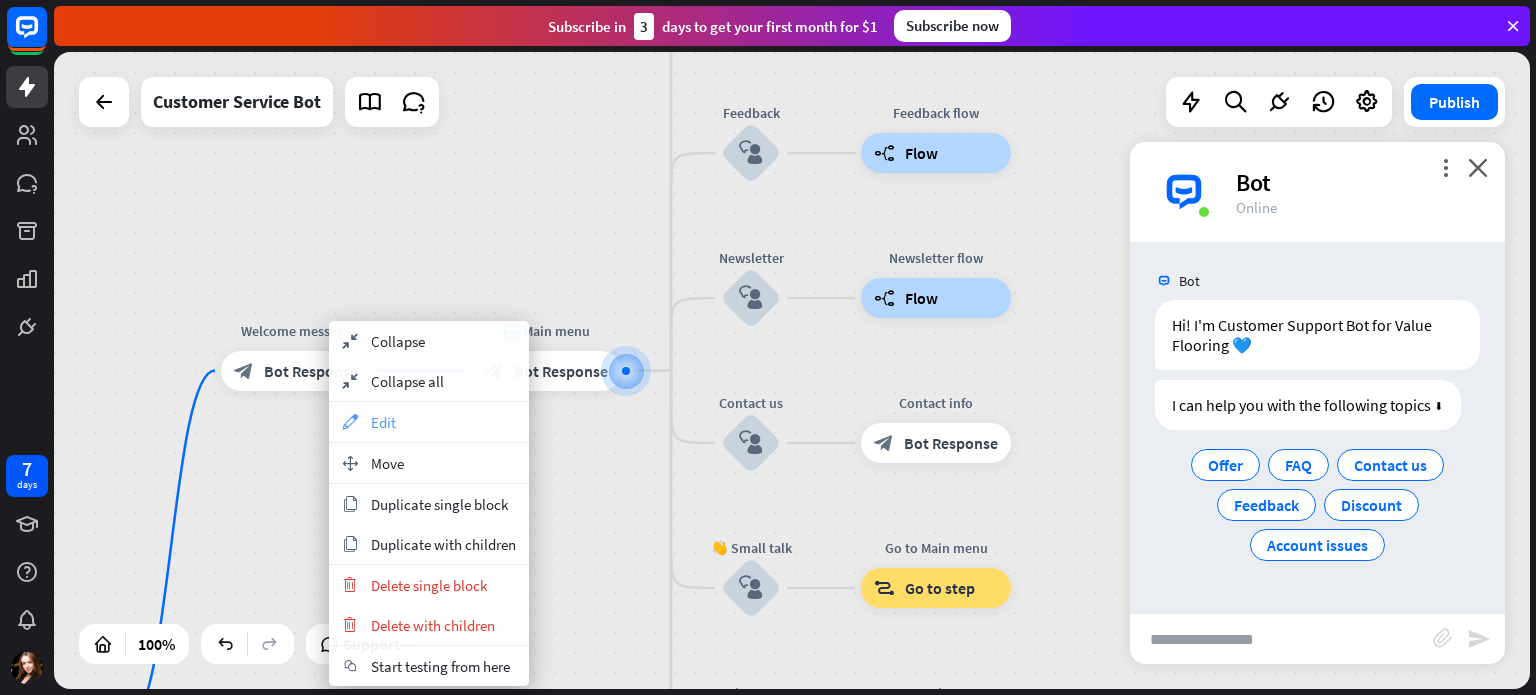 click on "appearance   Edit" at bounding box center (429, 422) 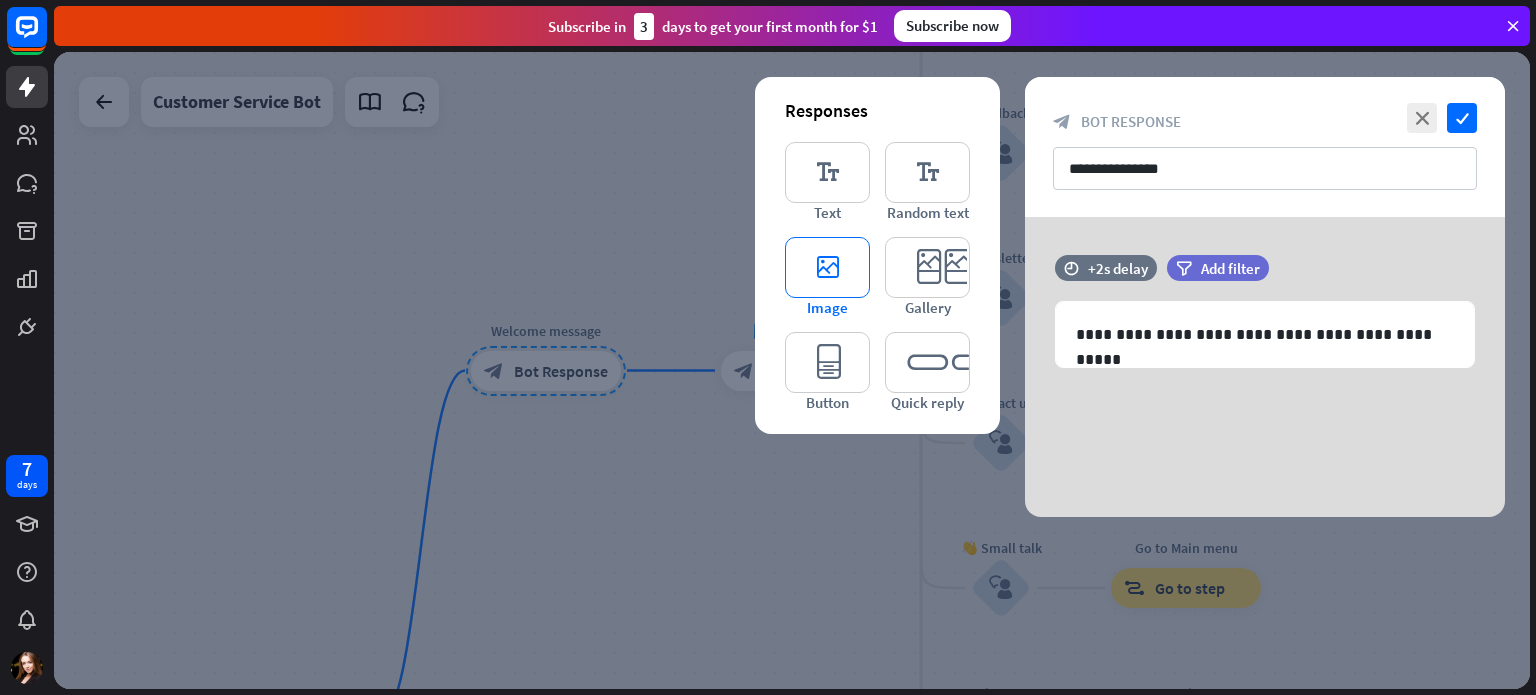 click on "editor_image" at bounding box center [827, 267] 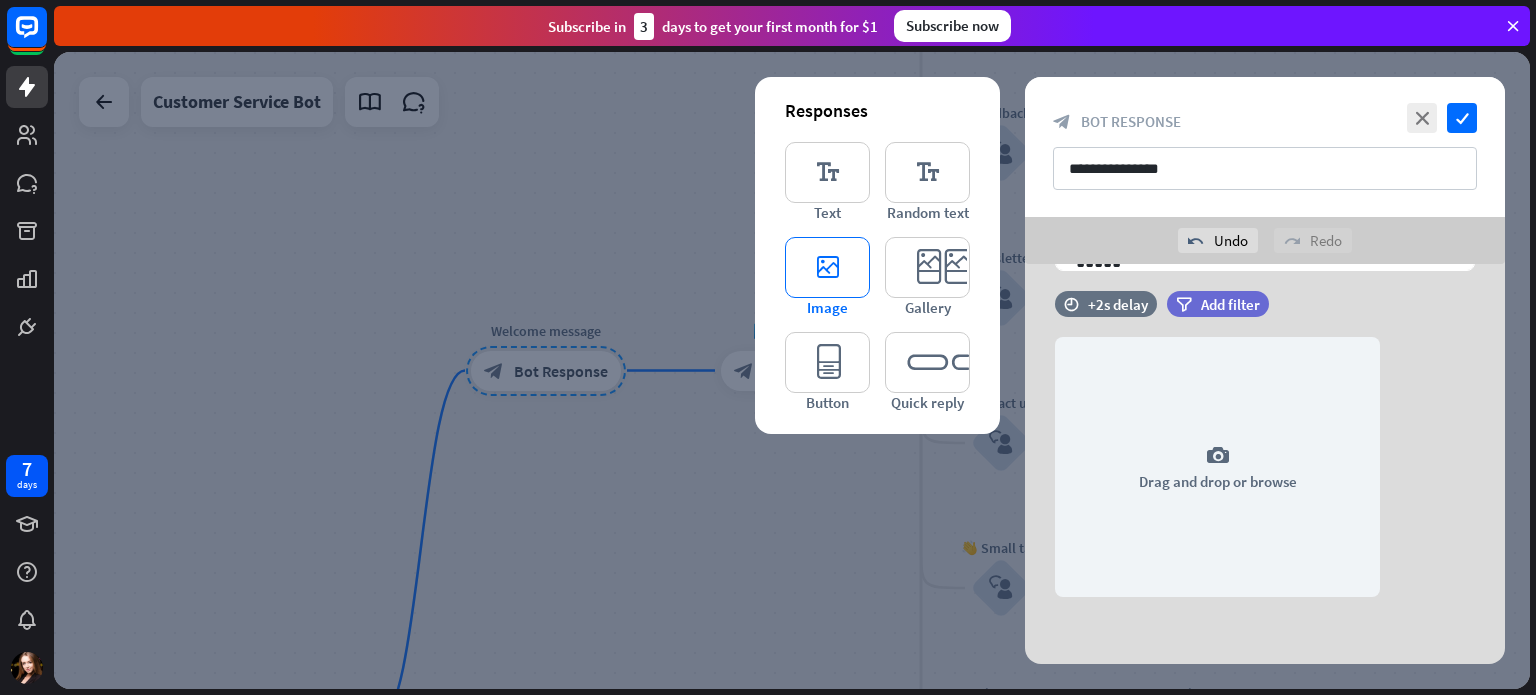 scroll, scrollTop: 146, scrollLeft: 0, axis: vertical 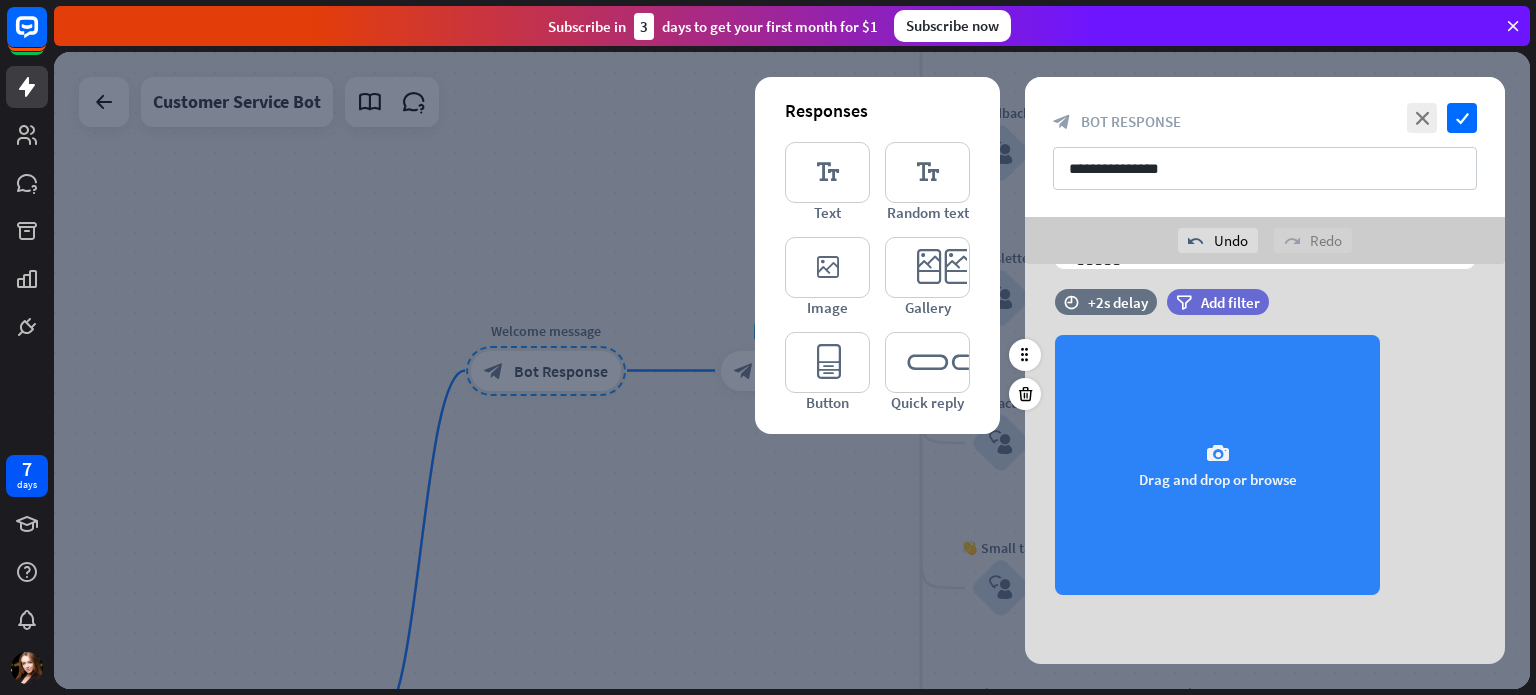 click on "camera" at bounding box center (1218, 454) 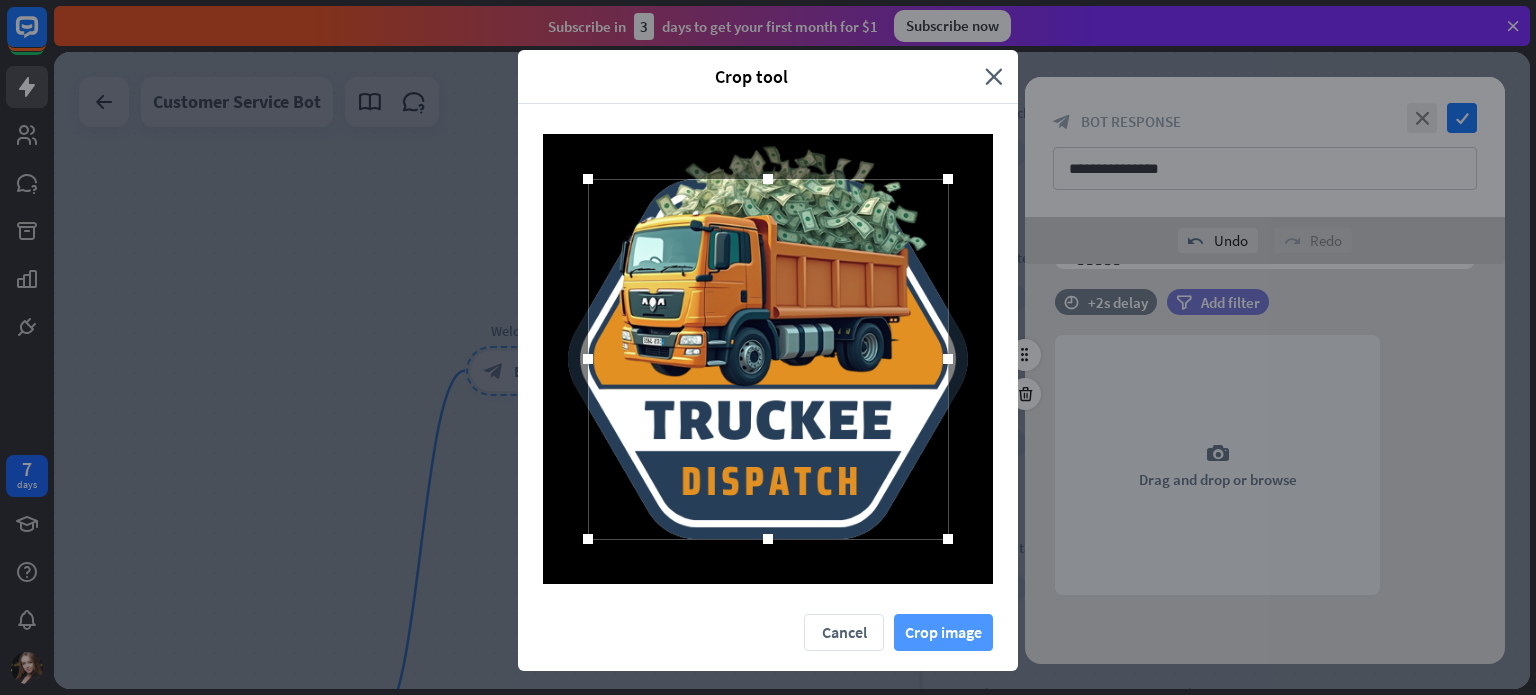 click on "Crop image" at bounding box center [943, 632] 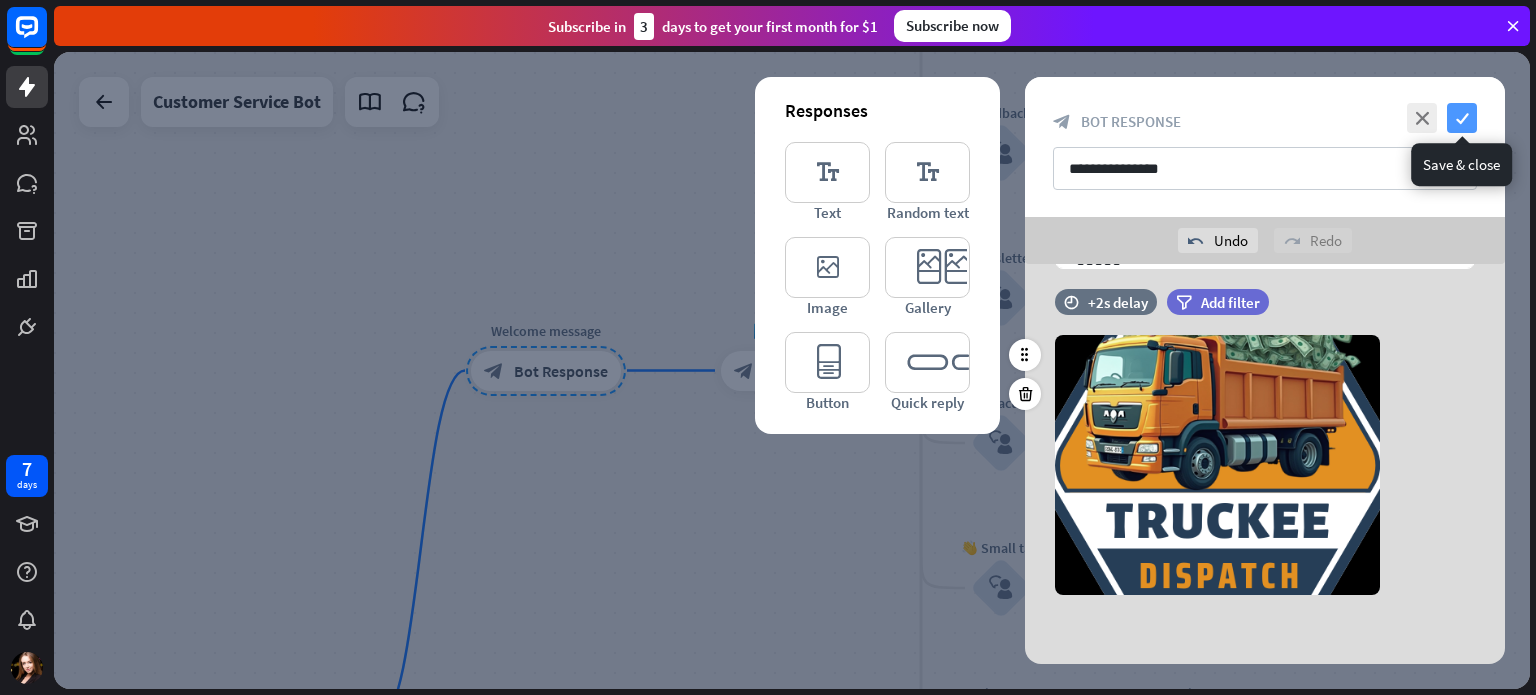 click on "check" at bounding box center [1462, 118] 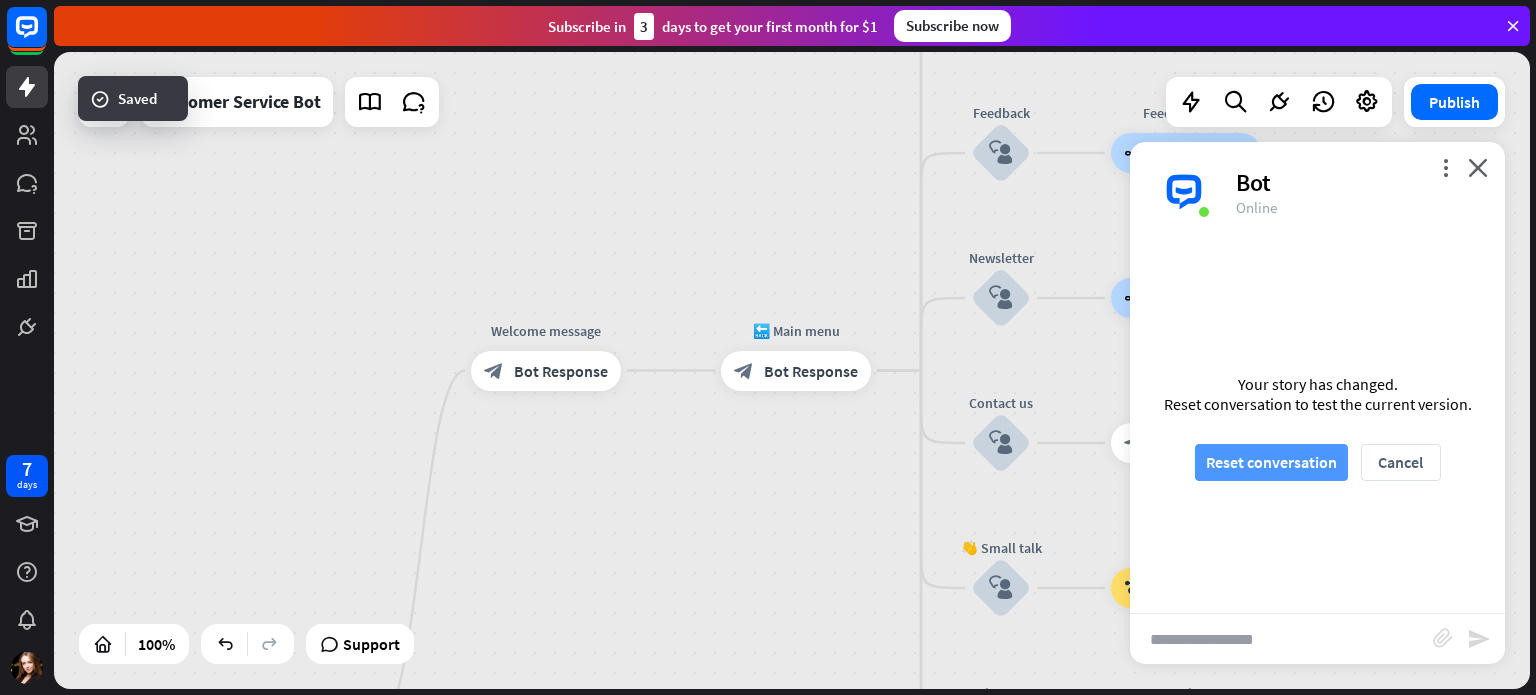 click on "Reset conversation" at bounding box center [1271, 462] 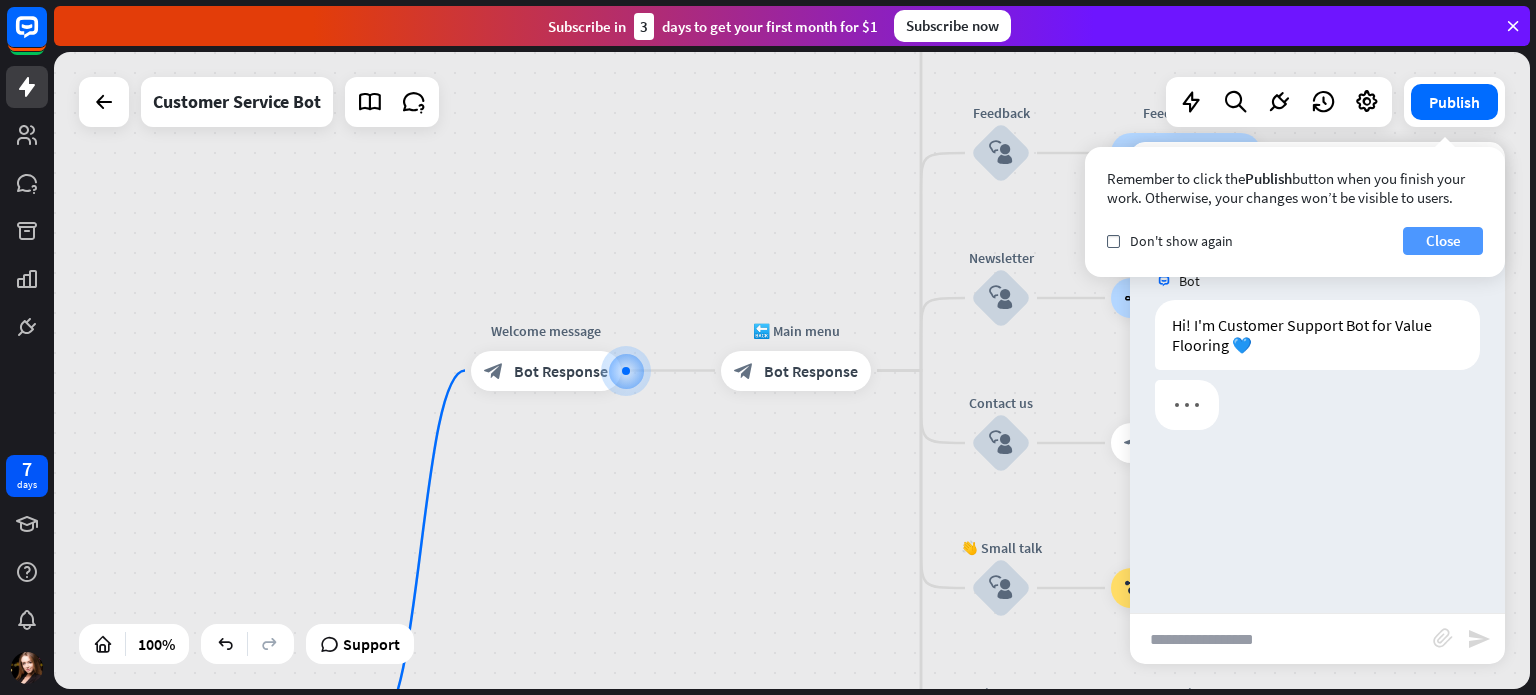 click on "Close" at bounding box center (1443, 241) 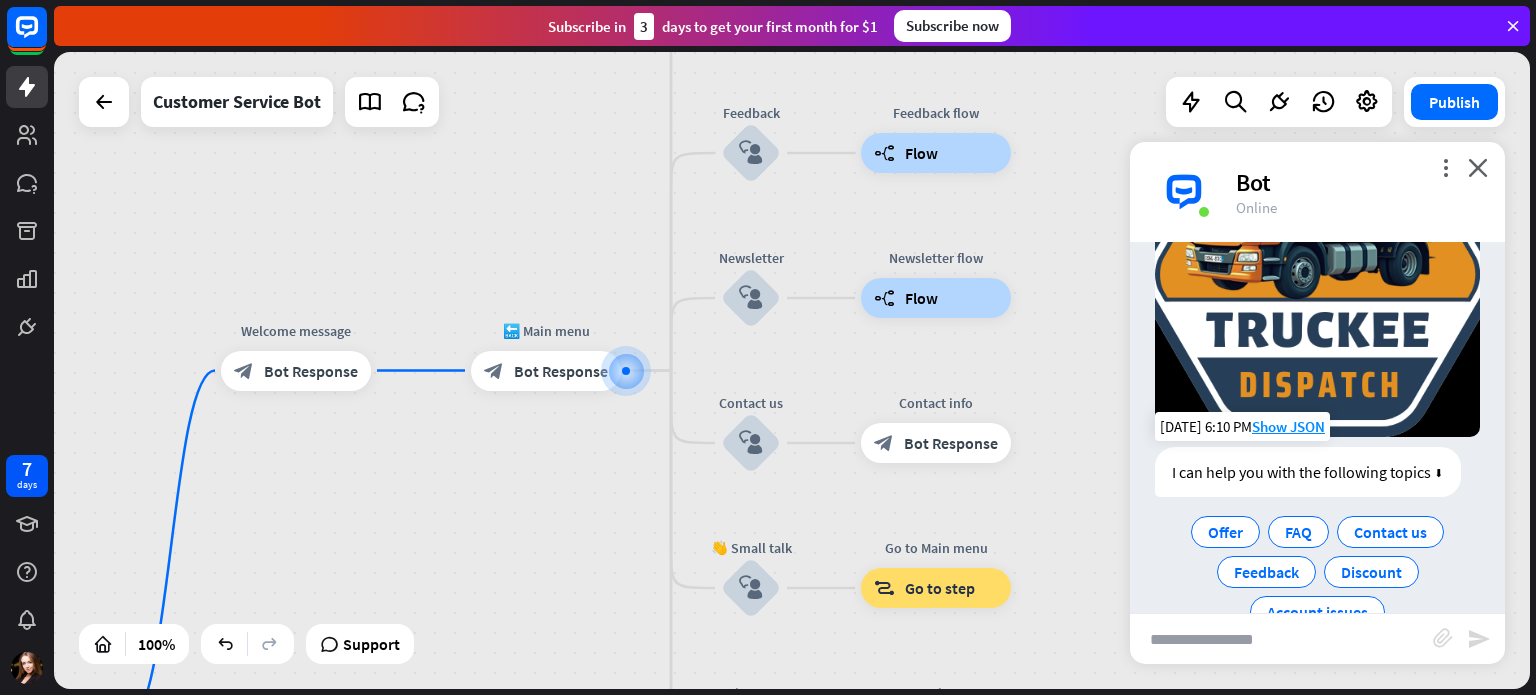 scroll, scrollTop: 301, scrollLeft: 0, axis: vertical 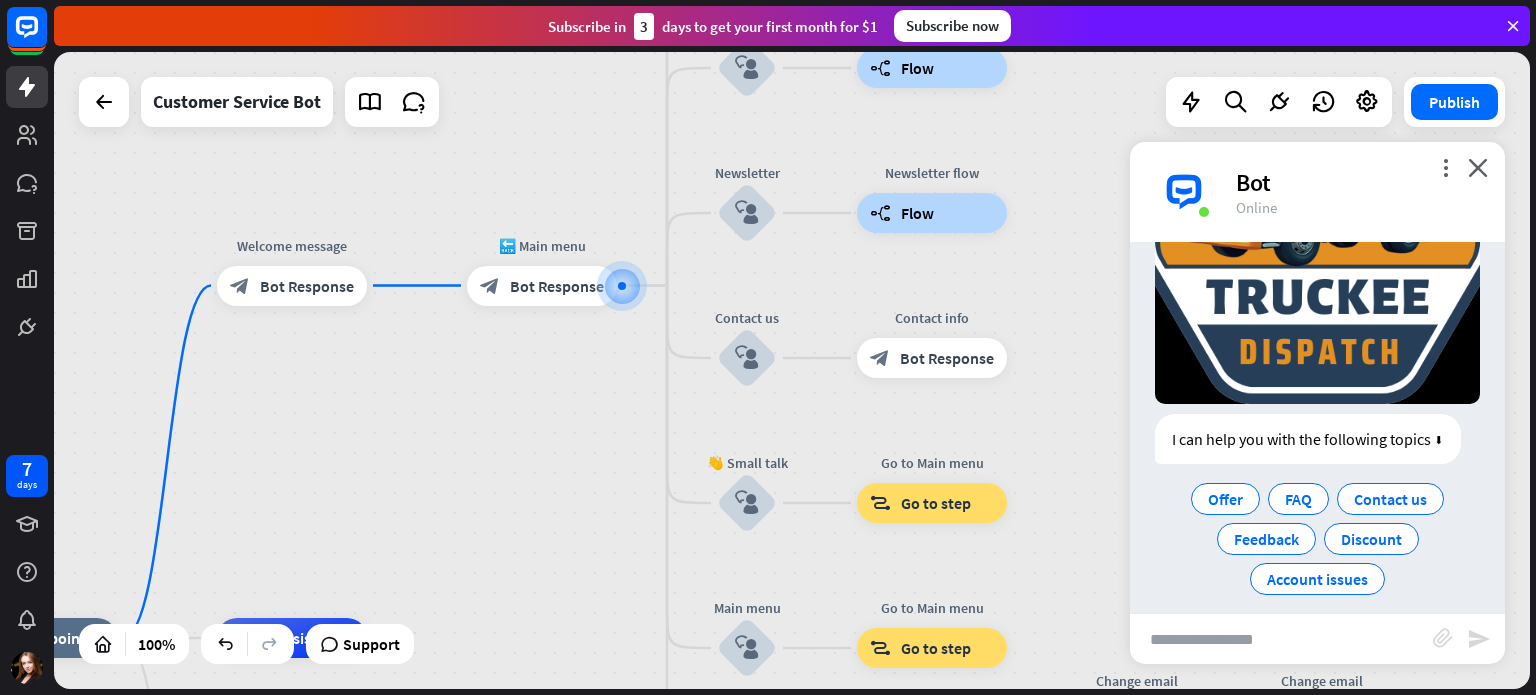 drag, startPoint x: 1514, startPoint y: 466, endPoint x: 1510, endPoint y: 382, distance: 84.095184 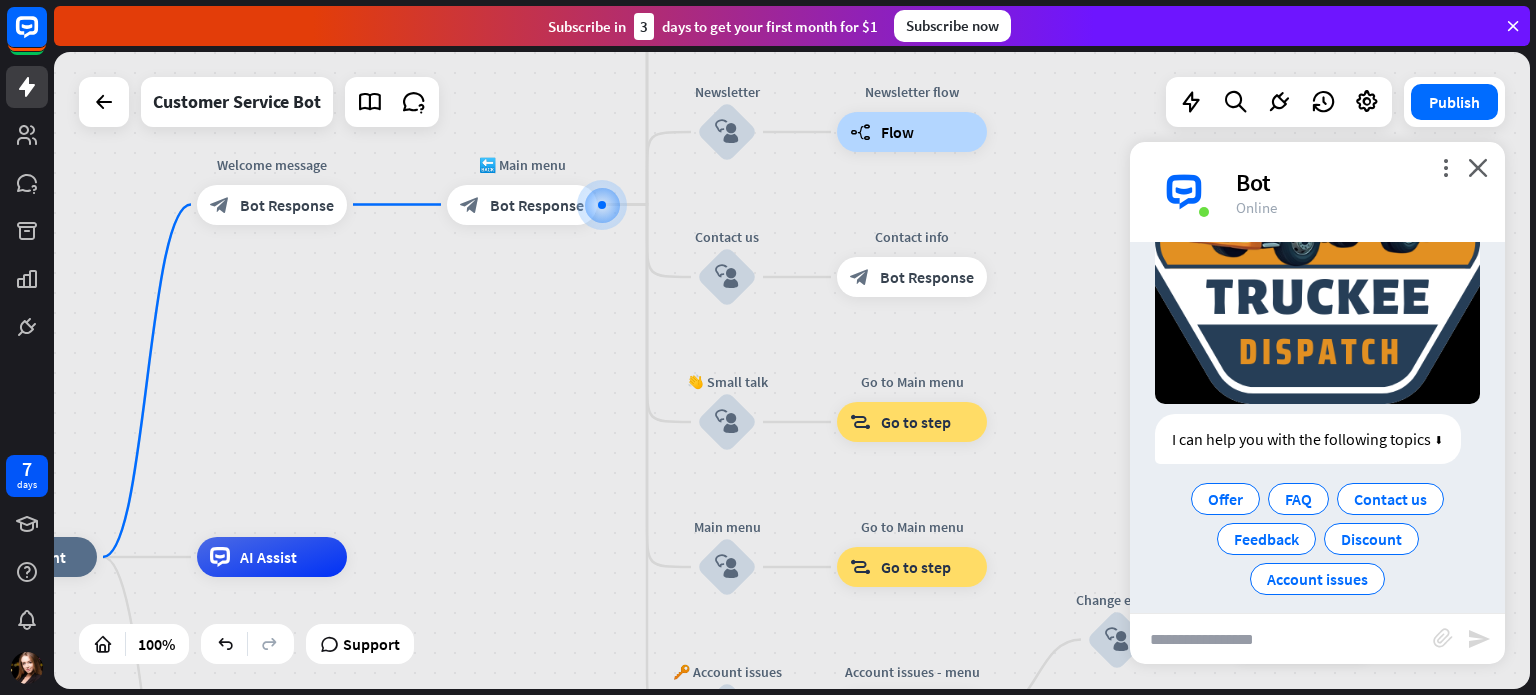drag, startPoint x: 1505, startPoint y: 450, endPoint x: 1485, endPoint y: 368, distance: 84.40379 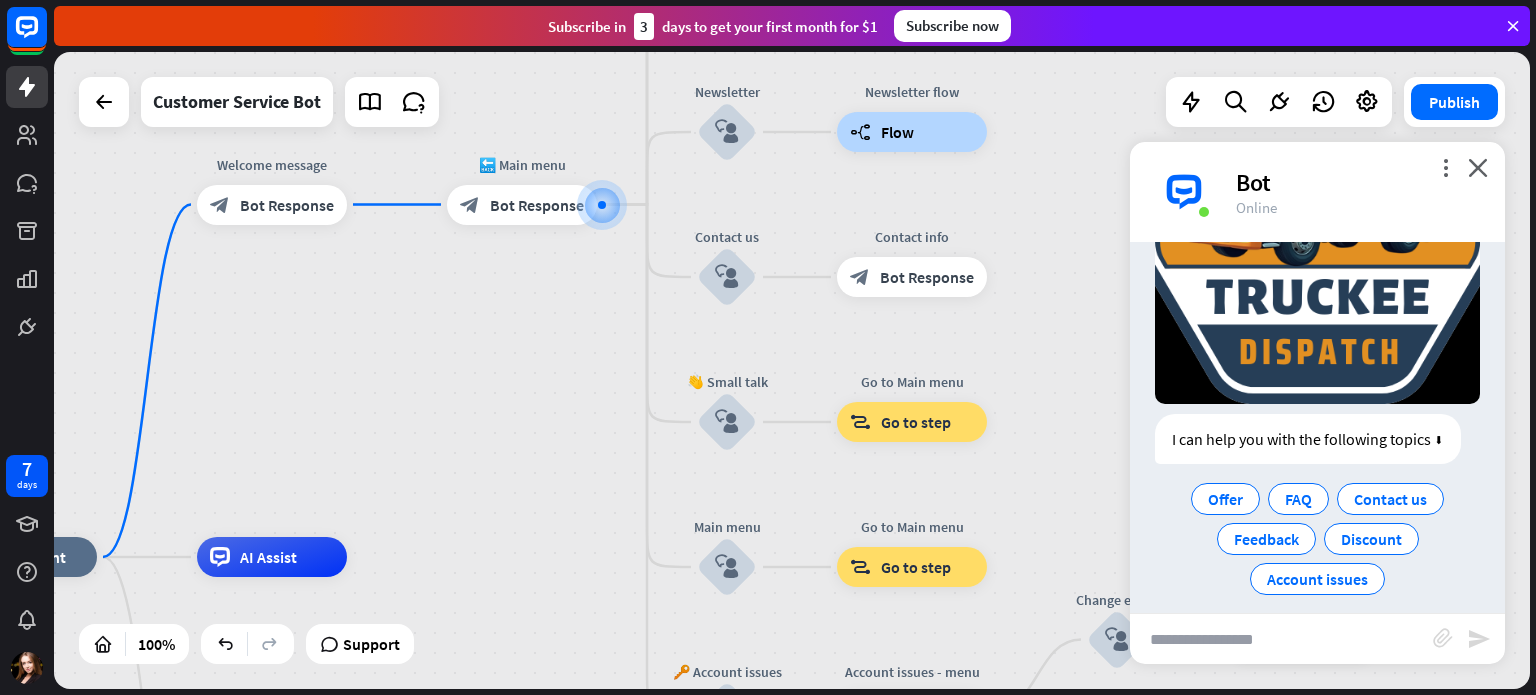 click on "home_2   Start point                 Welcome message   block_bot_response   Bot Response                 🔙 Main menu   block_bot_response   Bot Response                     Our offer   block_user_input                 Select product category   block_bot_response   Bot Response                 ❓ Question   block_user_input                 How can I help you?   block_bot_response   Bot Response                 FAQ   block_user_input                 Type your question   block_bot_response   Bot Response                 Popular questions   block_faq                 Feedback   block_user_input                 Feedback flow   builder_tree   Flow                 Newsletter   block_user_input                 Newsletter flow   builder_tree   Flow                 Contact us   block_user_input                 Contact info   block_bot_response   Bot Response                 👋 Small talk   block_user_input                 Go to Main menu   block_goto   Go to step                 Main menu" at bounding box center [792, 370] 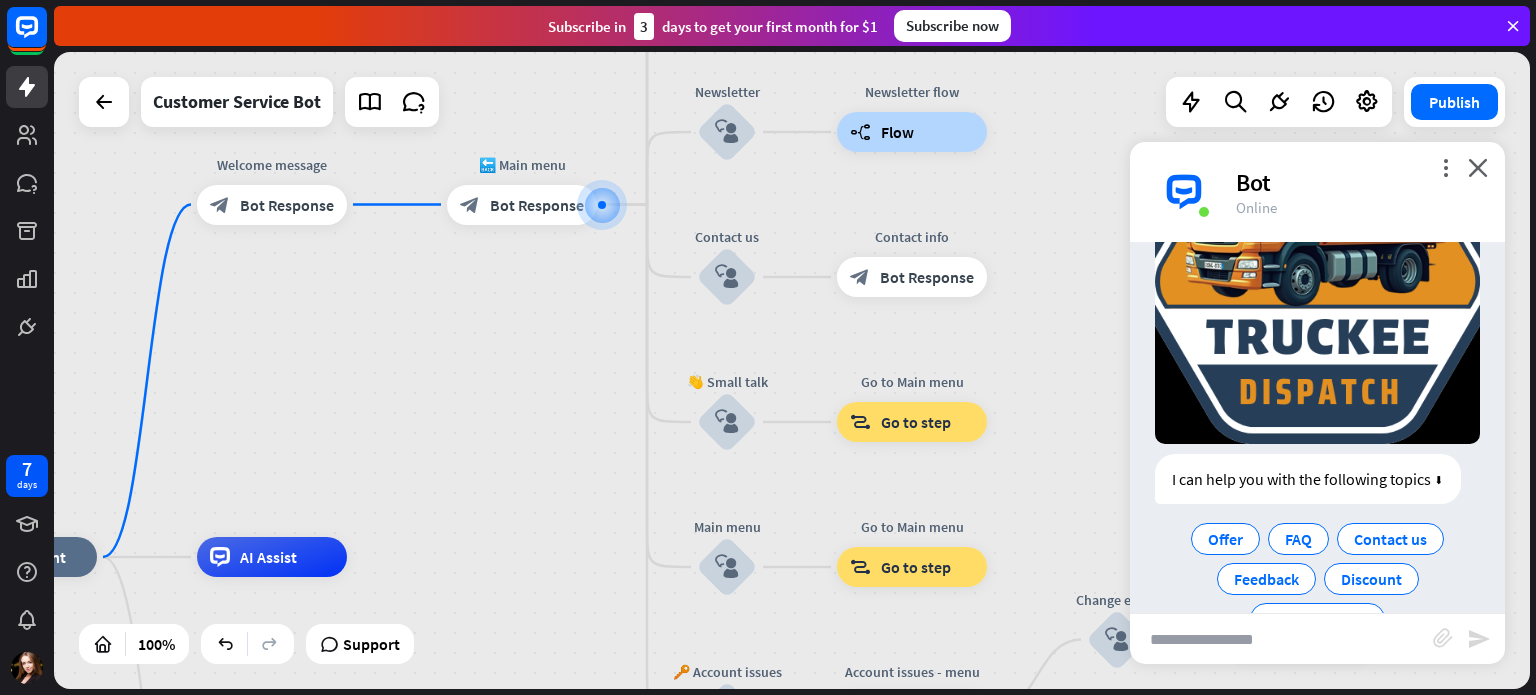 scroll, scrollTop: 301, scrollLeft: 0, axis: vertical 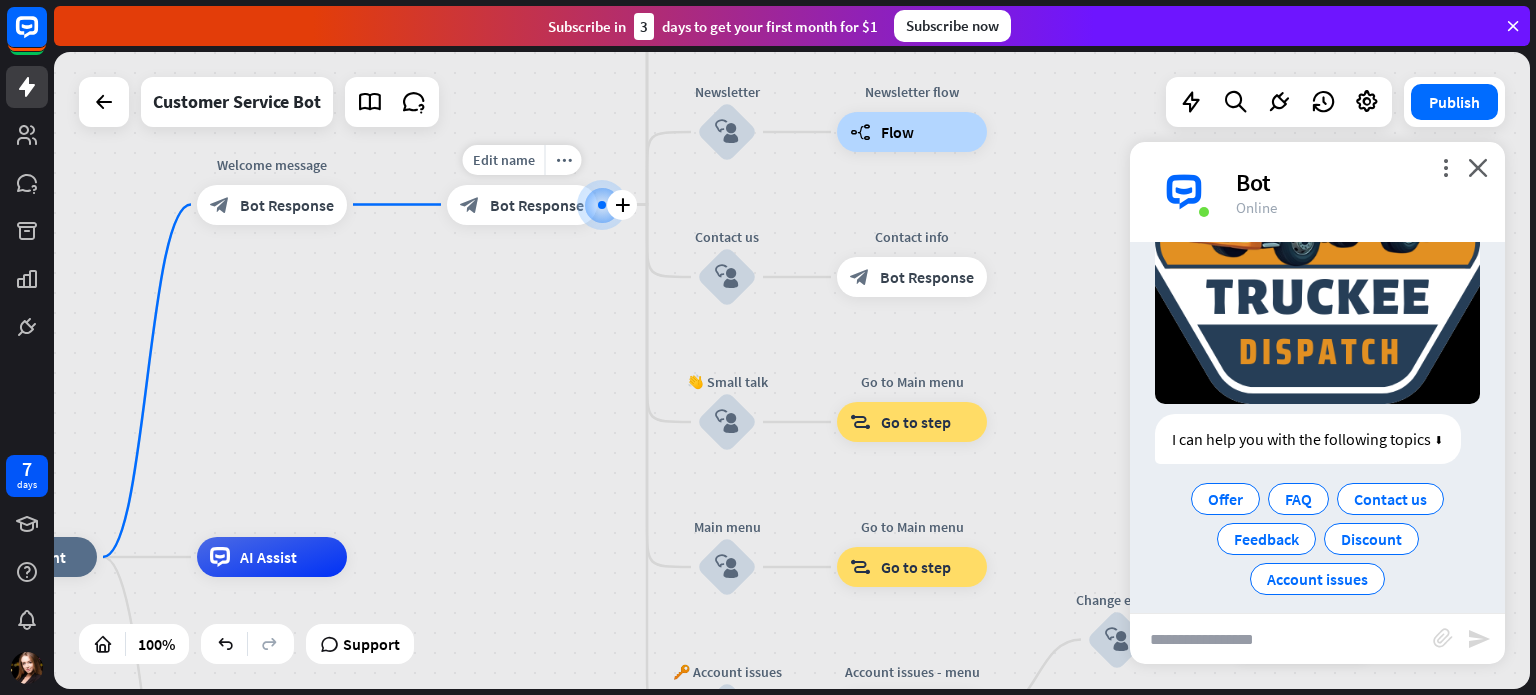click on "Bot Response" at bounding box center (537, 205) 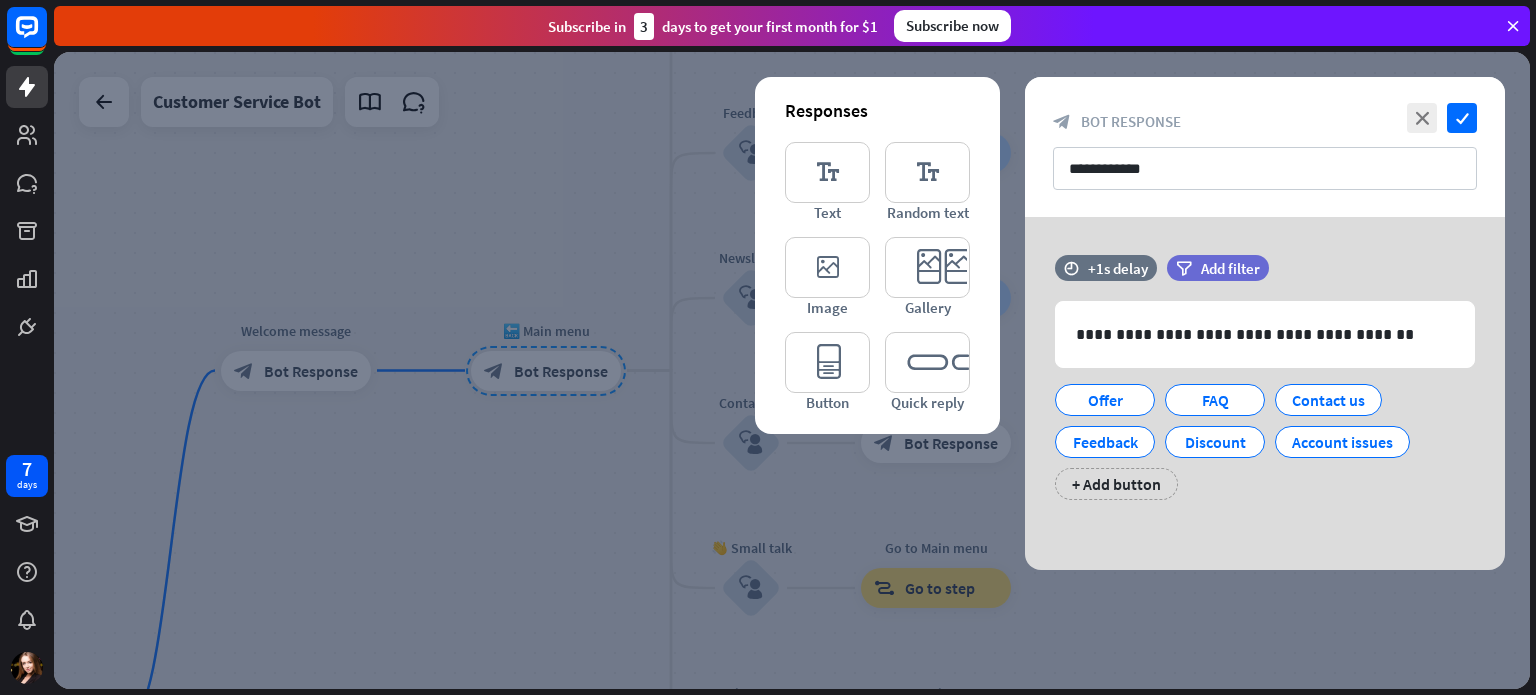 click at bounding box center [792, 370] 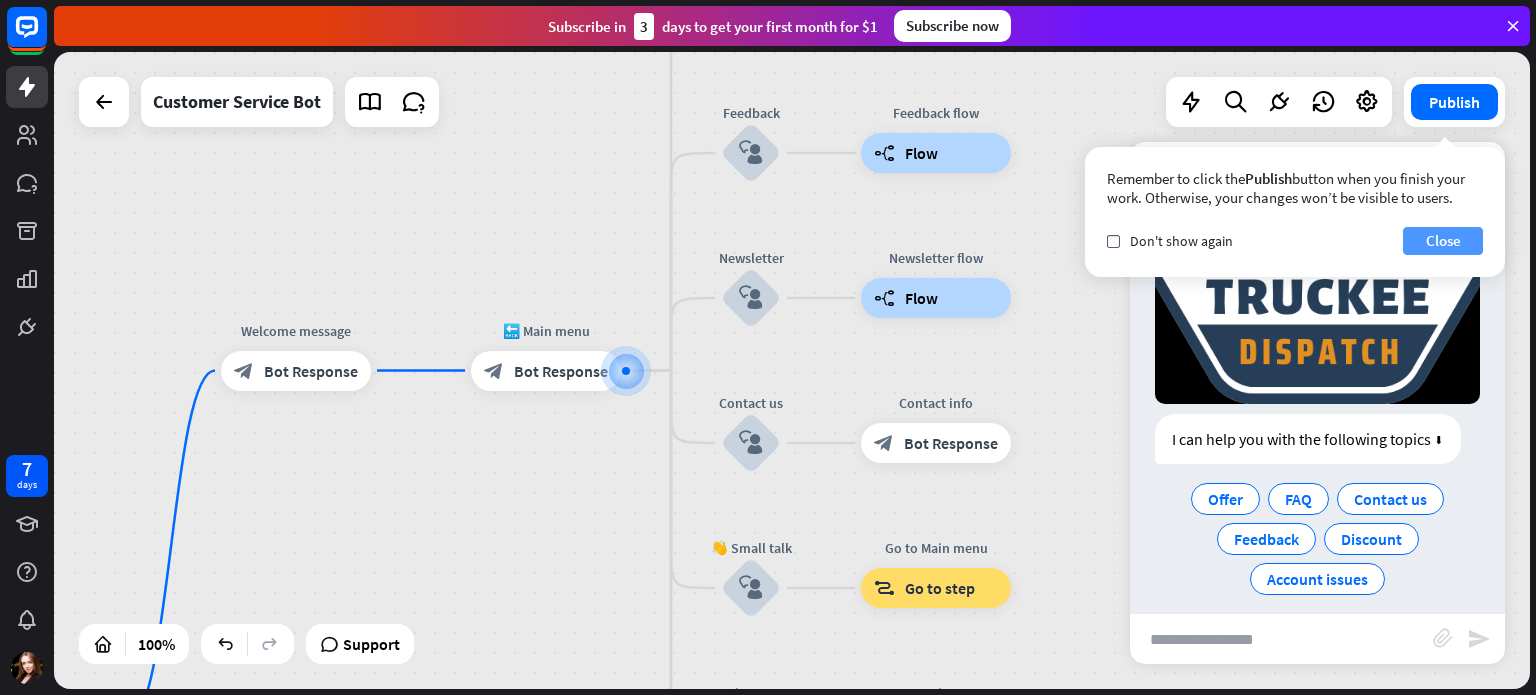 click on "Close" at bounding box center (1443, 241) 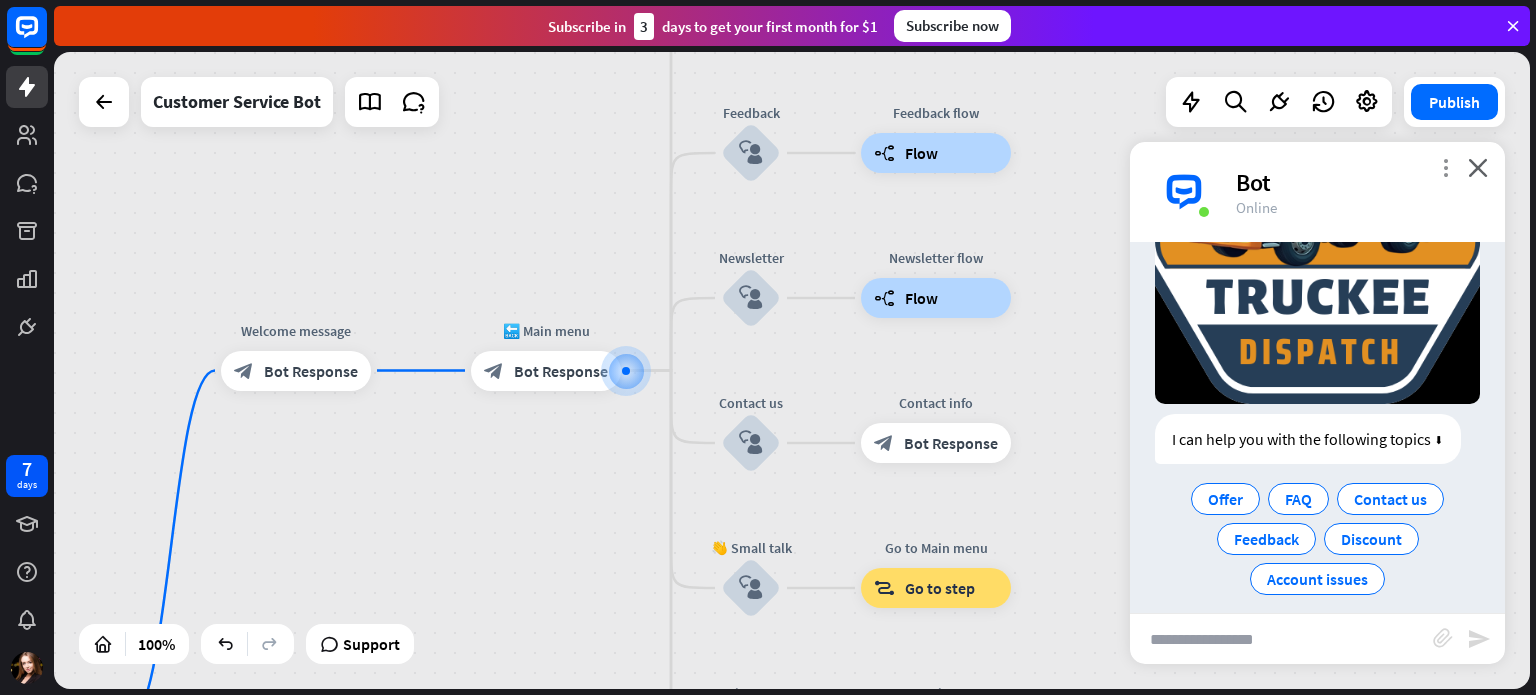 click on "more_vert" at bounding box center [1445, 167] 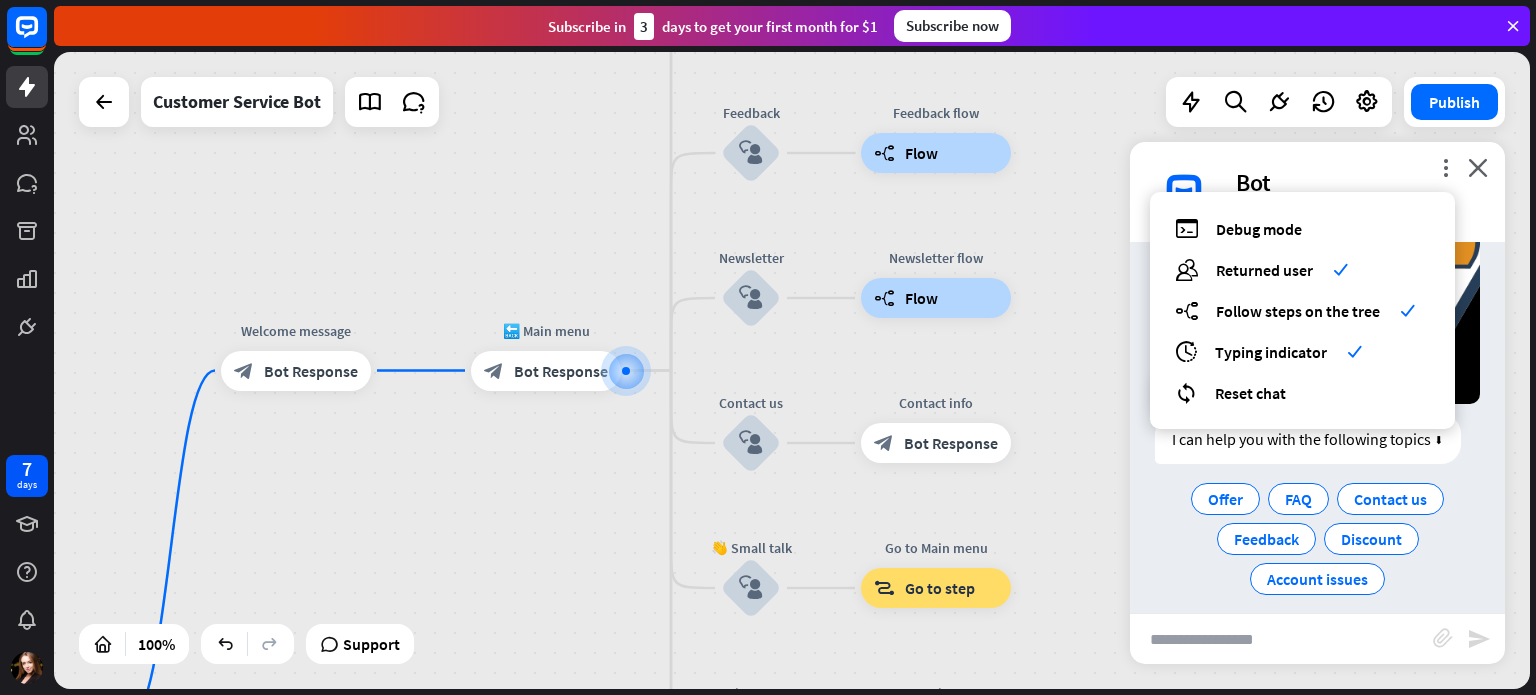 click on "I can help you with the following topics ⬇   Offer FAQ Contact us Feedback Discount Account issues" at bounding box center [1317, 506] 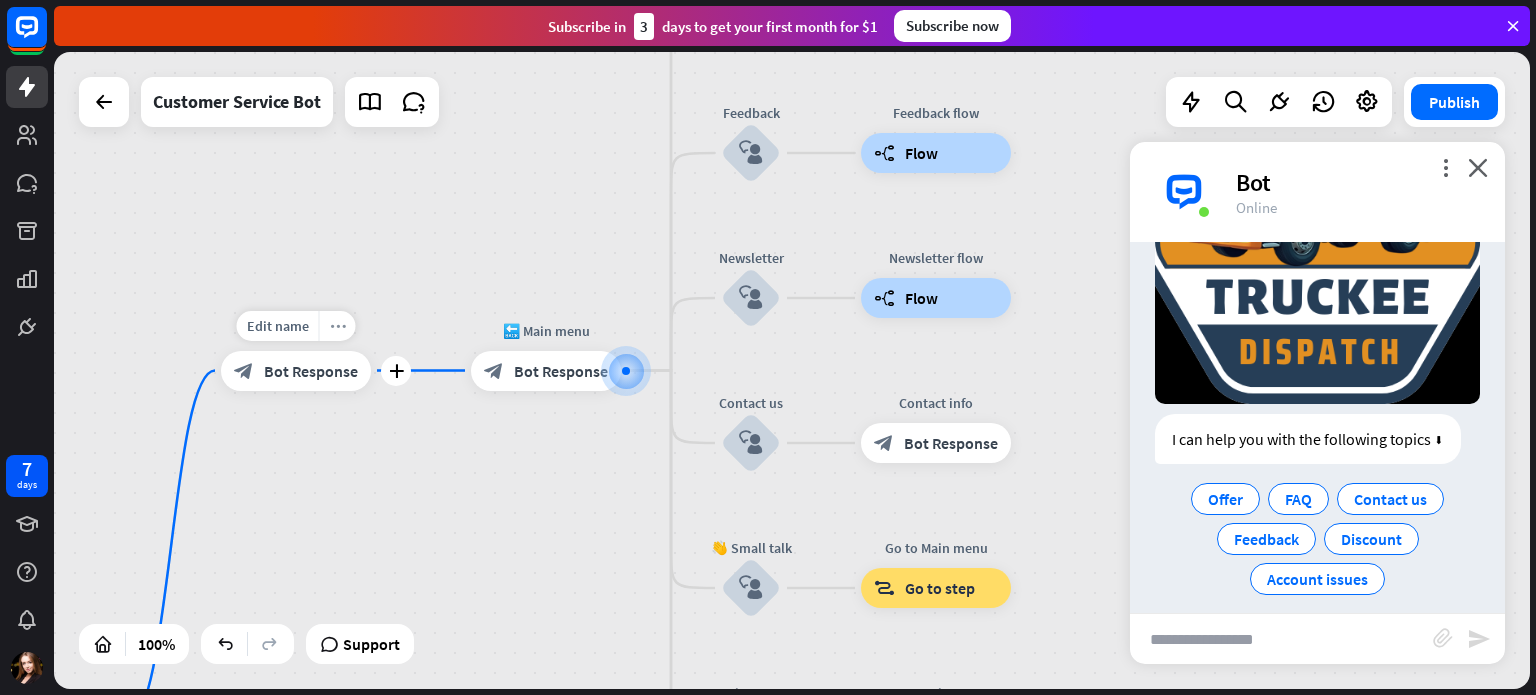 click on "more_horiz" at bounding box center [338, 325] 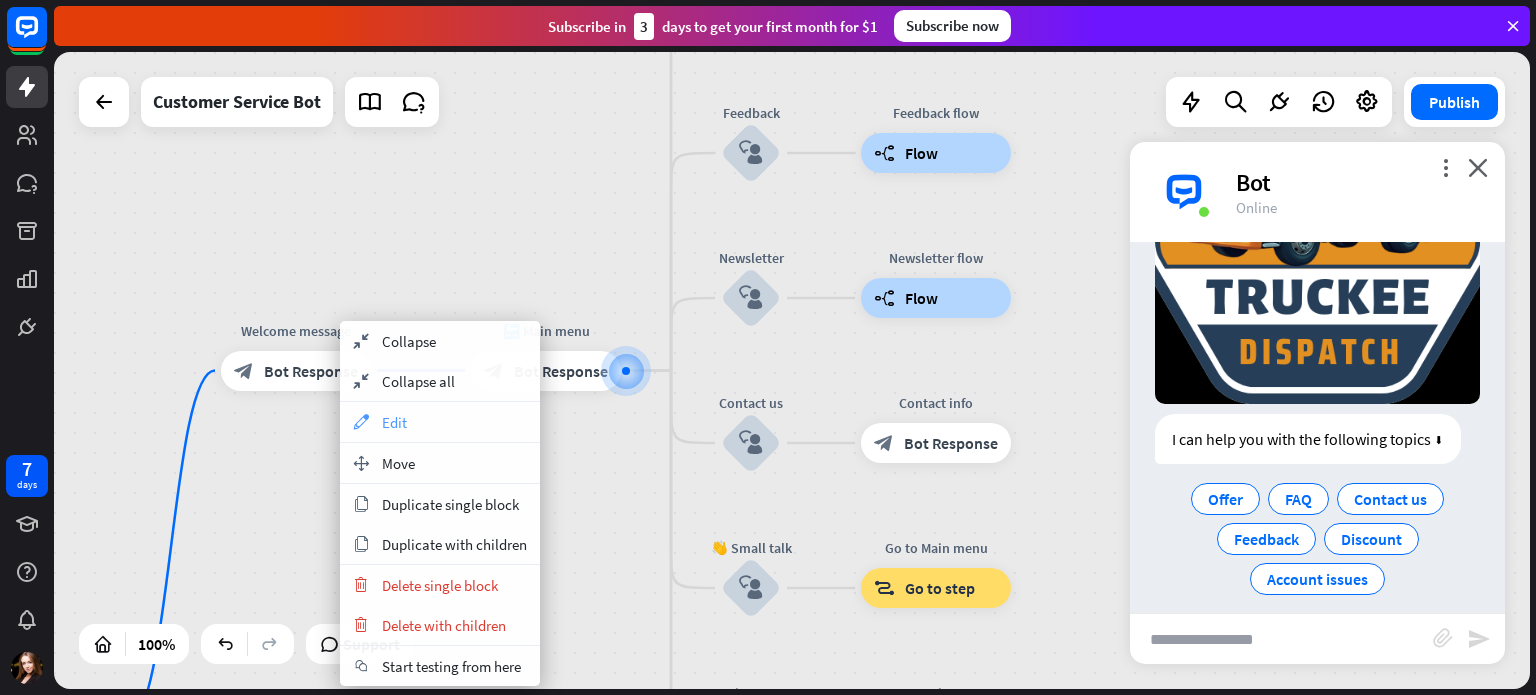 click on "appearance   Edit" at bounding box center [440, 422] 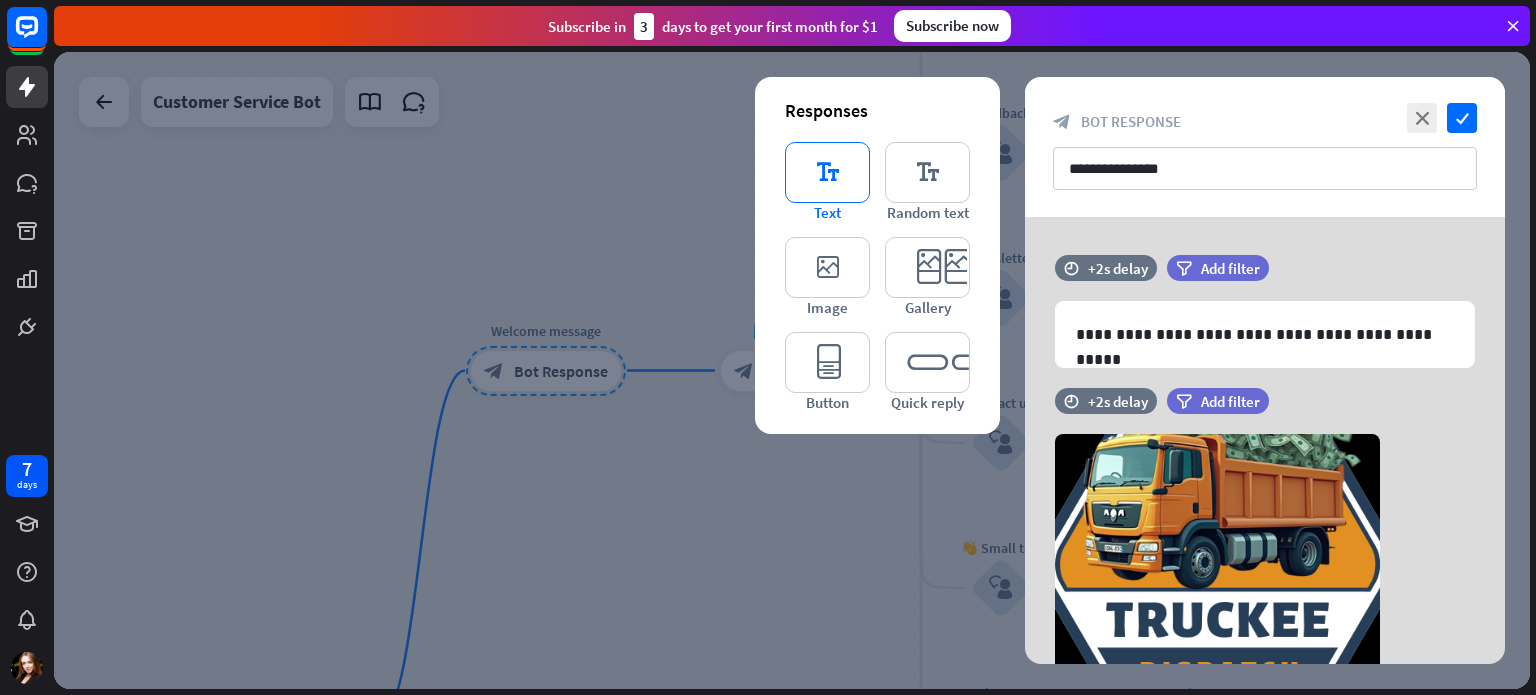 click on "editor_text" at bounding box center [827, 172] 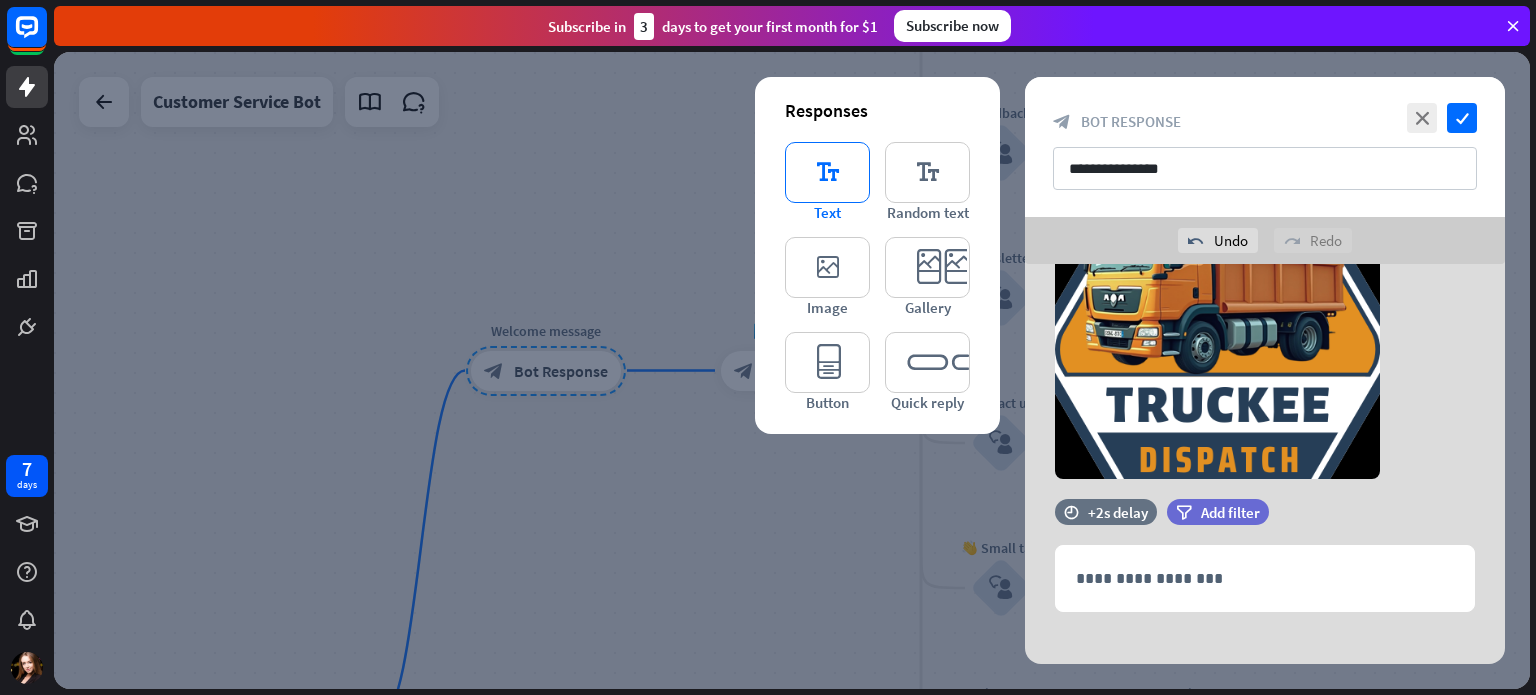 scroll, scrollTop: 279, scrollLeft: 0, axis: vertical 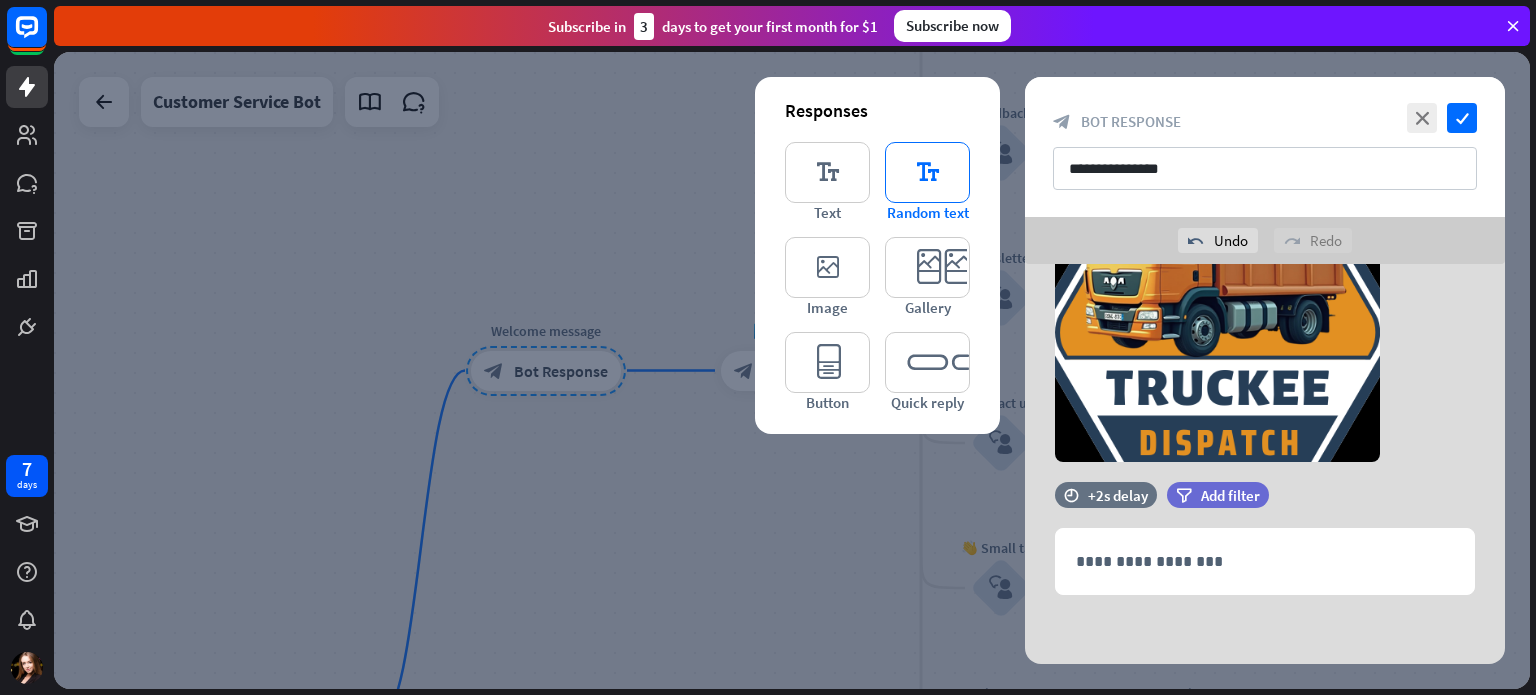 click on "editor_text" at bounding box center [927, 172] 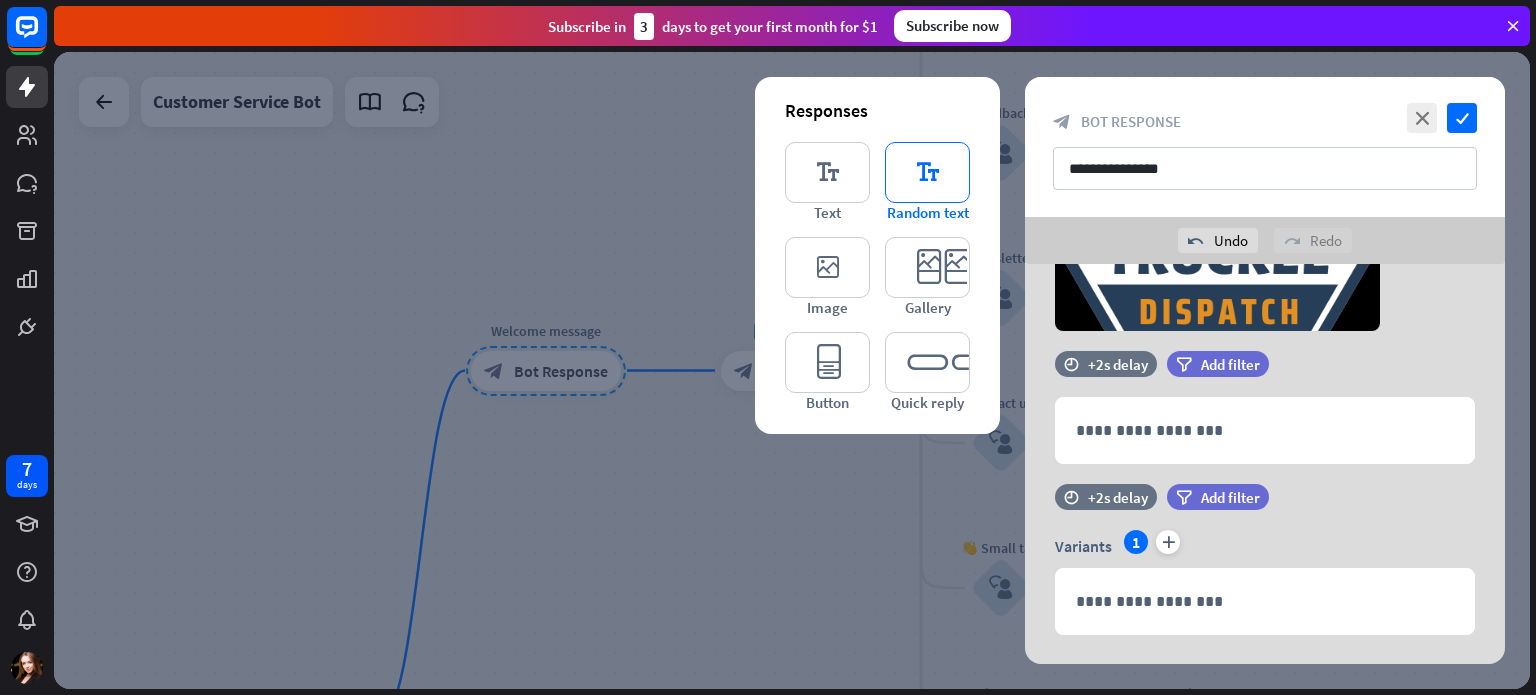 scroll, scrollTop: 449, scrollLeft: 0, axis: vertical 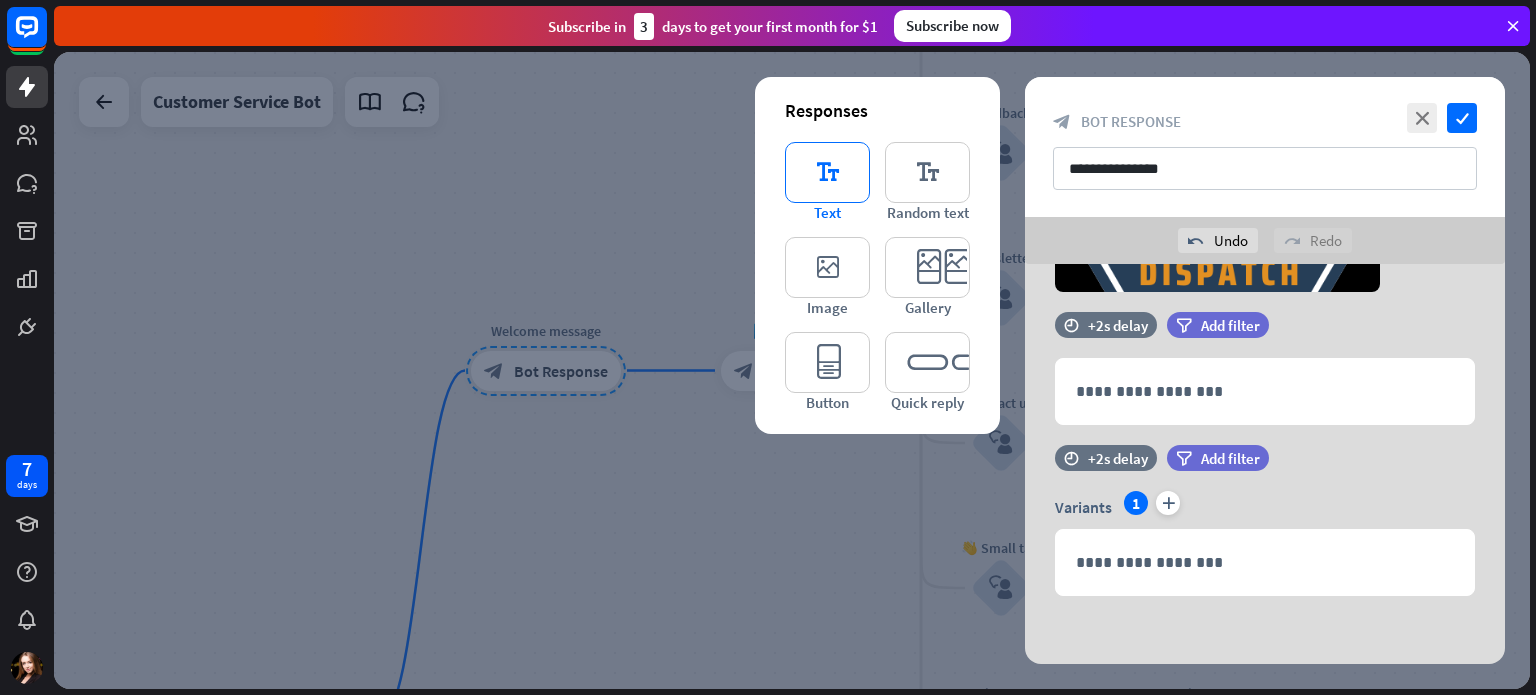 click on "editor_text" at bounding box center [827, 172] 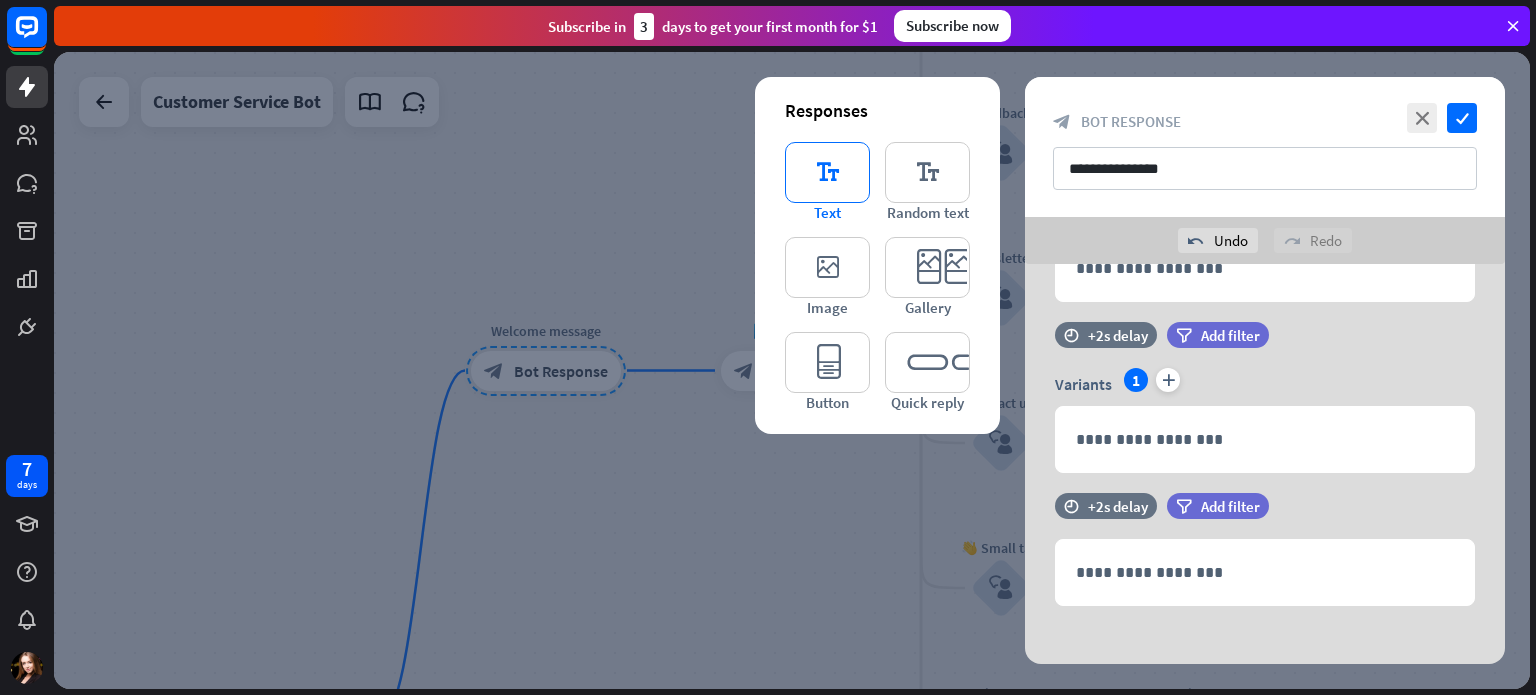 scroll, scrollTop: 582, scrollLeft: 0, axis: vertical 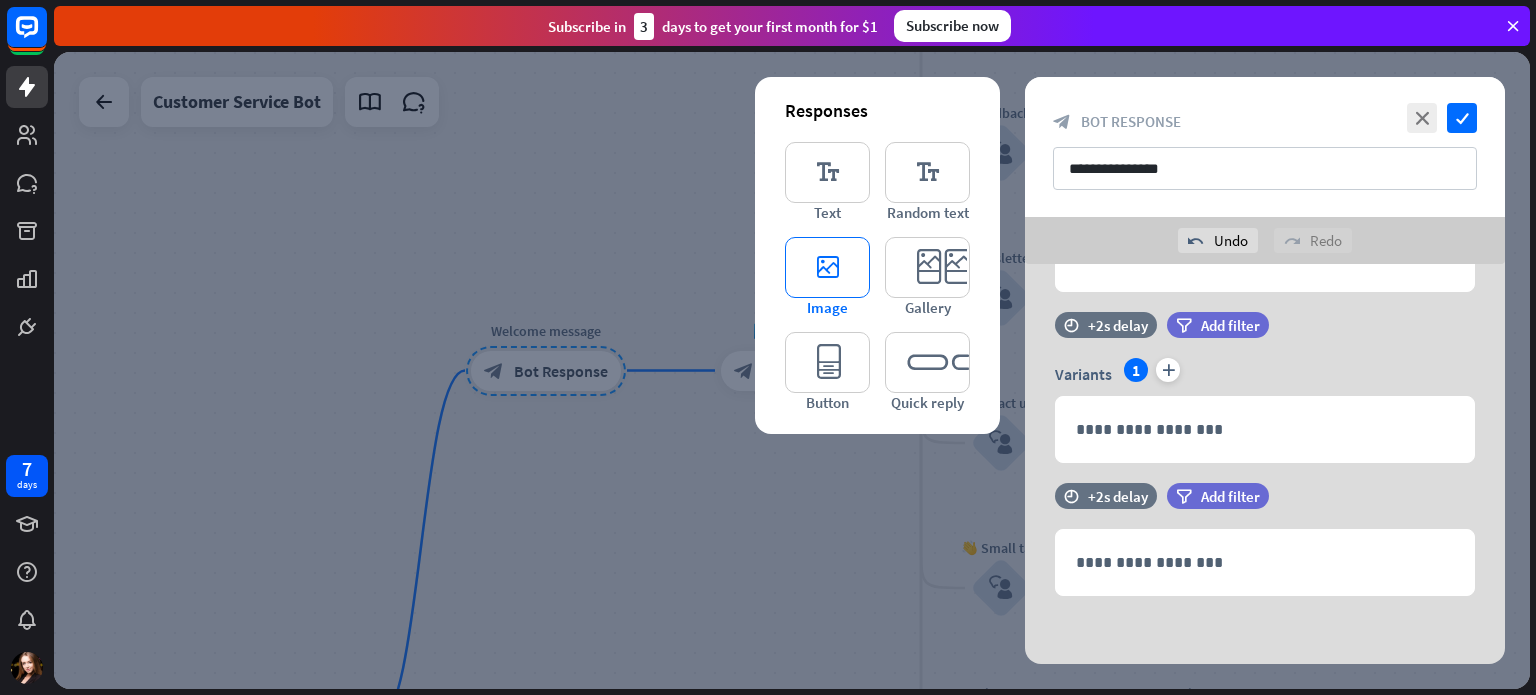 click on "editor_image" at bounding box center [827, 267] 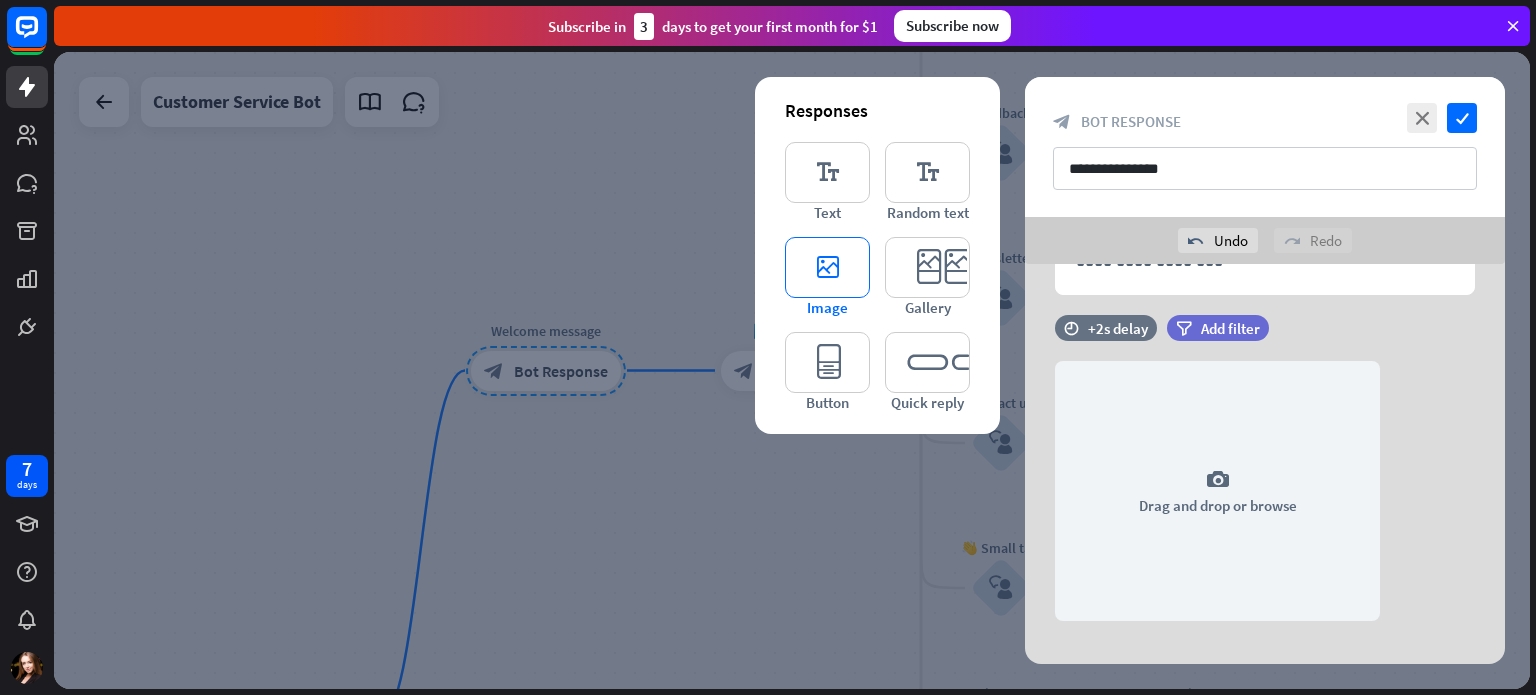 scroll, scrollTop: 908, scrollLeft: 0, axis: vertical 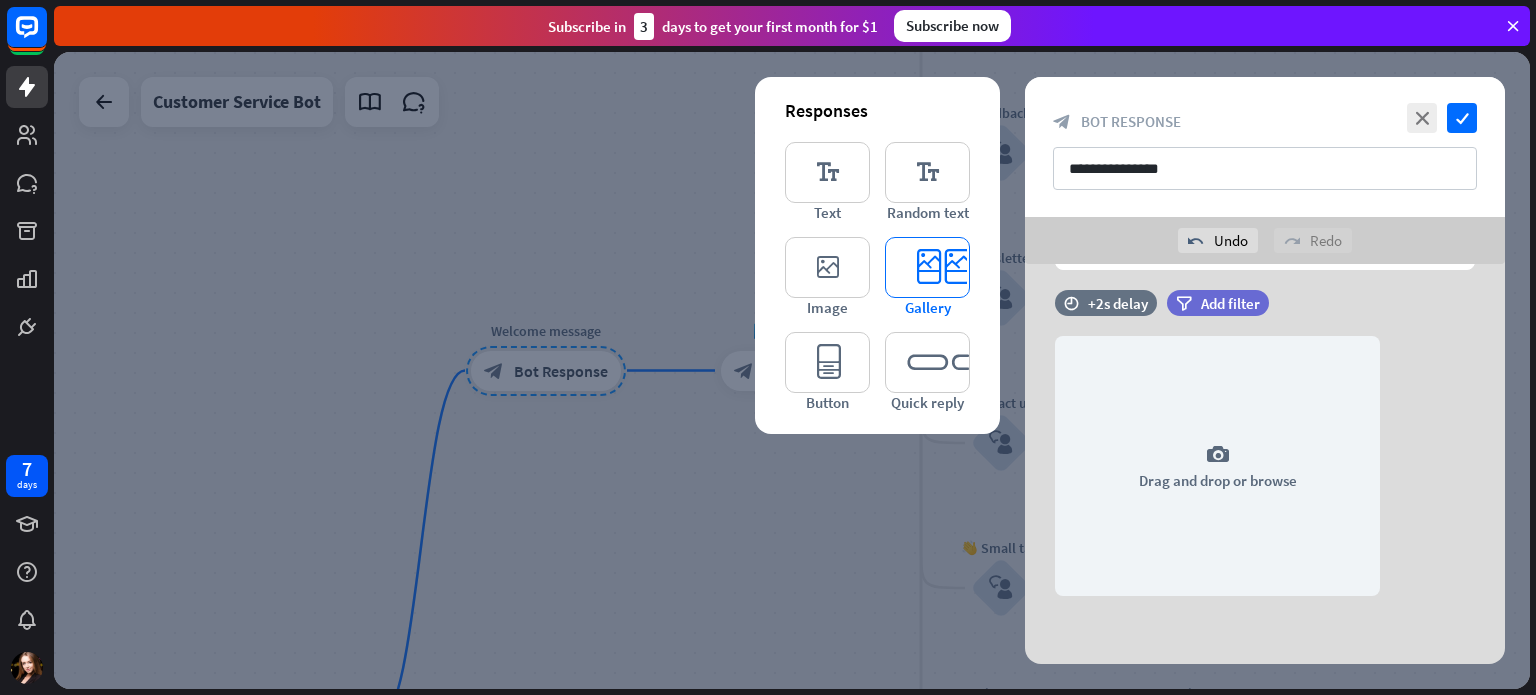 click on "editor_card" at bounding box center [927, 267] 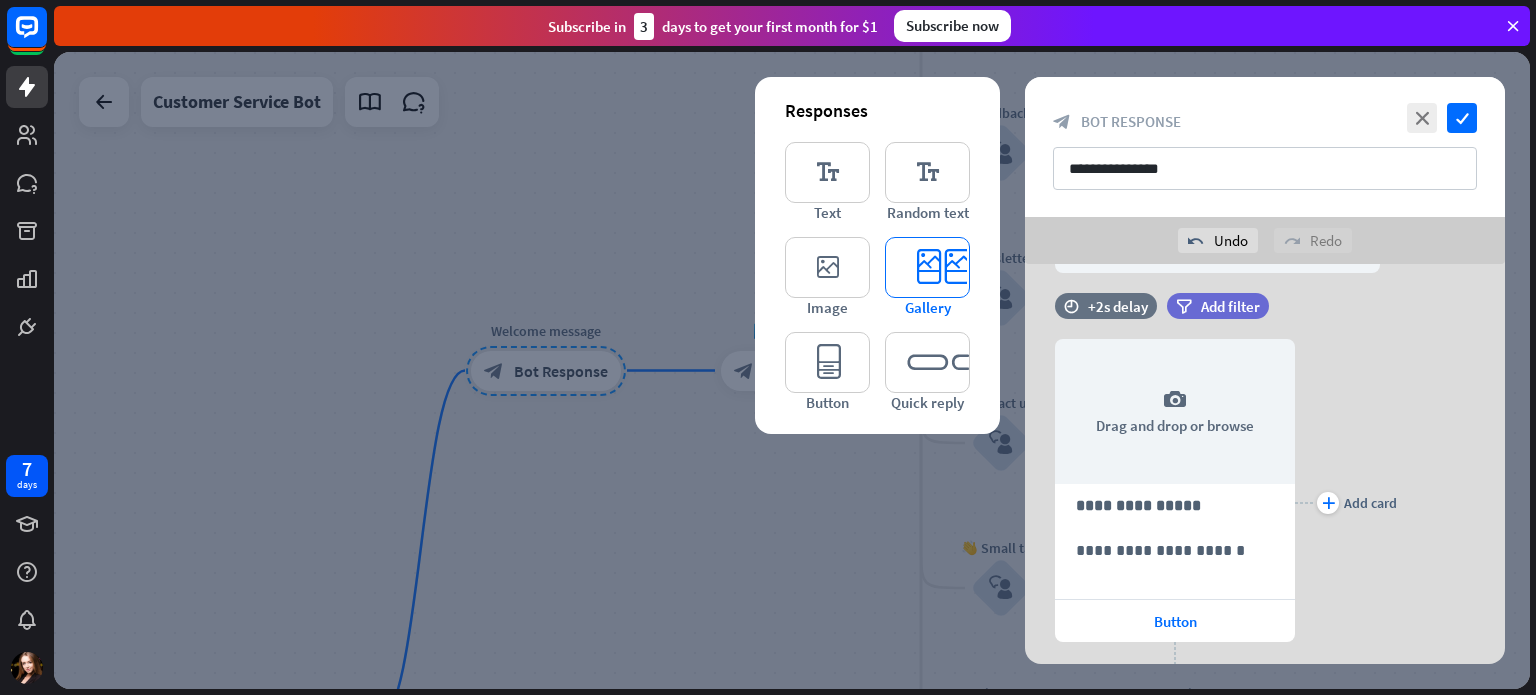 scroll, scrollTop: 1258, scrollLeft: 0, axis: vertical 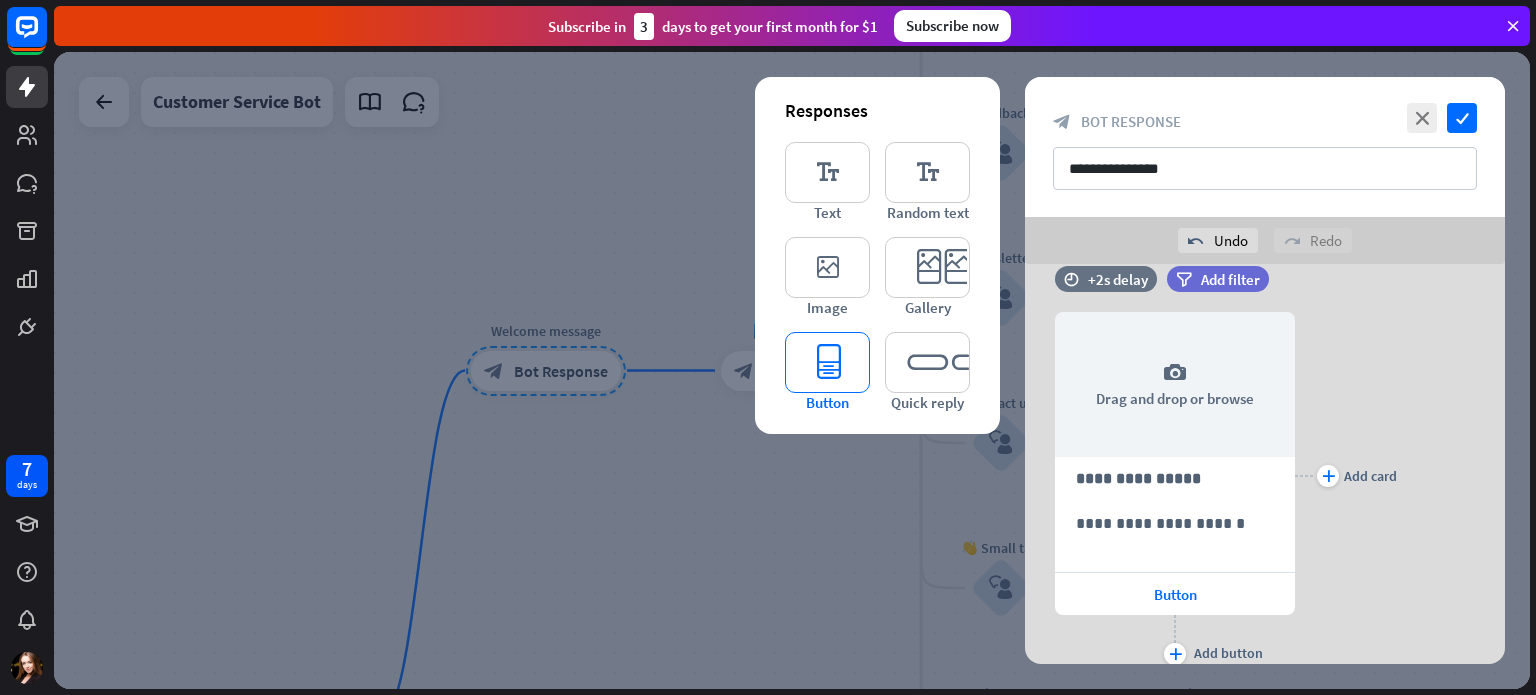 click on "editor_button" at bounding box center [827, 362] 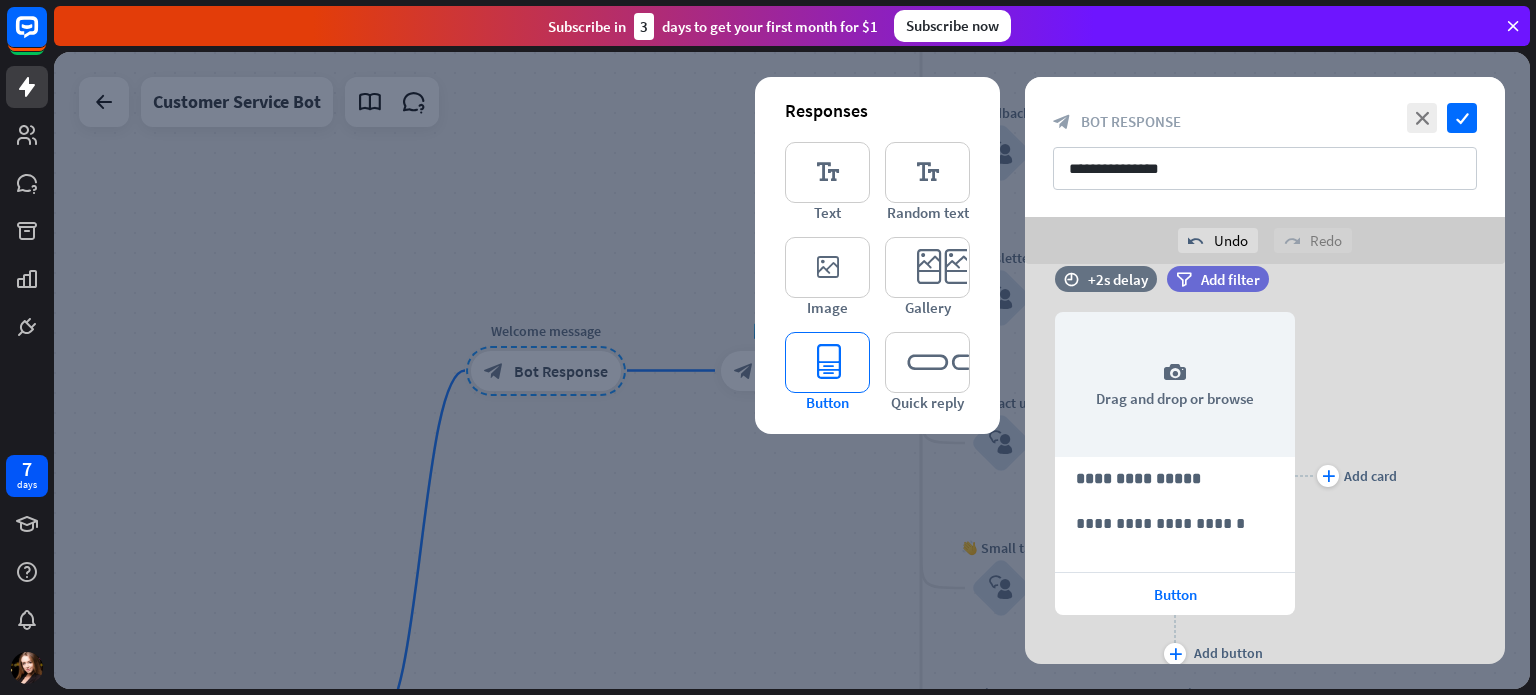 scroll, scrollTop: 1612, scrollLeft: 0, axis: vertical 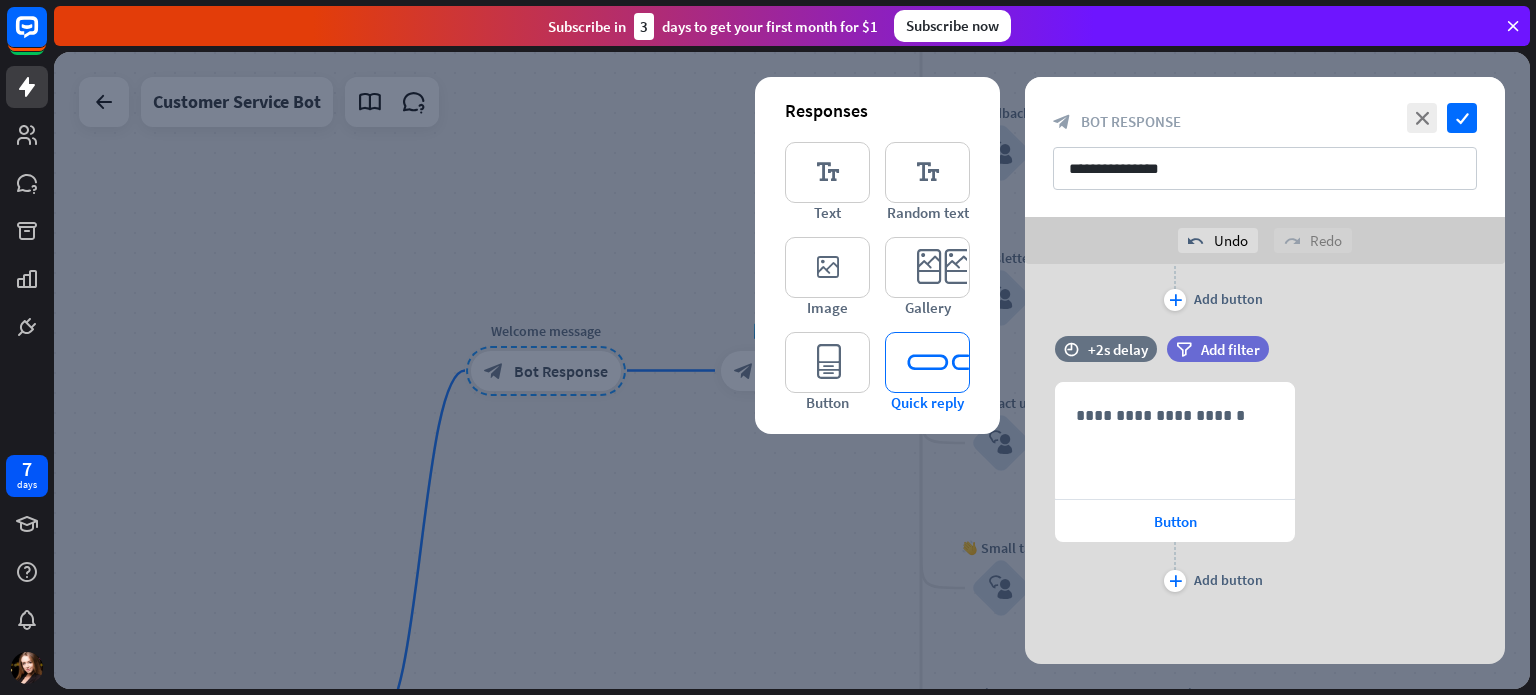 click on "editor_quick_replies" at bounding box center [927, 362] 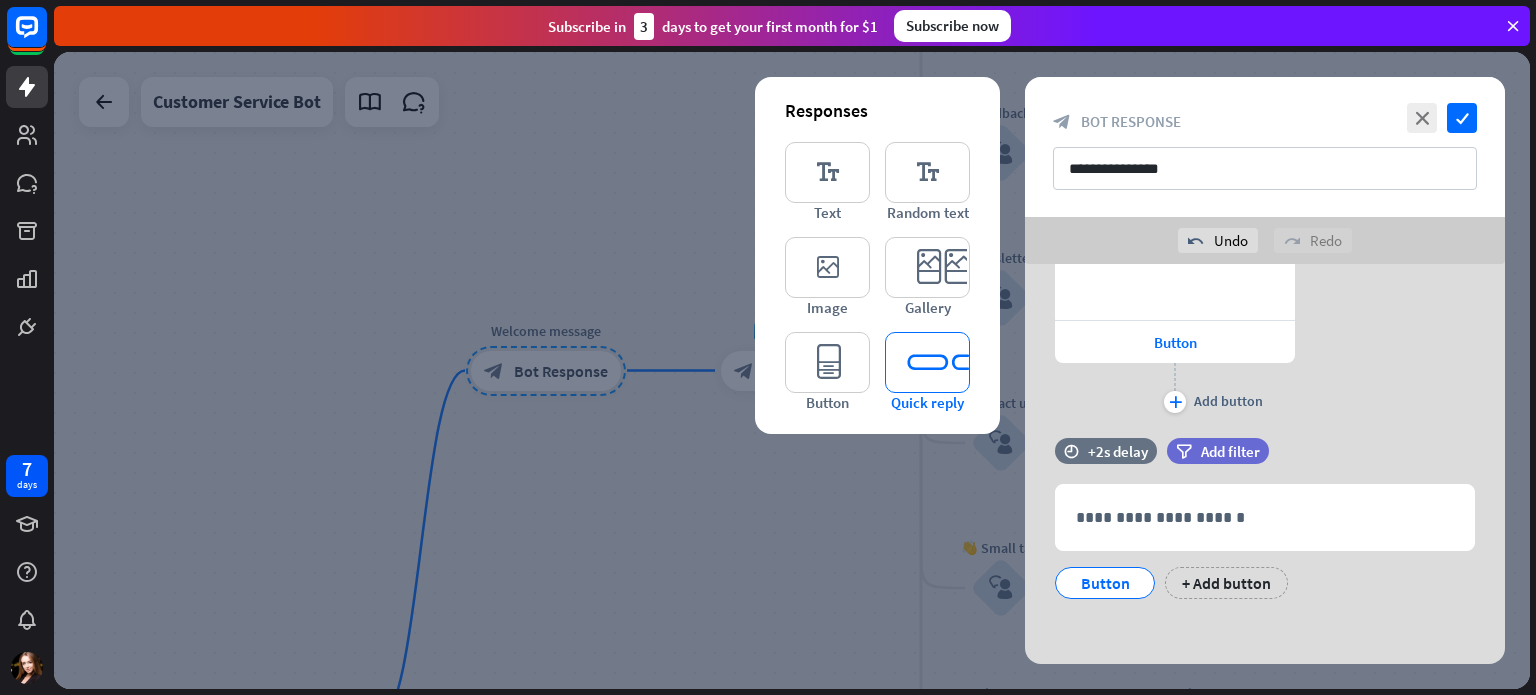 scroll, scrollTop: 1792, scrollLeft: 0, axis: vertical 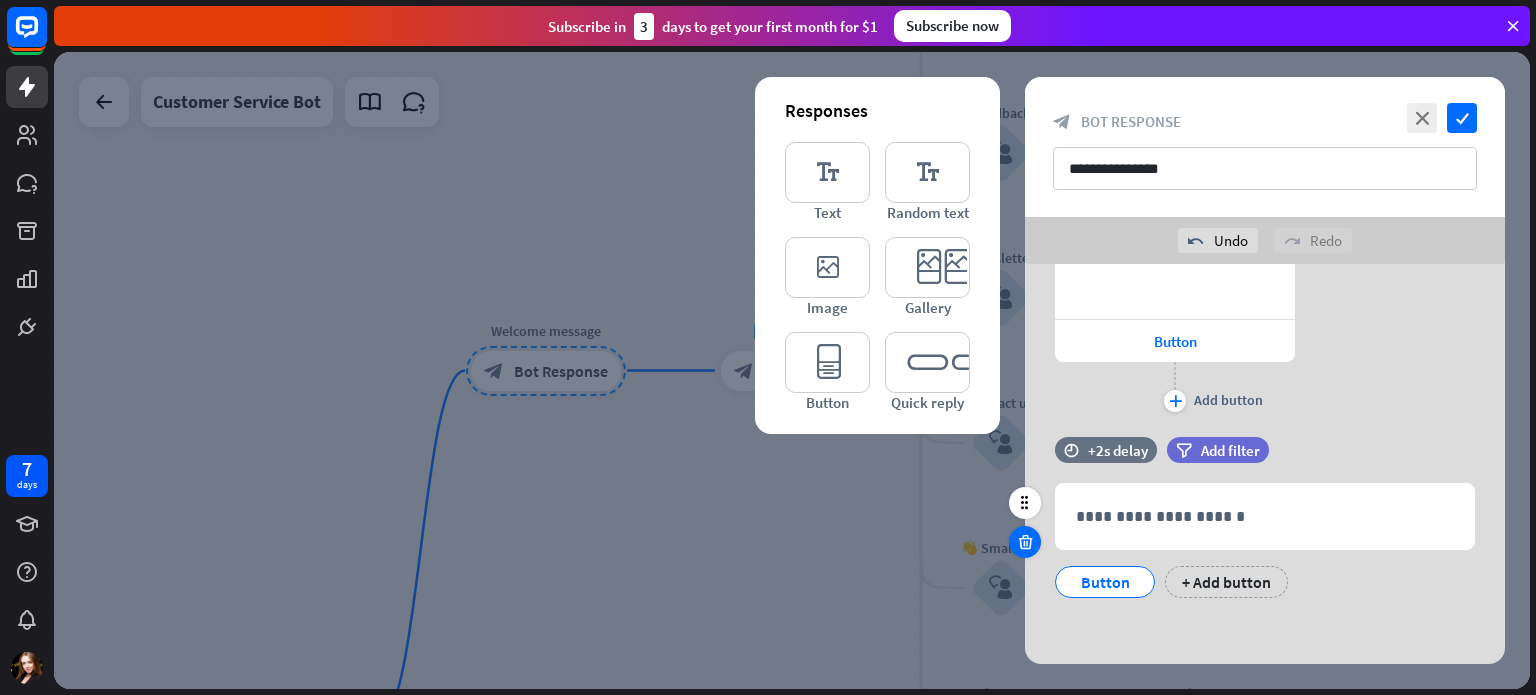 click at bounding box center (1025, 542) 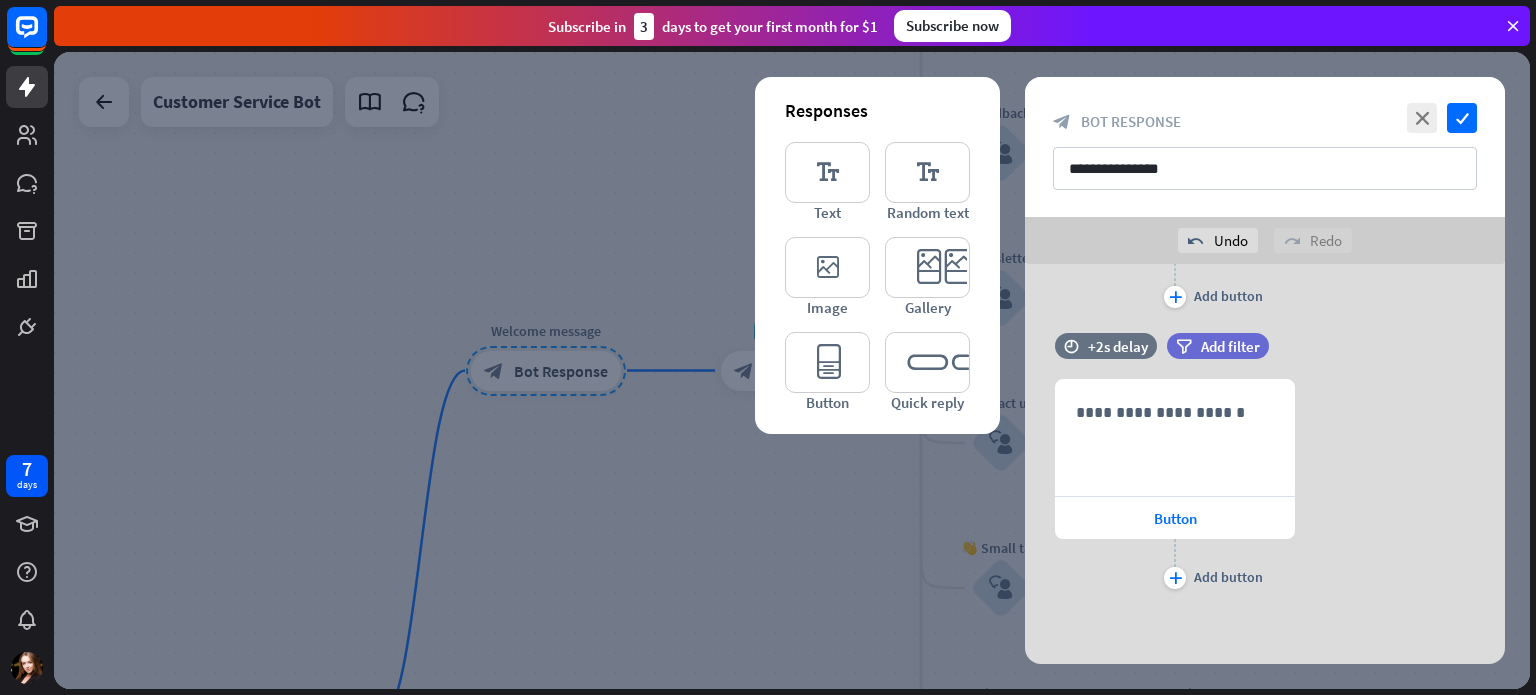 scroll, scrollTop: 1612, scrollLeft: 0, axis: vertical 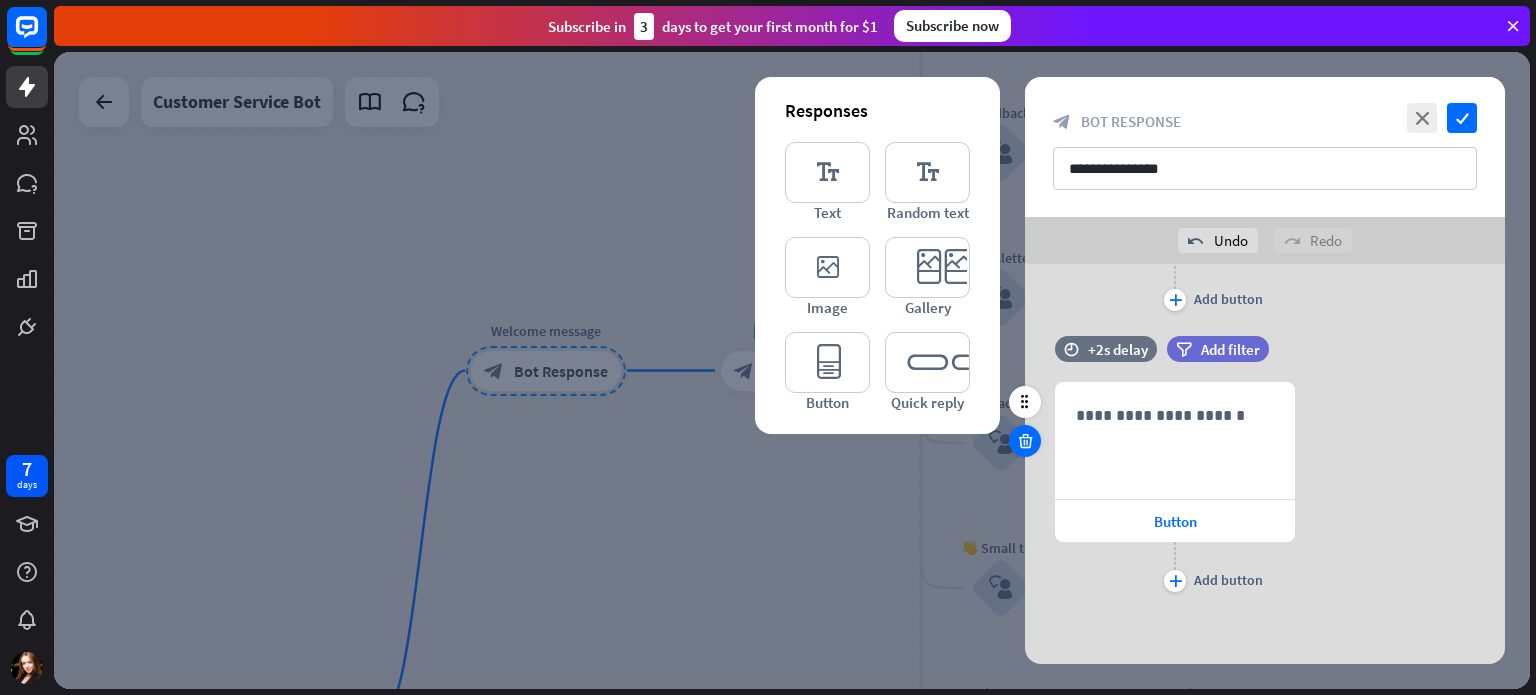 click at bounding box center (1025, 441) 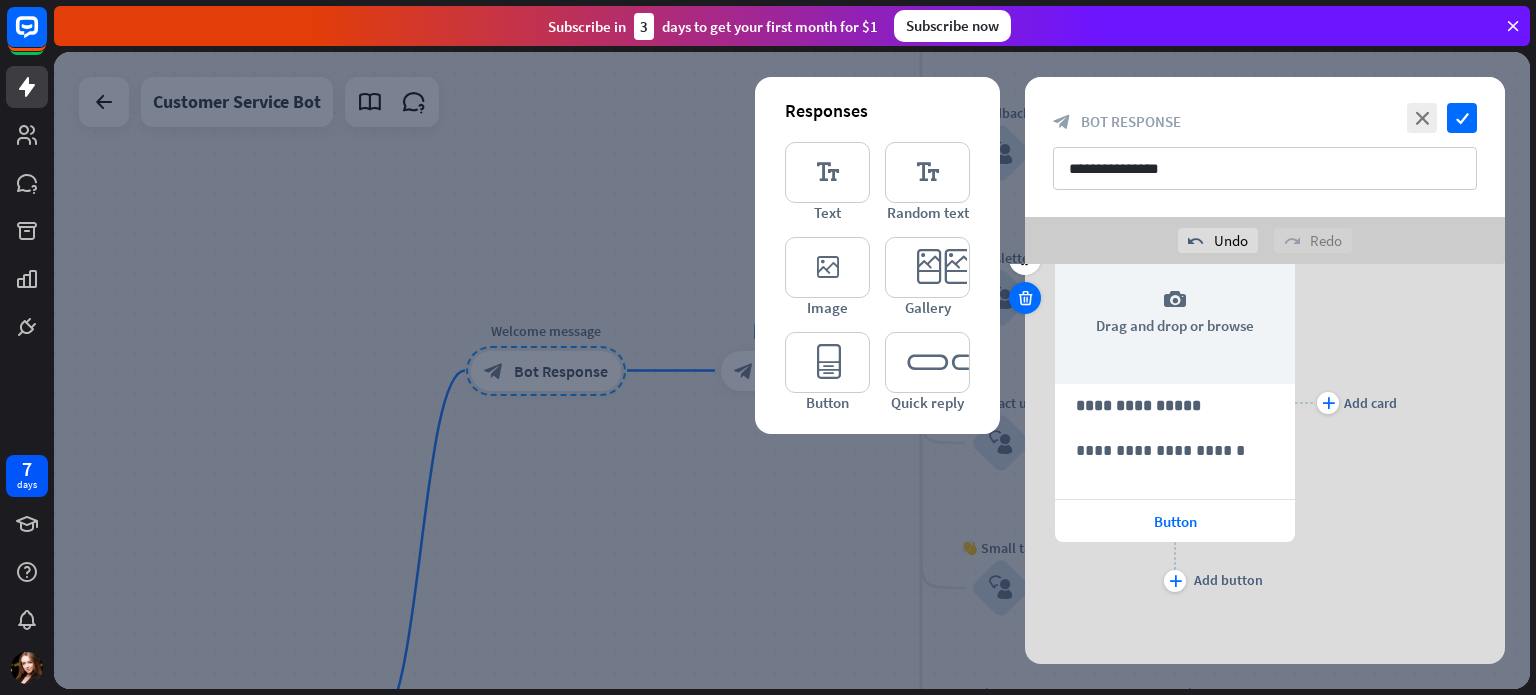 click at bounding box center [1025, 298] 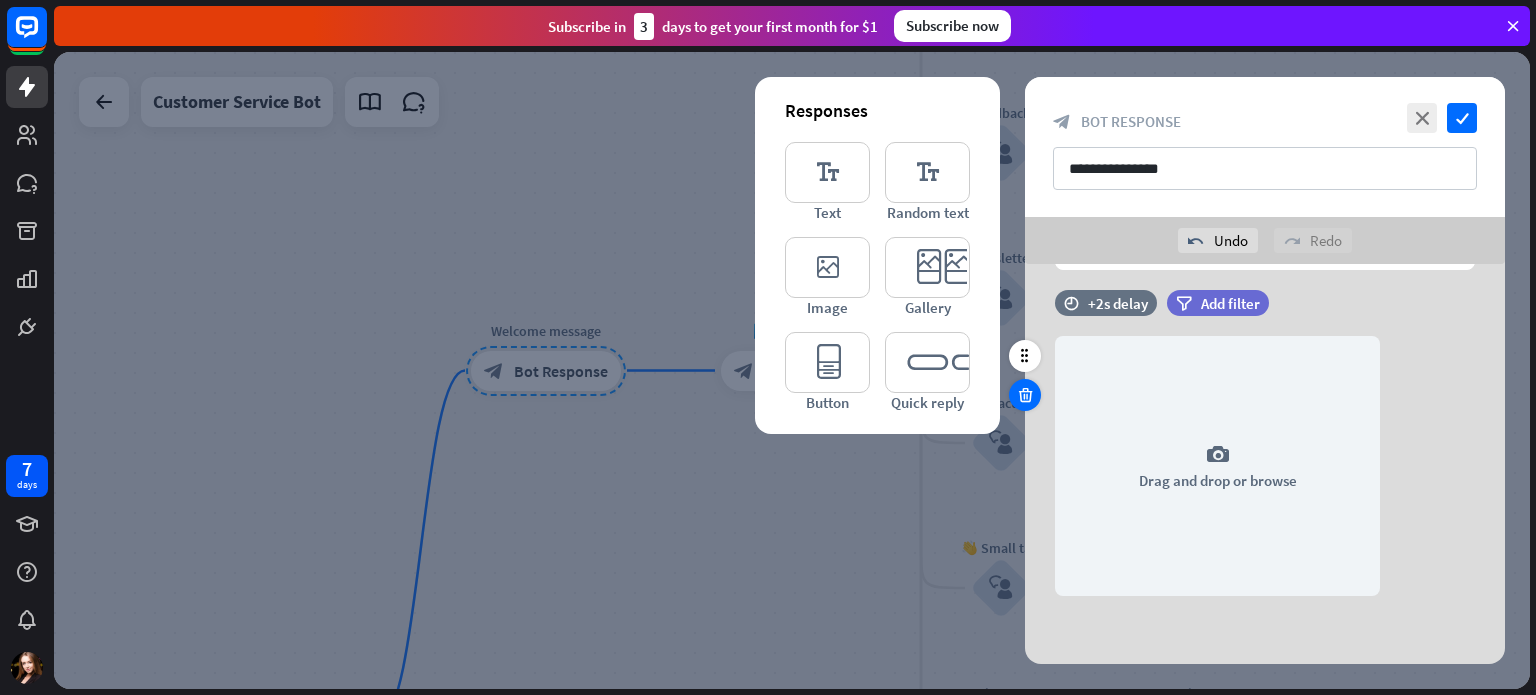 click at bounding box center [1025, 395] 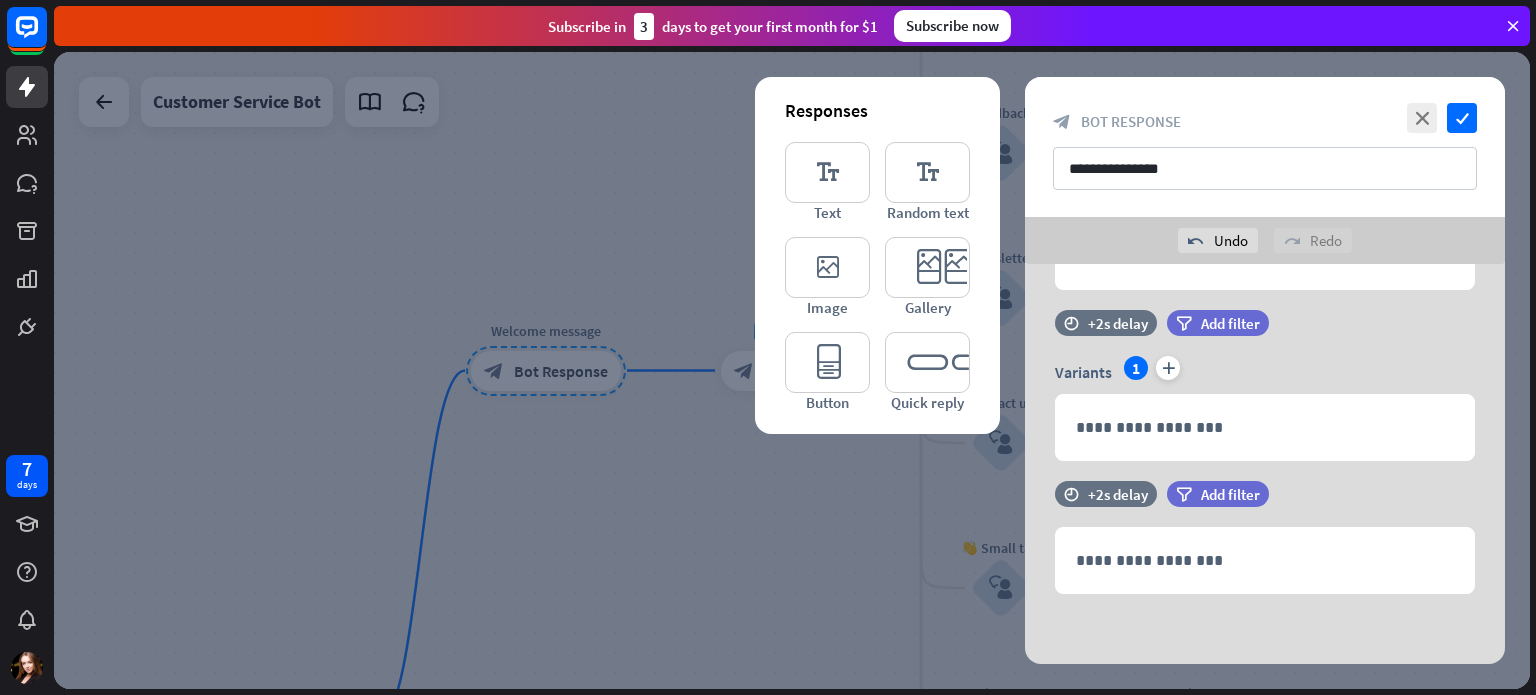 scroll, scrollTop: 582, scrollLeft: 0, axis: vertical 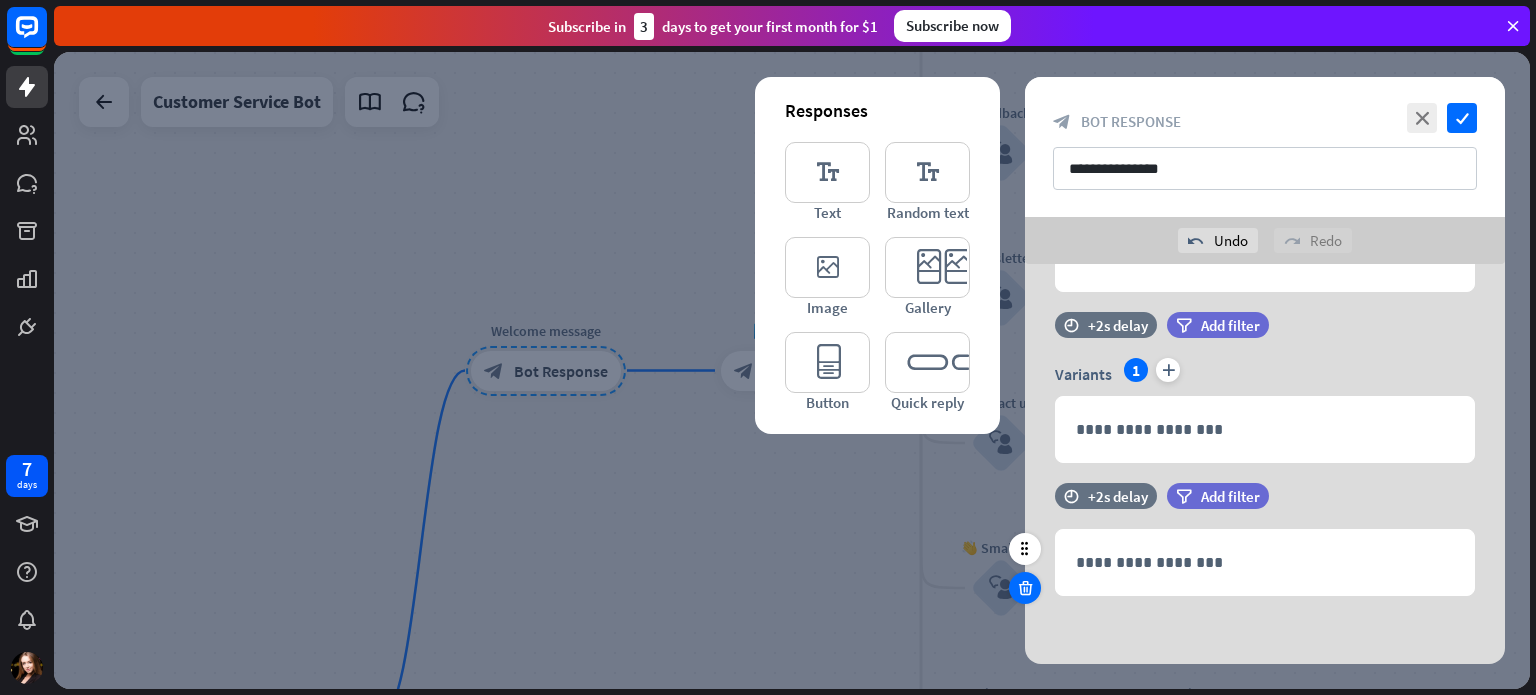 click at bounding box center [1025, 588] 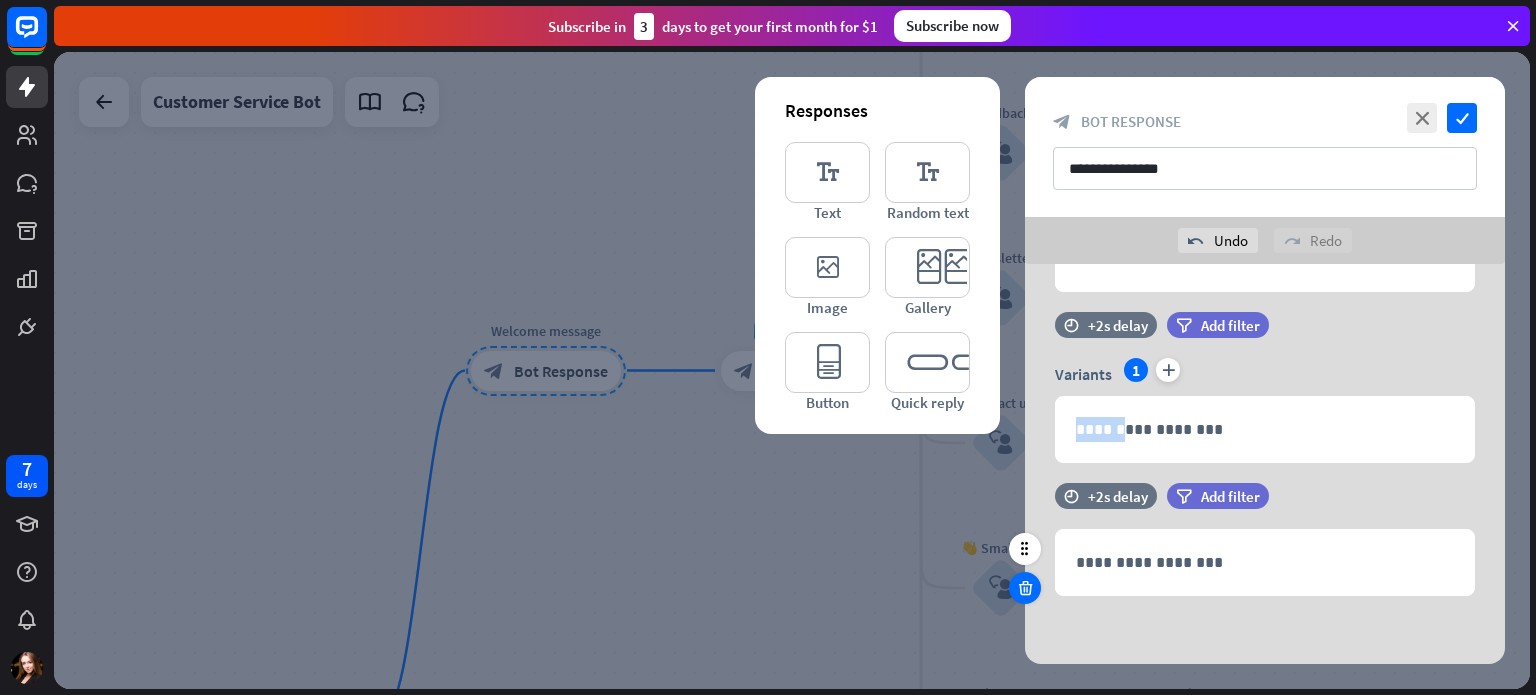 scroll, scrollTop: 449, scrollLeft: 0, axis: vertical 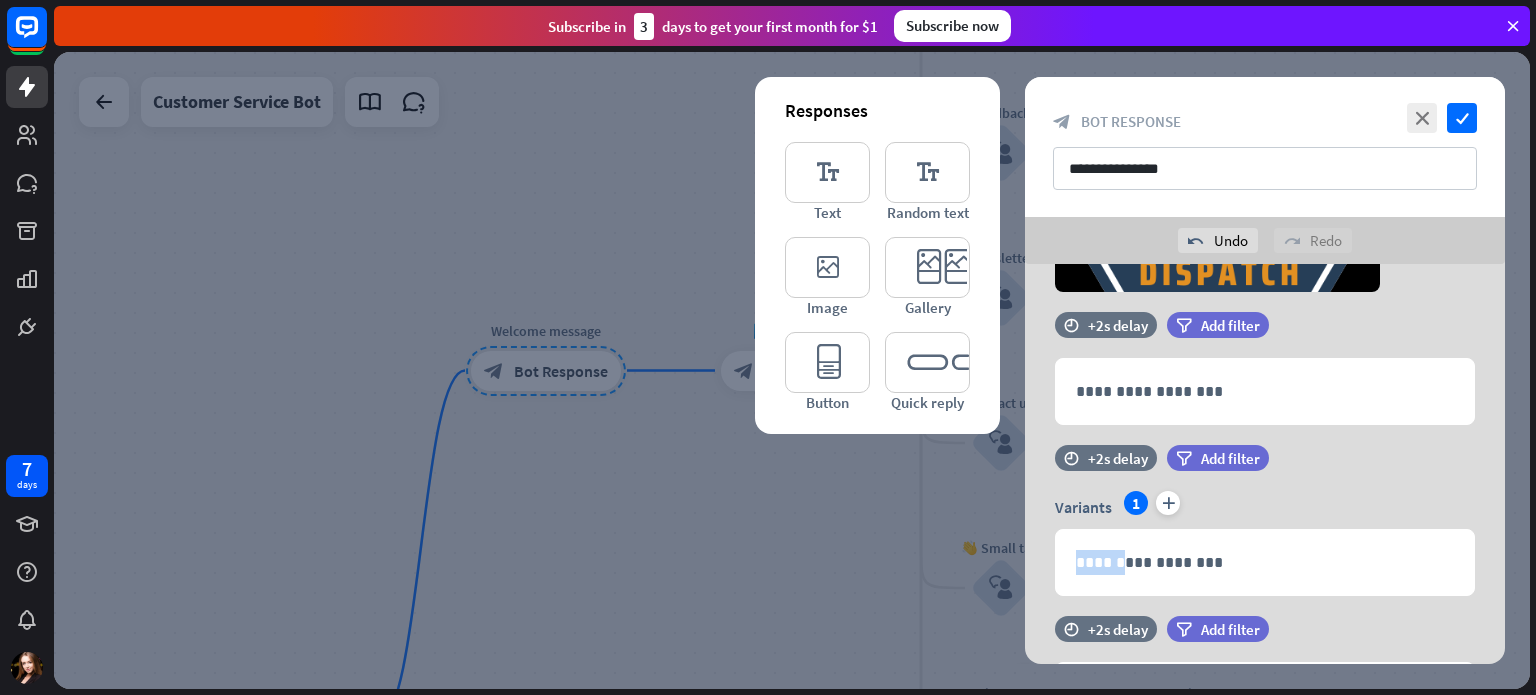 click on "**********" at bounding box center [1265, 530] 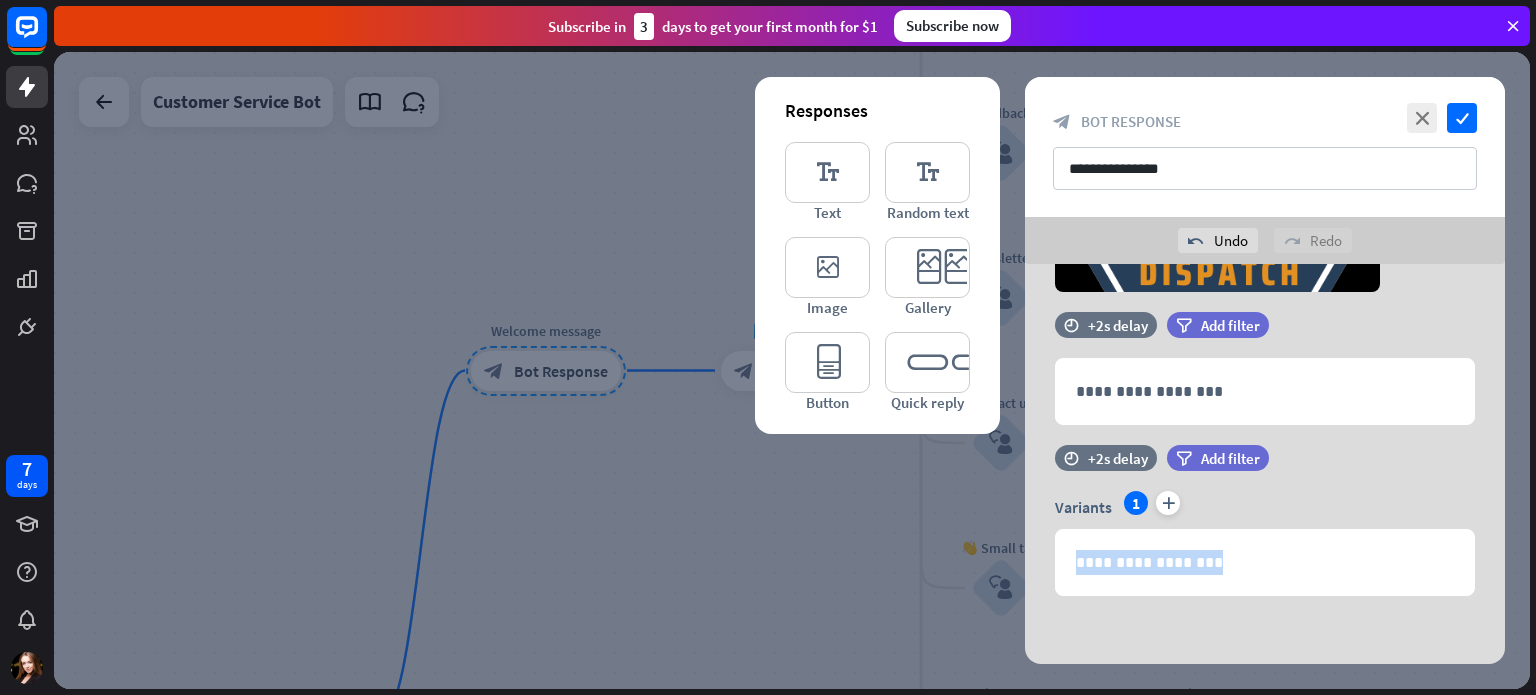 click on "**********" at bounding box center (1265, 530) 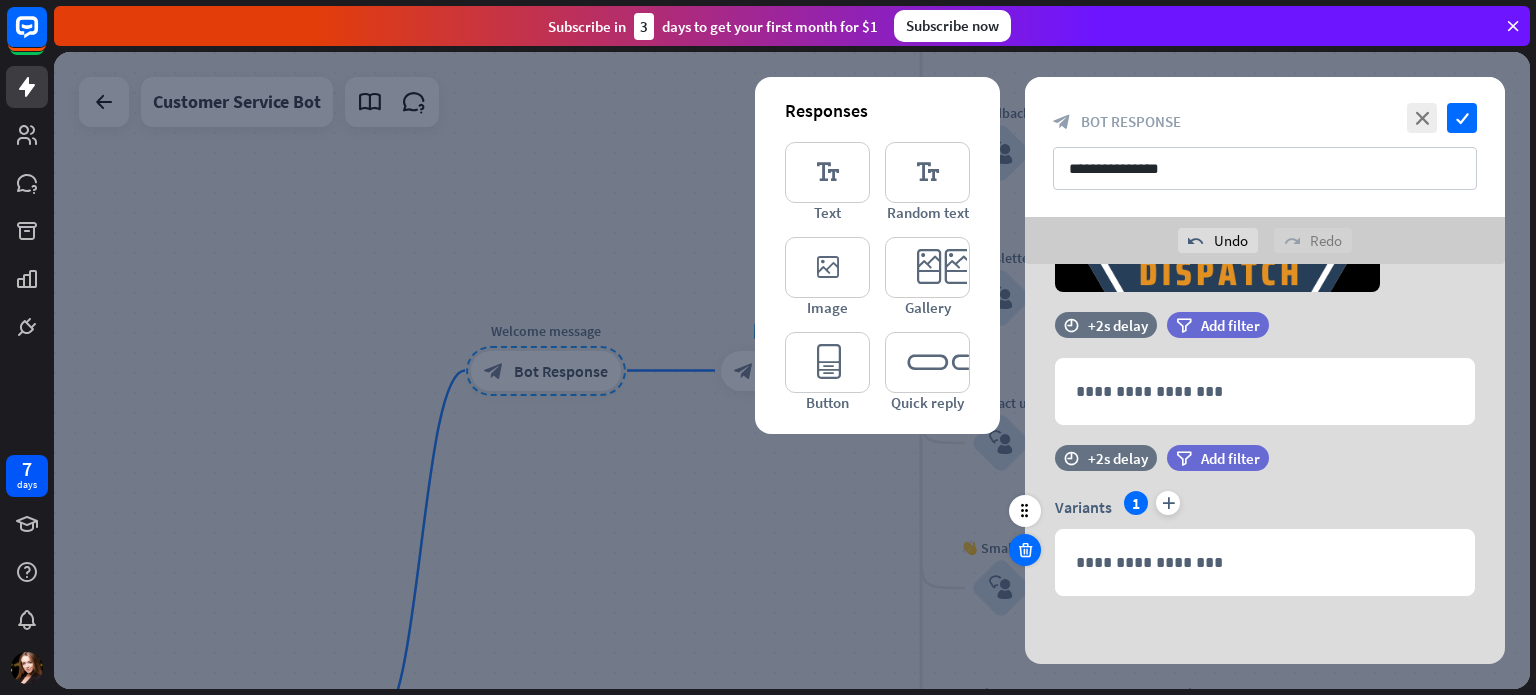 click at bounding box center (1025, 550) 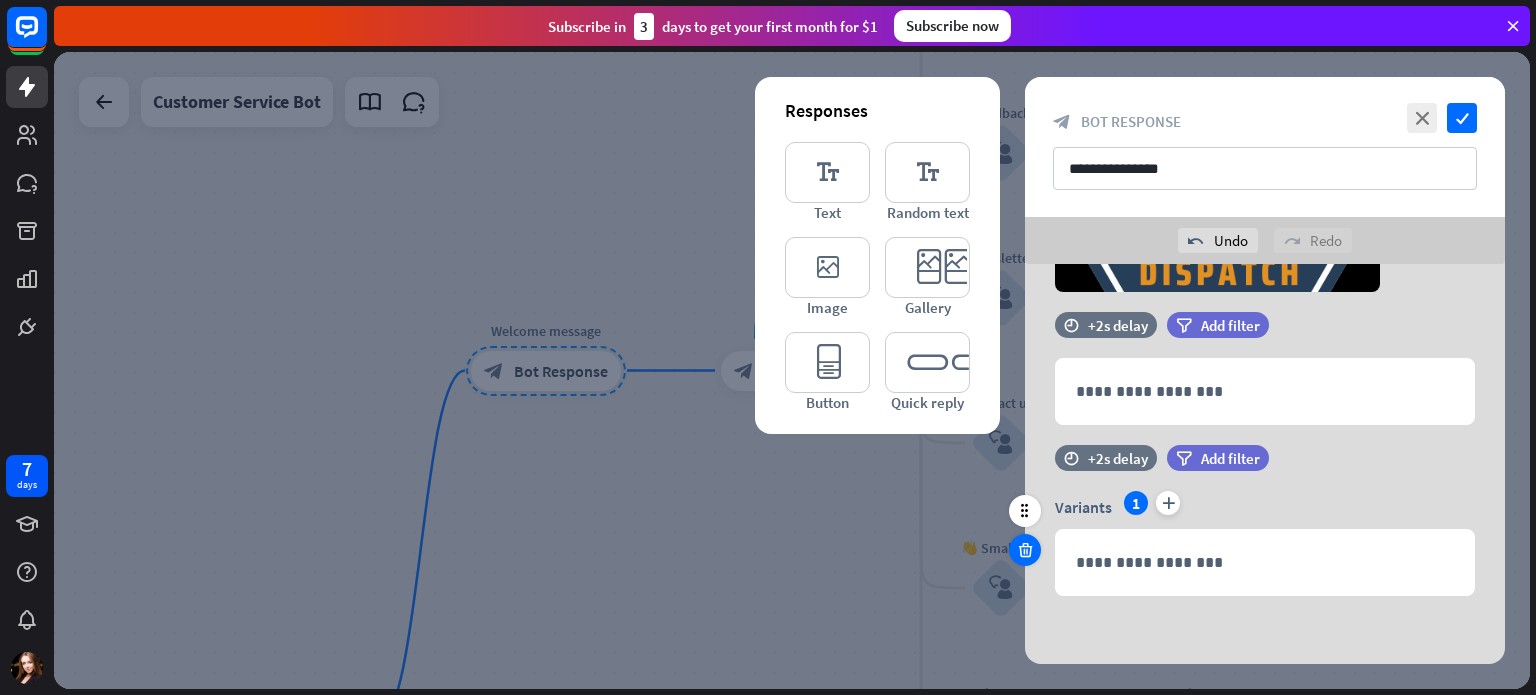 scroll, scrollTop: 279, scrollLeft: 0, axis: vertical 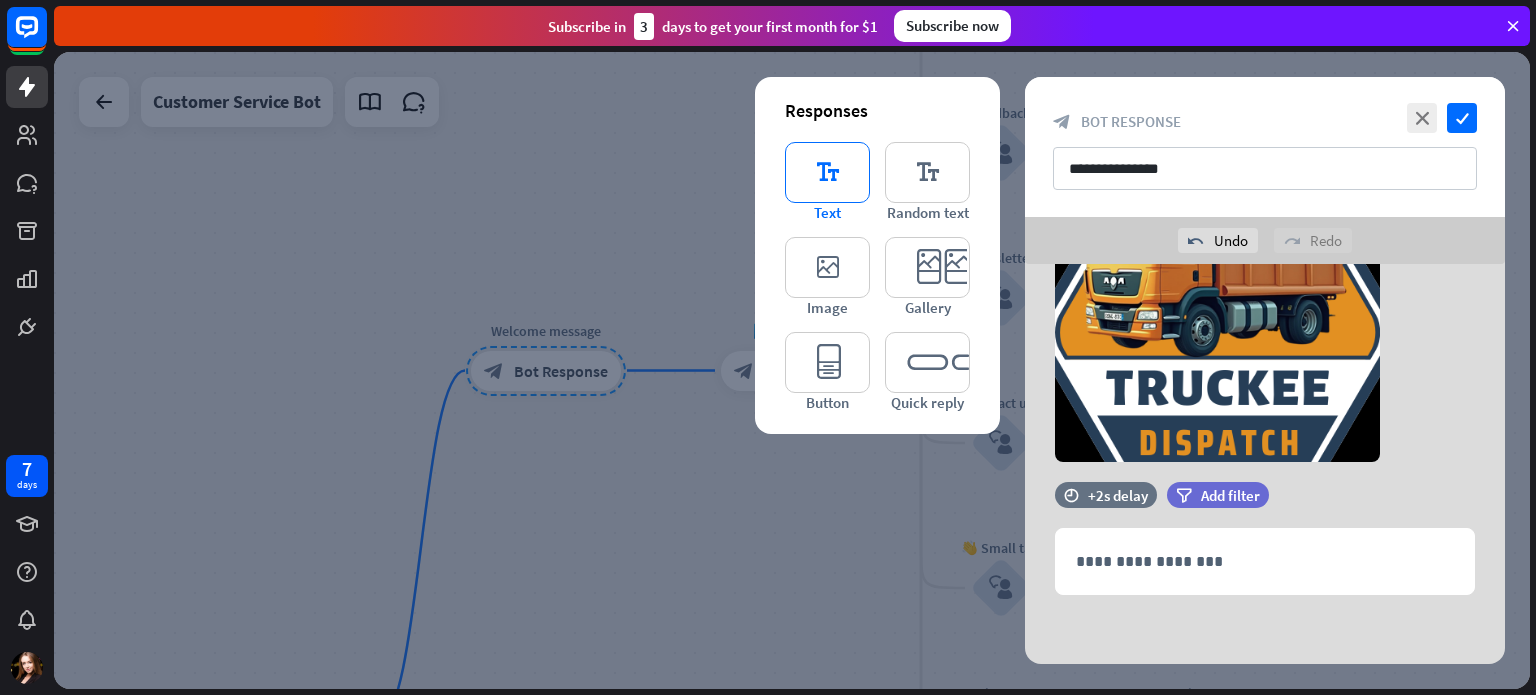click on "editor_text" at bounding box center [827, 172] 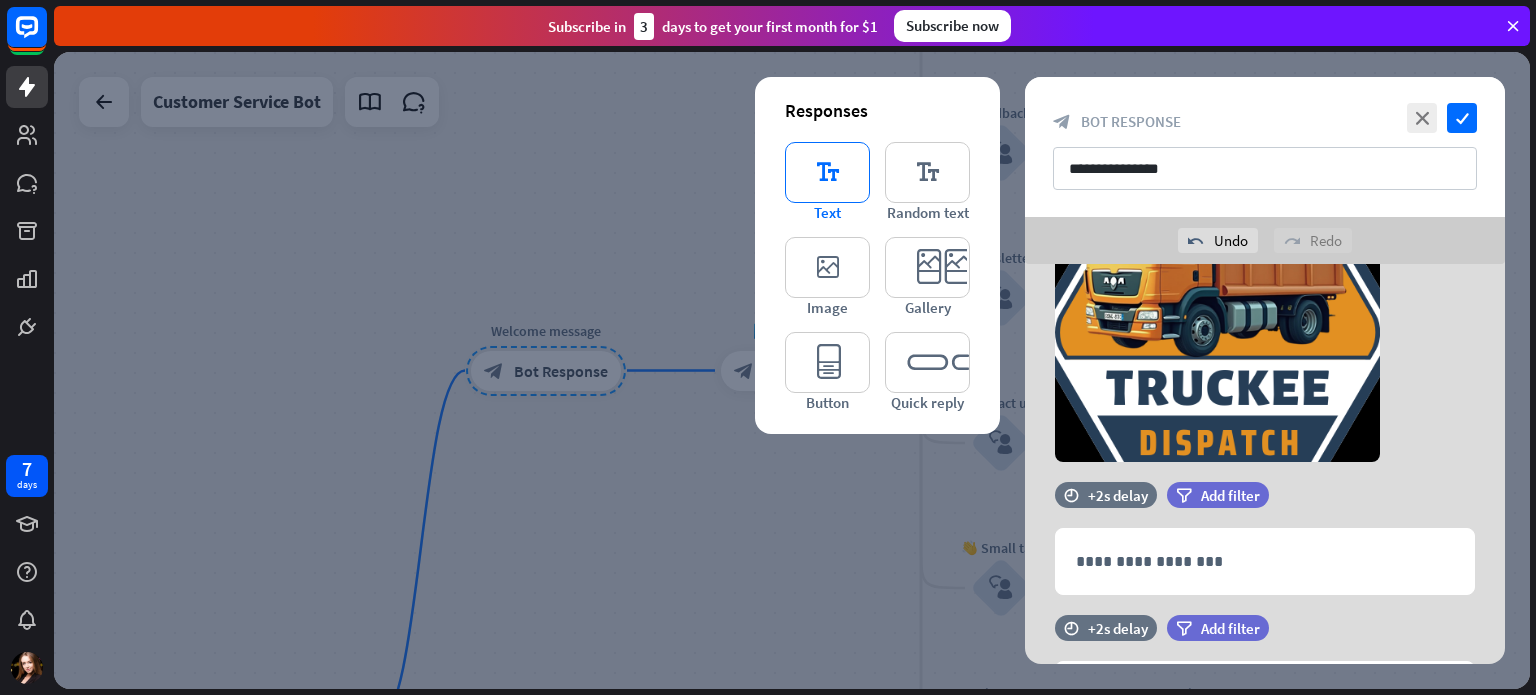 scroll, scrollTop: 412, scrollLeft: 0, axis: vertical 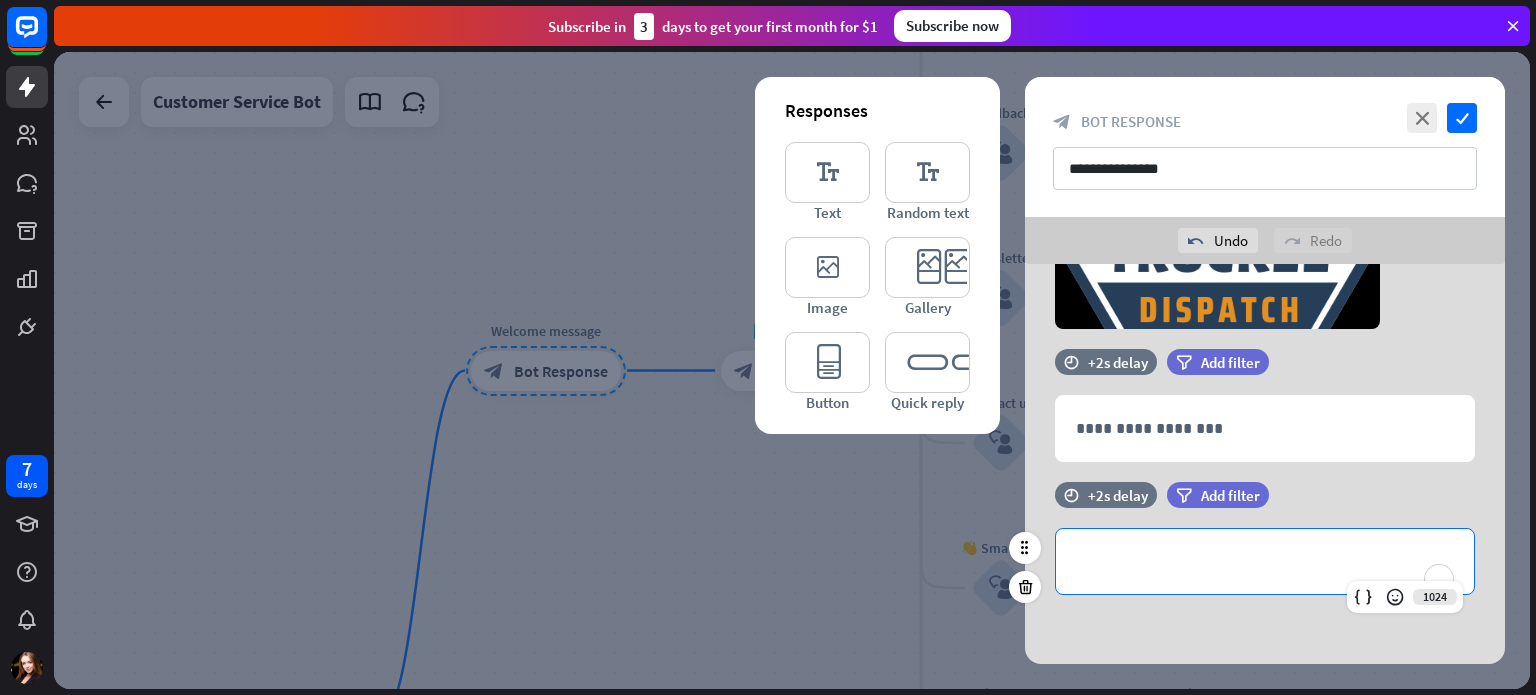 click on "**********" at bounding box center (1265, 561) 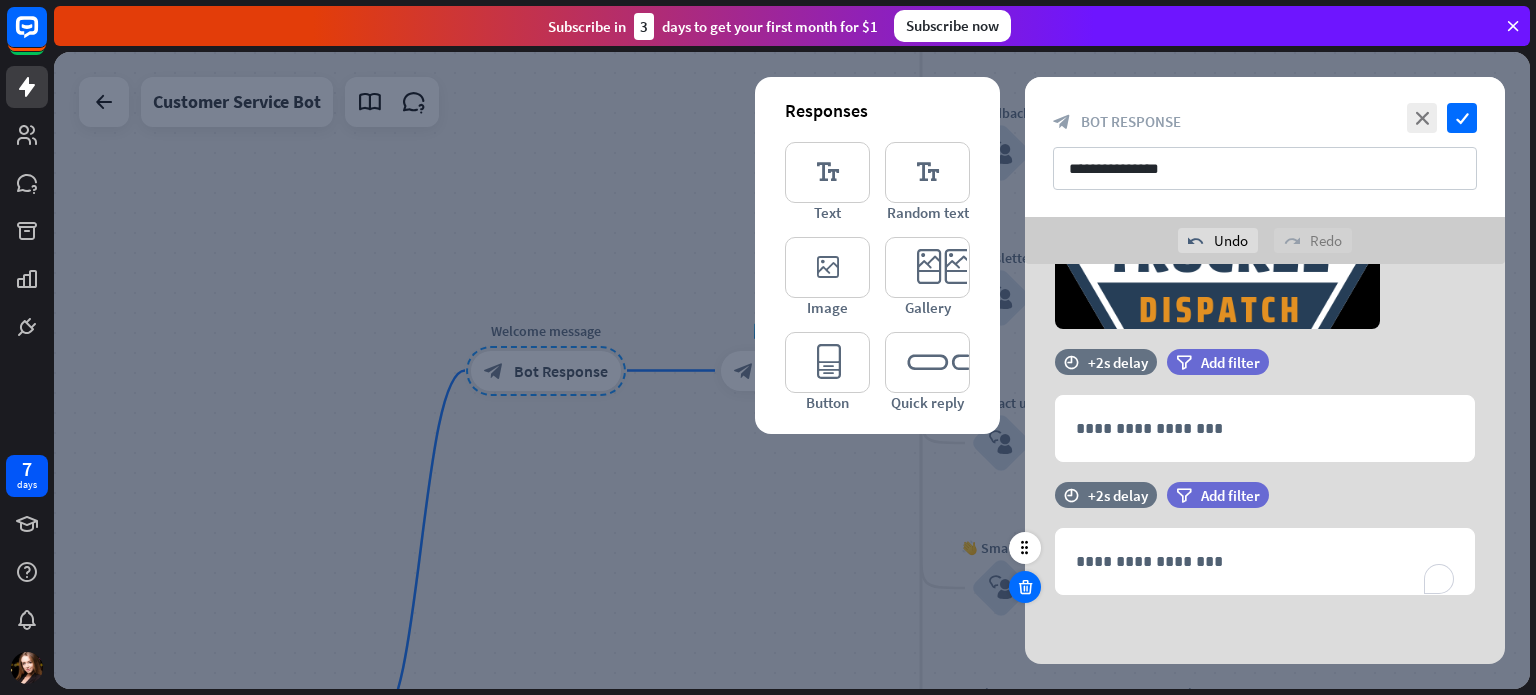 click at bounding box center (1025, 587) 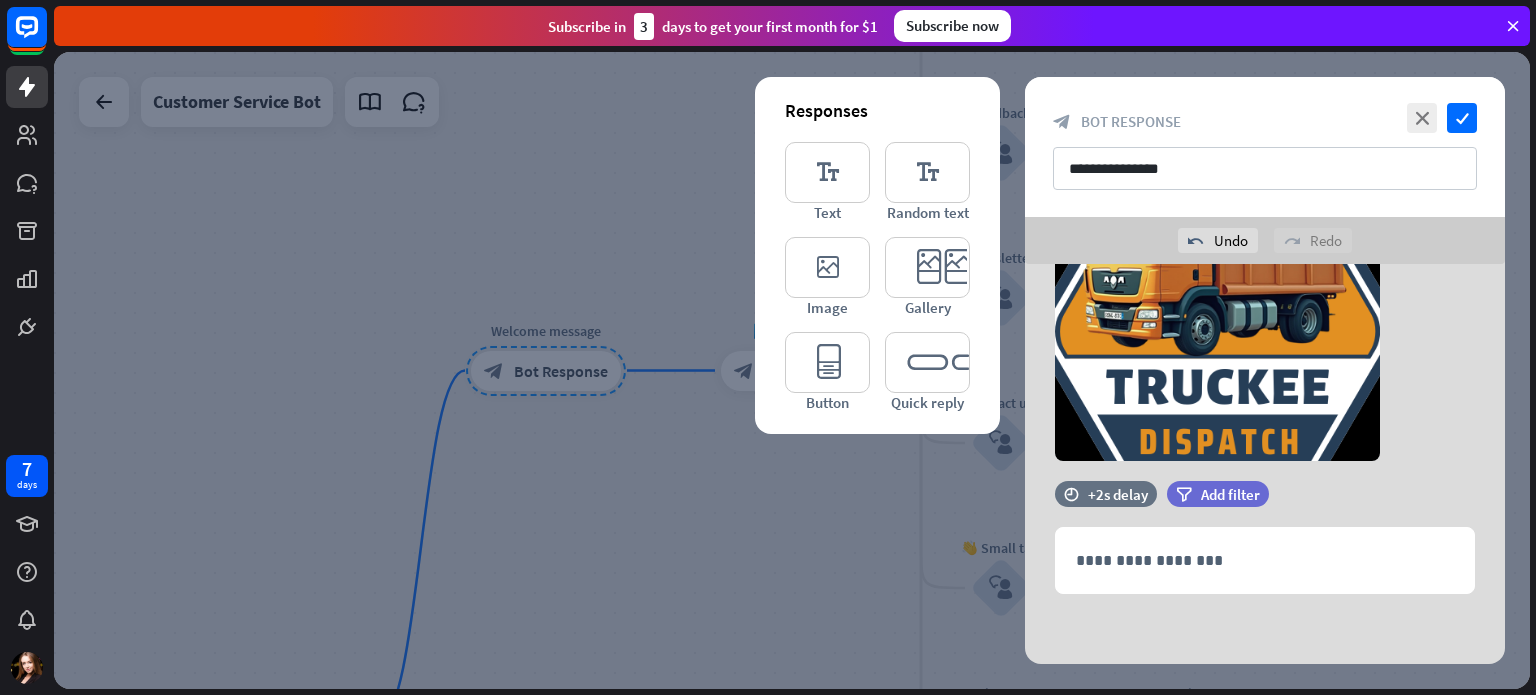 scroll, scrollTop: 279, scrollLeft: 0, axis: vertical 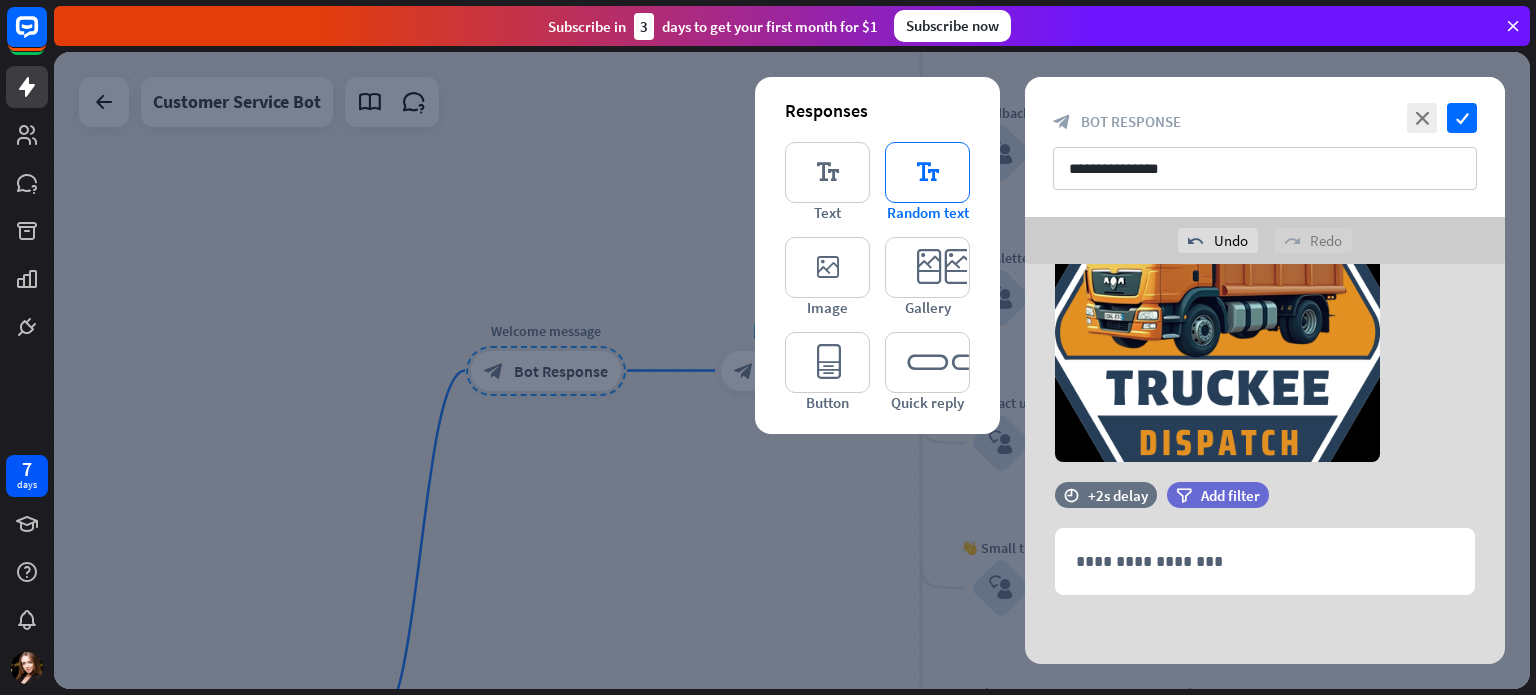 click on "editor_text" at bounding box center [927, 172] 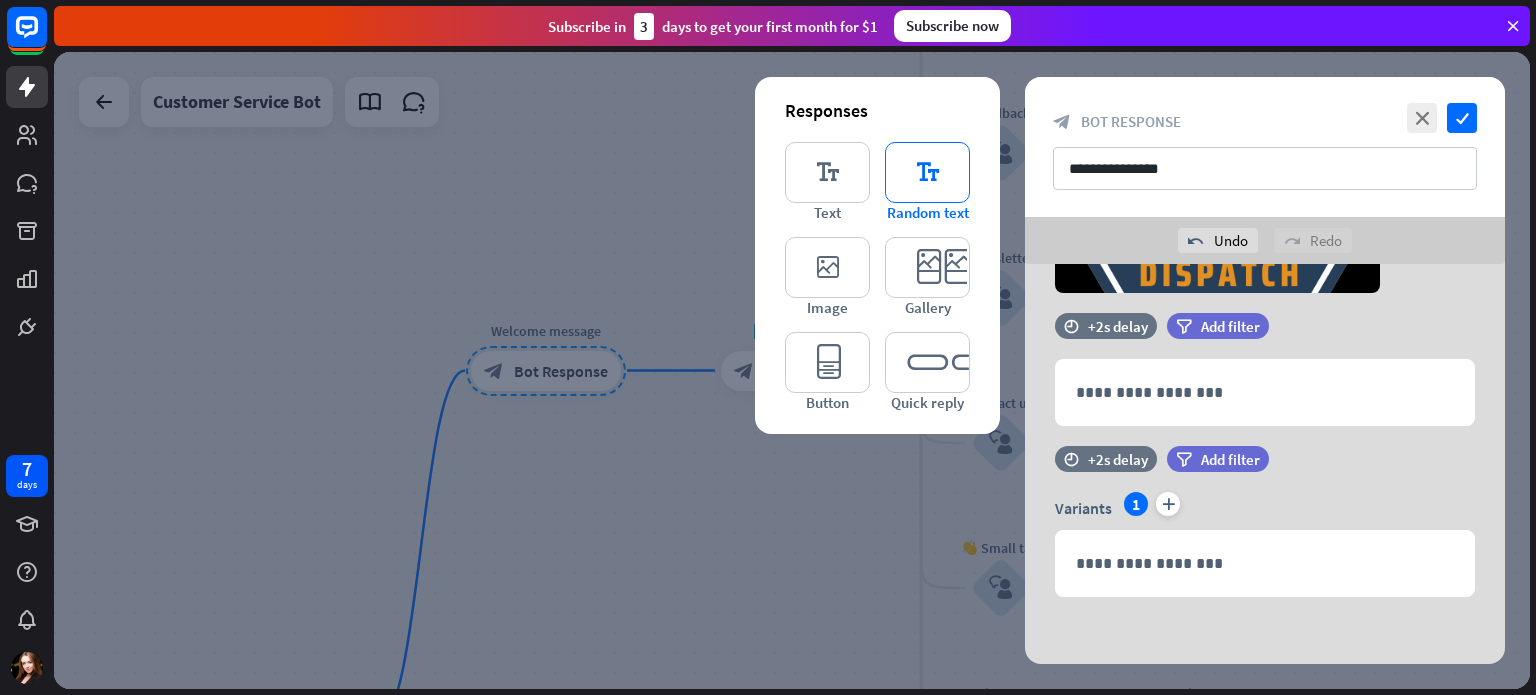 scroll, scrollTop: 449, scrollLeft: 0, axis: vertical 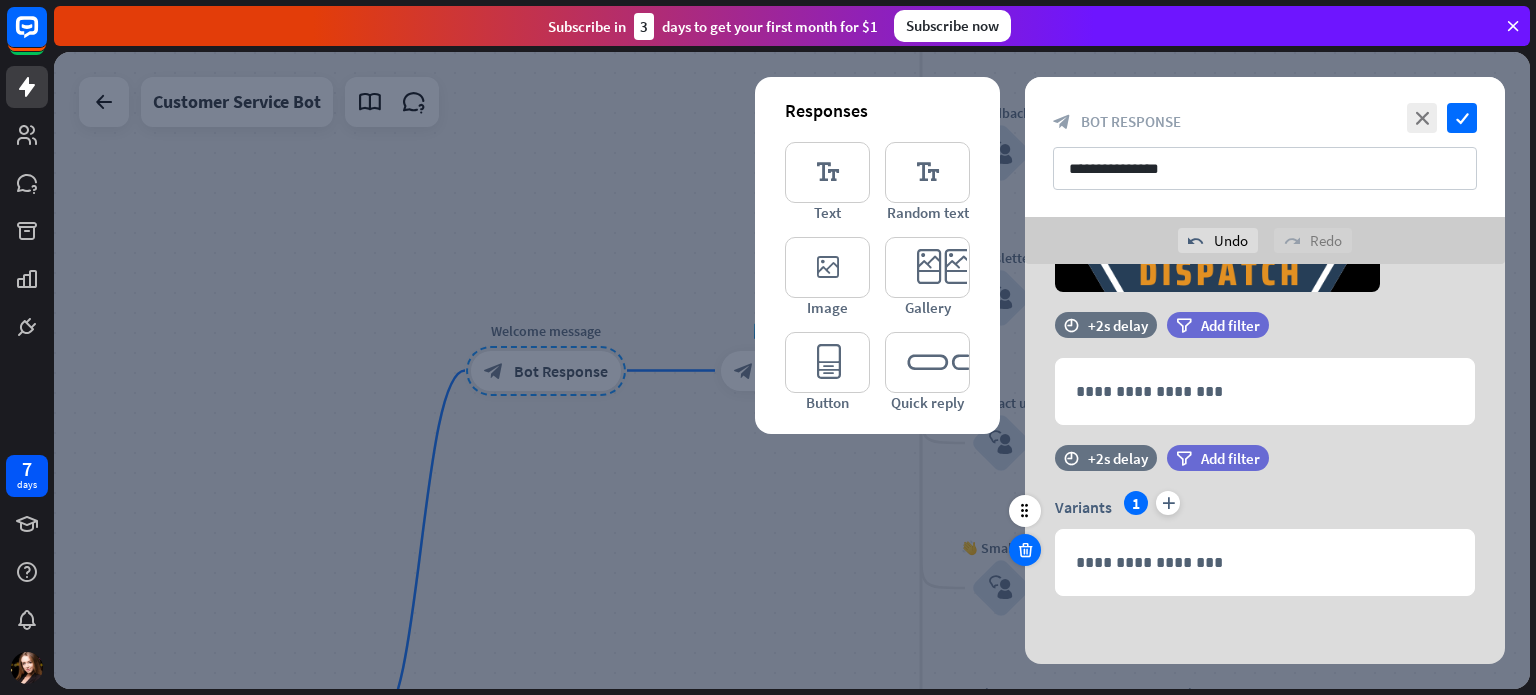 click at bounding box center (1025, 550) 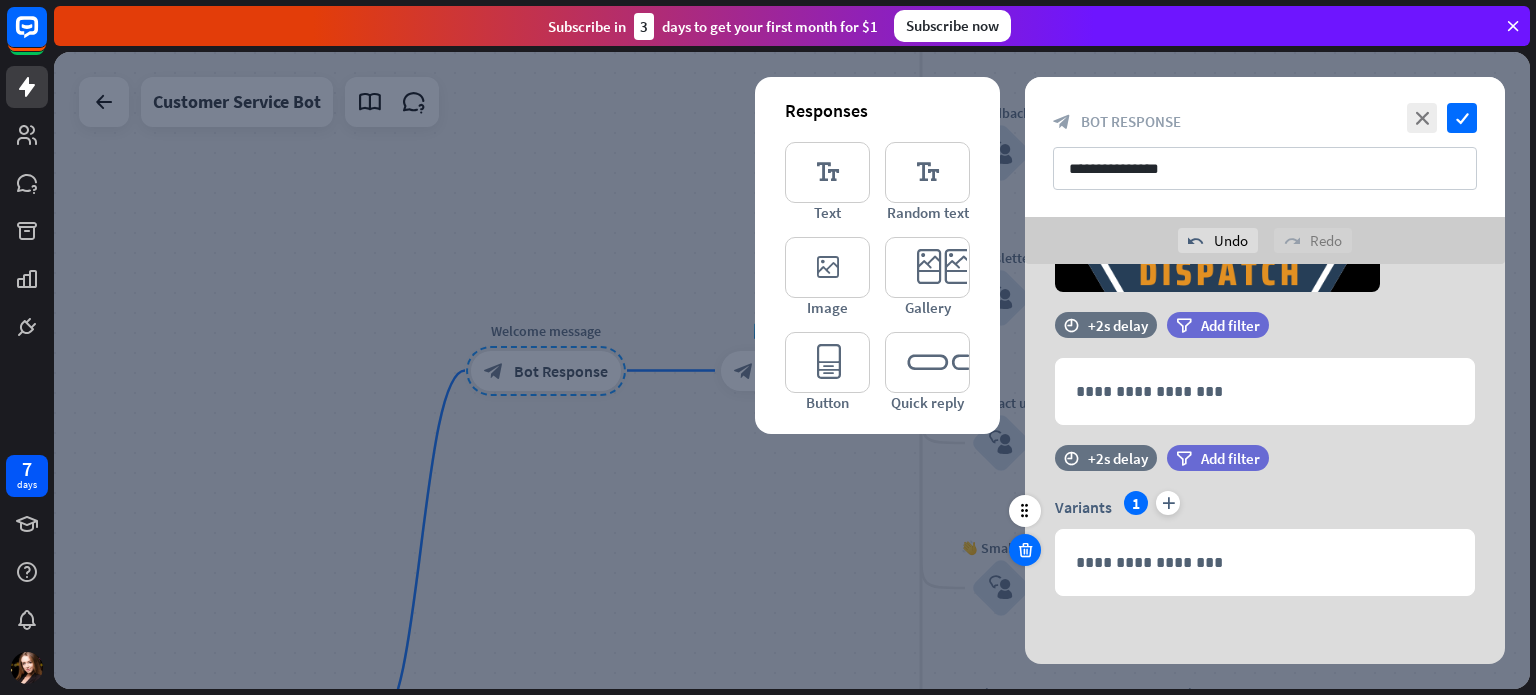 scroll, scrollTop: 279, scrollLeft: 0, axis: vertical 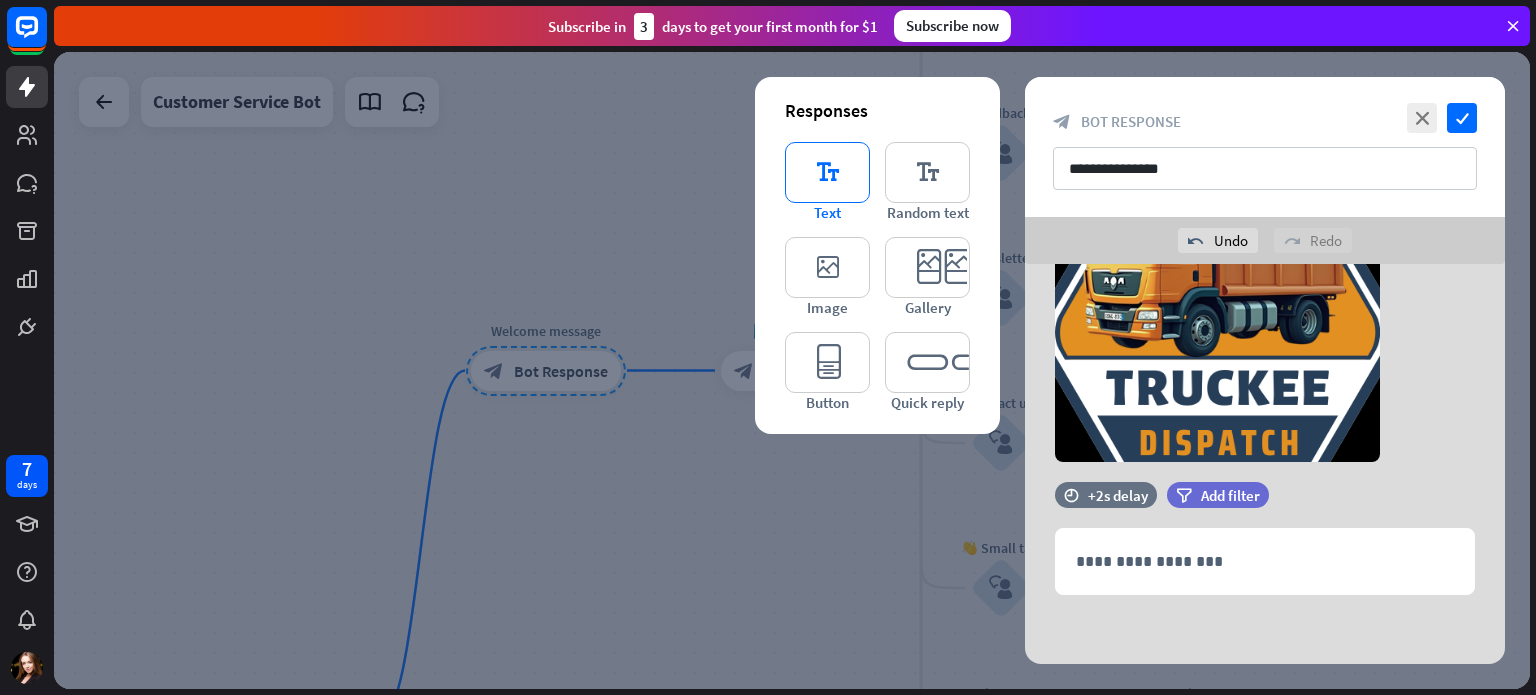click on "editor_text" at bounding box center (827, 172) 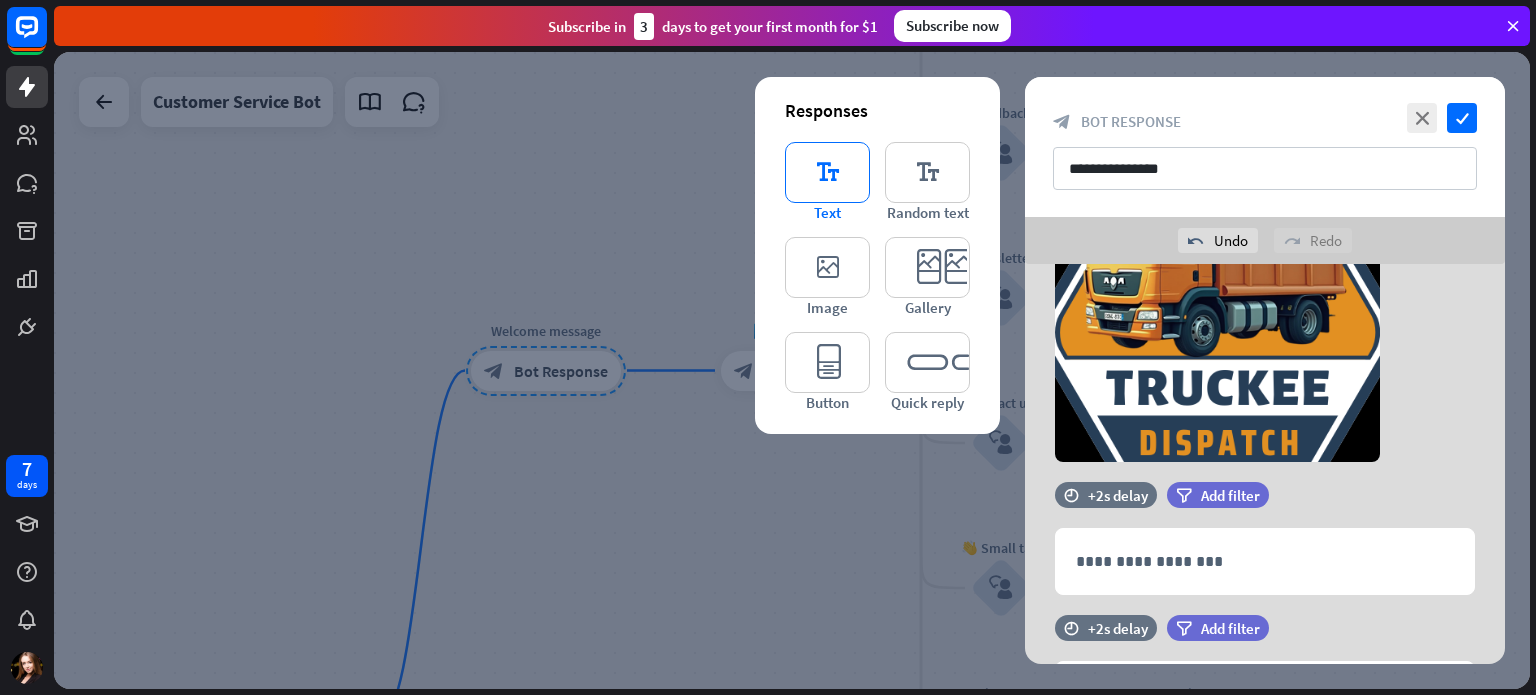 scroll, scrollTop: 412, scrollLeft: 0, axis: vertical 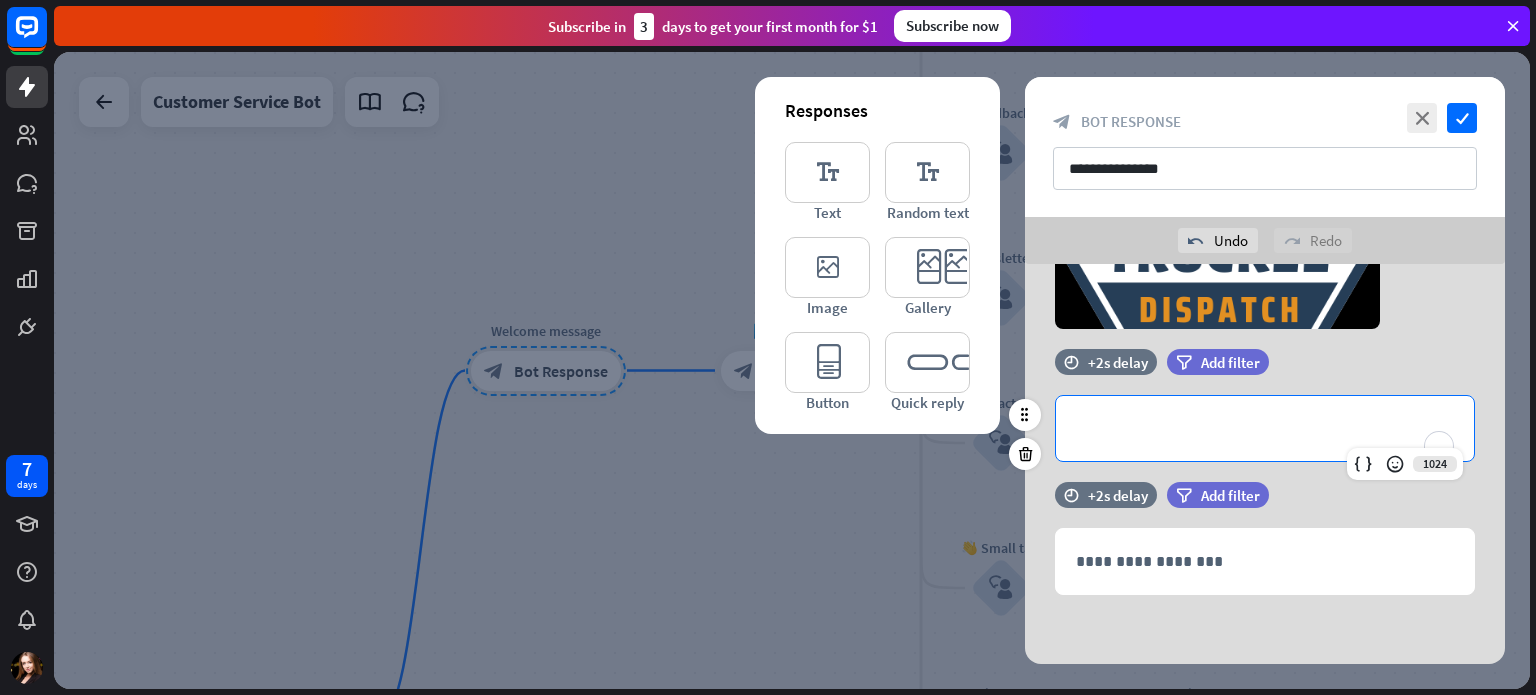 click on "**********" at bounding box center (1265, 428) 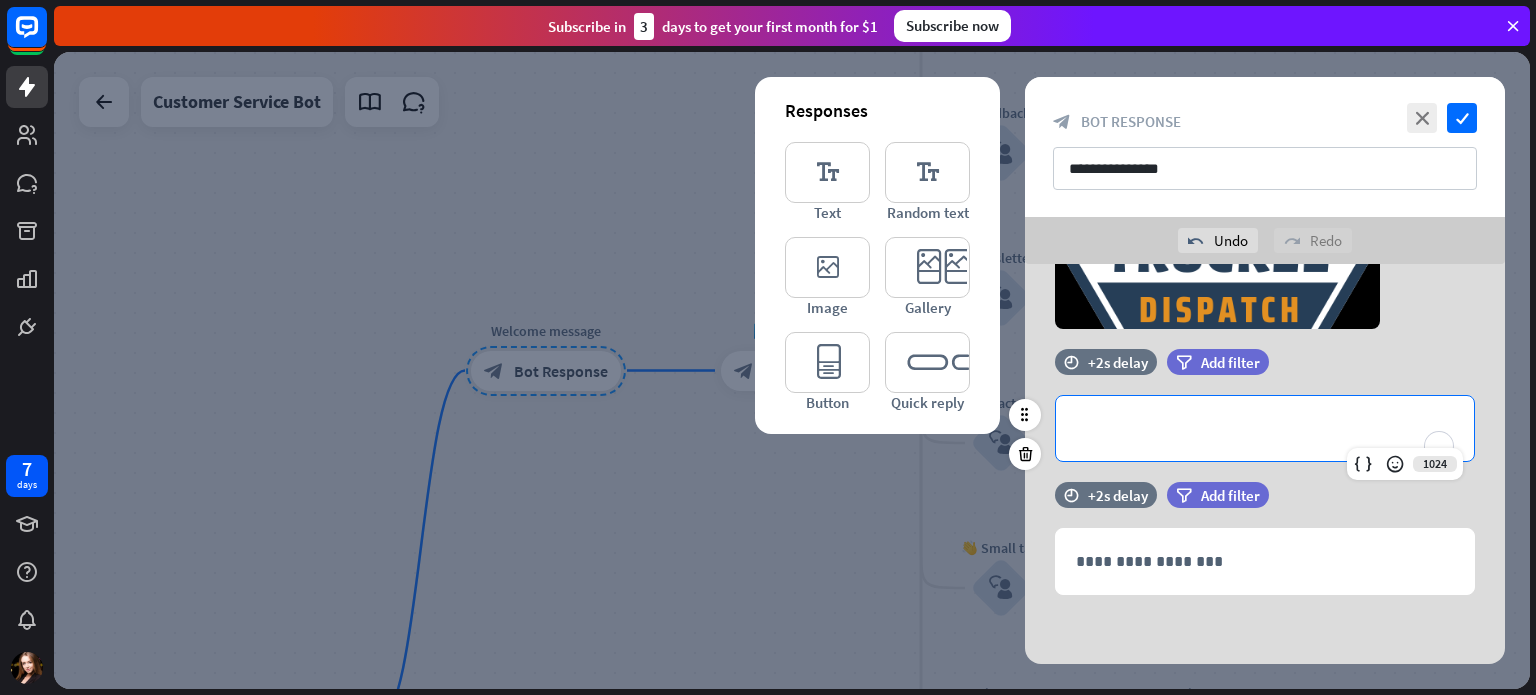 type 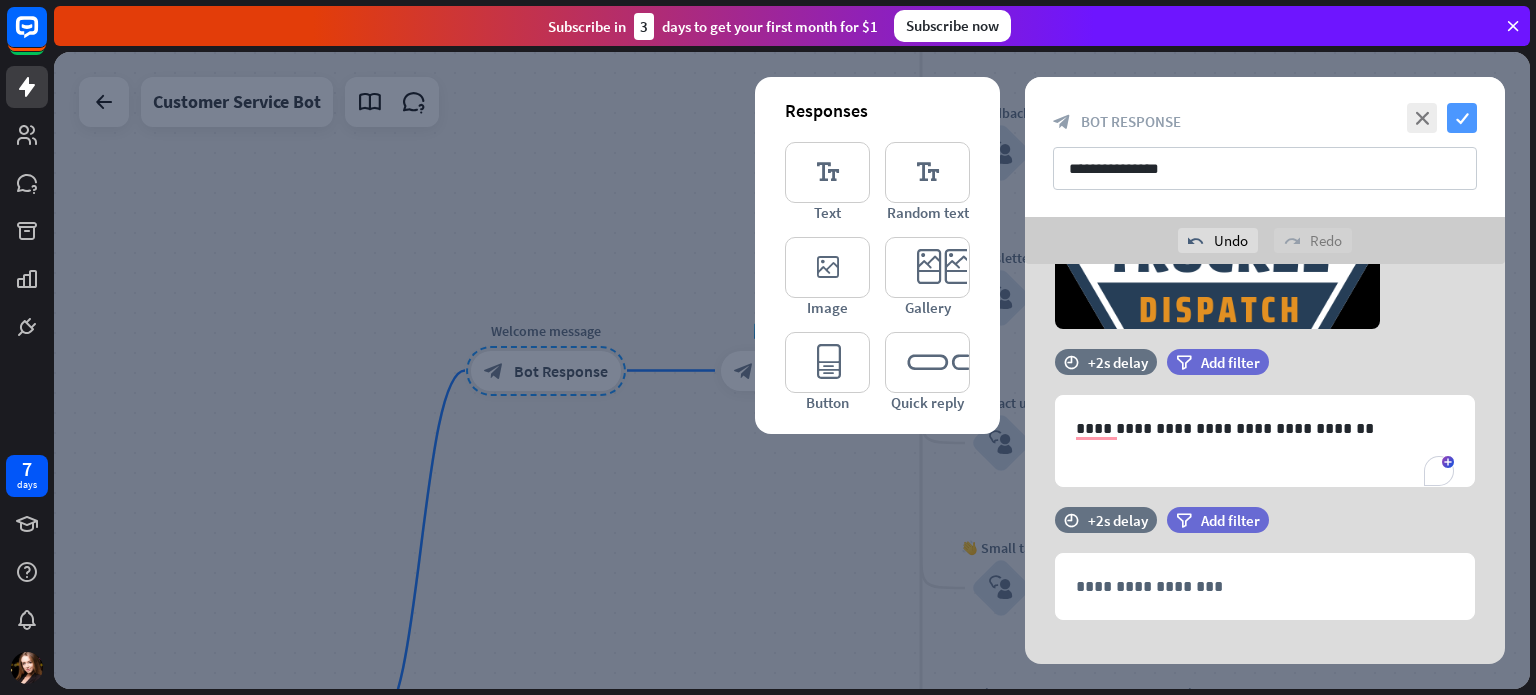click on "check" at bounding box center (1462, 118) 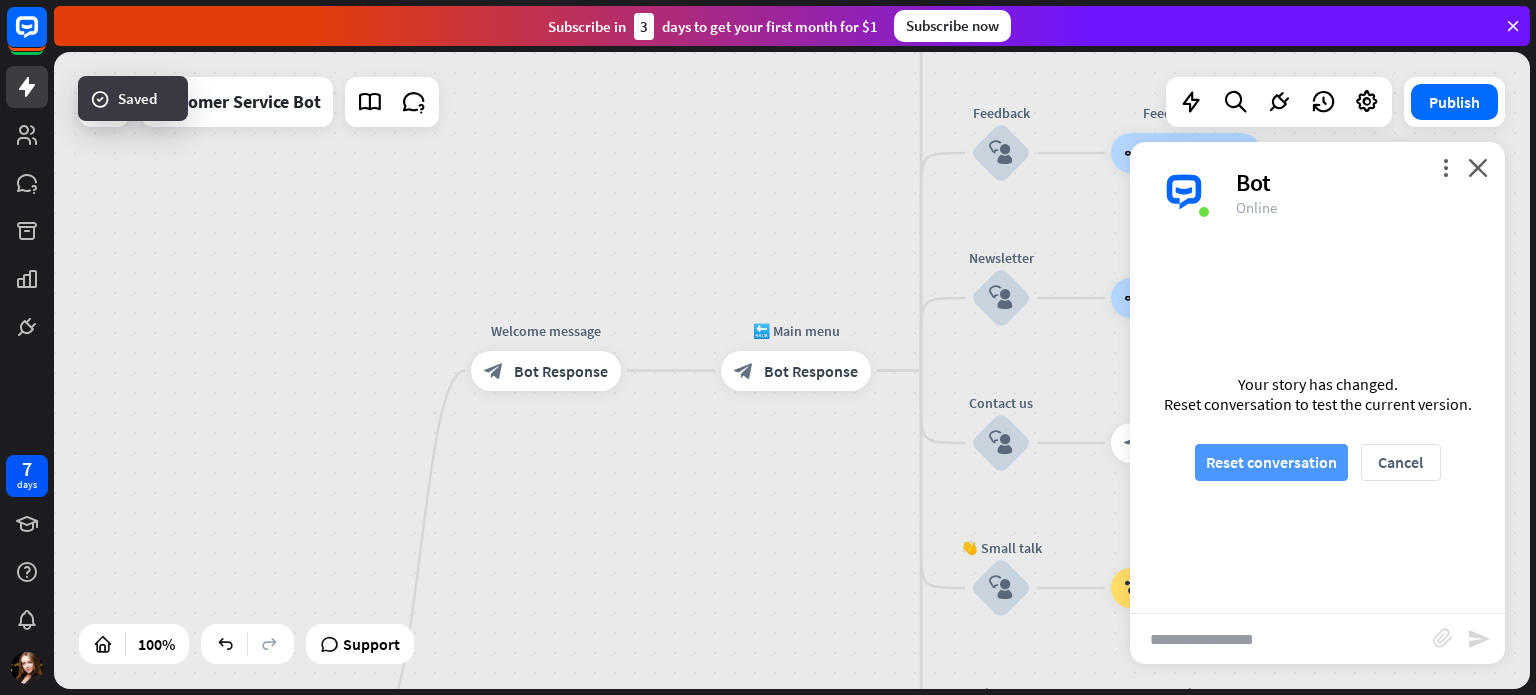 click on "Reset conversation" at bounding box center (1271, 462) 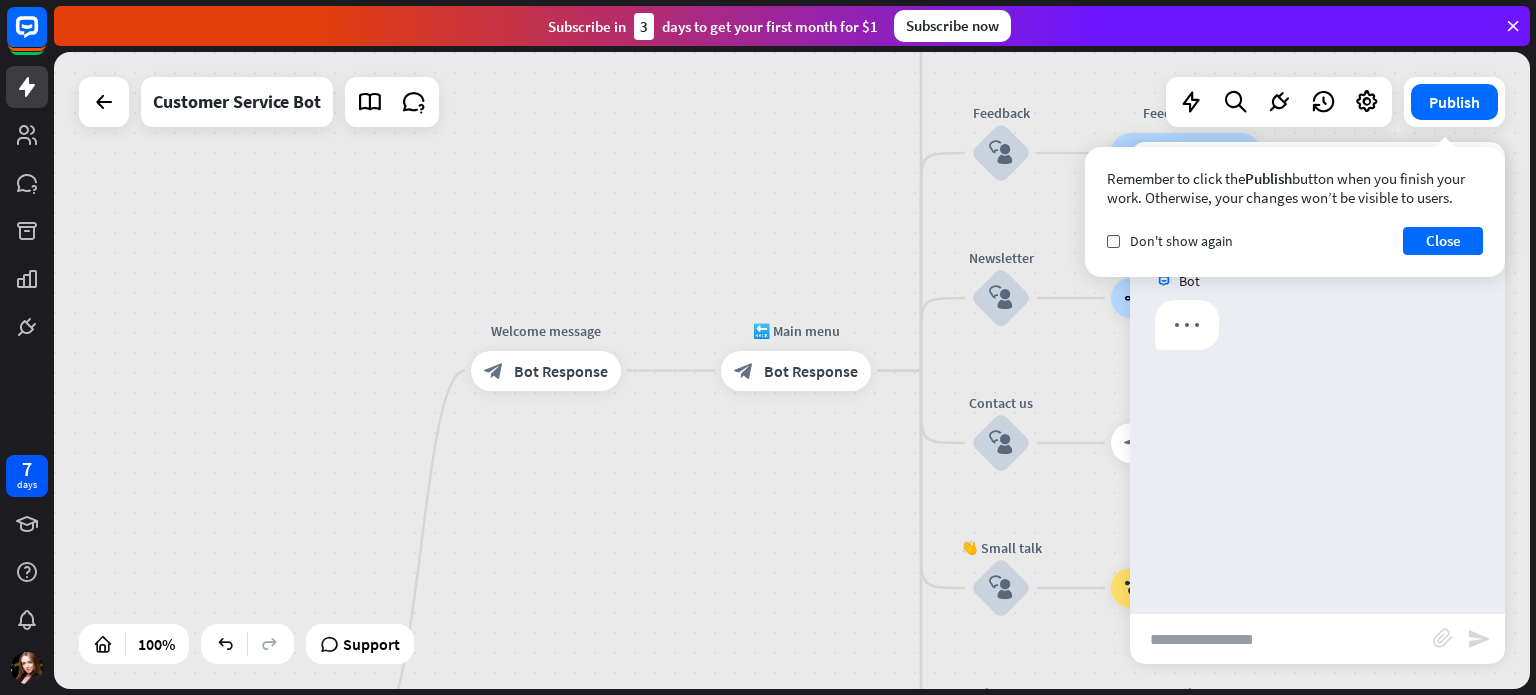 scroll, scrollTop: 0, scrollLeft: 0, axis: both 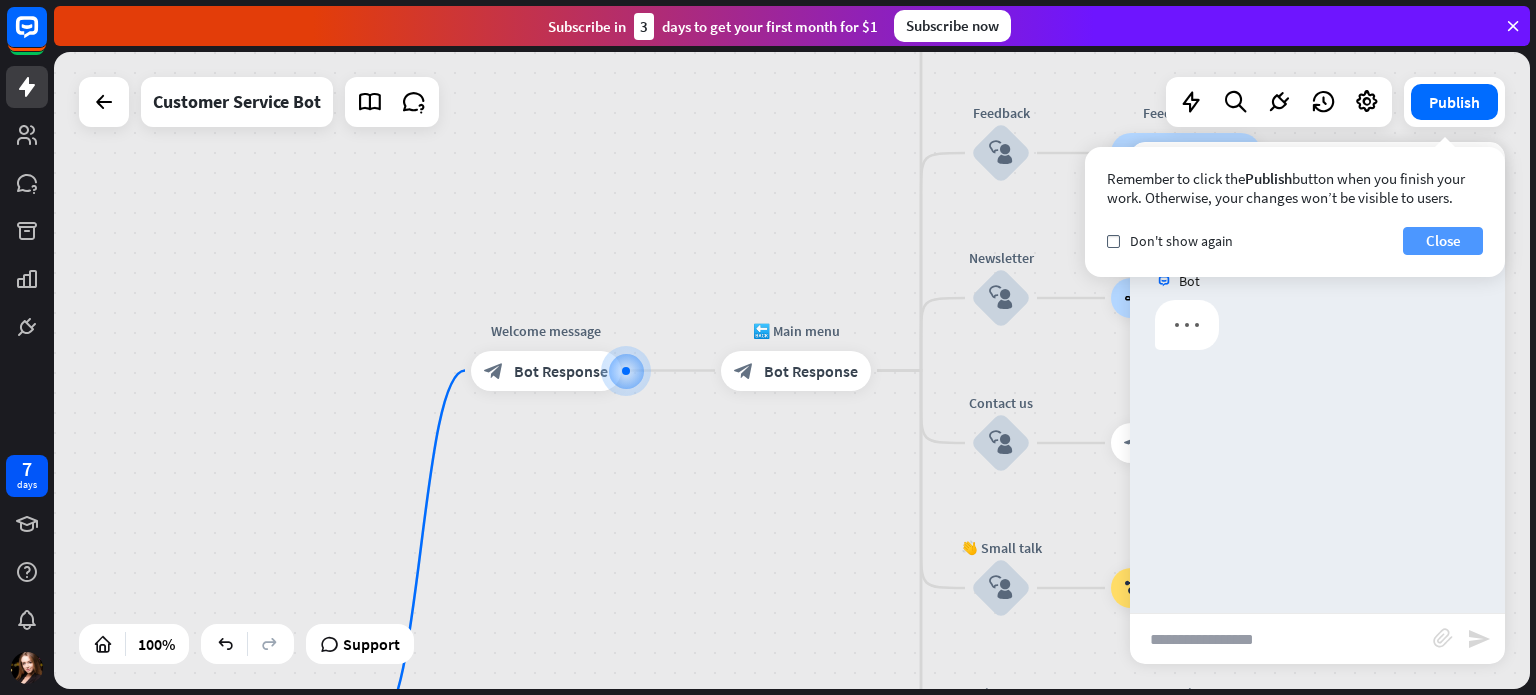 click on "Close" at bounding box center [1443, 241] 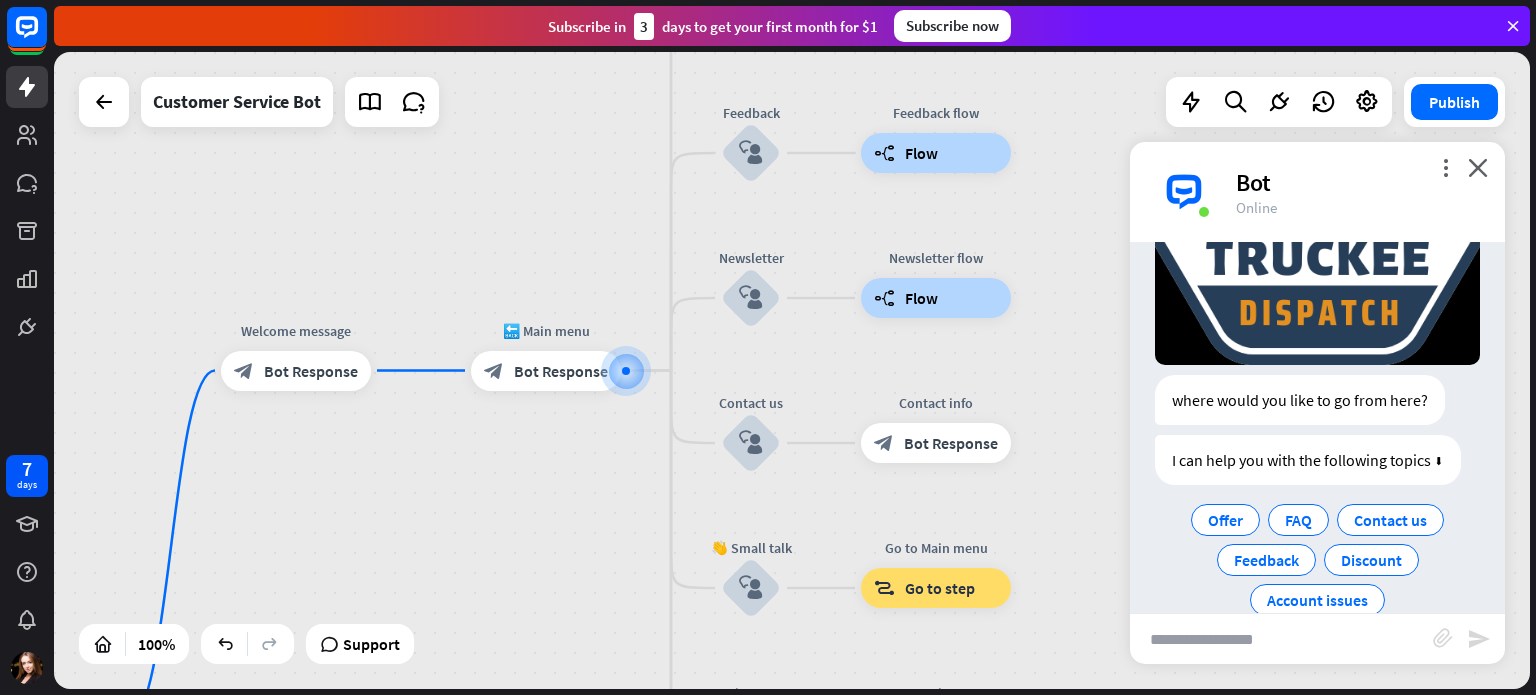 scroll, scrollTop: 361, scrollLeft: 0, axis: vertical 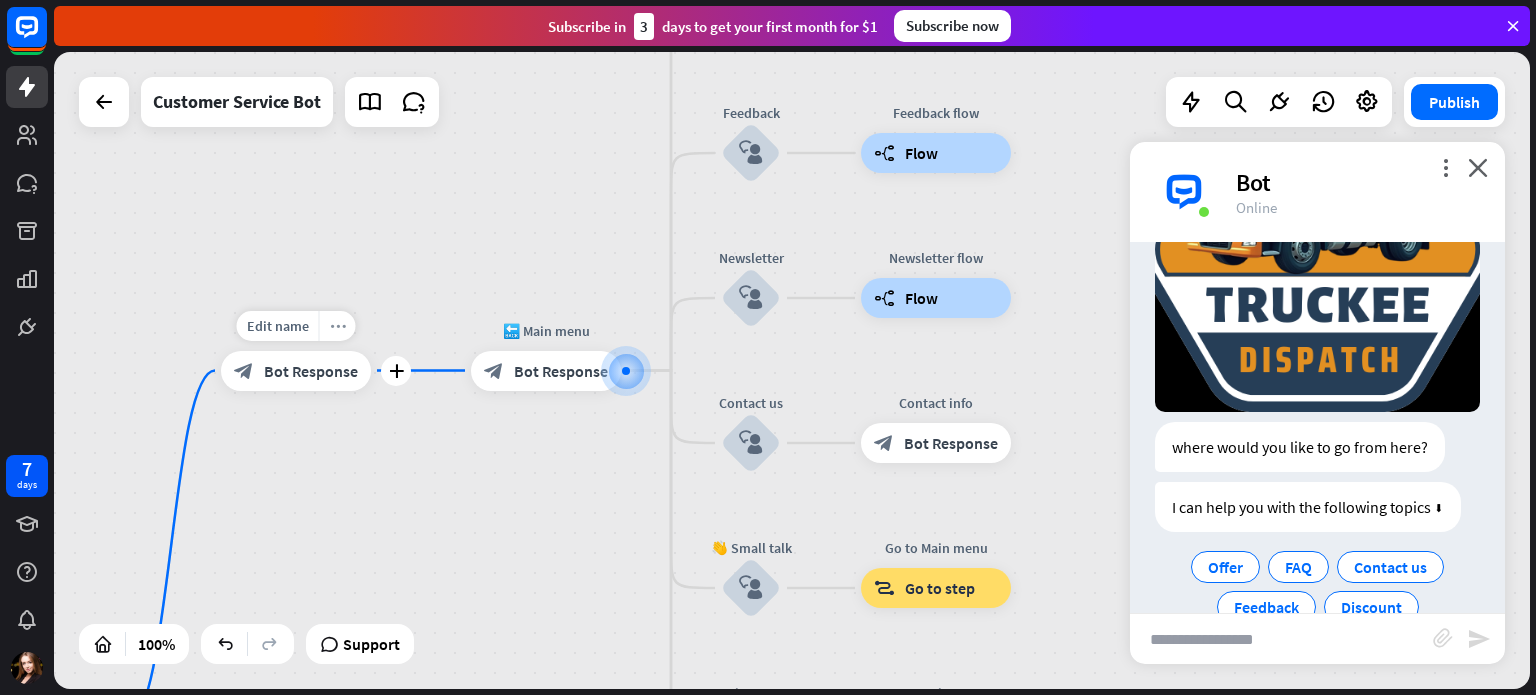 click on "more_horiz" at bounding box center (338, 325) 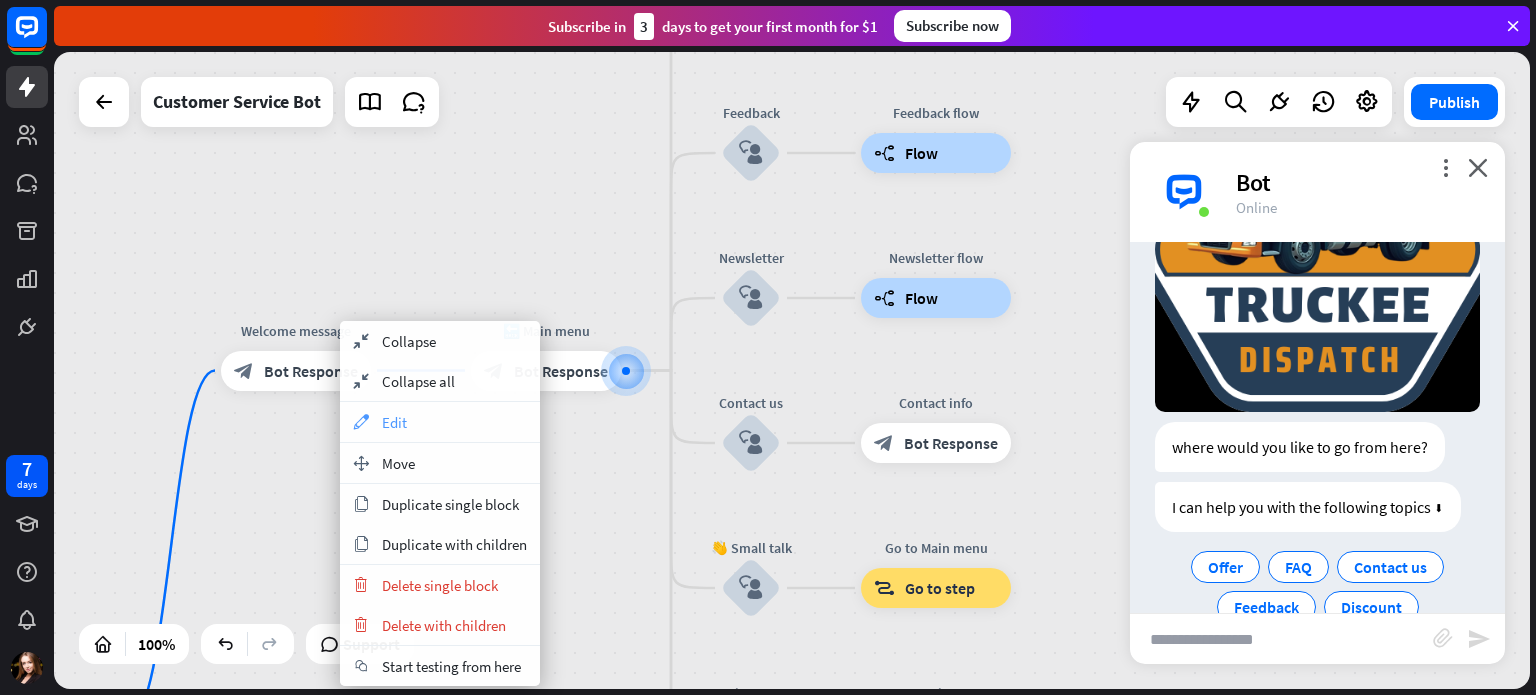 click on "appearance   Edit" at bounding box center [440, 422] 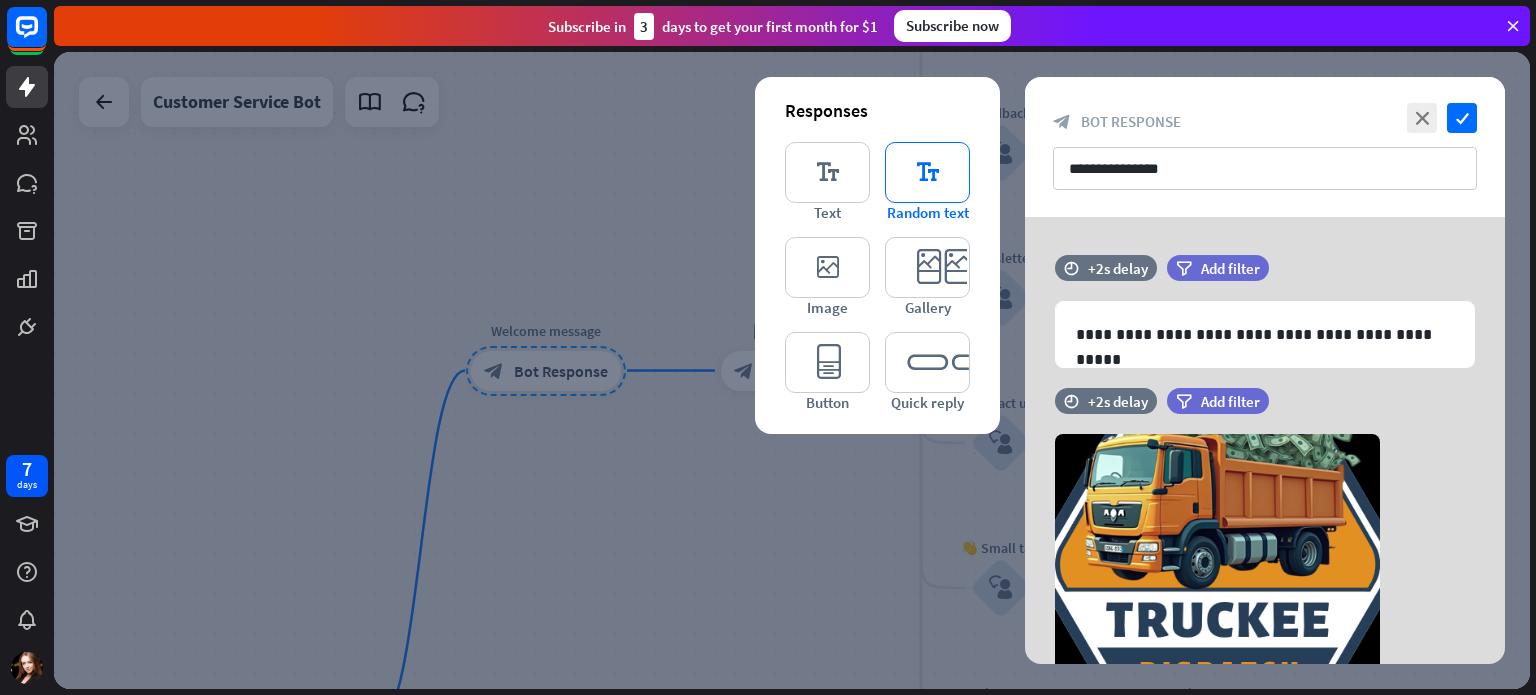 click on "editor_text" at bounding box center (927, 172) 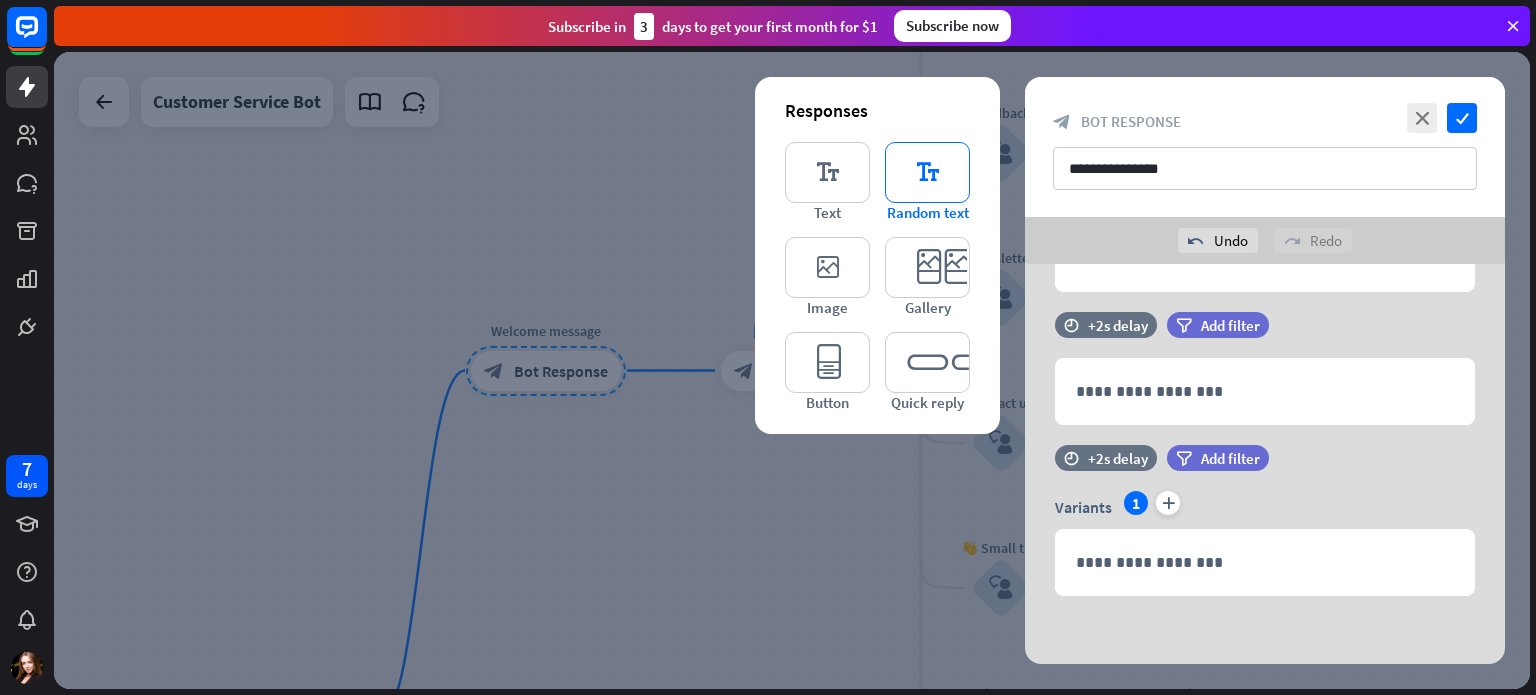 scroll, scrollTop: 582, scrollLeft: 0, axis: vertical 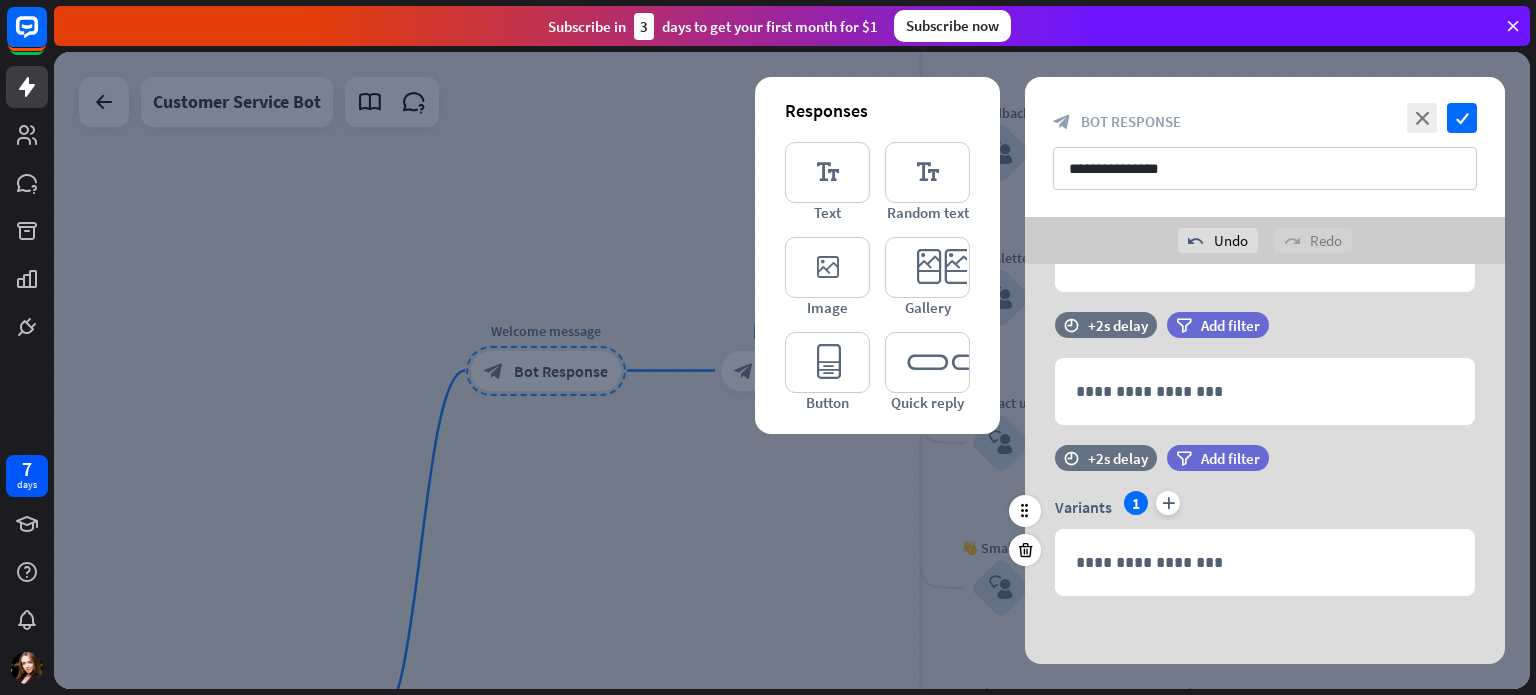 click on "1" at bounding box center (1136, 503) 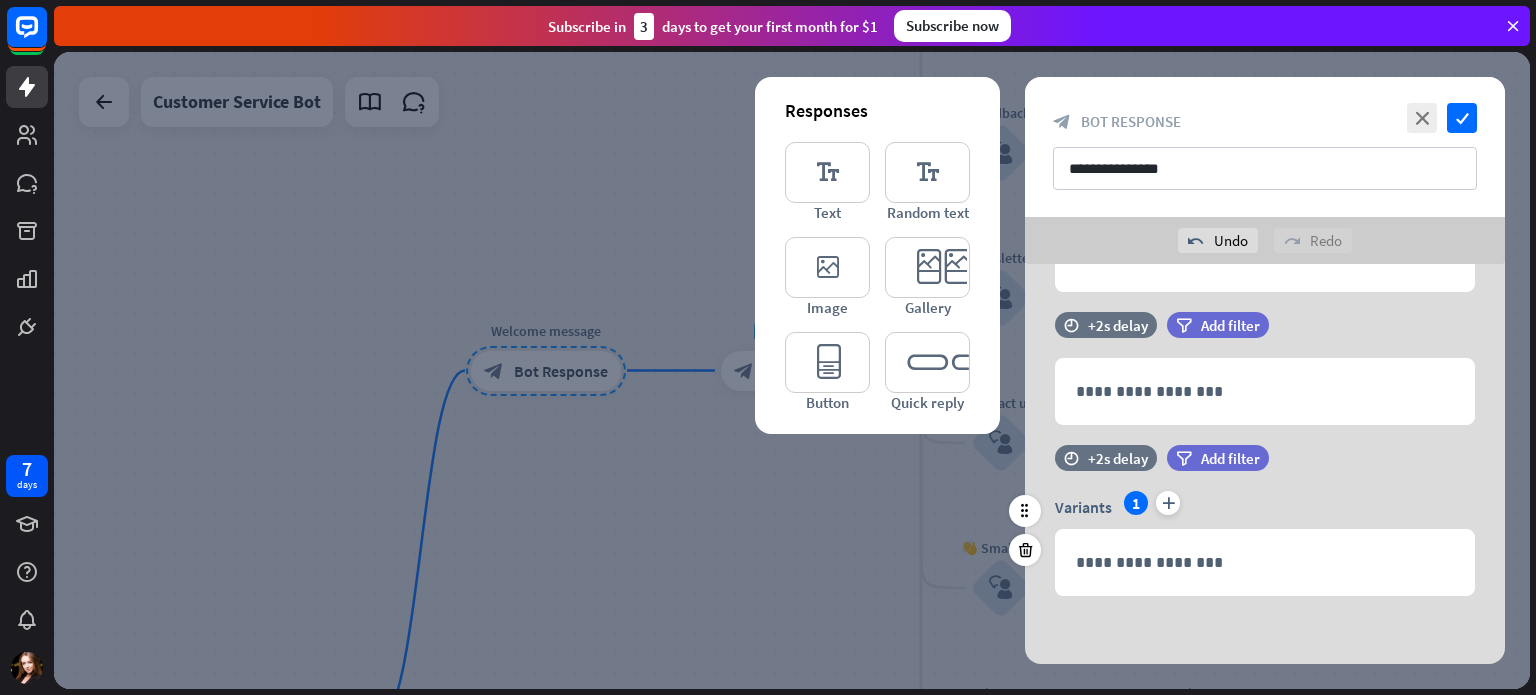 click on "1" at bounding box center (1136, 503) 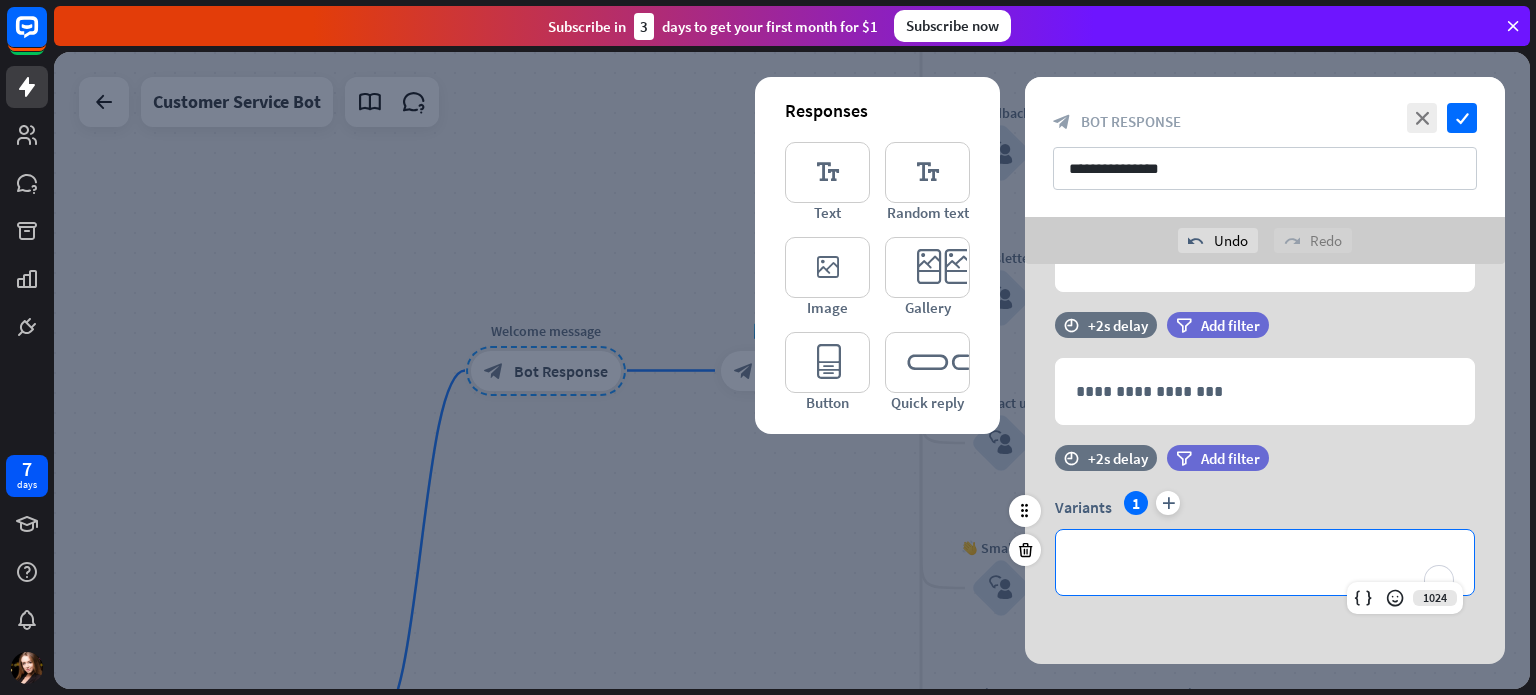 click on "**********" at bounding box center (1265, 562) 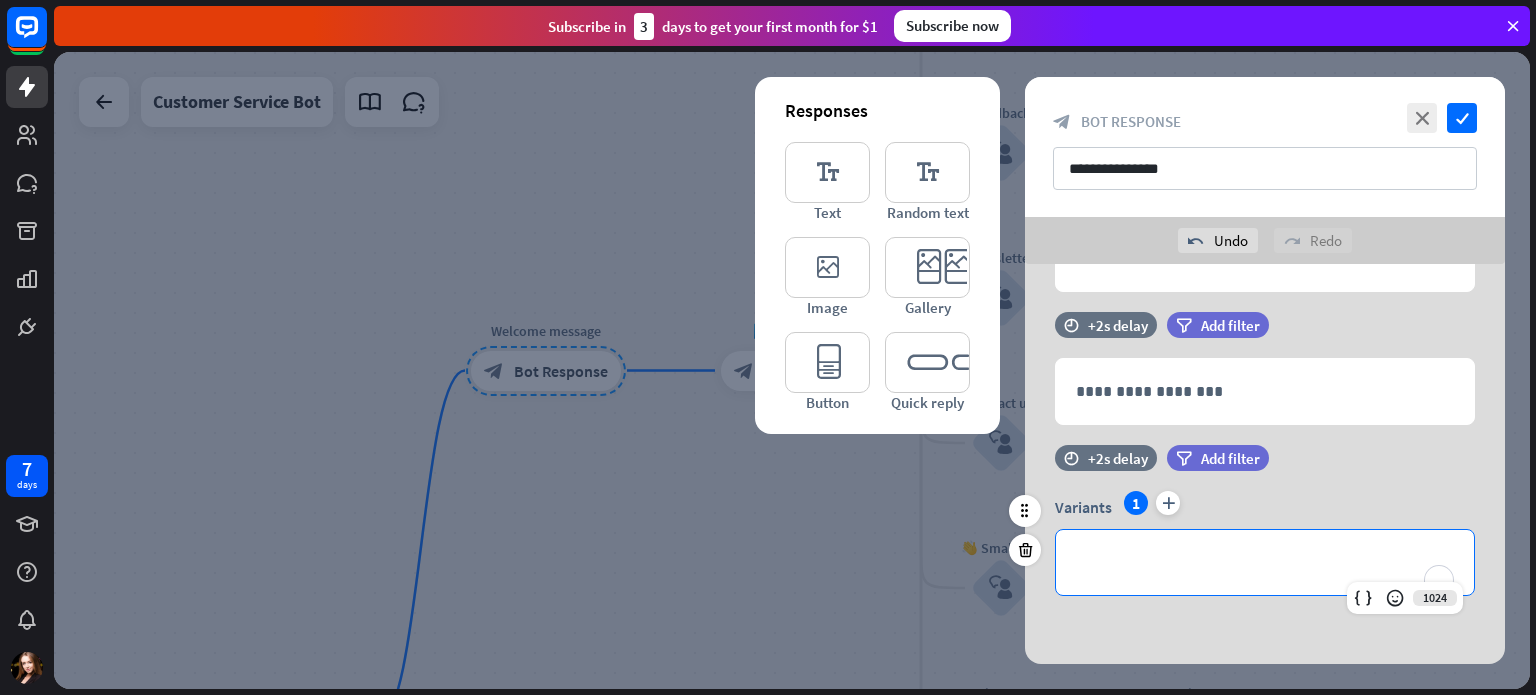 type 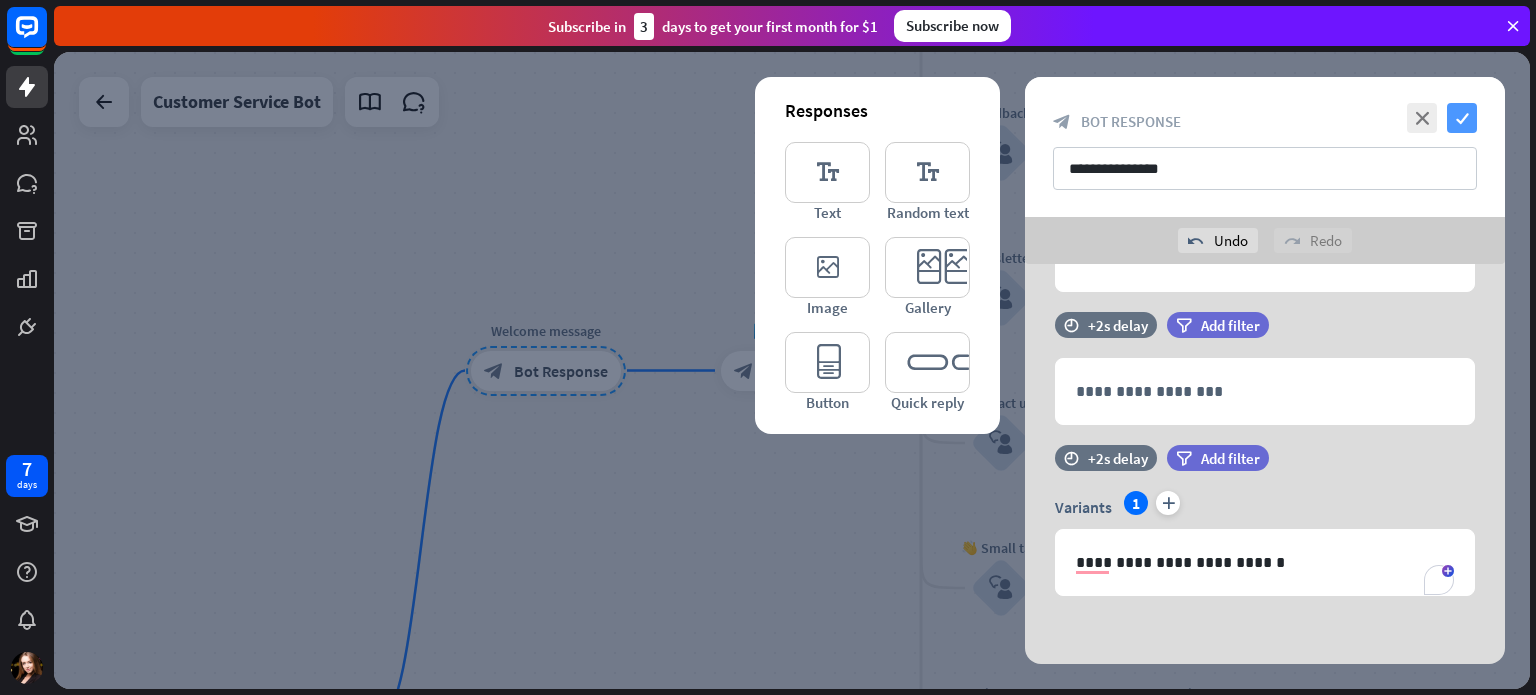 click on "check" at bounding box center (1462, 118) 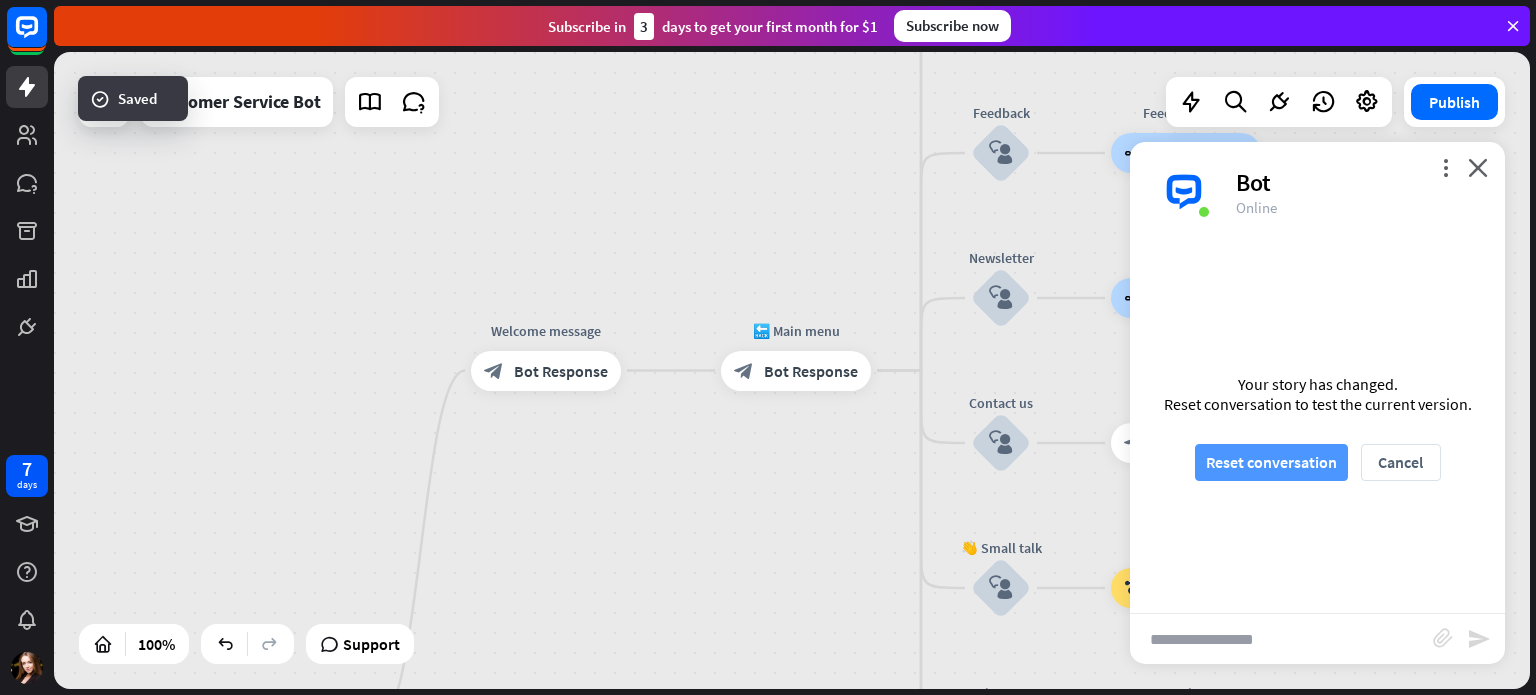 click on "Reset conversation" at bounding box center (1271, 462) 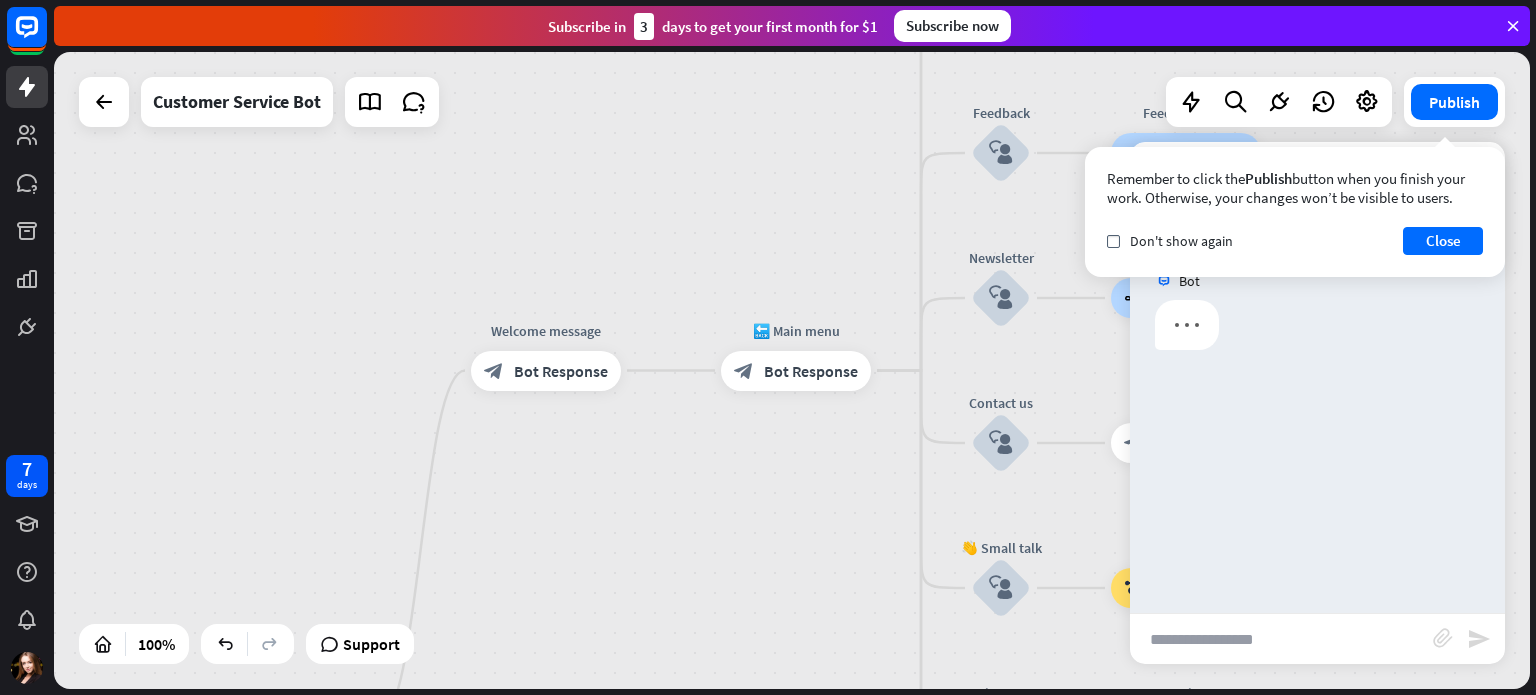 scroll, scrollTop: 0, scrollLeft: 0, axis: both 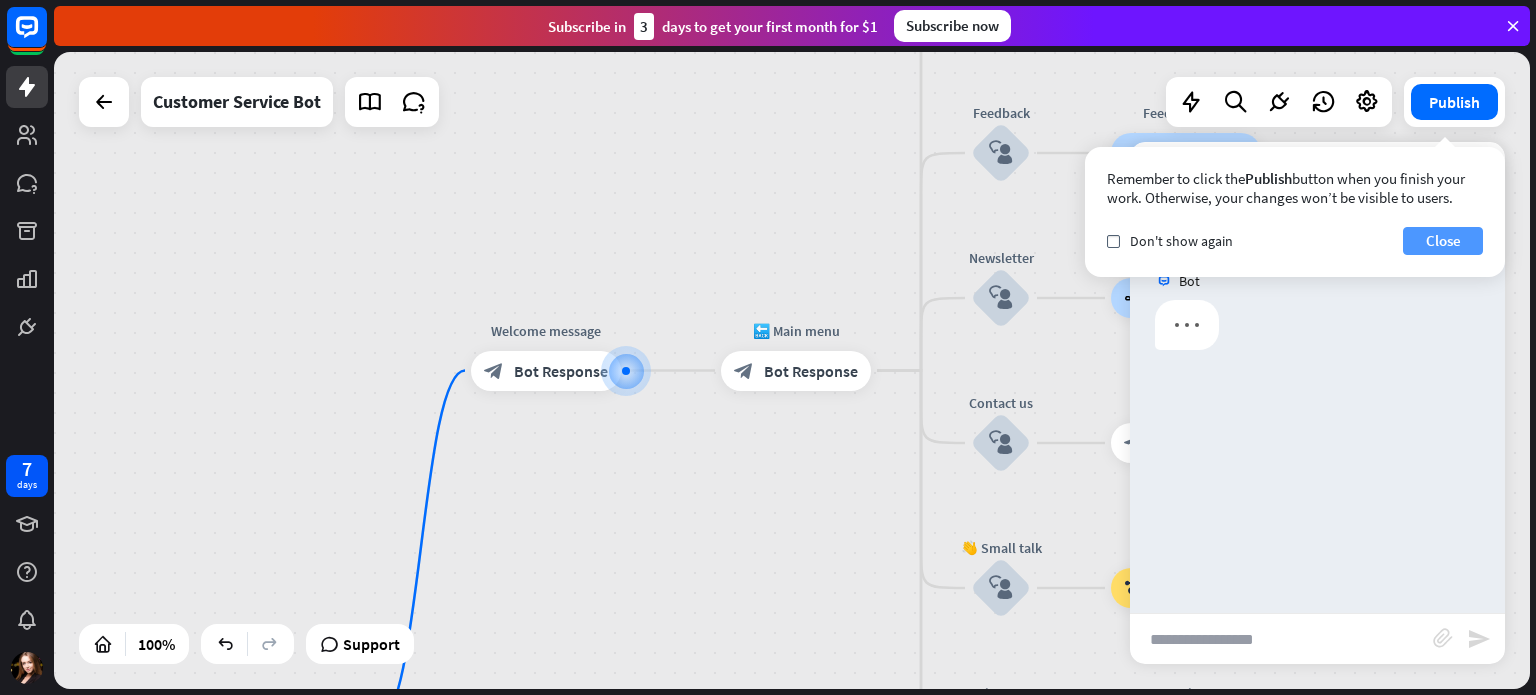 click on "Close" at bounding box center [1443, 241] 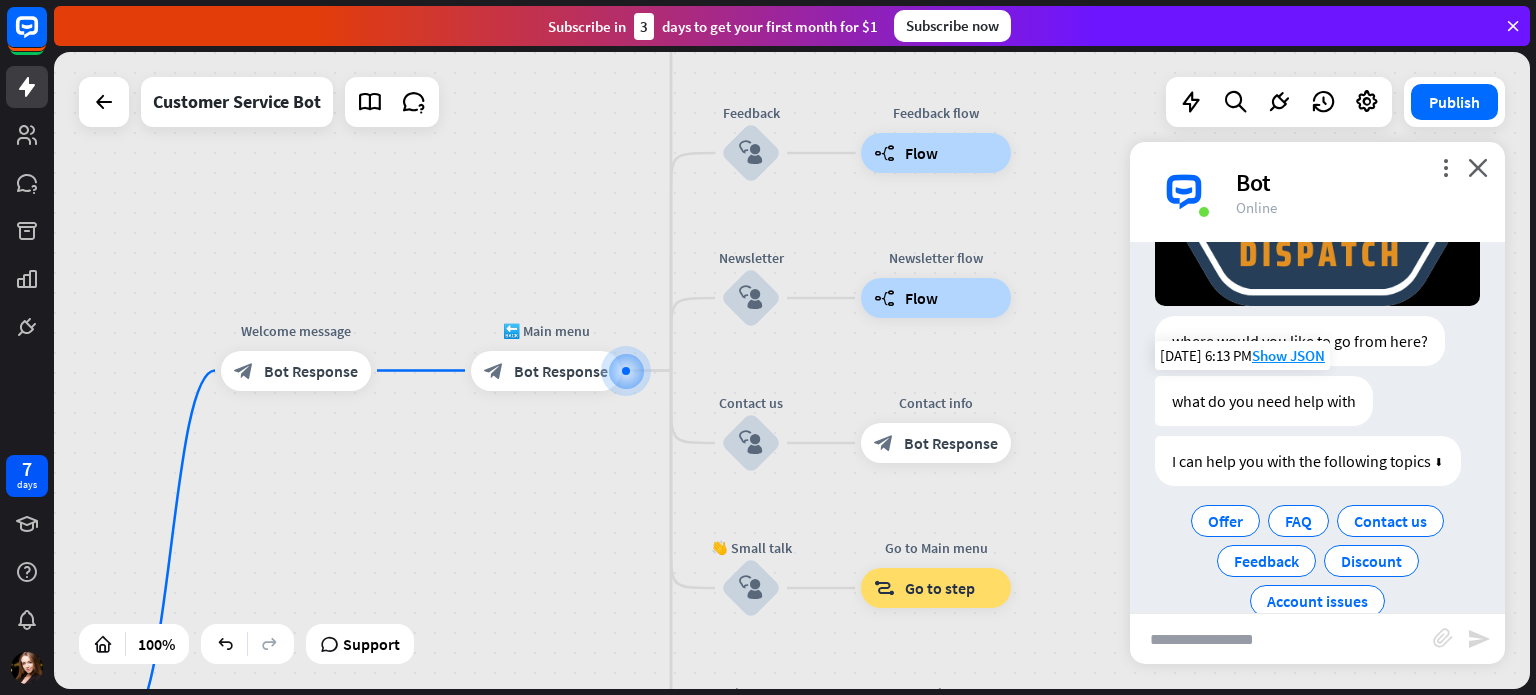 scroll, scrollTop: 421, scrollLeft: 0, axis: vertical 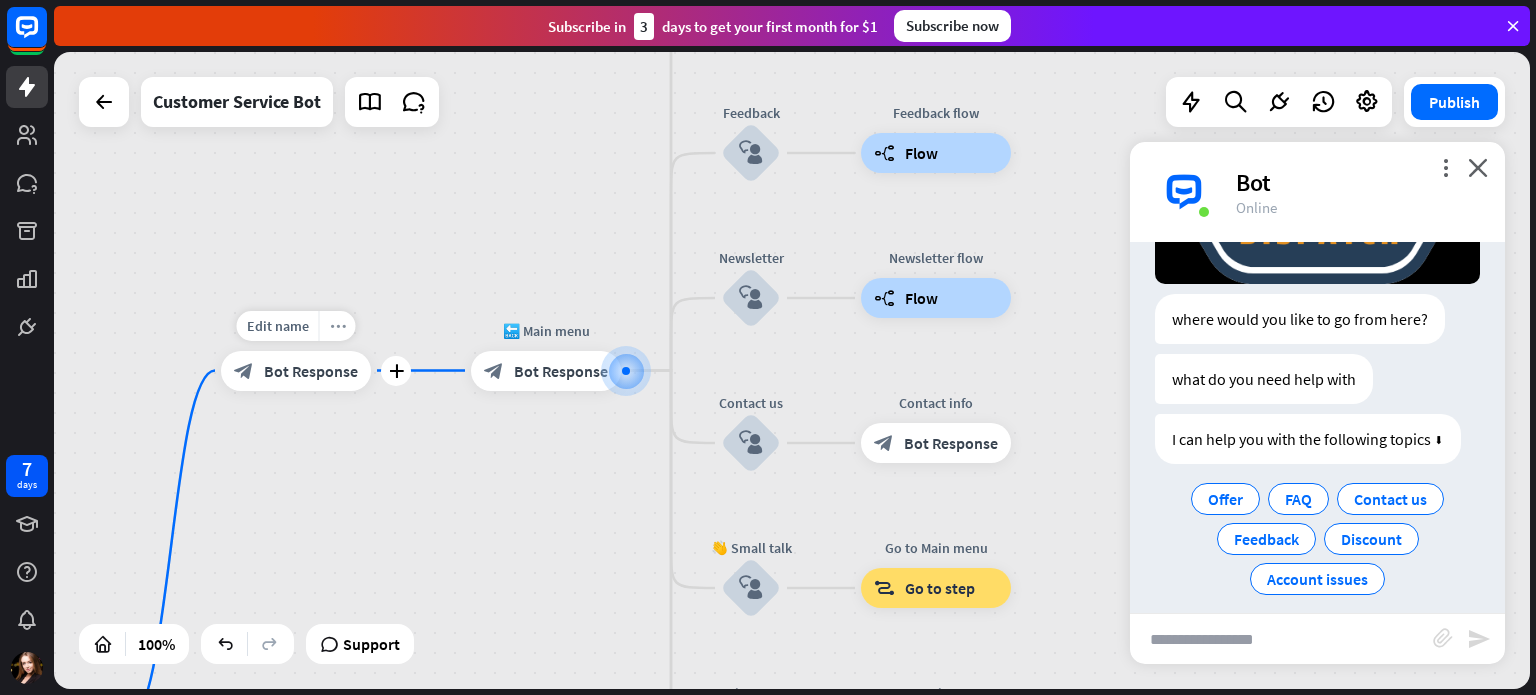 click on "more_horiz" at bounding box center (338, 325) 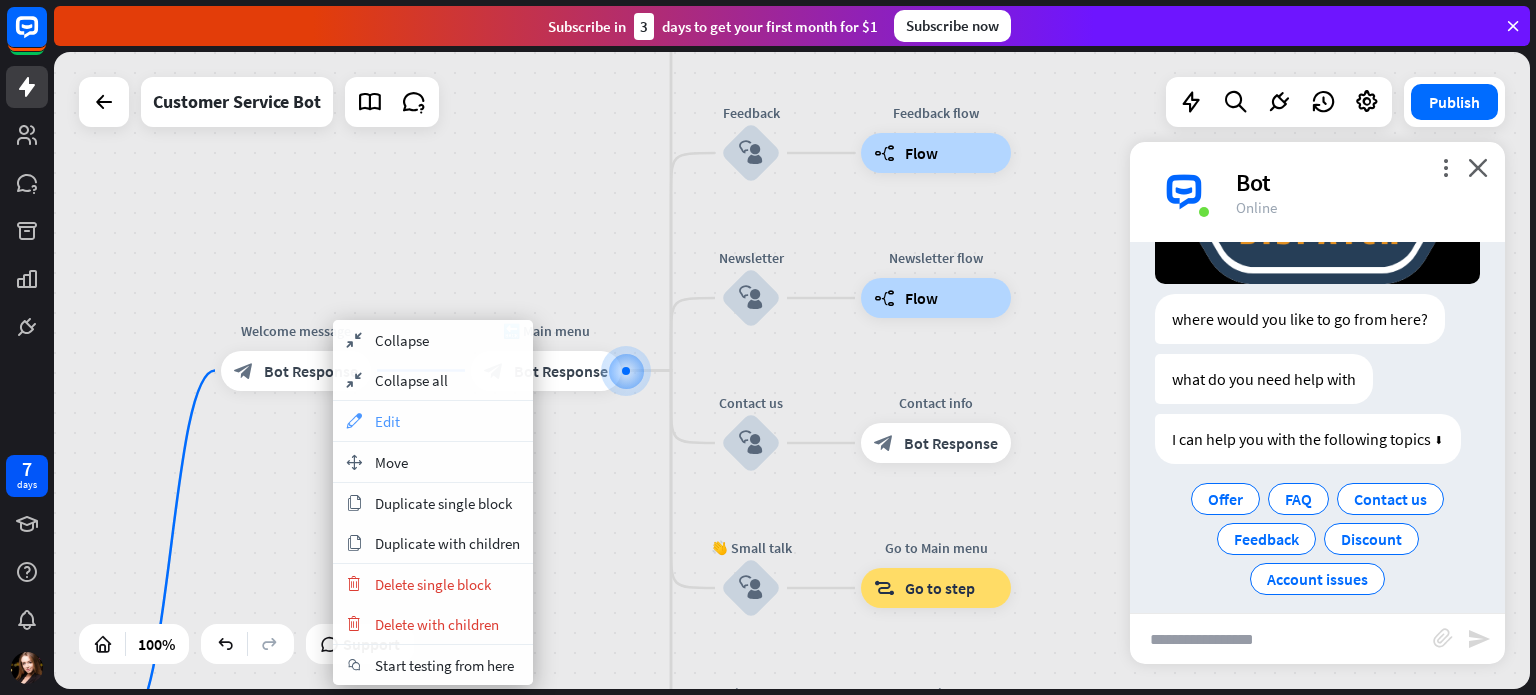 click on "Edit" at bounding box center (387, 421) 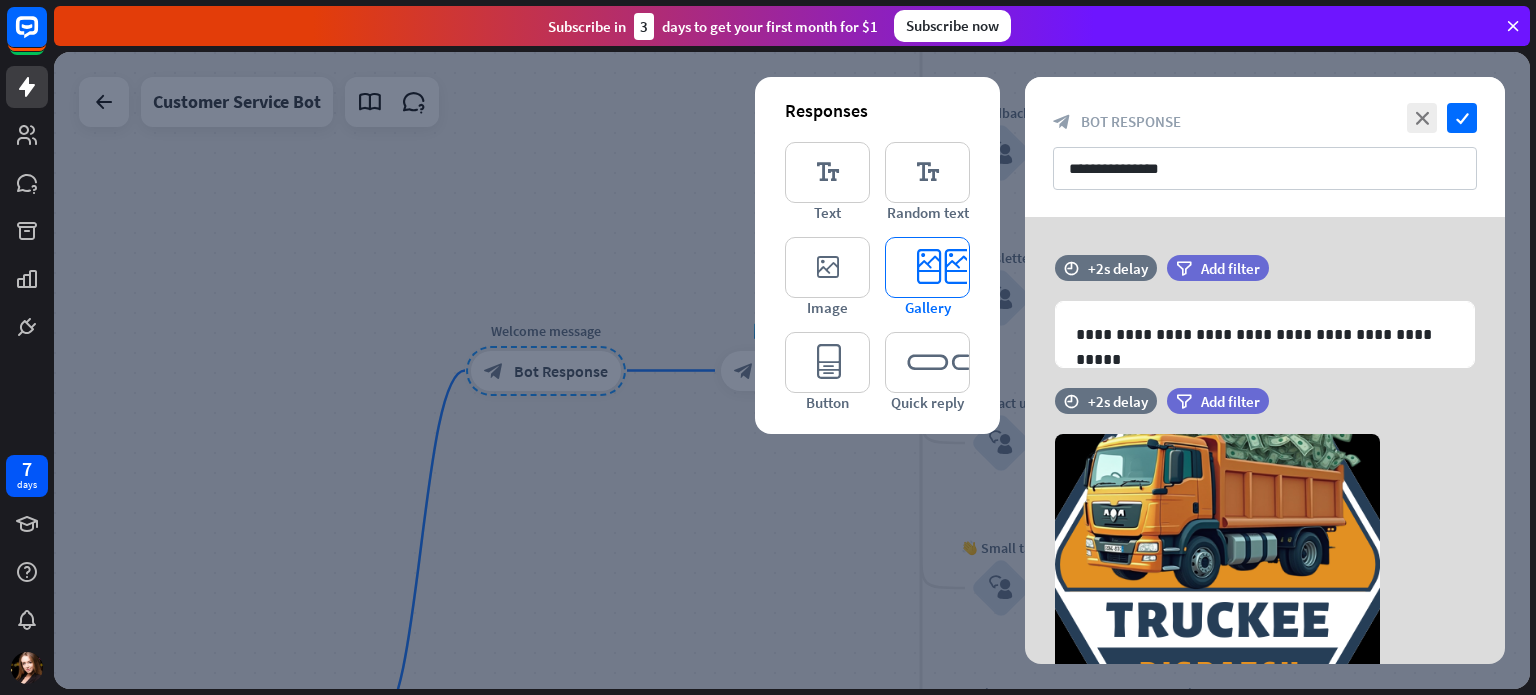 click on "editor_card" at bounding box center (927, 267) 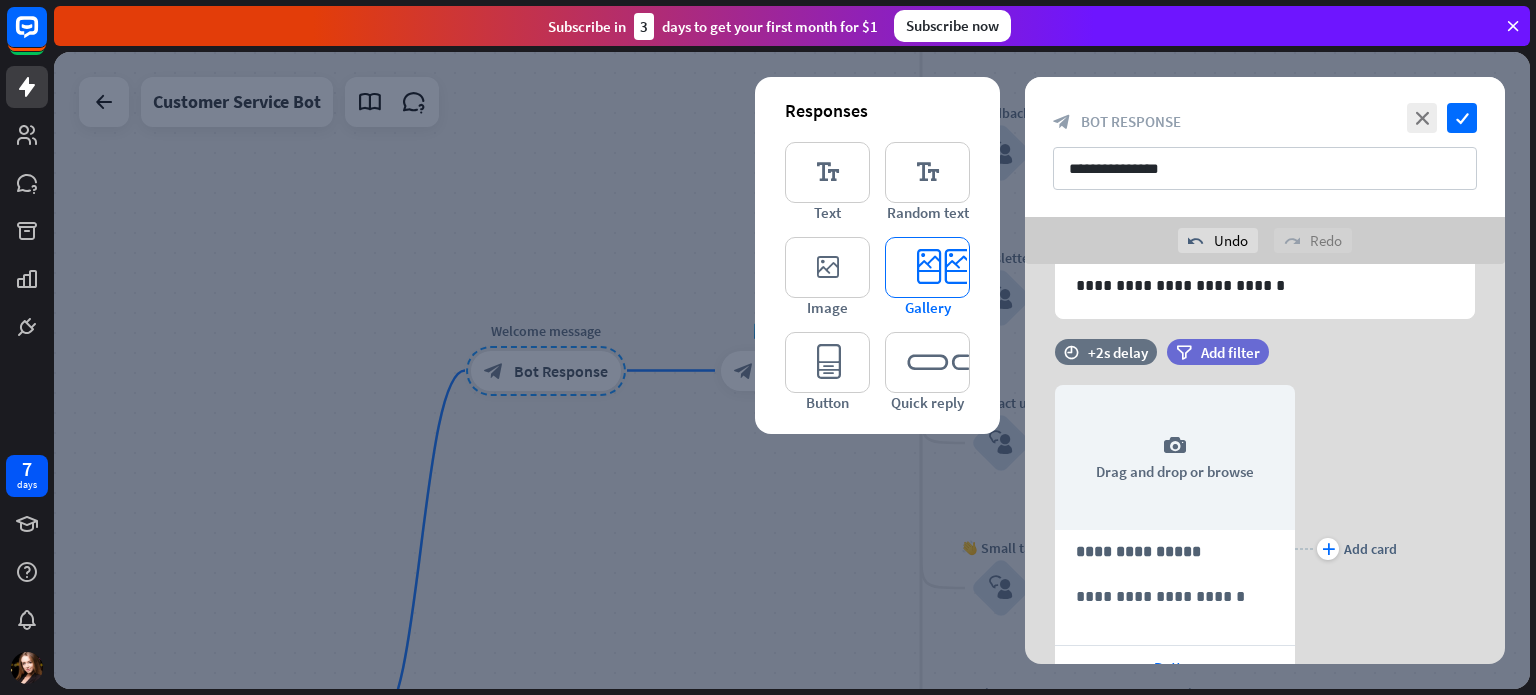 scroll, scrollTop: 932, scrollLeft: 0, axis: vertical 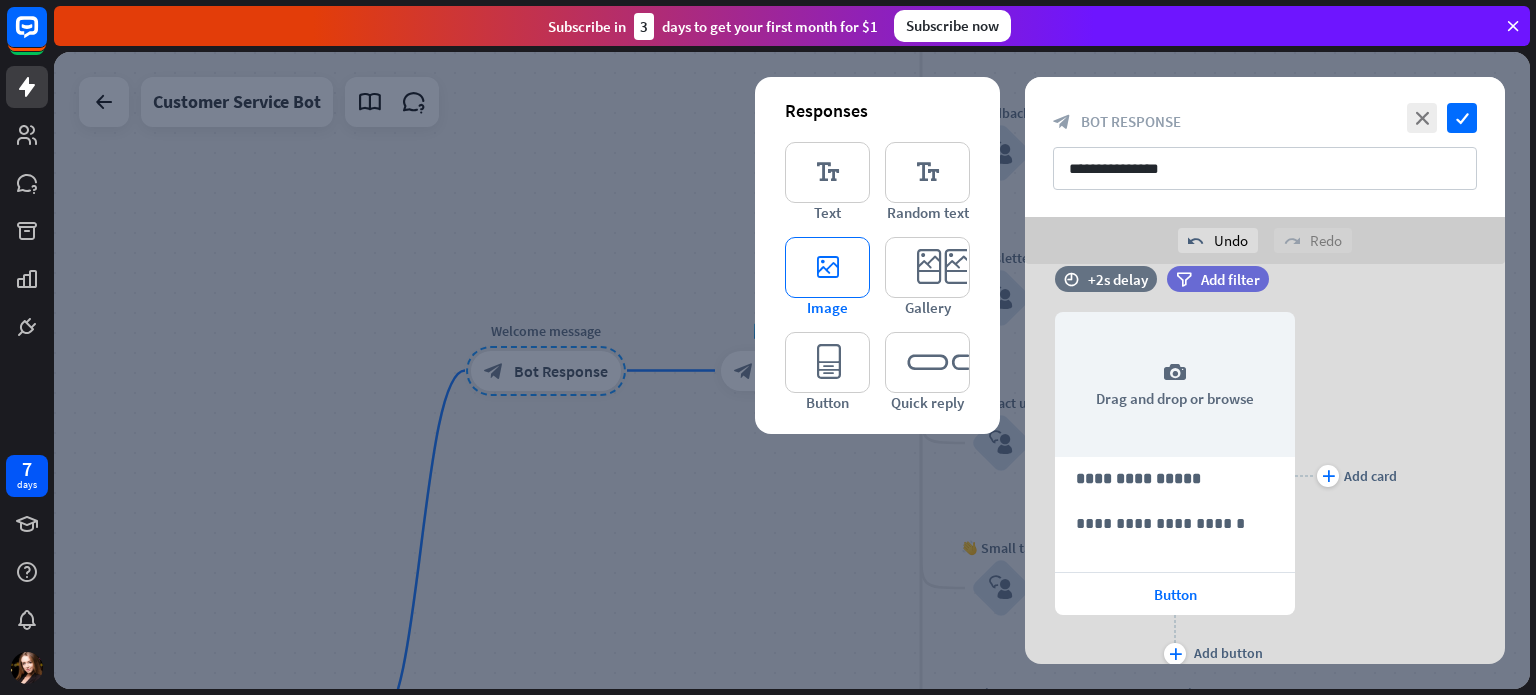 click on "editor_image" at bounding box center (827, 267) 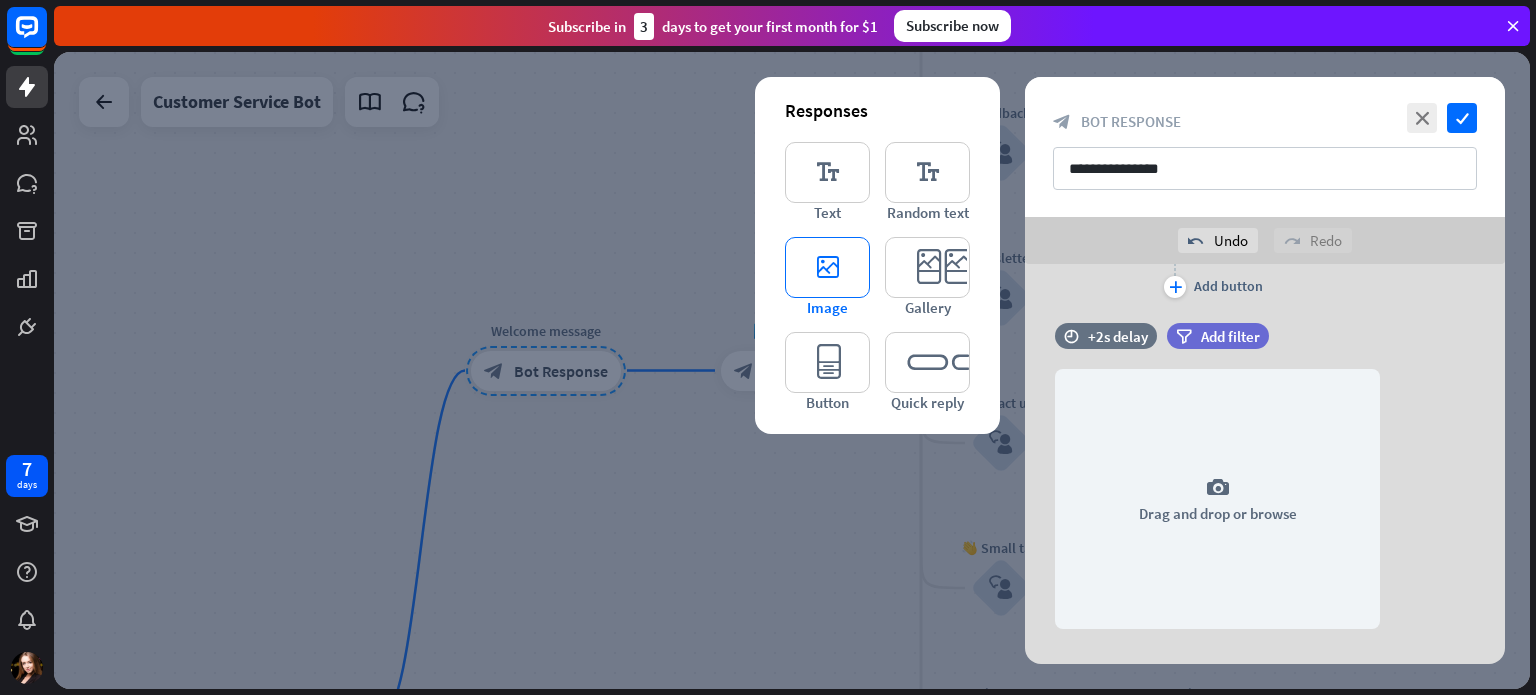 scroll, scrollTop: 1331, scrollLeft: 0, axis: vertical 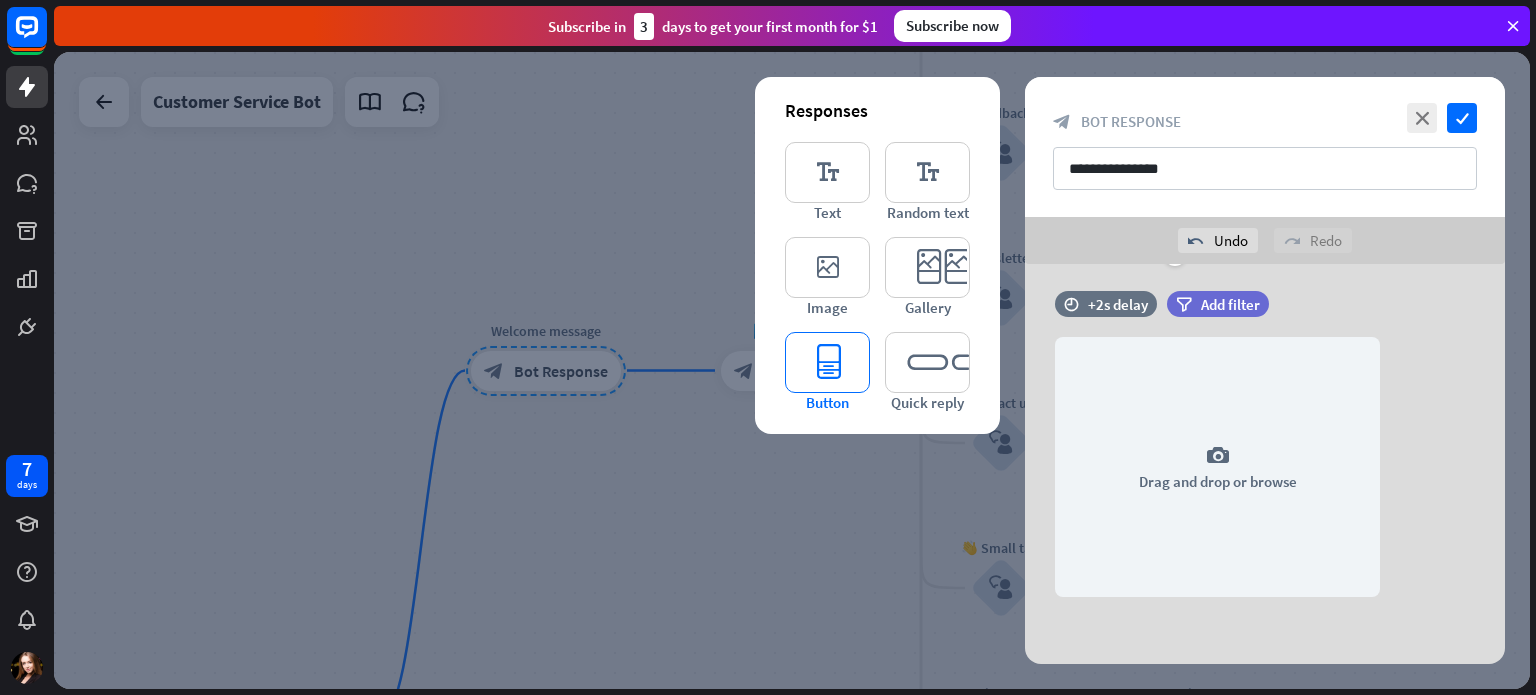 click on "editor_button" at bounding box center [827, 362] 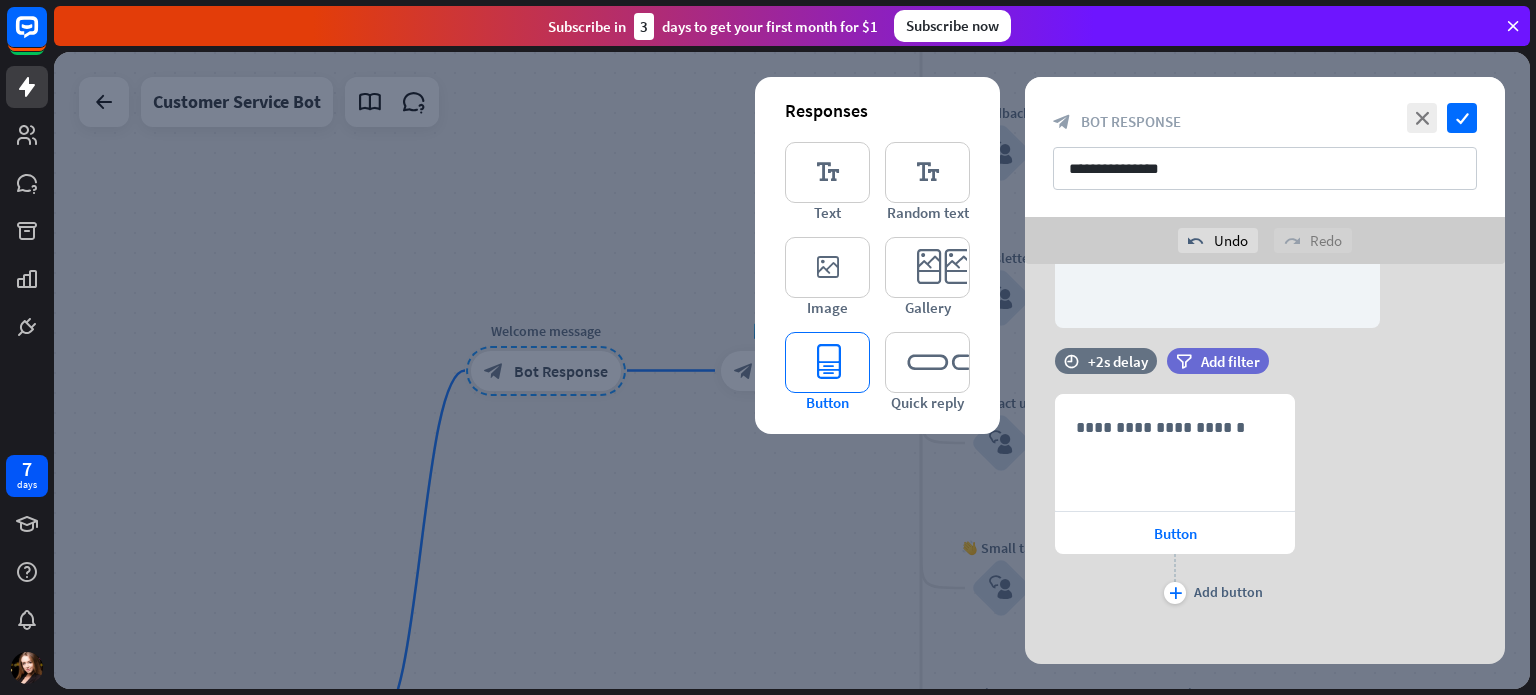 scroll, scrollTop: 1612, scrollLeft: 0, axis: vertical 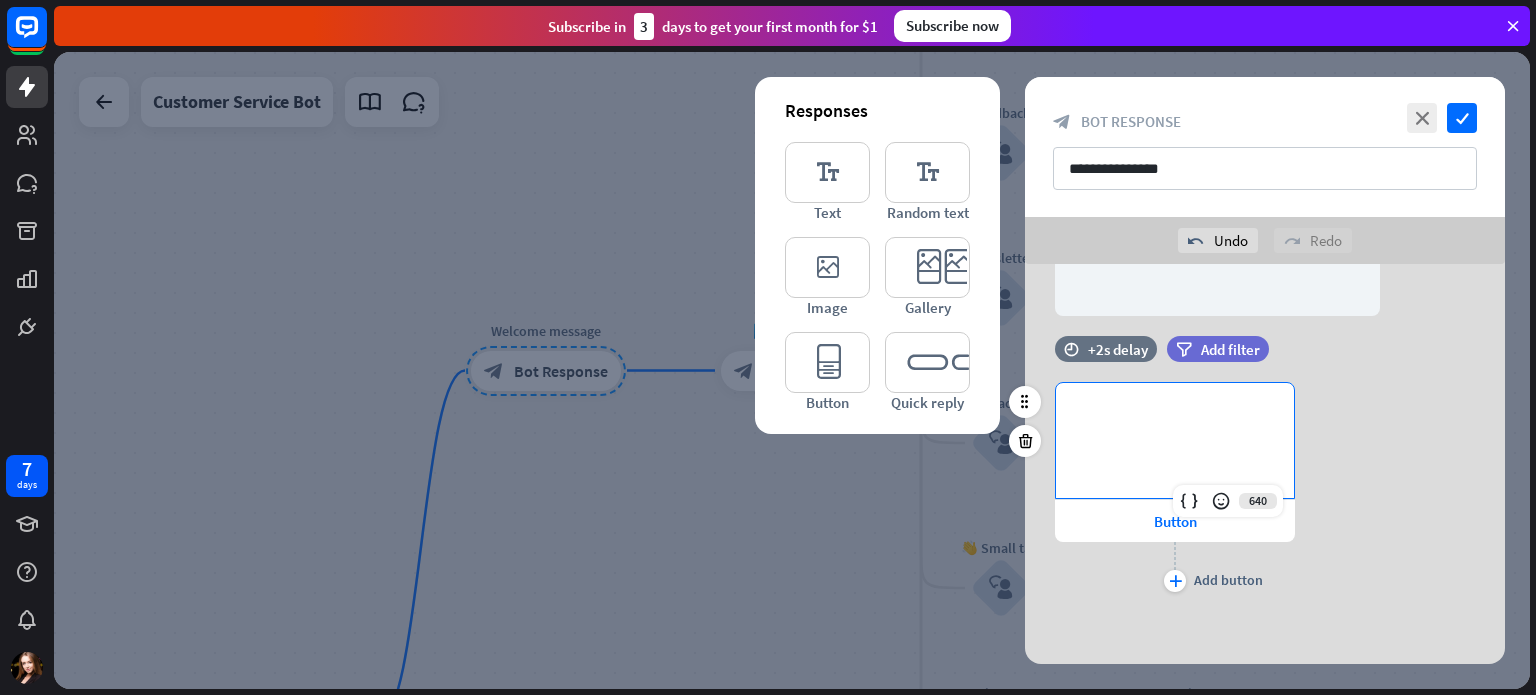 click on "**********" at bounding box center [1175, 415] 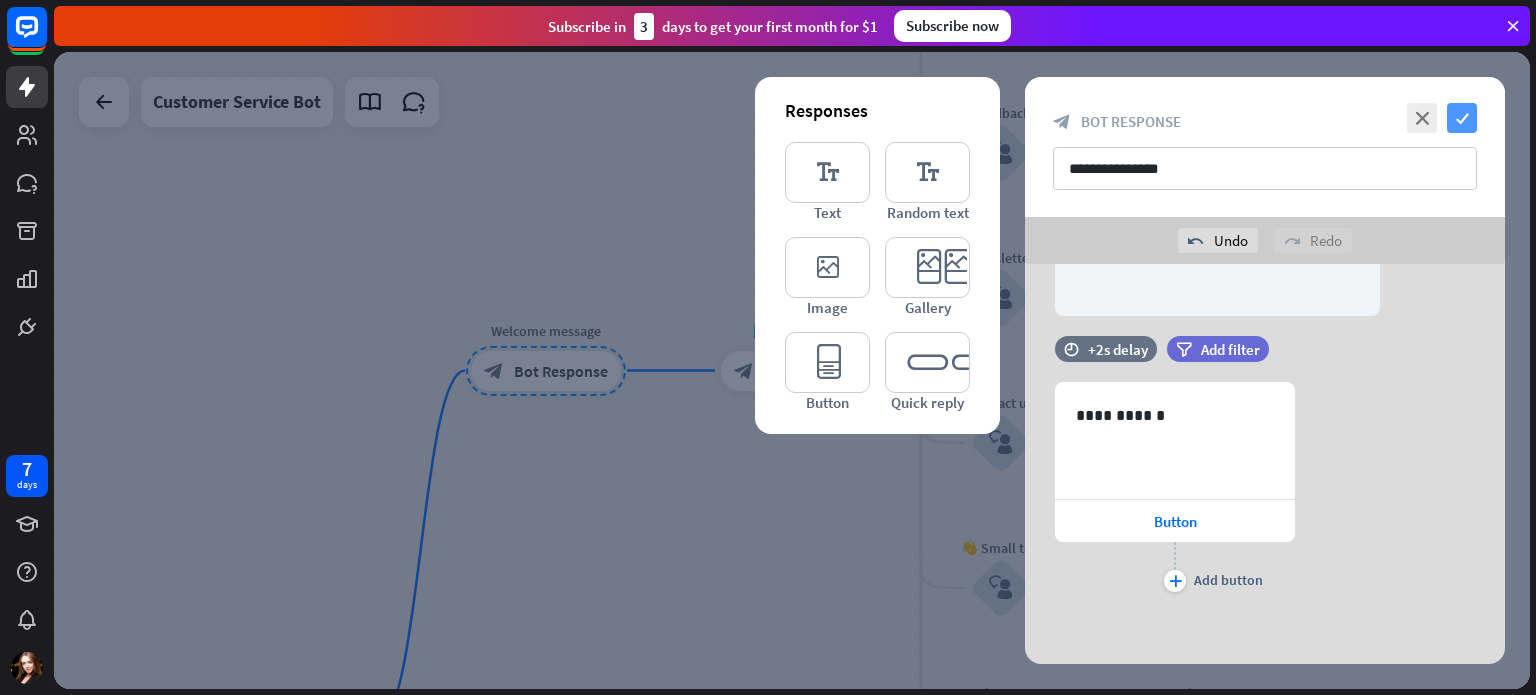 click on "check" at bounding box center (1462, 118) 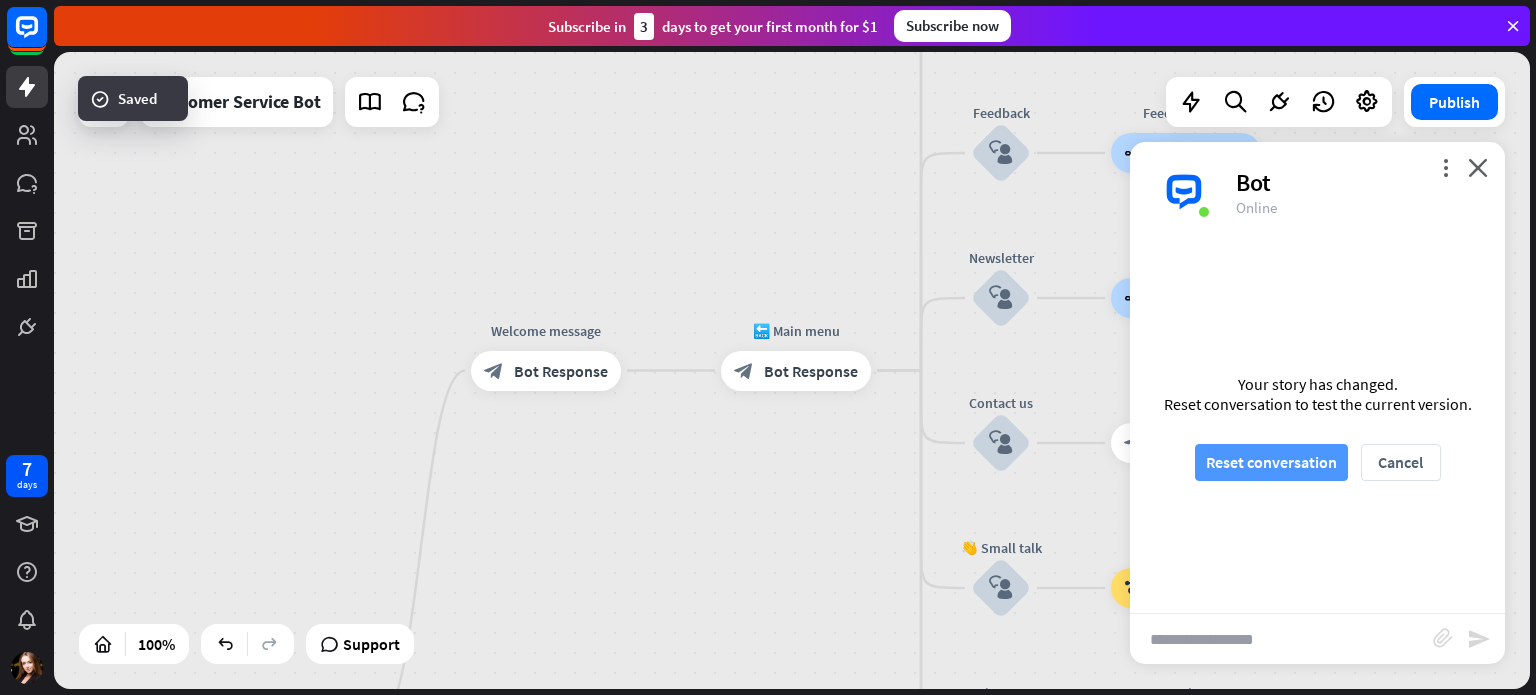 click on "Reset conversation" at bounding box center (1271, 462) 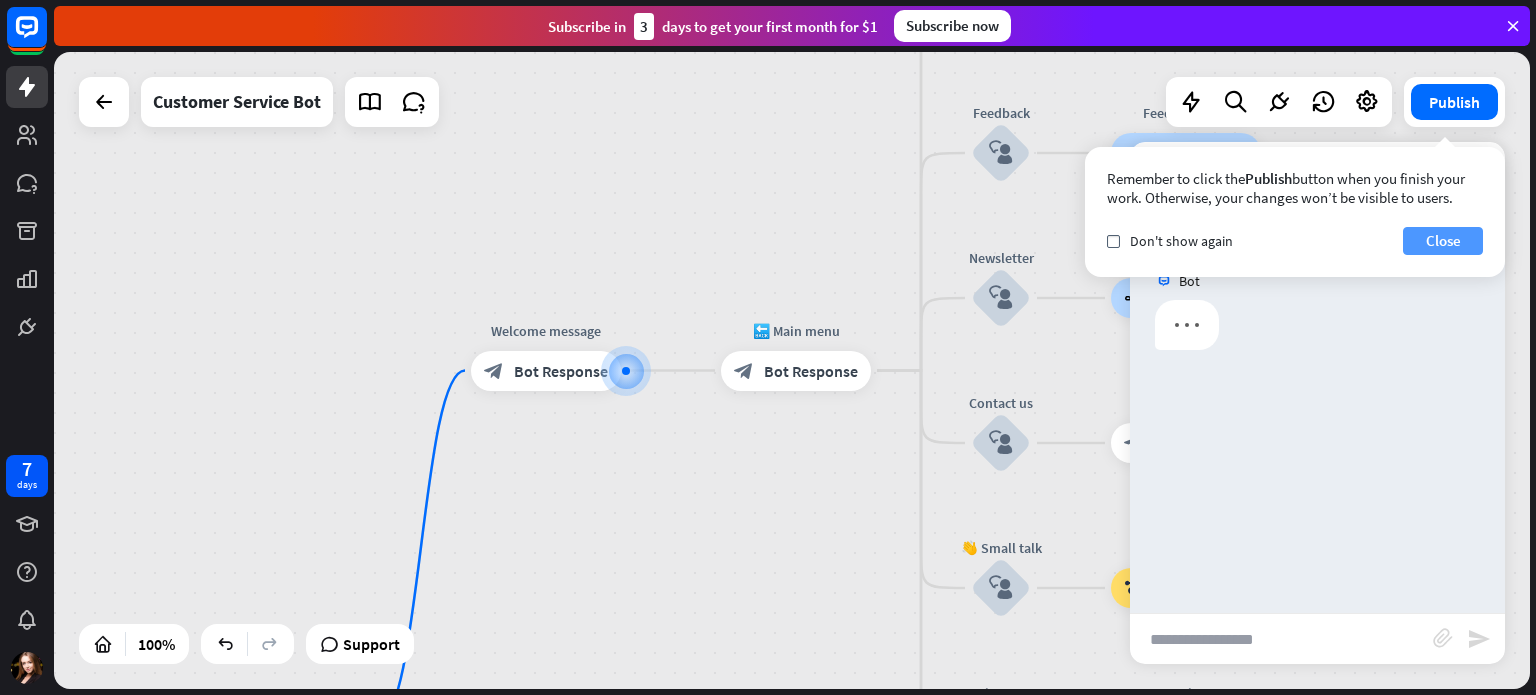click on "Close" at bounding box center [1443, 241] 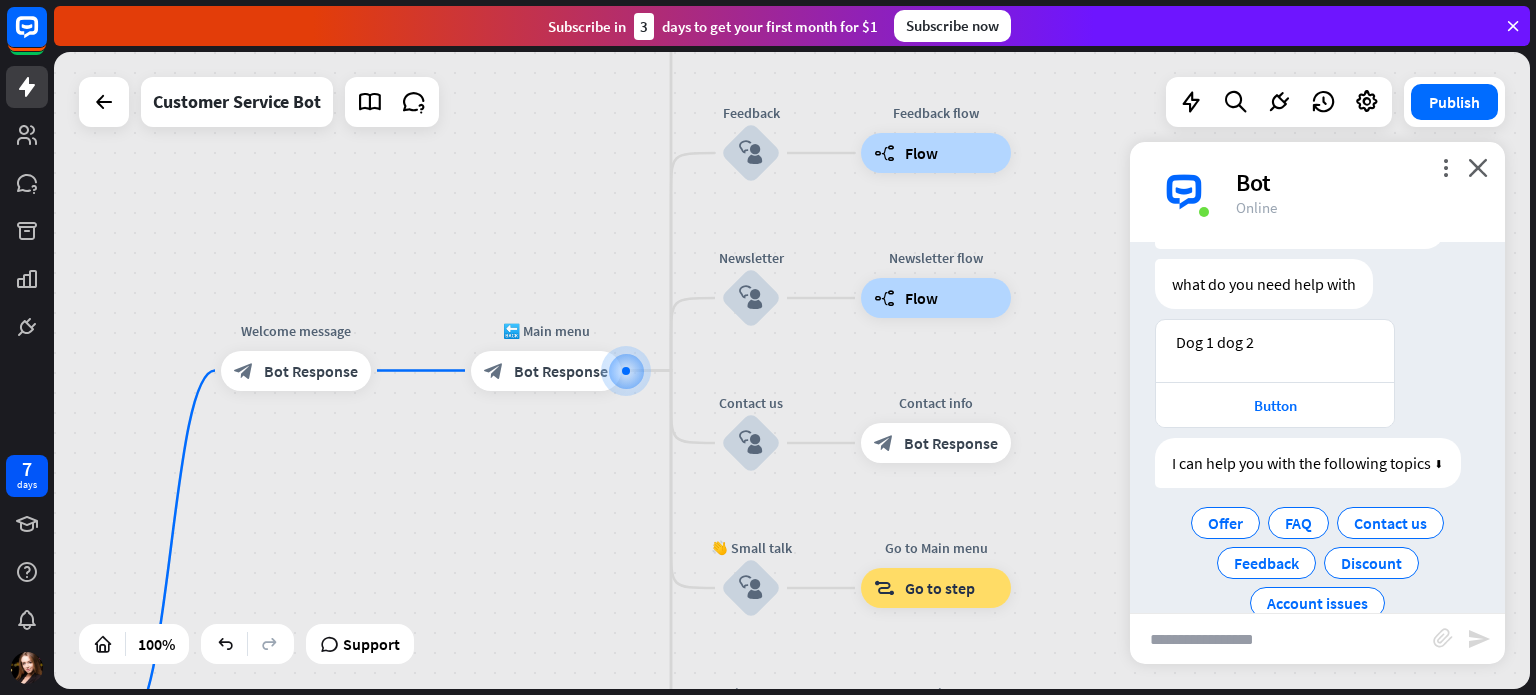 scroll, scrollTop: 540, scrollLeft: 0, axis: vertical 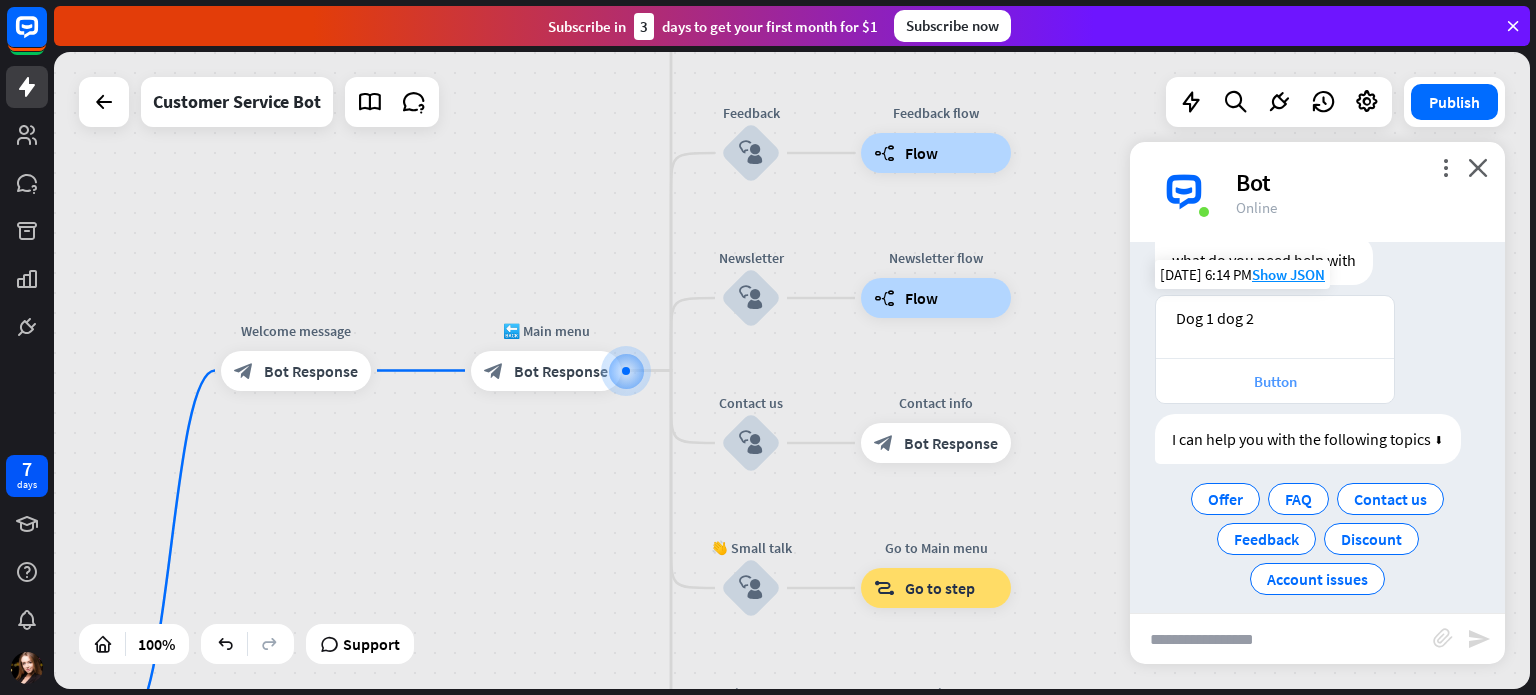 click on "Button" at bounding box center [1275, 381] 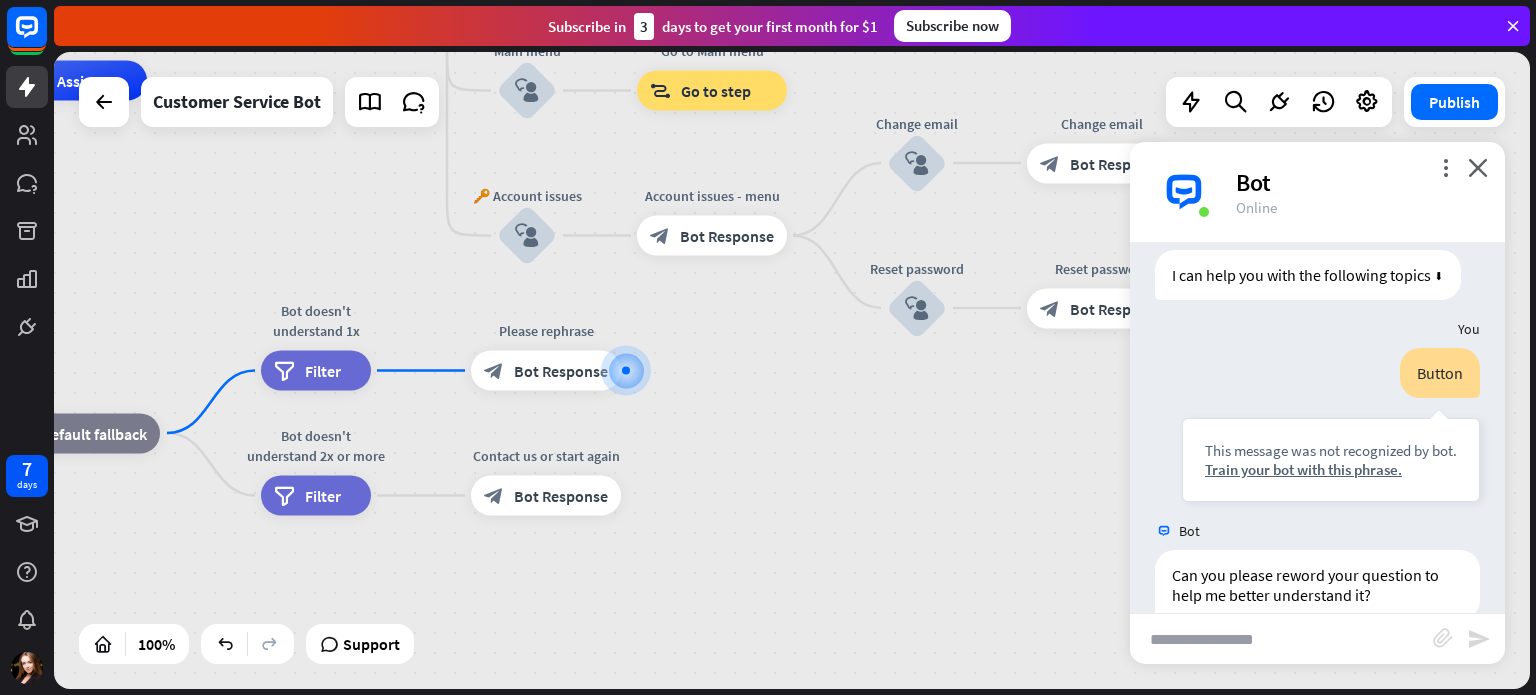 scroll, scrollTop: 724, scrollLeft: 0, axis: vertical 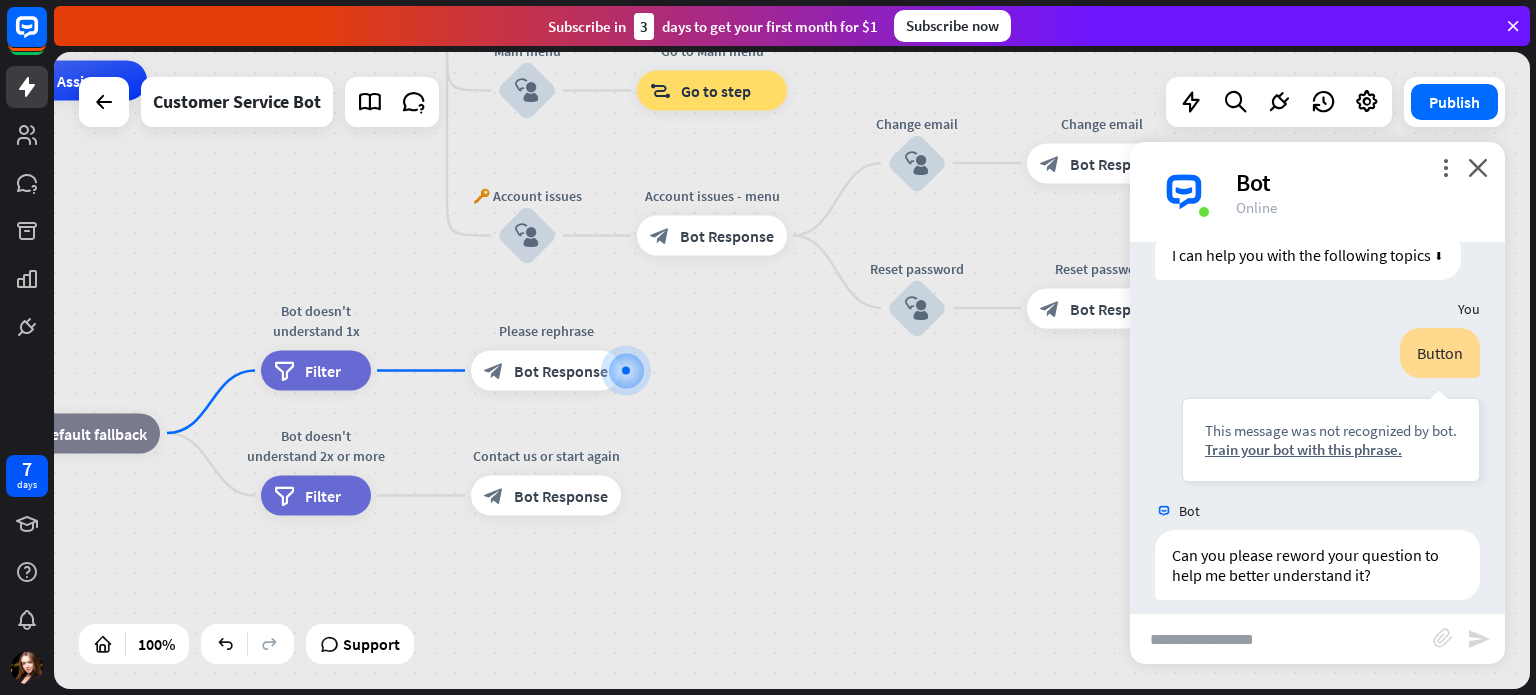 click on "home_2   Start point                 Welcome message   block_bot_response   Bot Response                 🔙 Main menu   block_bot_response   Bot Response                 Our offer   block_user_input                 Select product category   block_bot_response   Bot Response                 ❓ Question   block_user_input                 How can I help you?   block_bot_response   Bot Response                 FAQ   block_user_input                 Type your question   block_bot_response   Bot Response                 Popular questions   block_faq                 Feedback   block_user_input                 Feedback flow   builder_tree   Flow                 Newsletter   block_user_input                 Newsletter flow   builder_tree   Flow                 Contact us   block_user_input                 Contact info   block_bot_response   Bot Response                 👋 Small talk   block_user_input                 Go to Main menu   block_goto   Go to step                 Main menu" at bounding box center (485, 399) 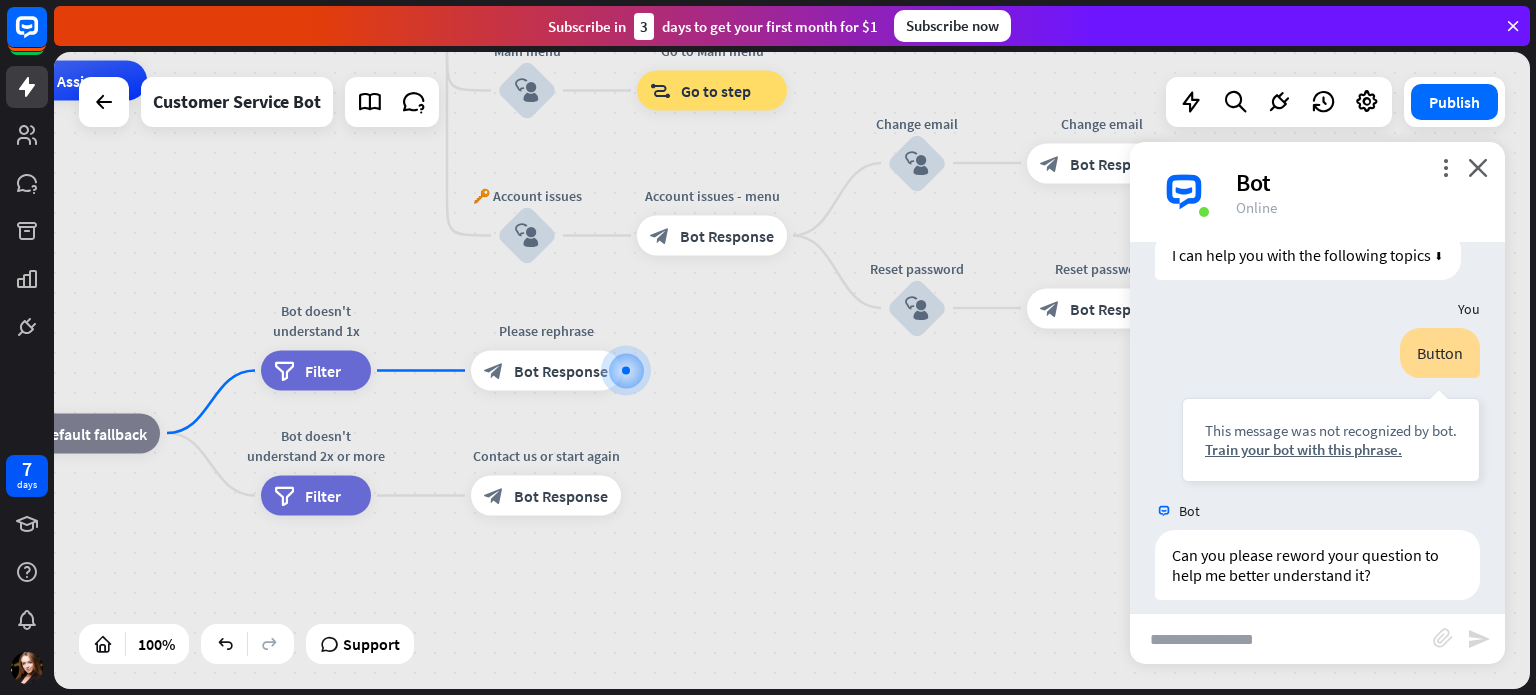 click on "home_2   Start point                 Welcome message   block_bot_response   Bot Response                 🔙 Main menu   block_bot_response   Bot Response                 Our offer   block_user_input                 Select product category   block_bot_response   Bot Response                 ❓ Question   block_user_input                 How can I help you?   block_bot_response   Bot Response                 FAQ   block_user_input                 Type your question   block_bot_response   Bot Response                 Popular questions   block_faq                 Feedback   block_user_input                 Feedback flow   builder_tree   Flow                 Newsletter   block_user_input                 Newsletter flow   builder_tree   Flow                 Contact us   block_user_input                 Contact info   block_bot_response   Bot Response                 👋 Small talk   block_user_input                 Go to Main menu   block_goto   Go to step                 Main menu" at bounding box center (485, 399) 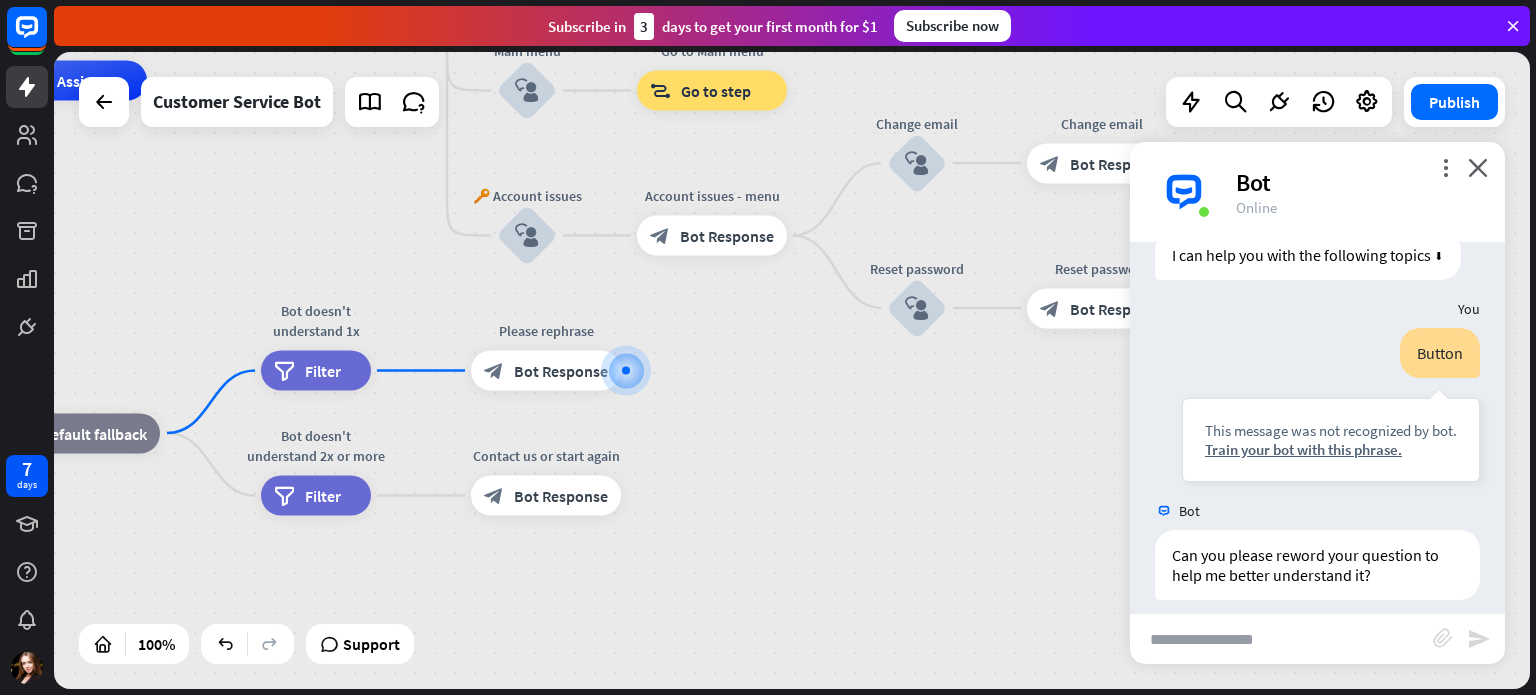 click on "home_2   Start point                 Welcome message   block_bot_response   Bot Response                 🔙 Main menu   block_bot_response   Bot Response                 Our offer   block_user_input                 Select product category   block_bot_response   Bot Response                 ❓ Question   block_user_input                 How can I help you?   block_bot_response   Bot Response                 FAQ   block_user_input                 Type your question   block_bot_response   Bot Response                 Popular questions   block_faq                 Feedback   block_user_input                 Feedback flow   builder_tree   Flow                 Newsletter   block_user_input                 Newsletter flow   builder_tree   Flow                 Contact us   block_user_input                 Contact info   block_bot_response   Bot Response                 👋 Small talk   block_user_input                 Go to Main menu   block_goto   Go to step                 Main menu" at bounding box center [485, 399] 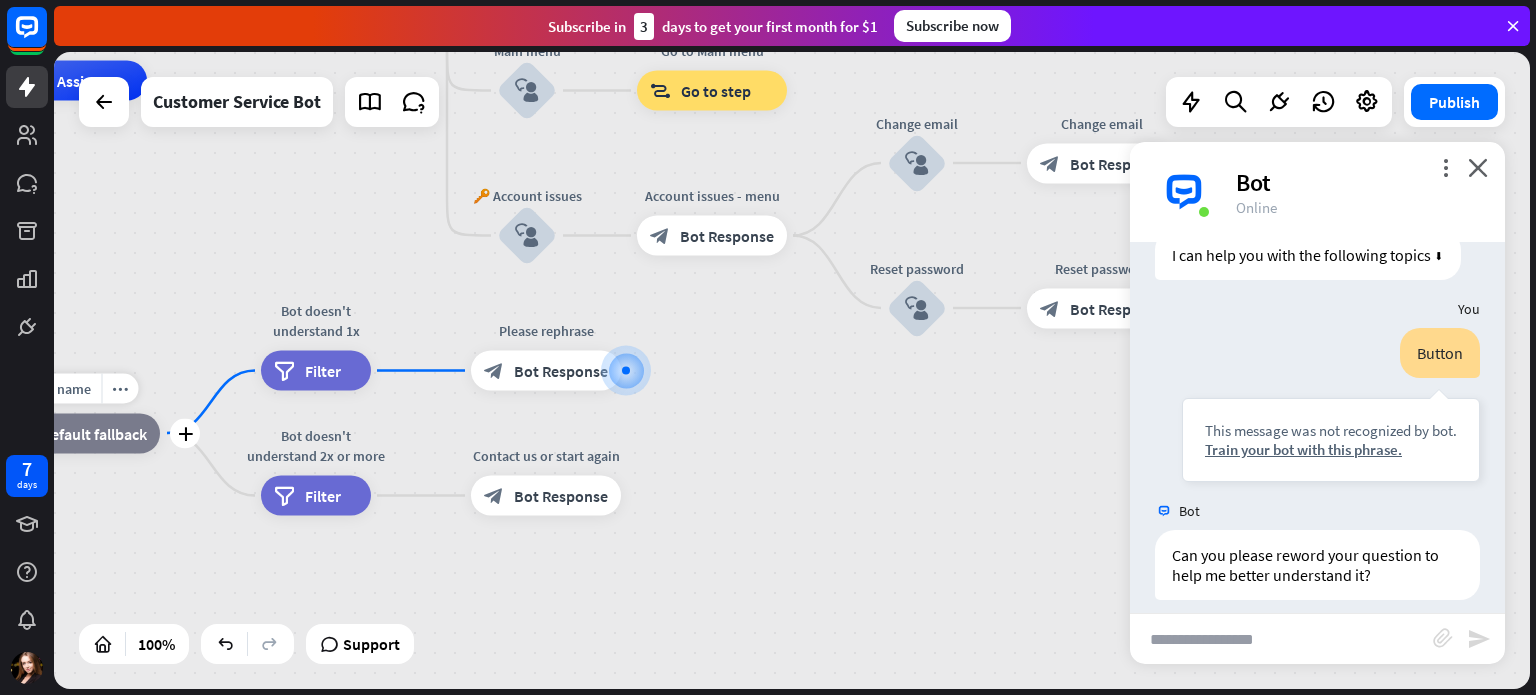 click on "Default fallback" at bounding box center (94, 433) 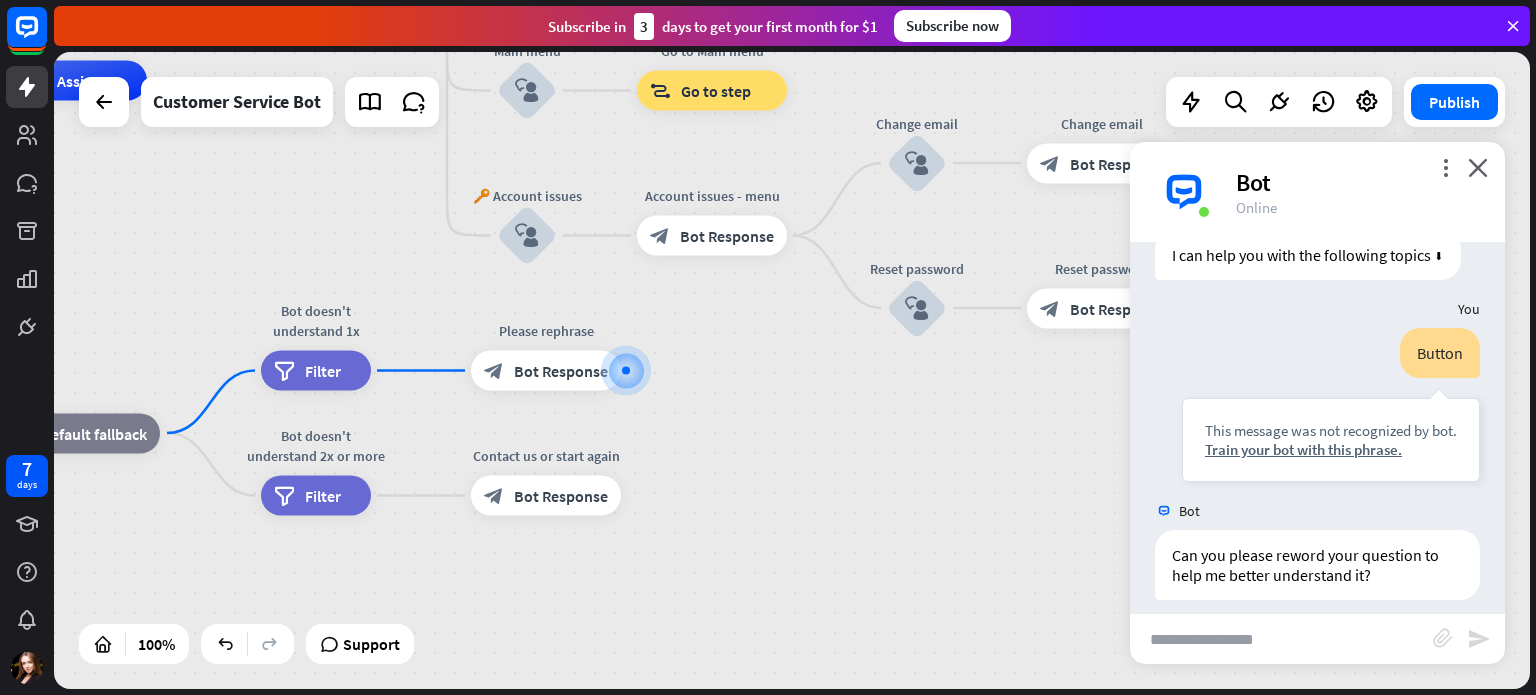 click on "home_2   Start point                 Welcome message   block_bot_response   Bot Response                 🔙 Main menu   block_bot_response   Bot Response                 Our offer   block_user_input                 Select product category   block_bot_response   Bot Response                 ❓ Question   block_user_input                 How can I help you?   block_bot_response   Bot Response                 FAQ   block_user_input                 Type your question   block_bot_response   Bot Response                 Popular questions   block_faq                 Feedback   block_user_input                 Feedback flow   builder_tree   Flow                 Newsletter   block_user_input                 Newsletter flow   builder_tree   Flow                 Contact us   block_user_input                 Contact info   block_bot_response   Bot Response                 👋 Small talk   block_user_input                 Go to Main menu   block_goto   Go to step                 Main menu" at bounding box center [485, 399] 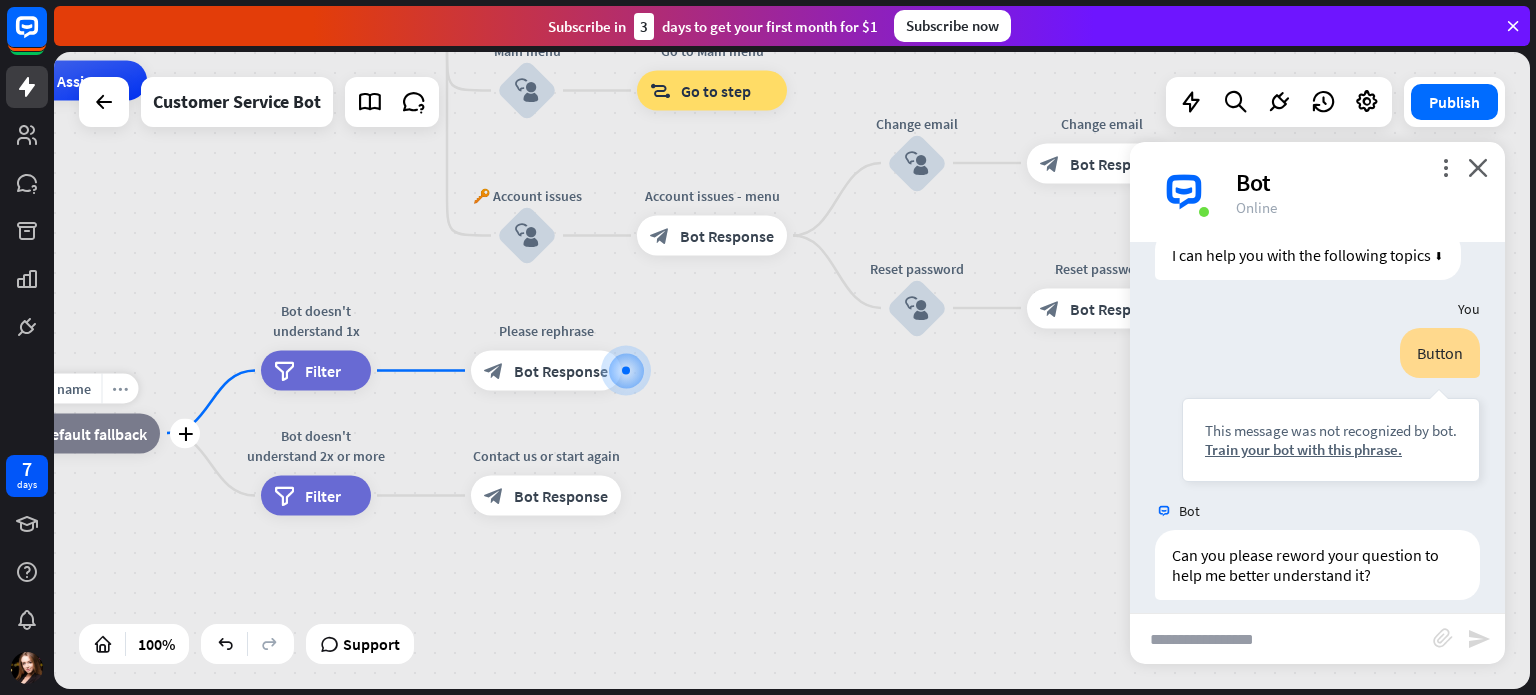 click on "more_horiz" at bounding box center (120, 388) 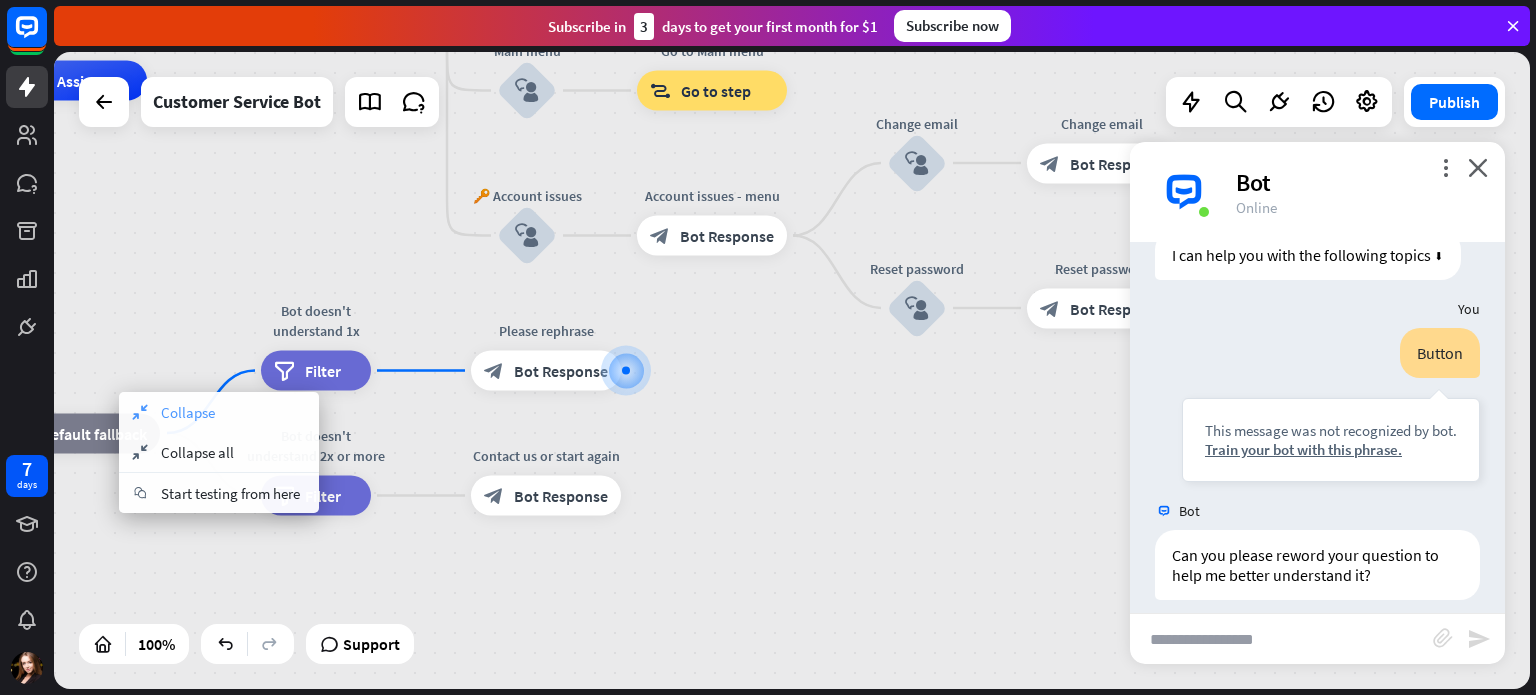 click on "Collapse" at bounding box center [188, 412] 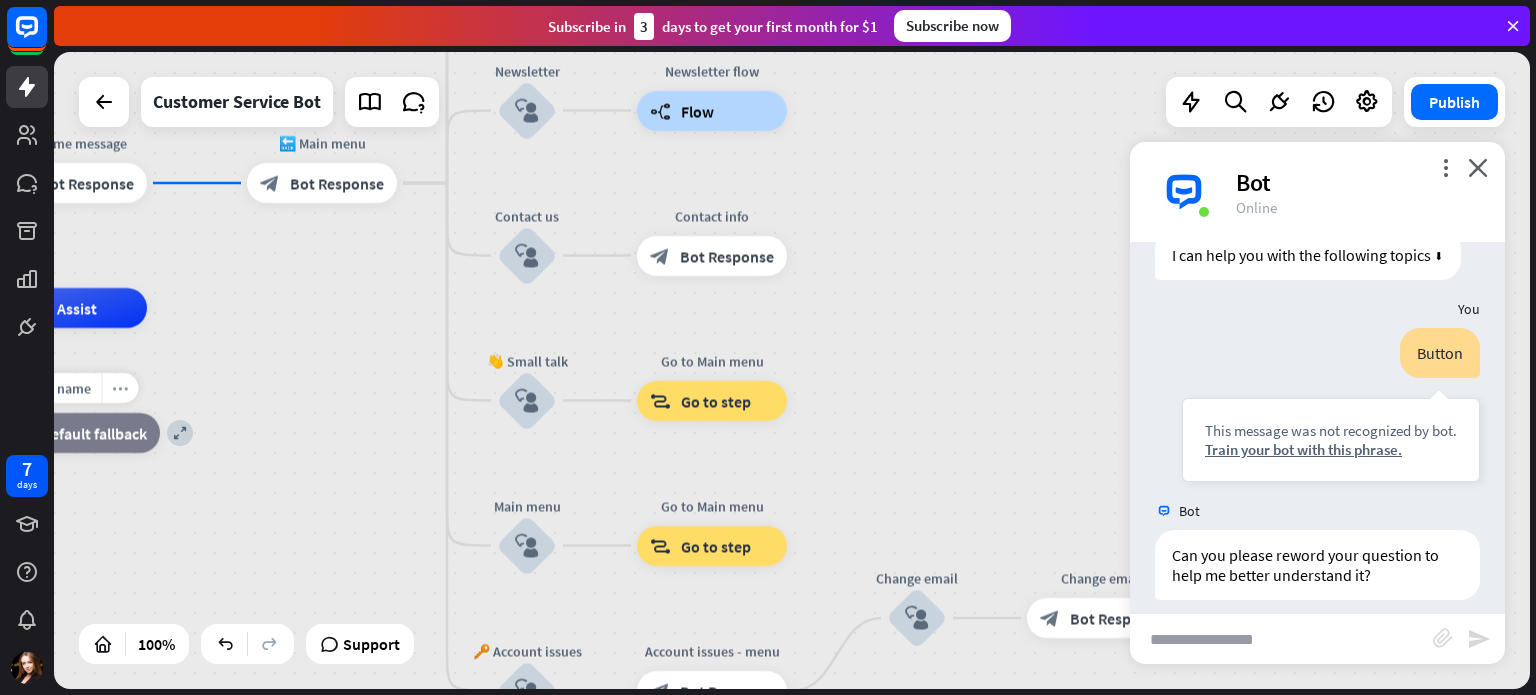 click on "more_horiz" at bounding box center (120, 388) 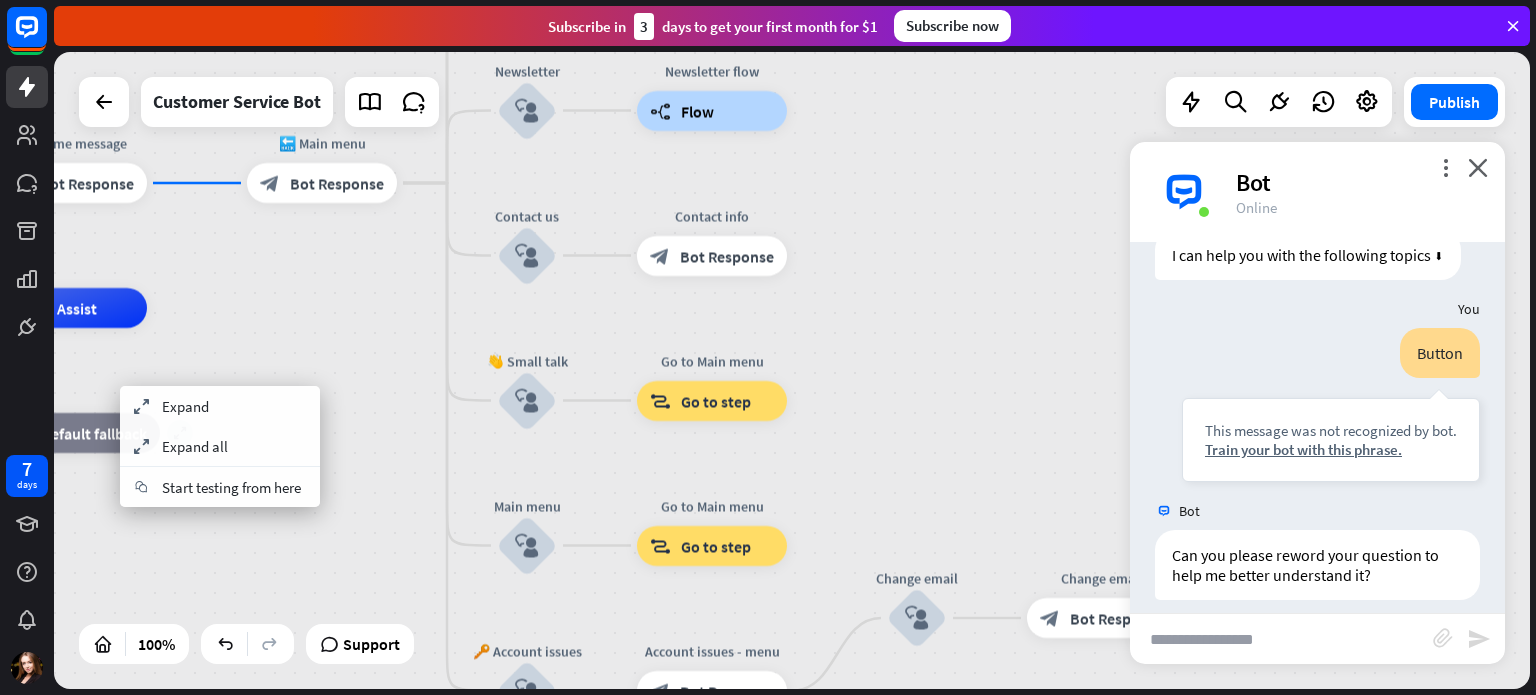 click on "home_2   Start point                 Welcome message   block_bot_response   Bot Response                 🔙 Main menu   block_bot_response   Bot Response                 Our offer   block_user_input                 Select product category   block_bot_response   Bot Response                 ❓ Question   block_user_input                 How can I help you?   block_bot_response   Bot Response                 FAQ   block_user_input                 Type your question   block_bot_response   Bot Response                 Popular questions   block_faq                 Feedback   block_user_input                 Feedback flow   builder_tree   Flow                 Newsletter   block_user_input                 Newsletter flow   builder_tree   Flow                 Contact us   block_user_input                 Contact info   block_bot_response   Bot Response                 👋 Small talk   block_user_input                 Go to Main menu   block_goto   Go to step                 Main menu" at bounding box center [485, 626] 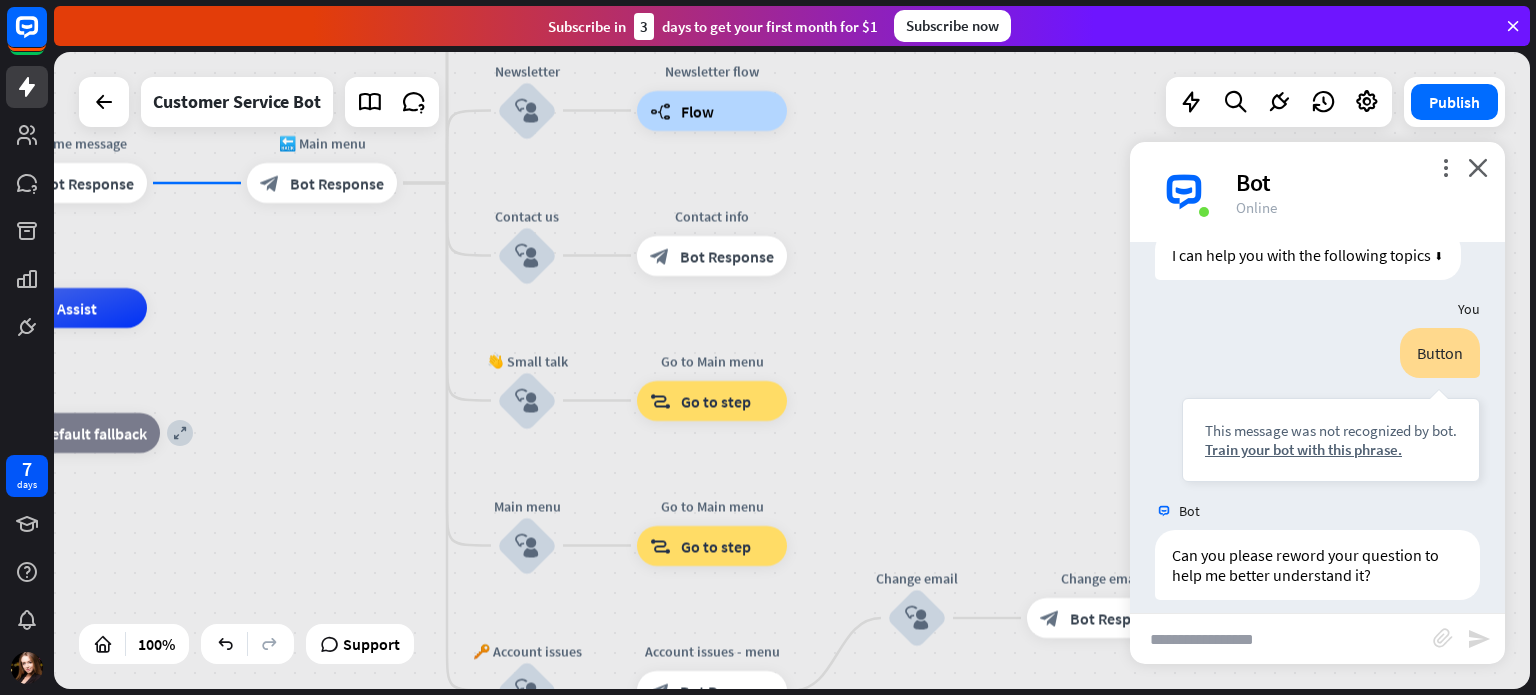 click on "home_2   Start point                 Welcome message   block_bot_response   Bot Response                 🔙 Main menu   block_bot_response   Bot Response                 Our offer   block_user_input                 Select product category   block_bot_response   Bot Response                 ❓ Question   block_user_input                 How can I help you?   block_bot_response   Bot Response                 FAQ   block_user_input                 Type your question   block_bot_response   Bot Response                 Popular questions   block_faq                 Feedback   block_user_input                 Feedback flow   builder_tree   Flow                 Newsletter   block_user_input                 Newsletter flow   builder_tree   Flow                 Contact us   block_user_input                 Contact info   block_bot_response   Bot Response                 👋 Small talk   block_user_input                 Go to Main menu   block_goto   Go to step                 Main menu" at bounding box center (485, 626) 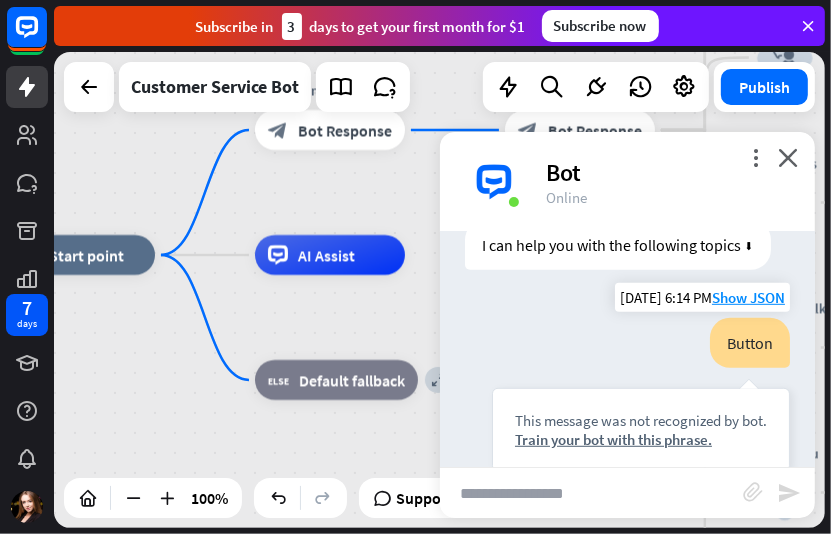 drag, startPoint x: 280, startPoint y: 372, endPoint x: 538, endPoint y: 319, distance: 263.38754 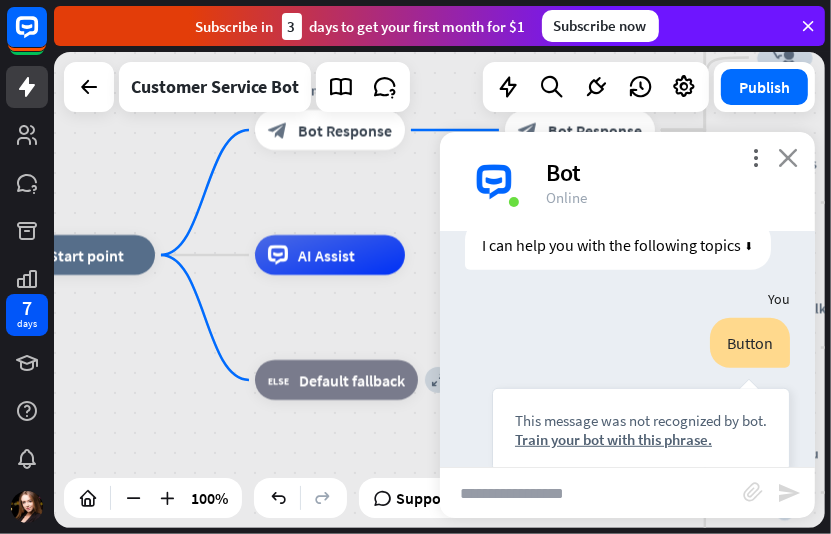 click on "close" at bounding box center (788, 157) 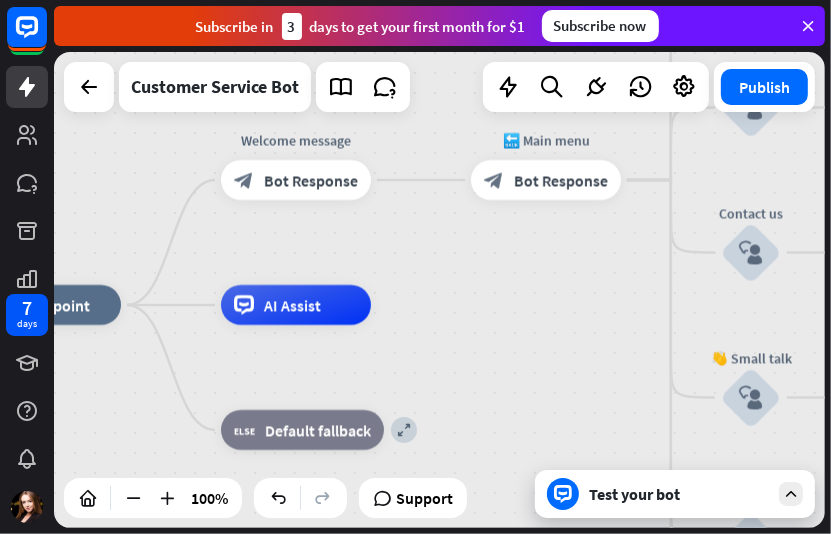 drag, startPoint x: 182, startPoint y: 385, endPoint x: 148, endPoint y: 435, distance: 60.464867 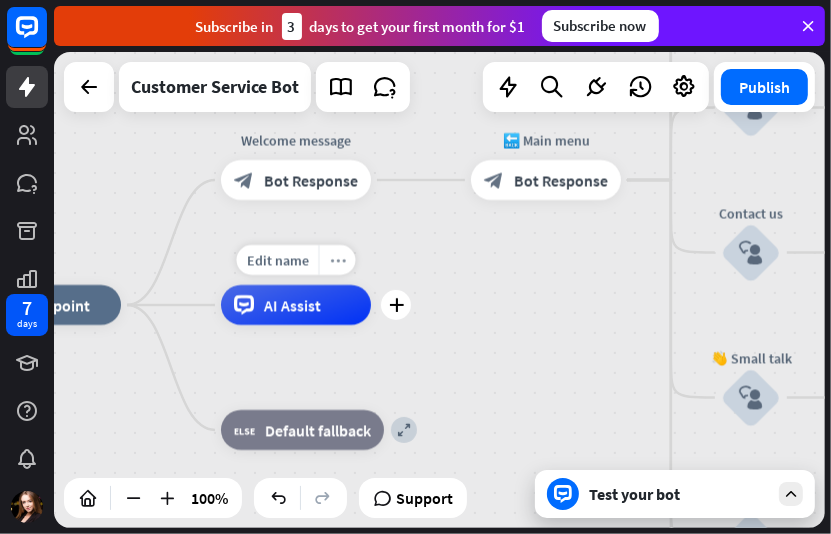 click on "more_horiz" at bounding box center (337, 260) 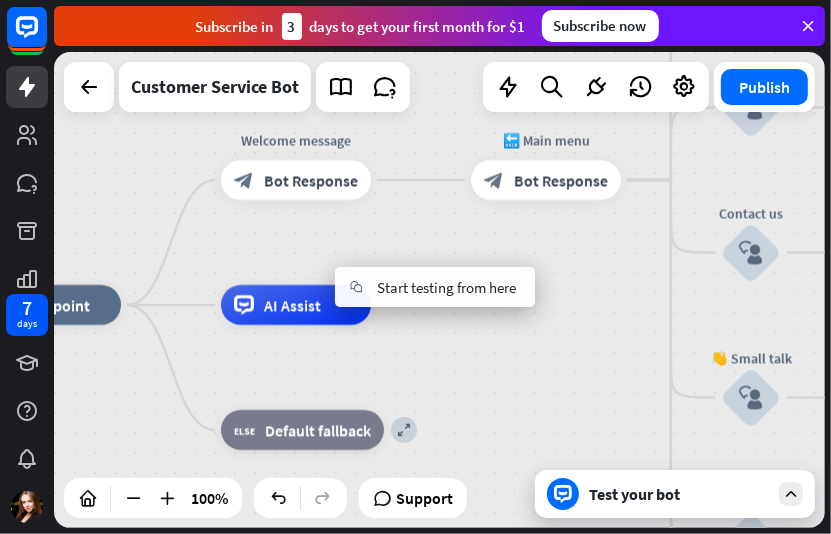 click on "home_2   Start point                 Welcome message   block_bot_response   Bot Response                 🔙 Main menu   block_bot_response   Bot Response                 Our offer   block_user_input                 Select product category   block_bot_response   Bot Response                 ❓ Question   block_user_input                 How can I help you?   block_bot_response   Bot Response                 FAQ   block_user_input                 Type your question   block_bot_response   Bot Response                 Popular questions   block_faq                 Feedback   block_user_input                 Feedback flow   builder_tree   Flow                 Newsletter   block_user_input                 Newsletter flow   builder_tree   Flow                 Contact us   block_user_input                 Contact info   block_bot_response   Bot Response                 👋 Small talk   block_user_input                 Go to Main menu   block_goto   Go to step                 Main menu" at bounding box center (356, 543) 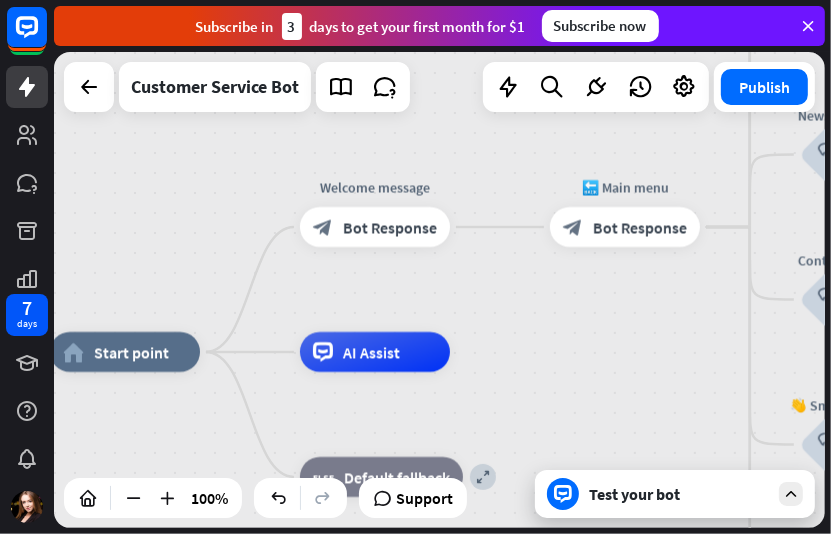 drag, startPoint x: 500, startPoint y: 291, endPoint x: 579, endPoint y: 338, distance: 91.92388 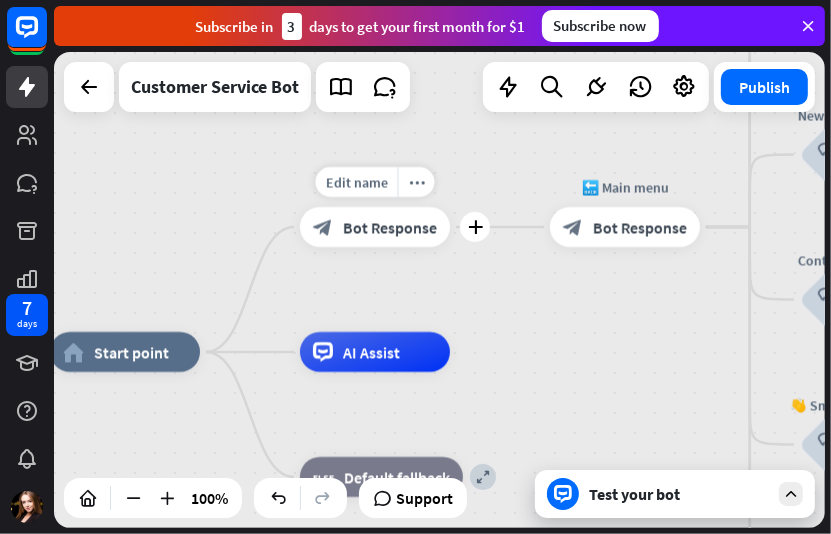 click on "block_bot_response   Bot Response" at bounding box center (375, 227) 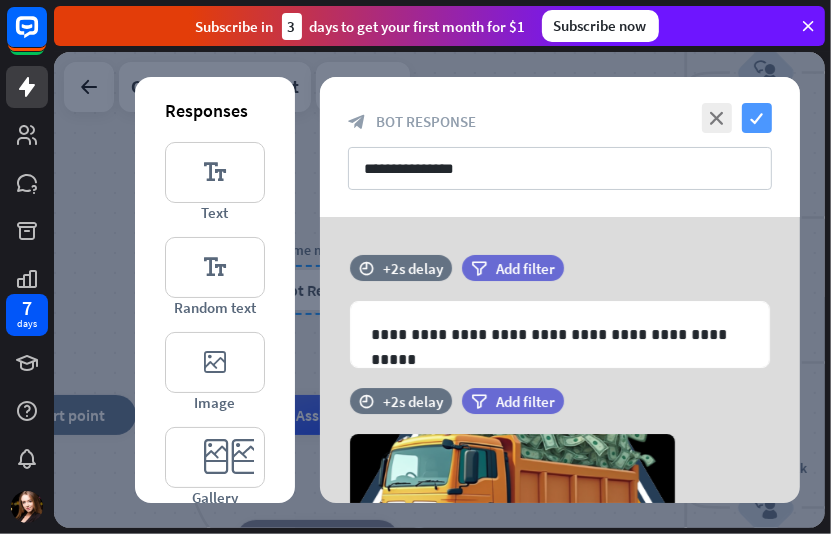 click on "check" at bounding box center (757, 118) 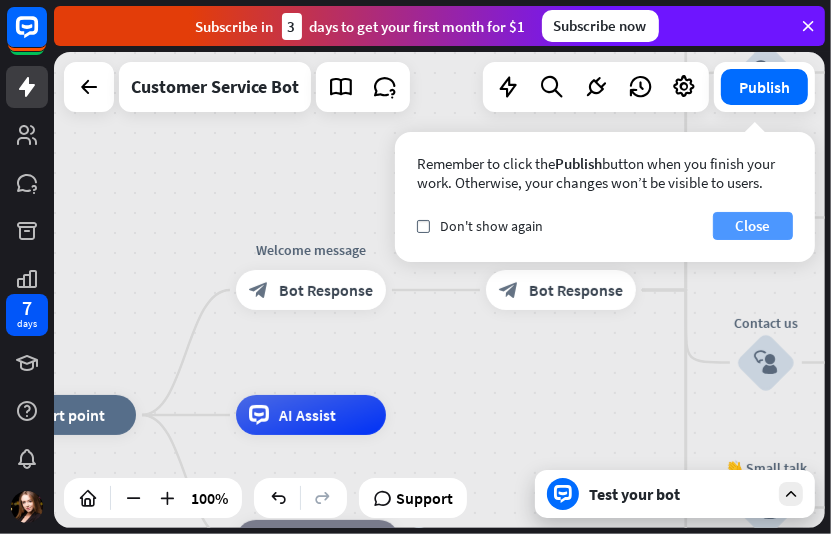 click on "Close" at bounding box center (753, 226) 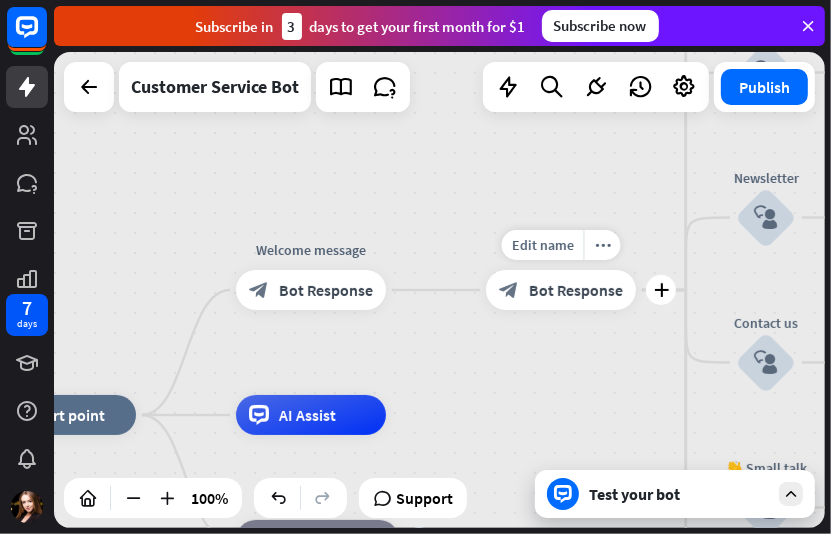 click on "block_bot_response   Bot Response" at bounding box center [561, 290] 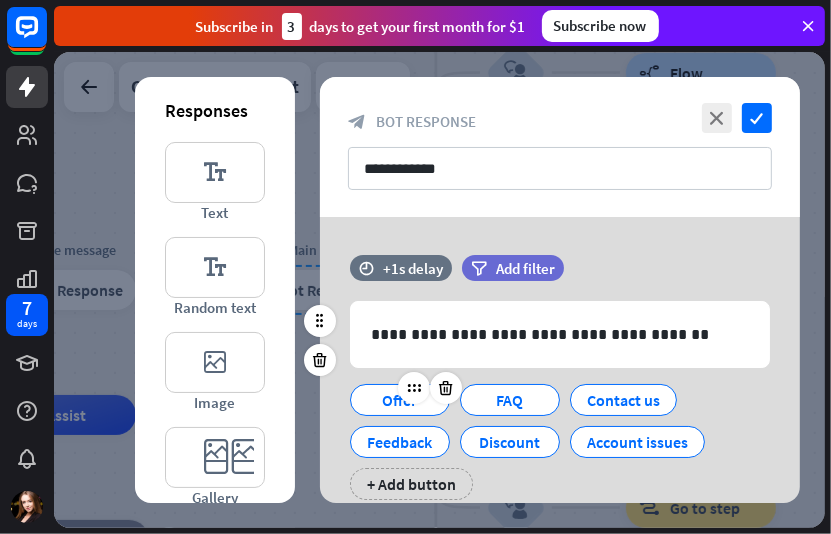 click on "Offer" at bounding box center [400, 400] 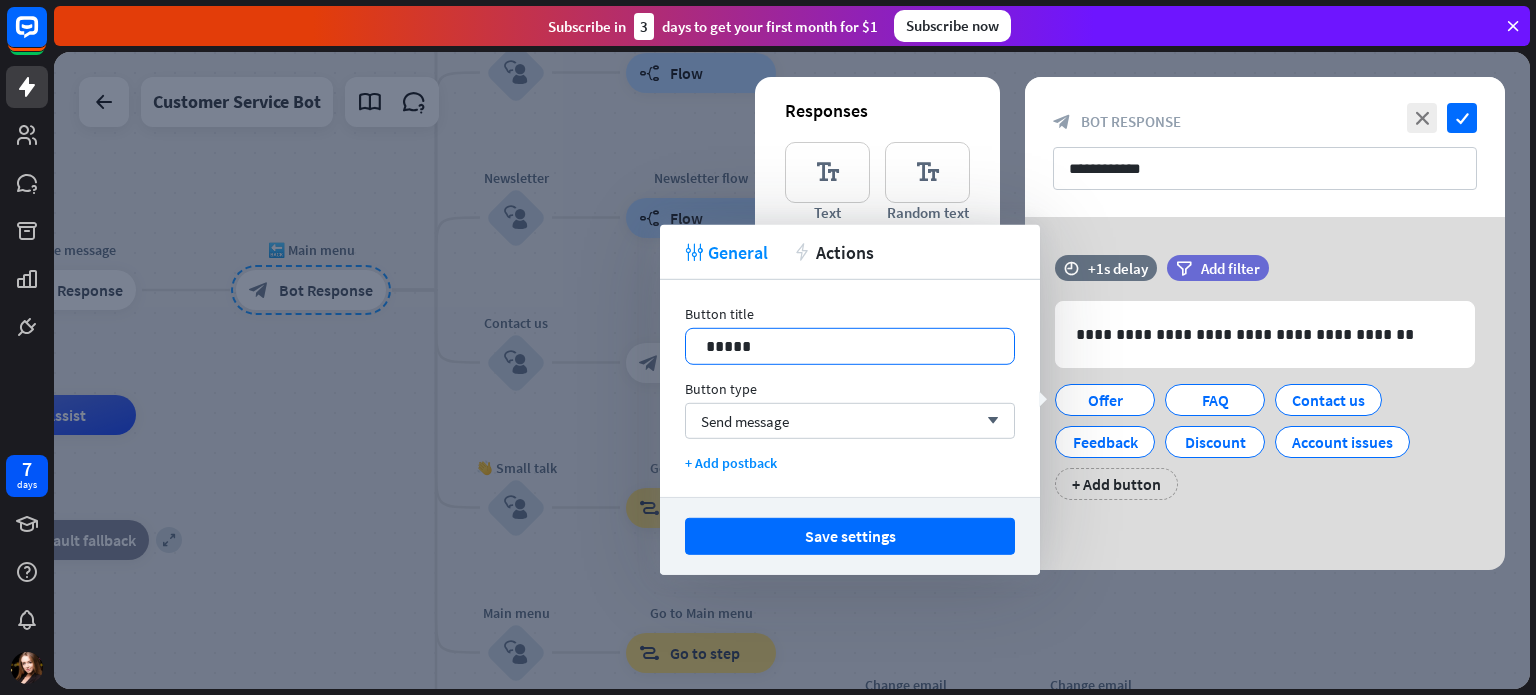 click on "*****" at bounding box center [850, 346] 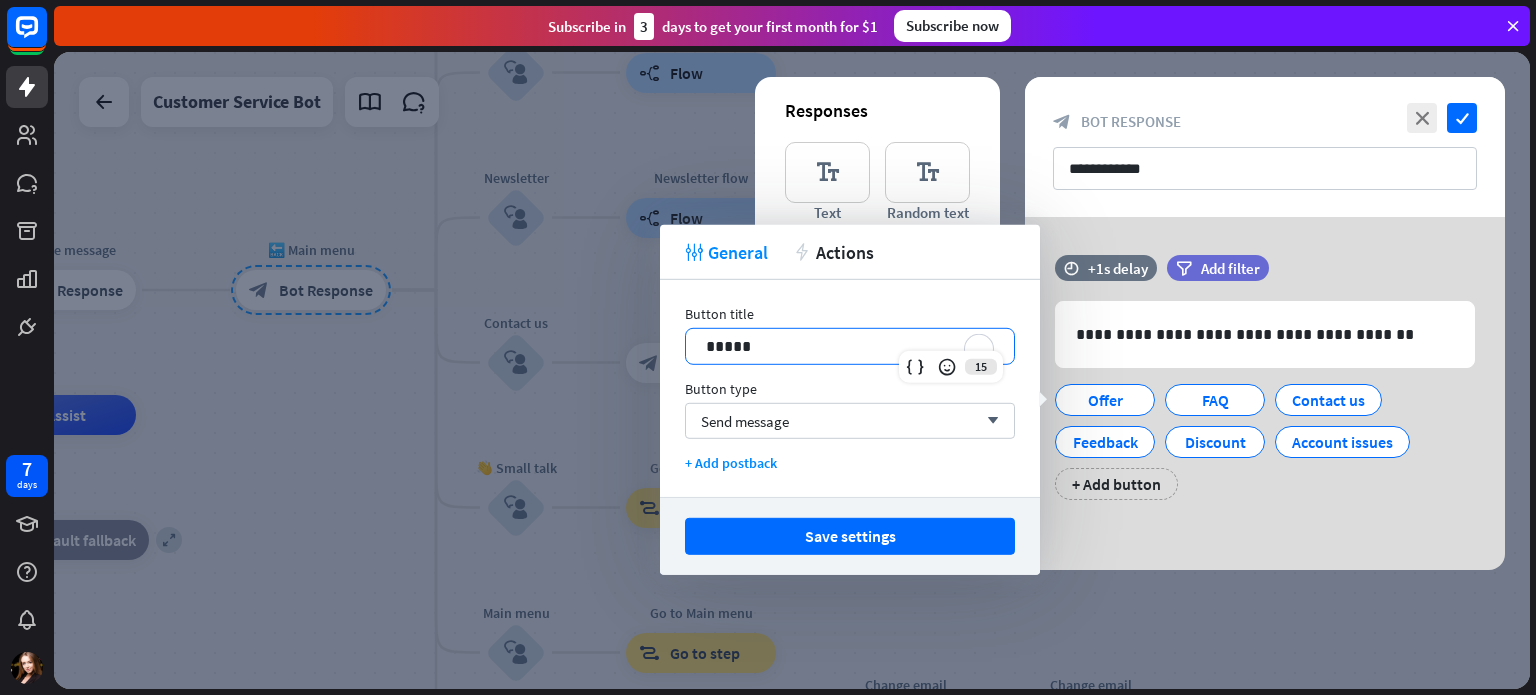 click on "*****" at bounding box center (850, 346) 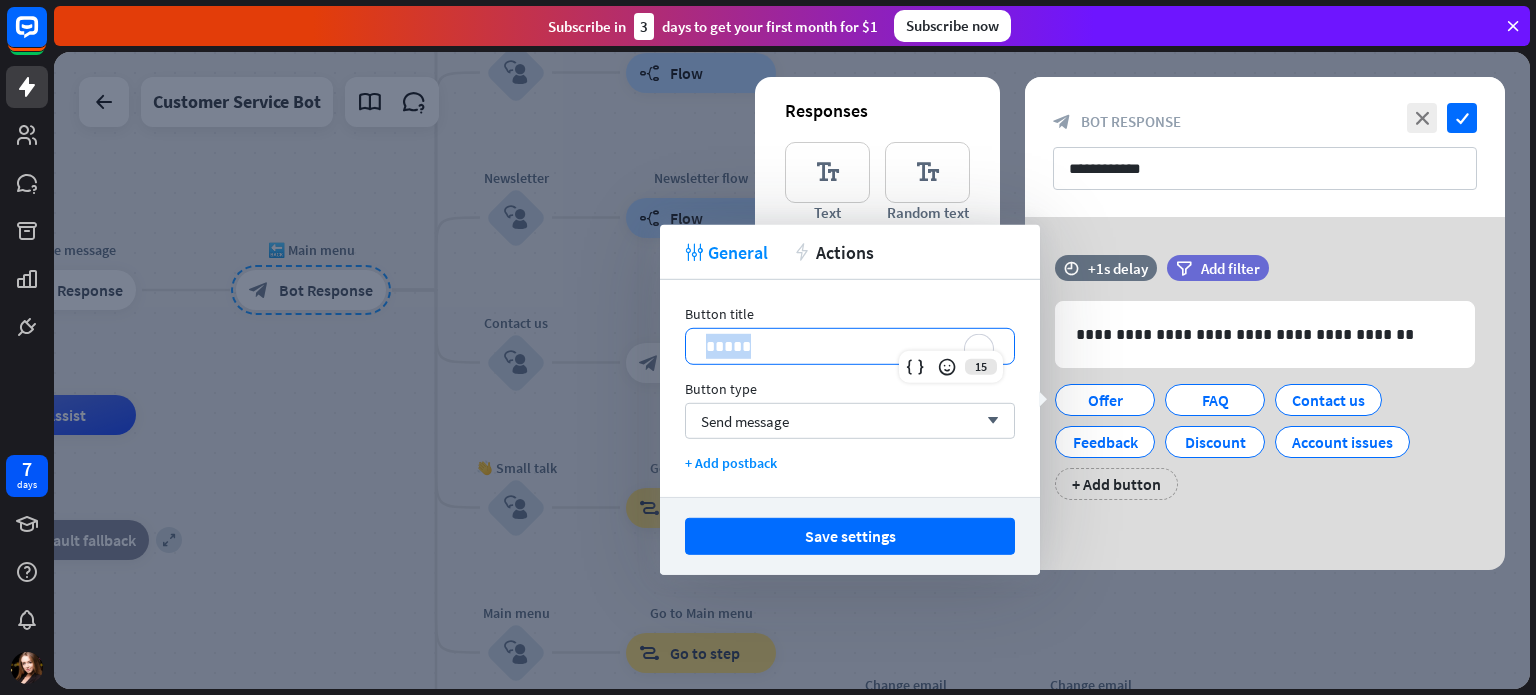 click on "*****" at bounding box center (850, 346) 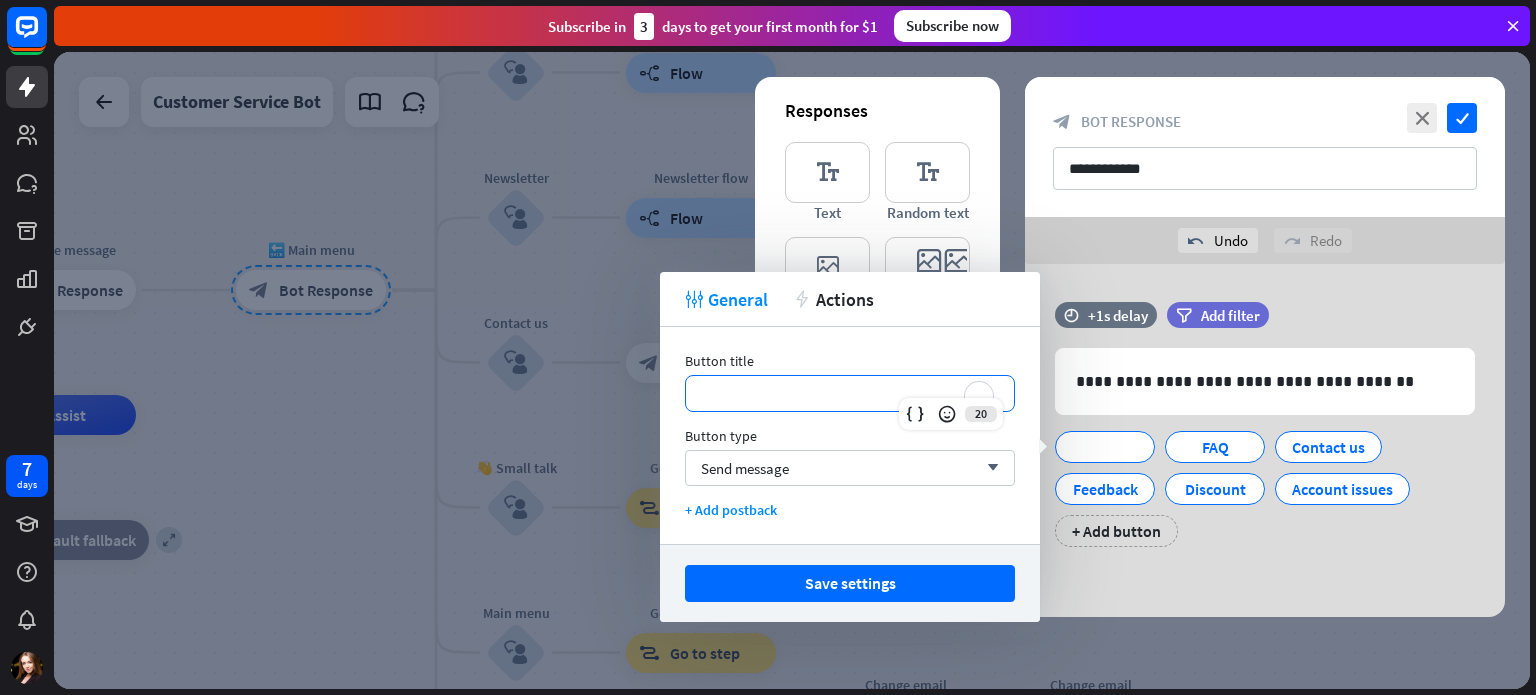 type 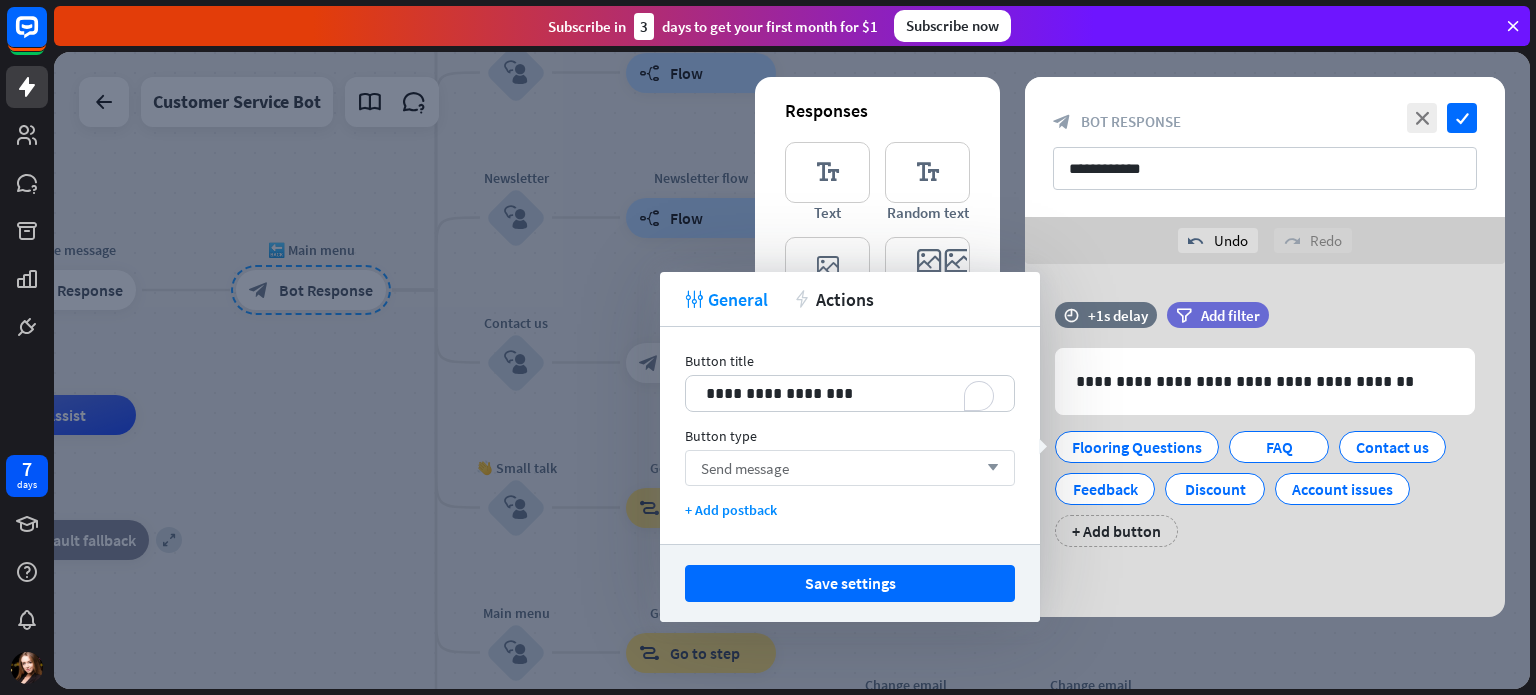 click on "Send message
arrow_down" at bounding box center (850, 468) 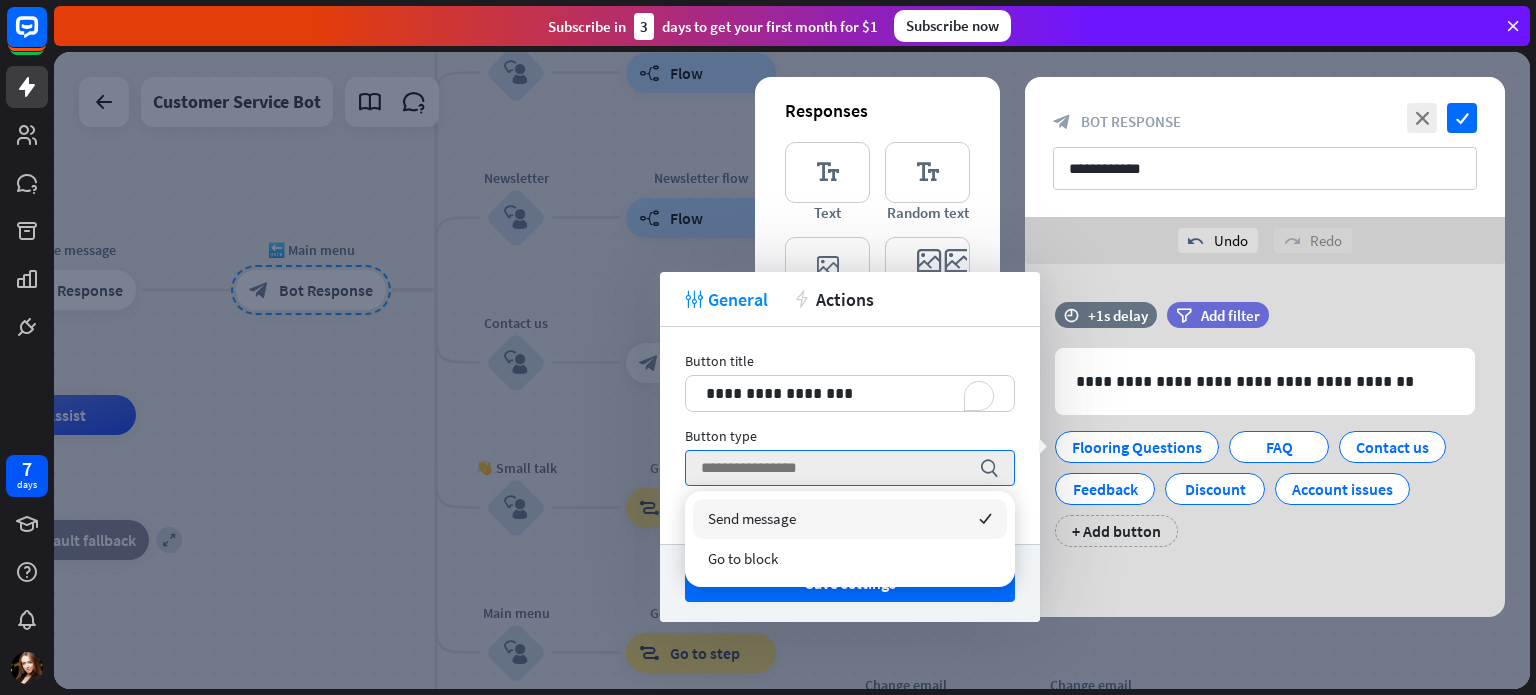click on "Send message
checked" at bounding box center [850, 519] 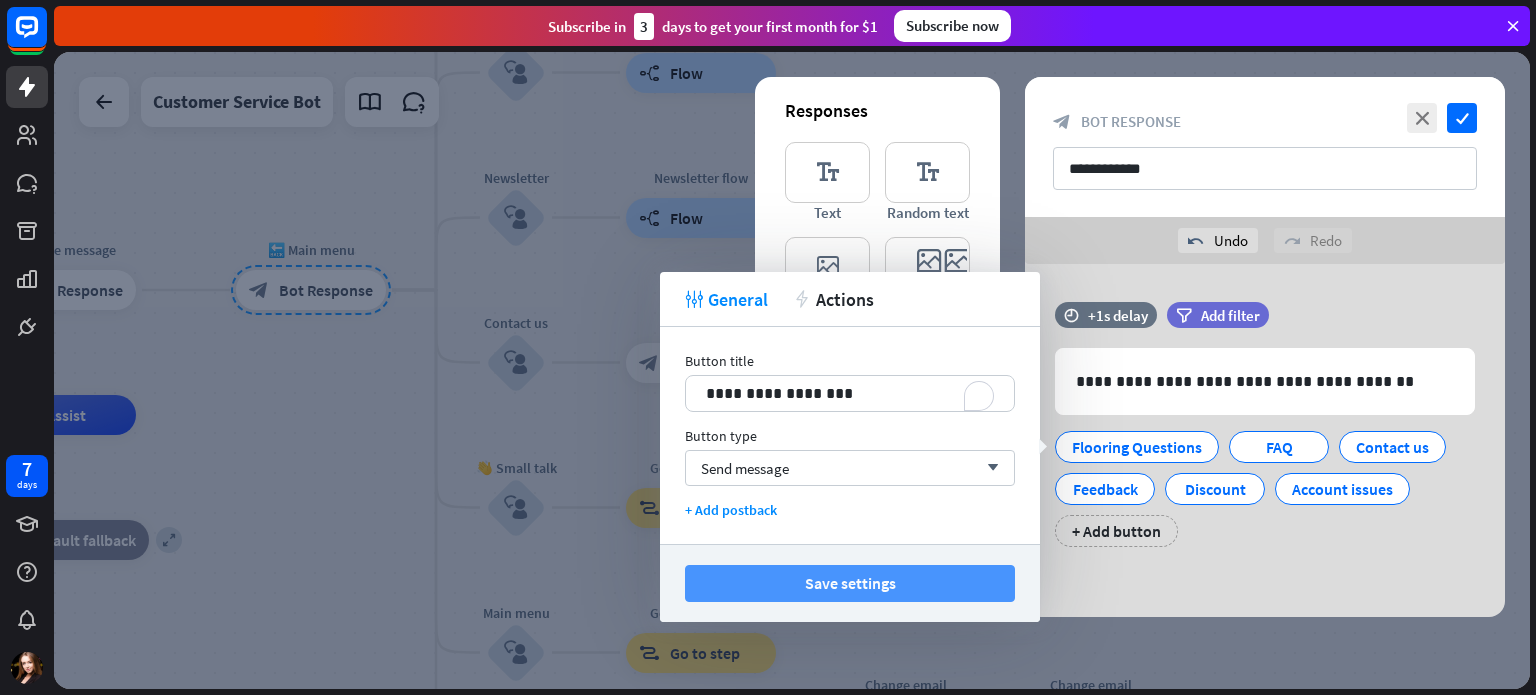 click on "Save settings" at bounding box center [850, 583] 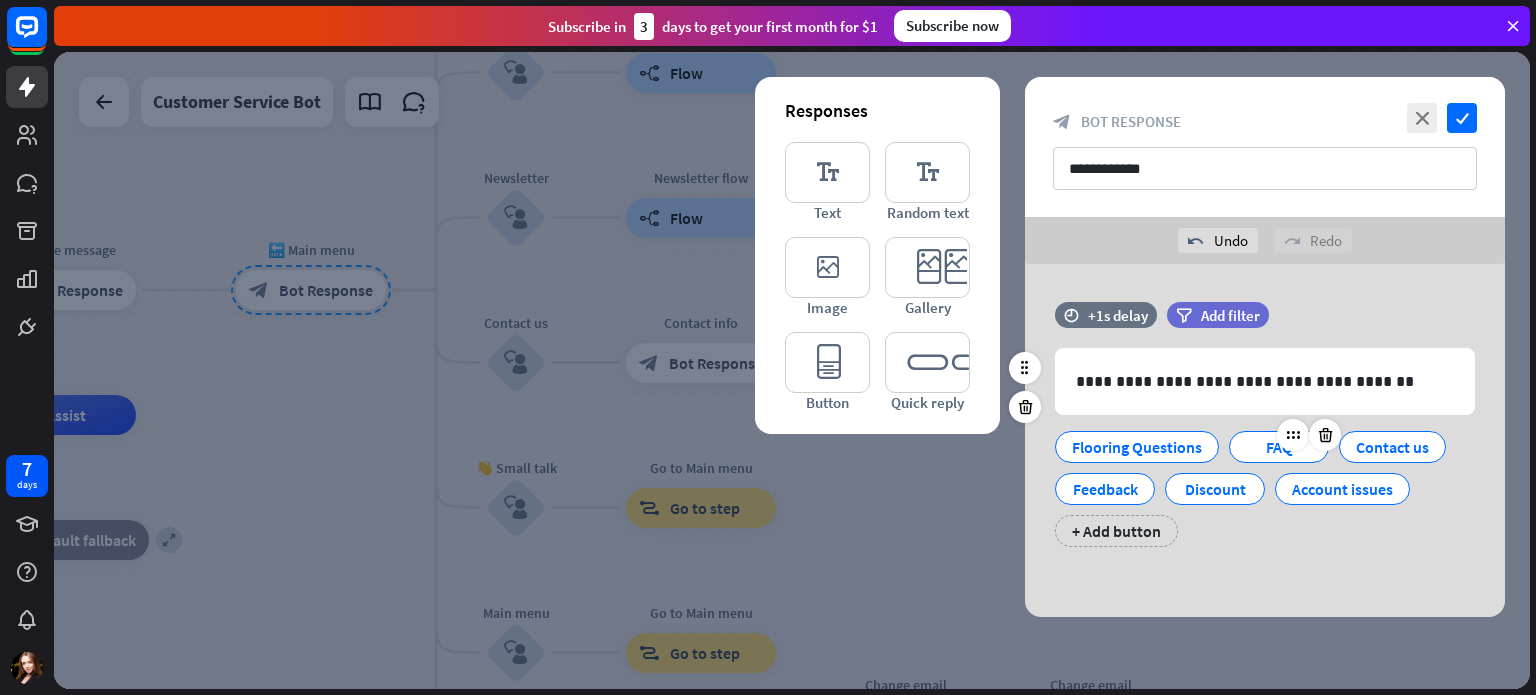 click on "FAQ" at bounding box center [1279, 447] 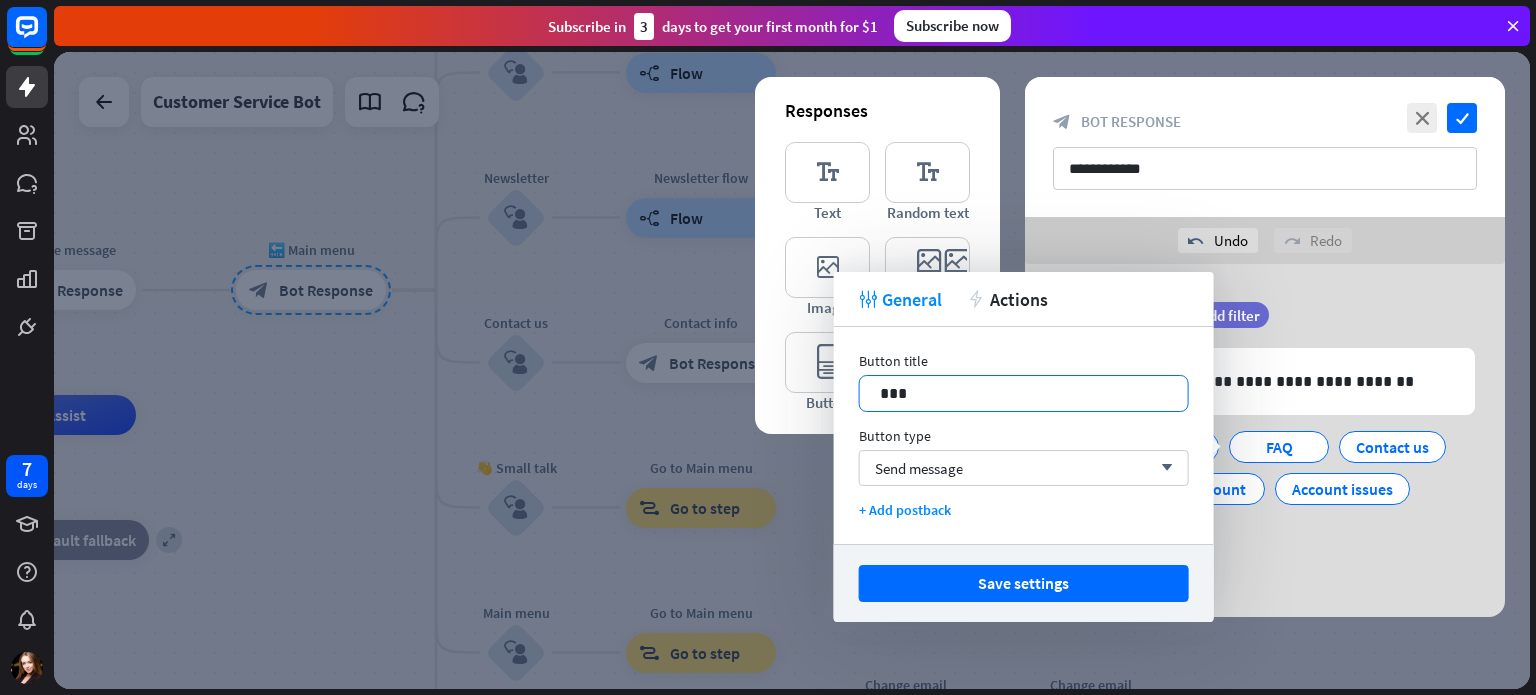 click on "***" at bounding box center [1024, 393] 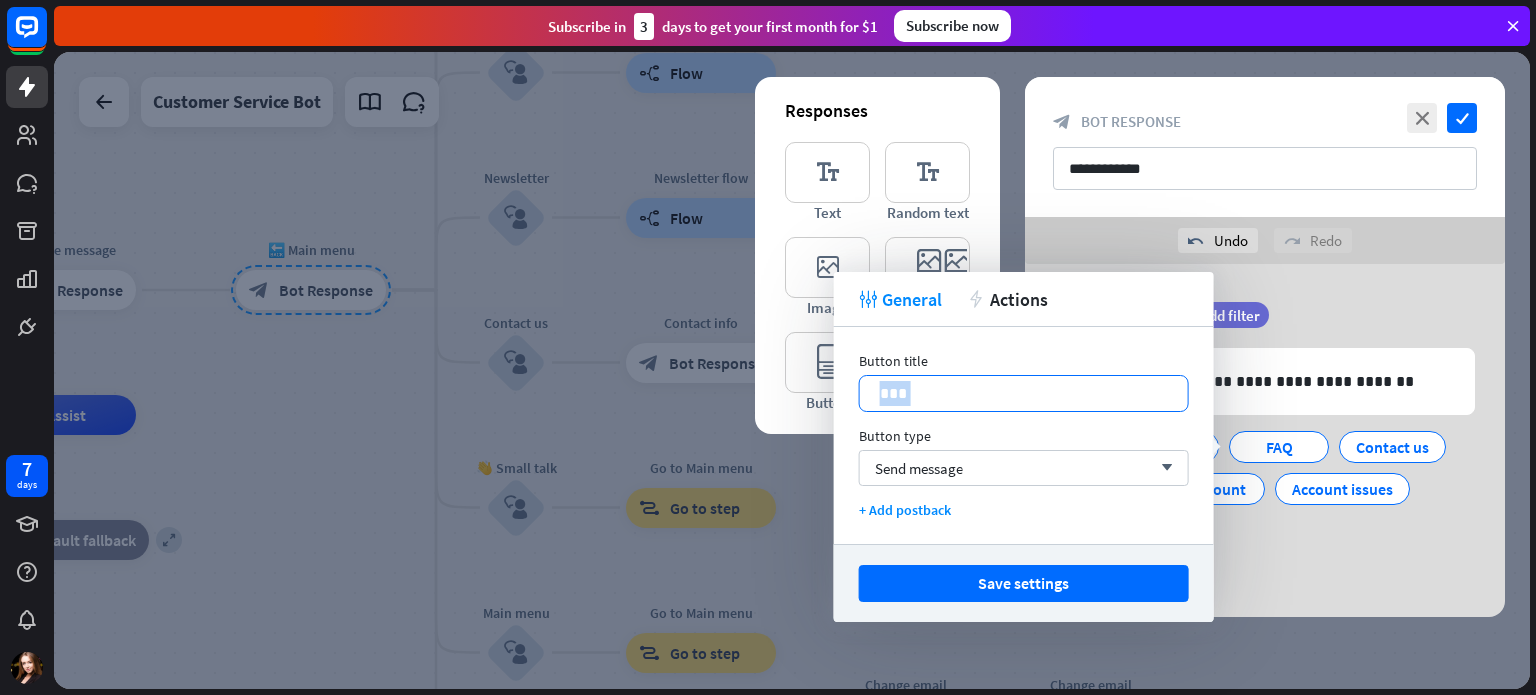 drag, startPoint x: 954, startPoint y: 411, endPoint x: 949, endPoint y: 396, distance: 15.811388 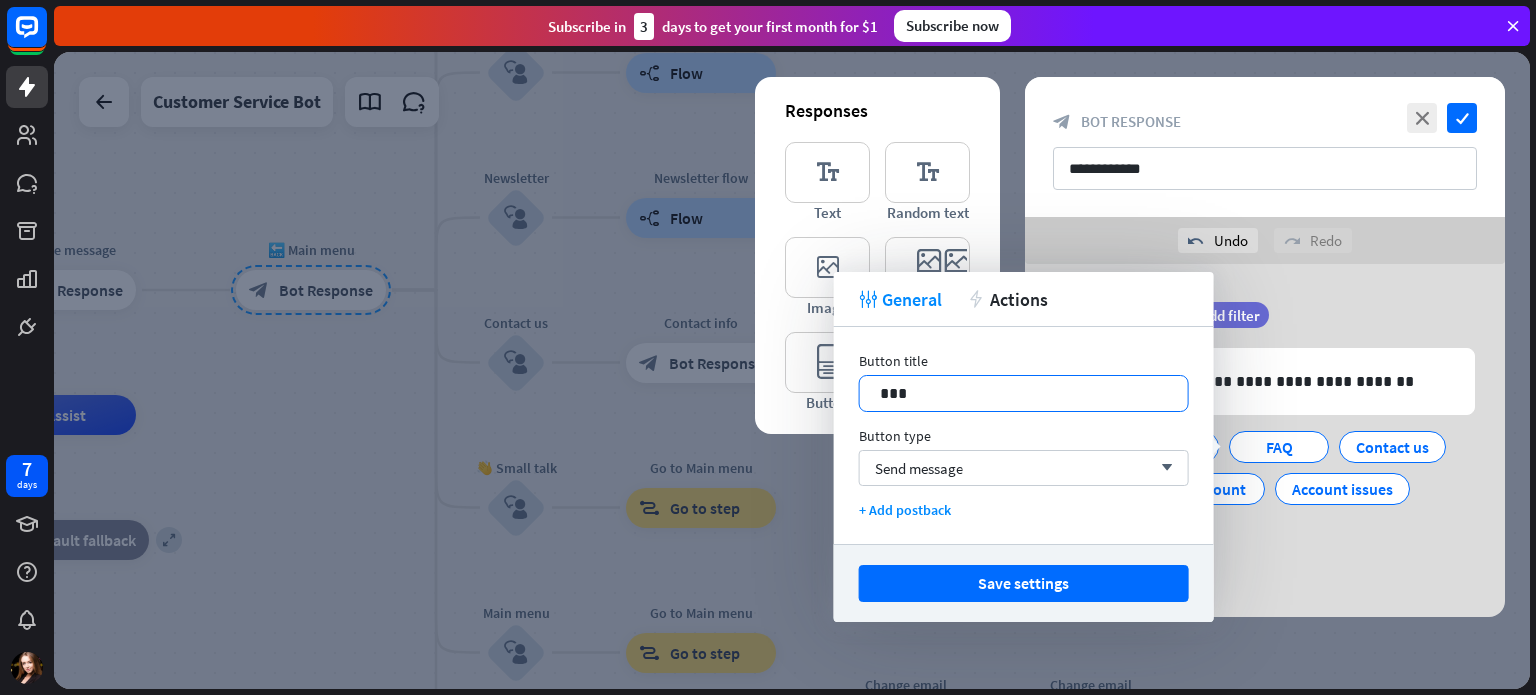 click on "***" at bounding box center (1024, 393) 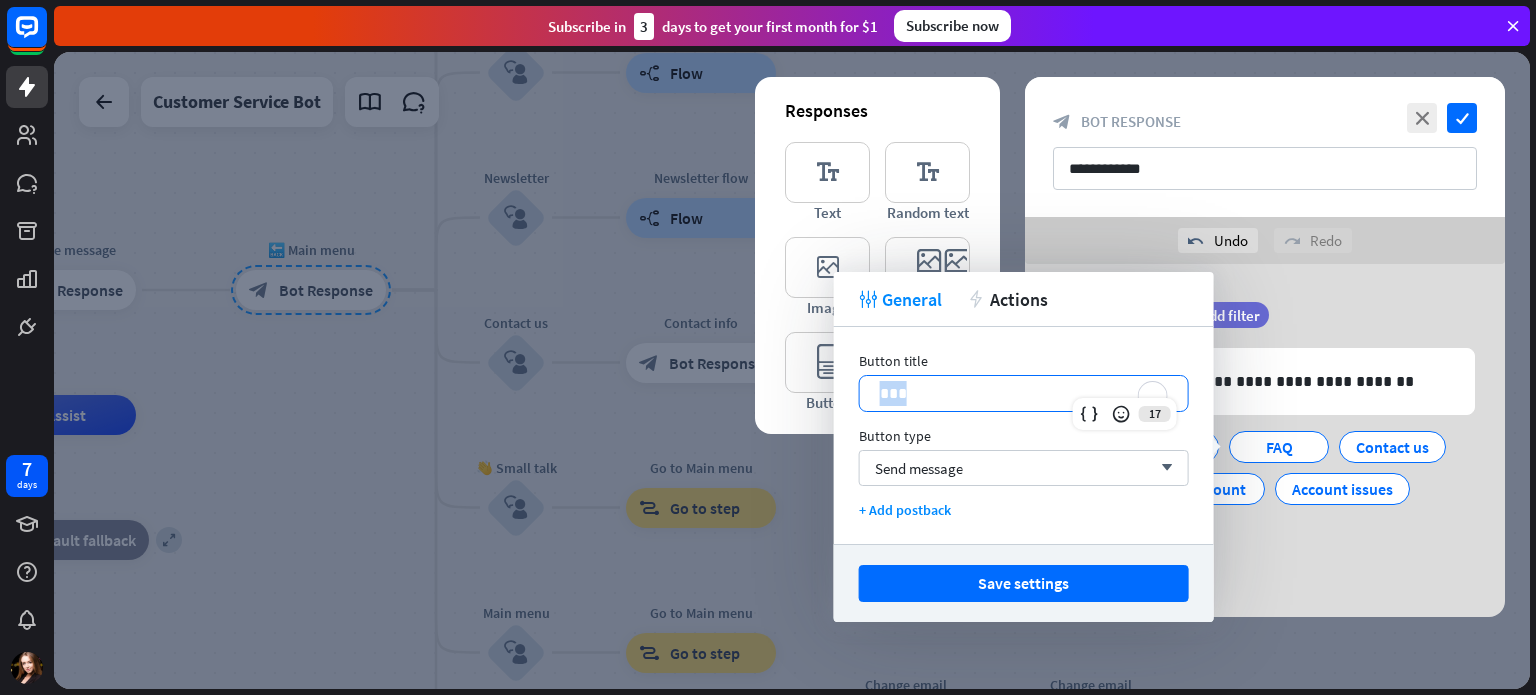 click on "***" at bounding box center [1024, 393] 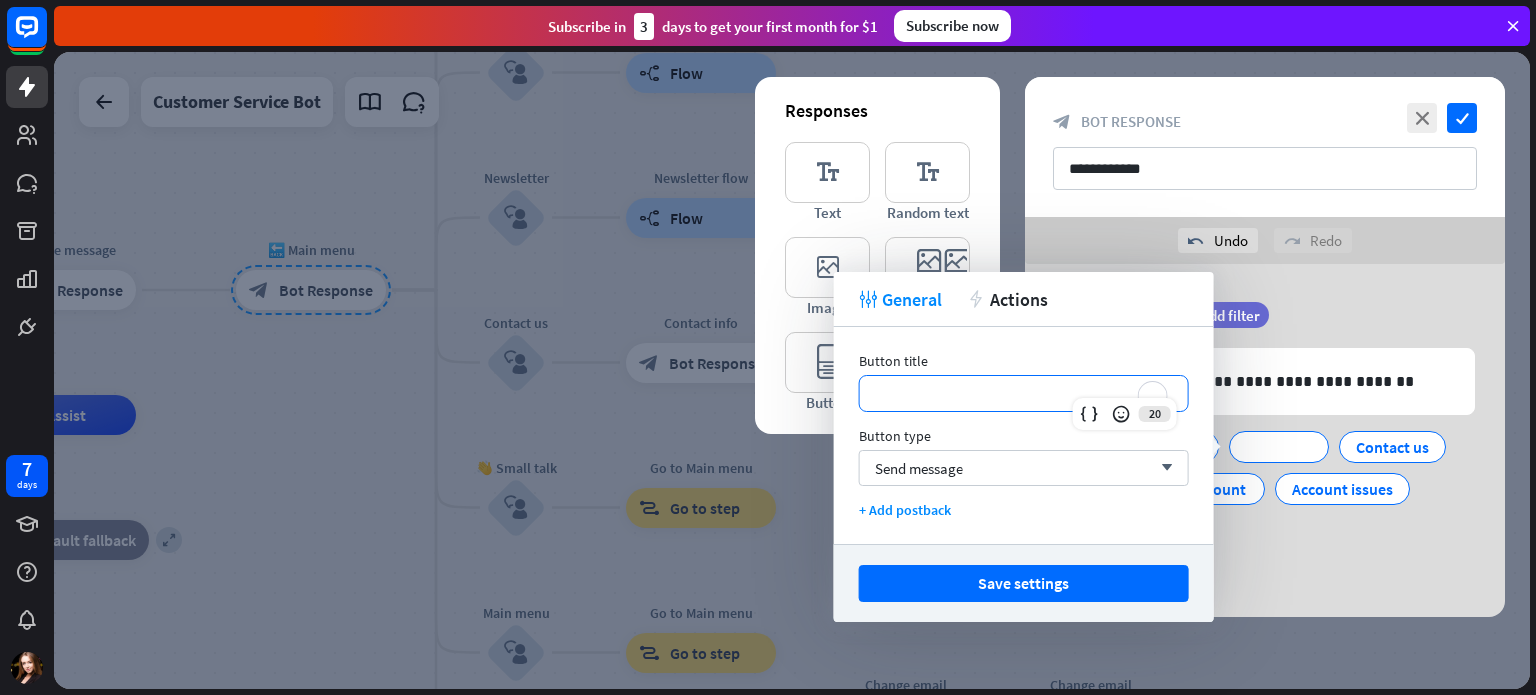type 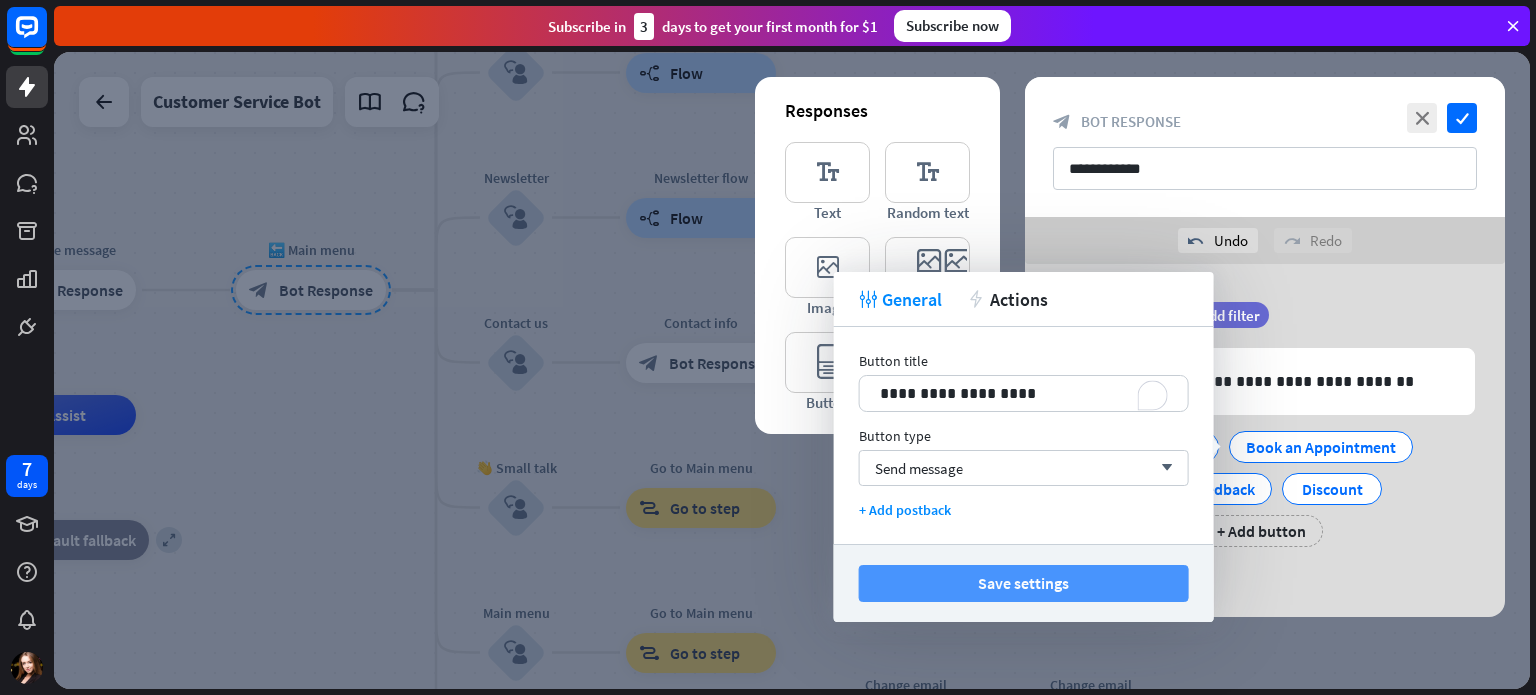 click on "Save settings" at bounding box center [1024, 583] 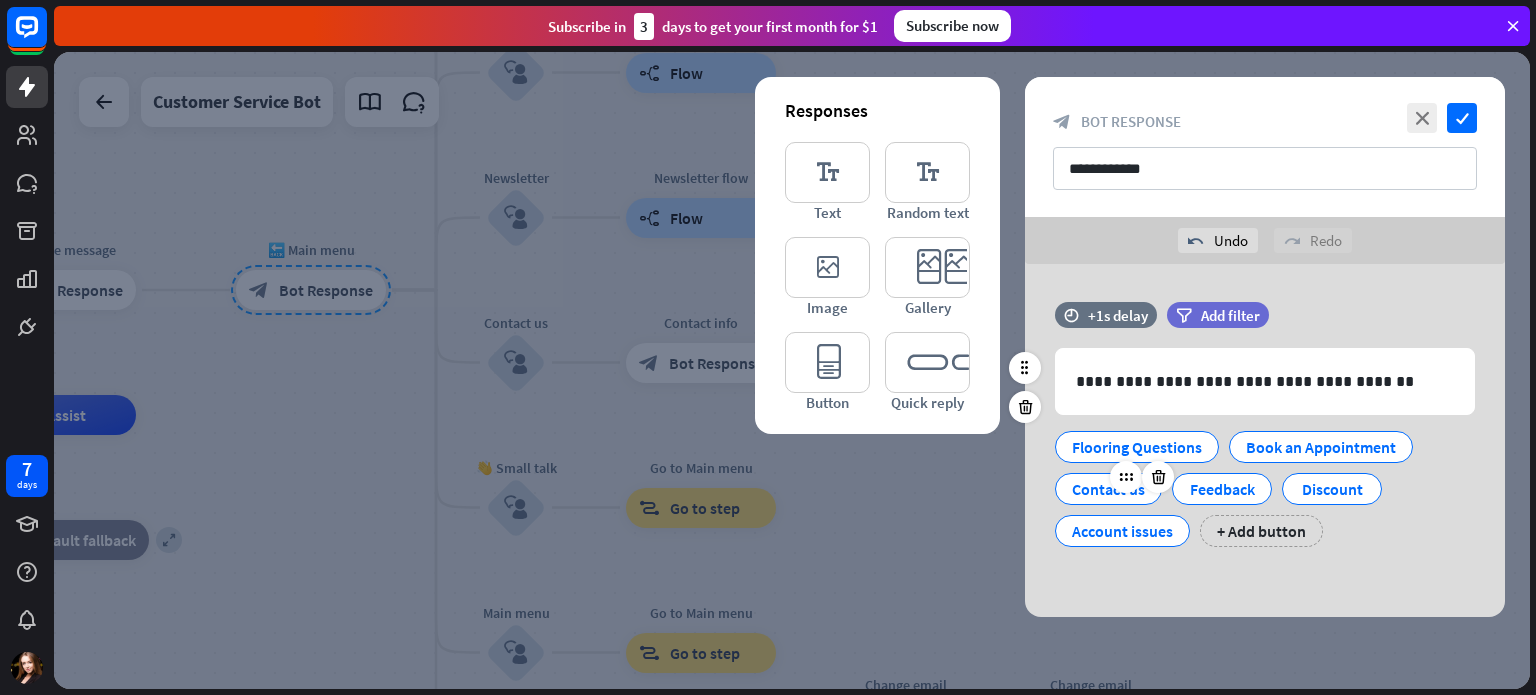click on "Contact us" at bounding box center [1108, 489] 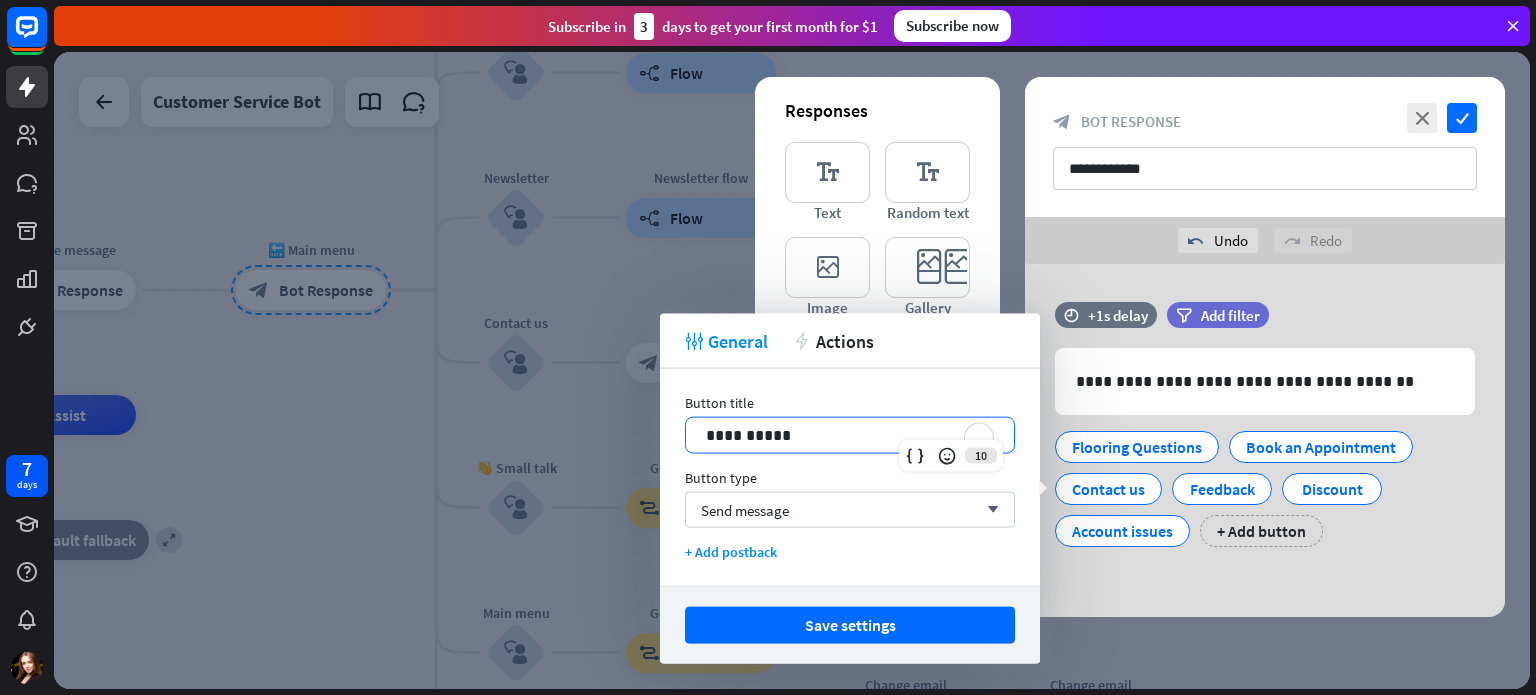 click on "**********" at bounding box center (850, 435) 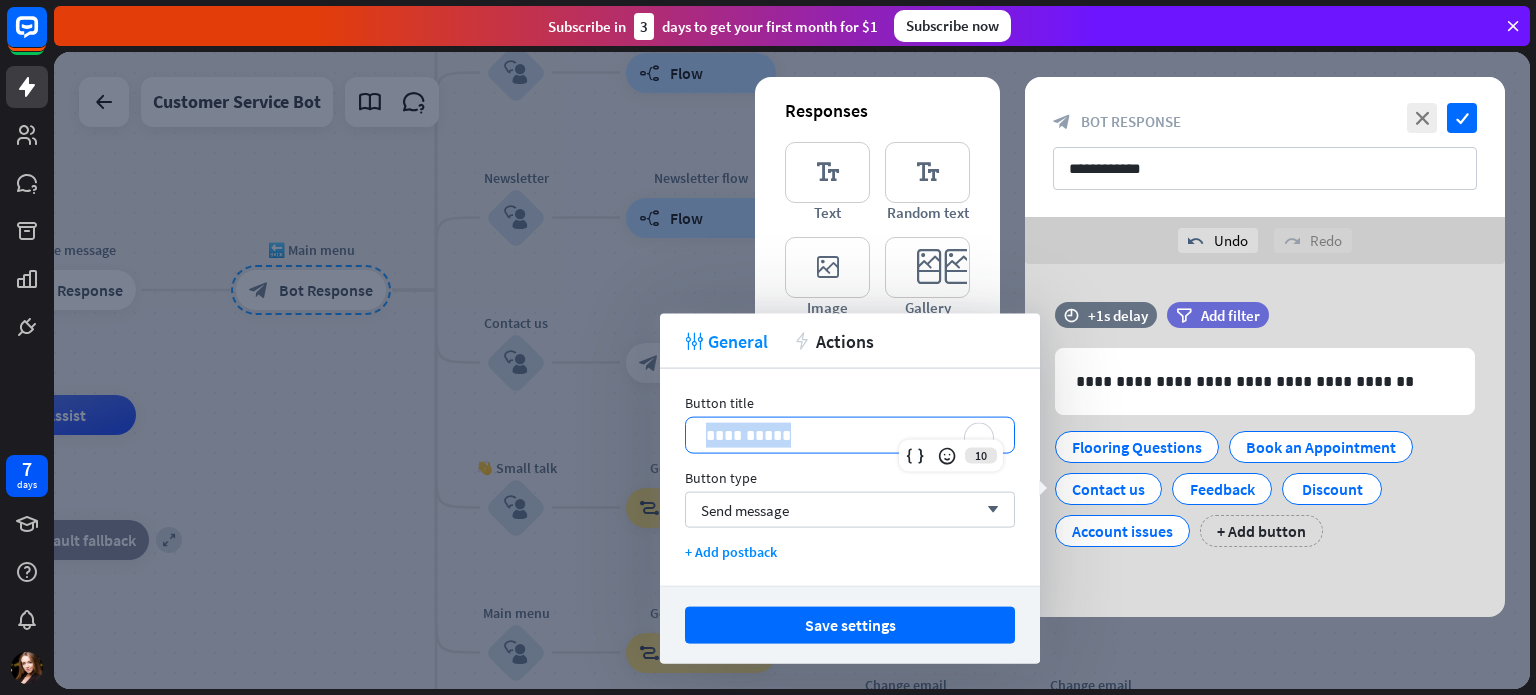 click on "**********" at bounding box center (850, 435) 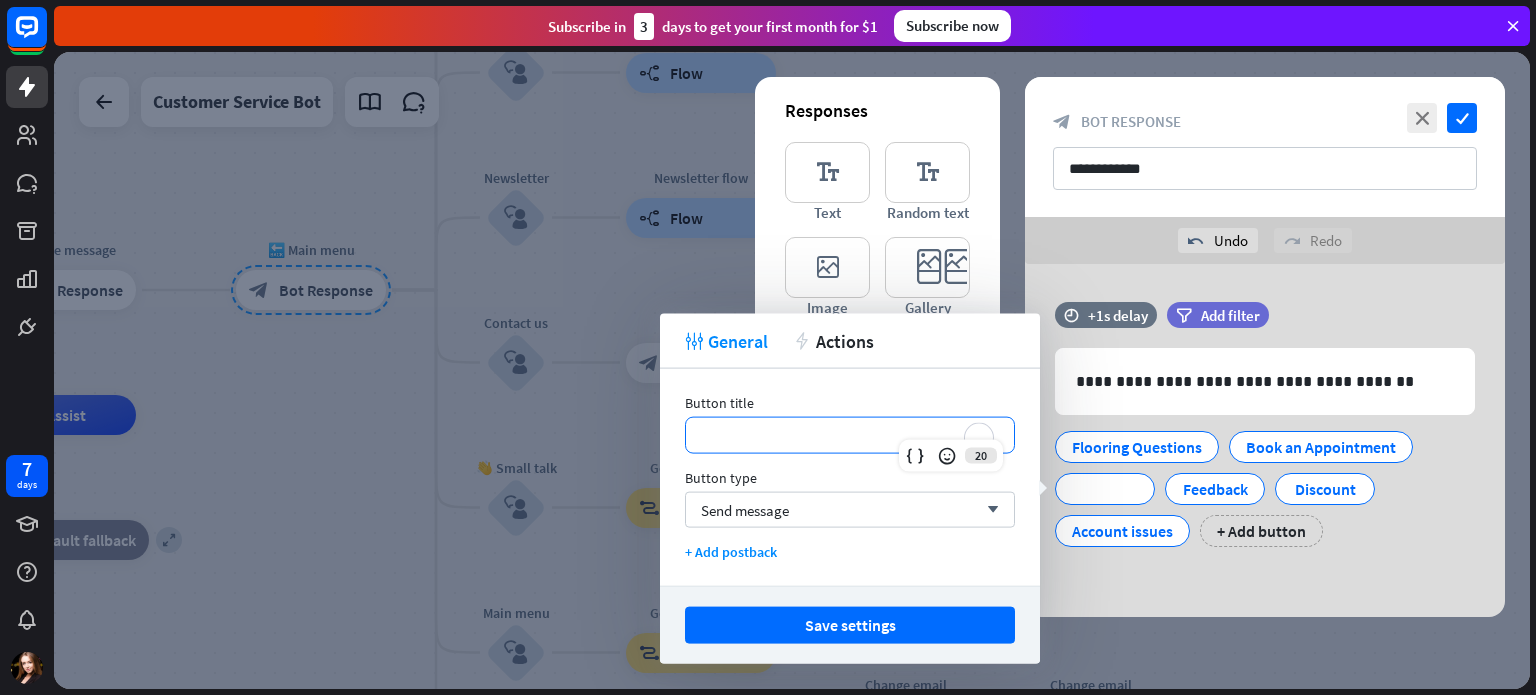 type 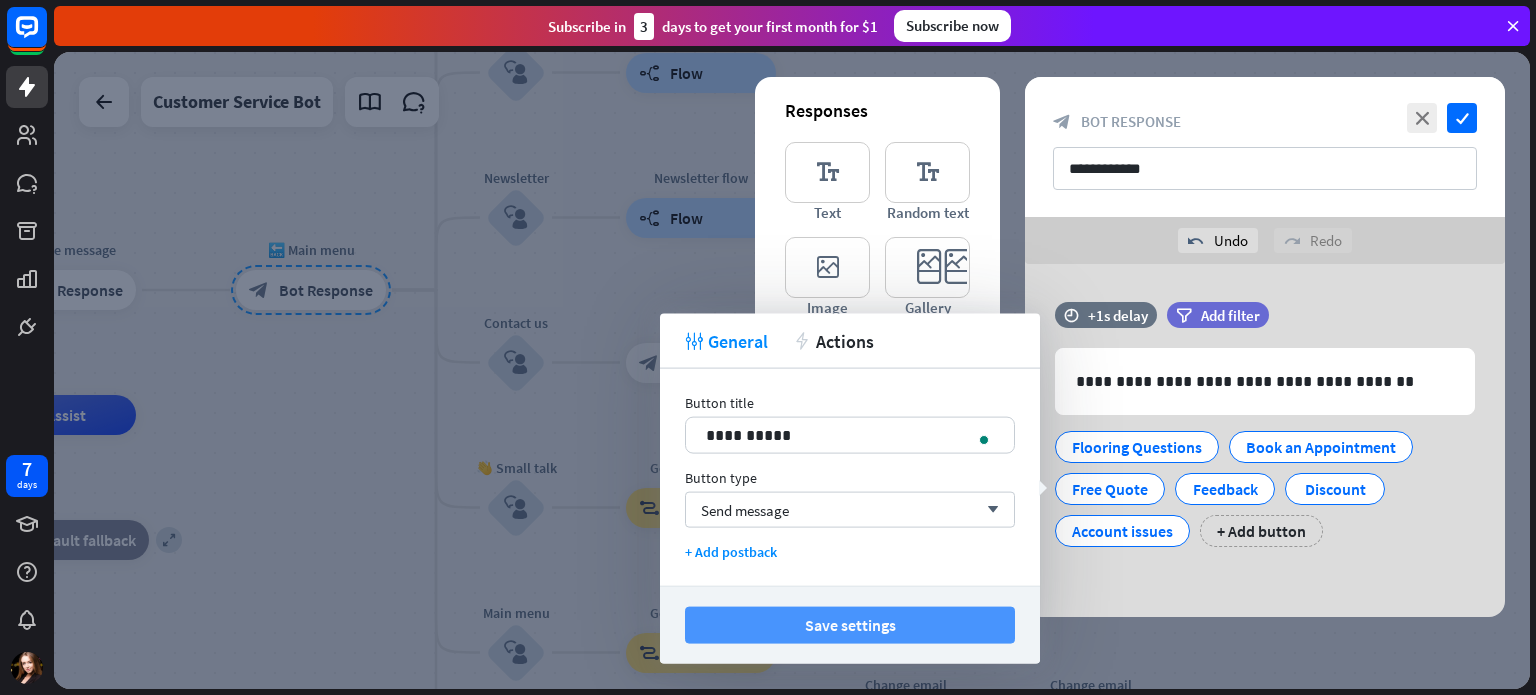 click on "Save settings" at bounding box center (850, 625) 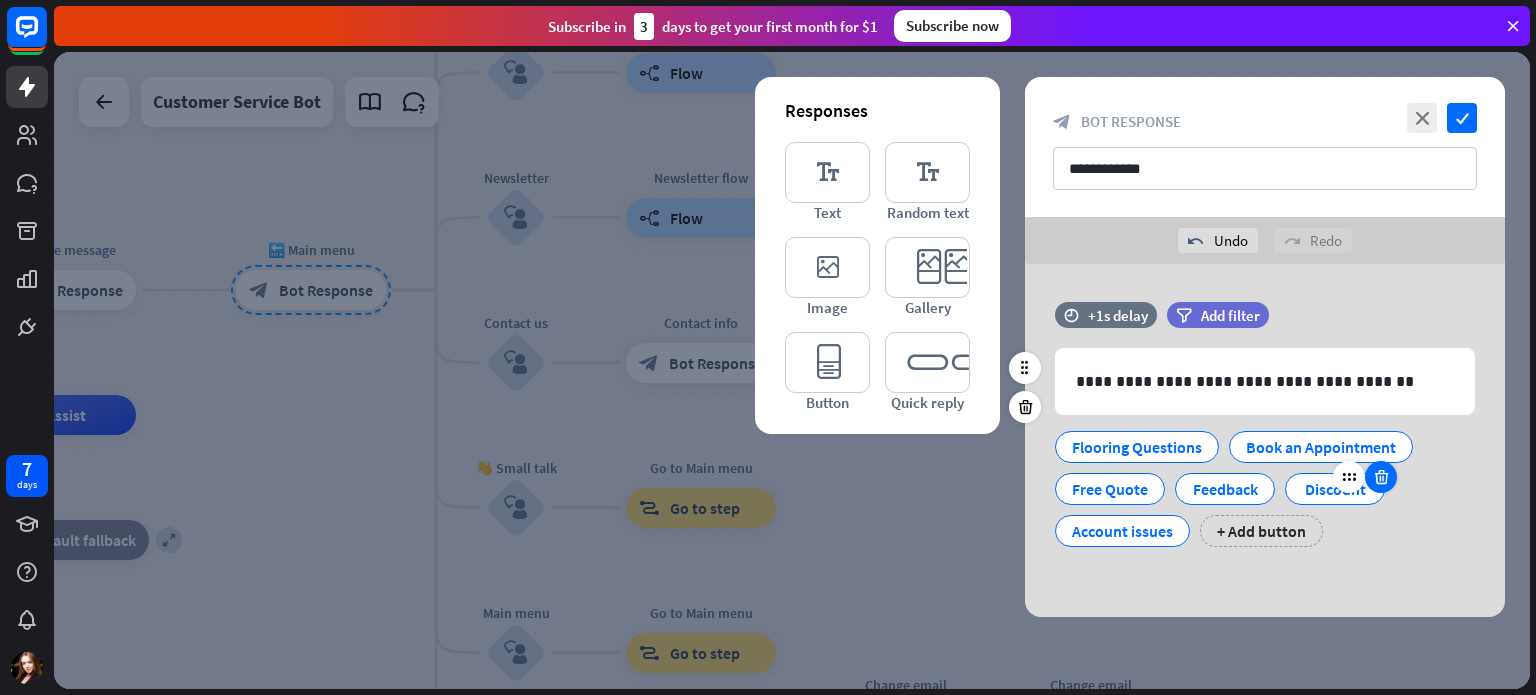 click at bounding box center (1381, 477) 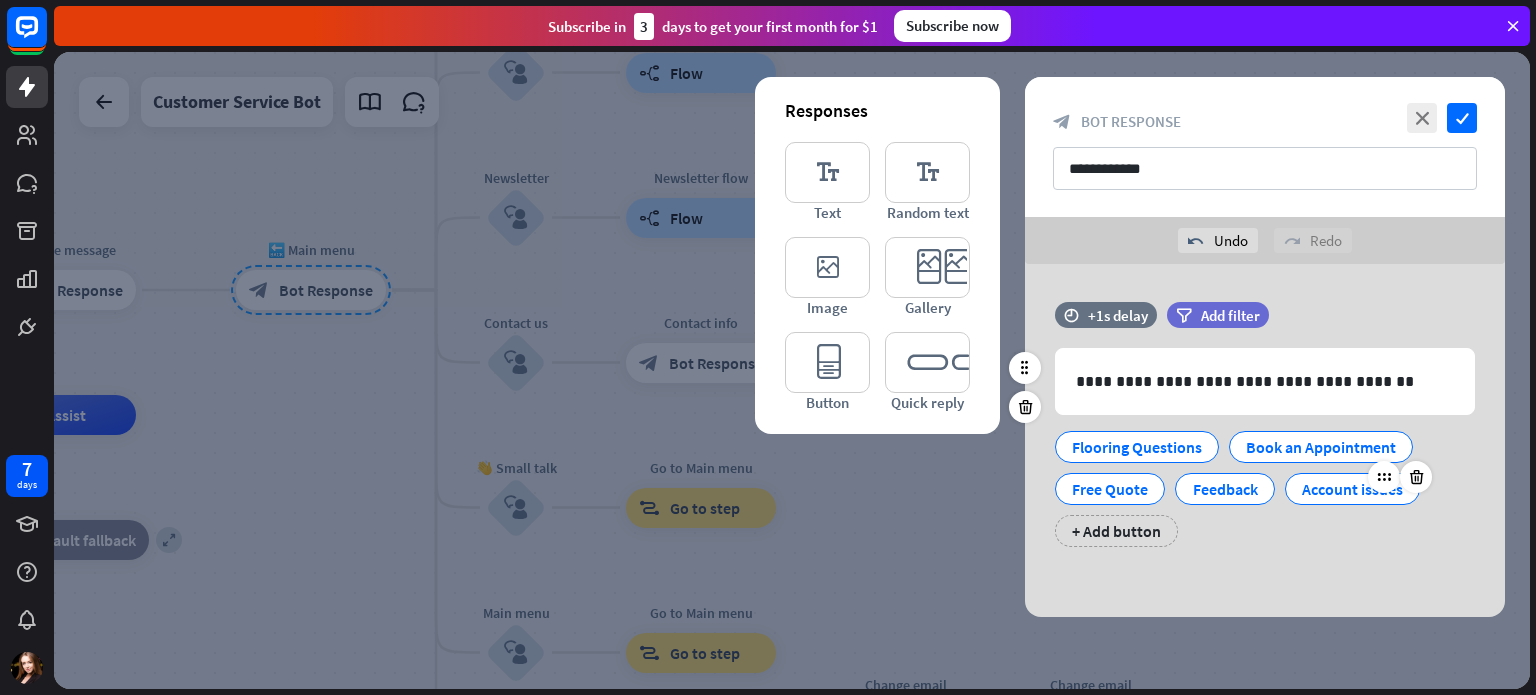 click on "Account issues" at bounding box center [1352, 489] 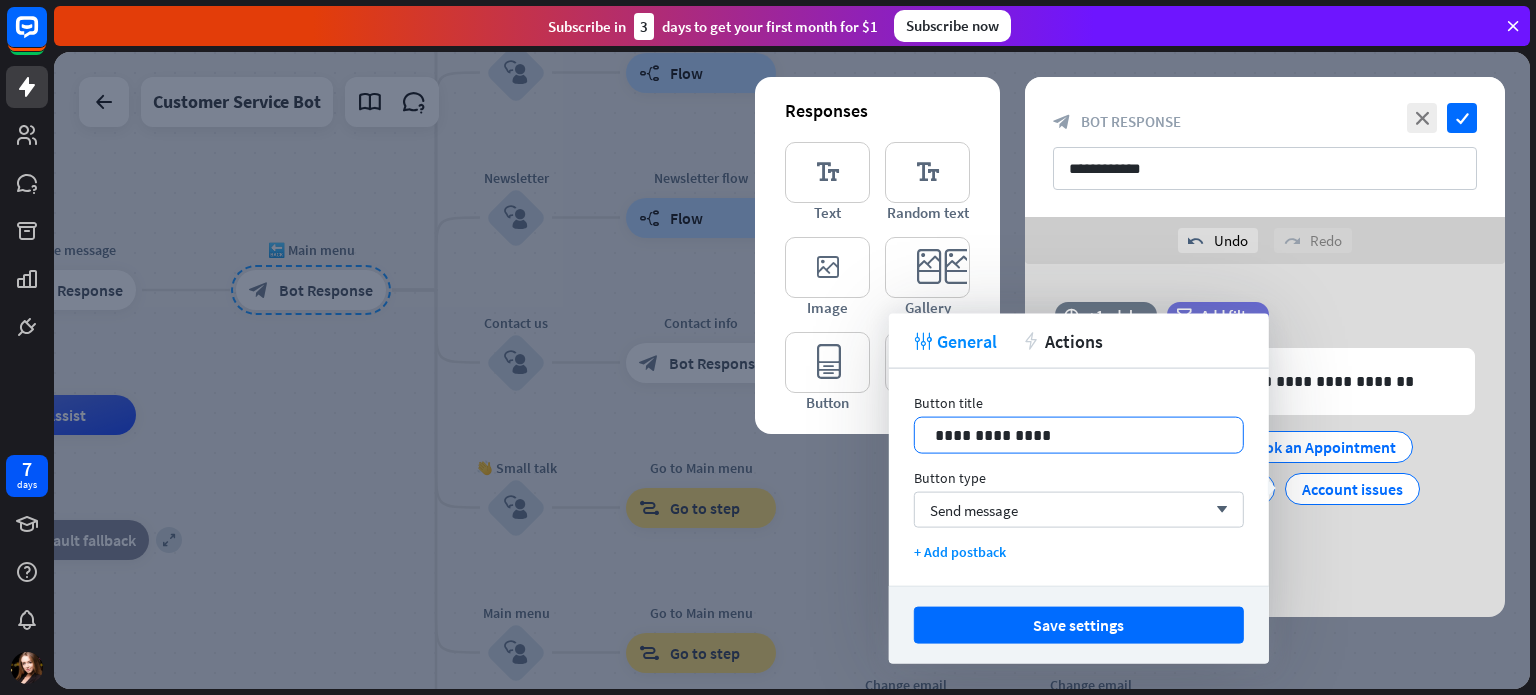 click on "**********" at bounding box center [1079, 435] 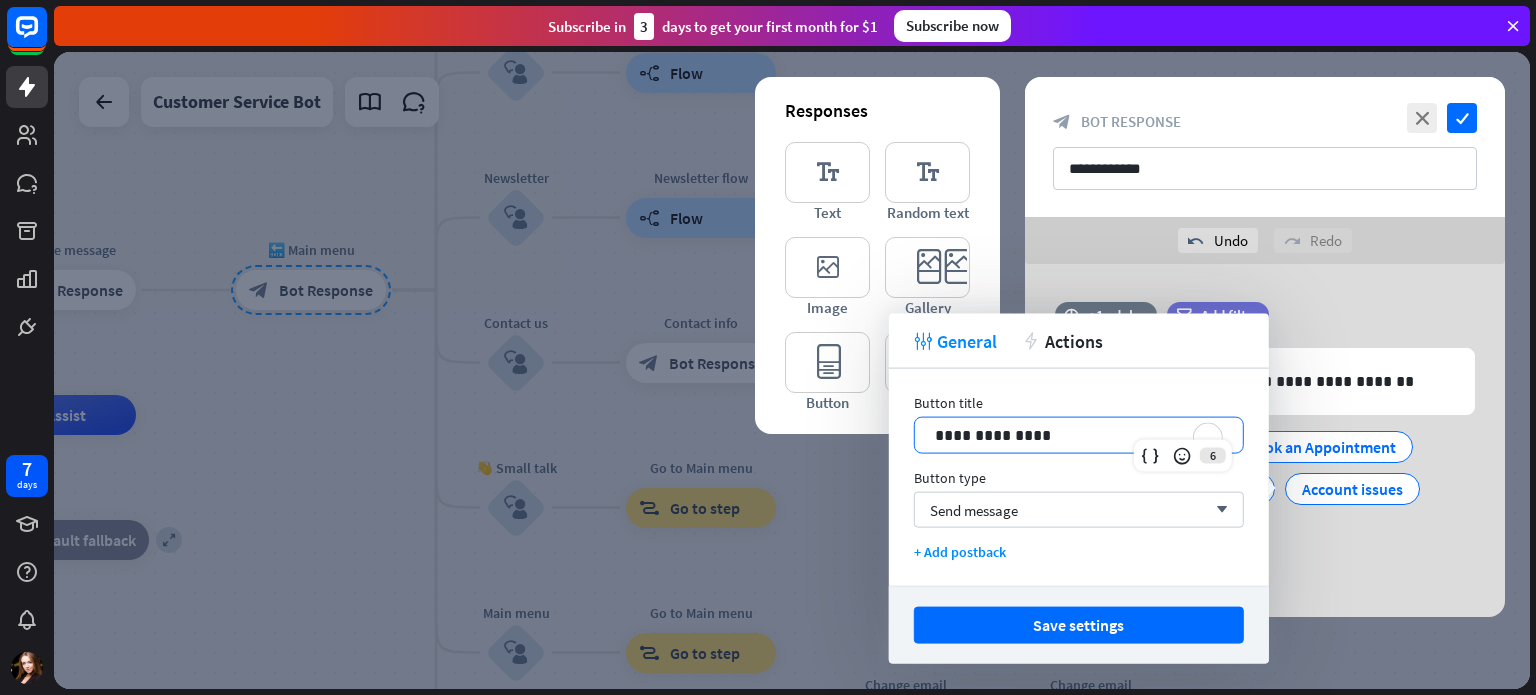 click on "**********" at bounding box center (1079, 435) 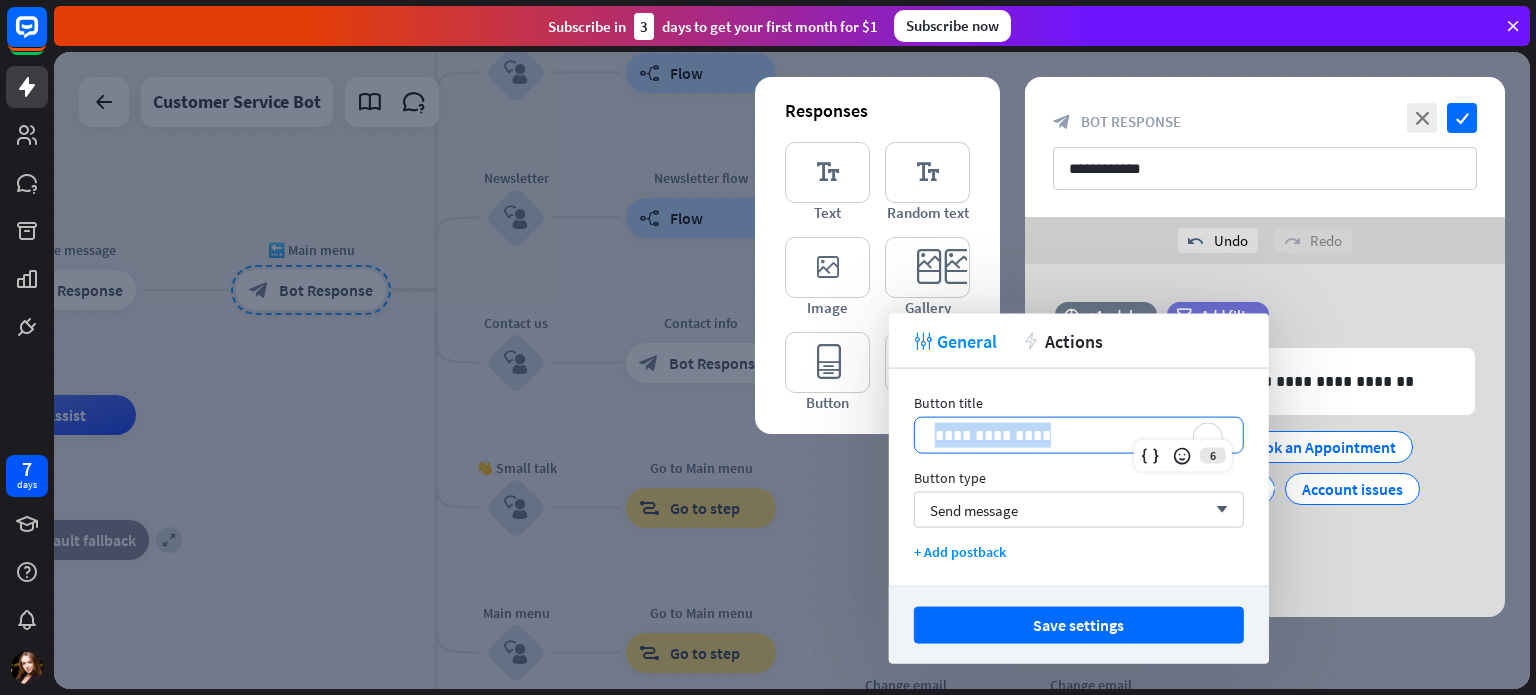 click on "**********" at bounding box center (1079, 435) 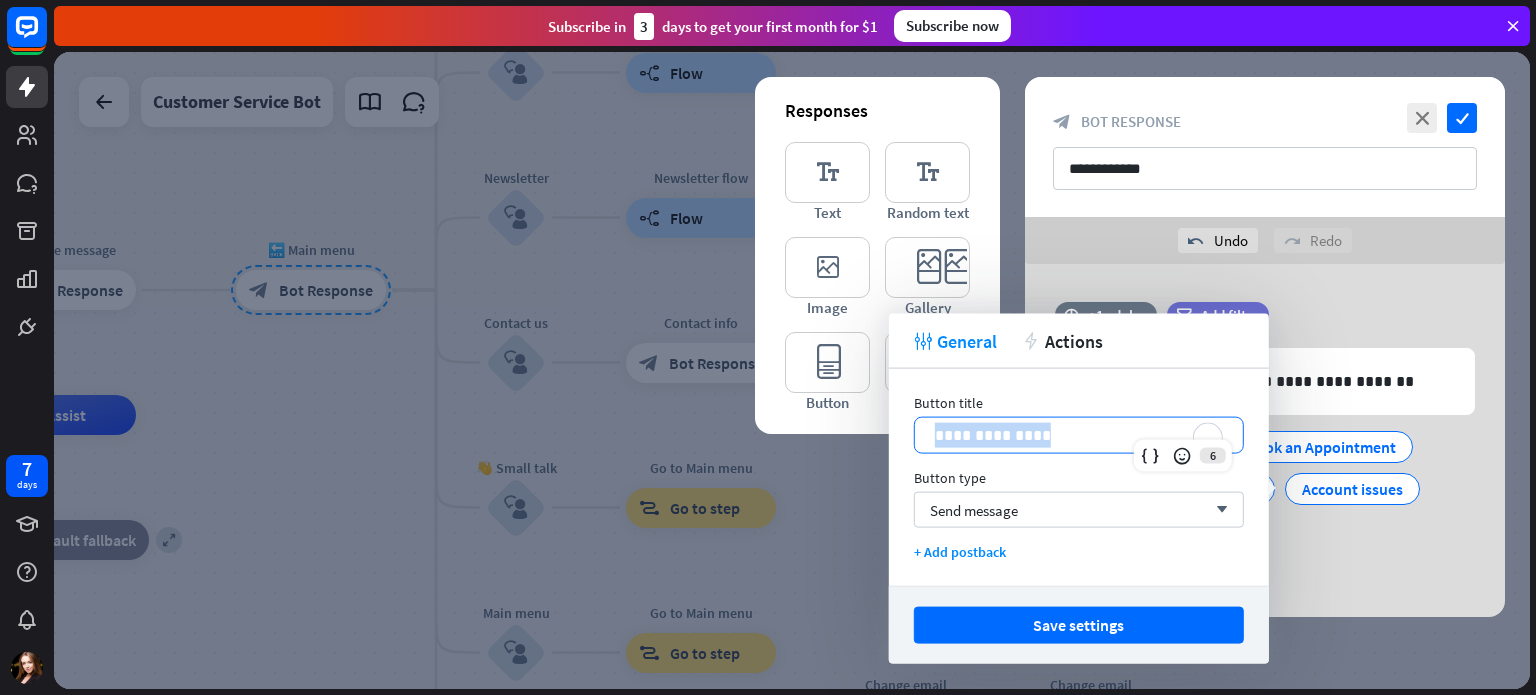 type 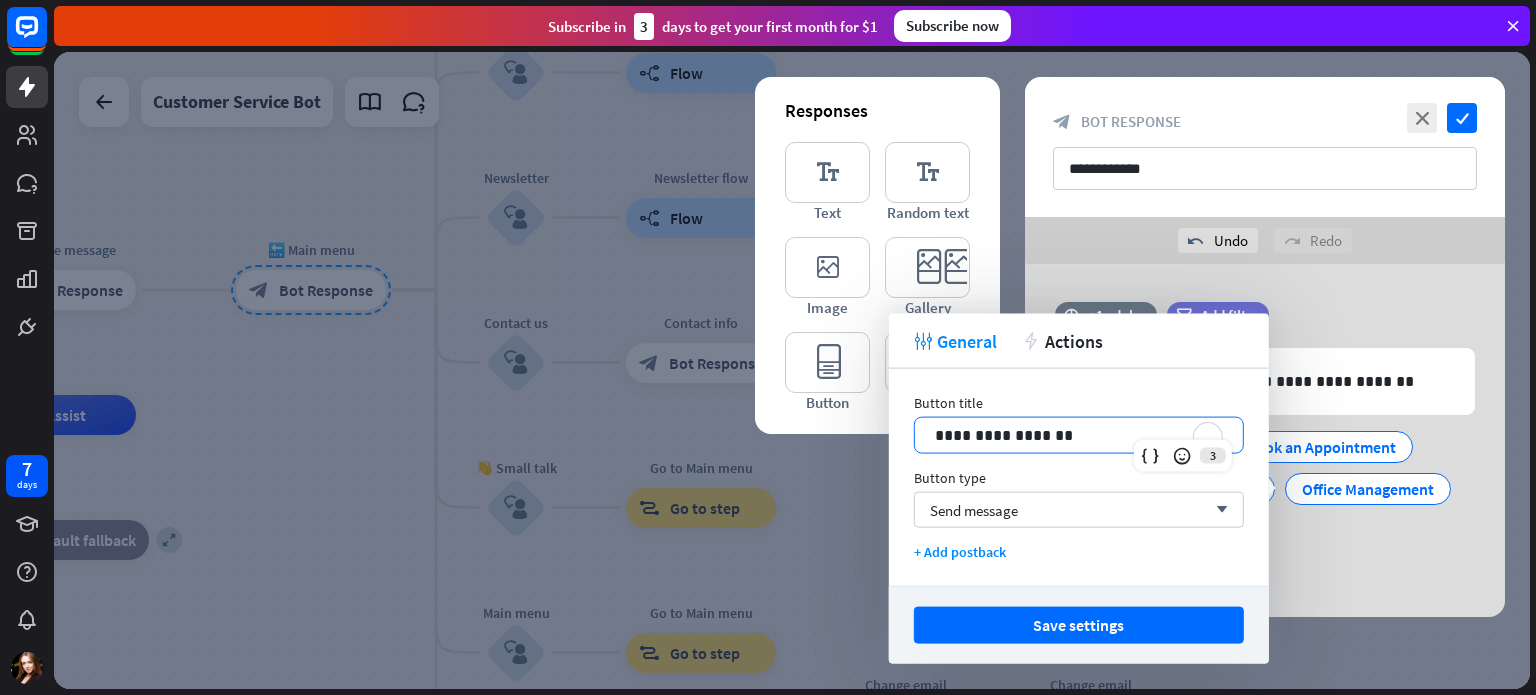 click on "**********" at bounding box center [1079, 435] 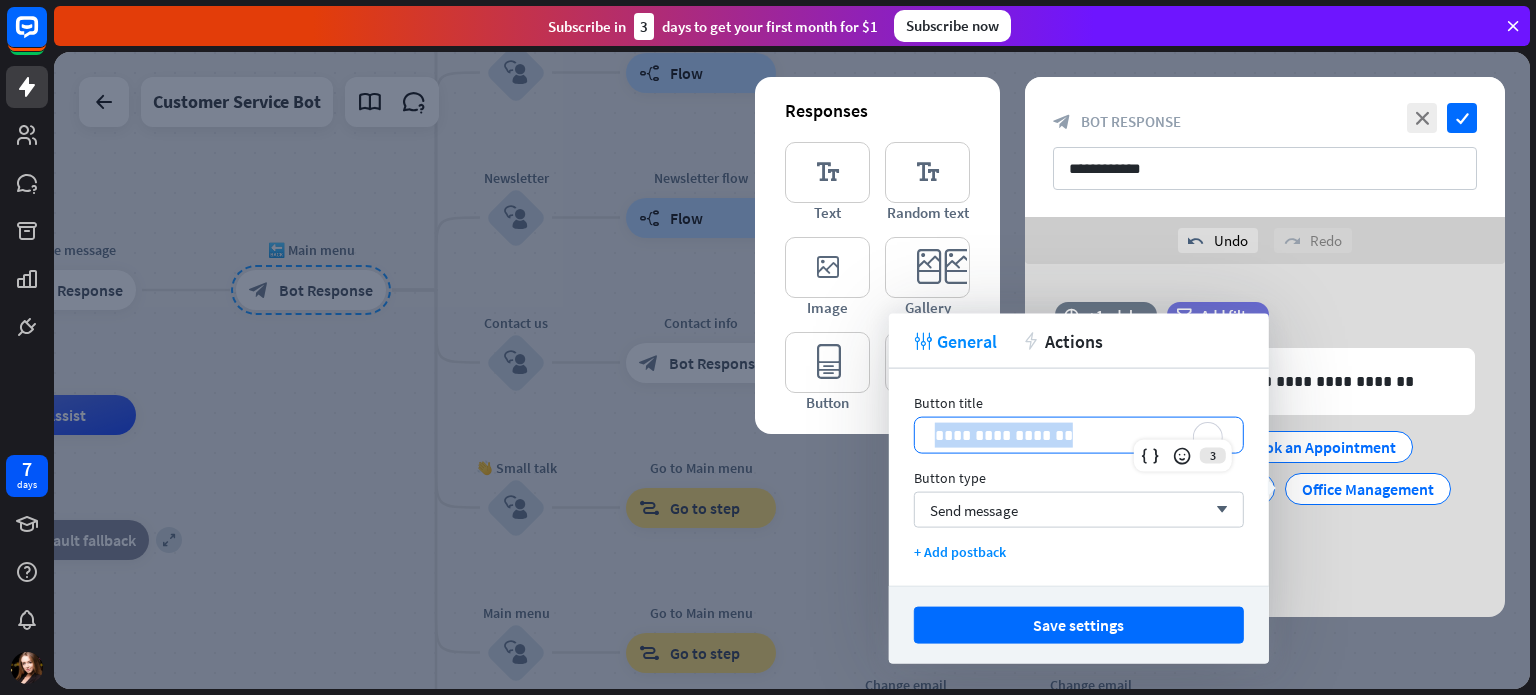 click on "**********" at bounding box center [1079, 435] 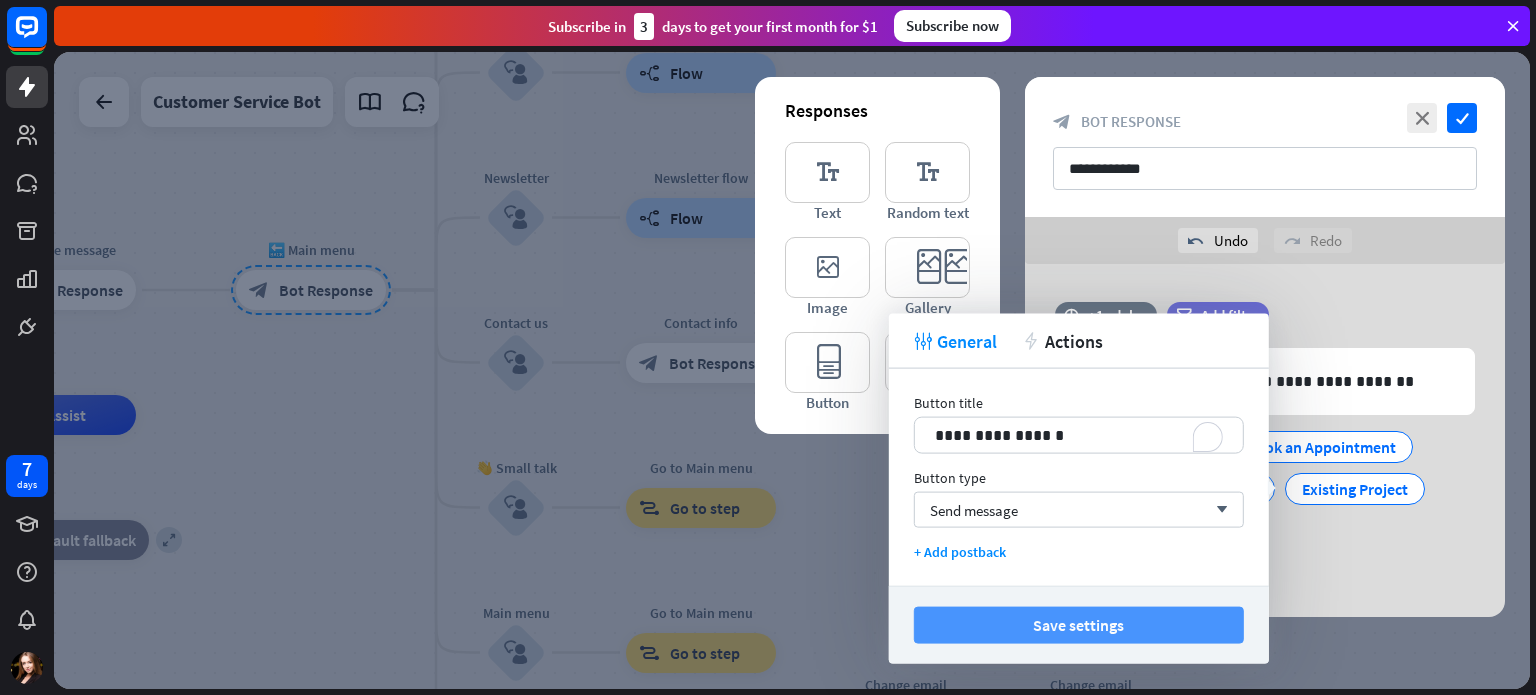 click on "Save settings" at bounding box center (1079, 625) 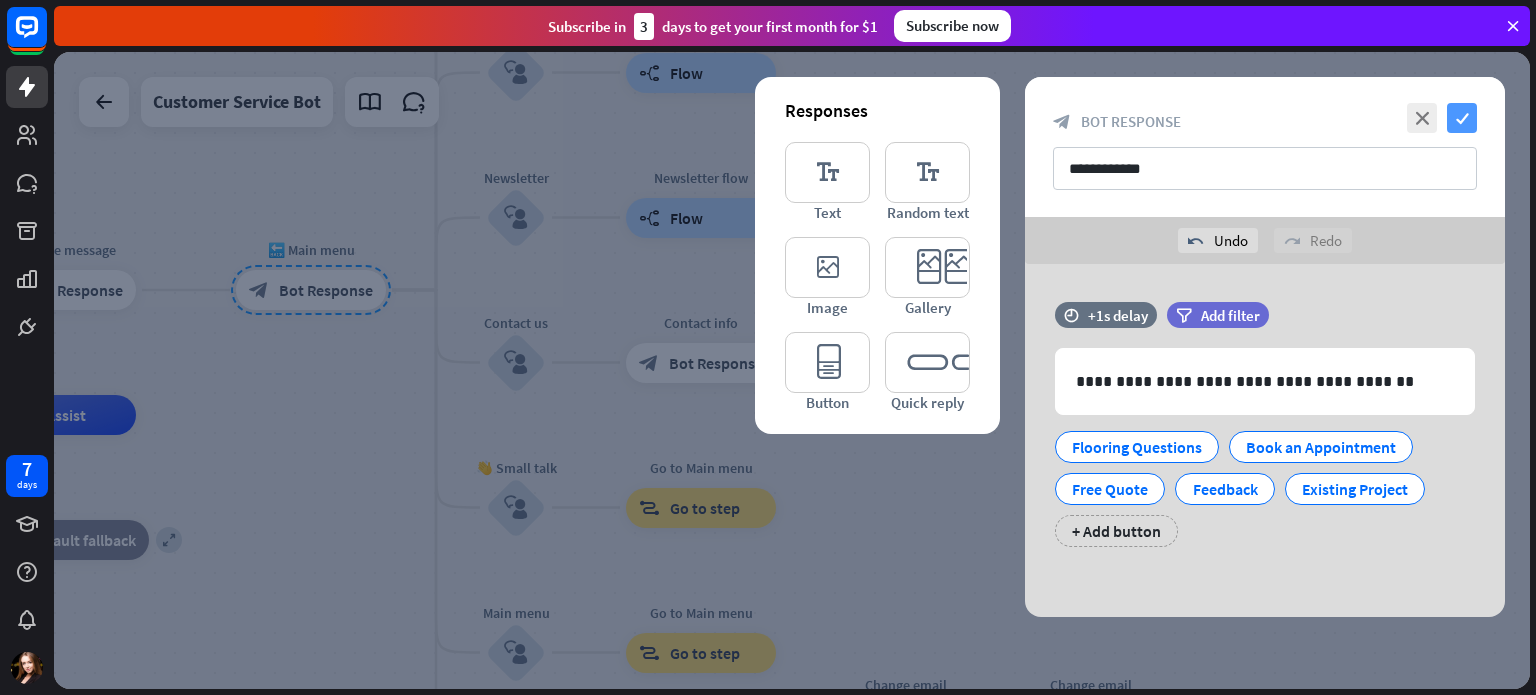 click on "check" at bounding box center [1462, 118] 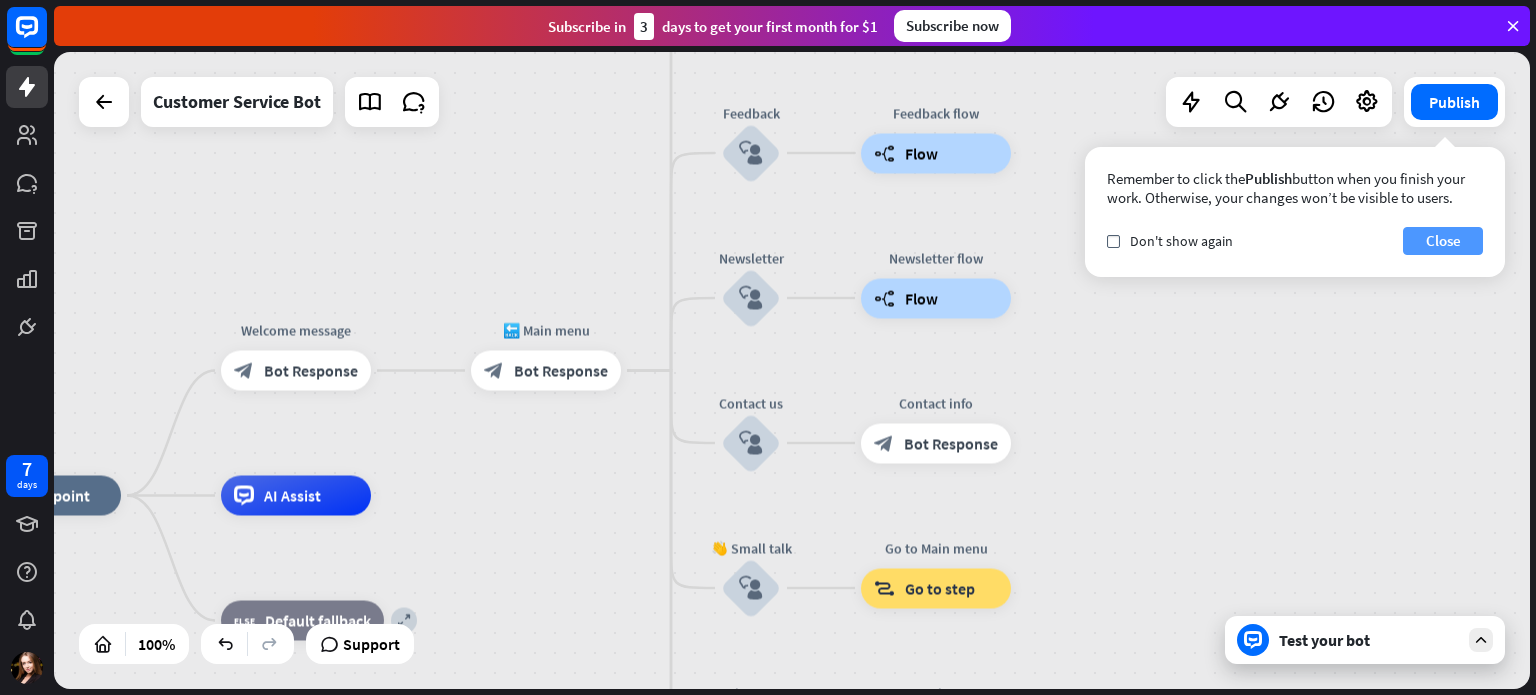 click on "Close" at bounding box center (1443, 241) 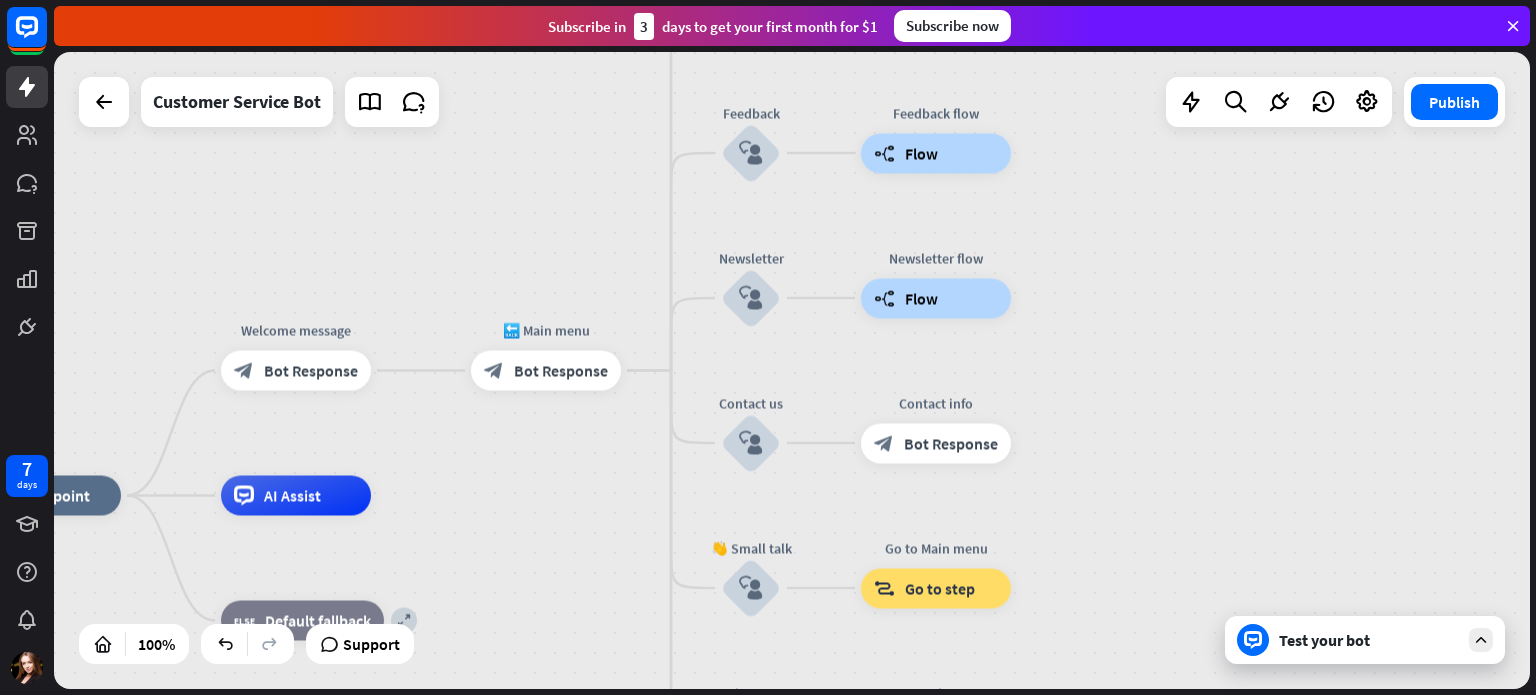click on "Test your bot" at bounding box center (1369, 640) 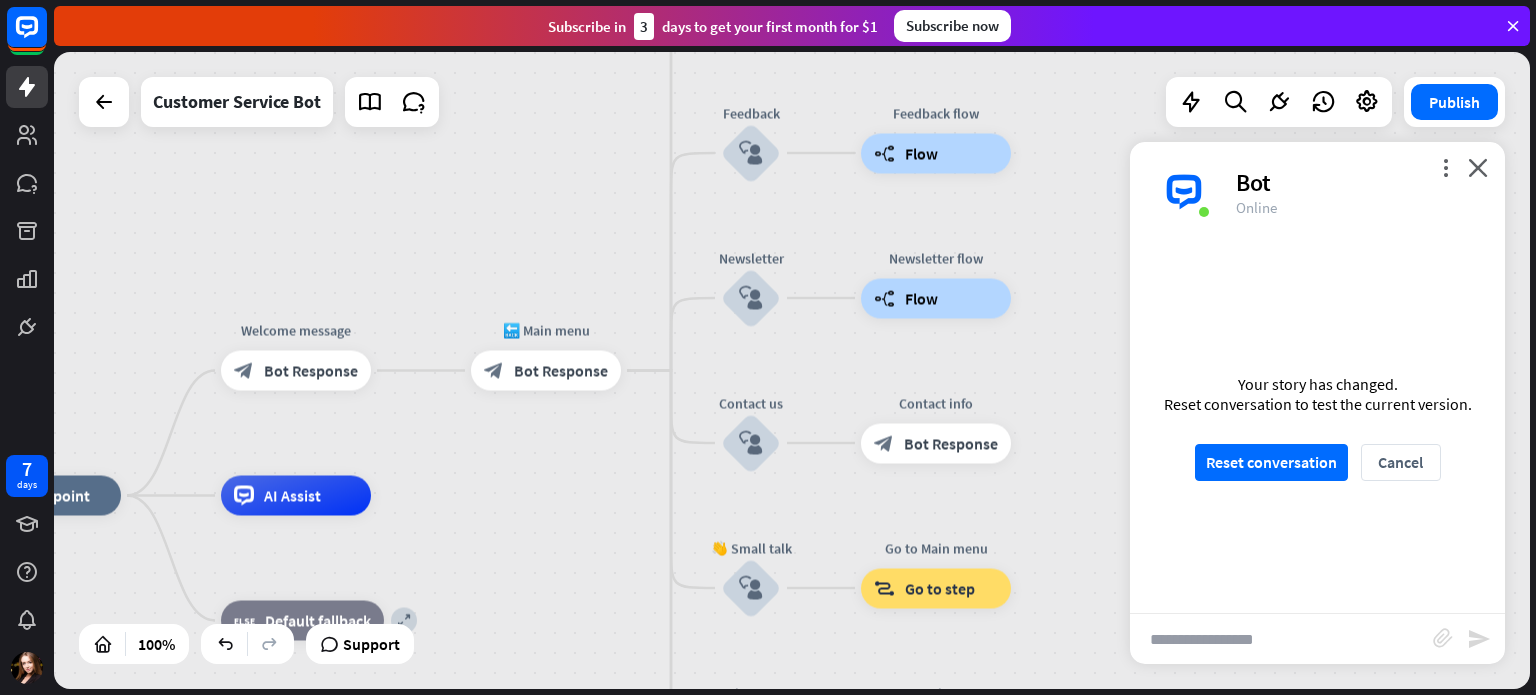 scroll, scrollTop: 709, scrollLeft: 0, axis: vertical 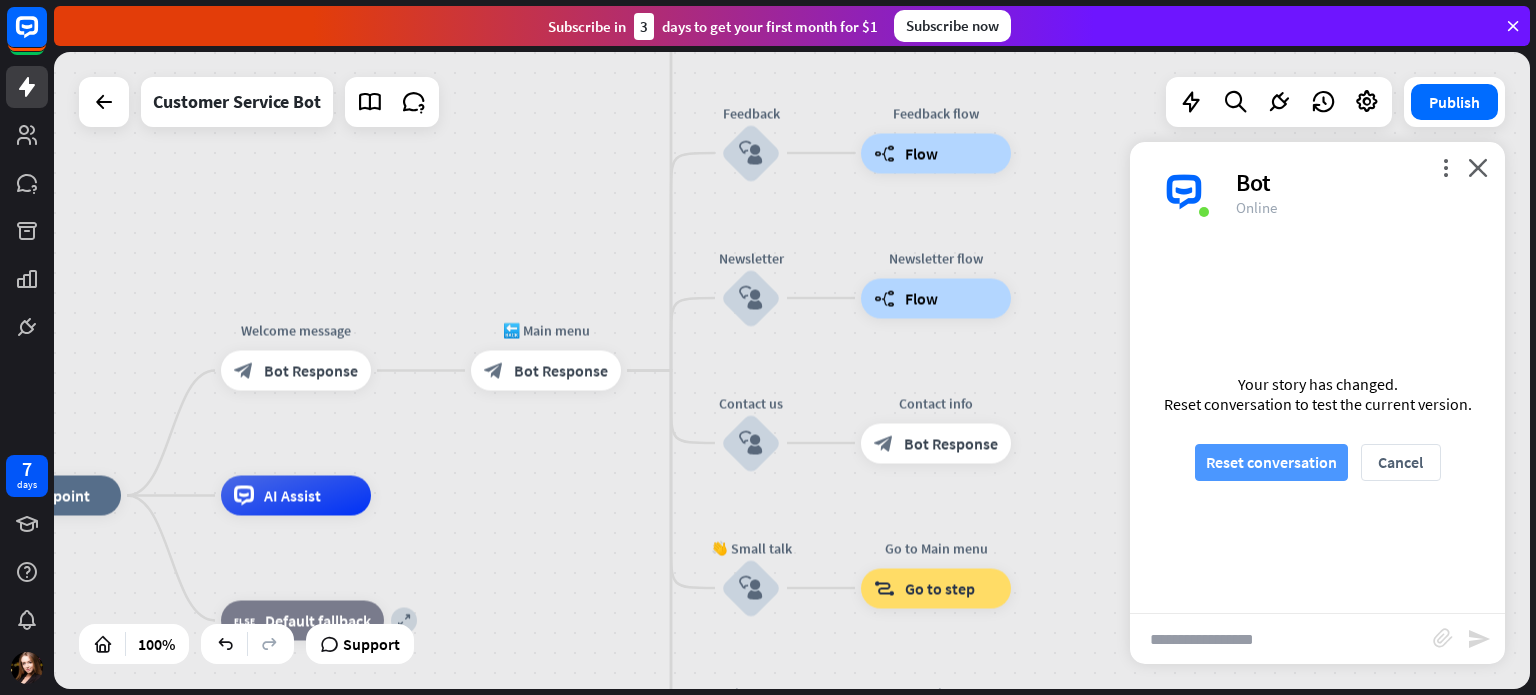 click on "Reset conversation" at bounding box center [1271, 462] 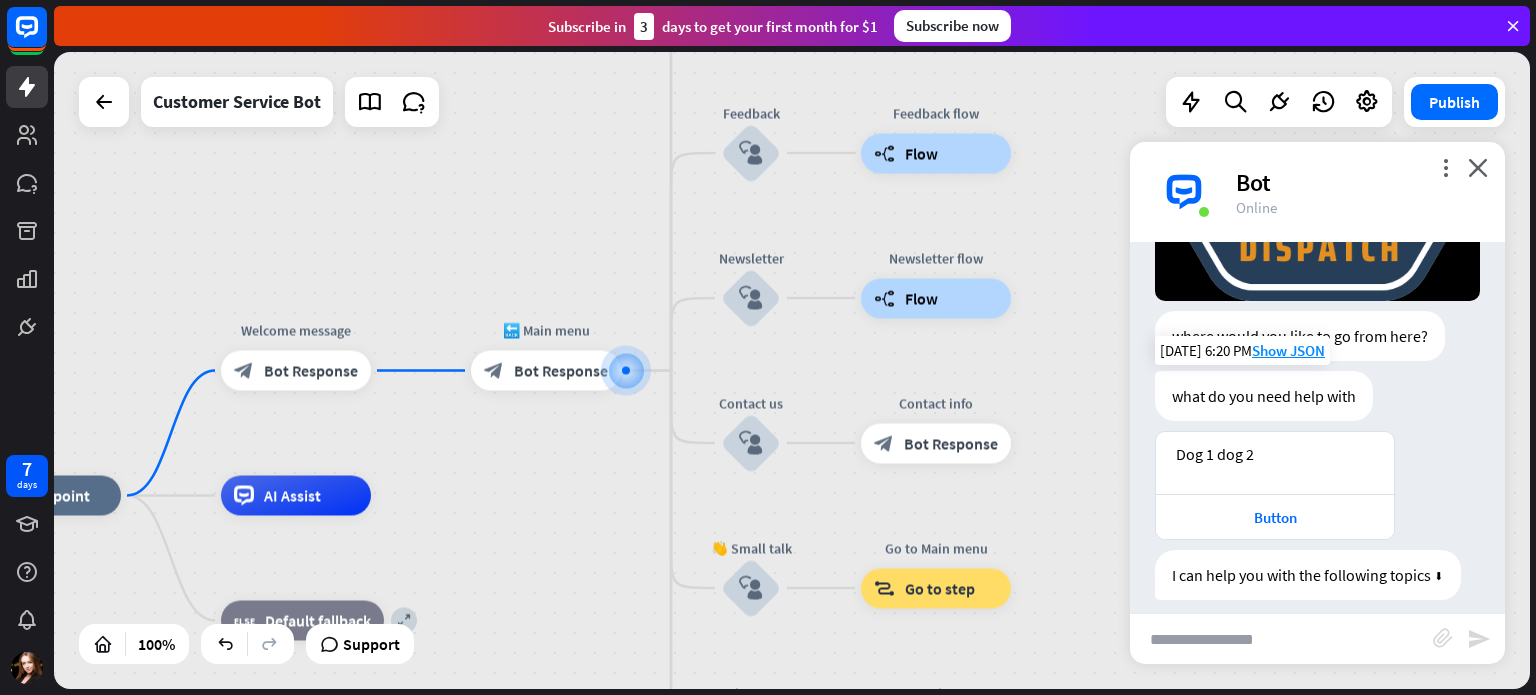 scroll, scrollTop: 540, scrollLeft: 0, axis: vertical 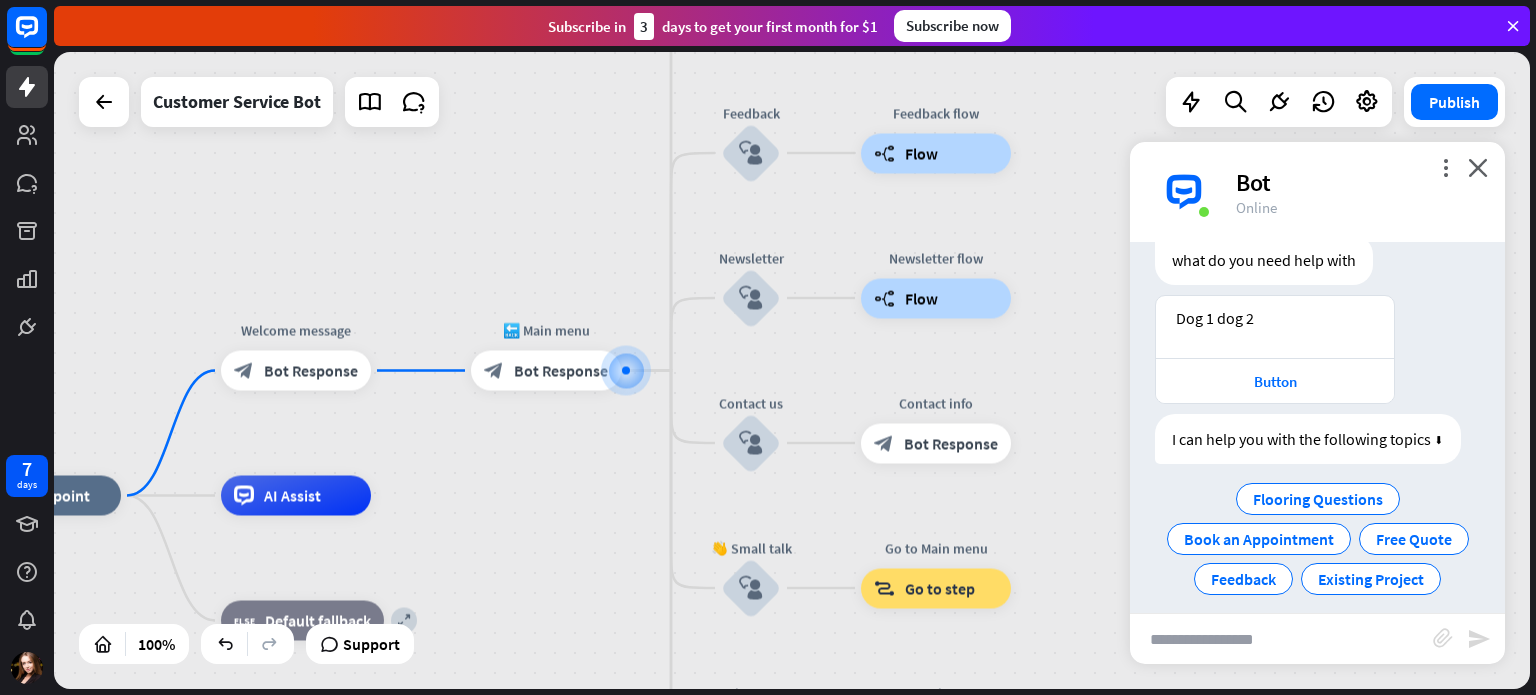 click at bounding box center (1281, 639) 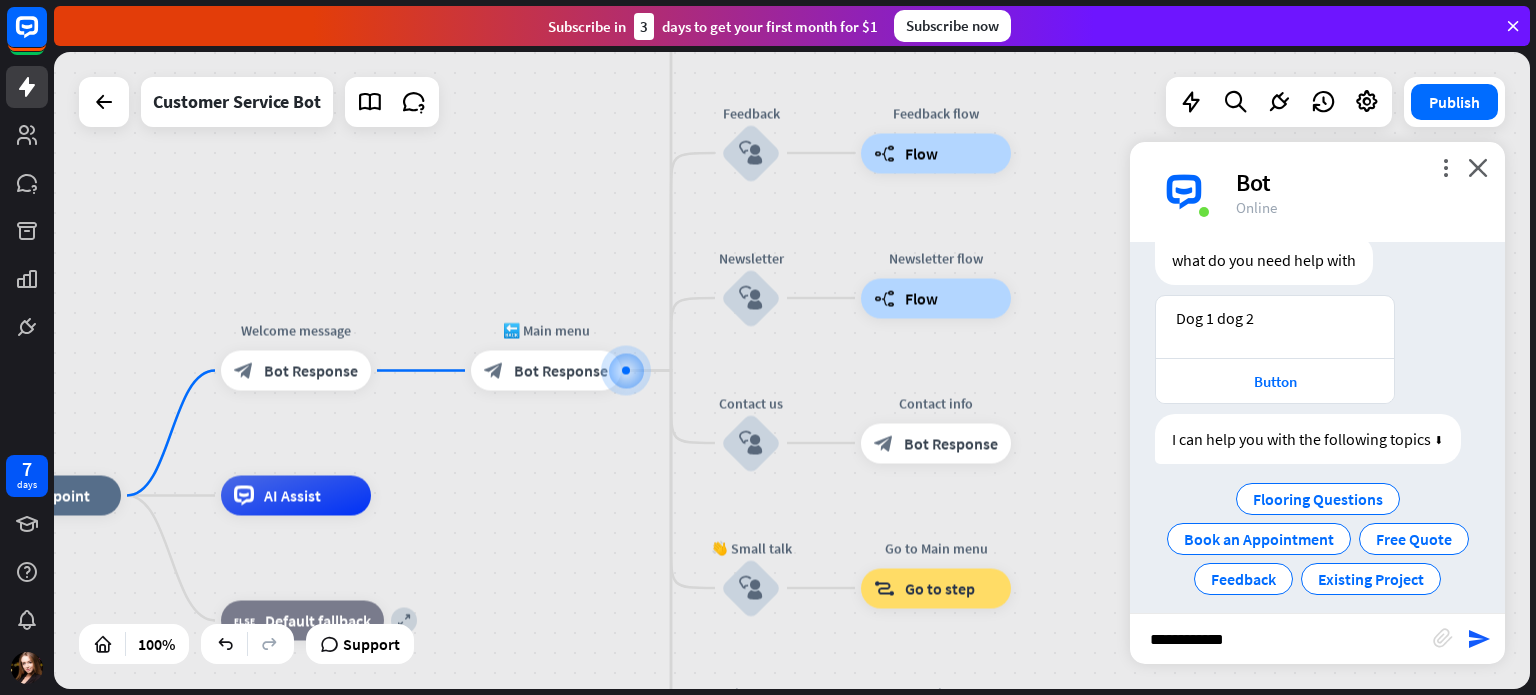 type on "**********" 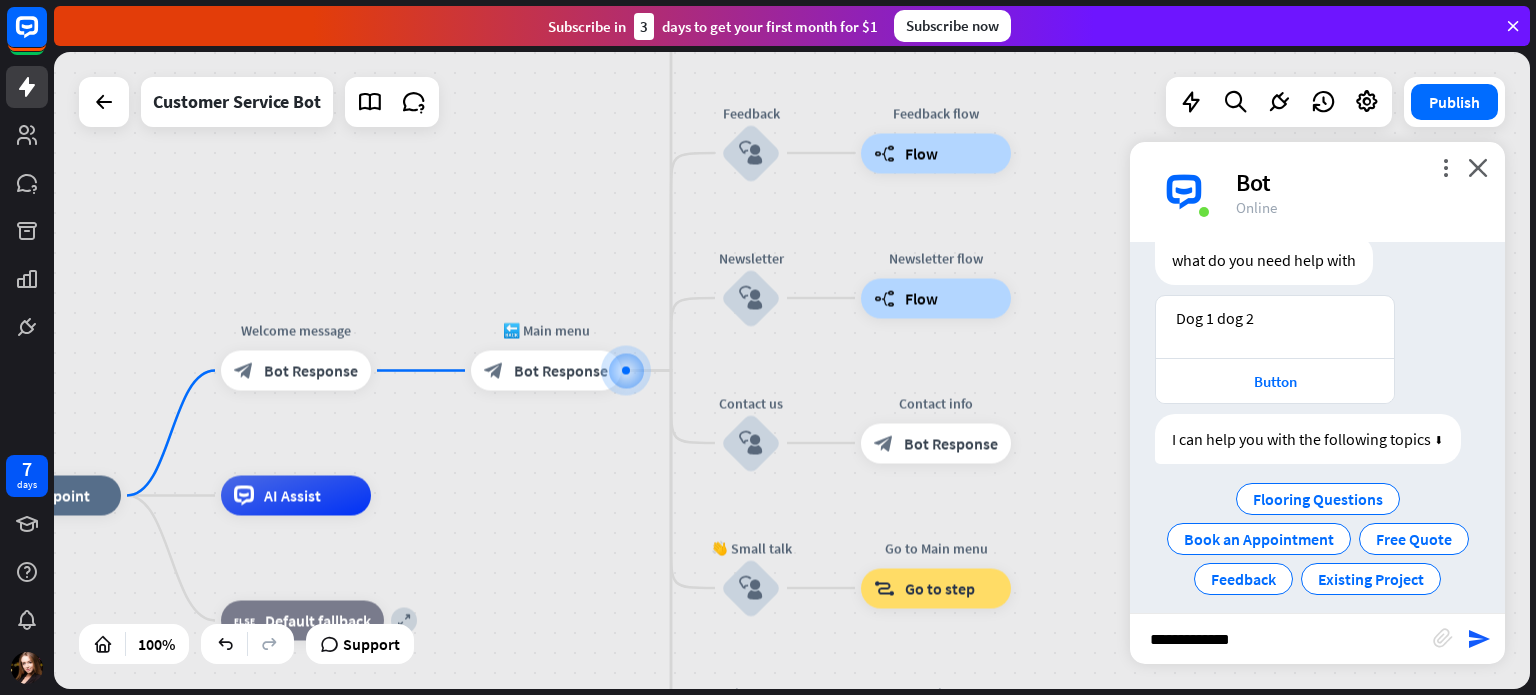type 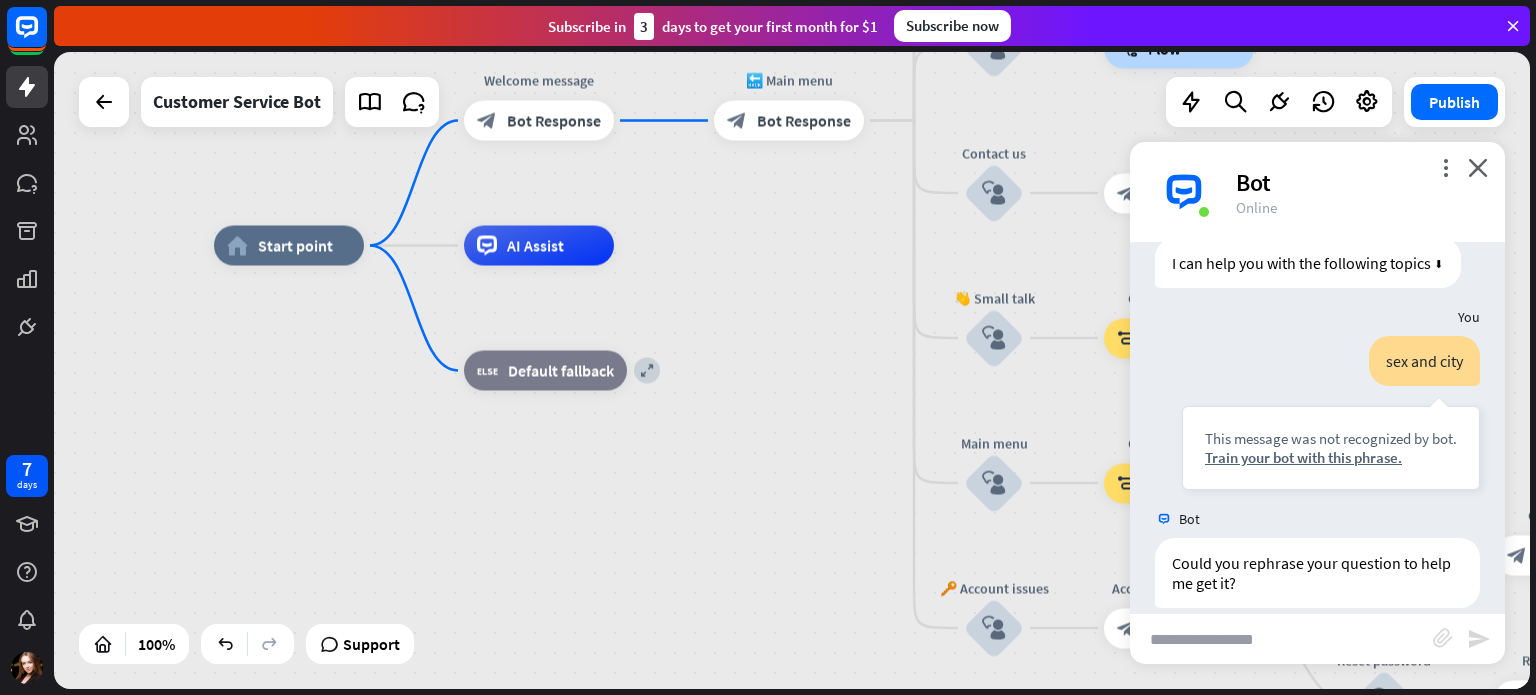 scroll, scrollTop: 724, scrollLeft: 0, axis: vertical 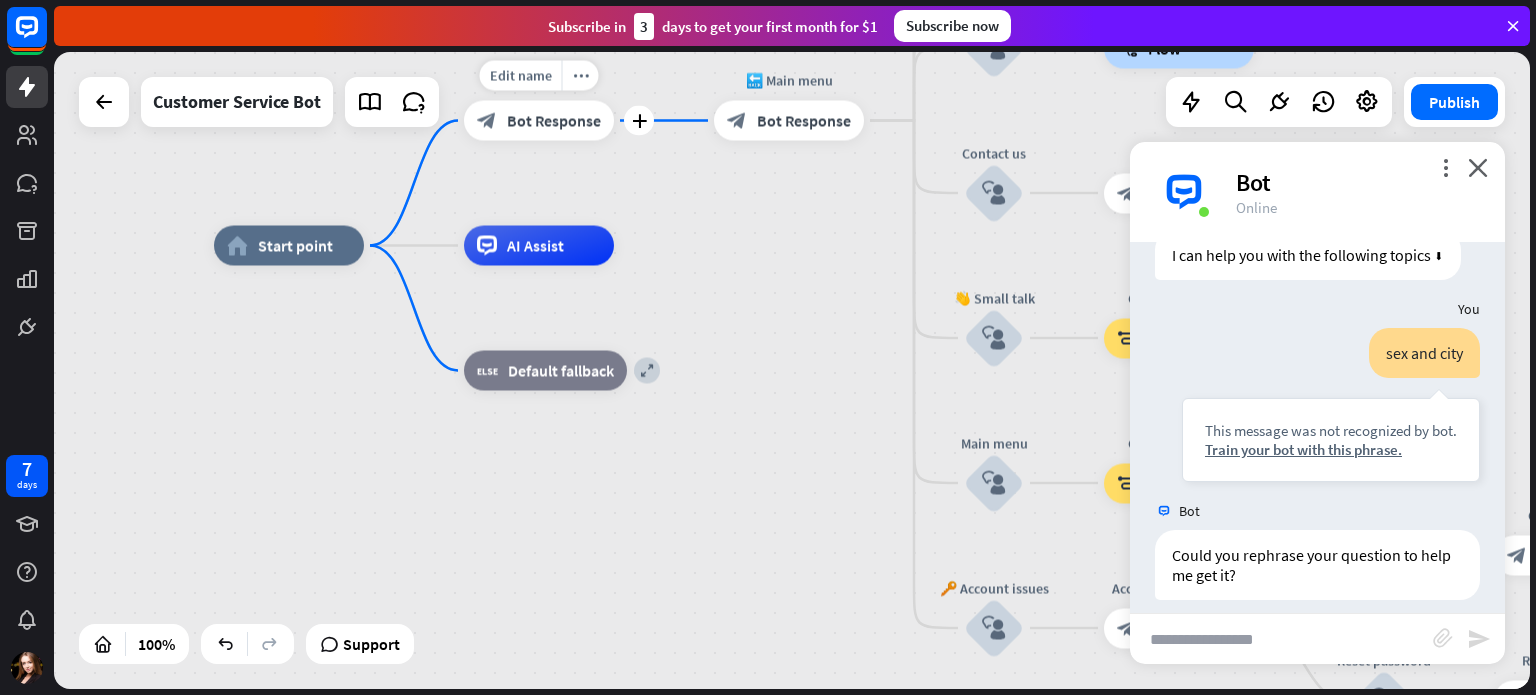 click on "Bot Response" at bounding box center (554, 121) 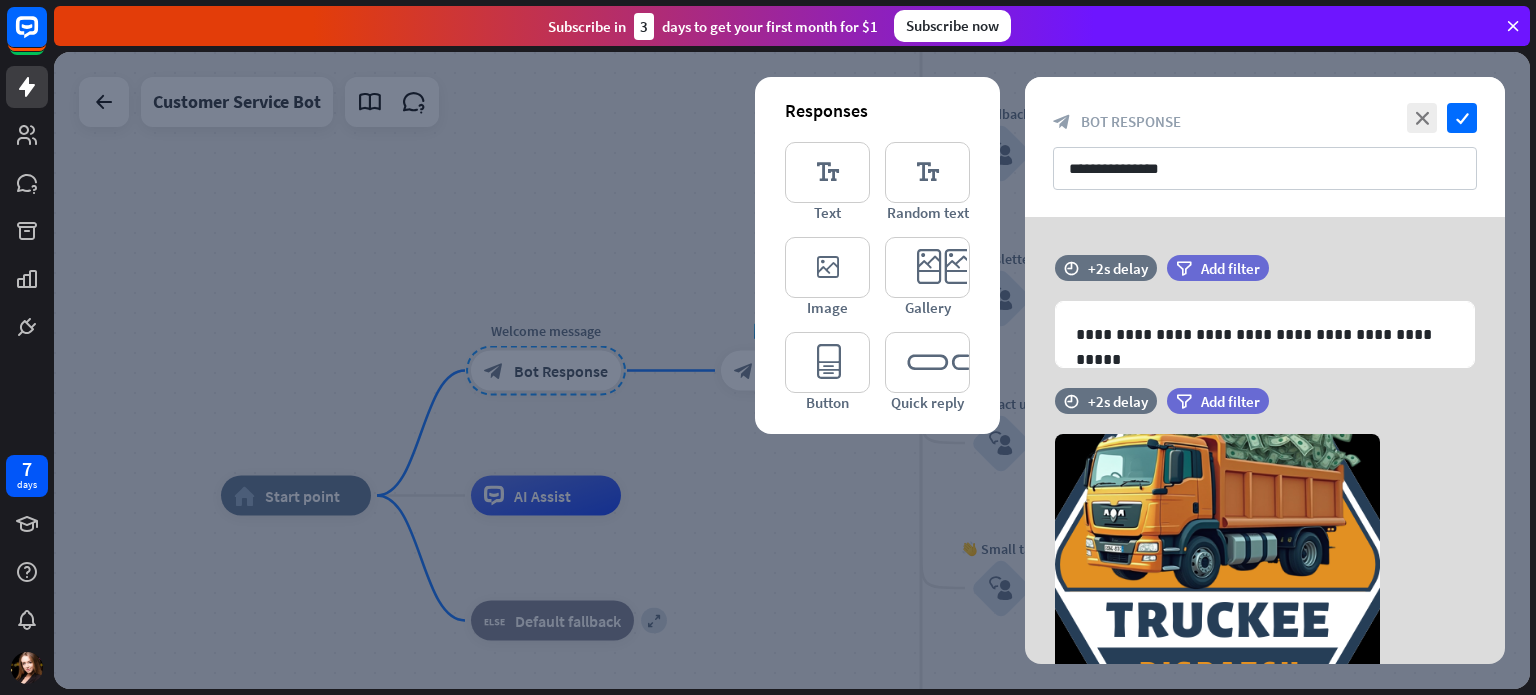 click at bounding box center (792, 370) 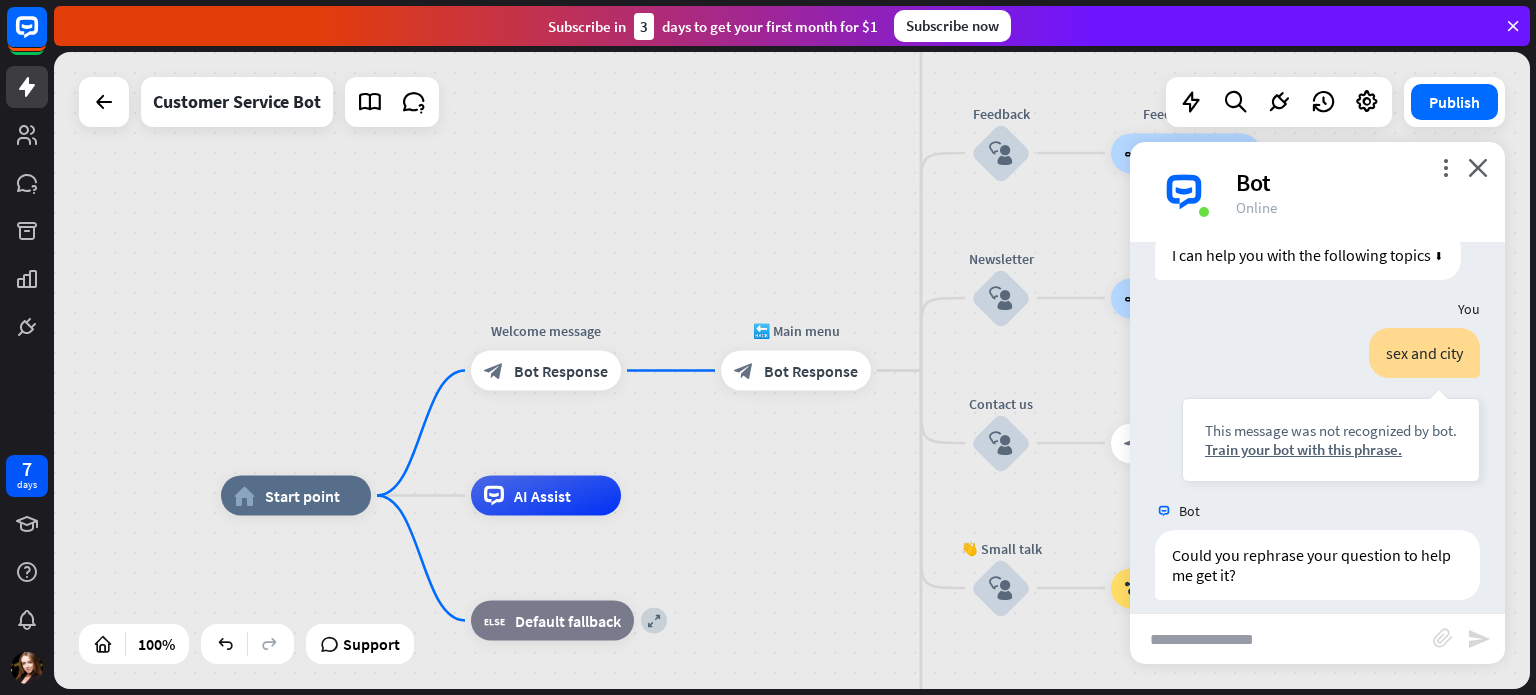 scroll, scrollTop: 709, scrollLeft: 0, axis: vertical 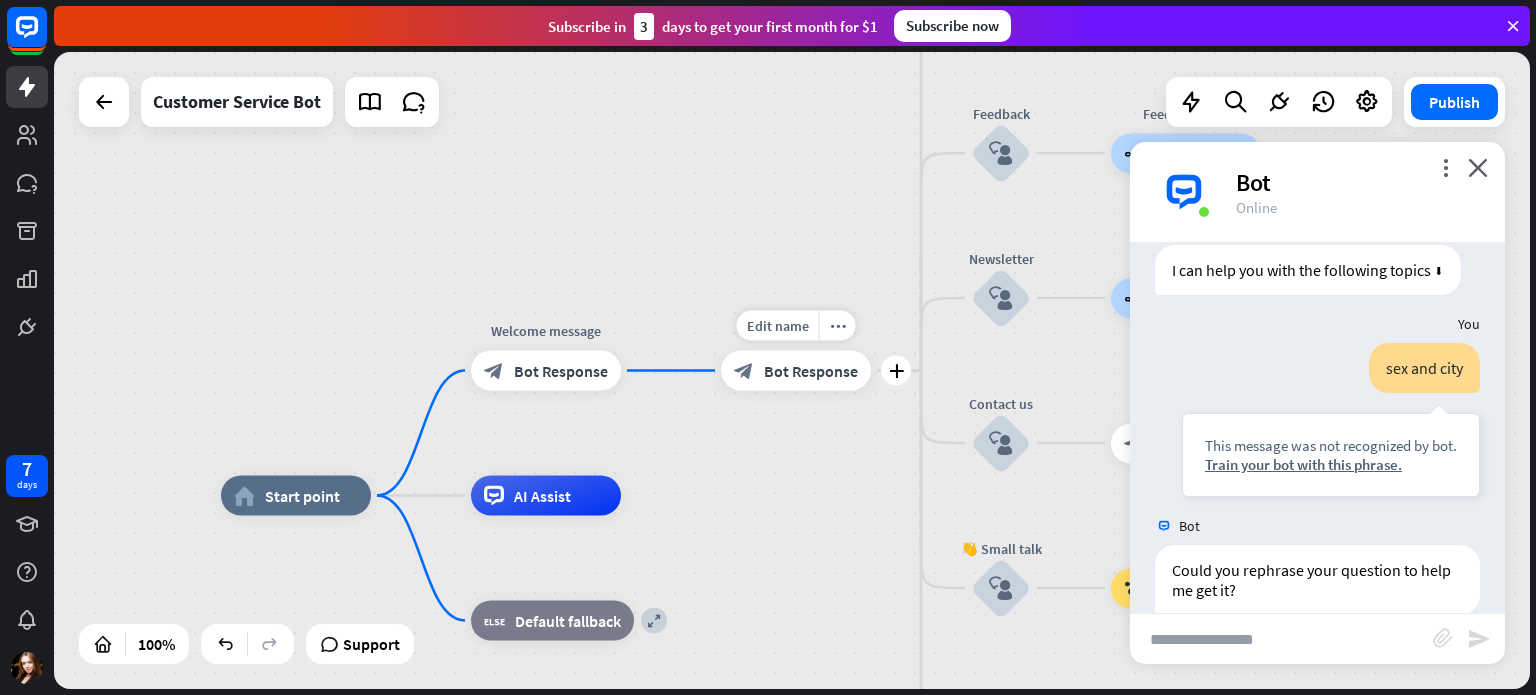 click on "block_bot_response   Bot Response" at bounding box center (796, 371) 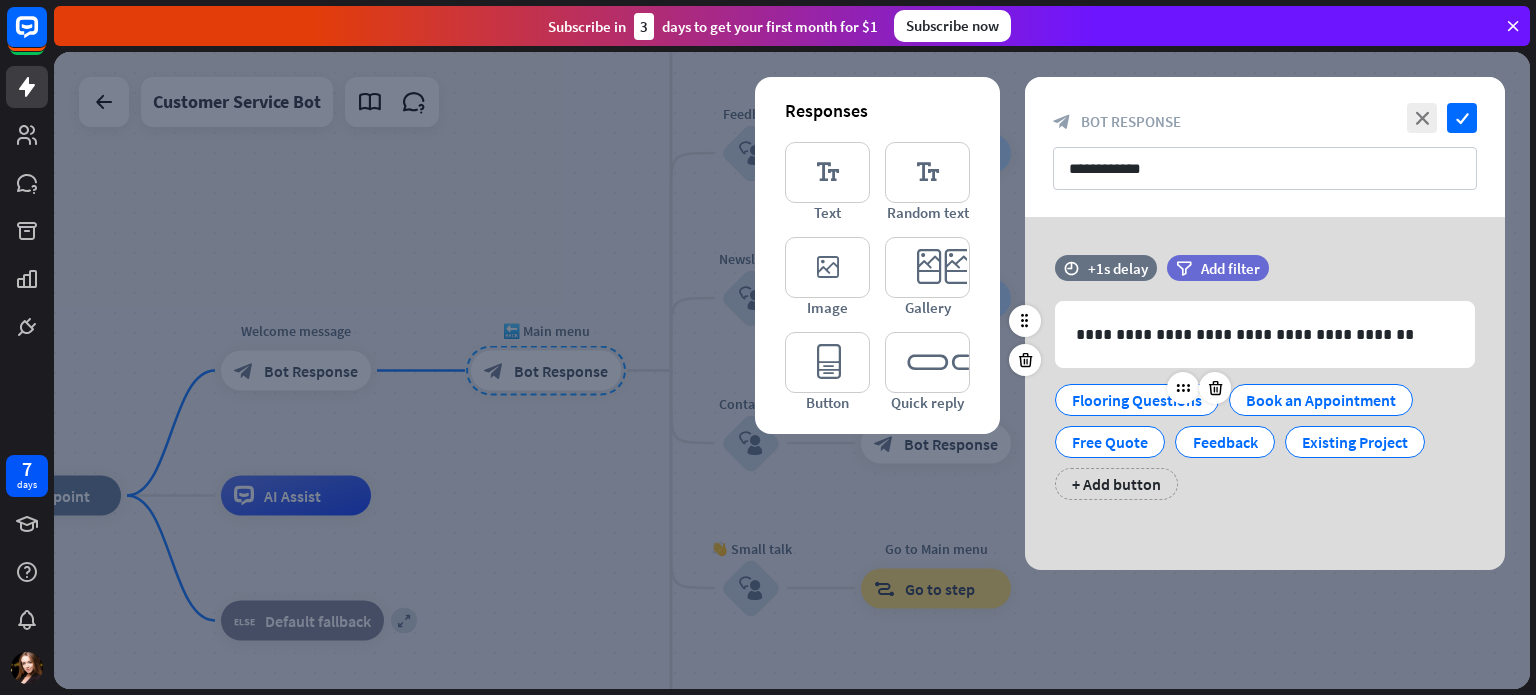 click on "Flooring Questions" at bounding box center [1137, 400] 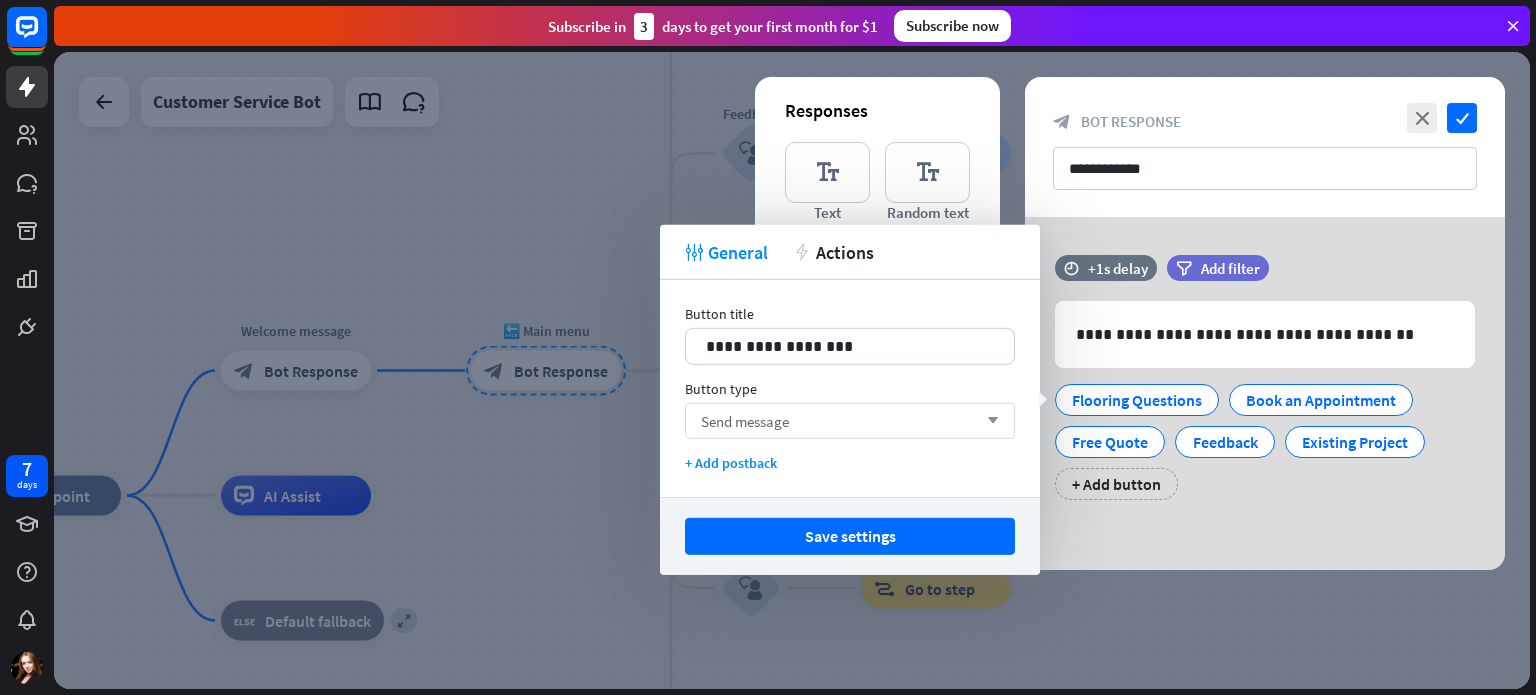 click on "Send message
arrow_down" at bounding box center (850, 421) 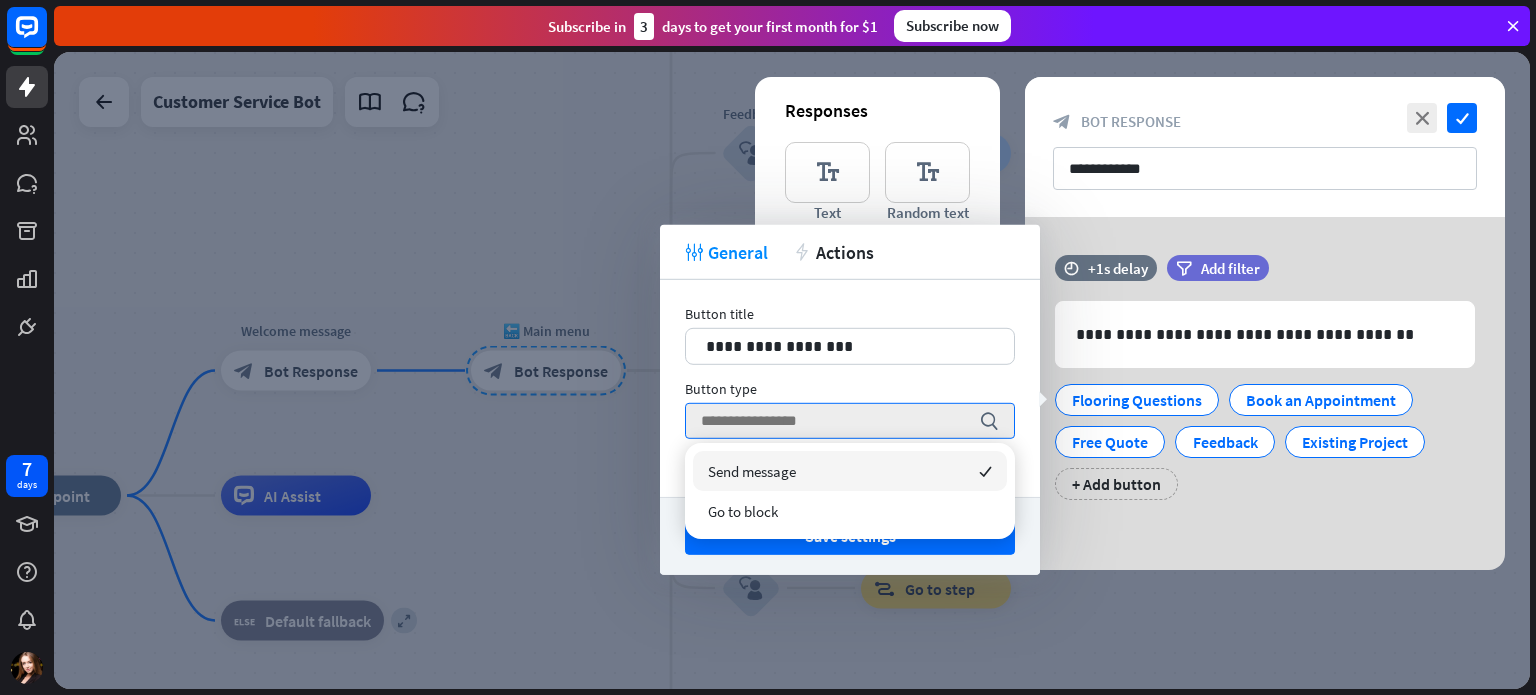click on "Send message
checked" at bounding box center (850, 471) 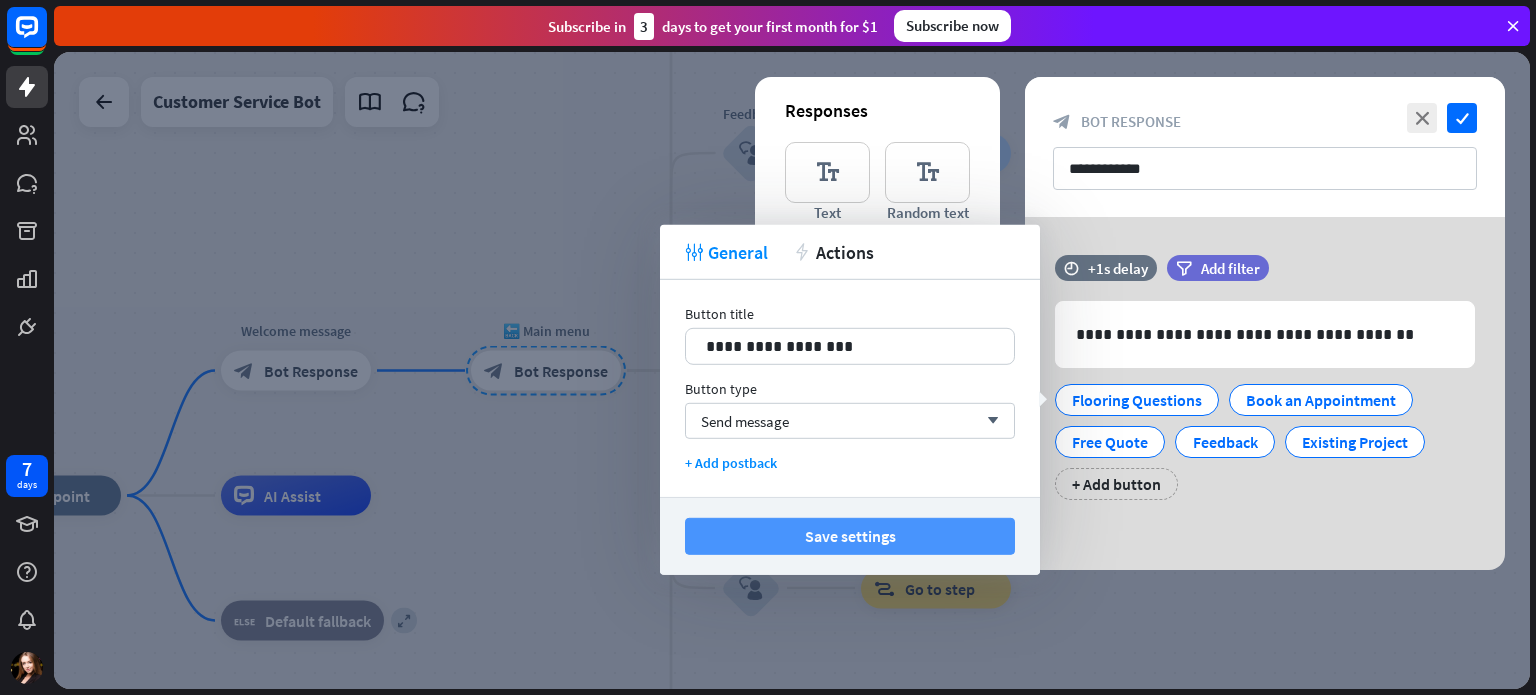 click on "Save settings" at bounding box center (850, 536) 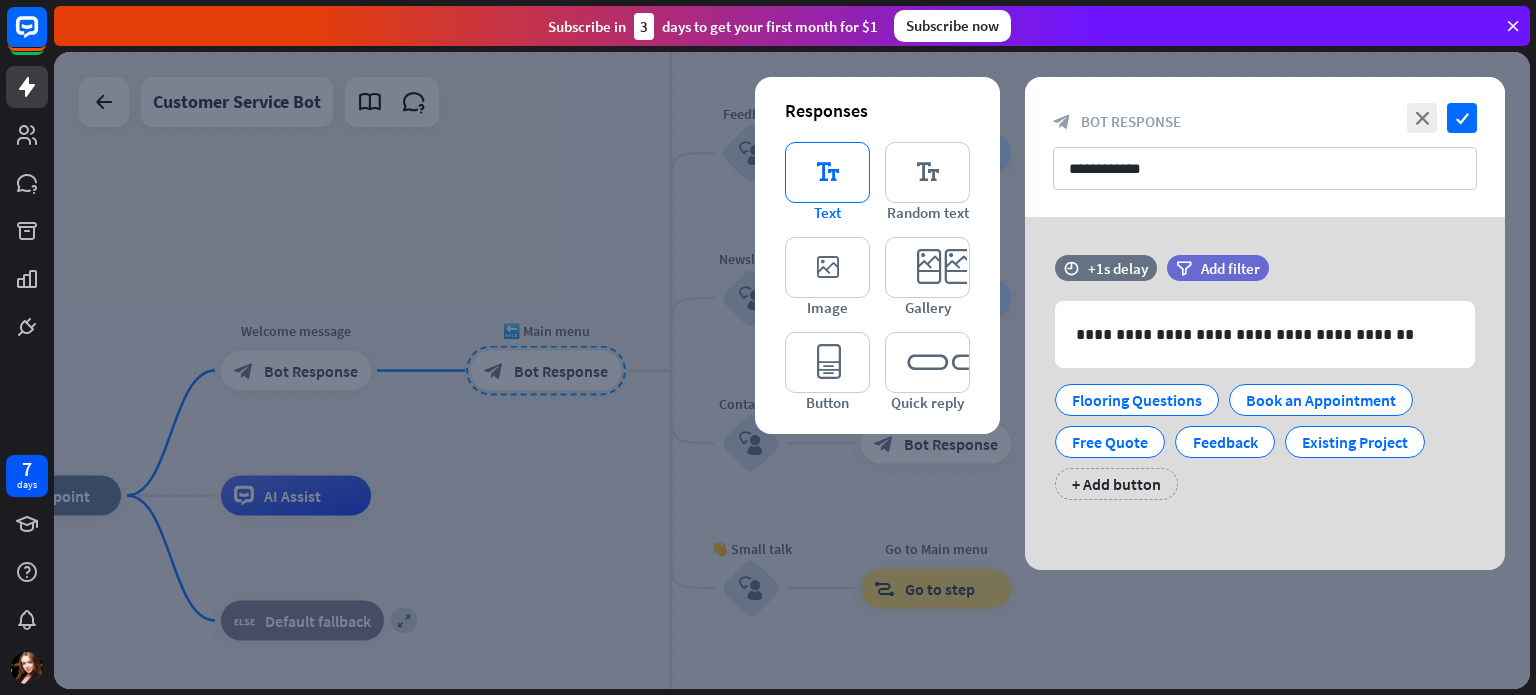 click on "editor_text" at bounding box center (827, 172) 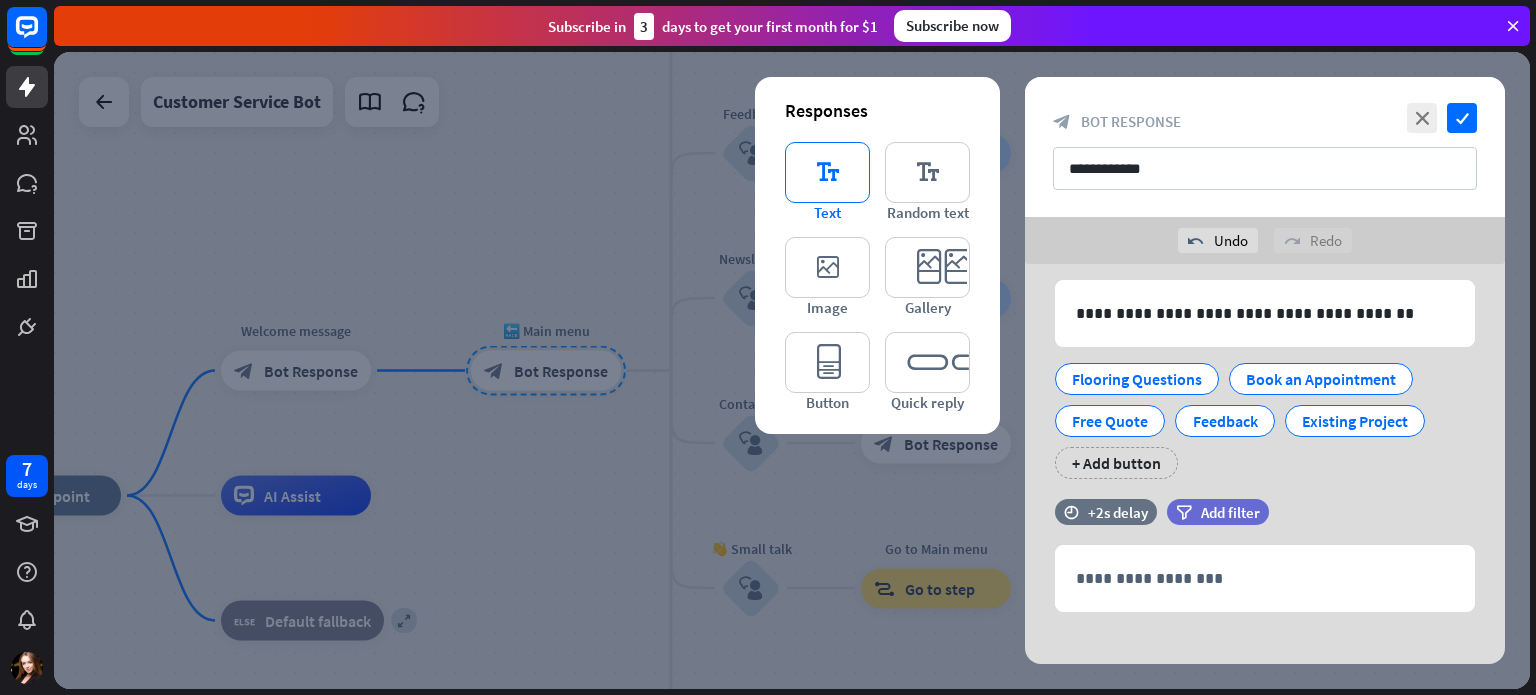 scroll, scrollTop: 84, scrollLeft: 0, axis: vertical 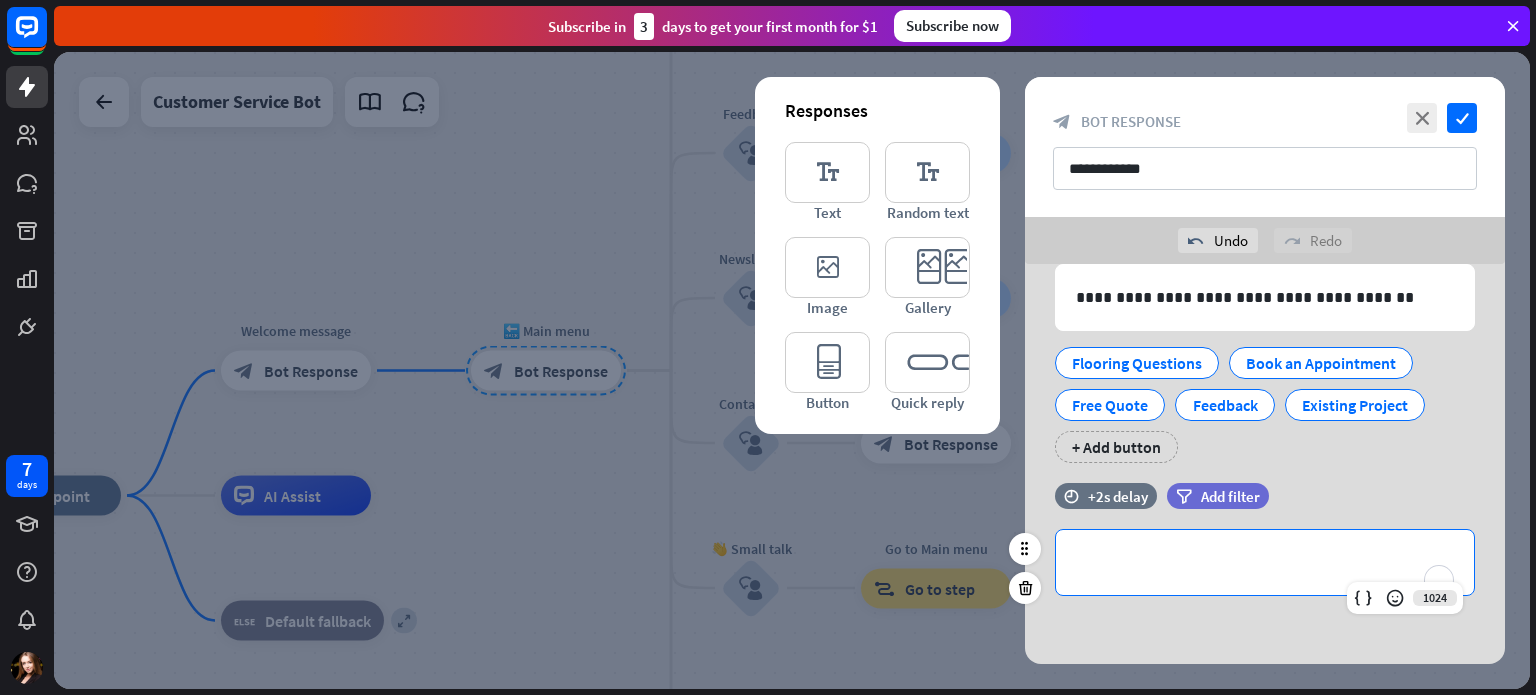 click on "**********" at bounding box center (1265, 562) 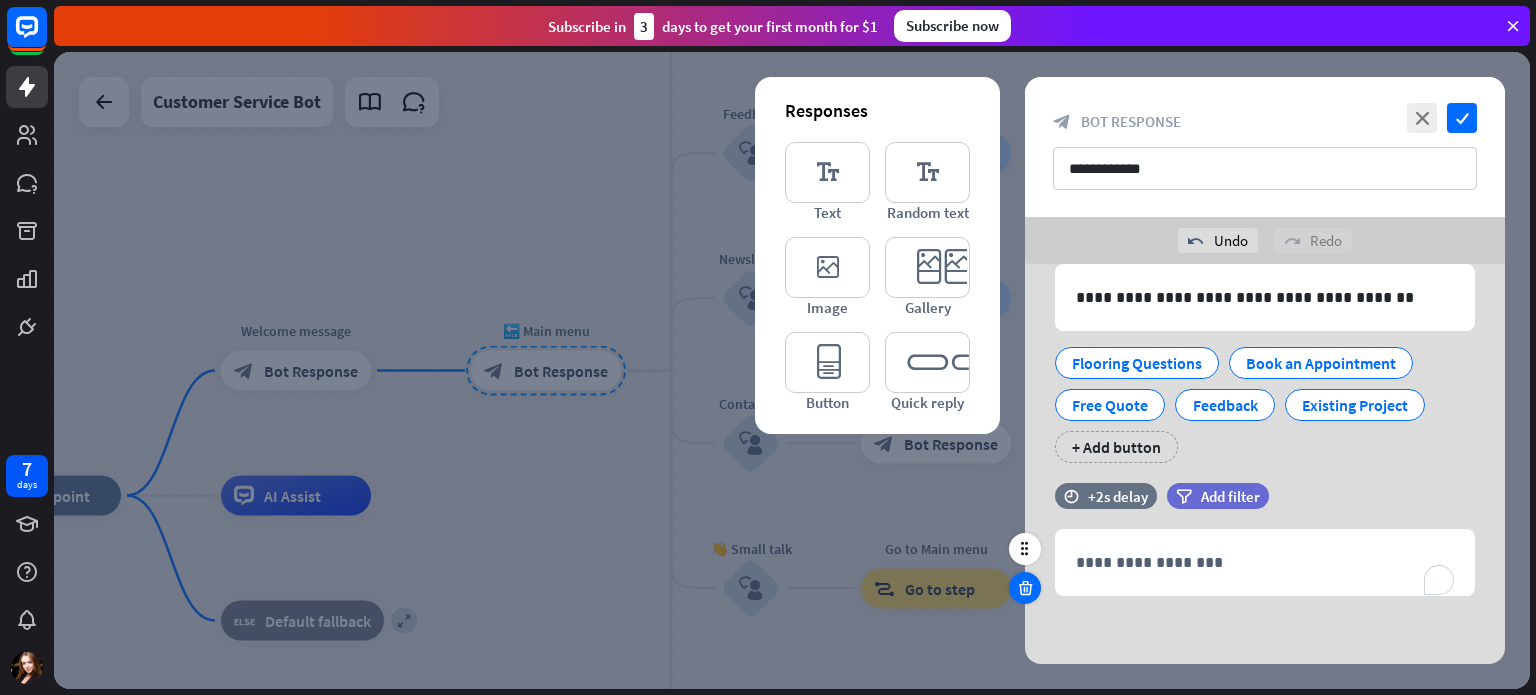 click at bounding box center (1025, 588) 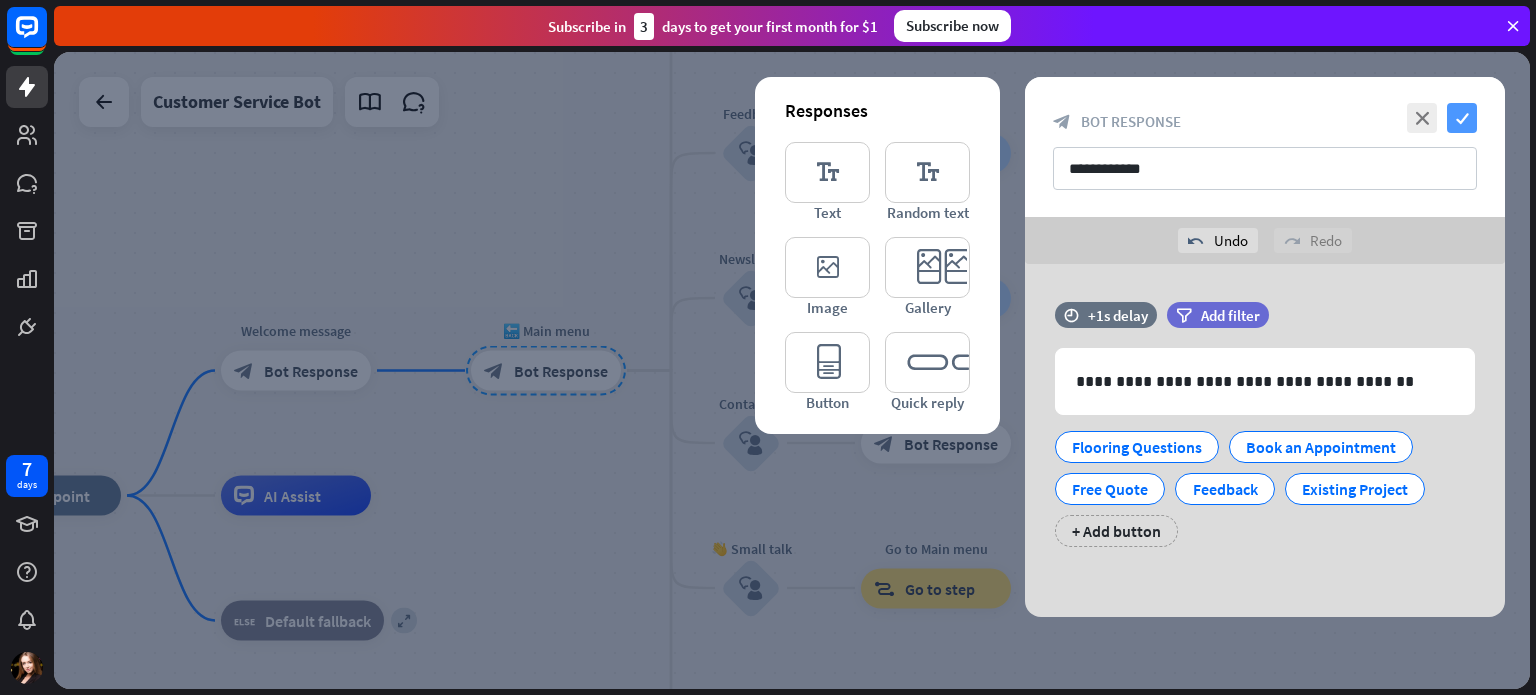 click on "check" at bounding box center [1462, 118] 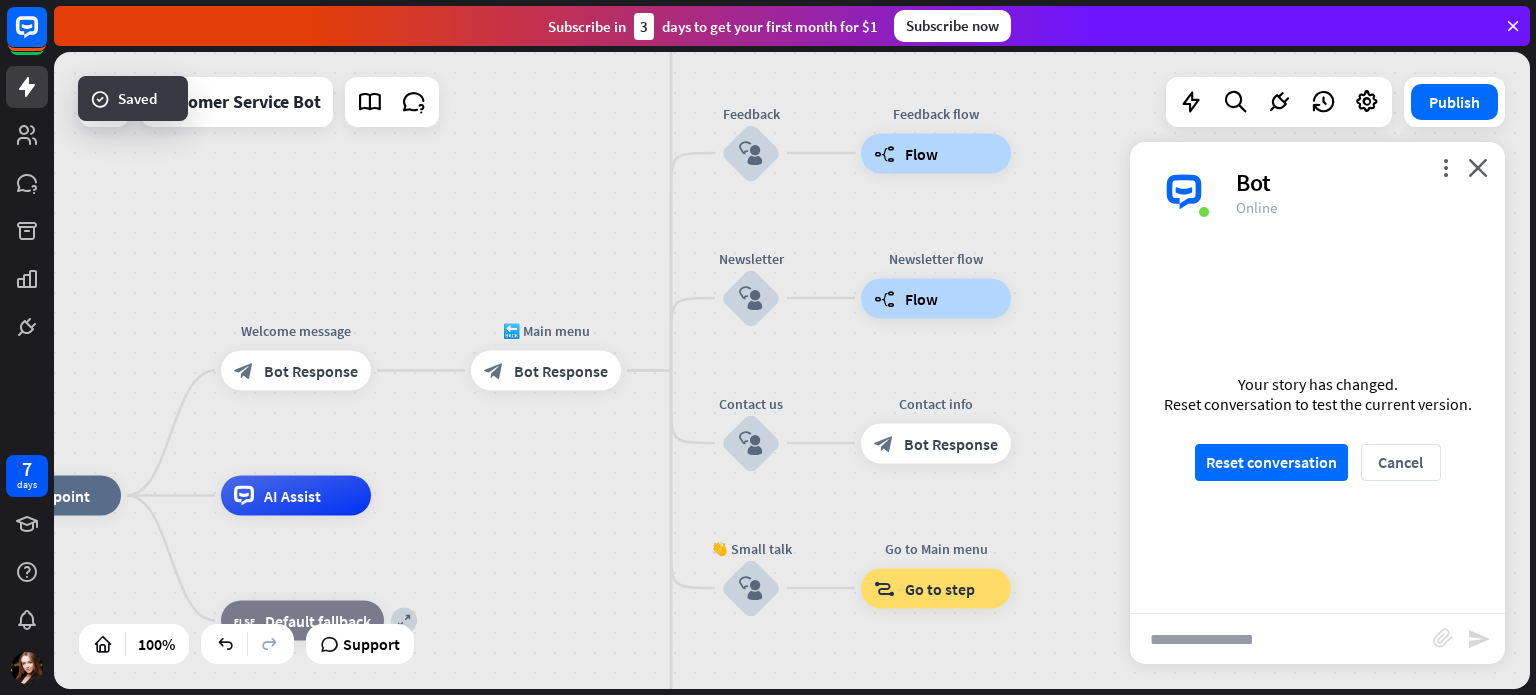scroll, scrollTop: 694, scrollLeft: 0, axis: vertical 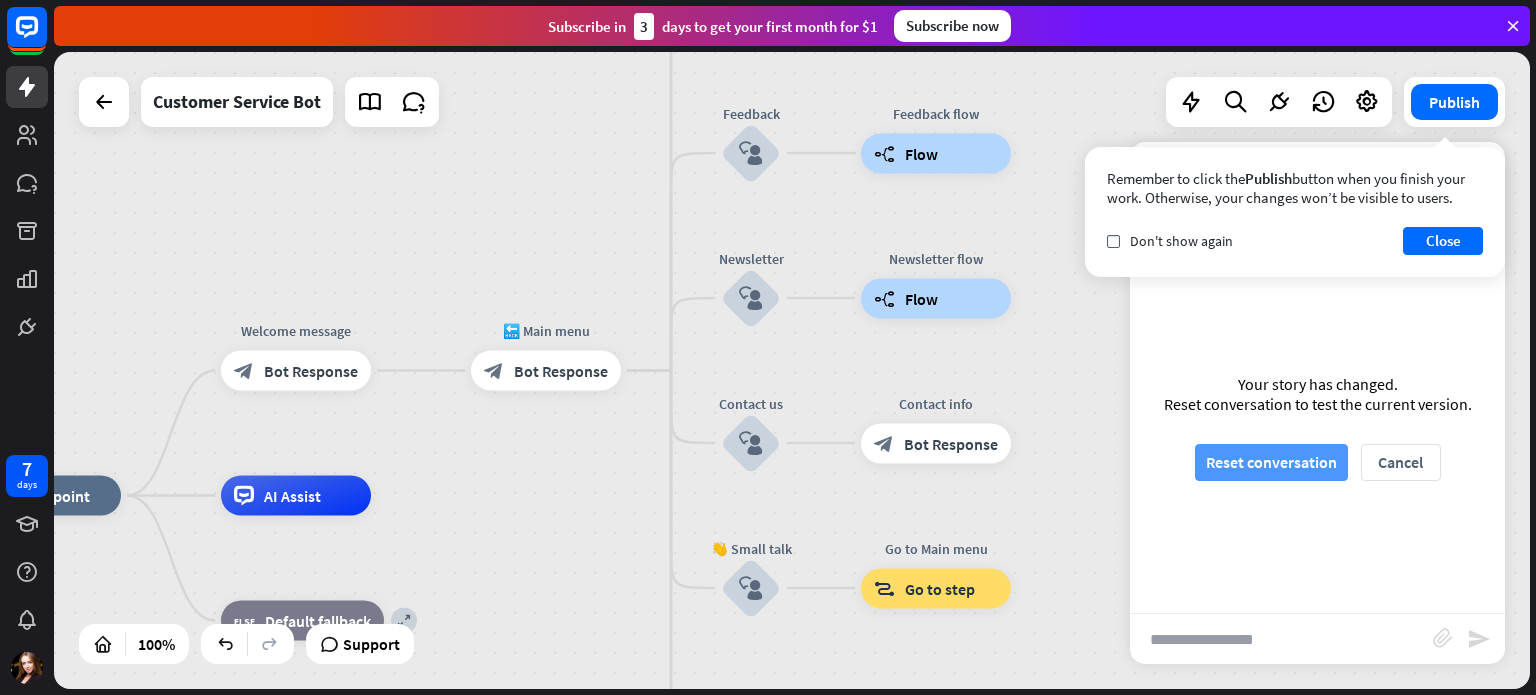 click on "Reset conversation" at bounding box center (1271, 462) 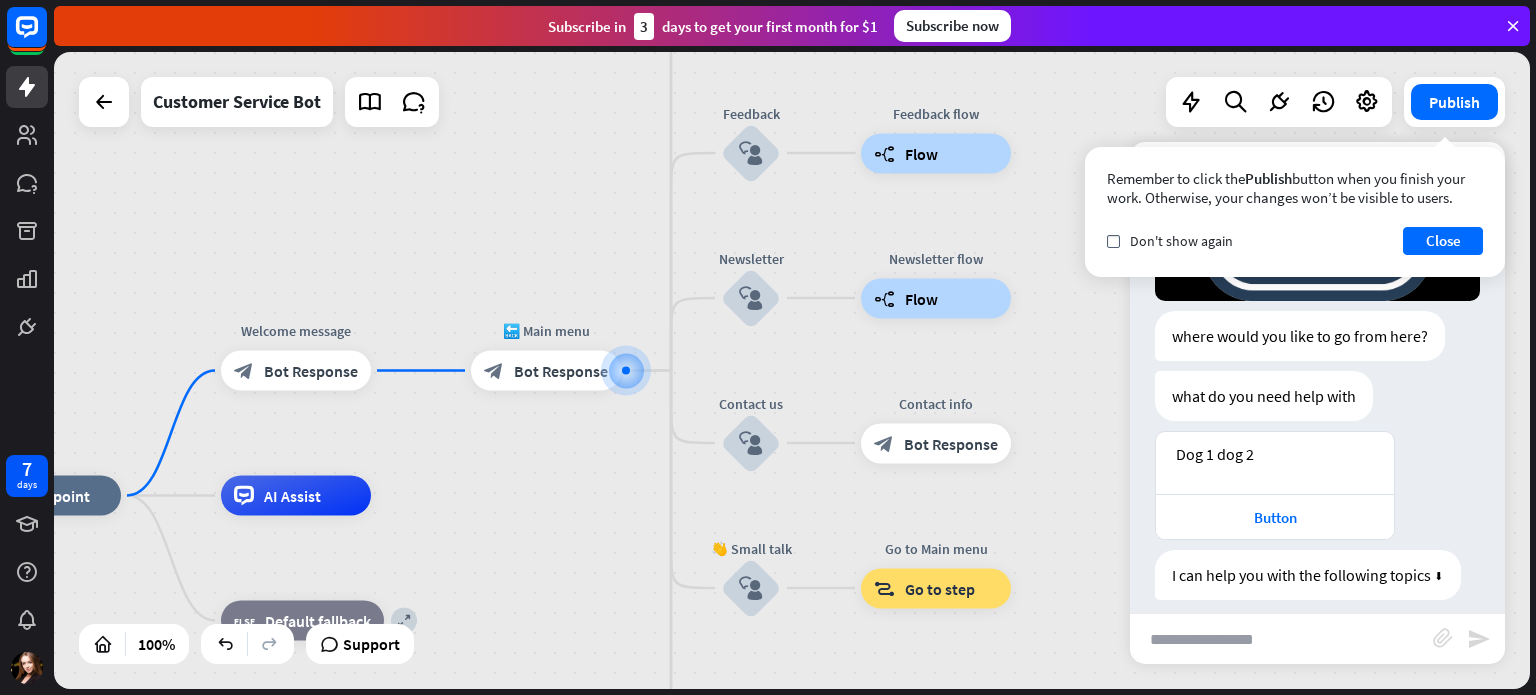 scroll, scrollTop: 540, scrollLeft: 0, axis: vertical 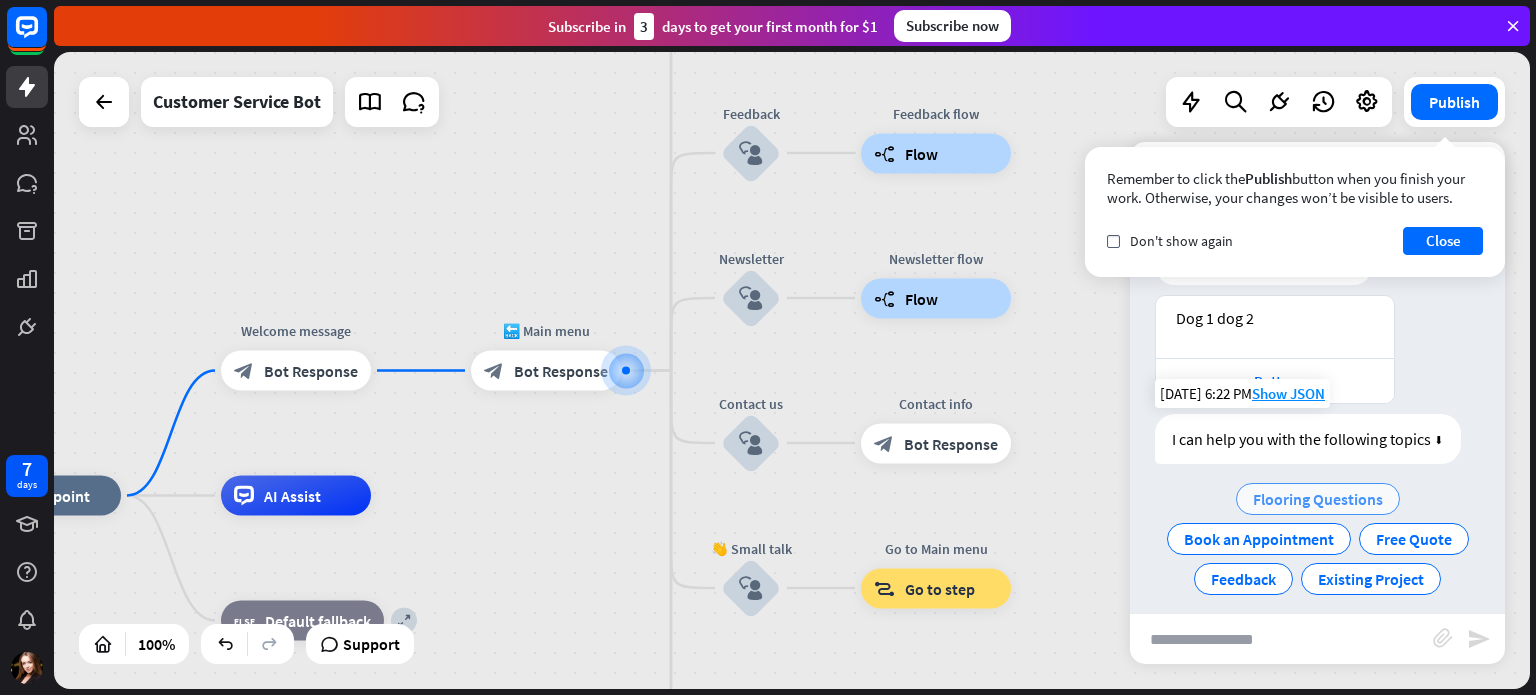 click on "Flooring Questions" at bounding box center [1318, 499] 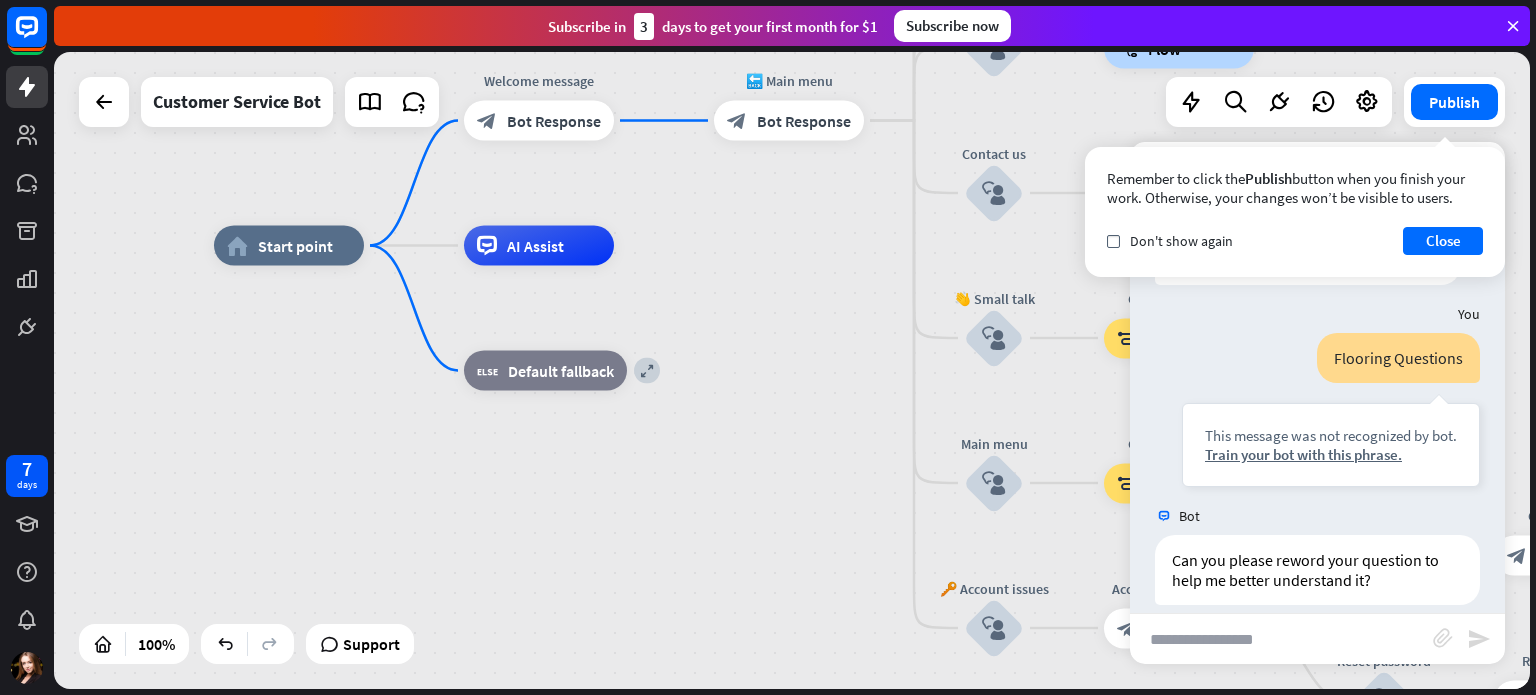 scroll, scrollTop: 724, scrollLeft: 0, axis: vertical 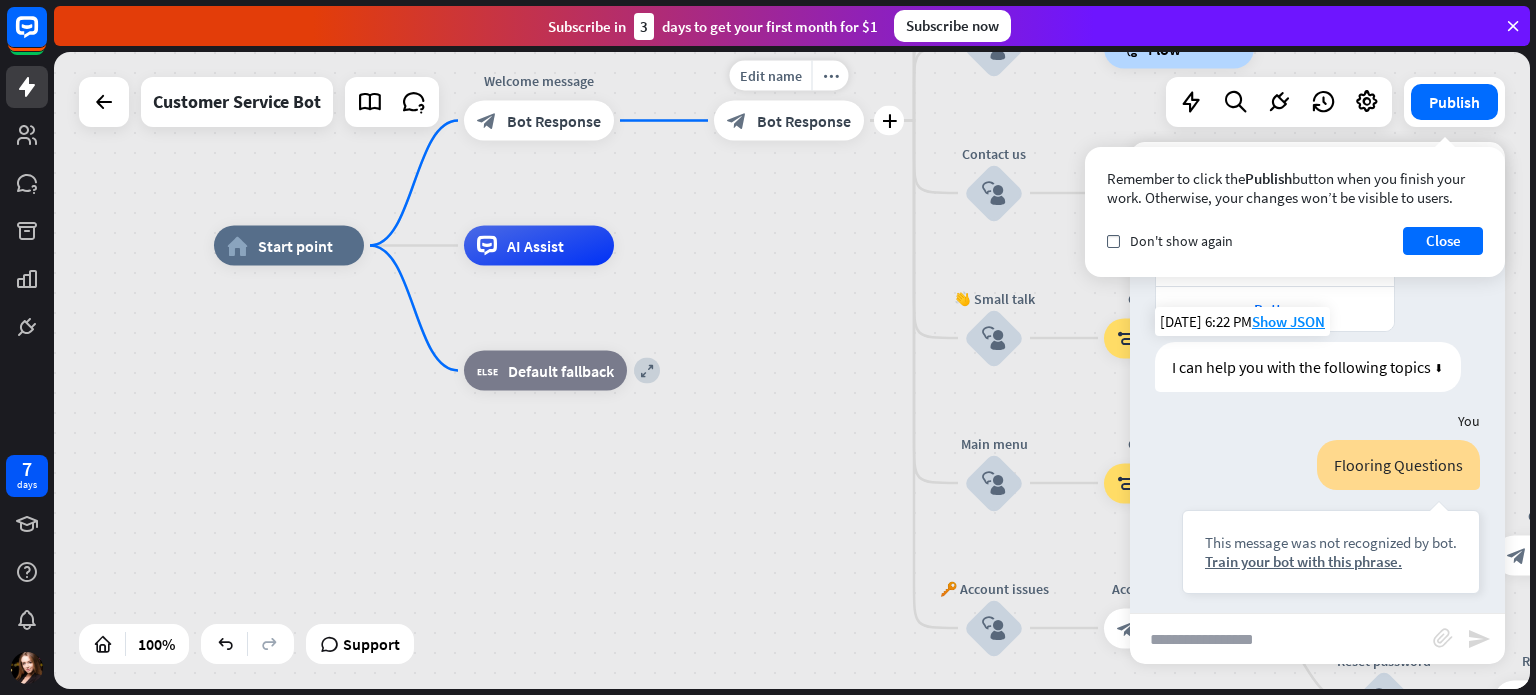 click on "Bot Response" at bounding box center [804, 121] 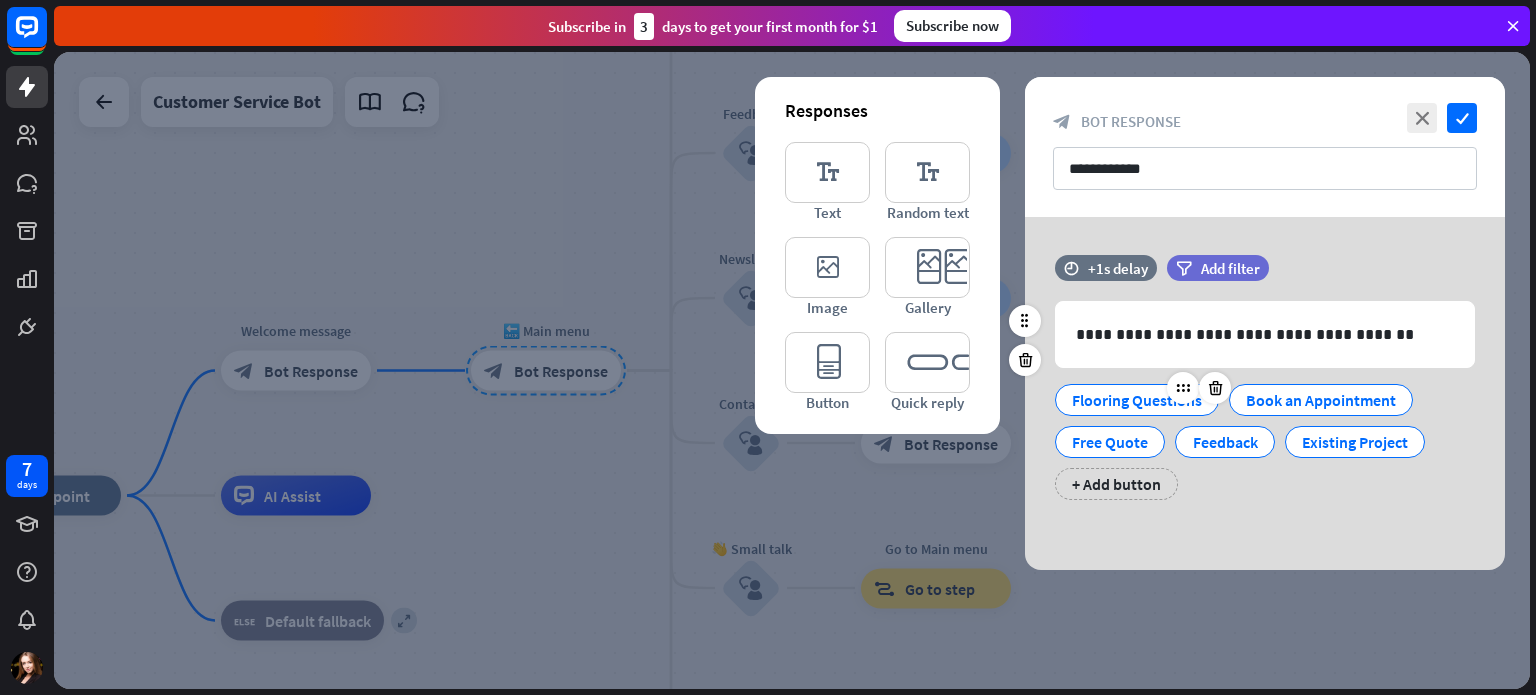 click on "Flooring Questions" at bounding box center (1137, 400) 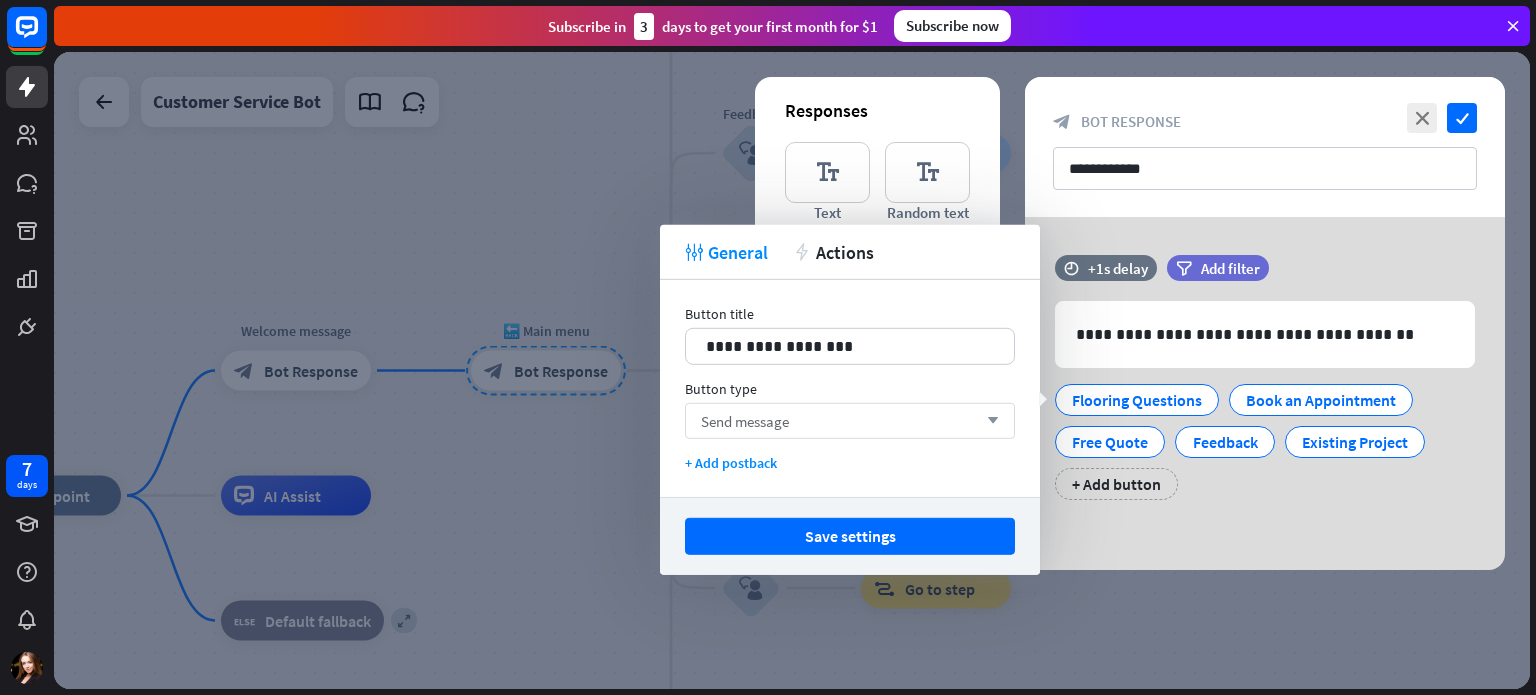 click on "Send message
arrow_down" at bounding box center (850, 421) 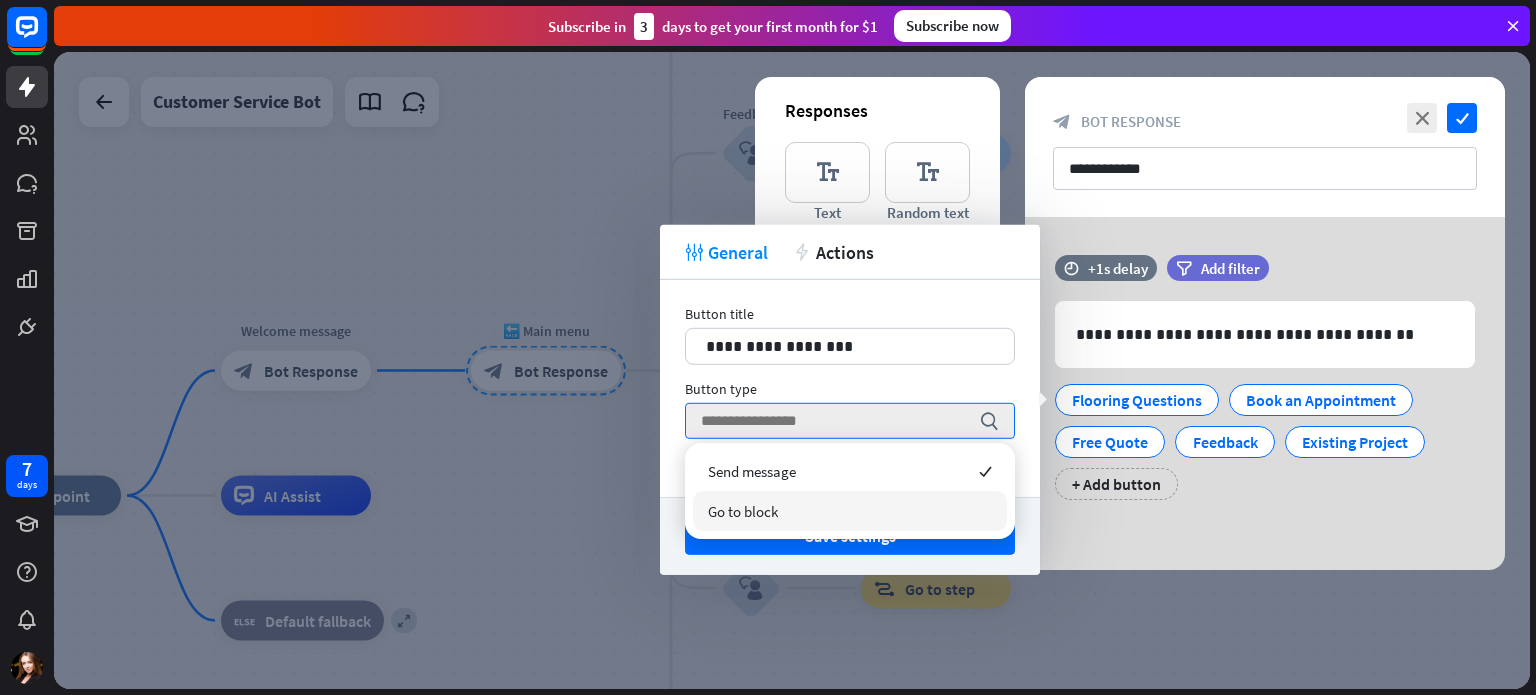 click on "Go to block" at bounding box center [743, 511] 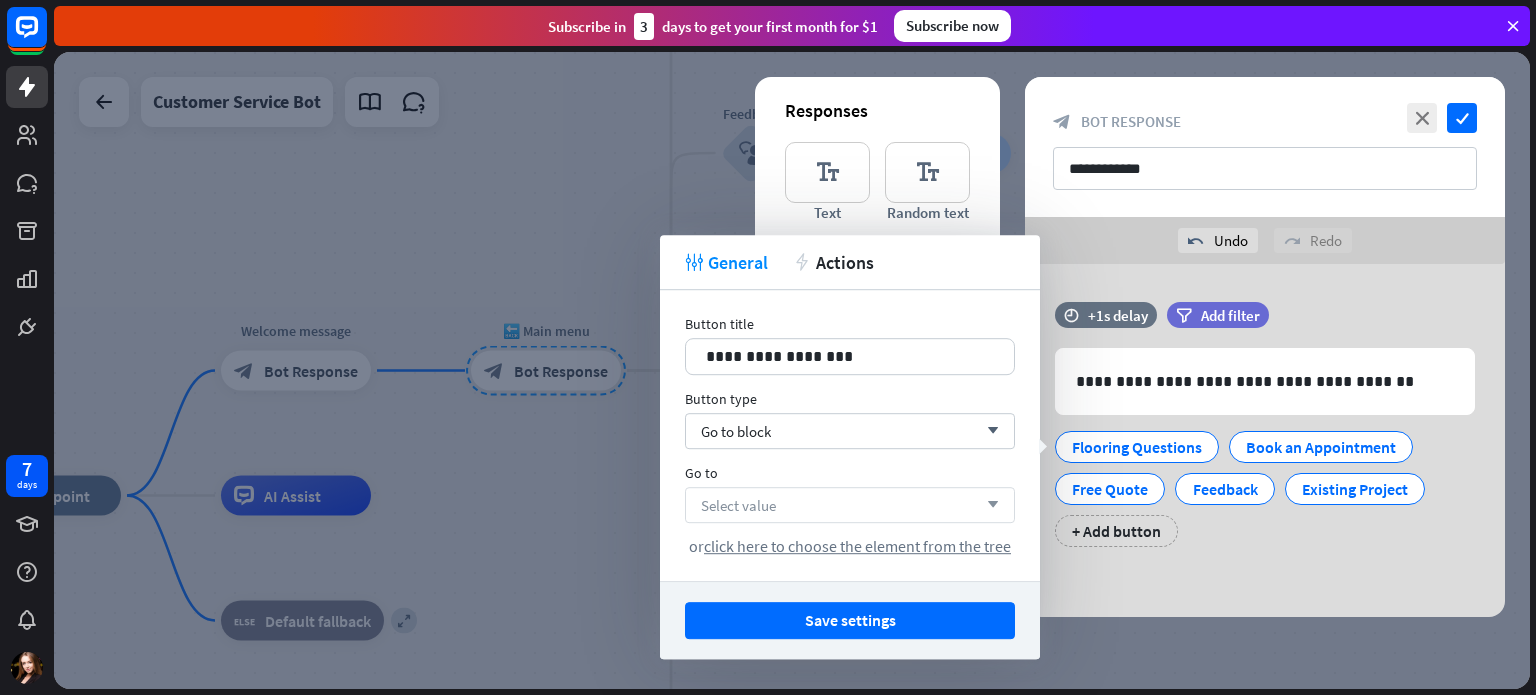 click on "Select value
arrow_down" at bounding box center [850, 505] 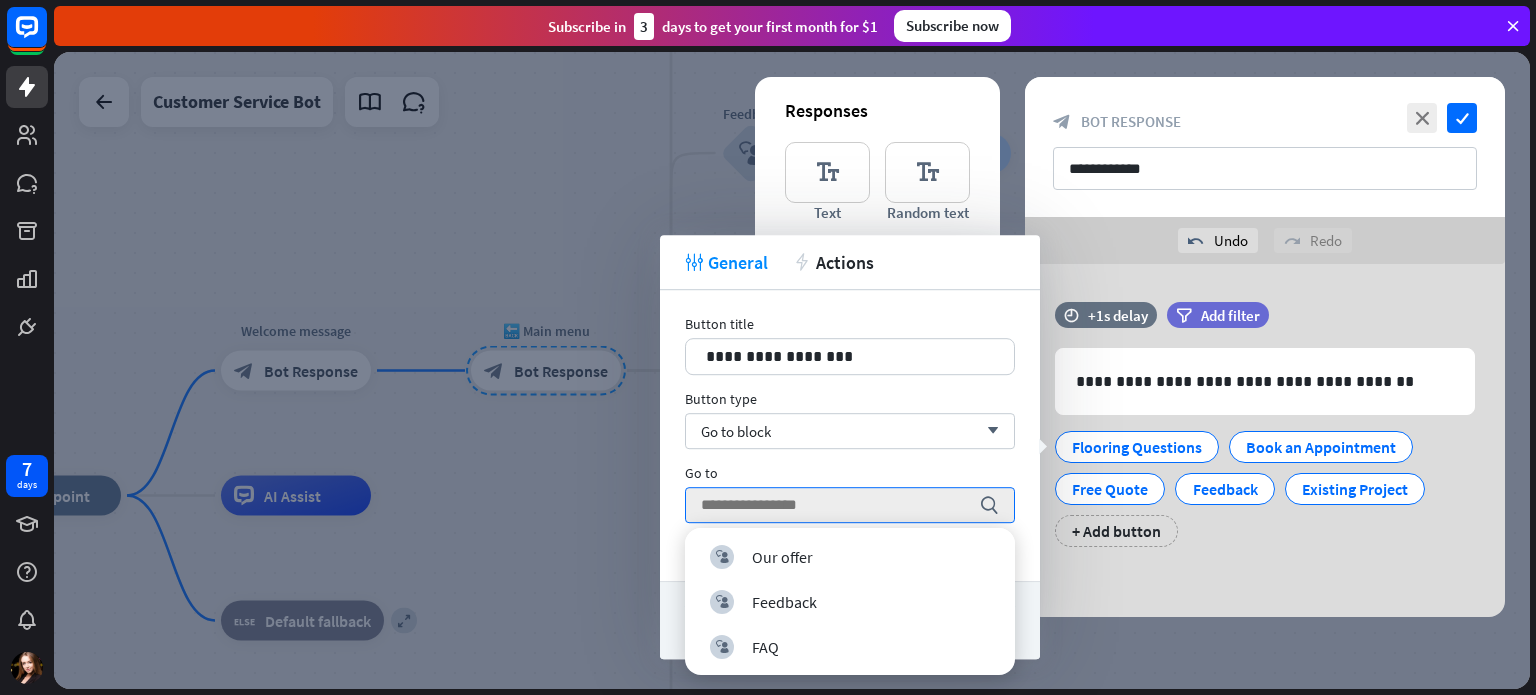 scroll, scrollTop: 200, scrollLeft: 0, axis: vertical 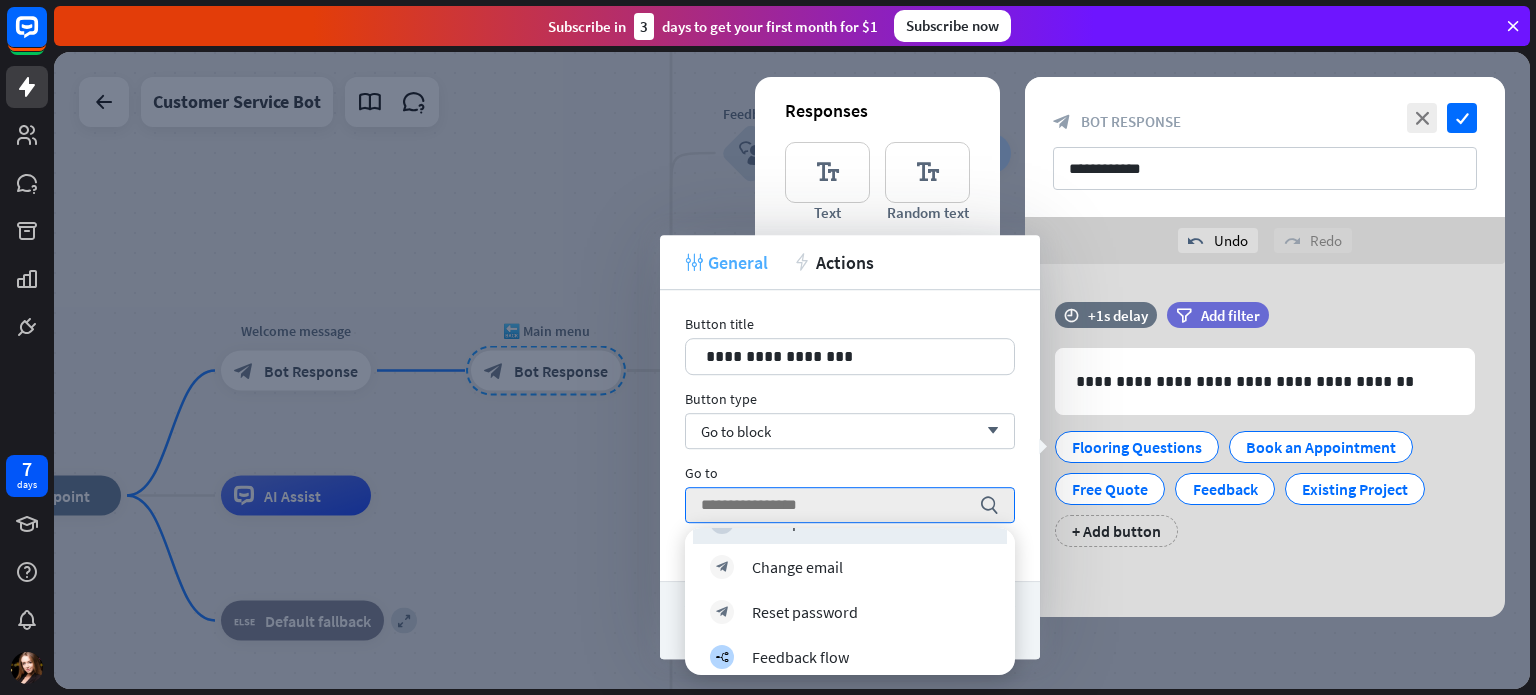 click on "General" at bounding box center [738, 262] 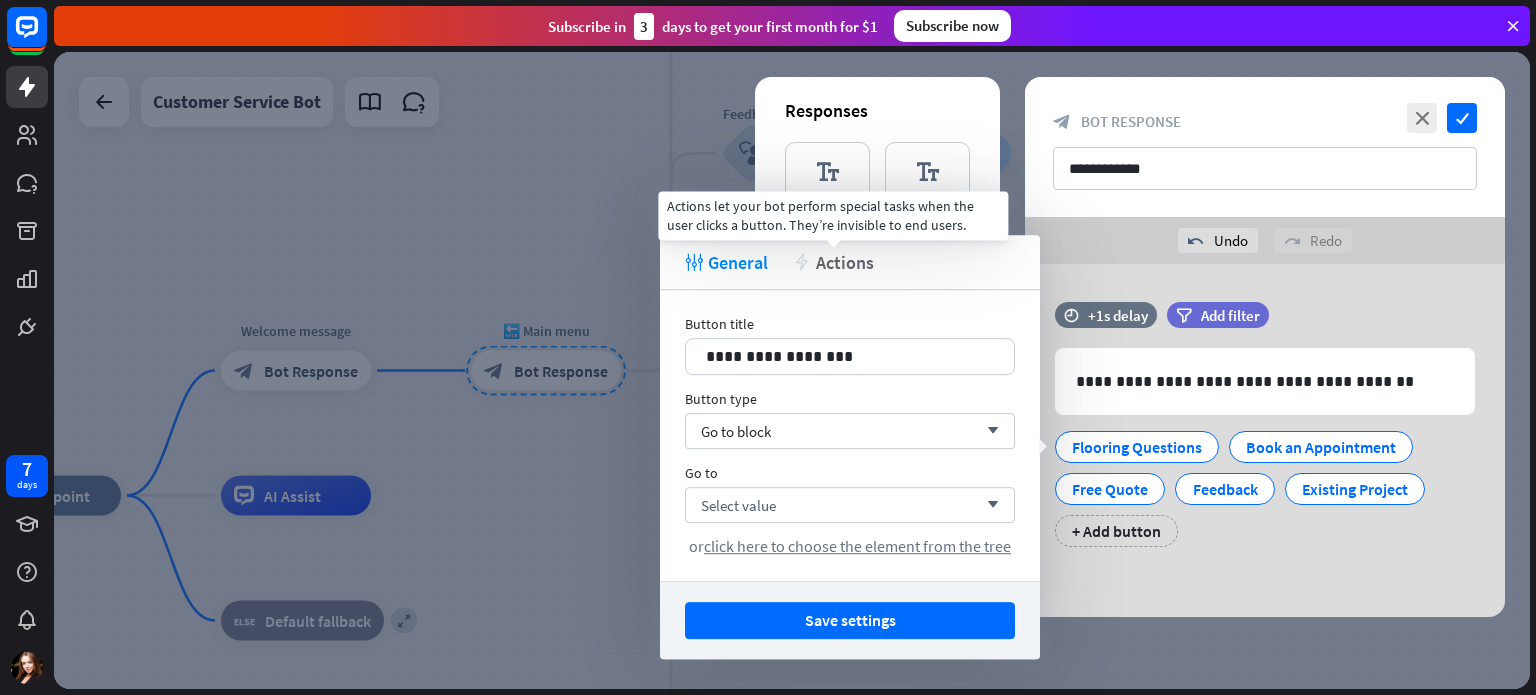 click on "Actions" at bounding box center [845, 262] 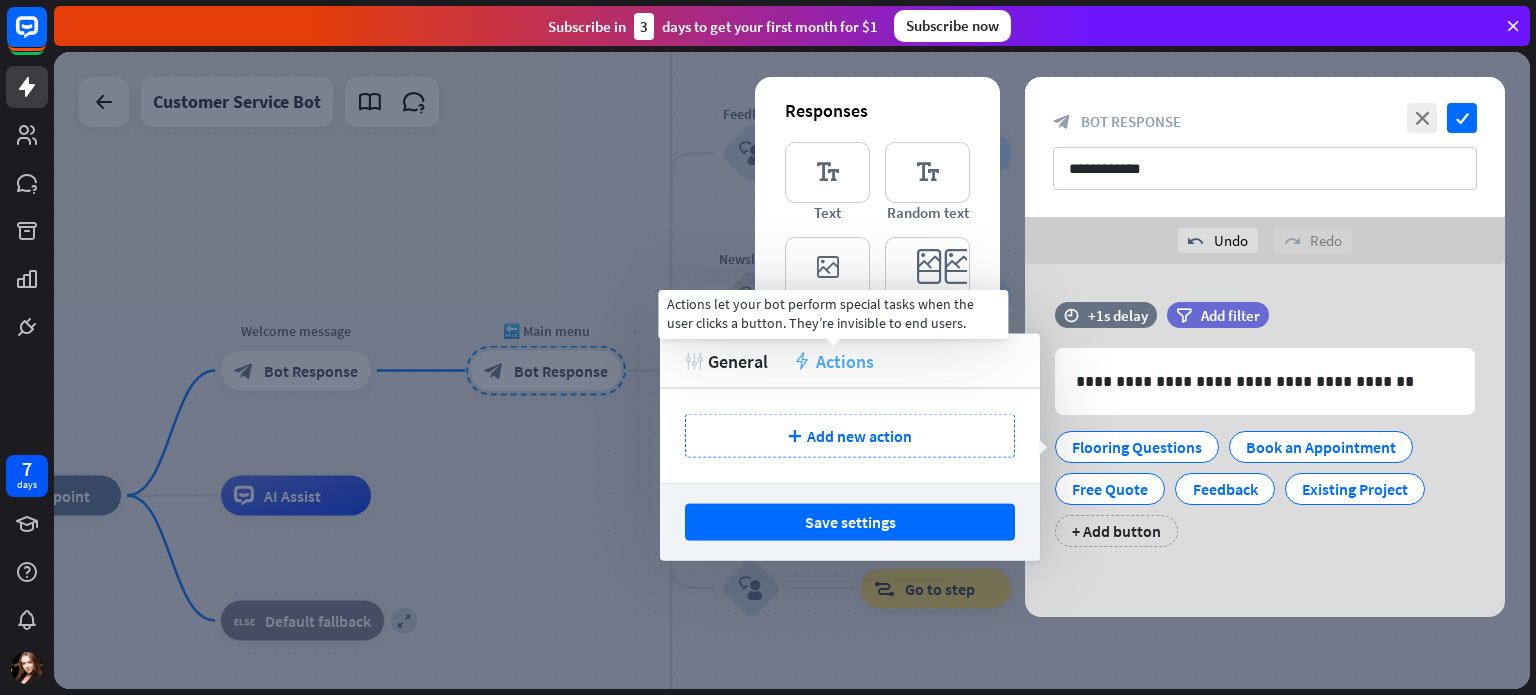 click on "Actions" at bounding box center [845, 360] 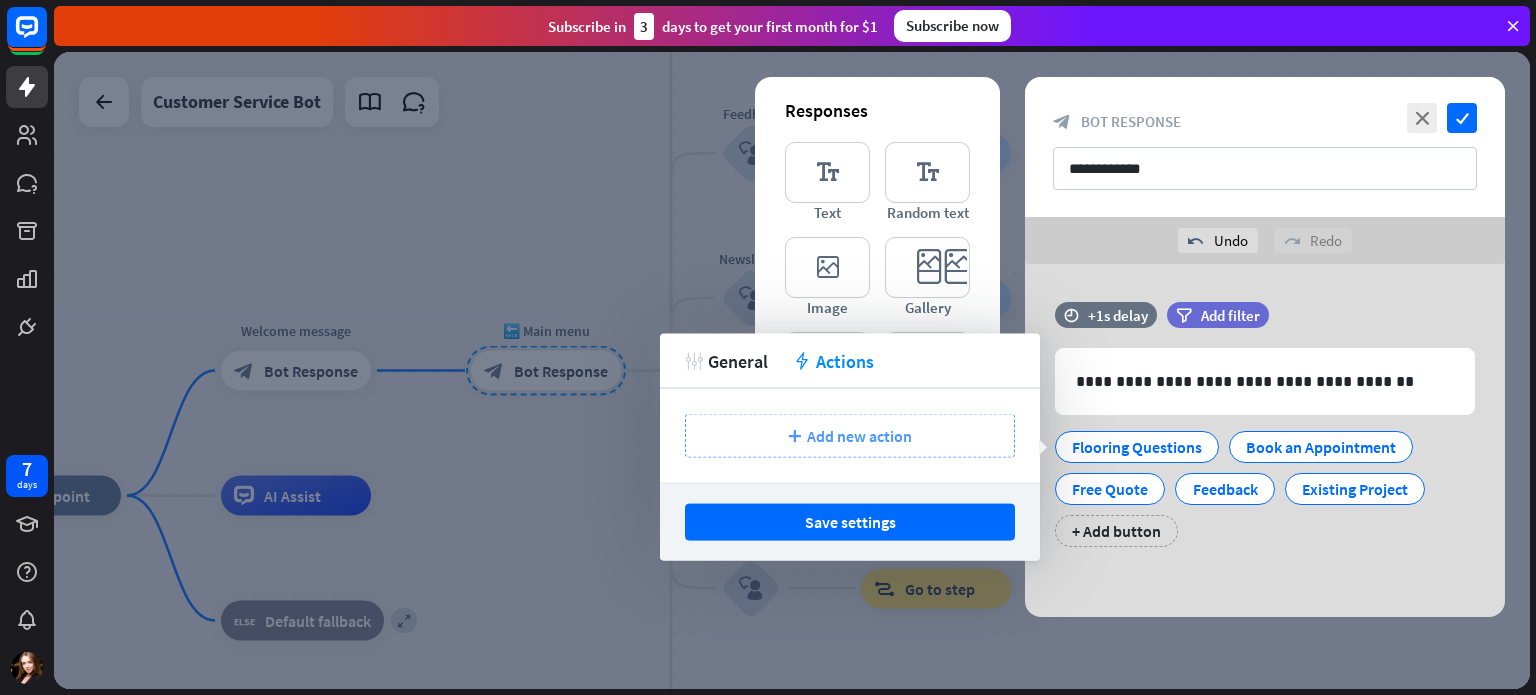 click on "plus" at bounding box center (794, 436) 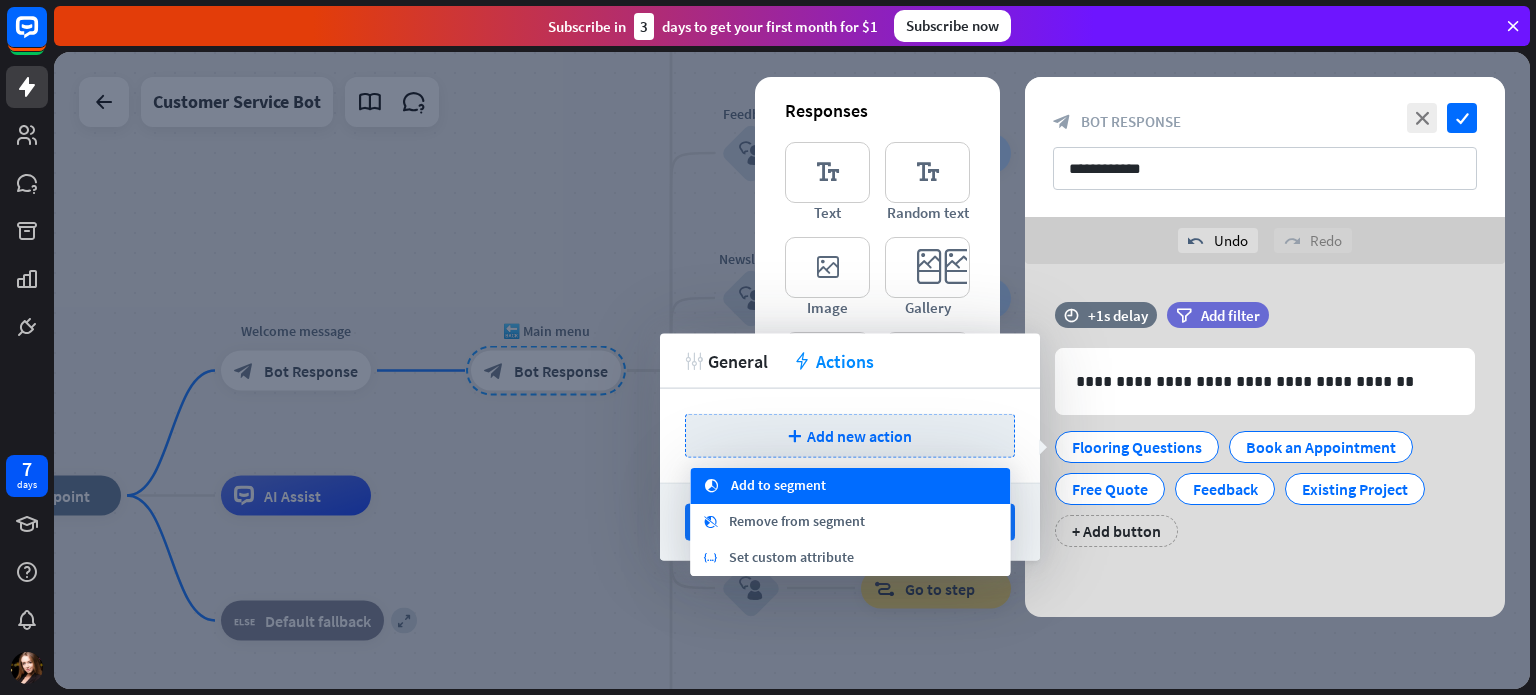 click on "Add to segment" at bounding box center (778, 486) 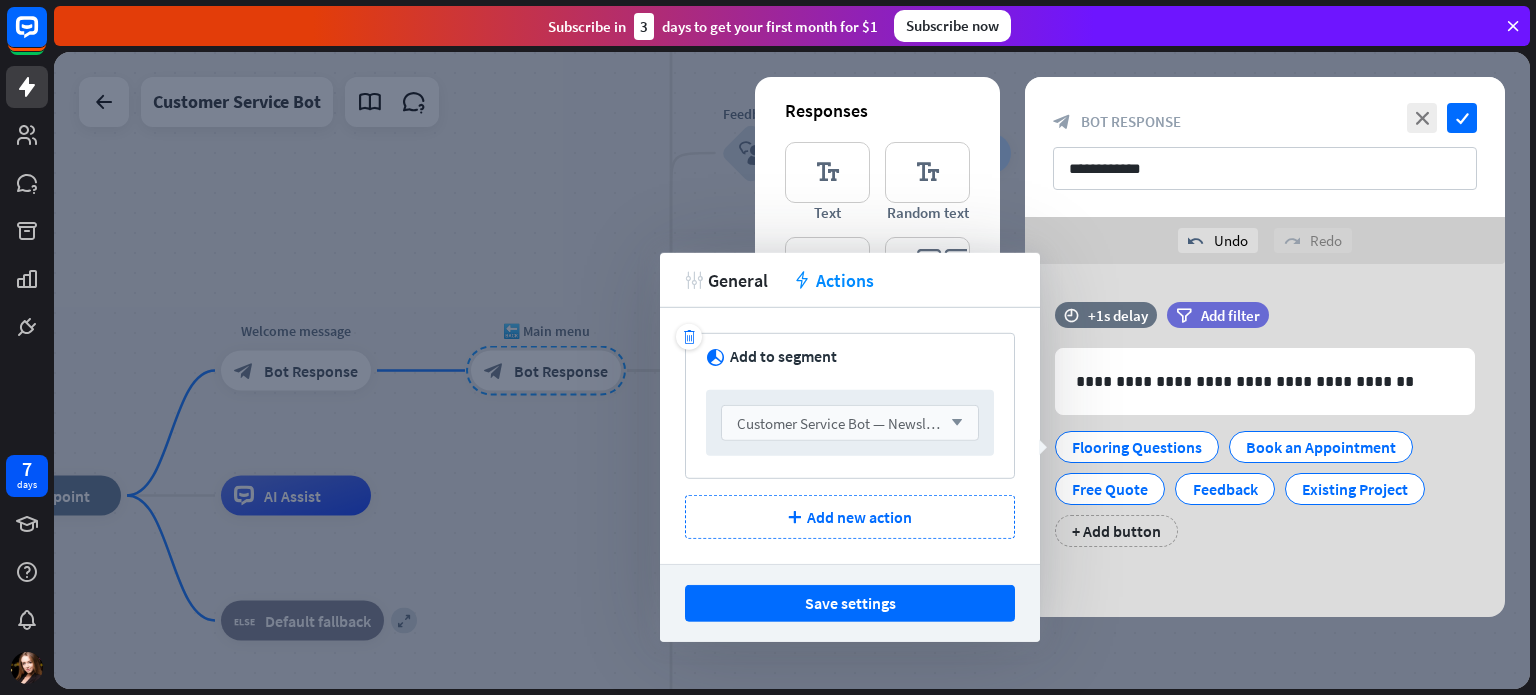 click on "Customer Service Bot — Newsletter" at bounding box center (846, 422) 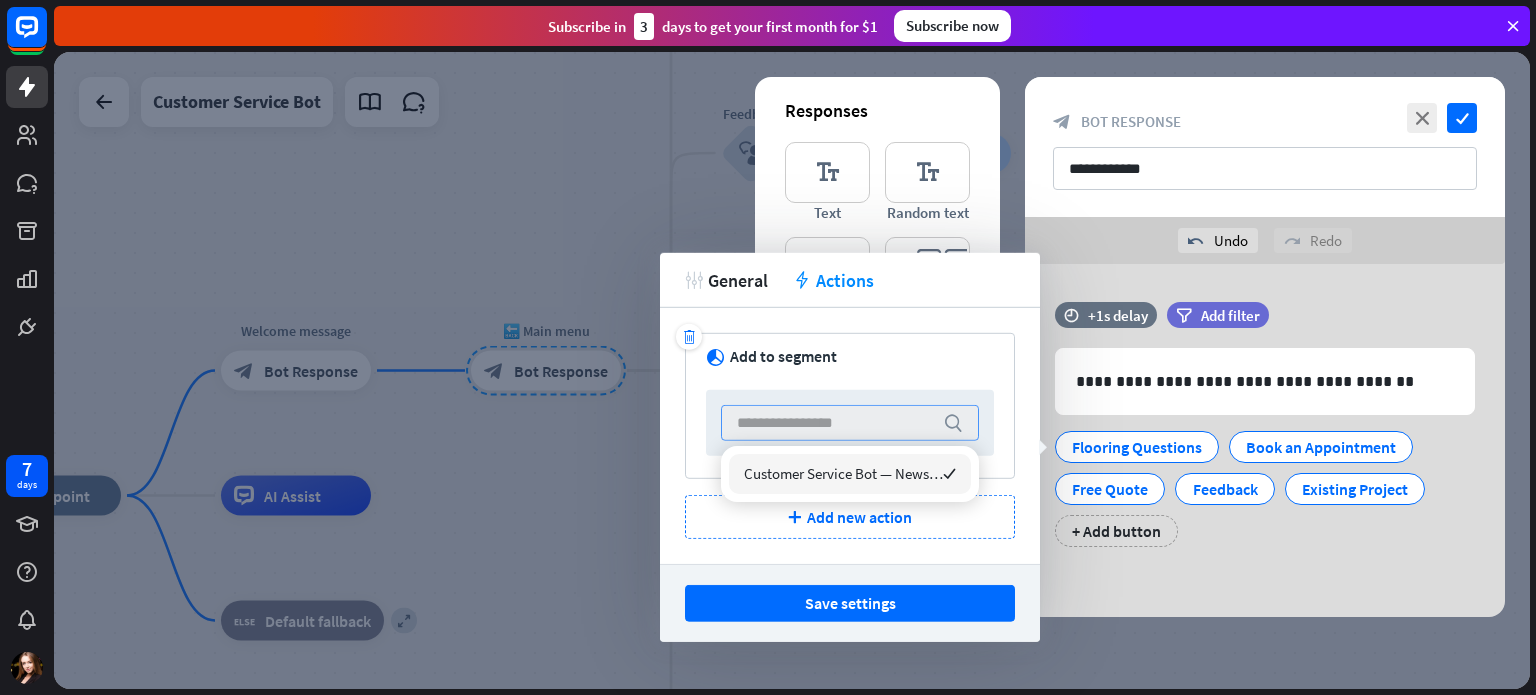 click on "Customer Service Bot — Newsletter" at bounding box center (843, 473) 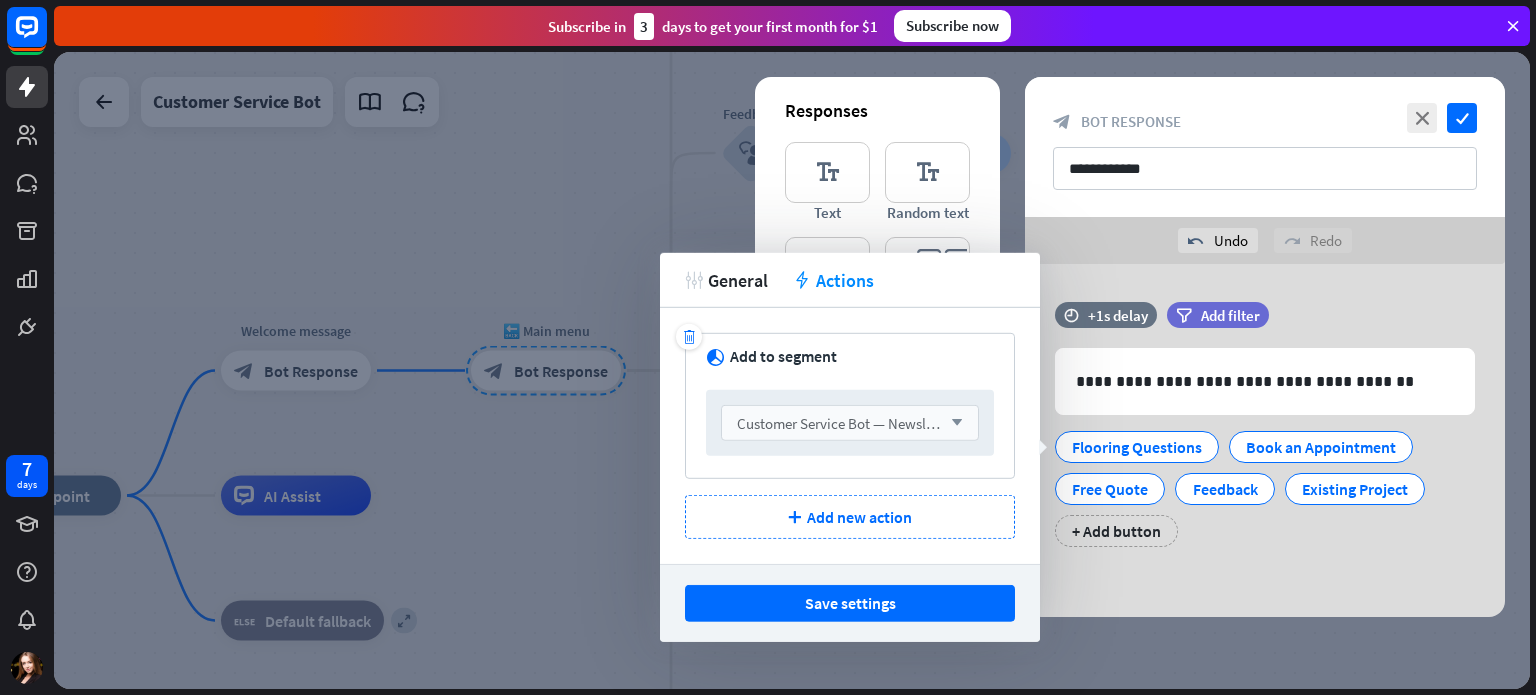 click on "Customer Service Bot — Newsletter" at bounding box center (846, 422) 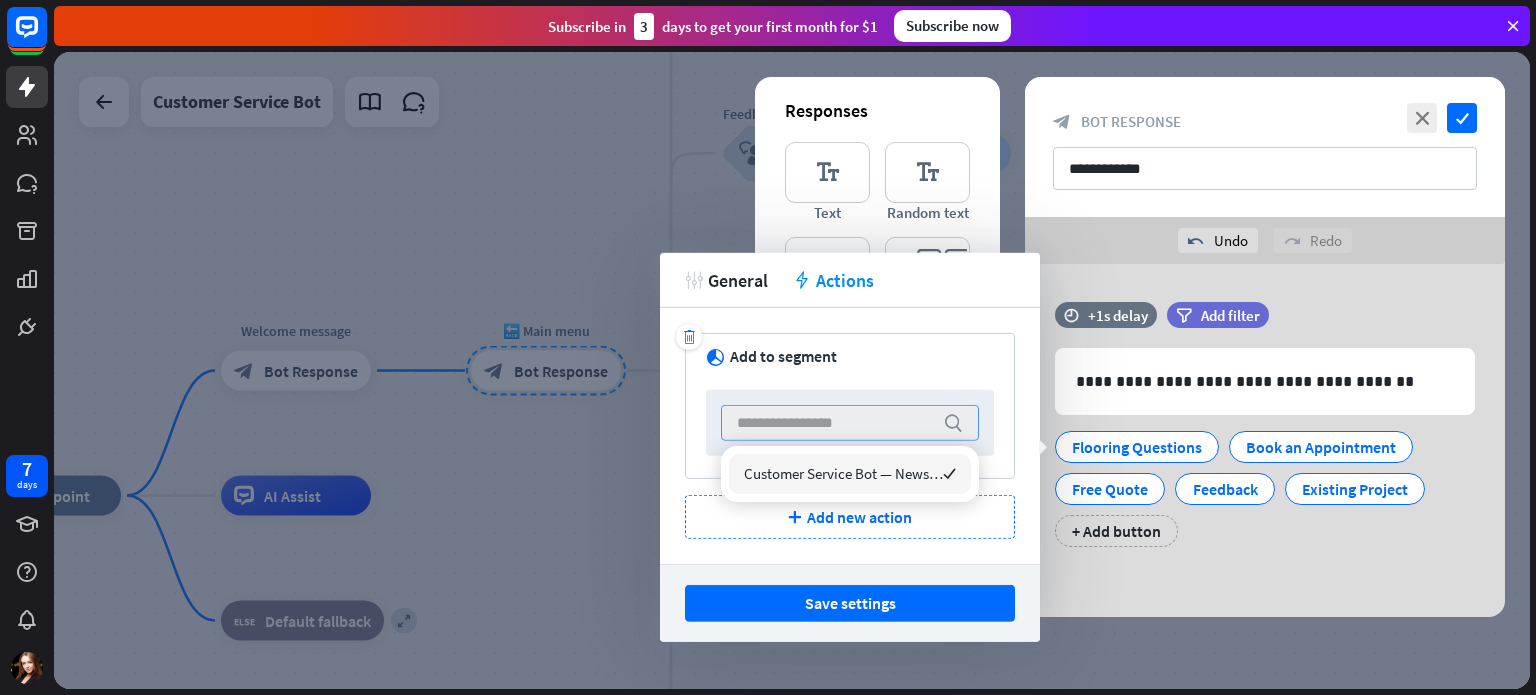 click on "Customer Service Bot — Newsletter" at bounding box center [843, 473] 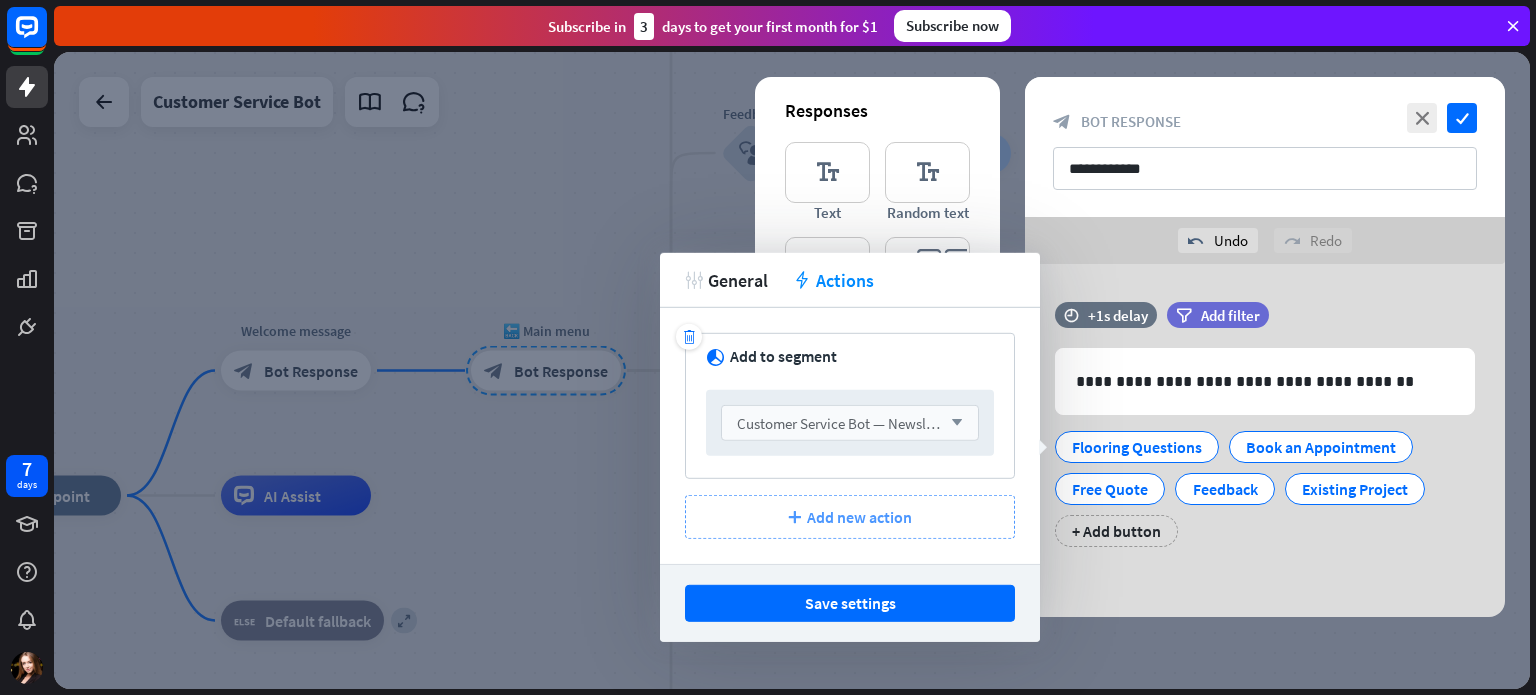 click on "plus
Add new action" at bounding box center [850, 517] 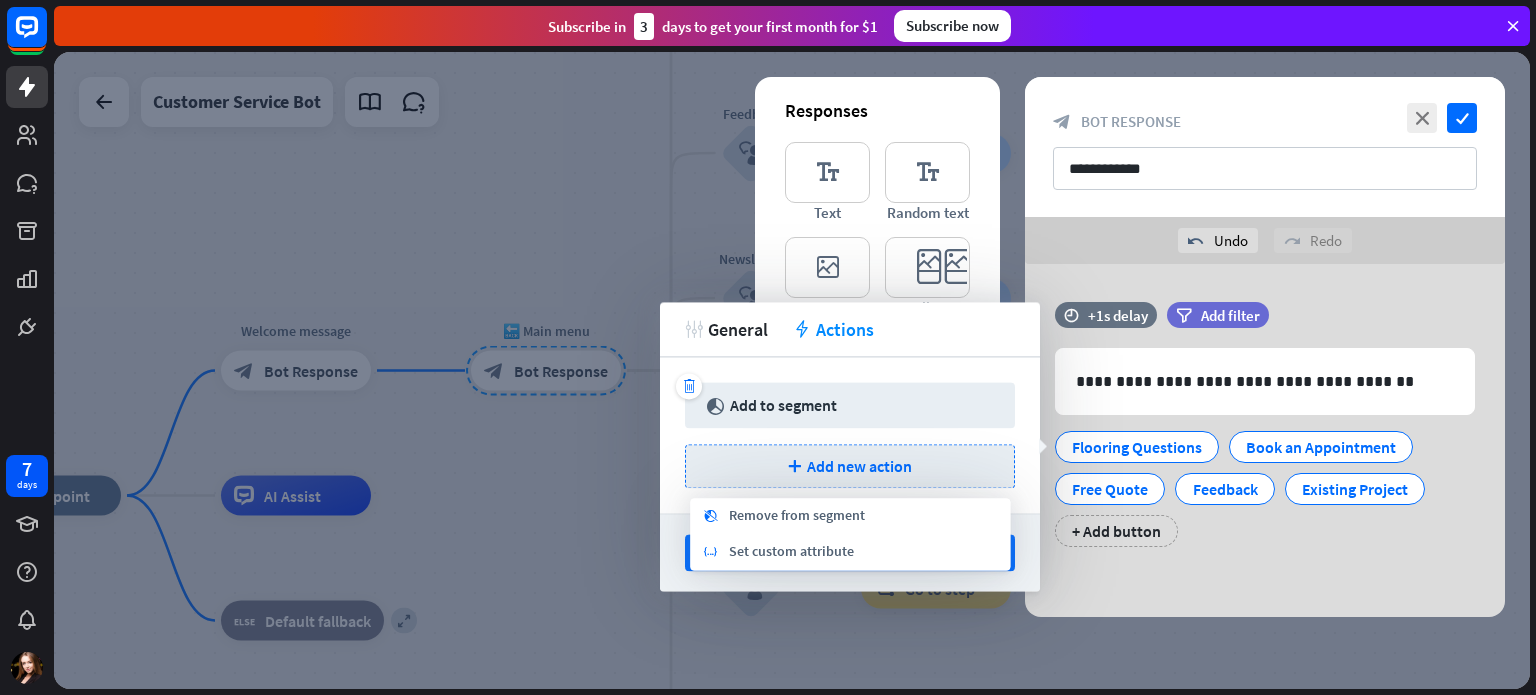 click on "trash   segment
Add to segment
plus
Add new action" at bounding box center (850, 435) 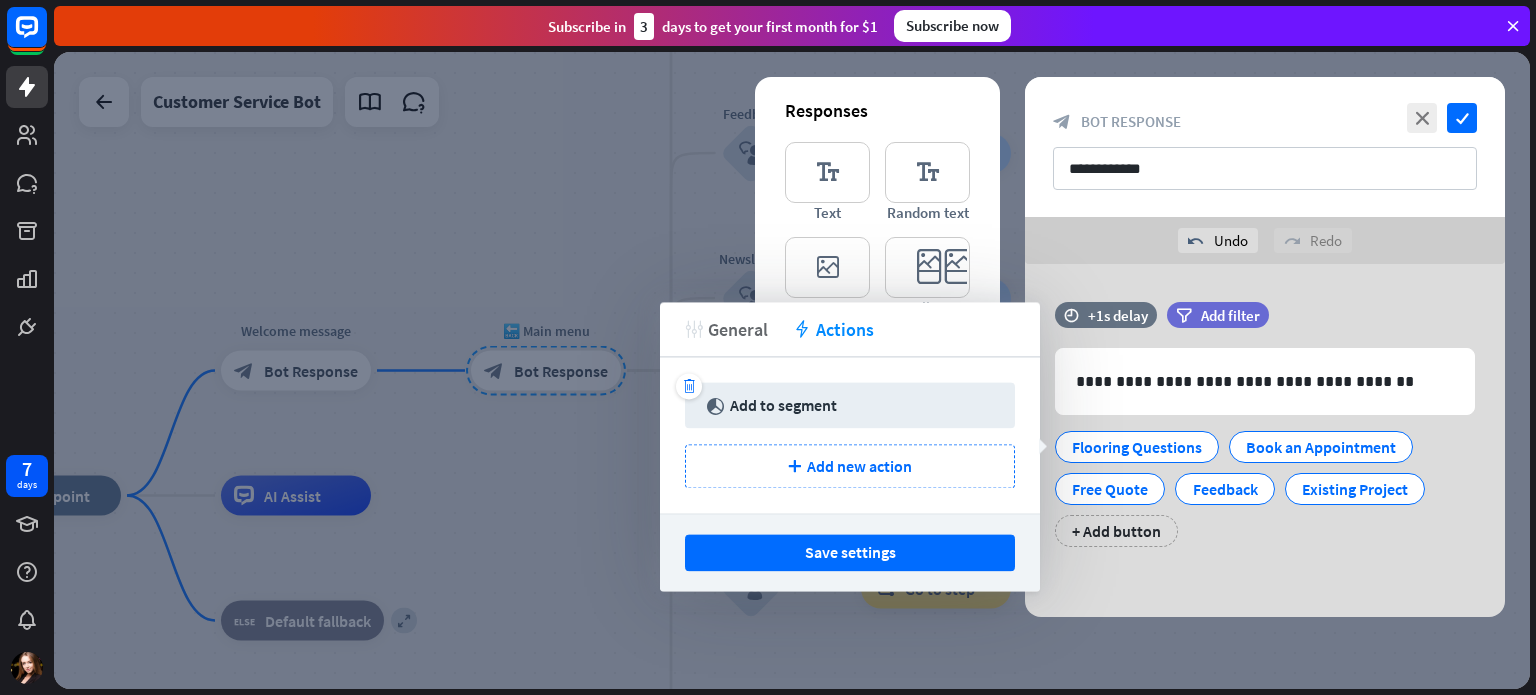 click on "General" at bounding box center [738, 329] 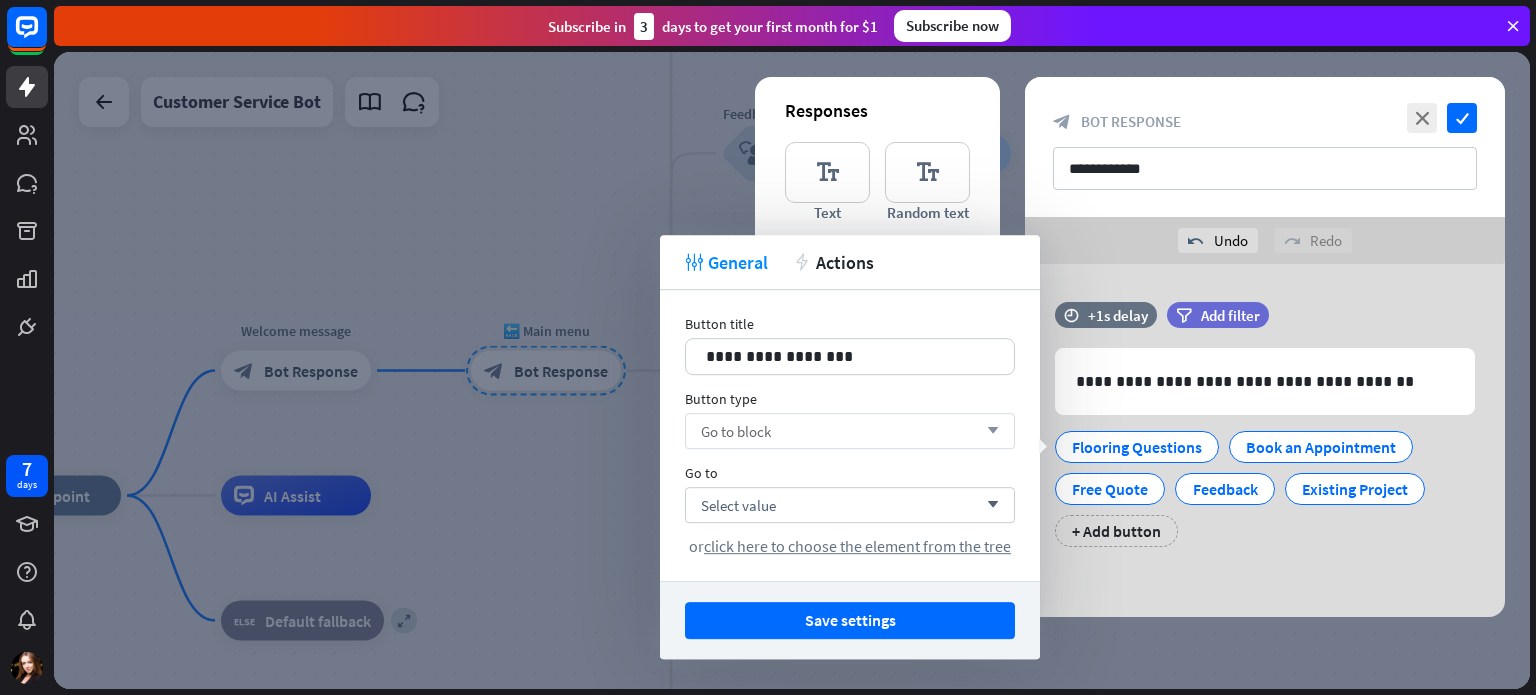 click on "Go to block
arrow_down" at bounding box center [850, 431] 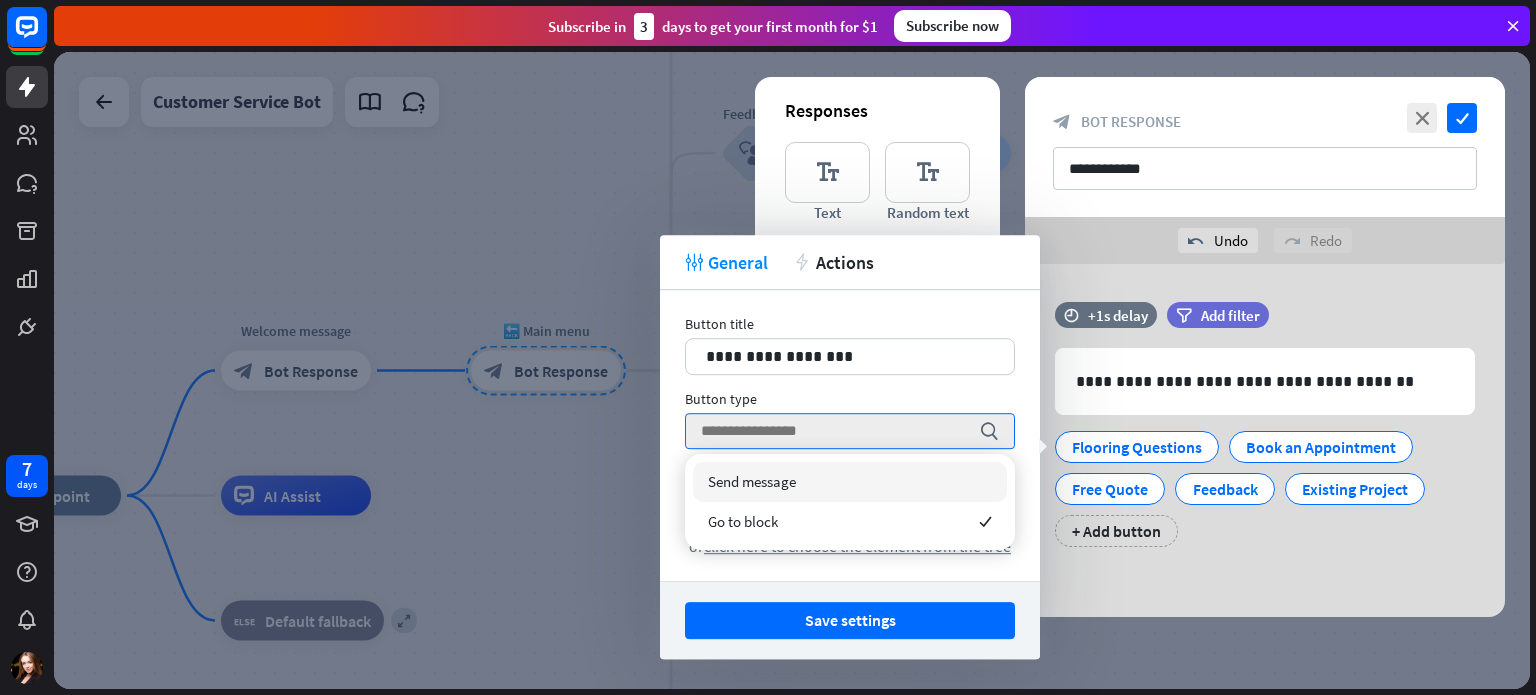 click on "Send message" at bounding box center [752, 481] 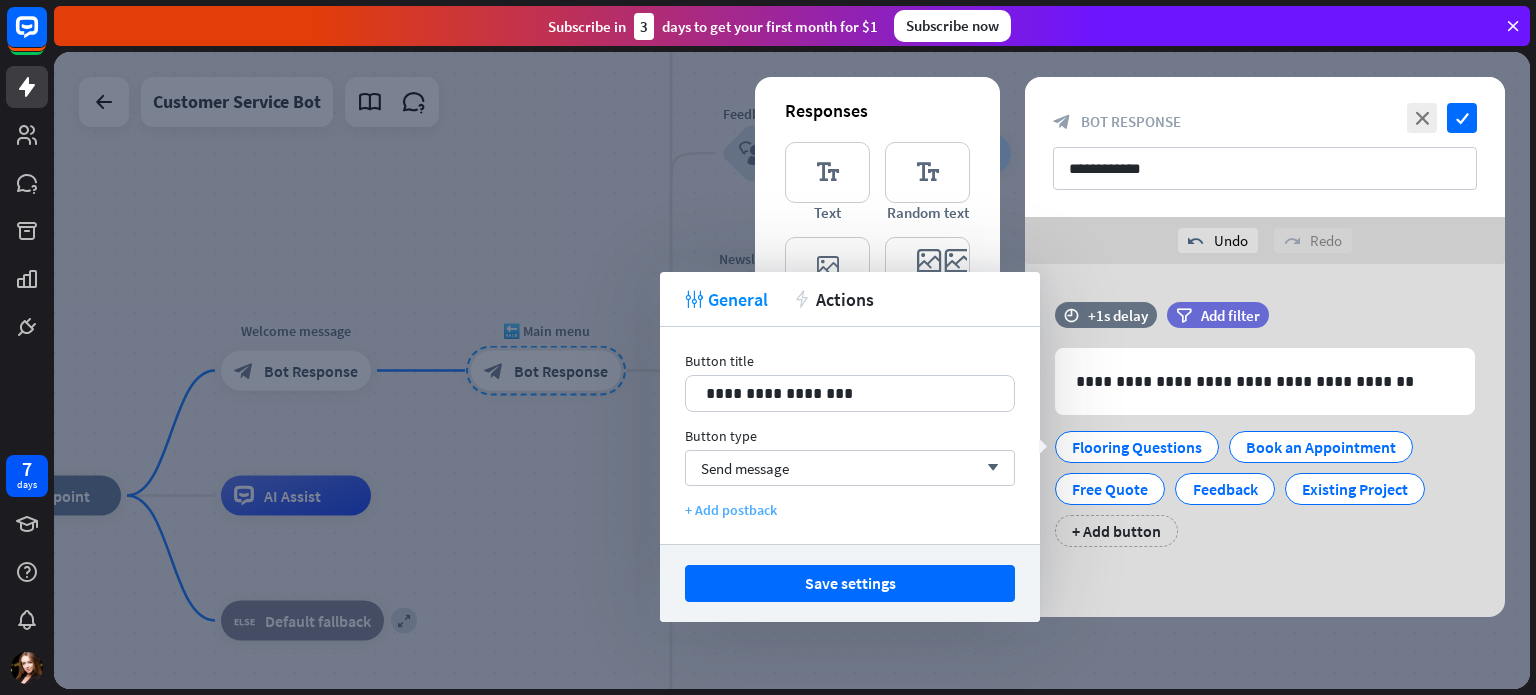 click on "+ Add postback" at bounding box center (850, 510) 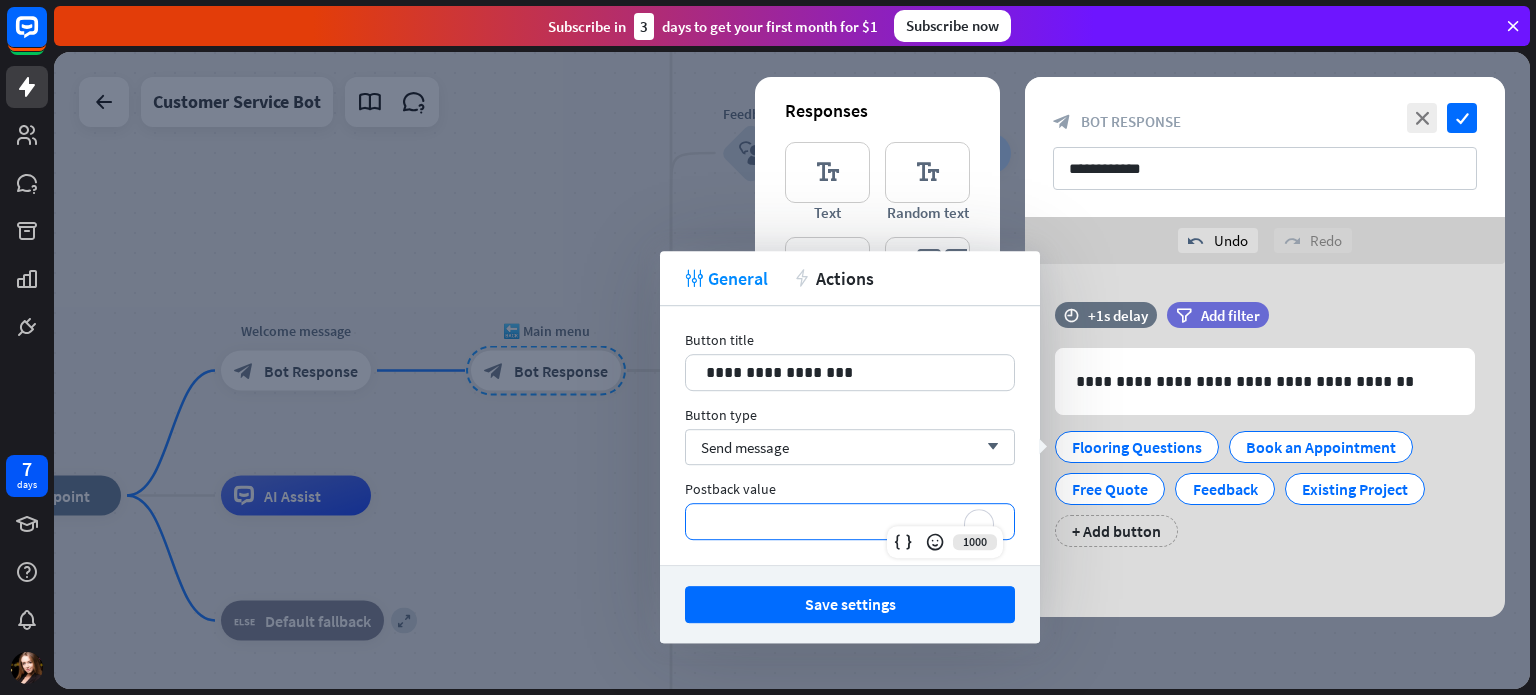 click on "**********" at bounding box center (850, 521) 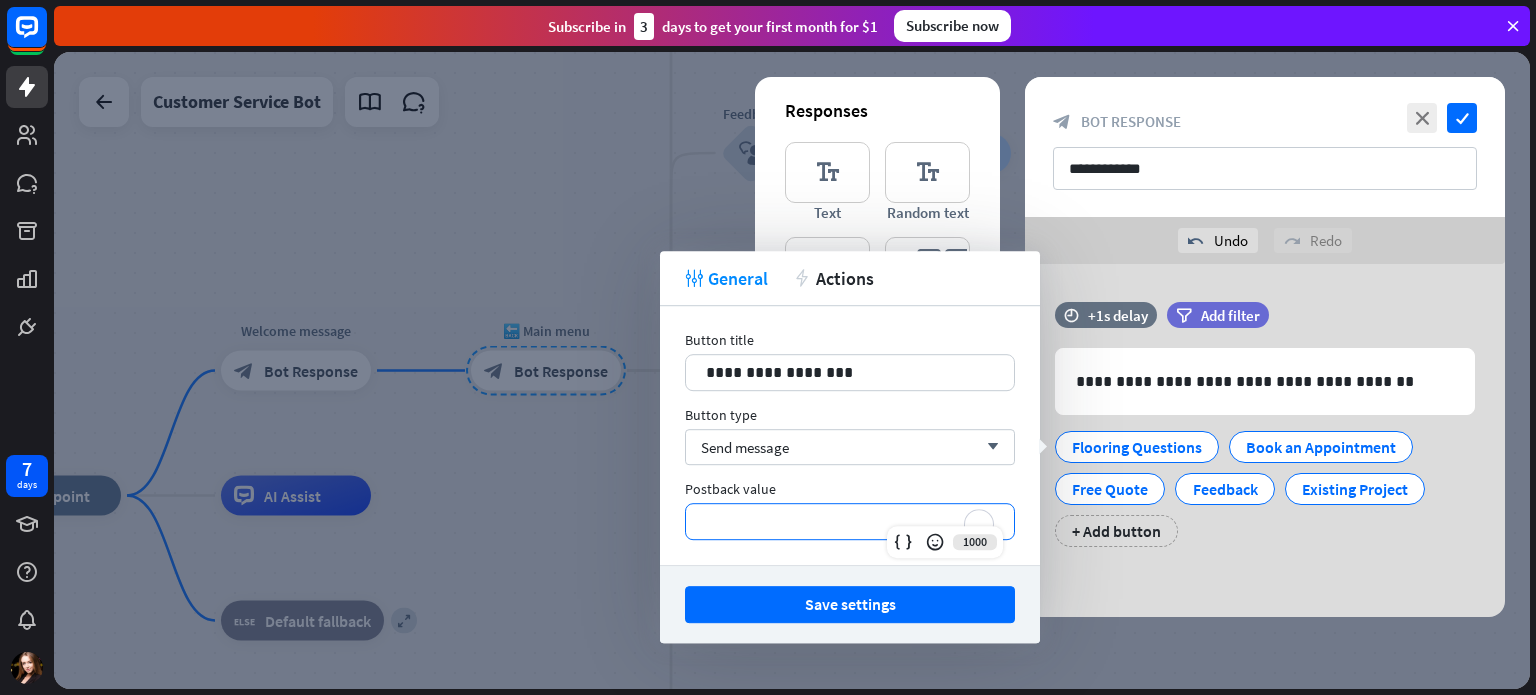 click on "**********" at bounding box center [850, 521] 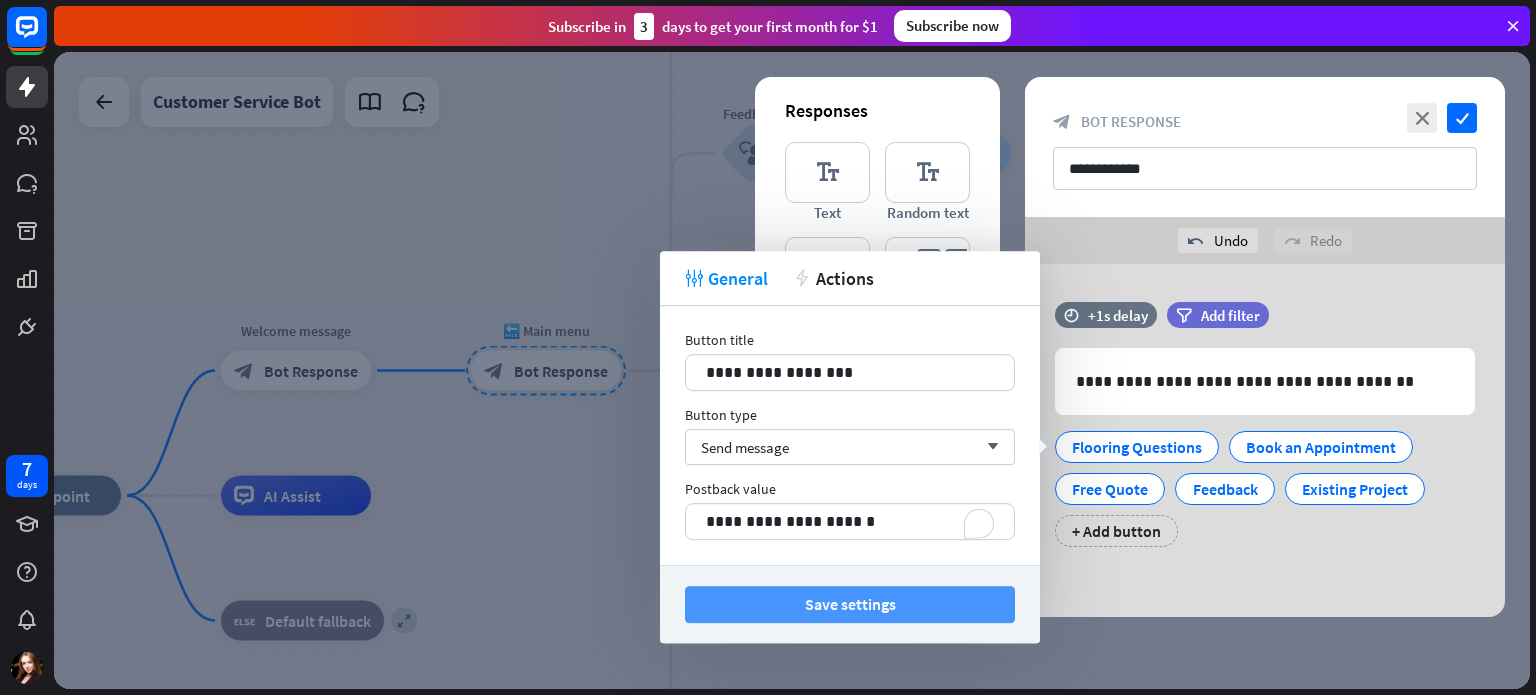 click on "Save settings" at bounding box center [850, 604] 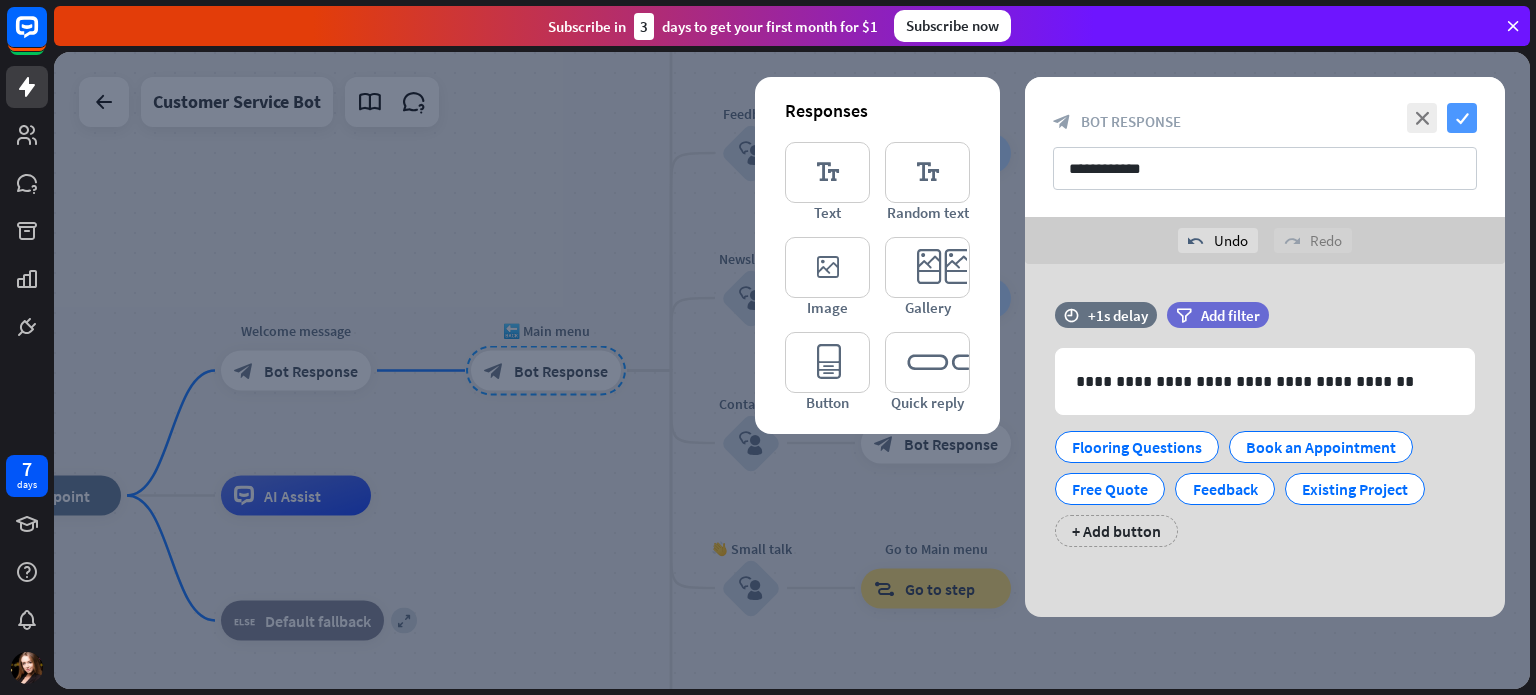 click on "check" at bounding box center [1462, 118] 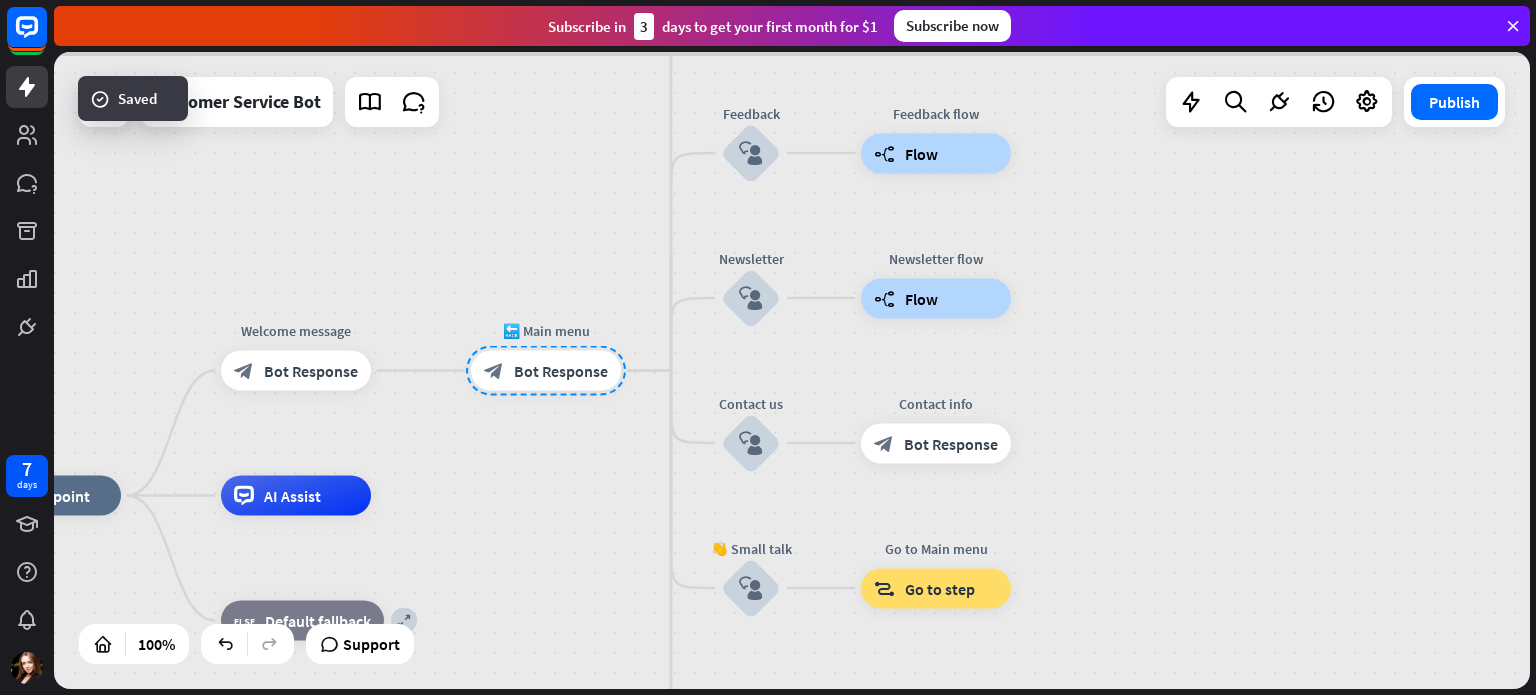 scroll, scrollTop: 596, scrollLeft: 0, axis: vertical 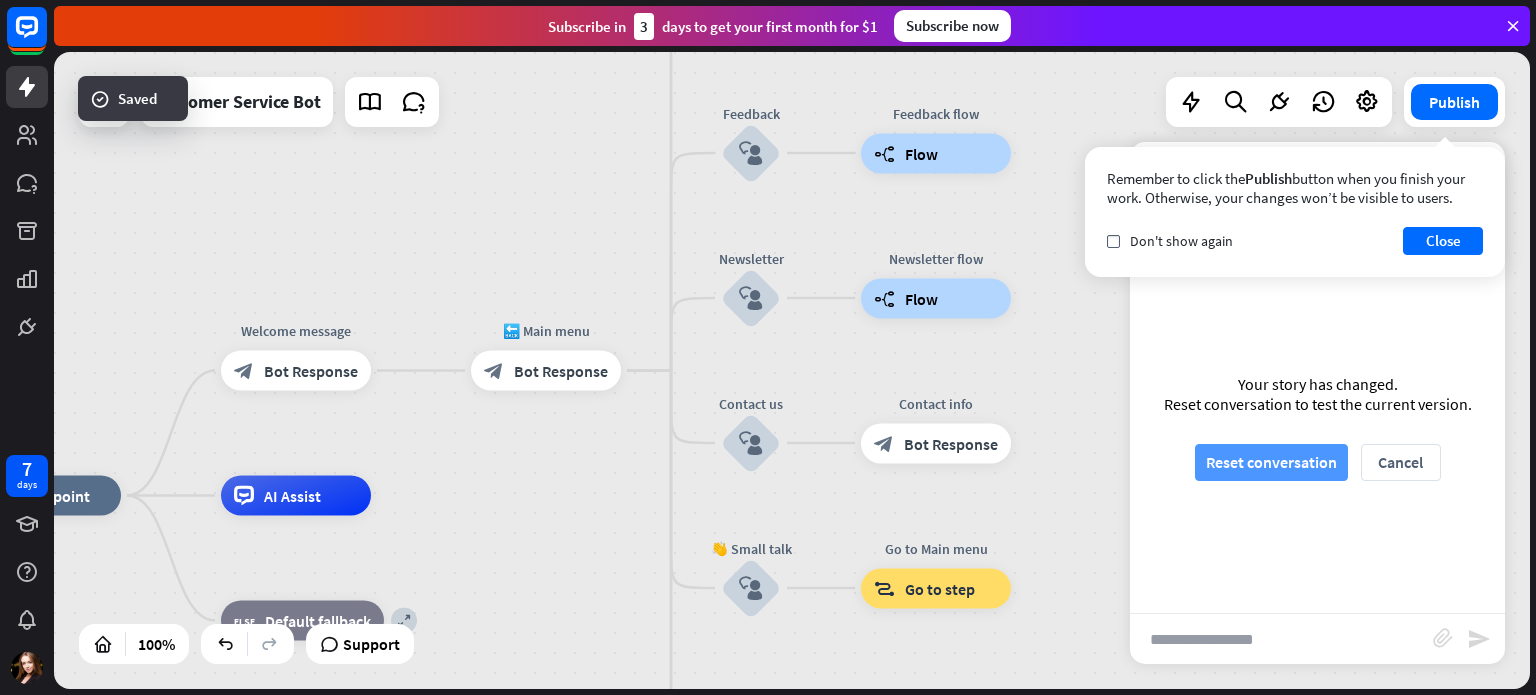 click on "Reset conversation" at bounding box center [1271, 462] 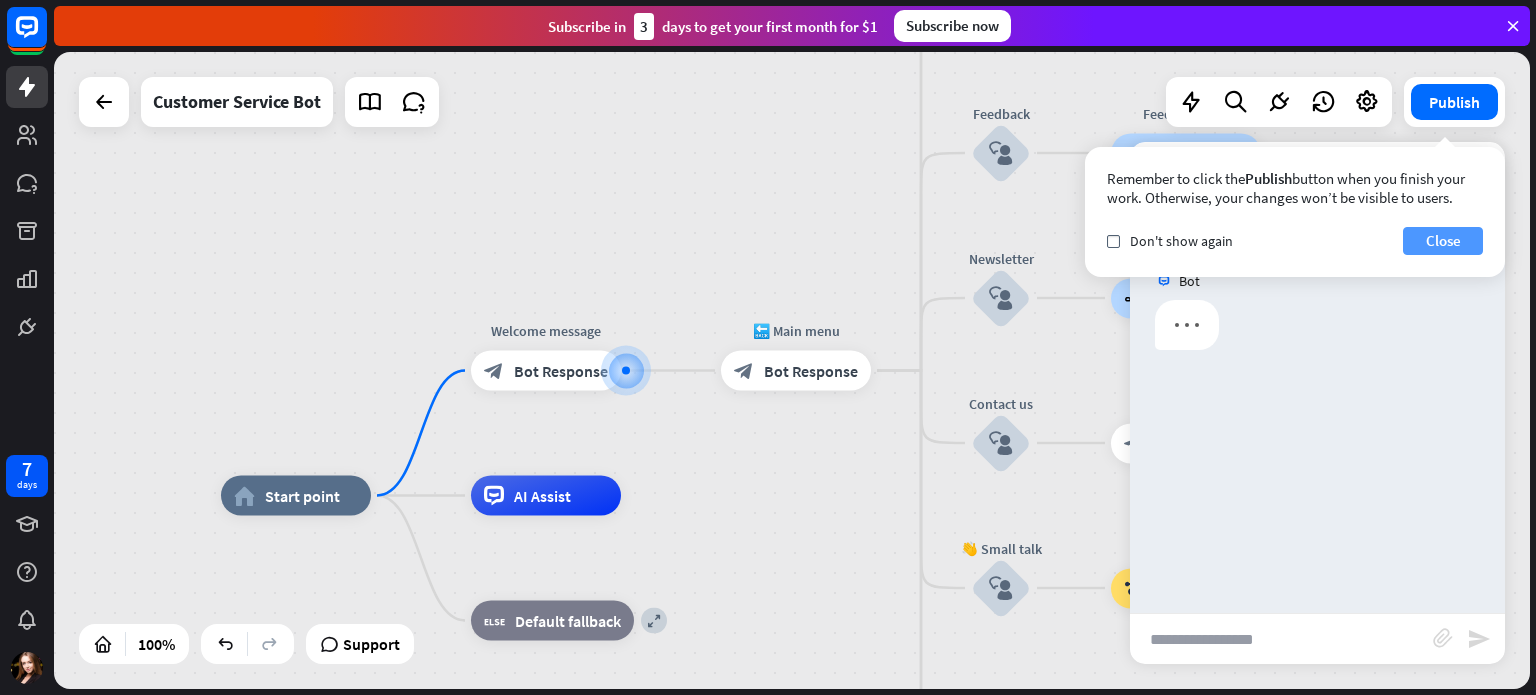 click on "Close" at bounding box center [1443, 241] 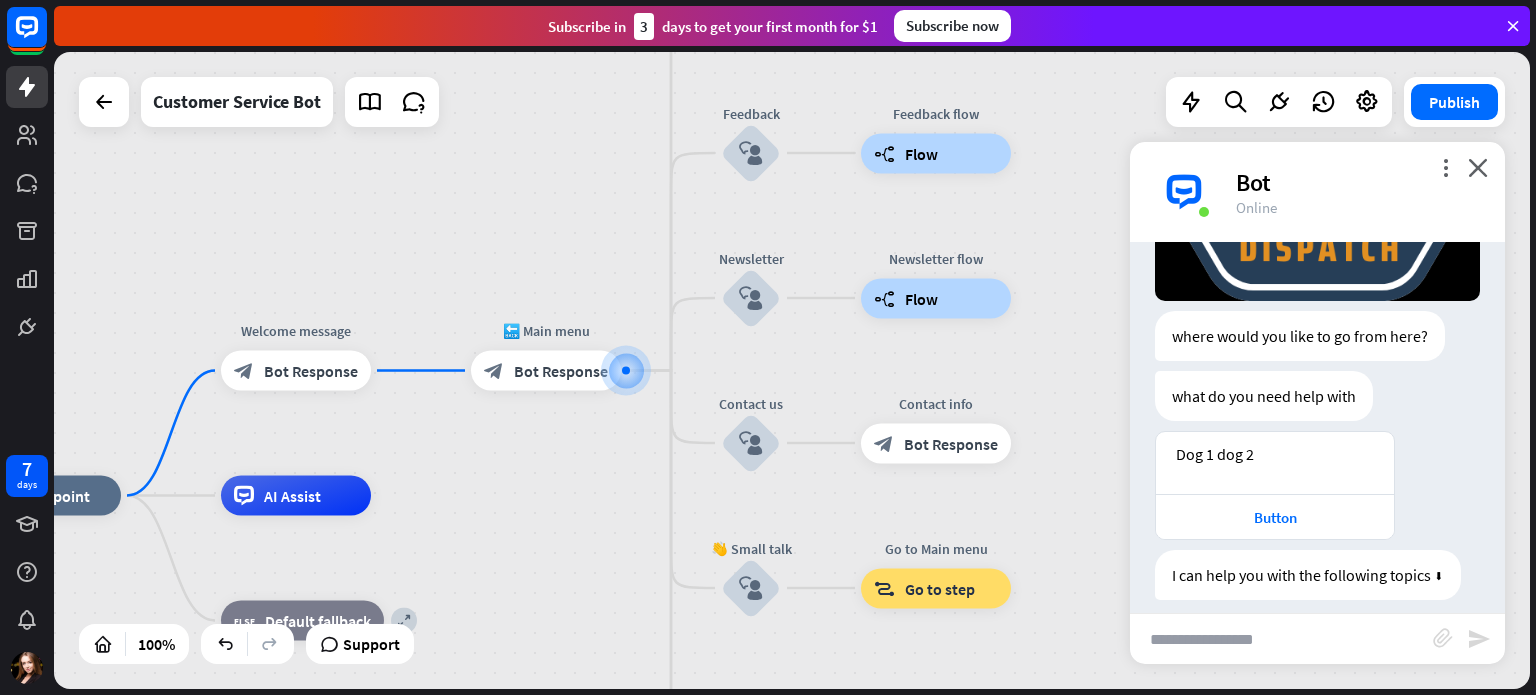 scroll, scrollTop: 540, scrollLeft: 0, axis: vertical 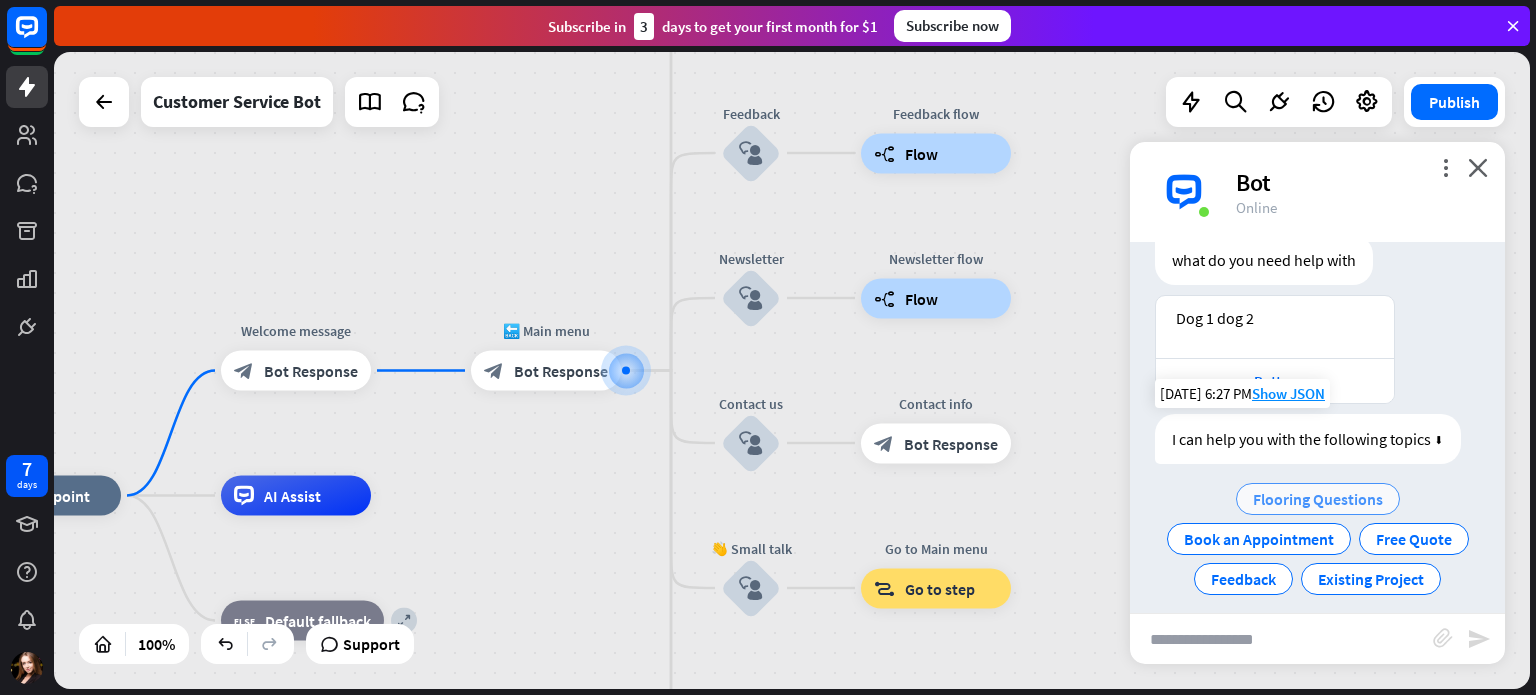 click on "Flooring Questions" at bounding box center [1318, 499] 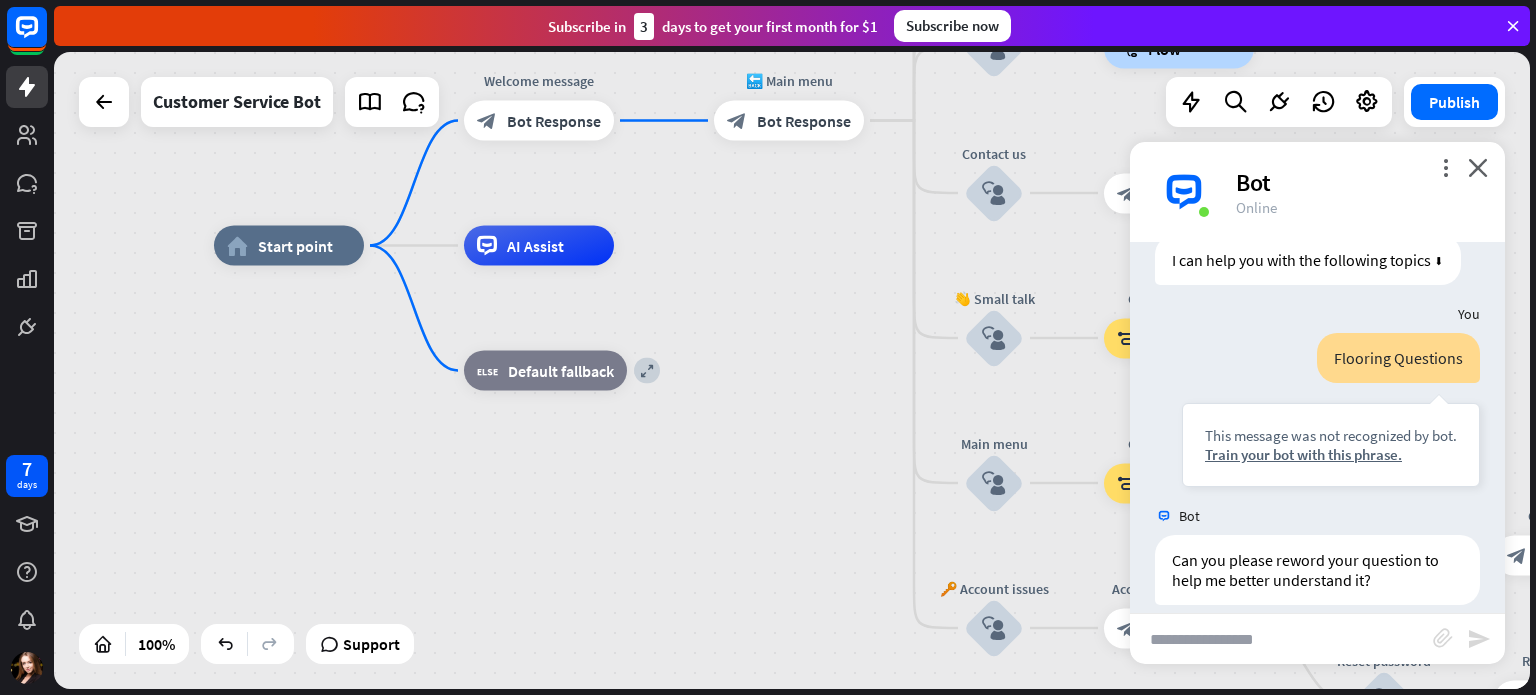 scroll, scrollTop: 724, scrollLeft: 0, axis: vertical 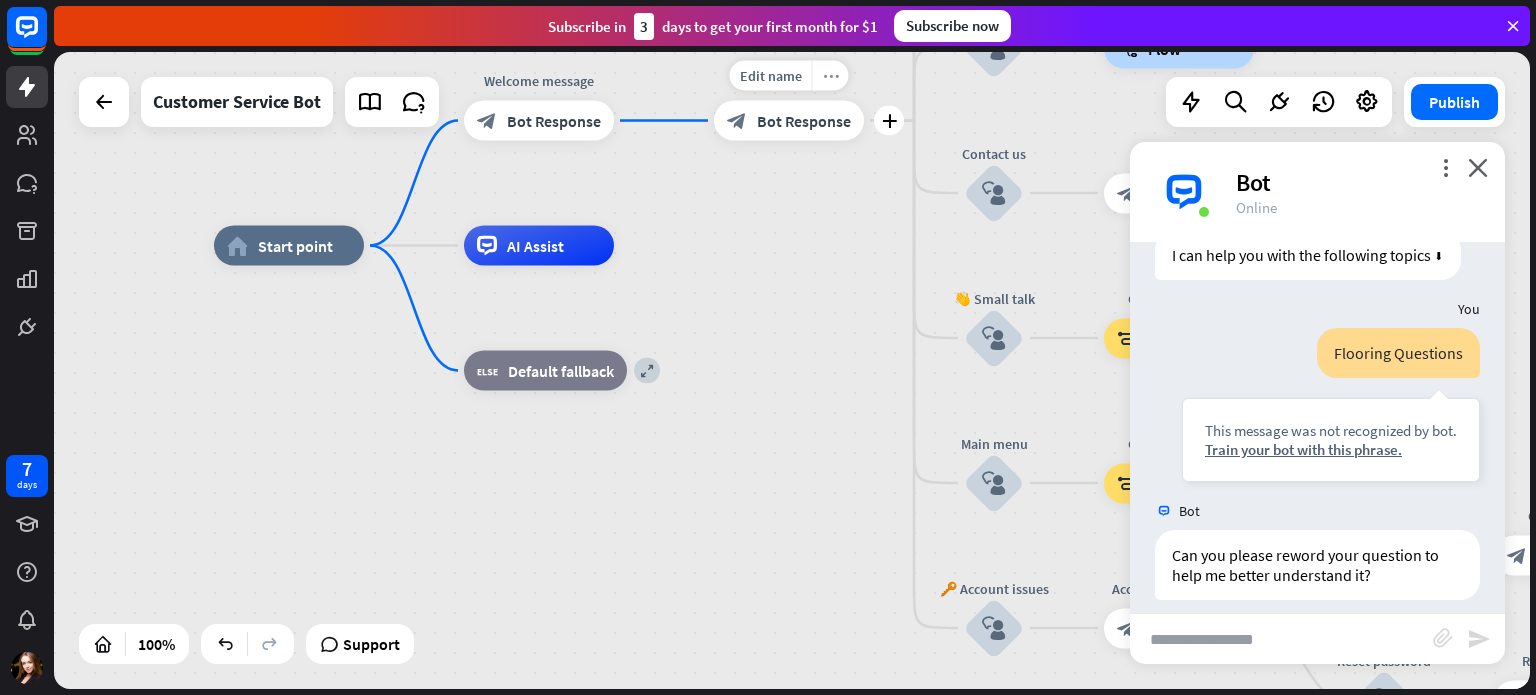 click on "more_horiz" at bounding box center (831, 75) 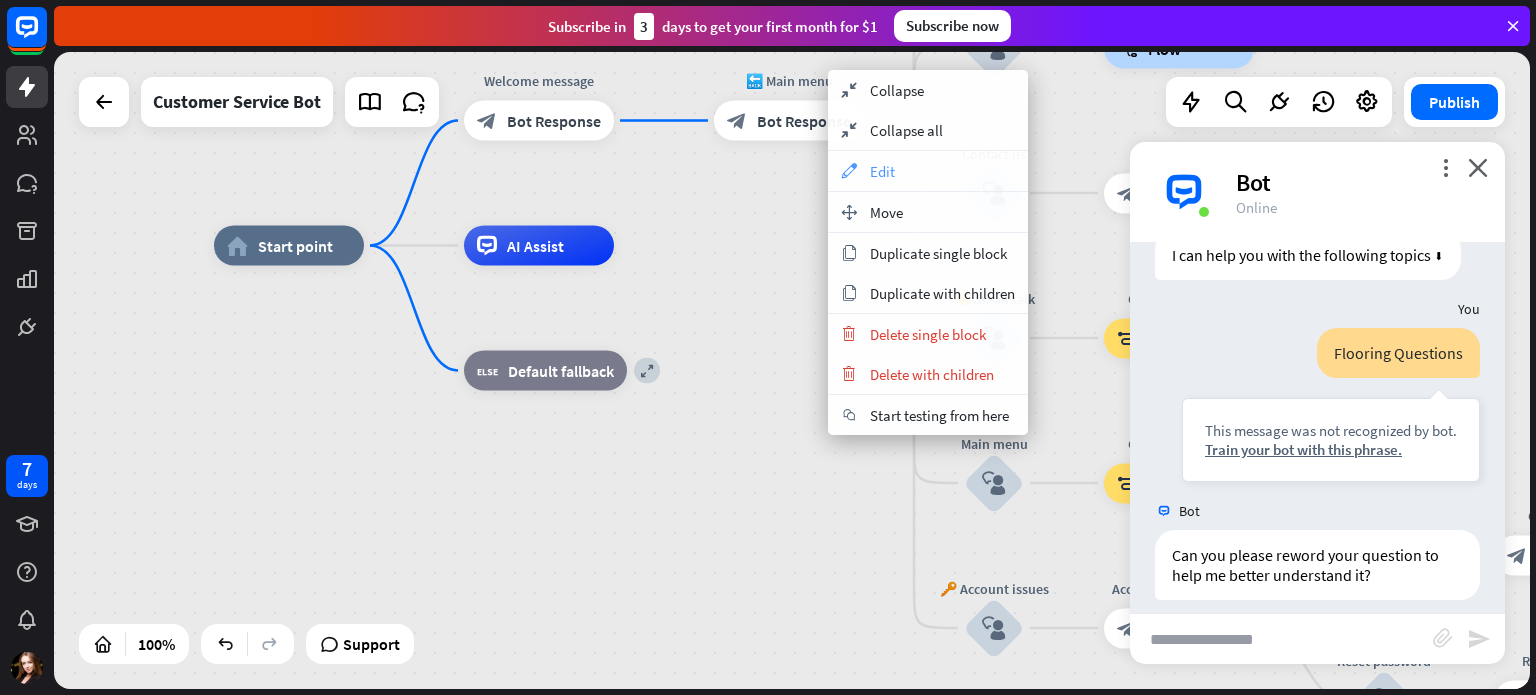 click on "Edit" at bounding box center (882, 171) 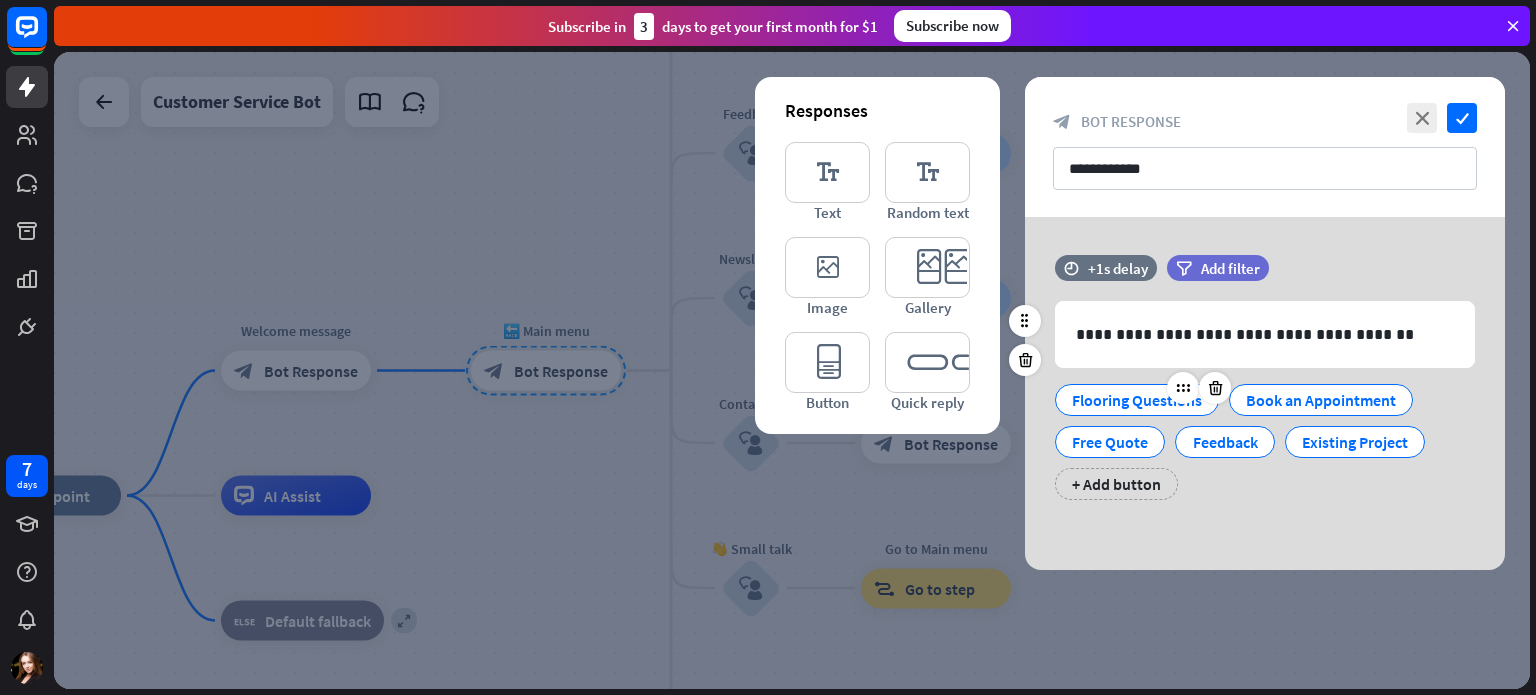 click on "Flooring Questions" at bounding box center (1137, 400) 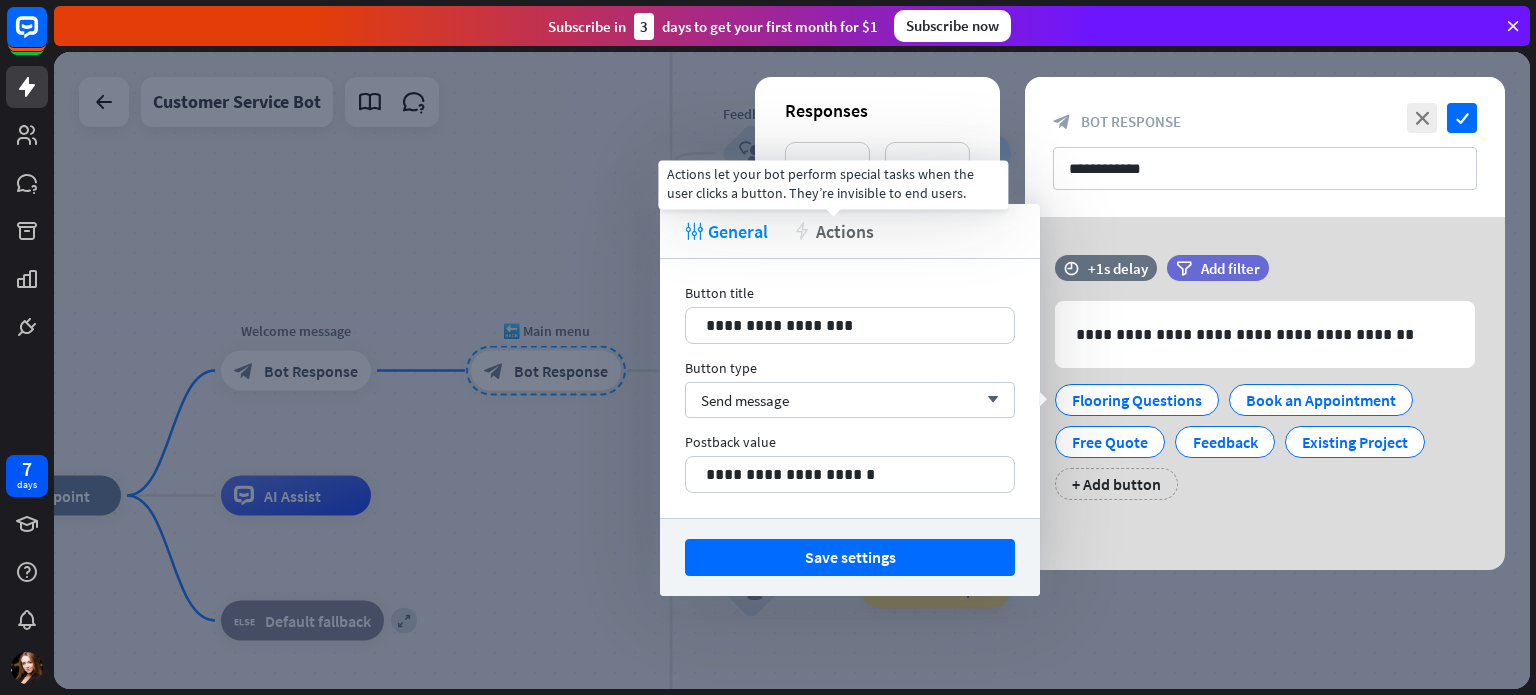 click on "Actions" at bounding box center (845, 231) 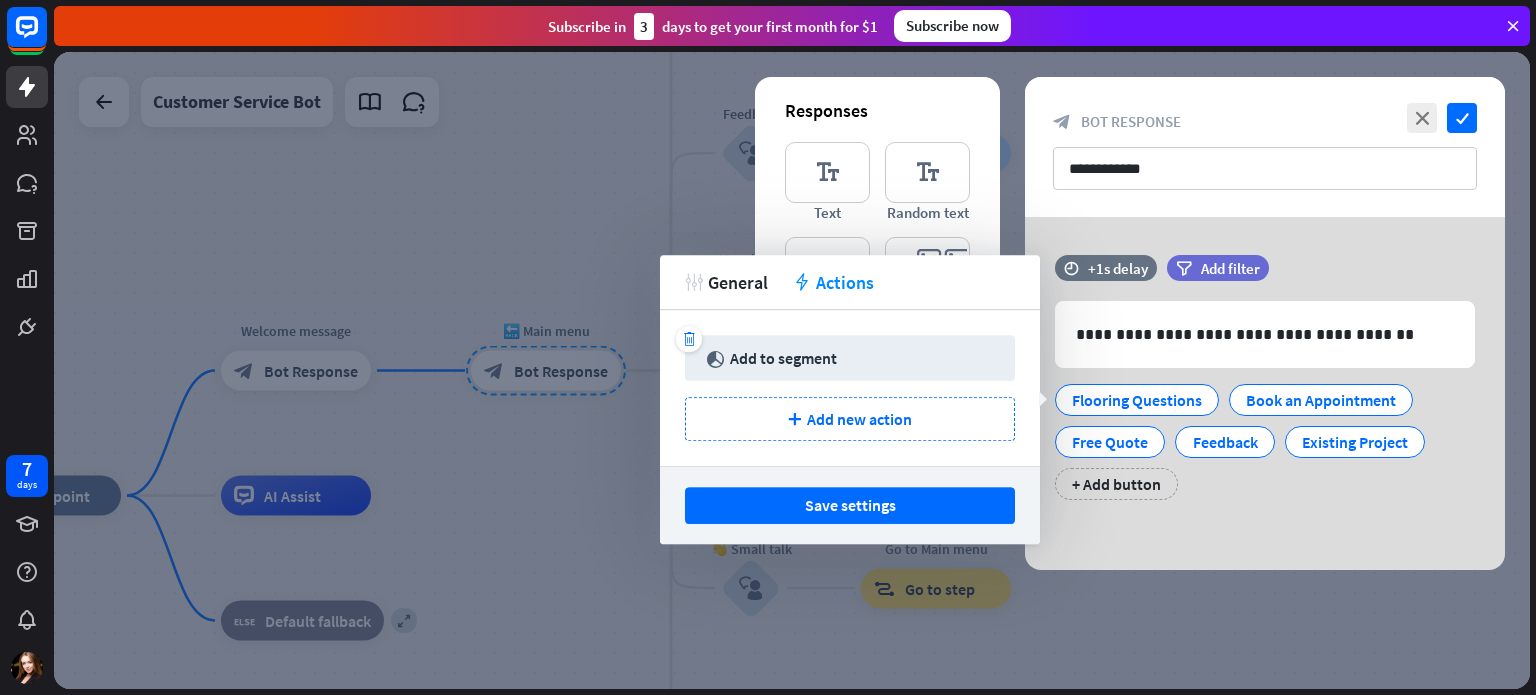 click on "Add to segment" at bounding box center [783, 358] 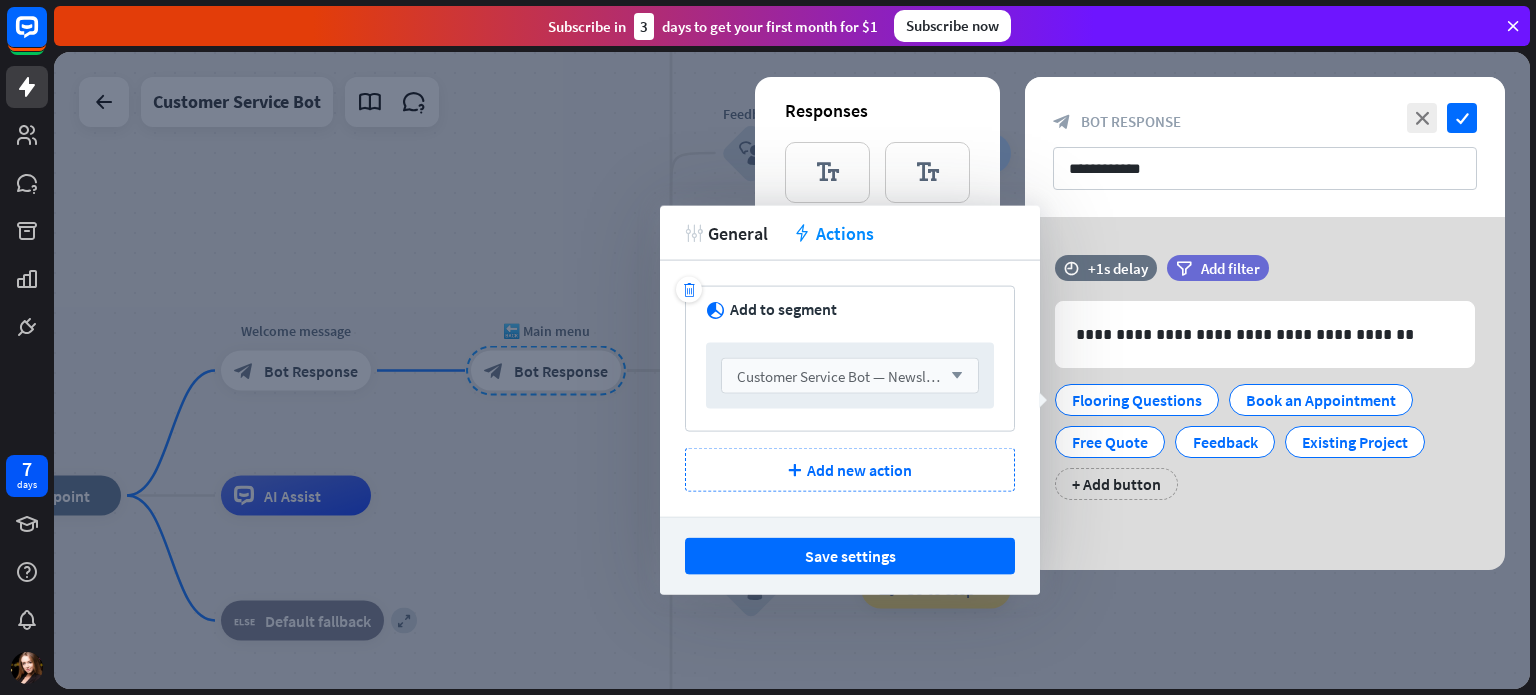 click on "Customer Service Bot — Newsletter" at bounding box center [846, 375] 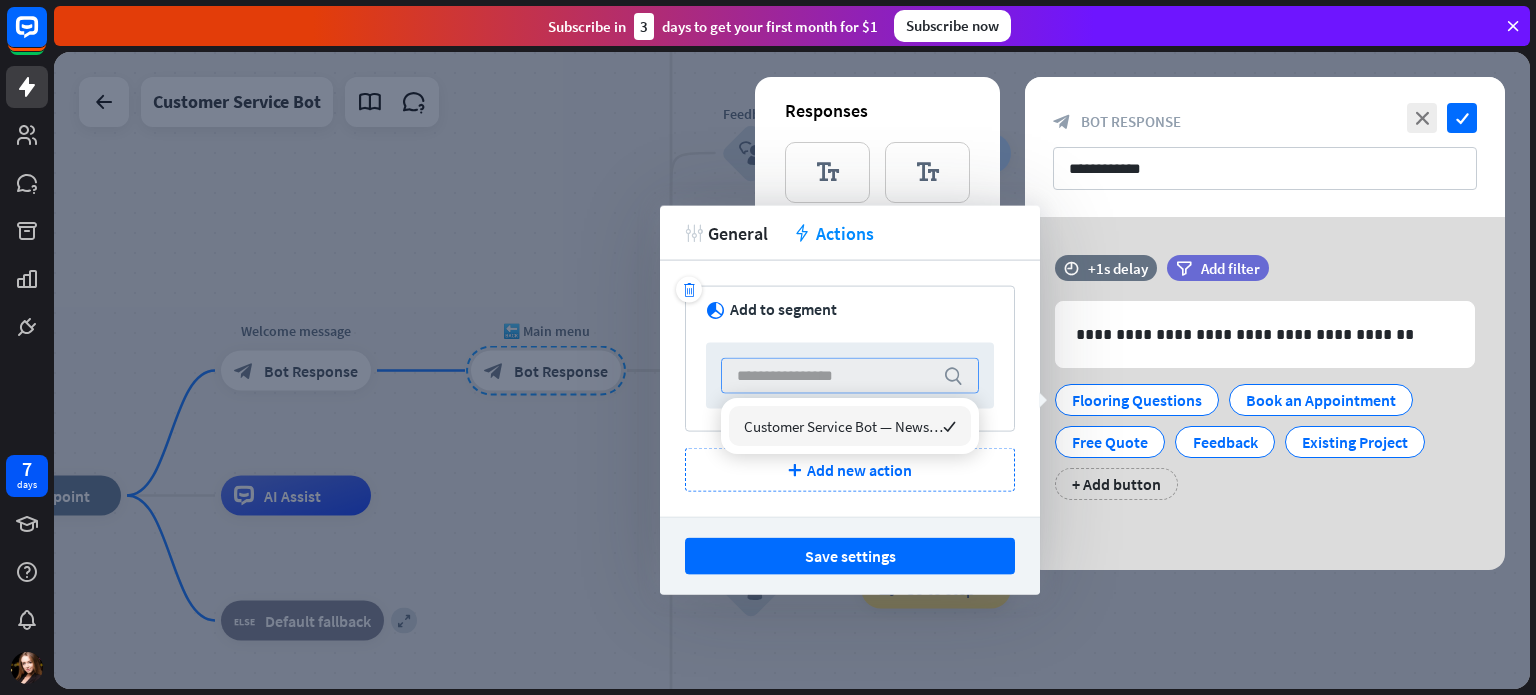 click on "Customer Service Bot — Newsletter" at bounding box center (843, 426) 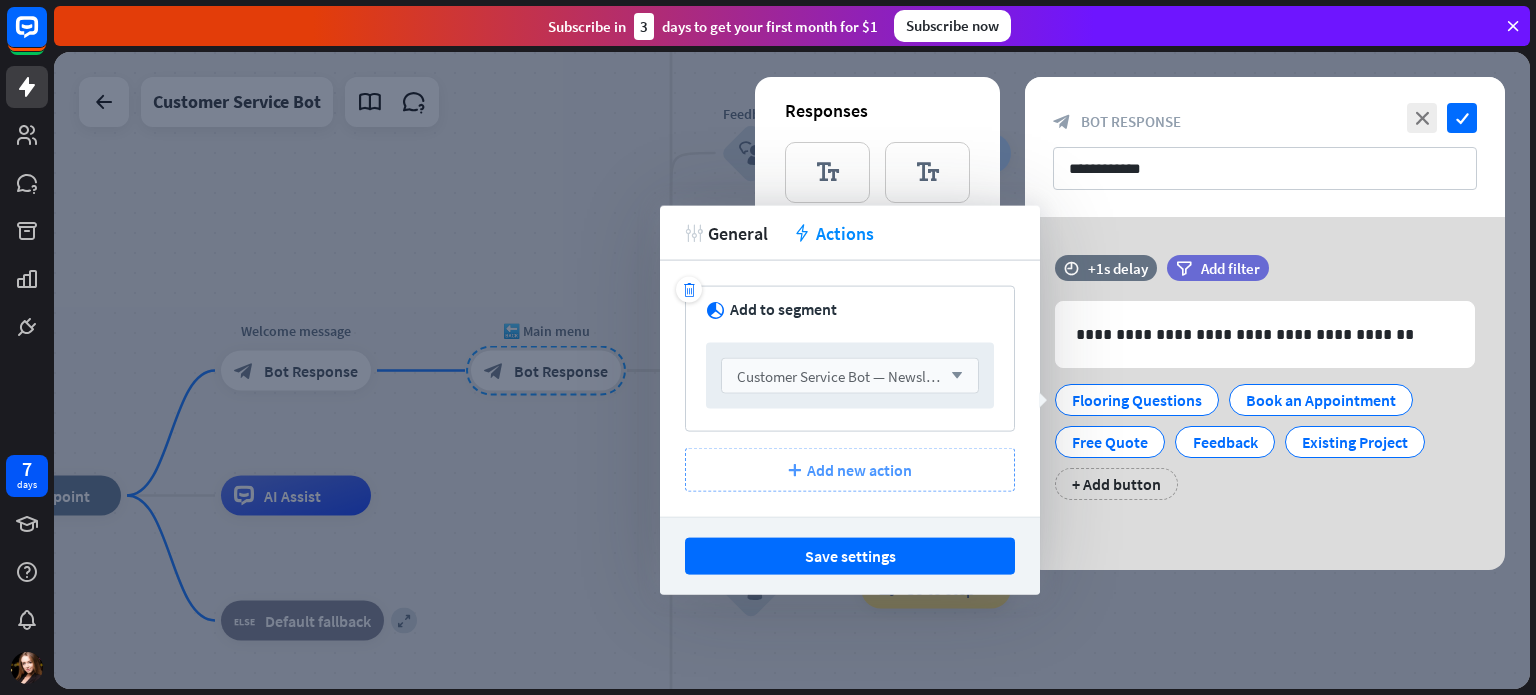 click on "Add new action" at bounding box center [859, 470] 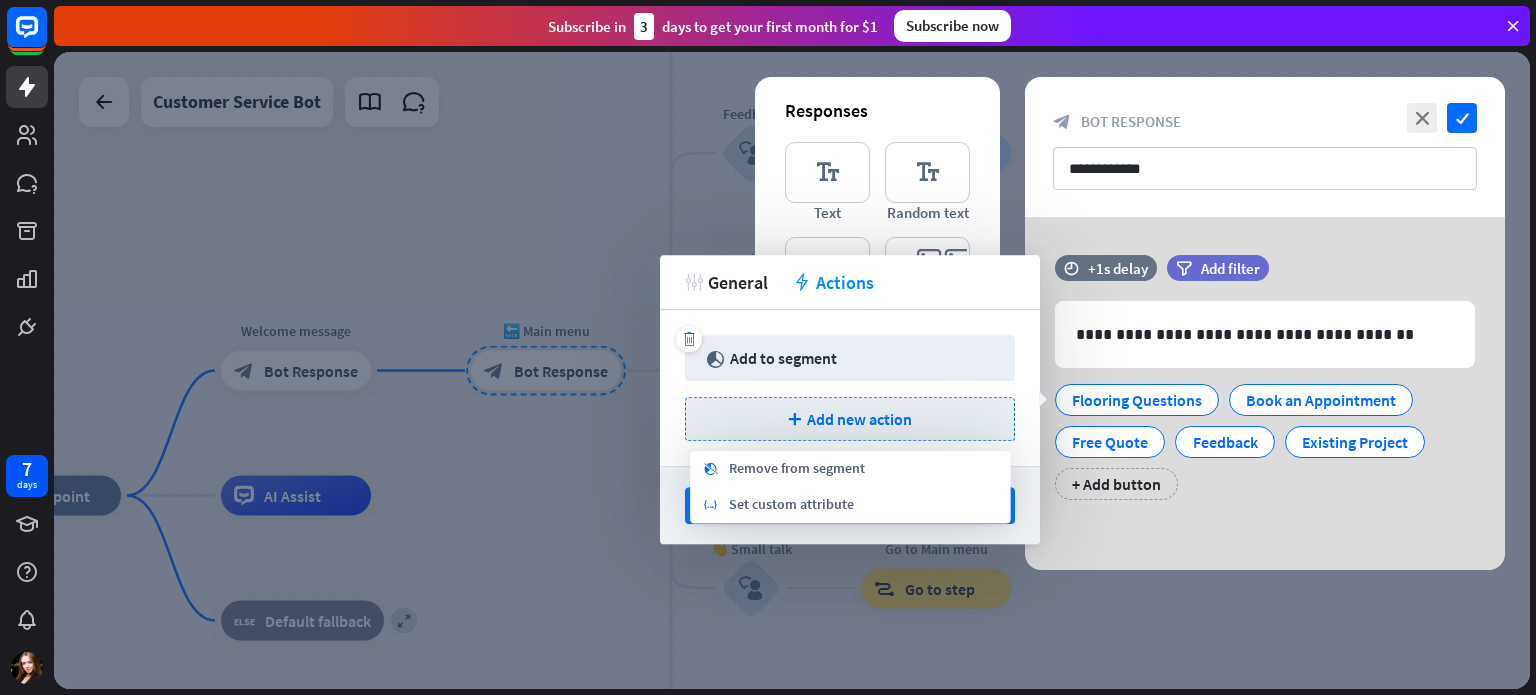 click on "trash   segment
Add to segment
plus
Add new action" at bounding box center [850, 388] 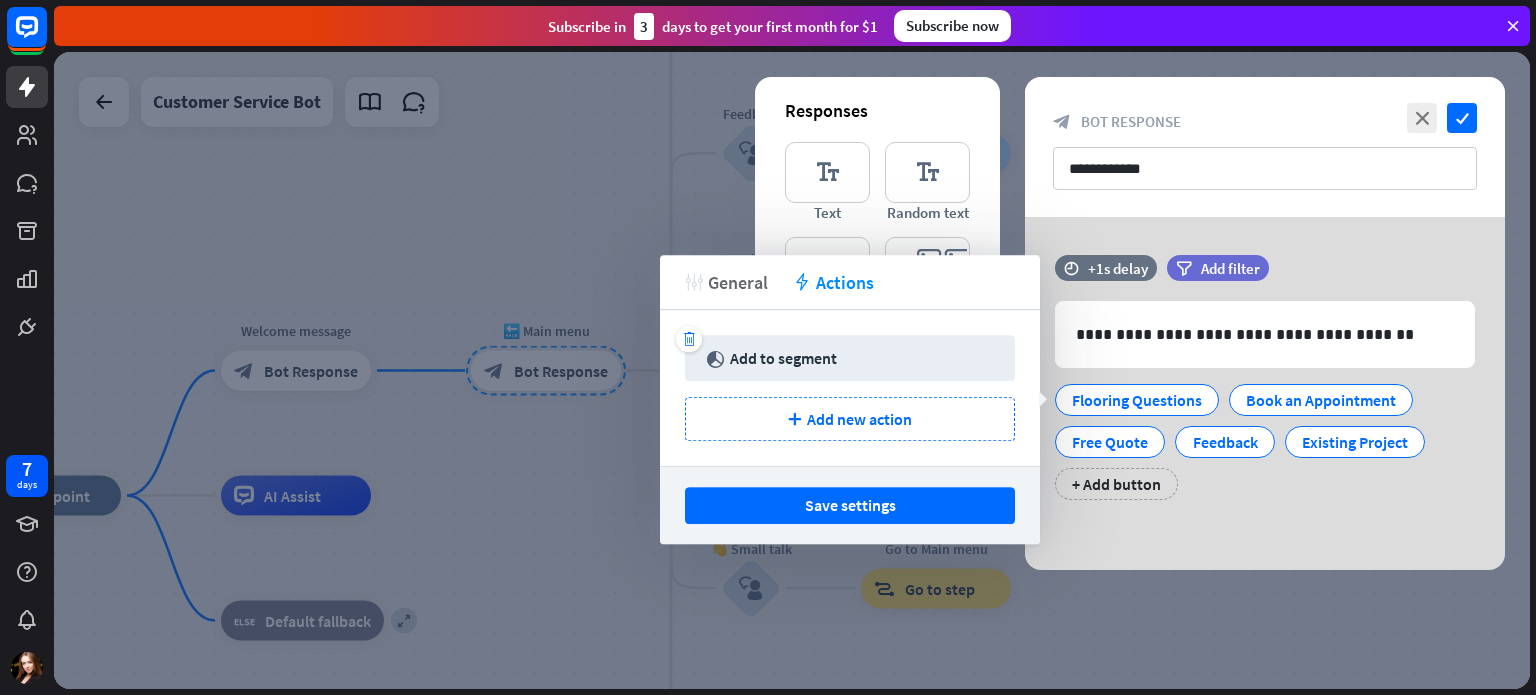 click on "General" at bounding box center [738, 282] 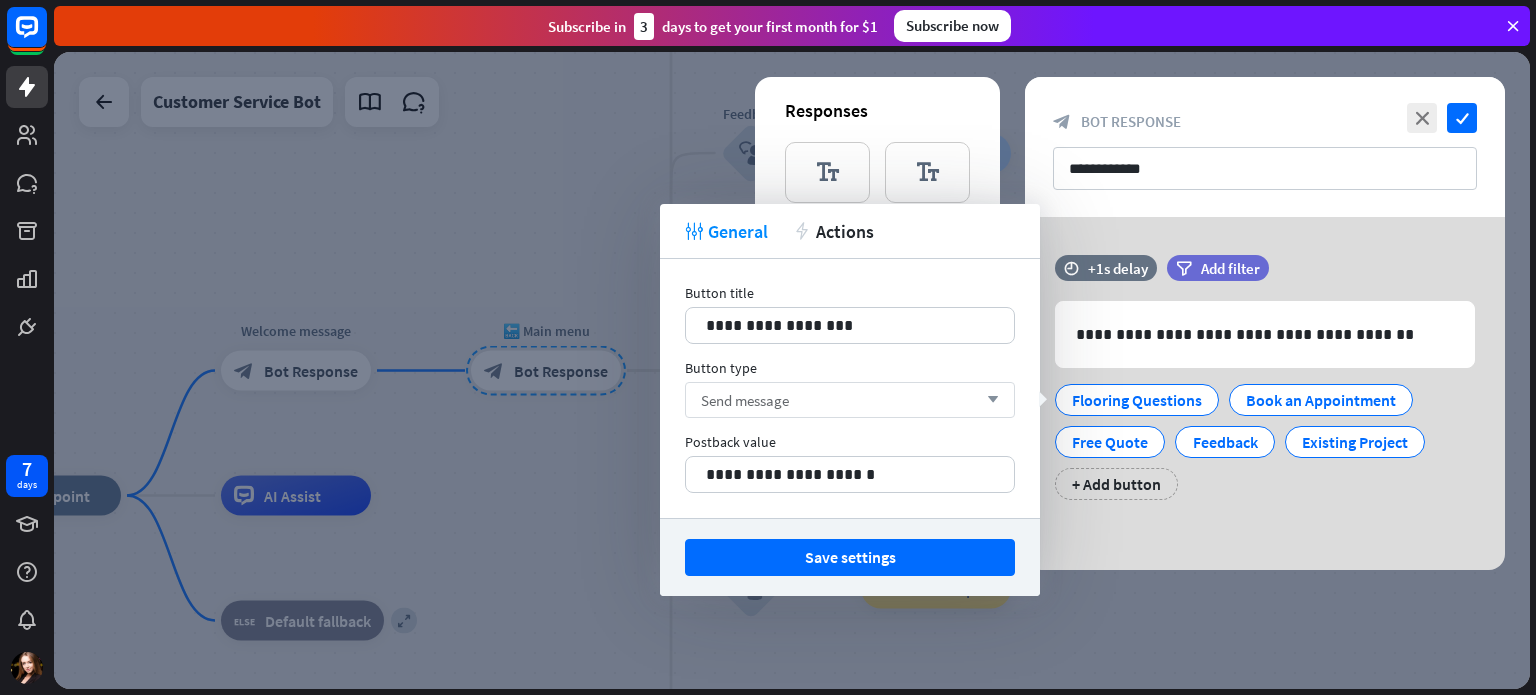 click on "Send message
arrow_down" at bounding box center [850, 400] 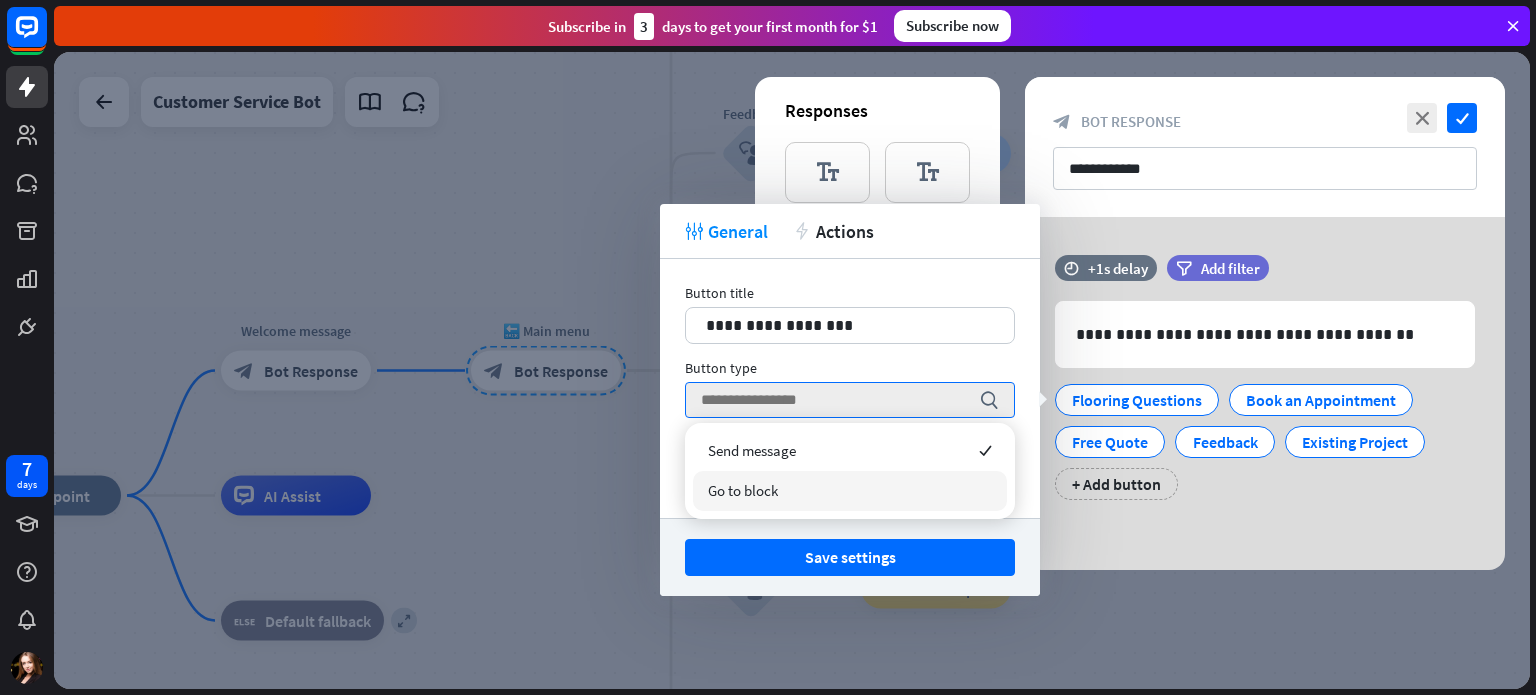 click on "Go to block" at bounding box center [850, 491] 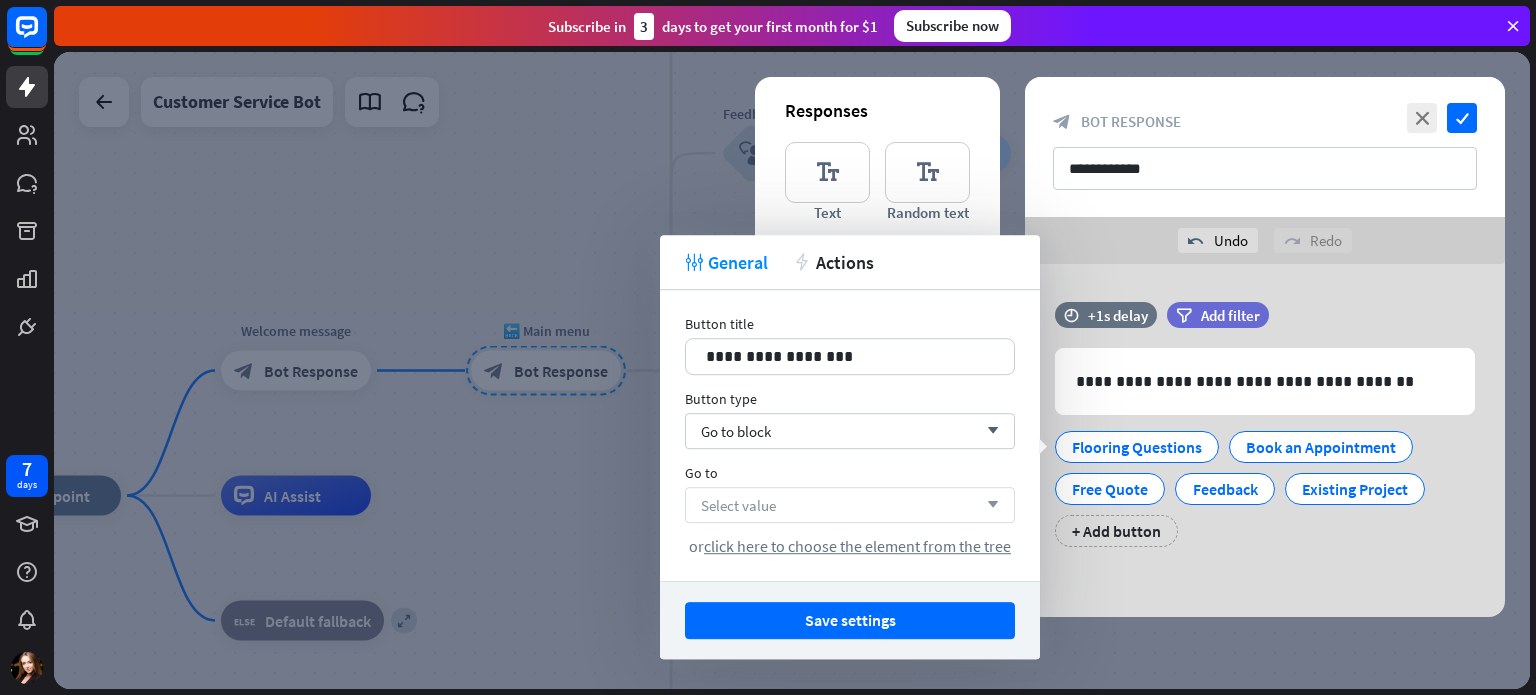 click on "Select value
arrow_down" at bounding box center (850, 505) 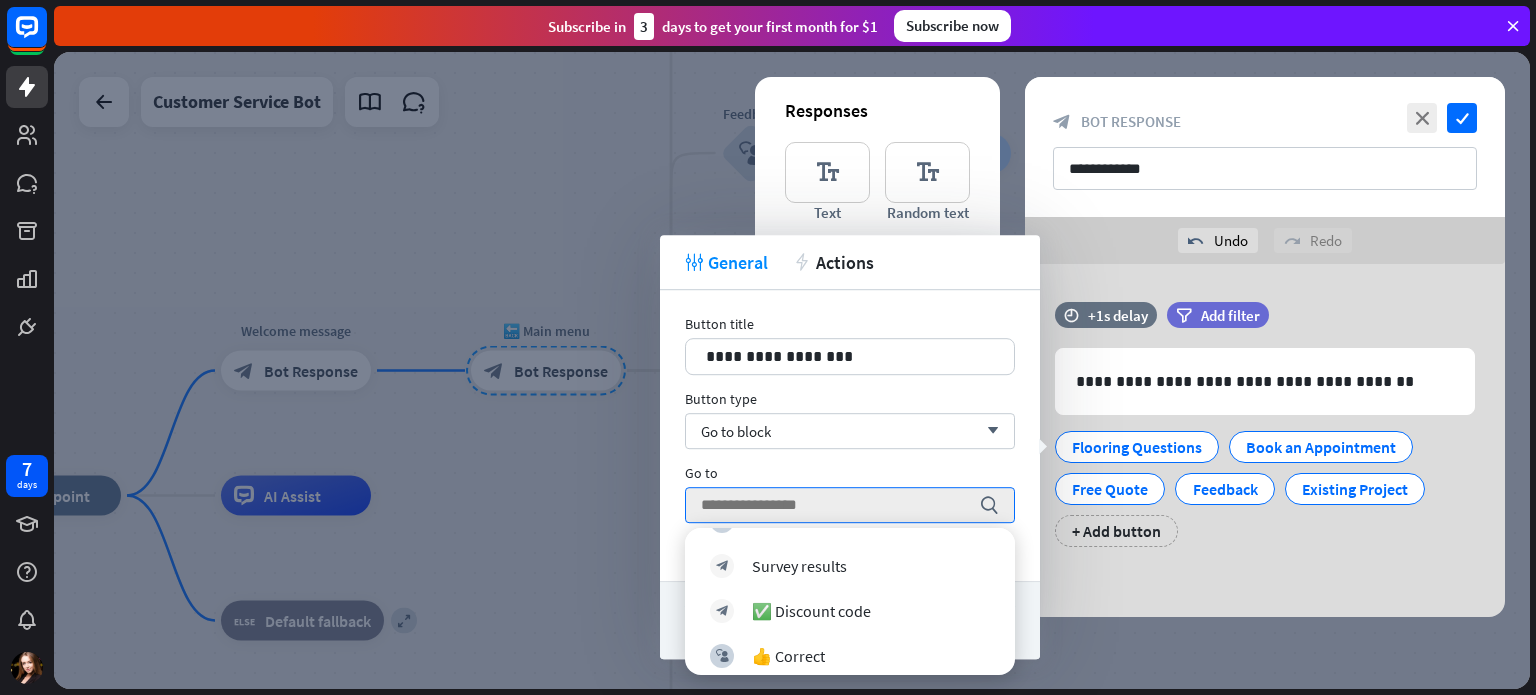 scroll, scrollTop: 1156, scrollLeft: 0, axis: vertical 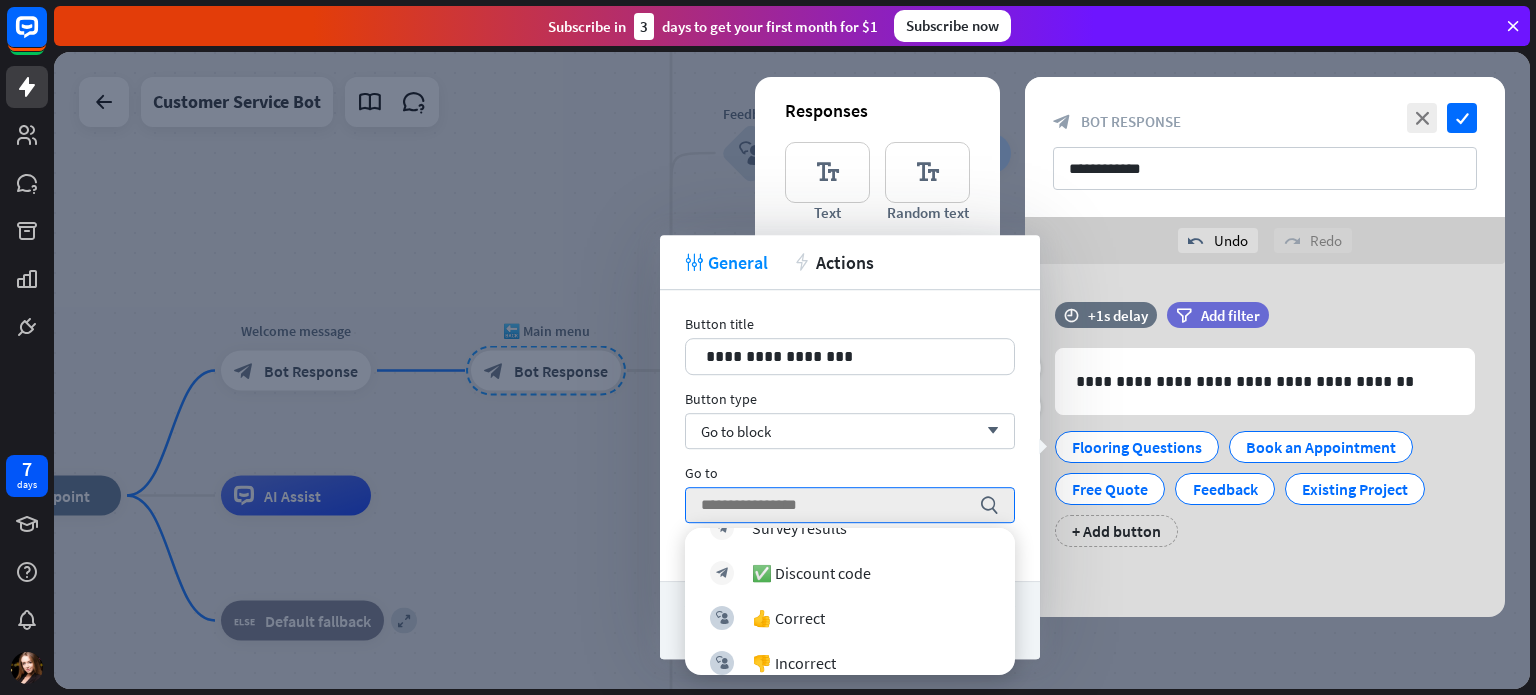 click on "**********" at bounding box center (1265, 434) 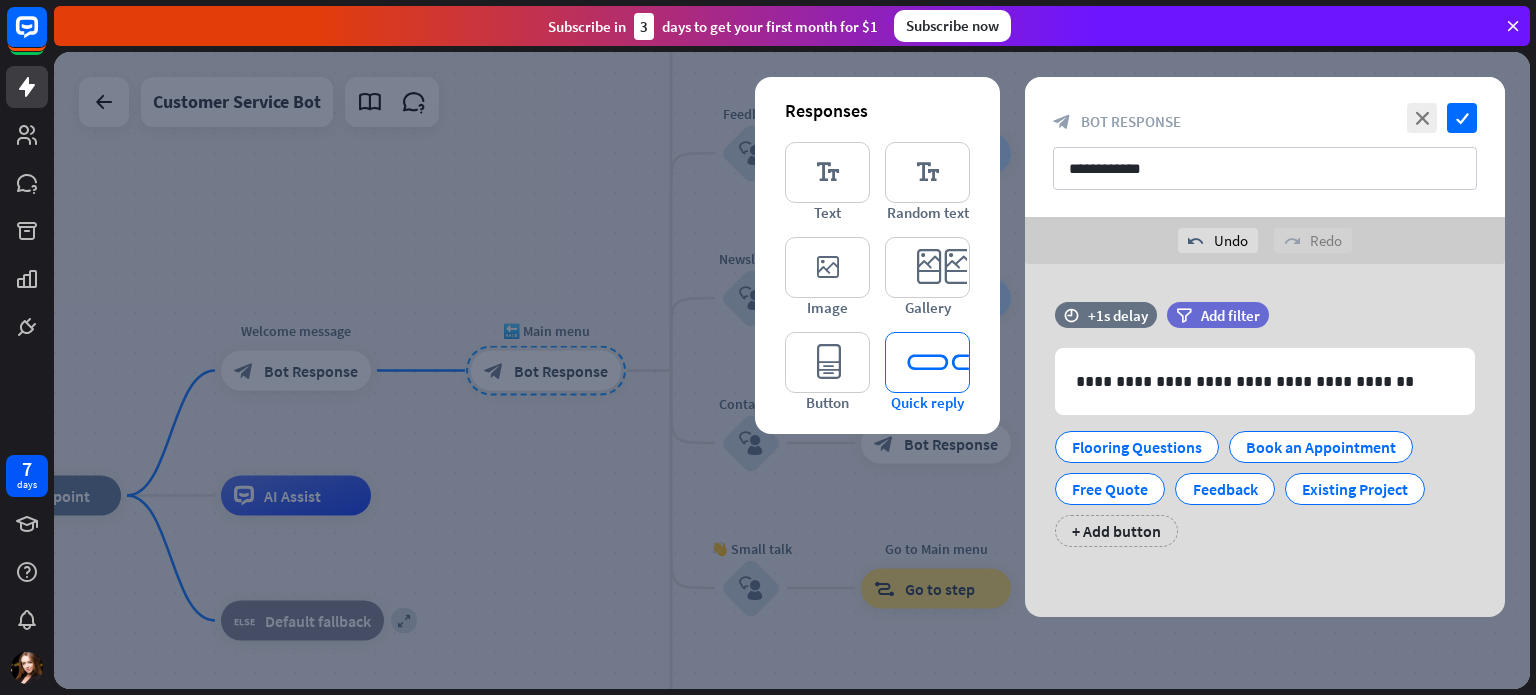 click on "editor_quick_replies" at bounding box center [927, 362] 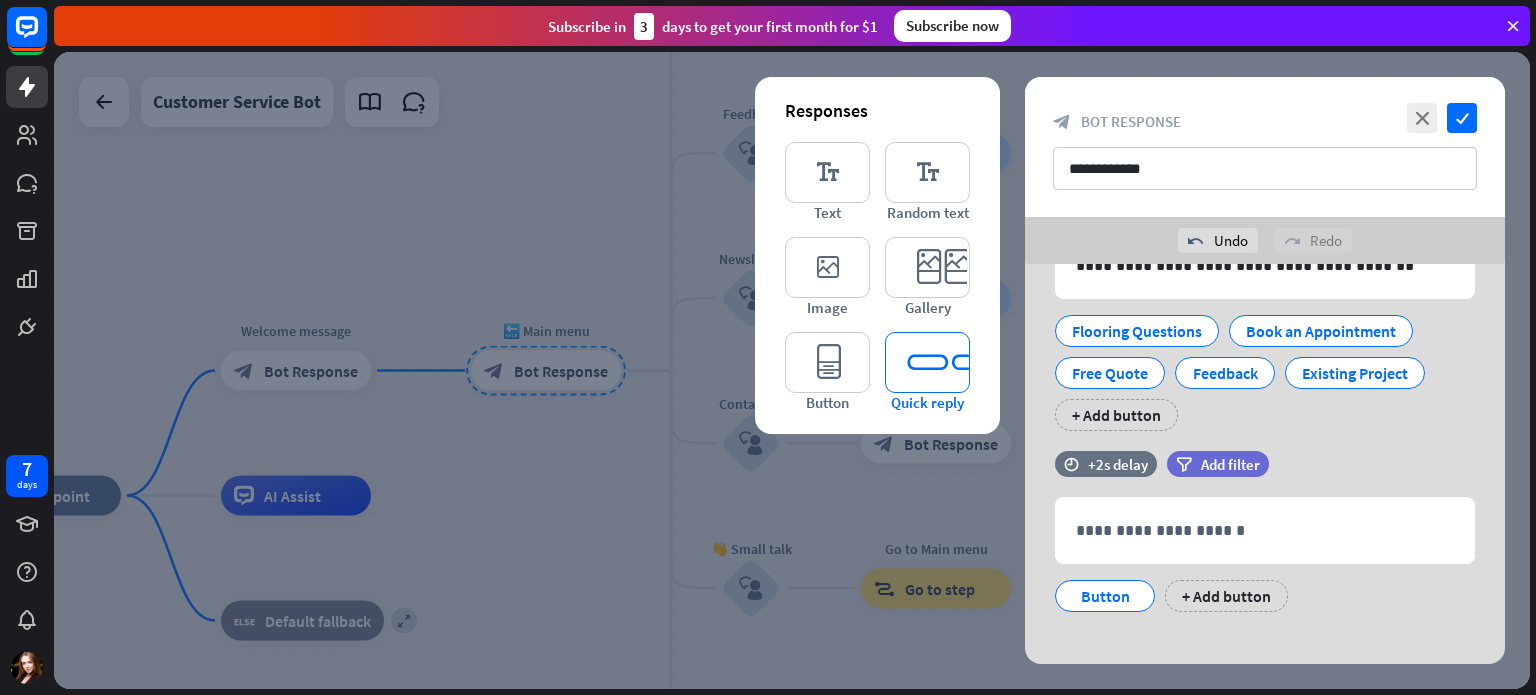scroll, scrollTop: 132, scrollLeft: 0, axis: vertical 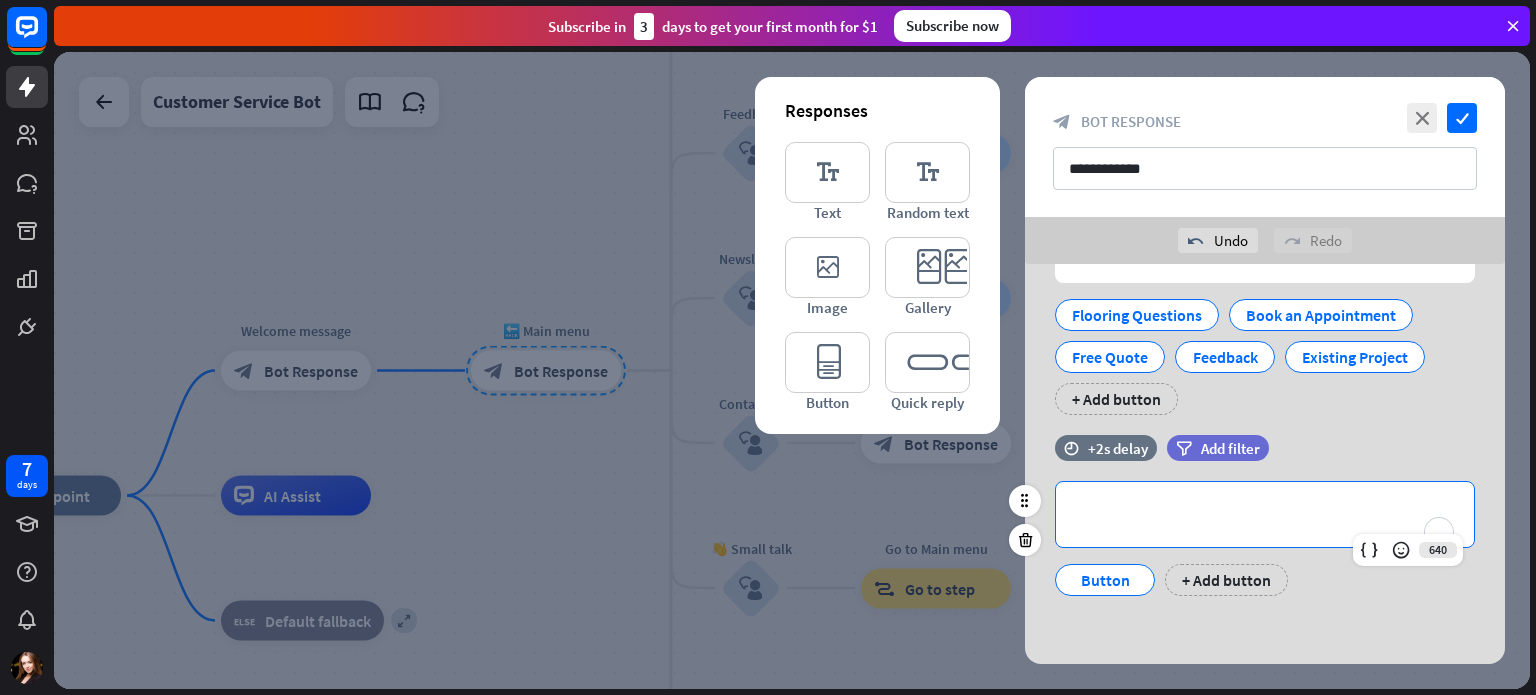 click on "**********" at bounding box center [1265, 514] 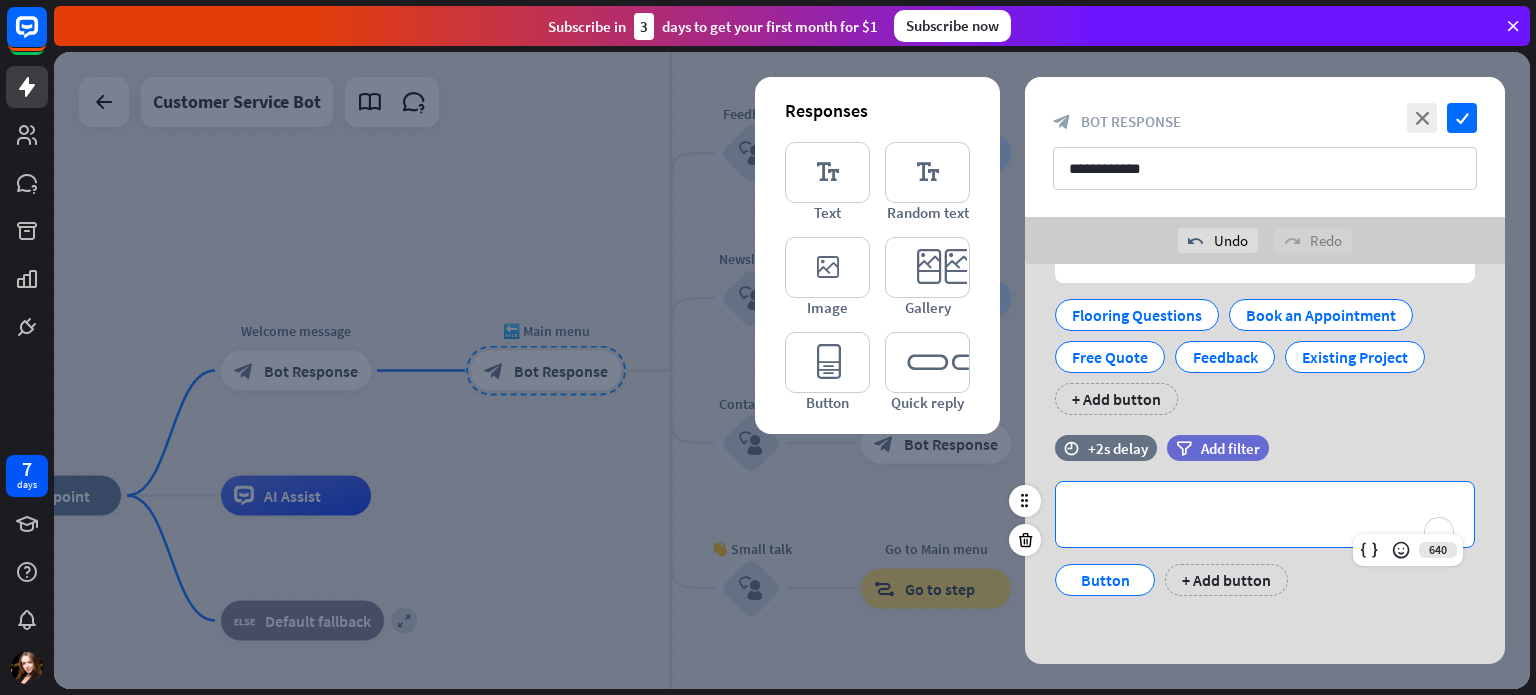click on "**********" at bounding box center [1265, 514] 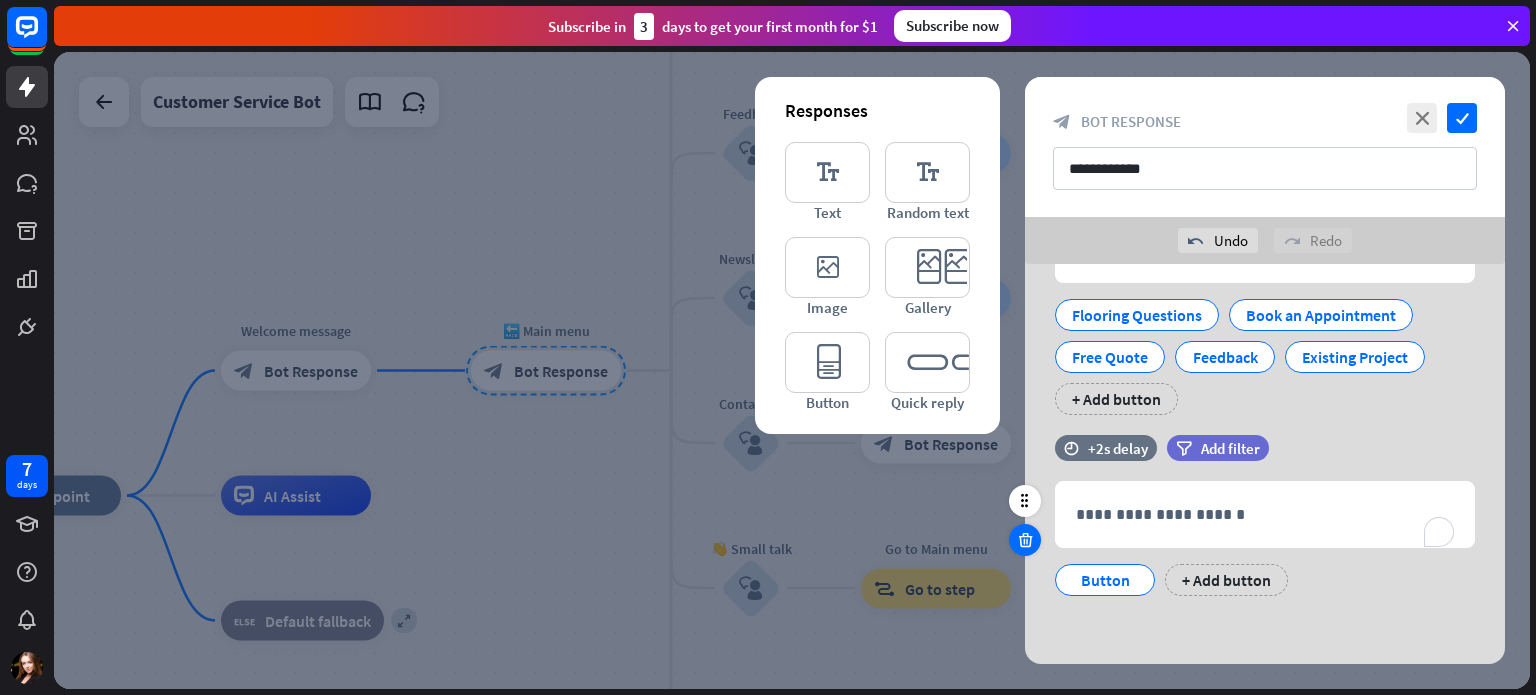 click at bounding box center [1025, 540] 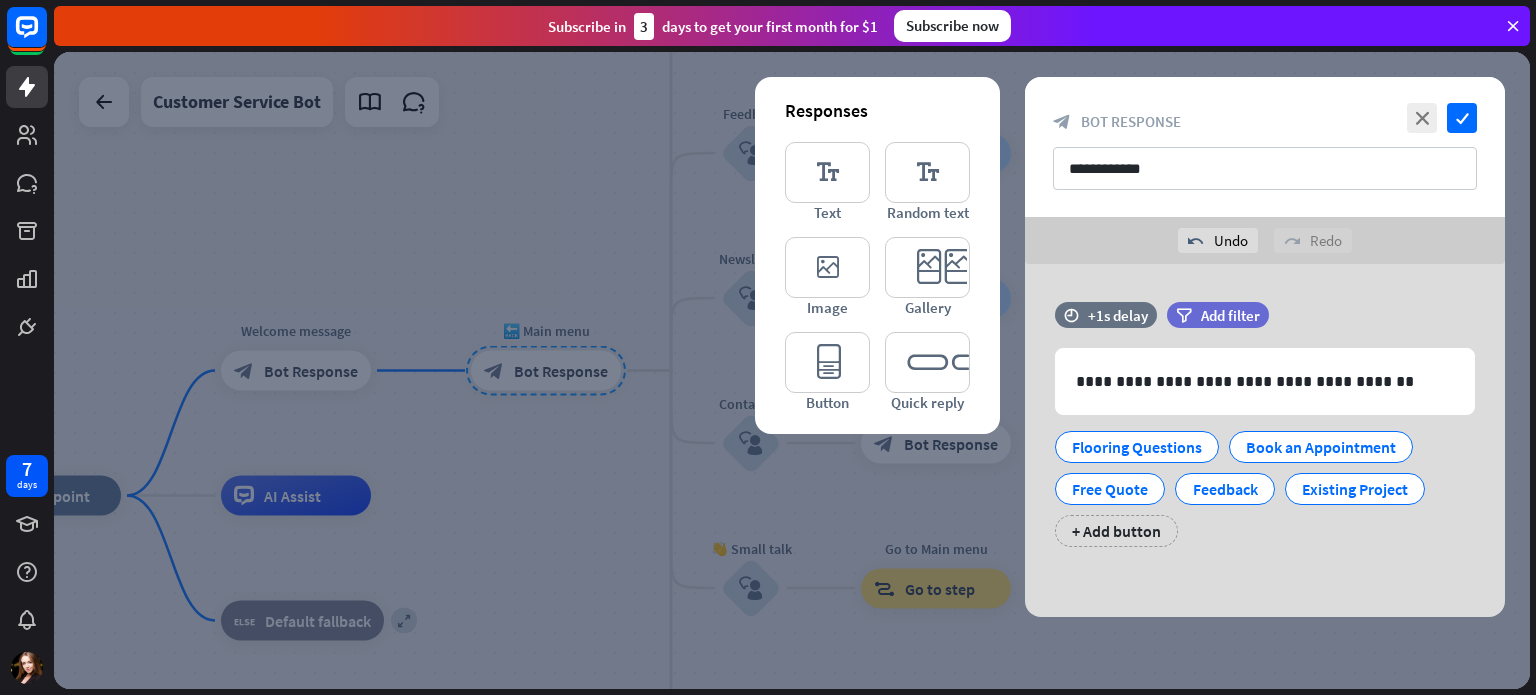 scroll, scrollTop: 0, scrollLeft: 0, axis: both 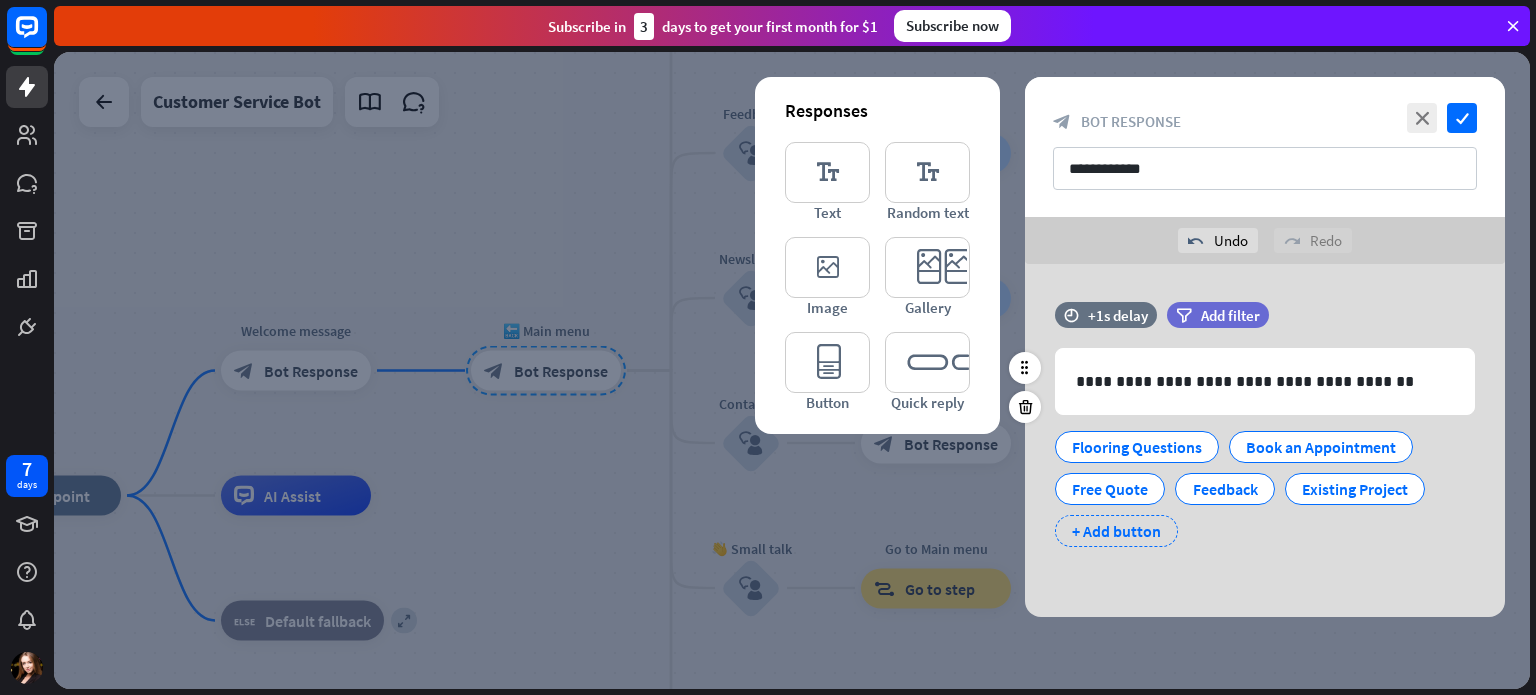 click on "+ Add button" at bounding box center [1116, 531] 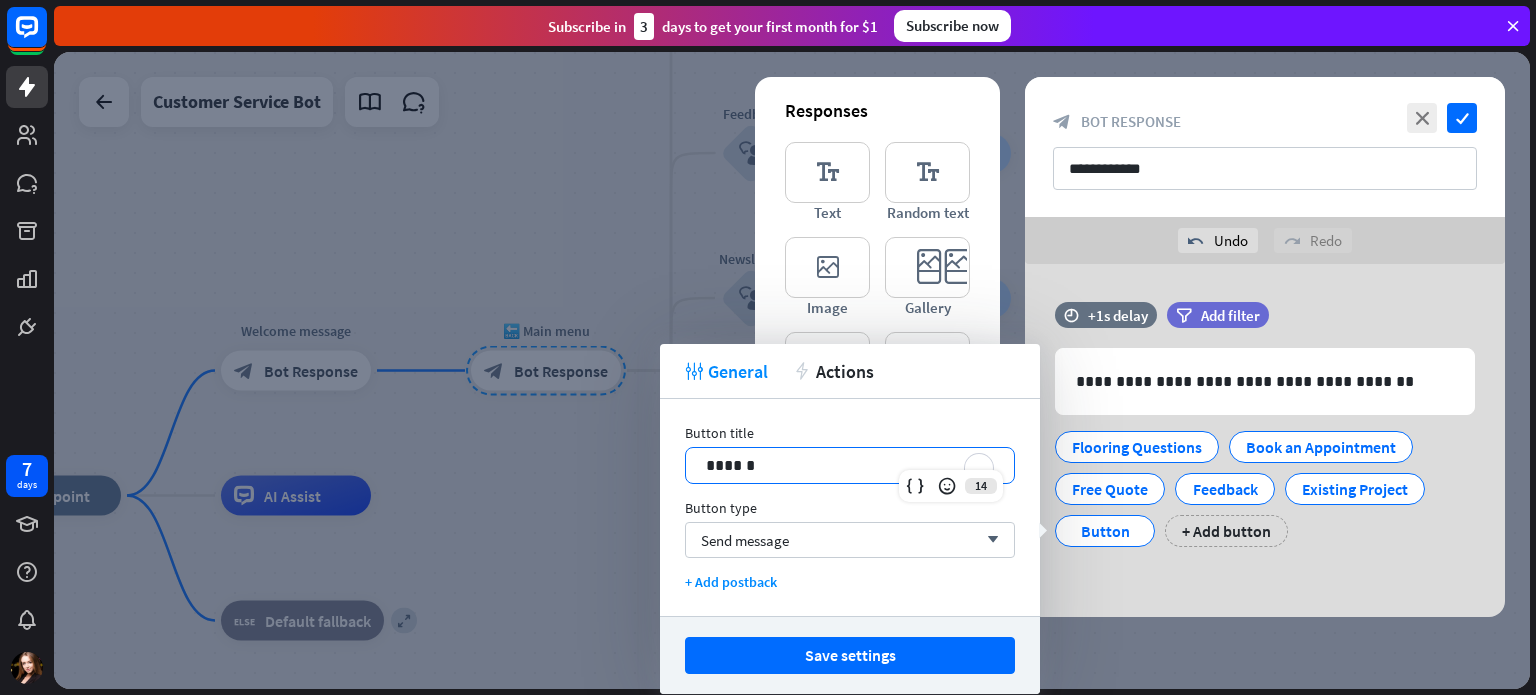 click on "******" at bounding box center (850, 465) 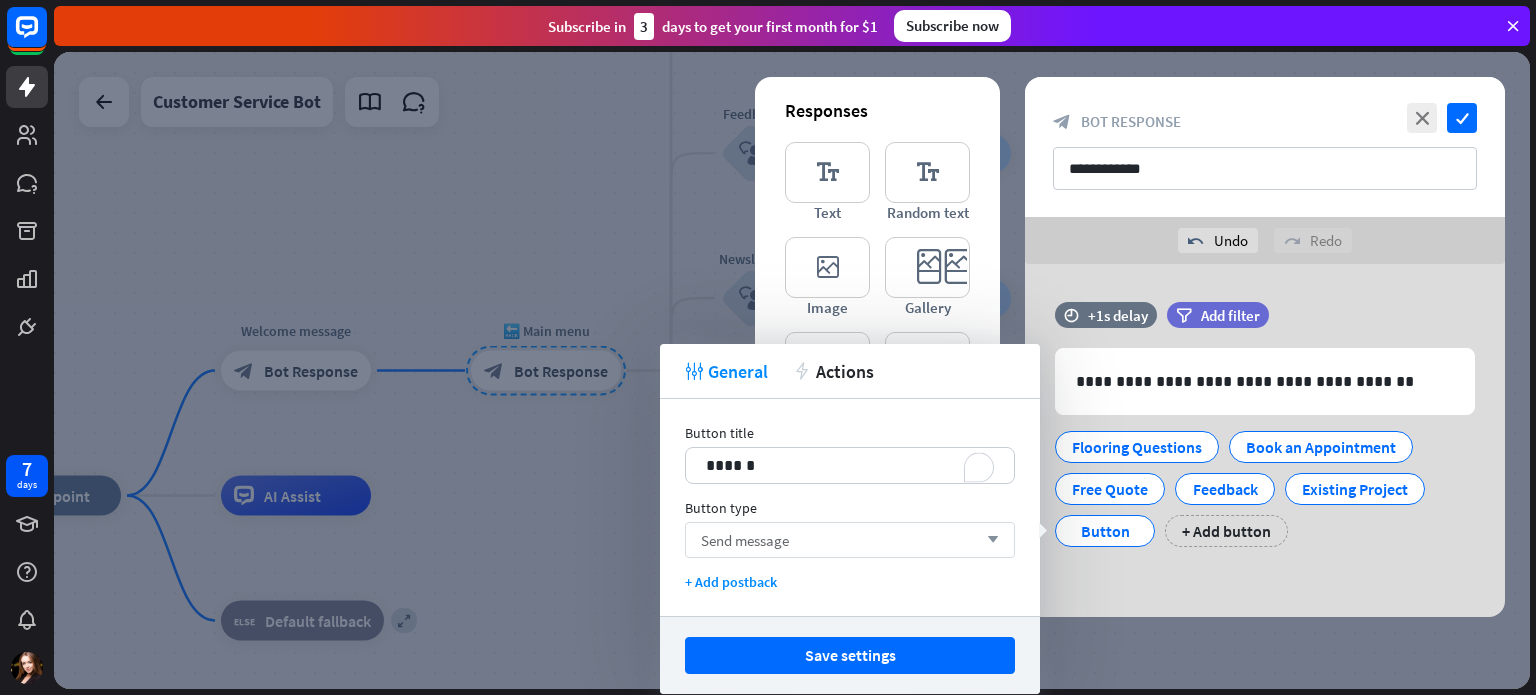 click on "Send message
arrow_down" at bounding box center [850, 540] 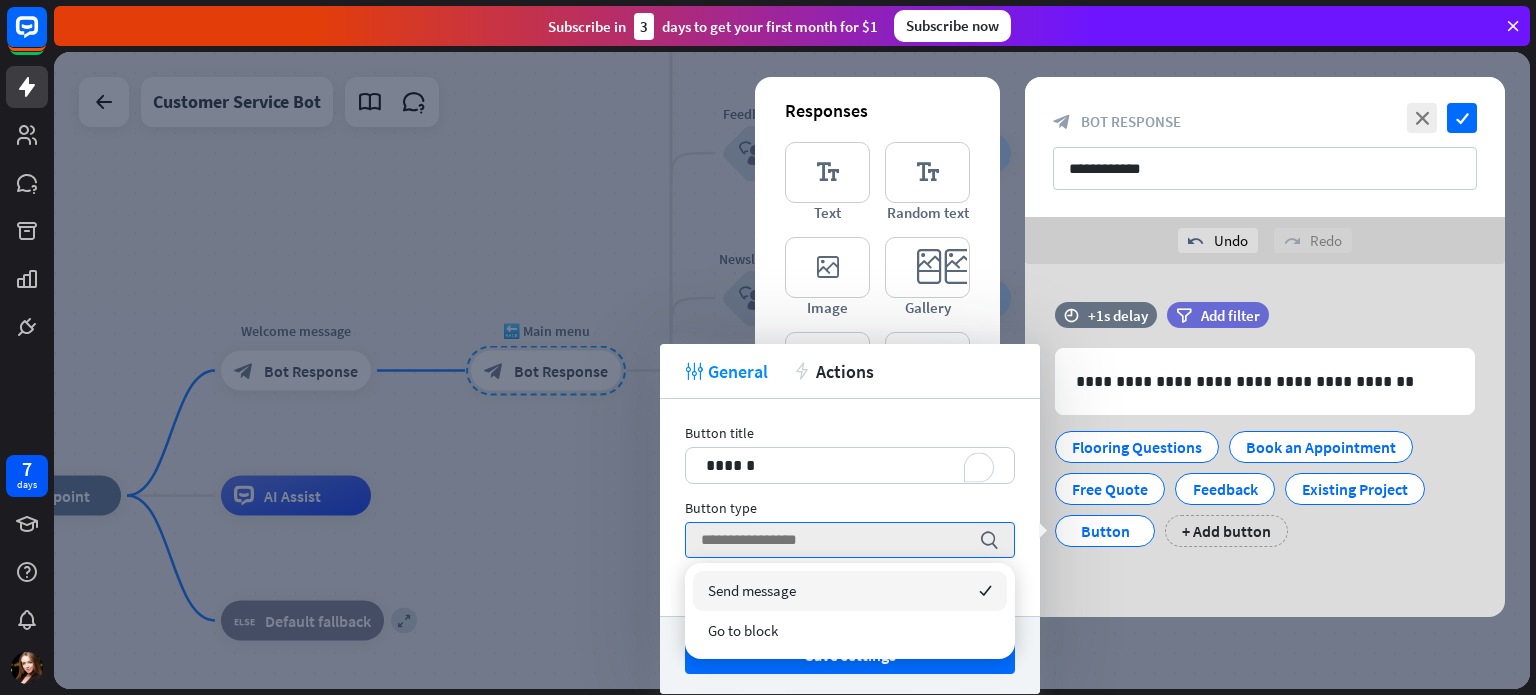 click on "Send message
checked" at bounding box center [850, 591] 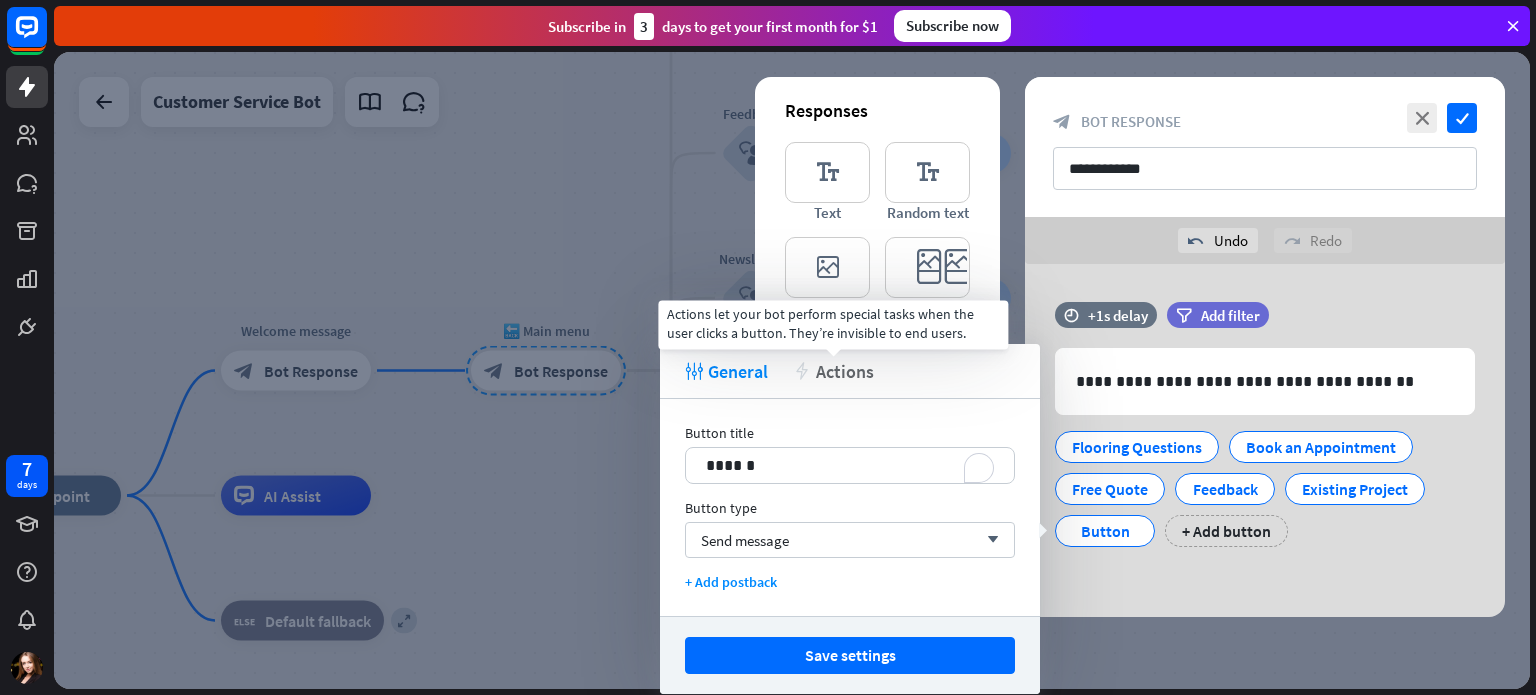click on "Actions" at bounding box center [845, 371] 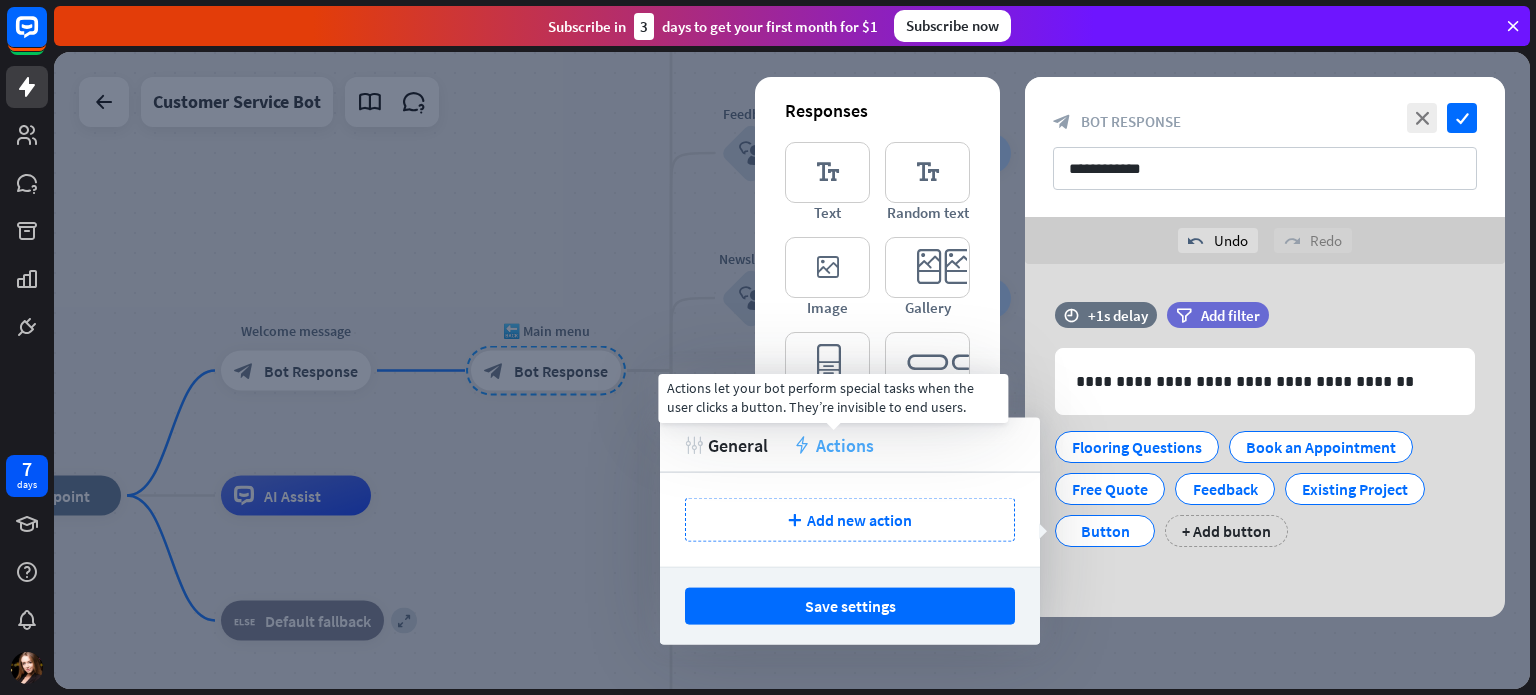 click on "Actions" at bounding box center [845, 444] 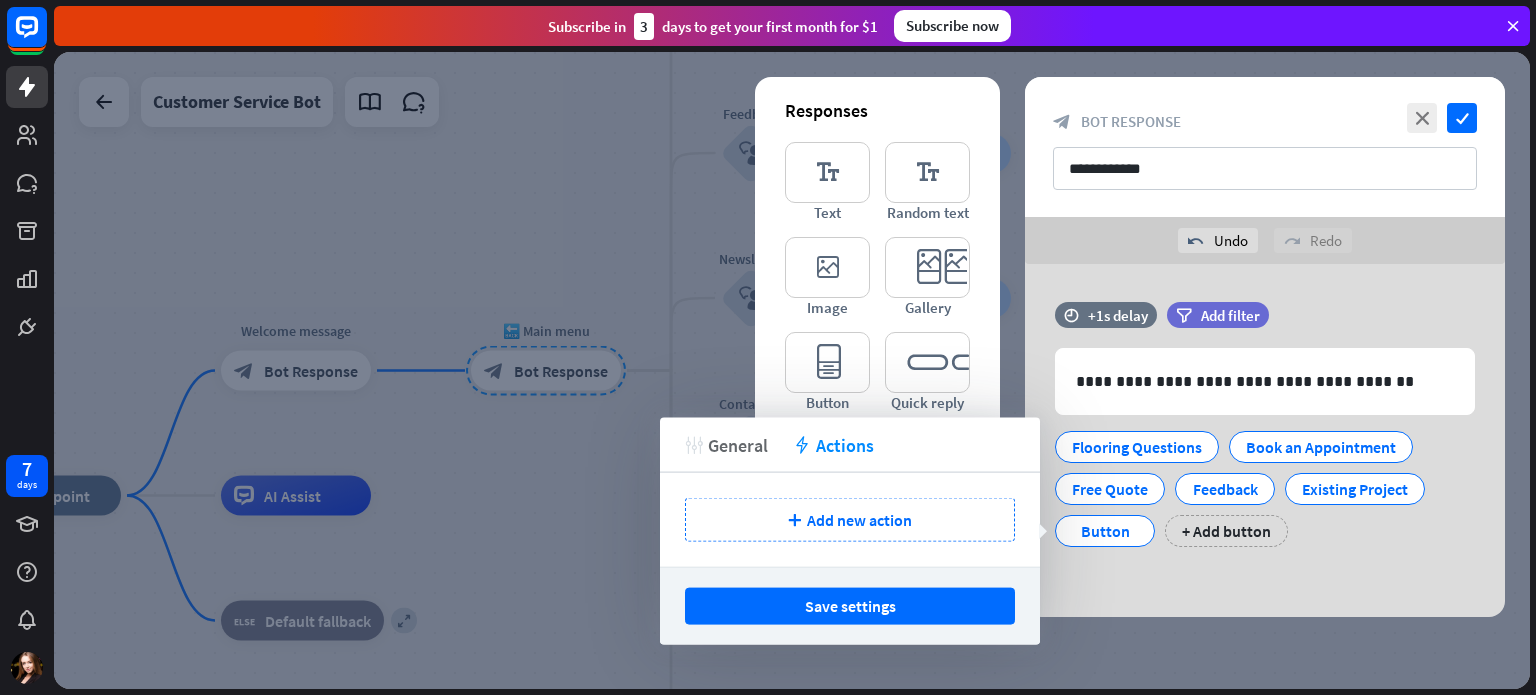 click on "General" at bounding box center (738, 444) 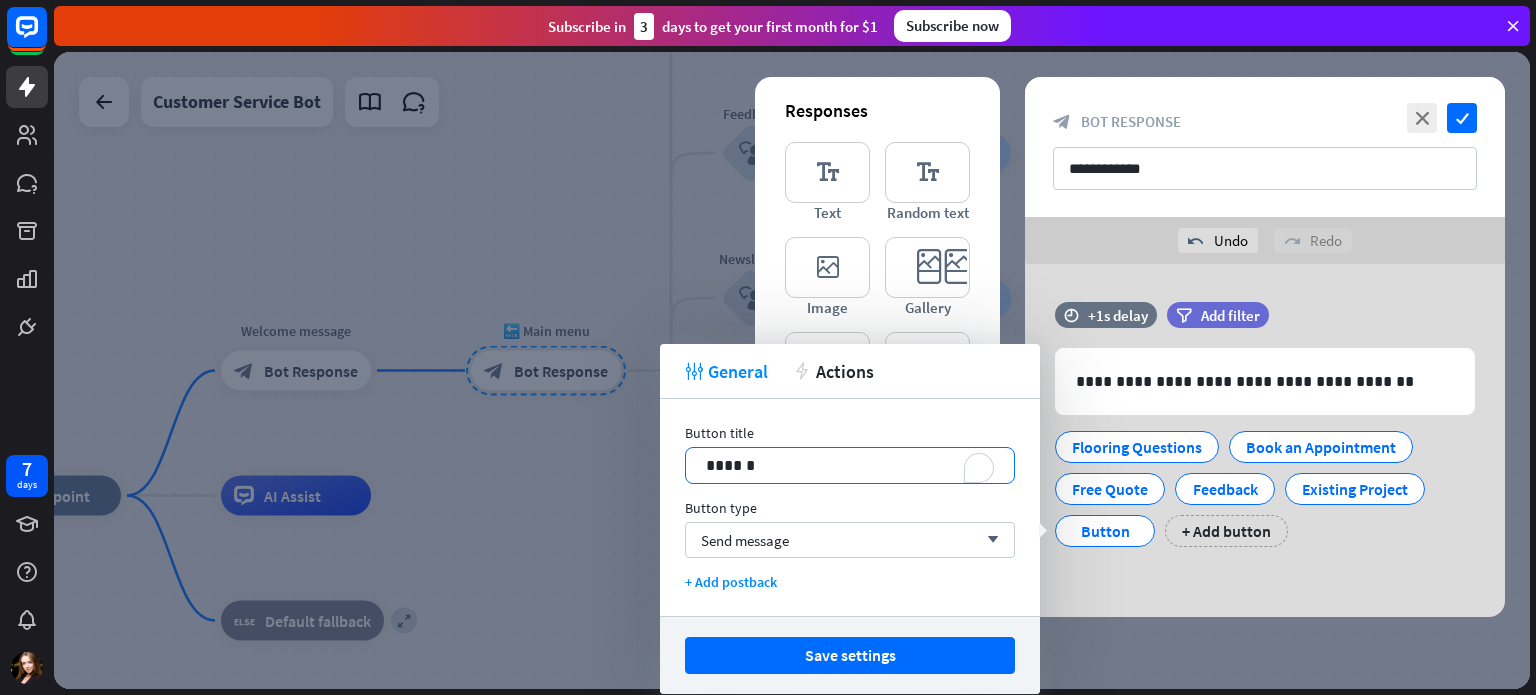 click on "******" at bounding box center (850, 465) 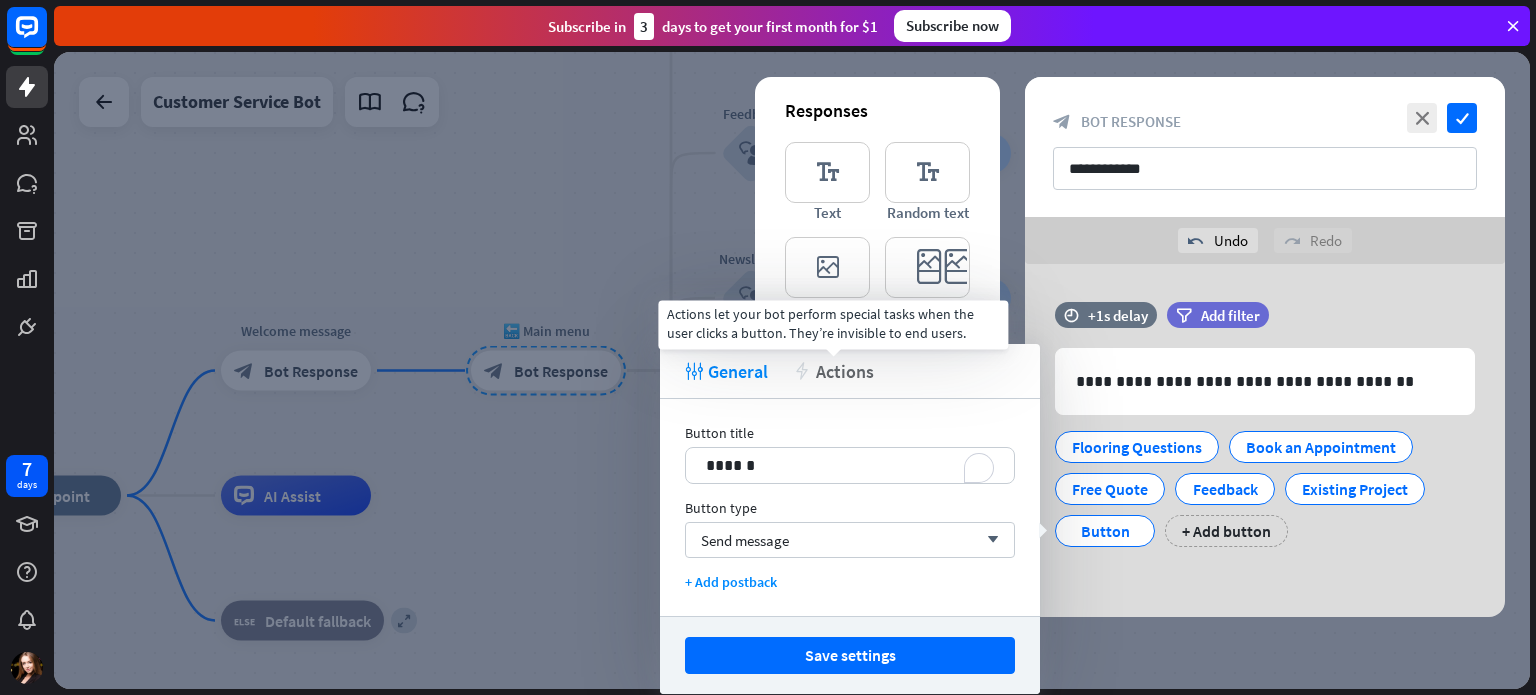click on "Actions" at bounding box center [845, 371] 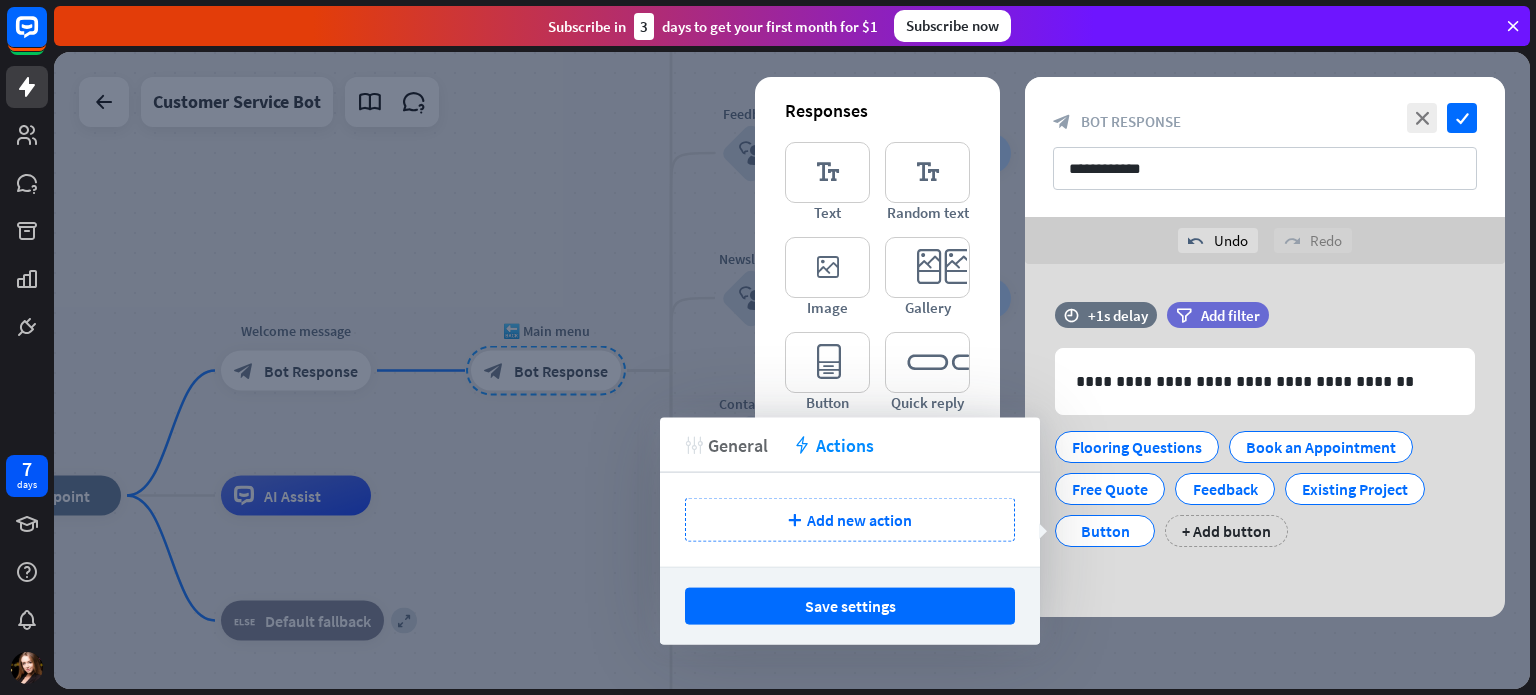 click on "General" at bounding box center [738, 444] 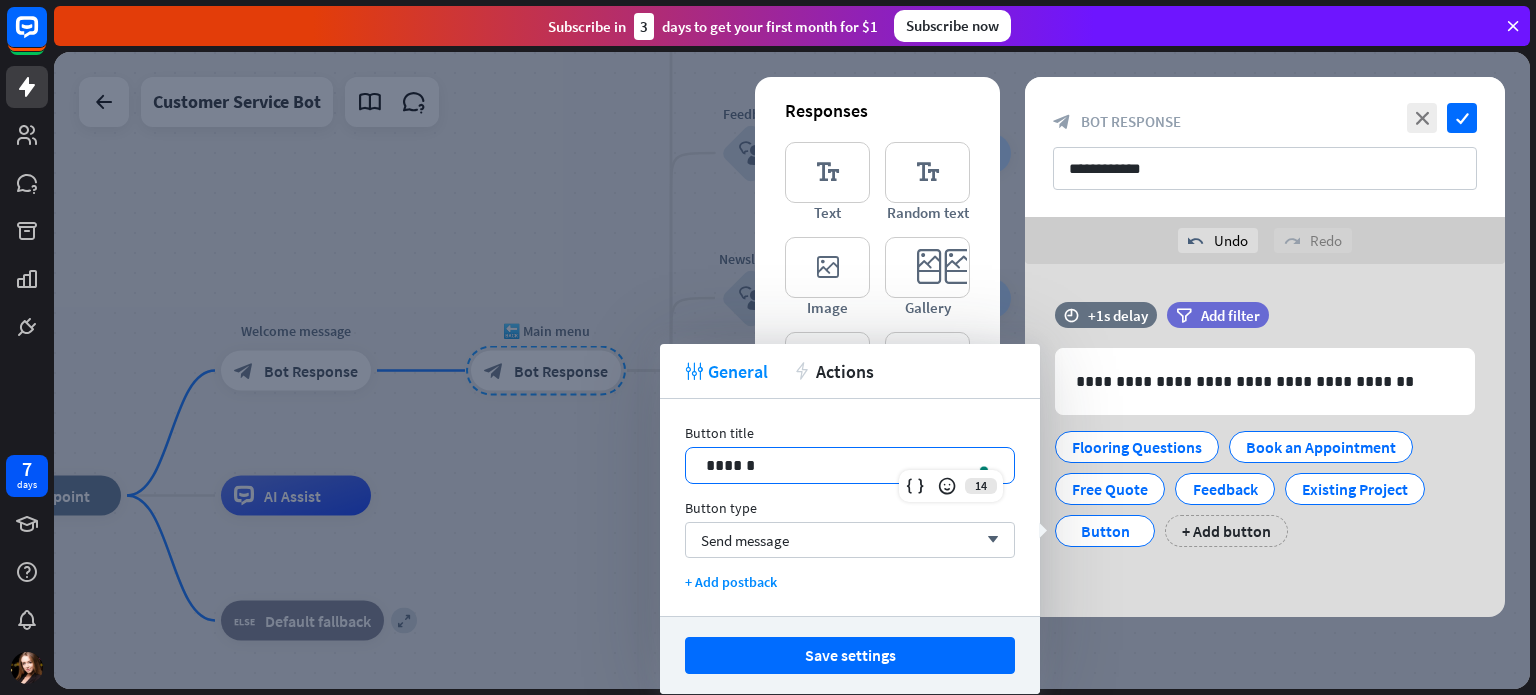 click on "******" at bounding box center (850, 465) 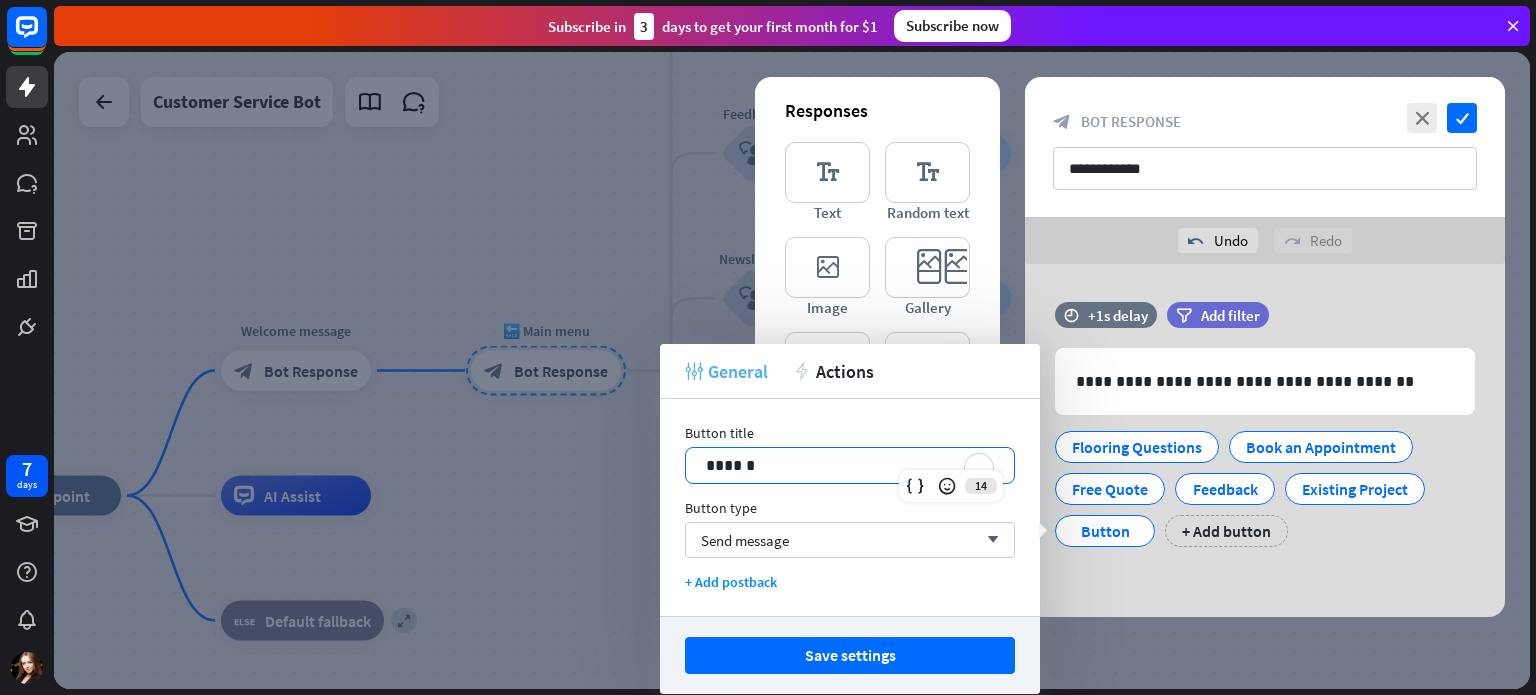 click on "General" at bounding box center [738, 371] 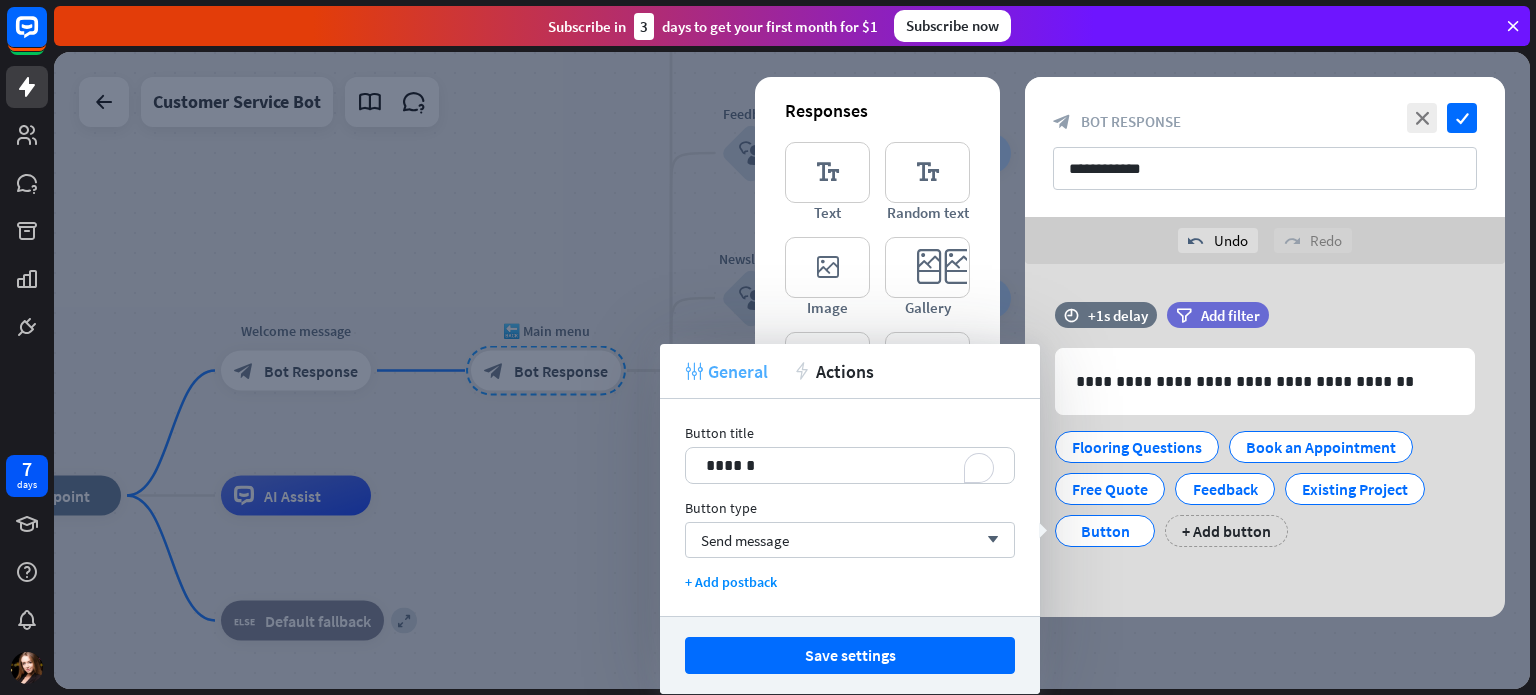 click on "General" at bounding box center [738, 371] 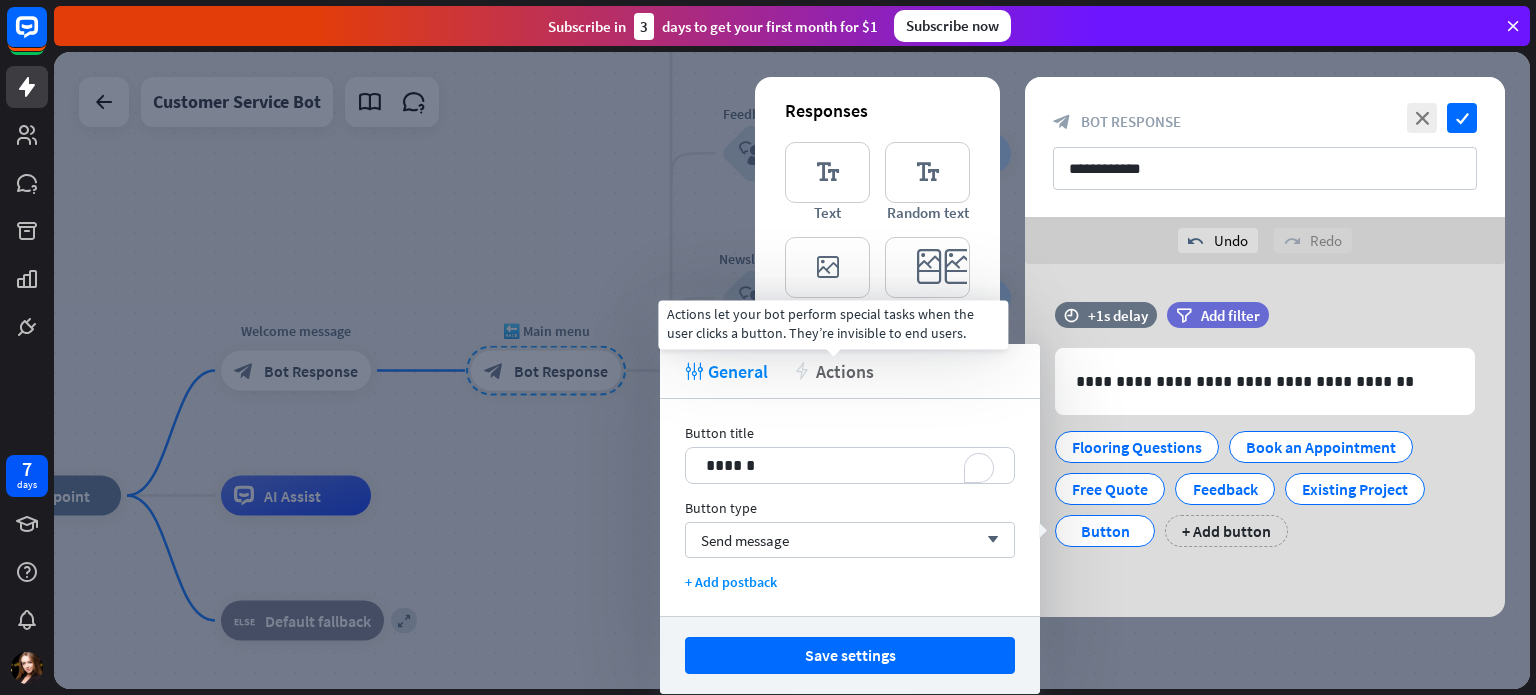 click on "Actions" at bounding box center [845, 371] 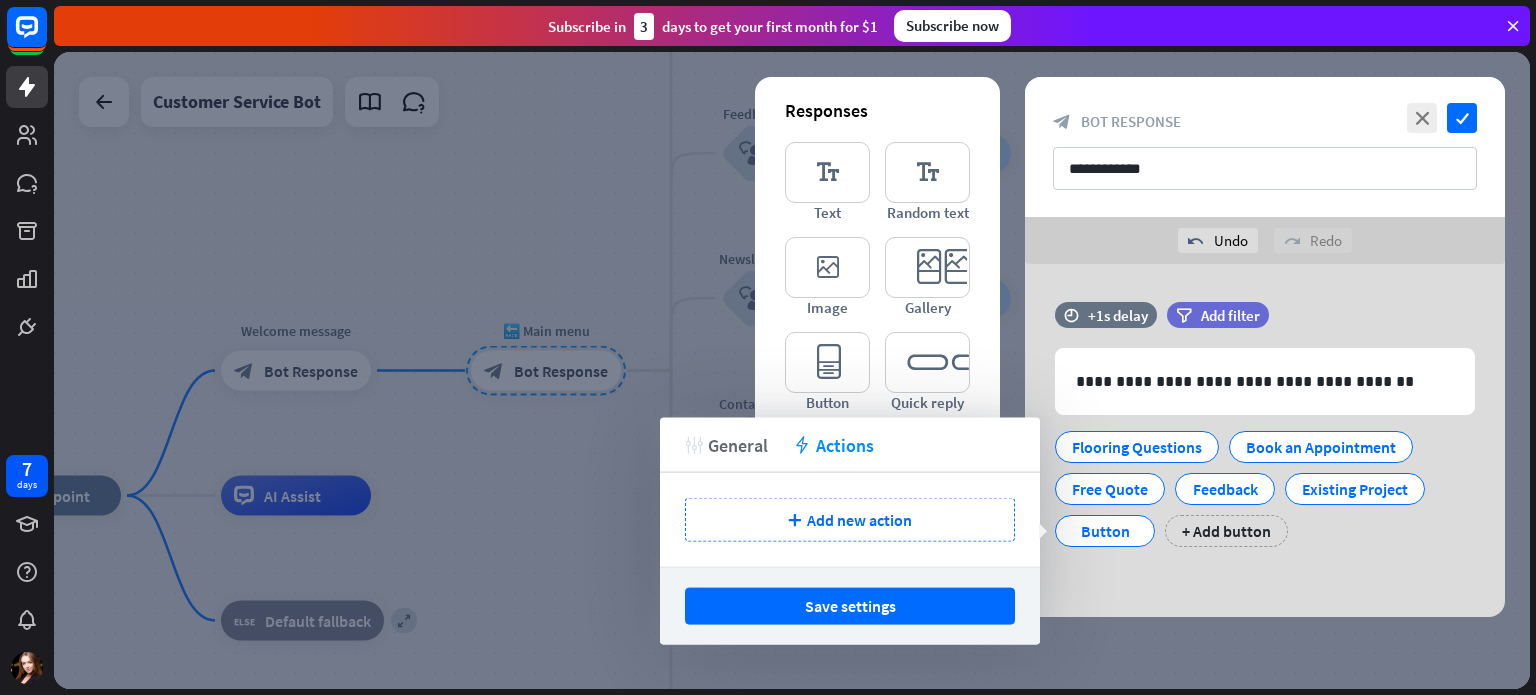 click on "General" at bounding box center [738, 444] 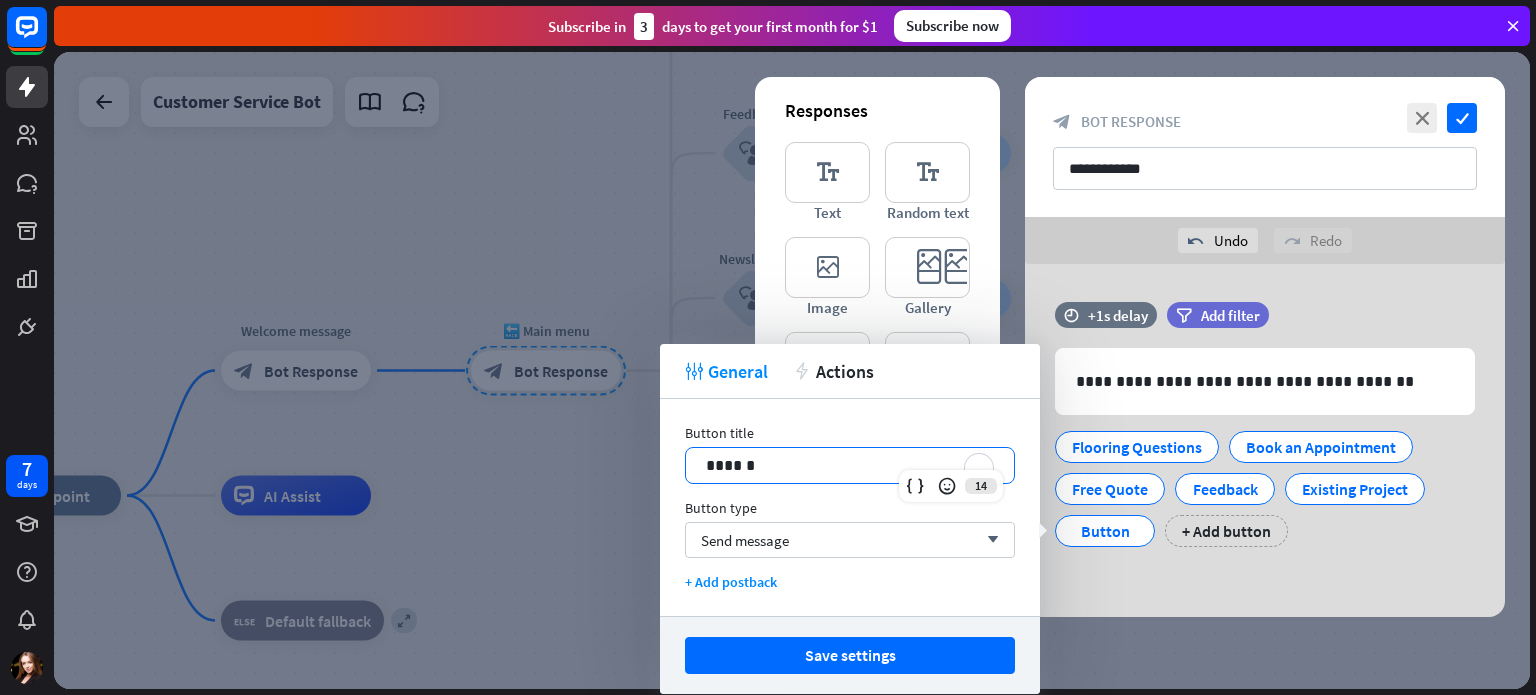 click on "******" at bounding box center (850, 465) 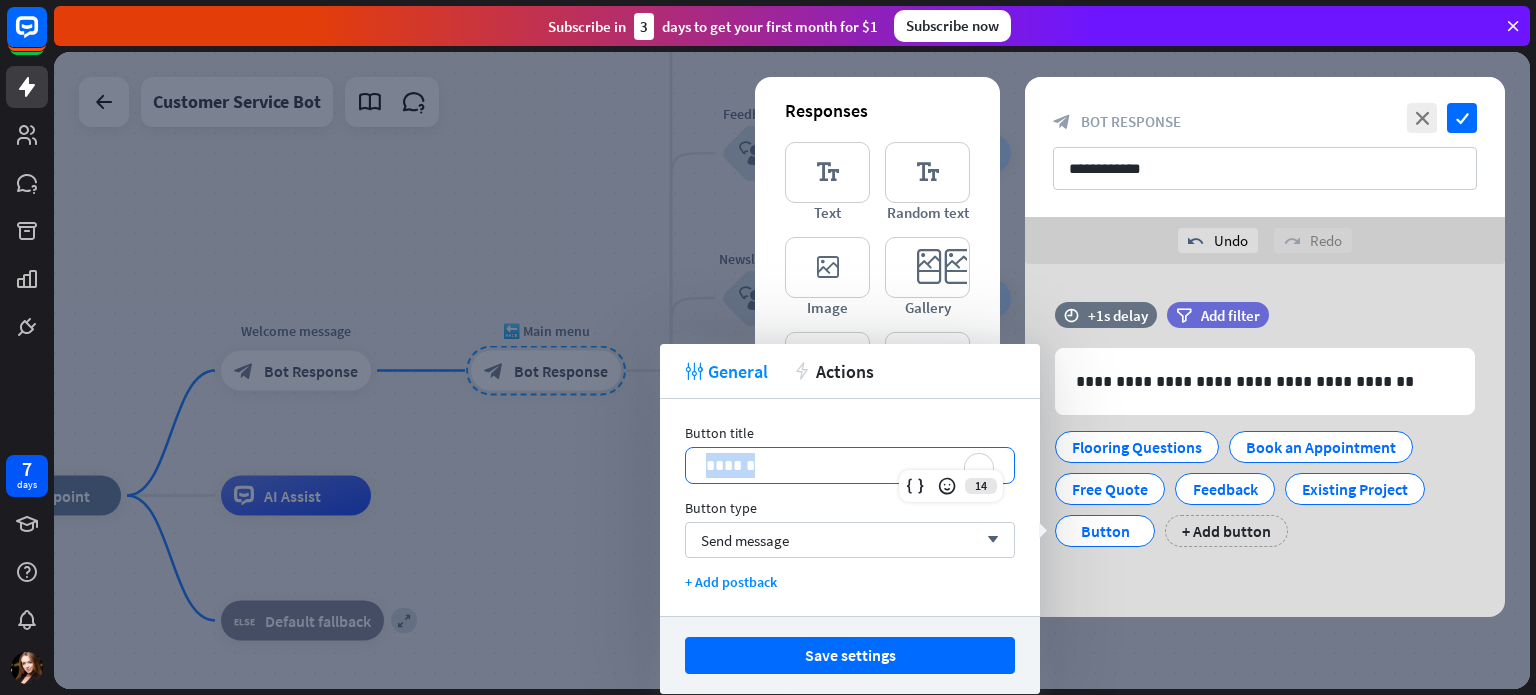 click on "******" at bounding box center [850, 465] 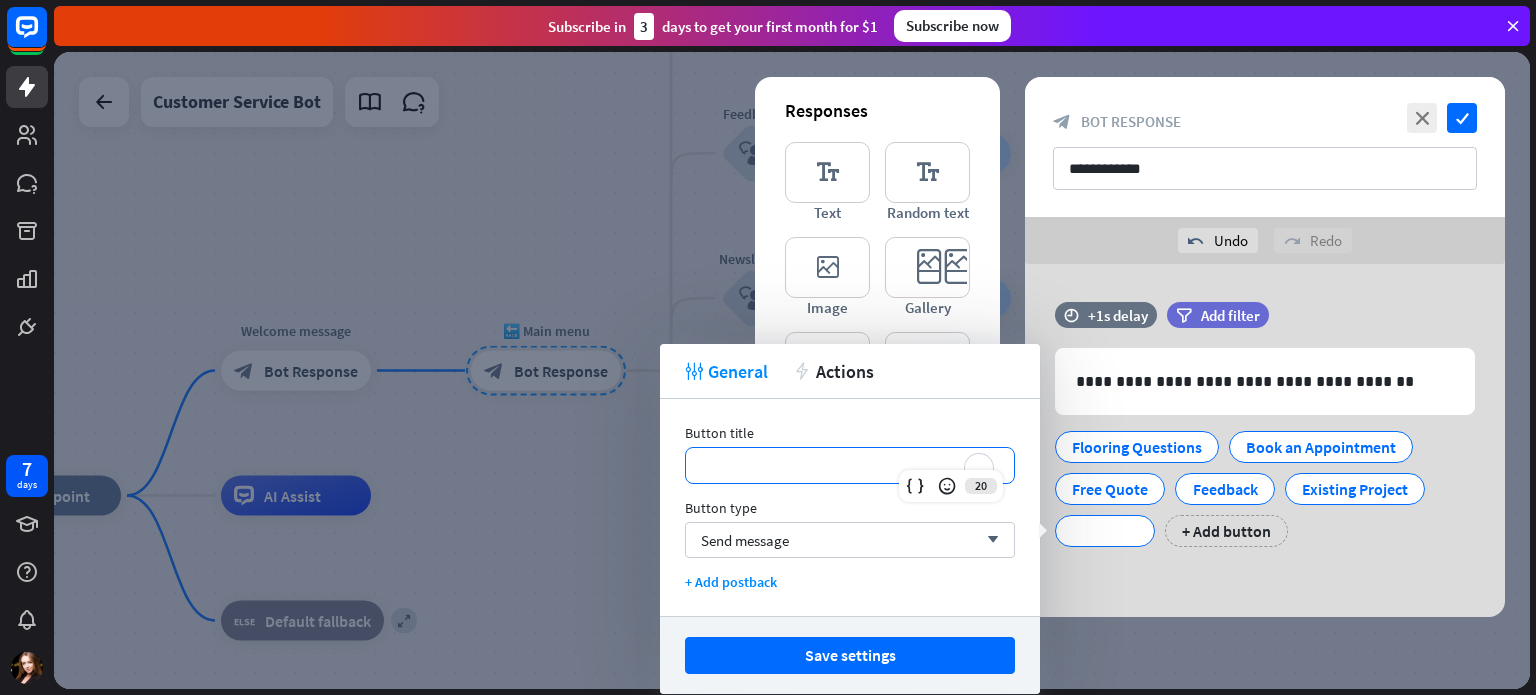 type 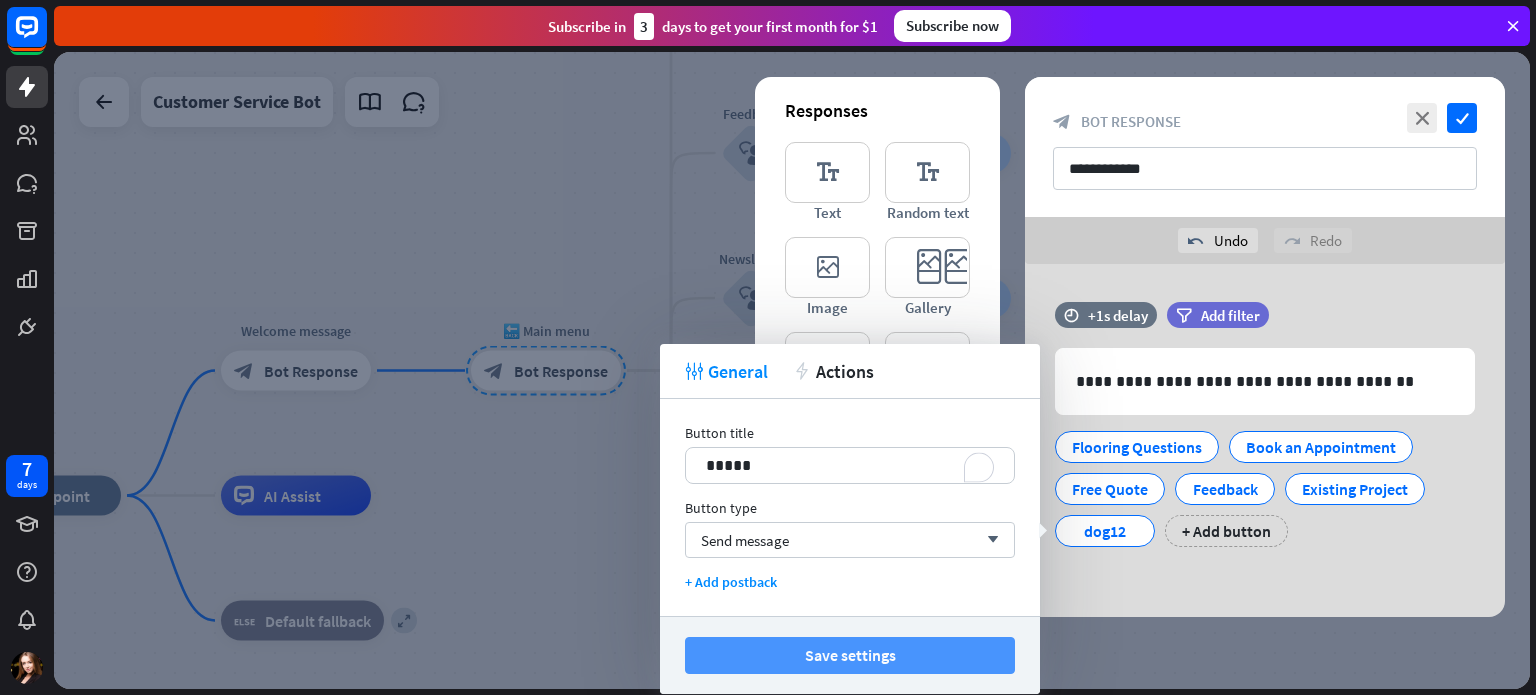 click on "Save settings" at bounding box center [850, 655] 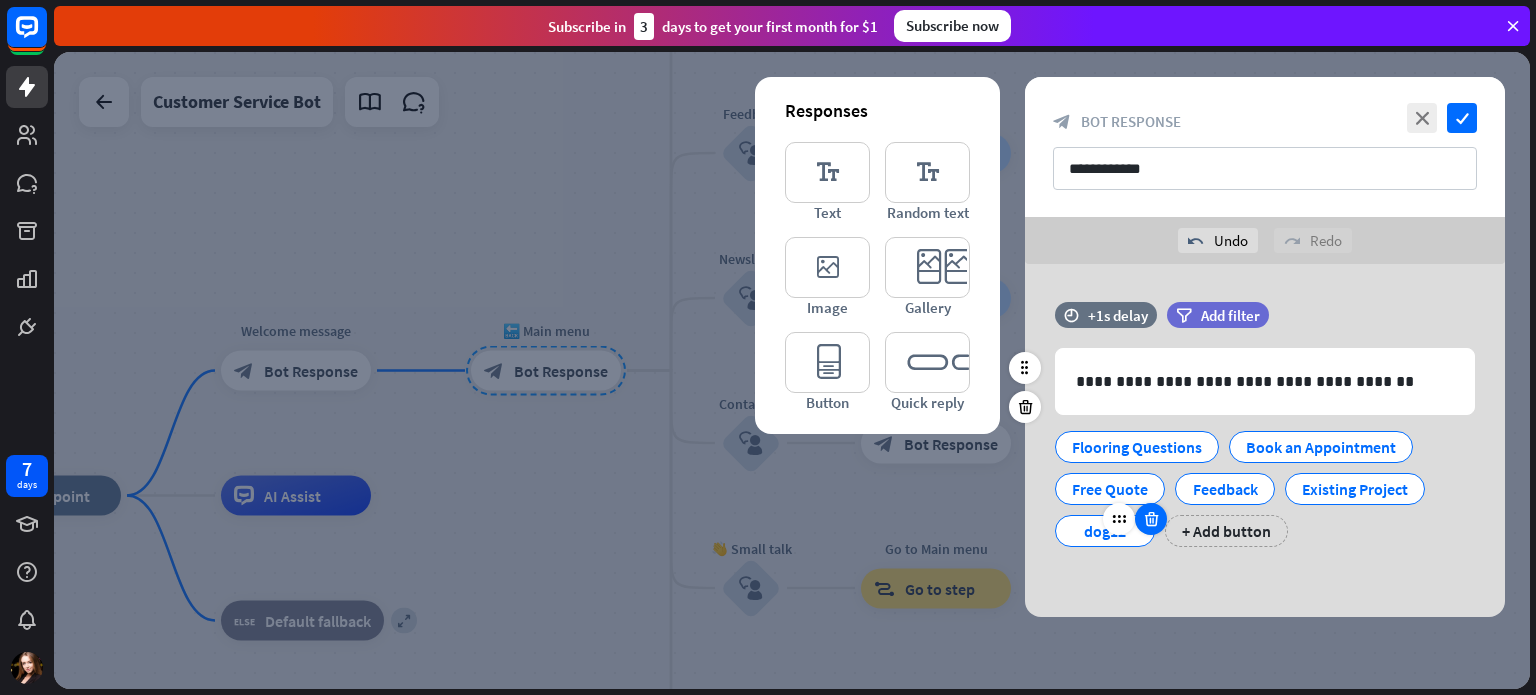 click at bounding box center [1151, 519] 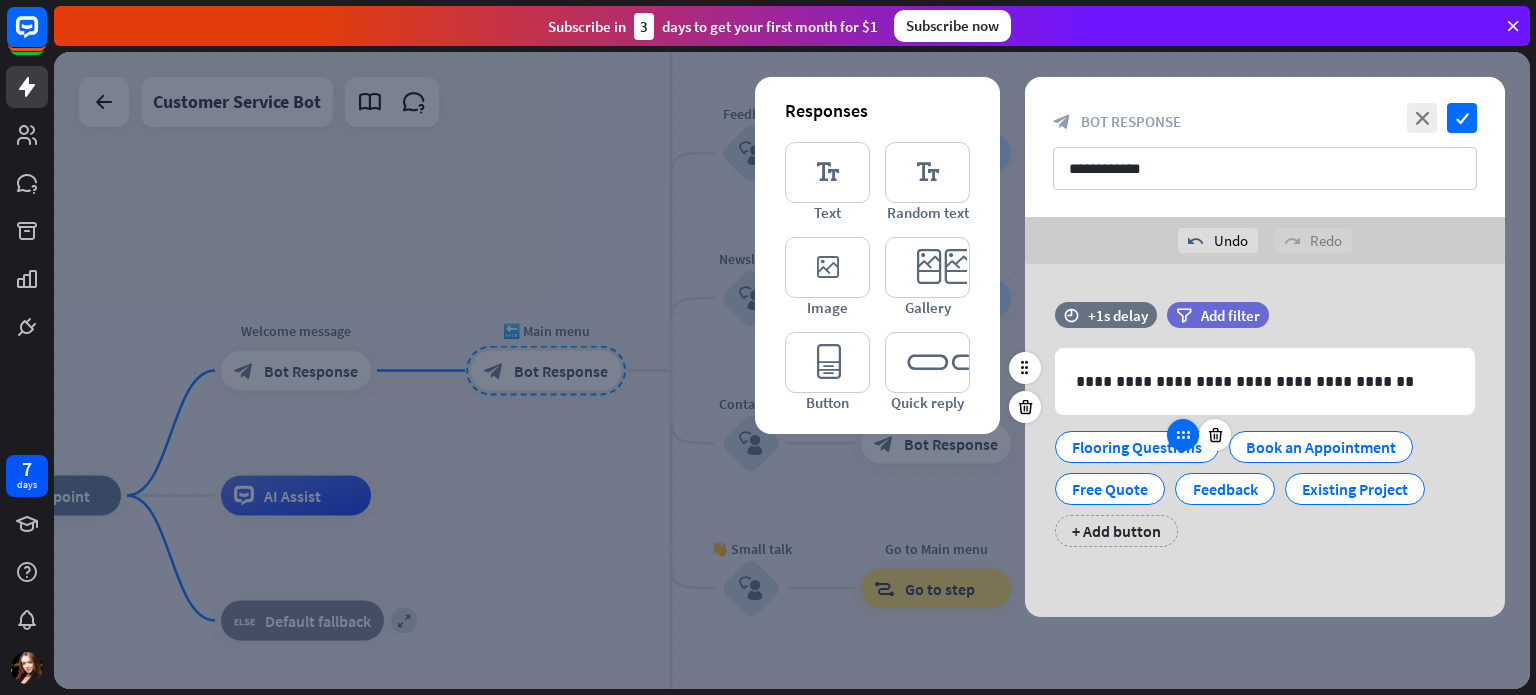 click at bounding box center (1183, 435) 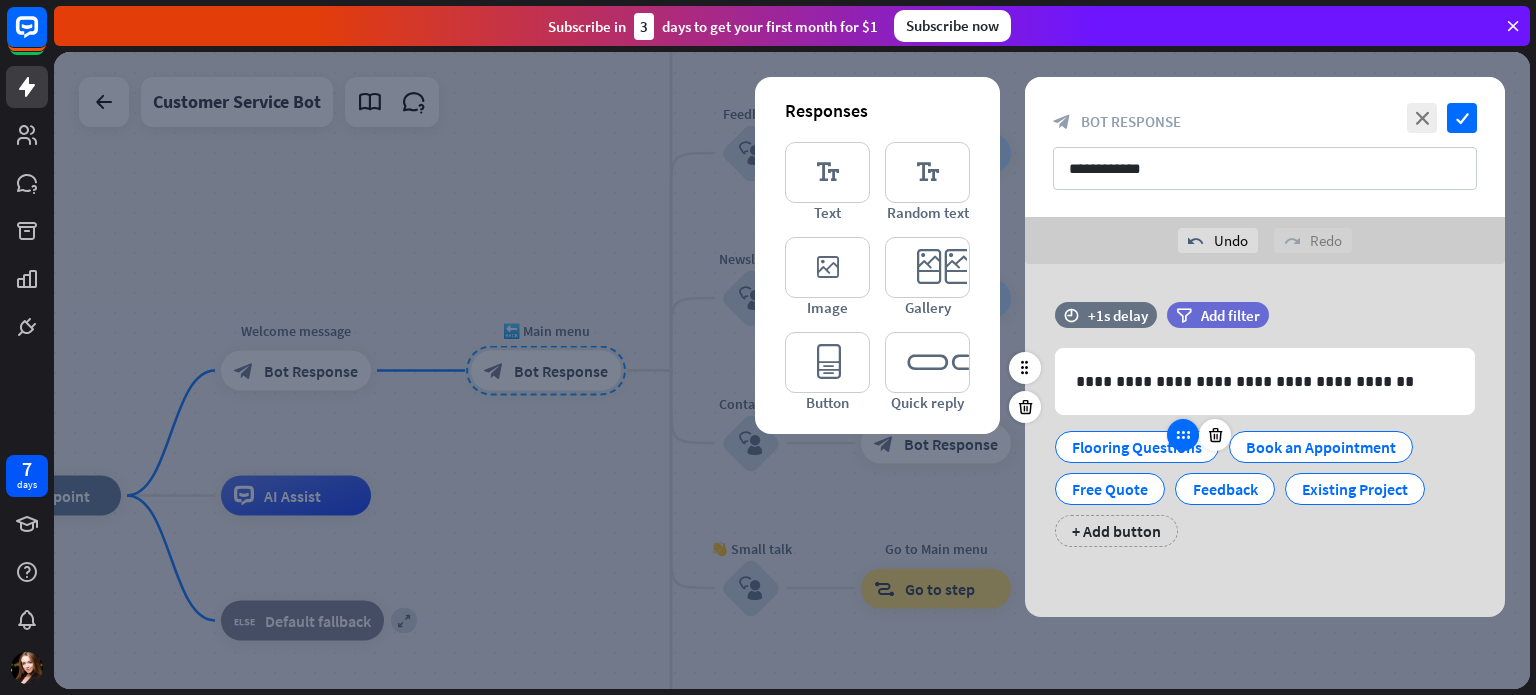 click at bounding box center (1183, 435) 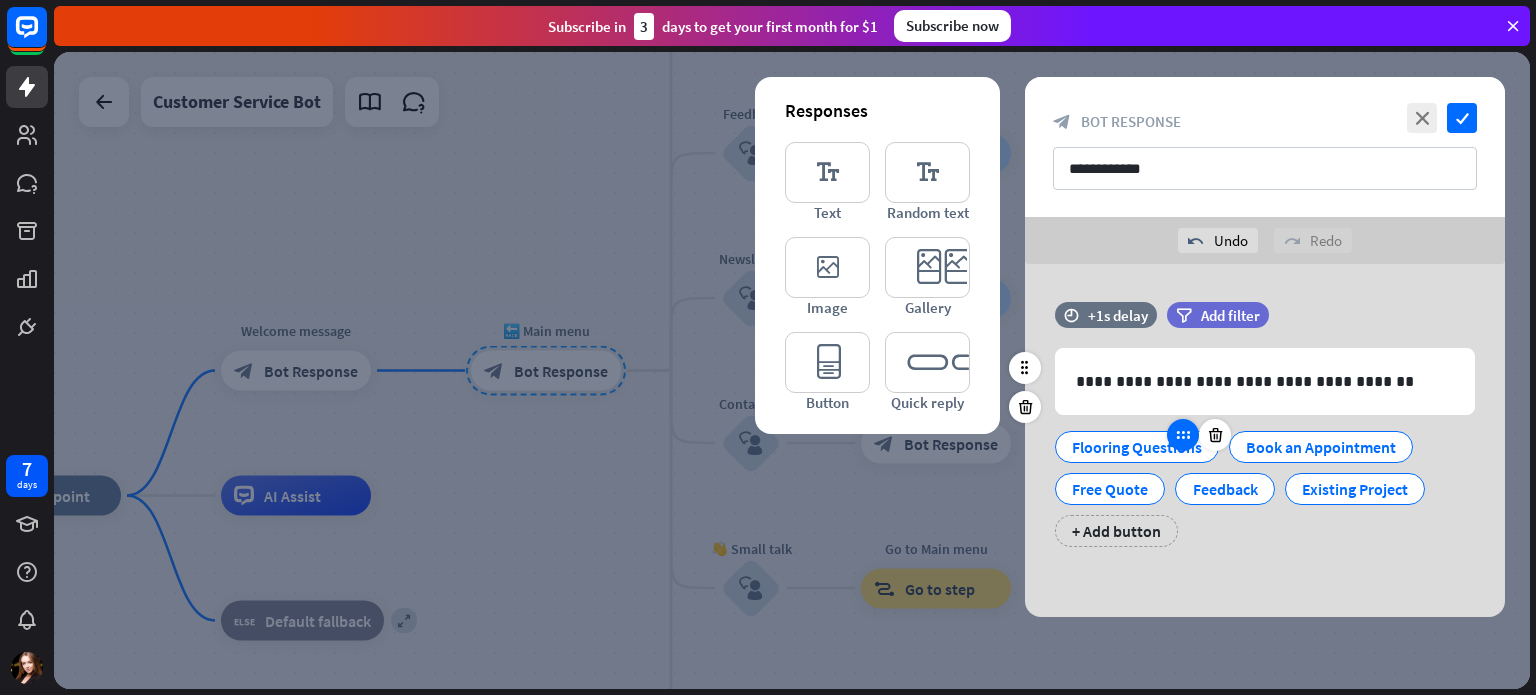 click at bounding box center (1183, 435) 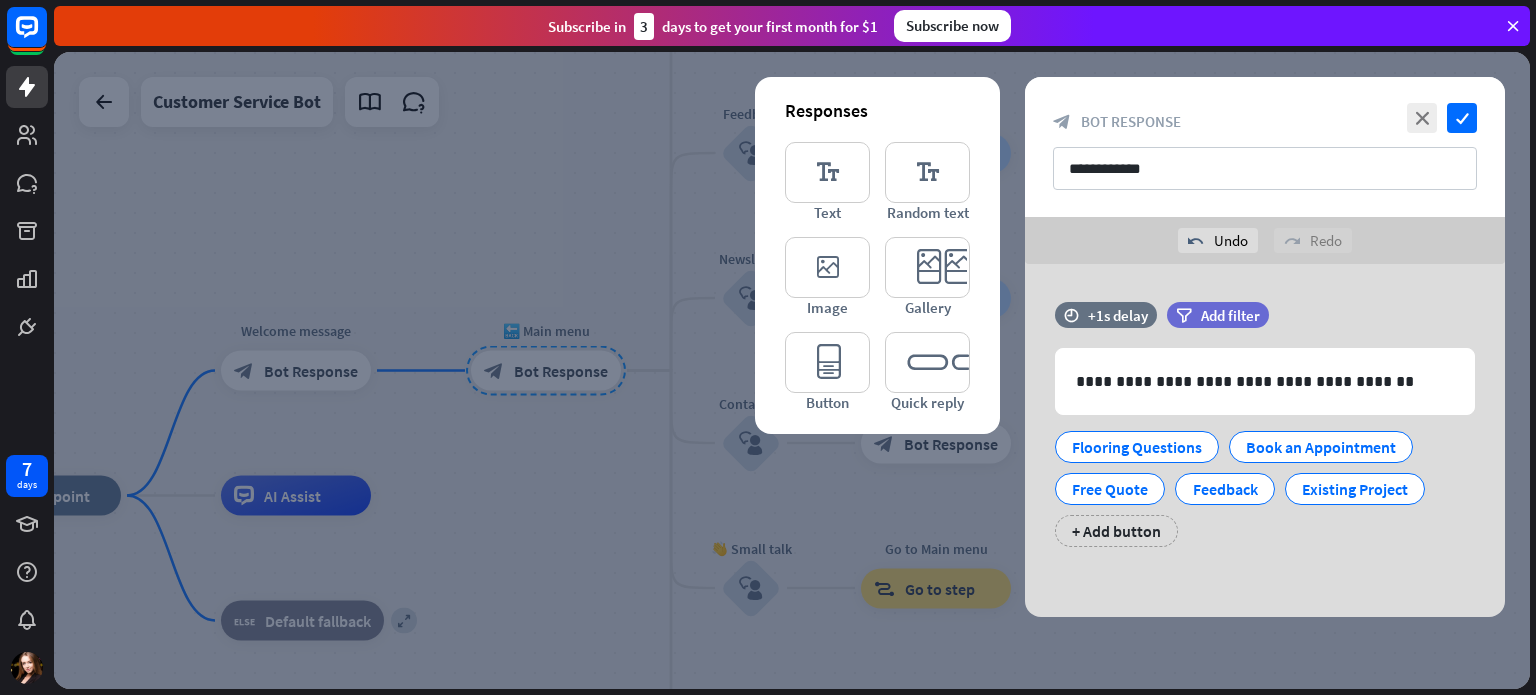 click at bounding box center [792, 370] 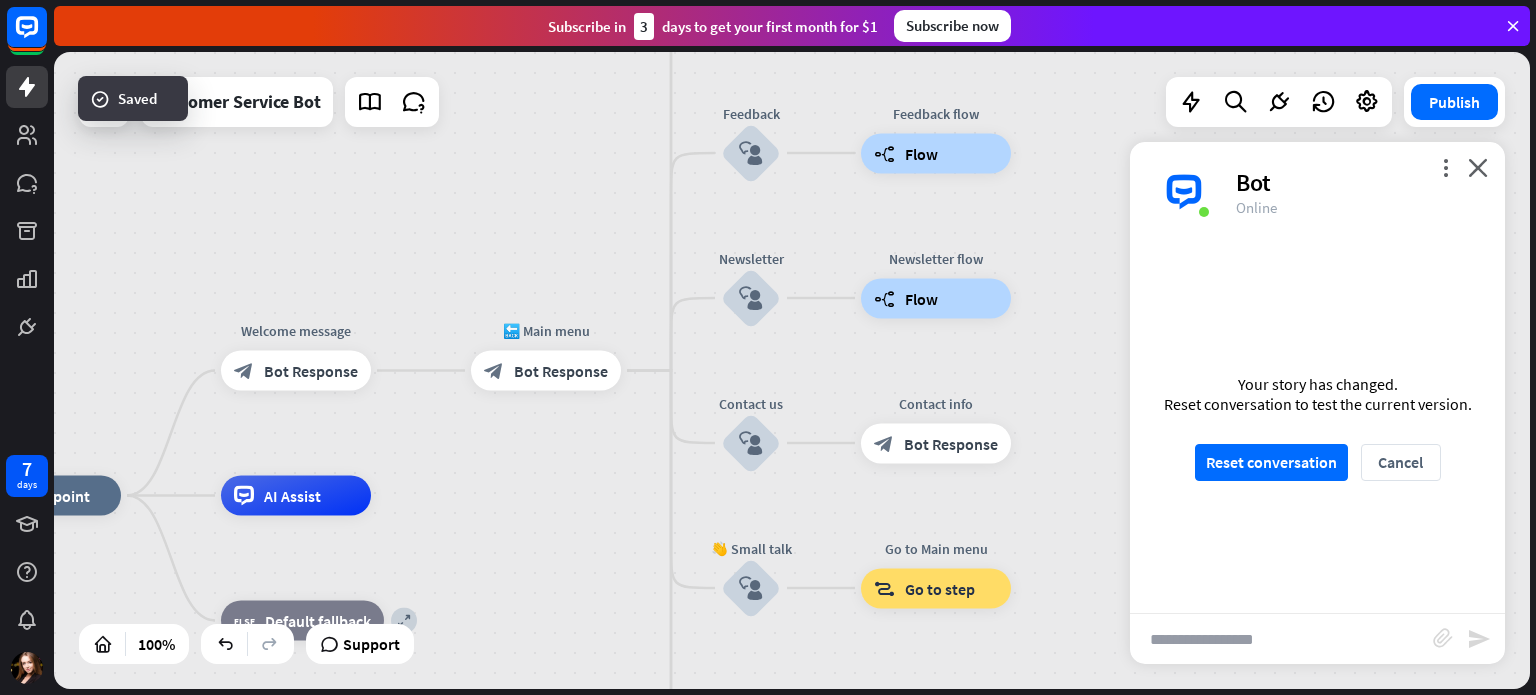 scroll, scrollTop: 709, scrollLeft: 0, axis: vertical 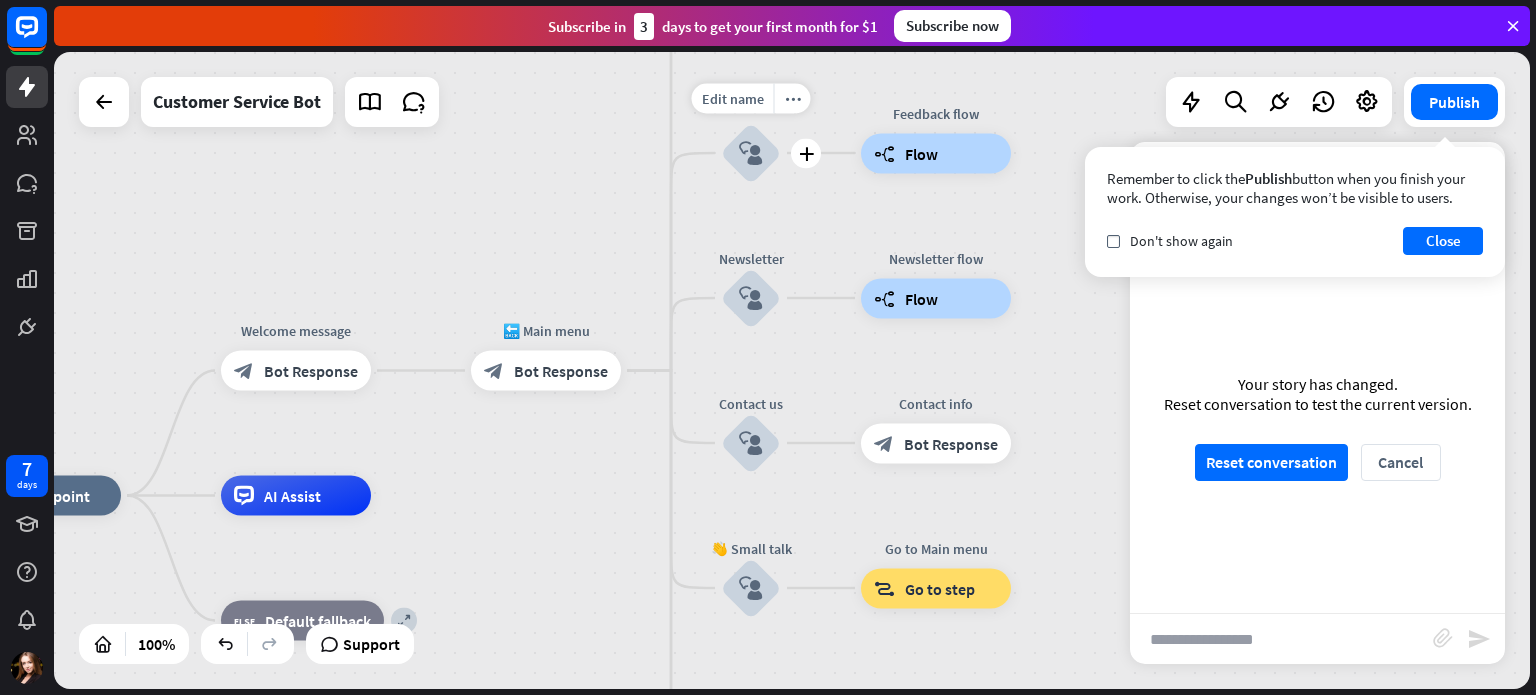 click on "block_user_input" at bounding box center [751, 153] 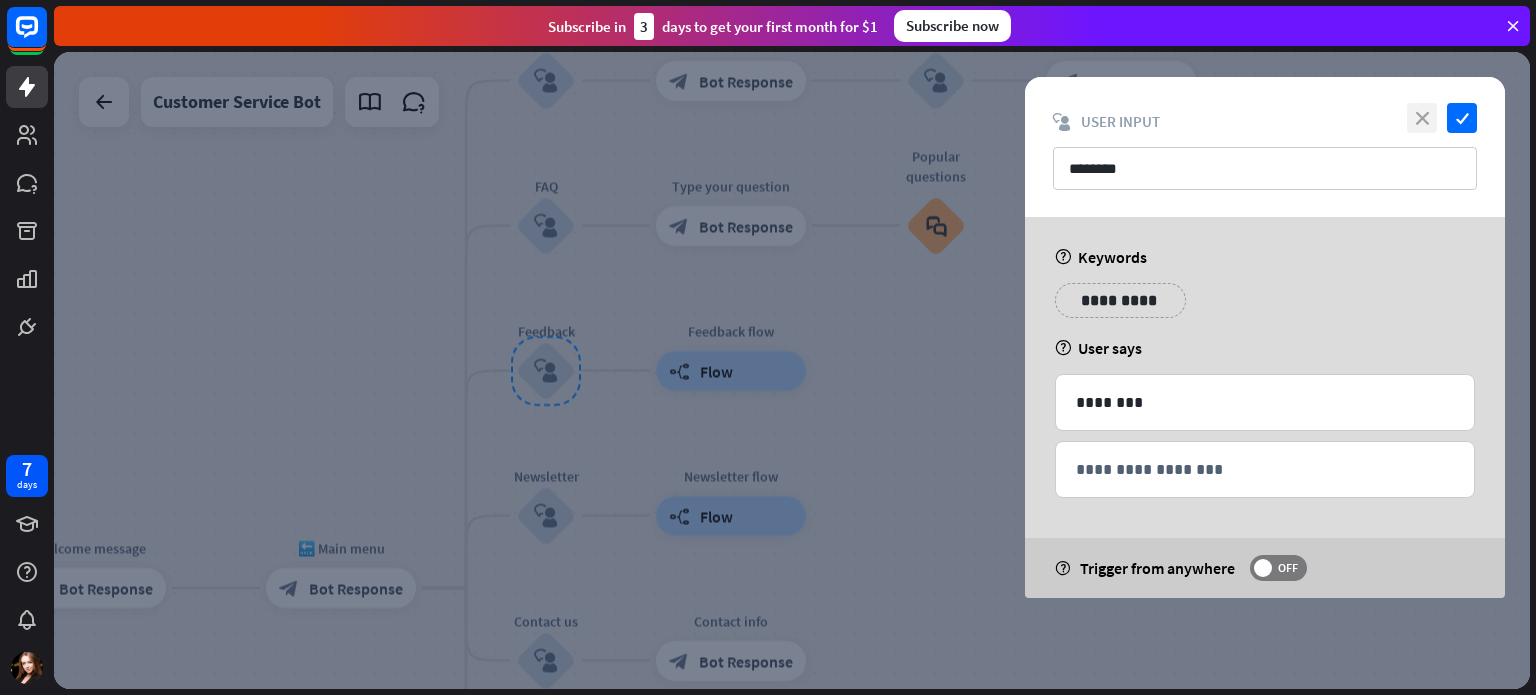 click on "close" at bounding box center (1422, 118) 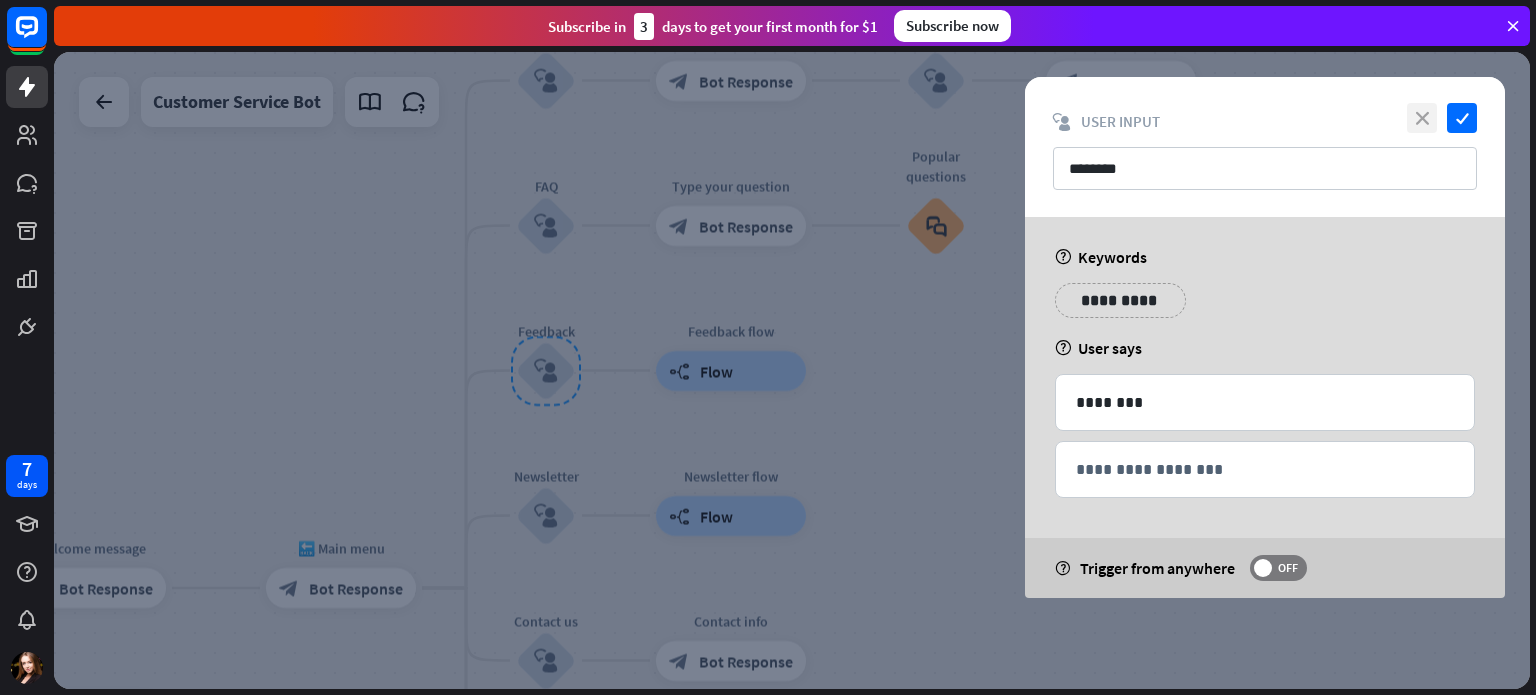 scroll, scrollTop: 694, scrollLeft: 0, axis: vertical 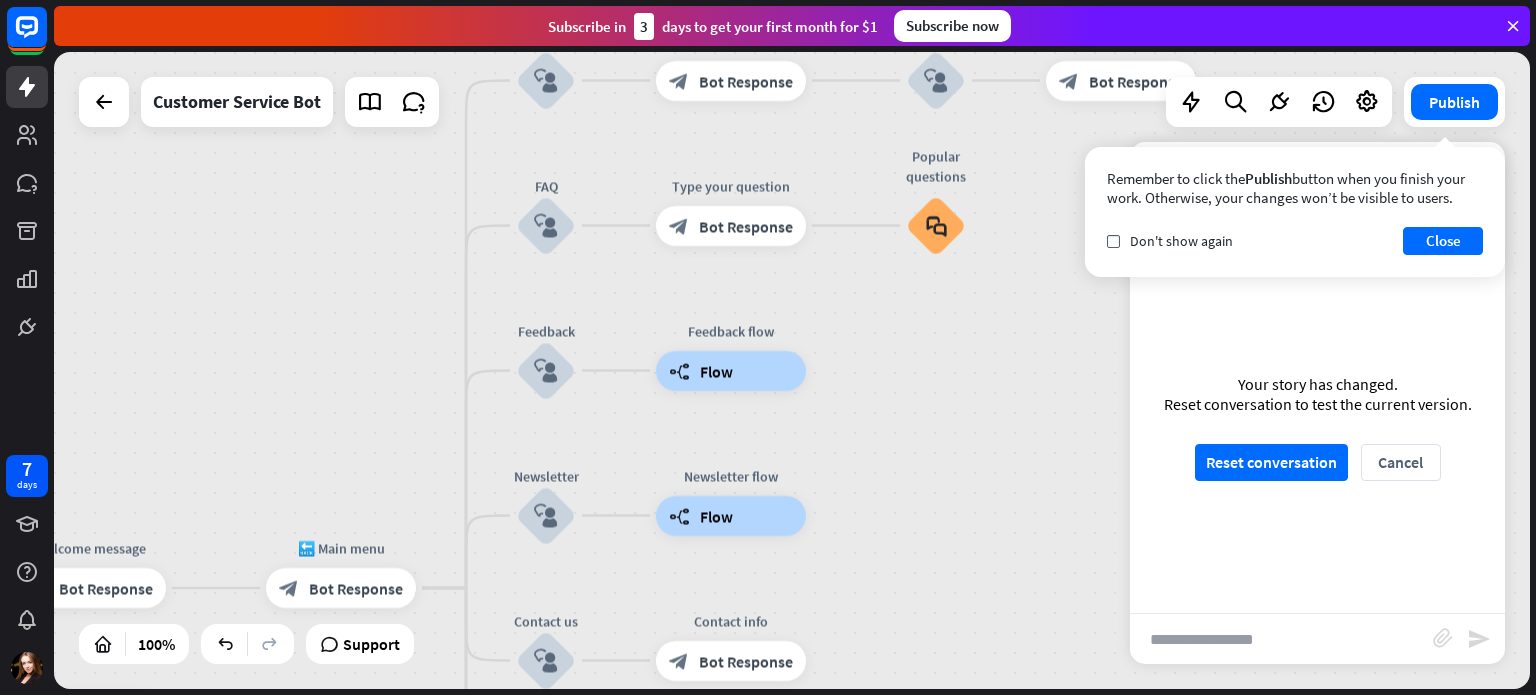 click on "Remember to click the
Publish
button when you finish your work. Otherwise, your changes won’t
be visible to users.
check   Don't show again    Close" at bounding box center (1295, 212) 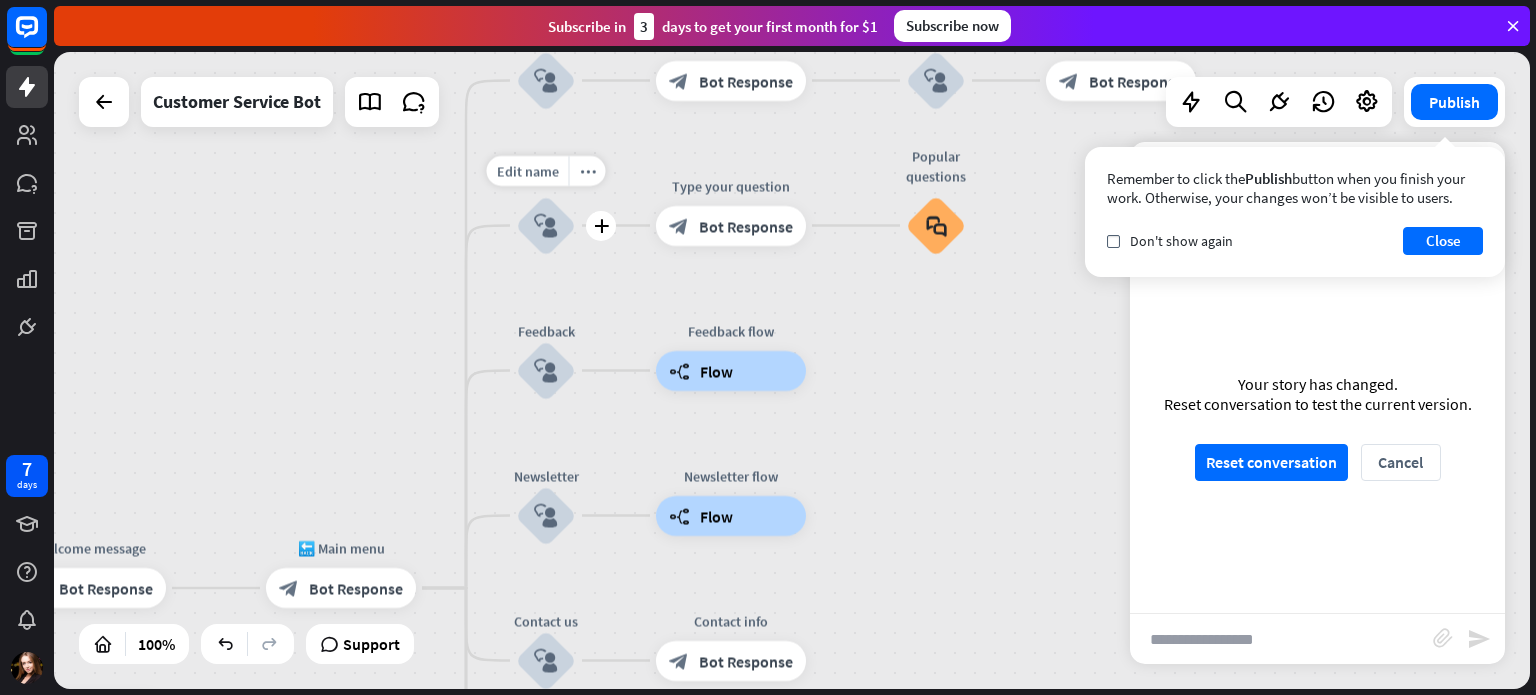 click on "block_user_input" at bounding box center [546, 226] 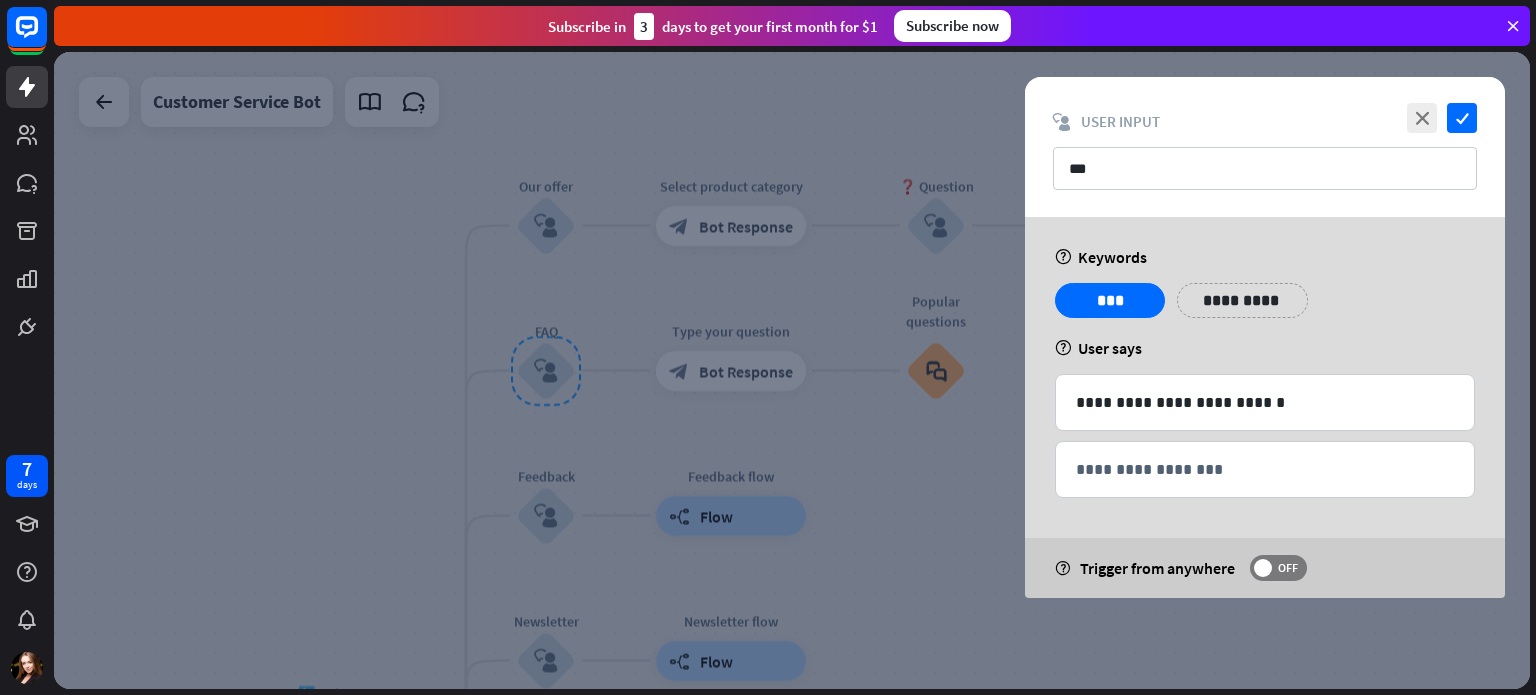 click at bounding box center (792, 370) 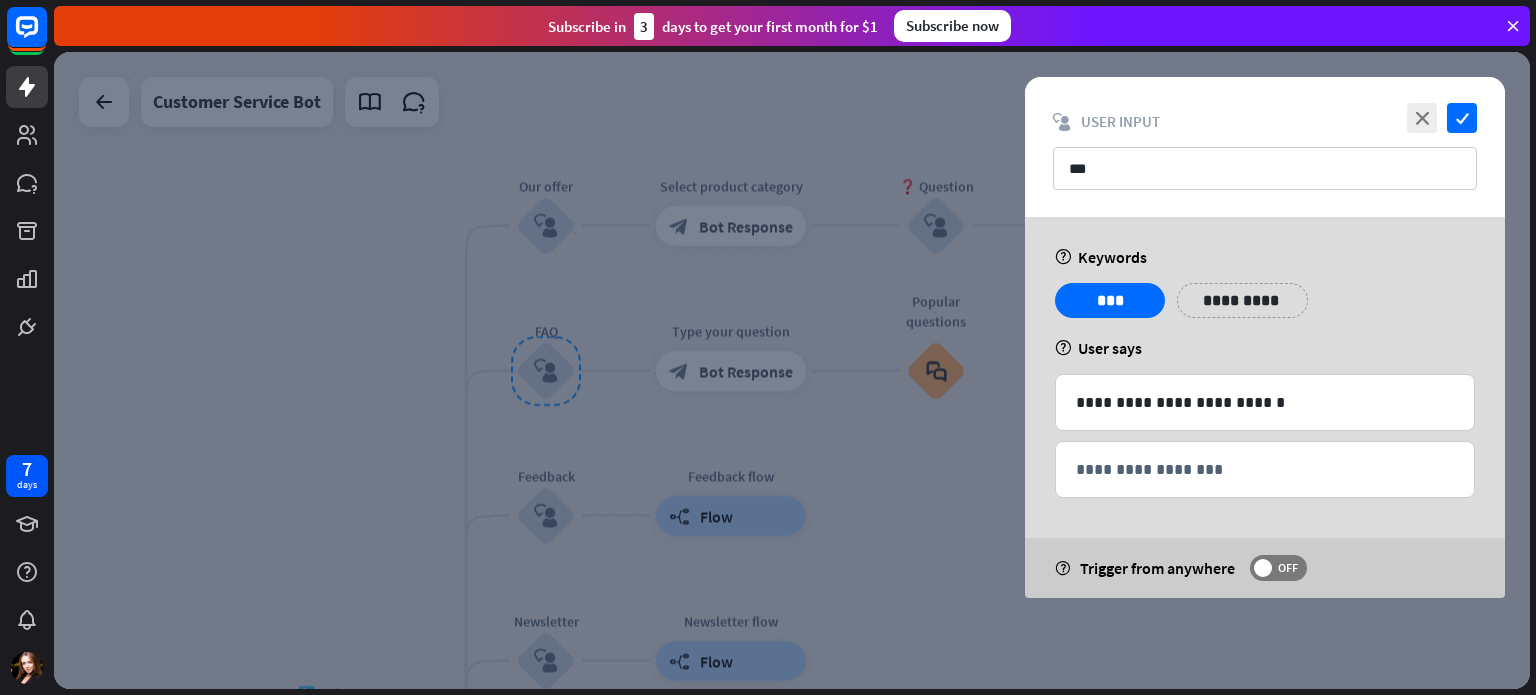 scroll, scrollTop: 679, scrollLeft: 0, axis: vertical 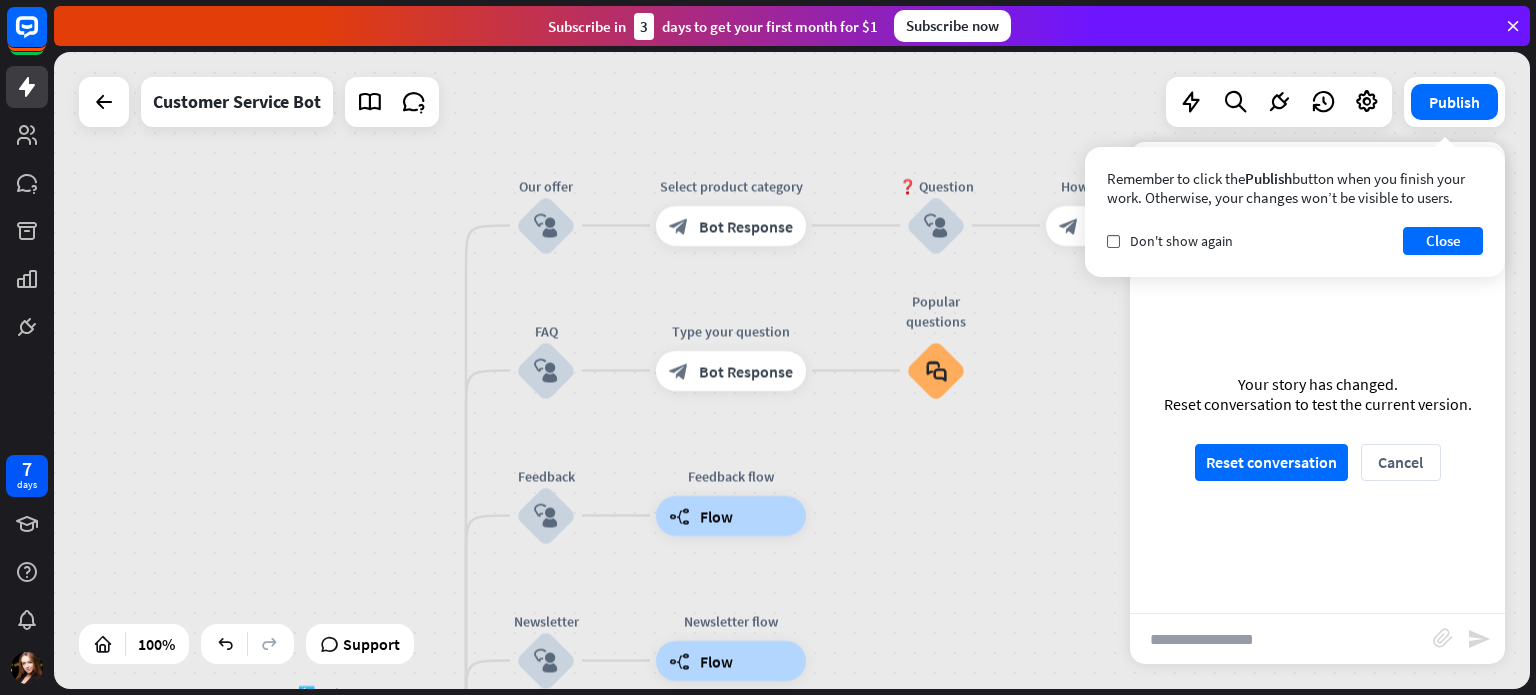 click on "home_2   Start point                 Welcome message   block_bot_response   Bot Response                 🔙 Main menu   block_bot_response   Bot Response                 Our offer   block_user_input                 Select product category   block_bot_response   Bot Response                 ❓ Question   block_user_input                 How can I help you?   block_bot_response   Bot Response                 FAQ   block_user_input                 Type your question   block_bot_response   Bot Response                 Popular questions   block_faq                 Feedback   block_user_input                 Feedback flow   builder_tree   Flow                 Newsletter   block_user_input                 Newsletter flow   builder_tree   Flow                 Contact us   block_user_input                 Contact info   block_bot_response   Bot Response                 👋 Small talk   block_user_input                 Go to Main menu   block_goto   Go to step                 Main menu" at bounding box center (792, 370) 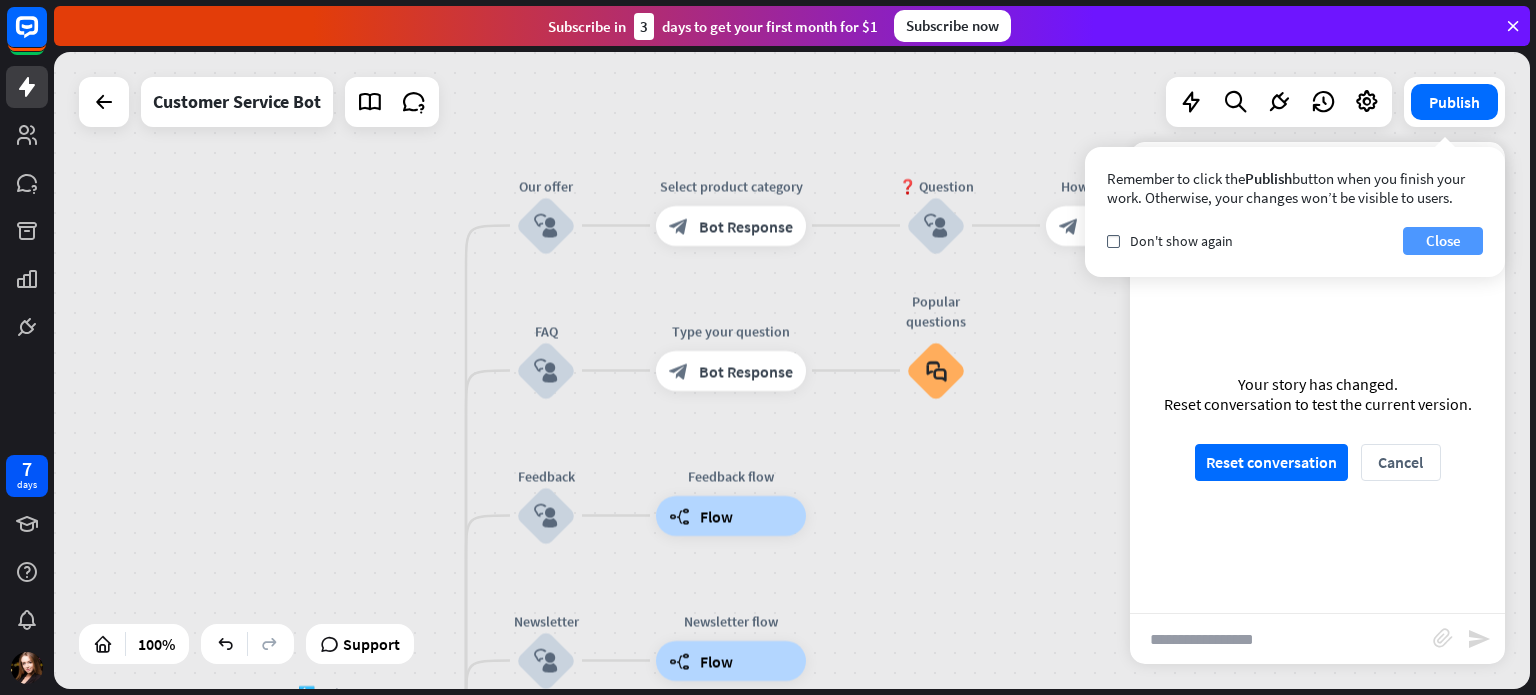 click on "Close" at bounding box center [1443, 241] 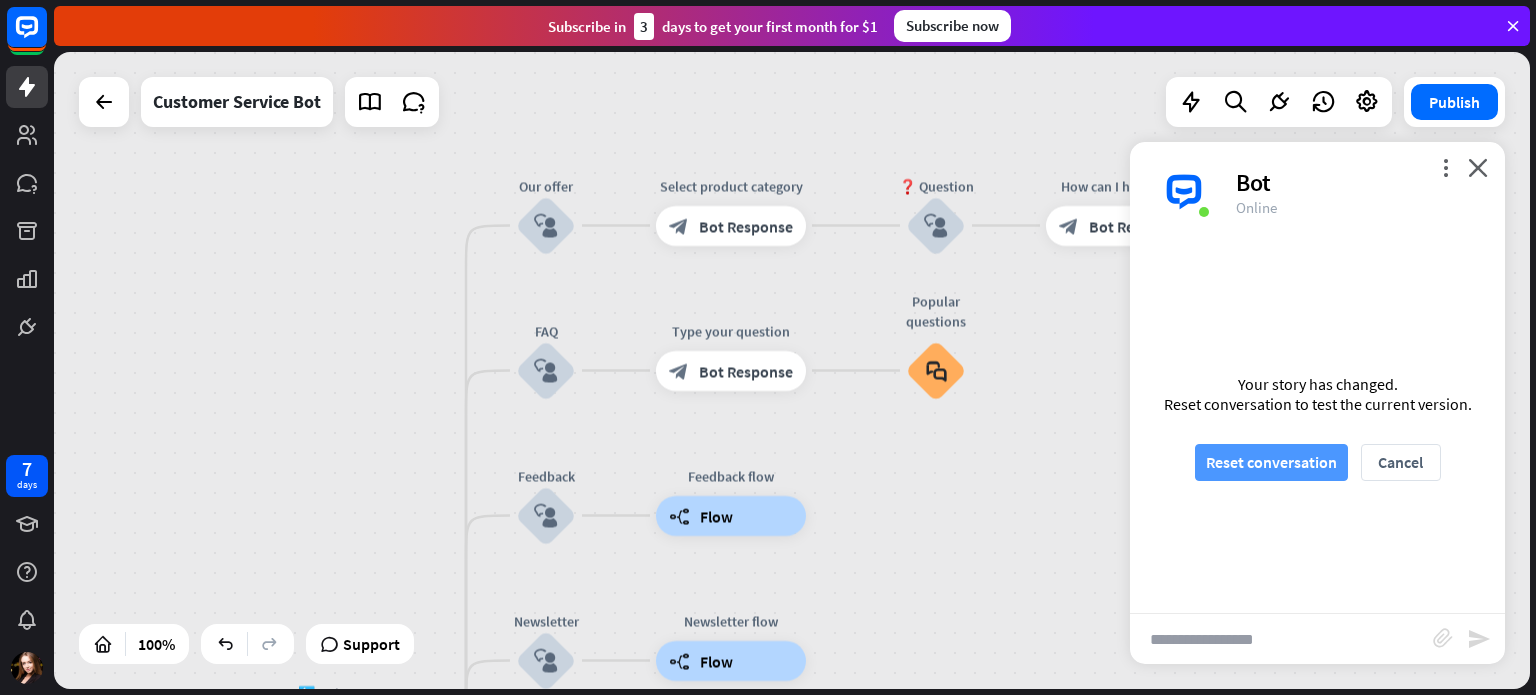 click on "Reset conversation" at bounding box center [1271, 462] 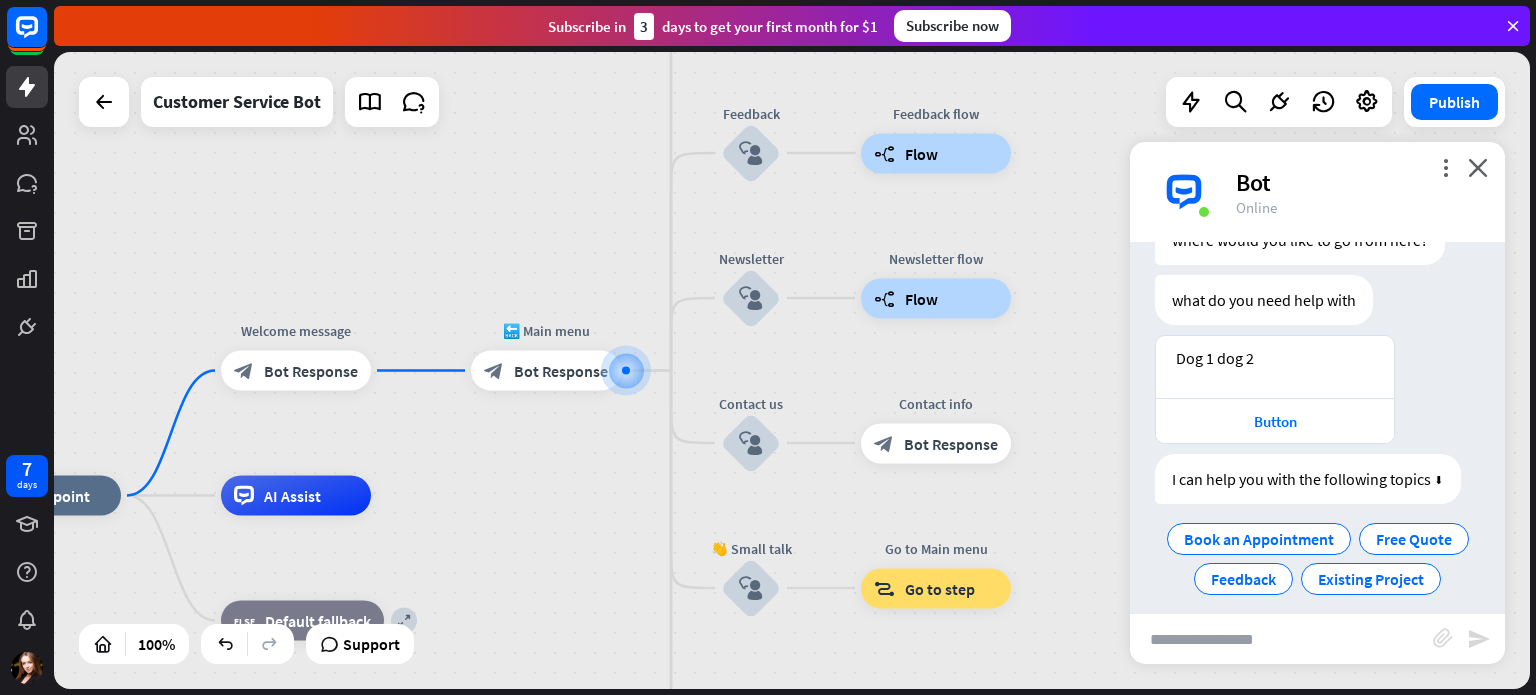 scroll, scrollTop: 500, scrollLeft: 0, axis: vertical 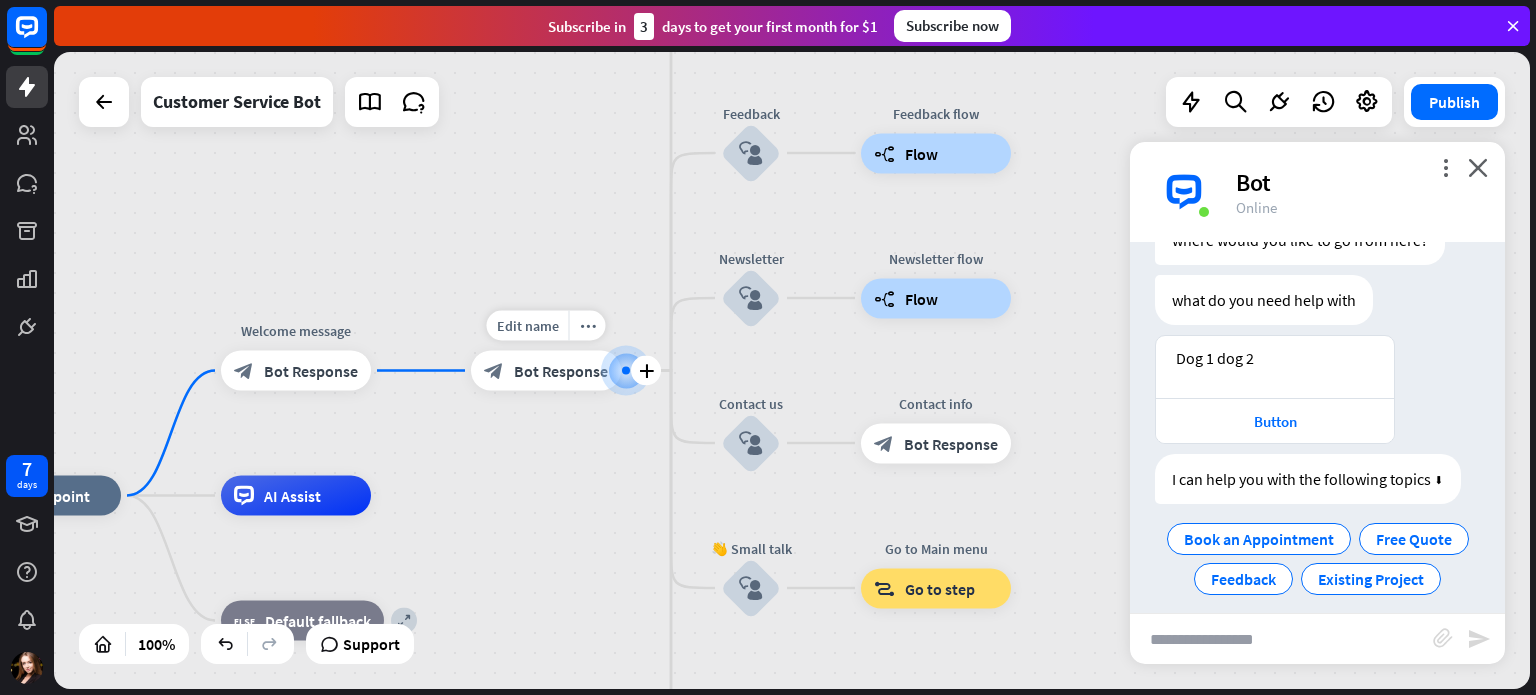 click on "Bot Response" at bounding box center (561, 371) 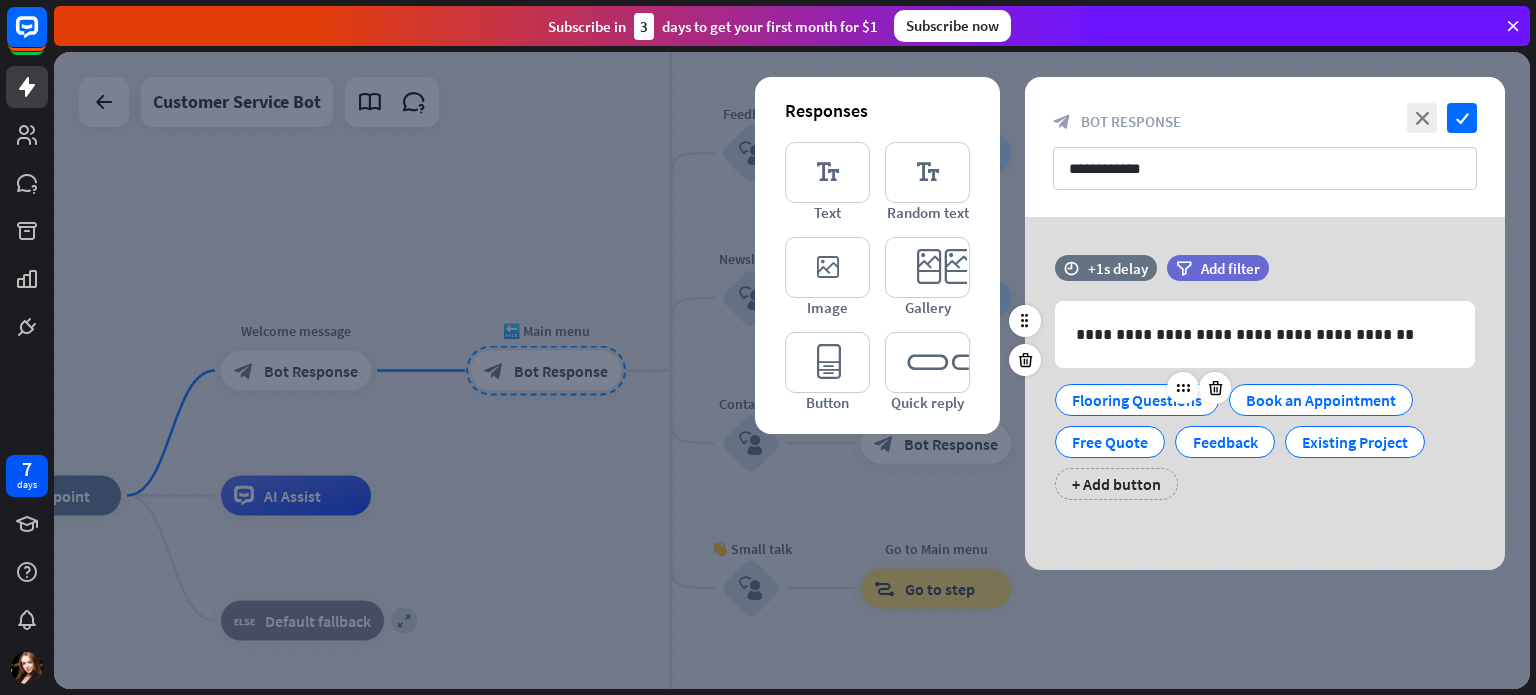 click on "Flooring Questions" at bounding box center (1137, 400) 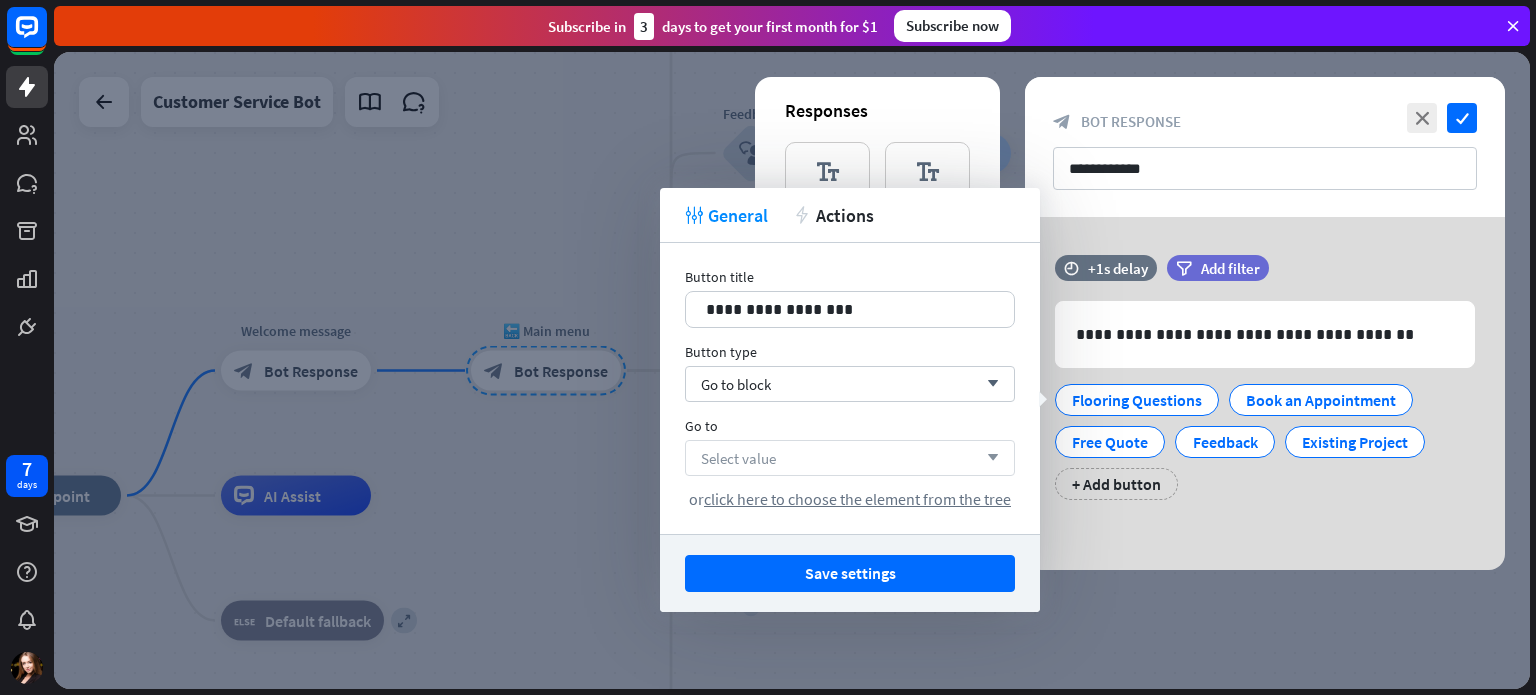 click on "Select value
arrow_down" at bounding box center (850, 458) 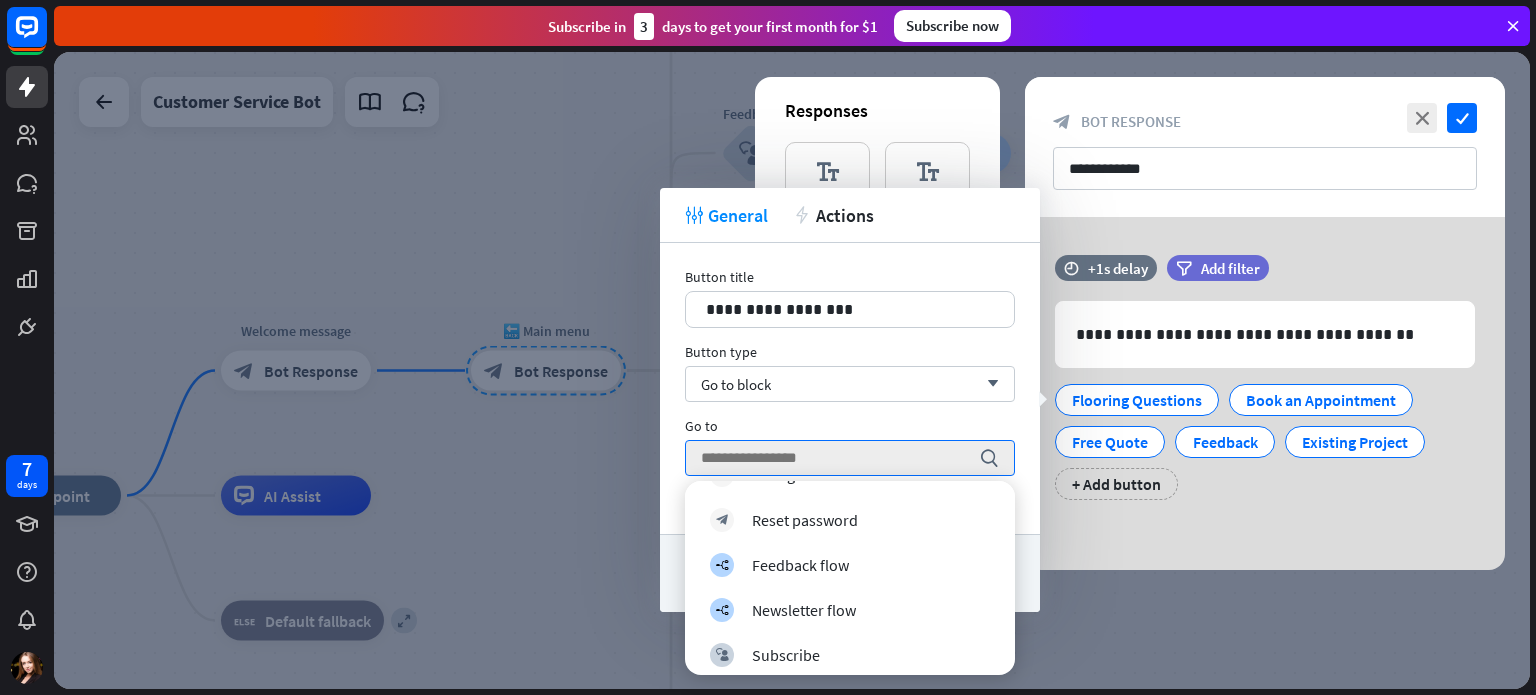 scroll, scrollTop: 2161, scrollLeft: 0, axis: vertical 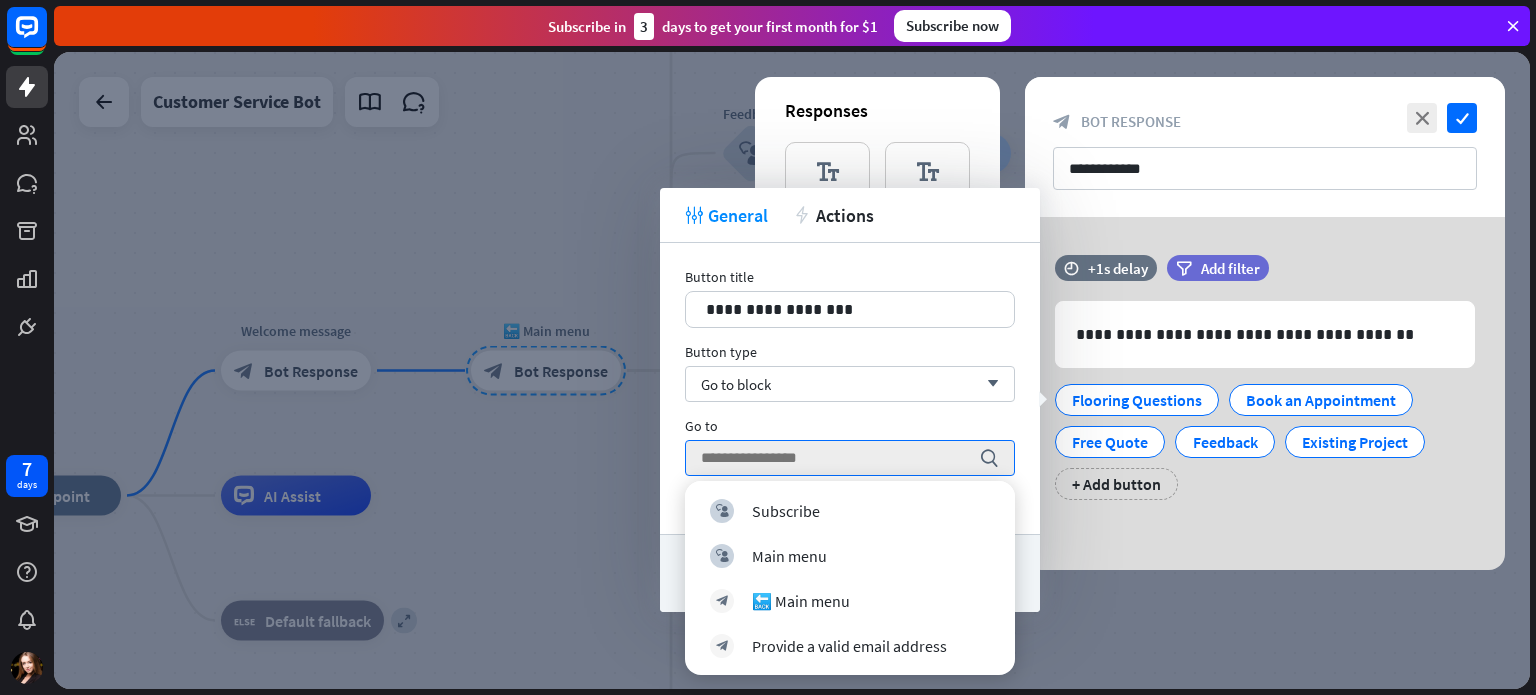 click on "**********" at bounding box center [1265, 393] 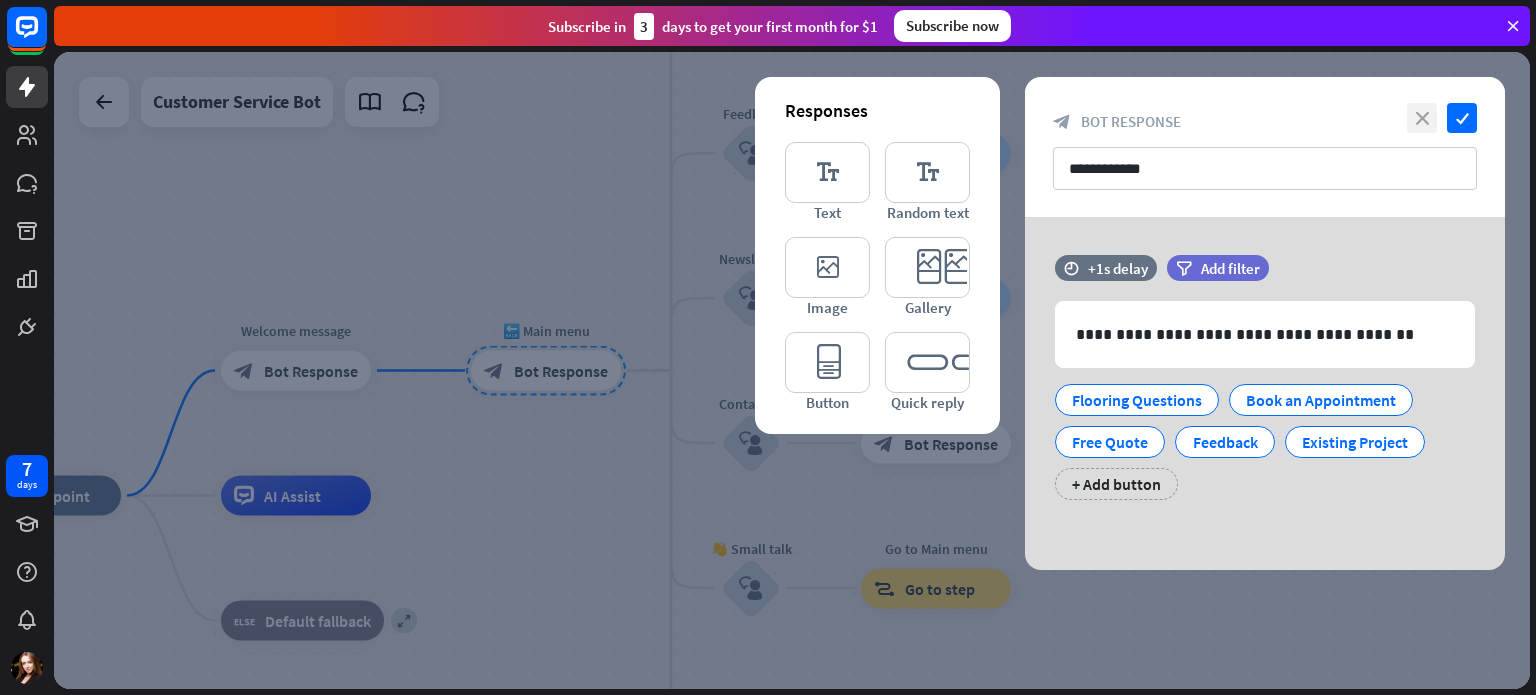 click on "close" at bounding box center [1422, 118] 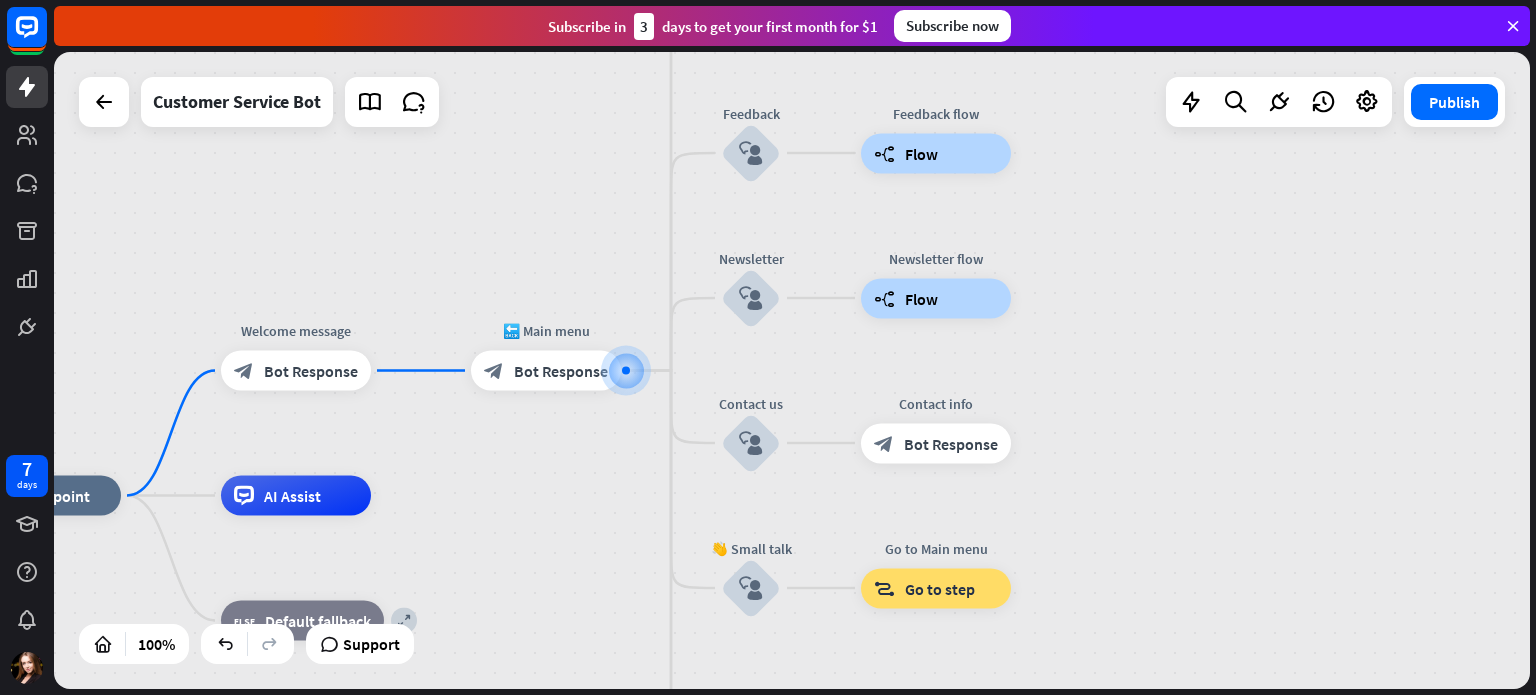 scroll, scrollTop: 484, scrollLeft: 0, axis: vertical 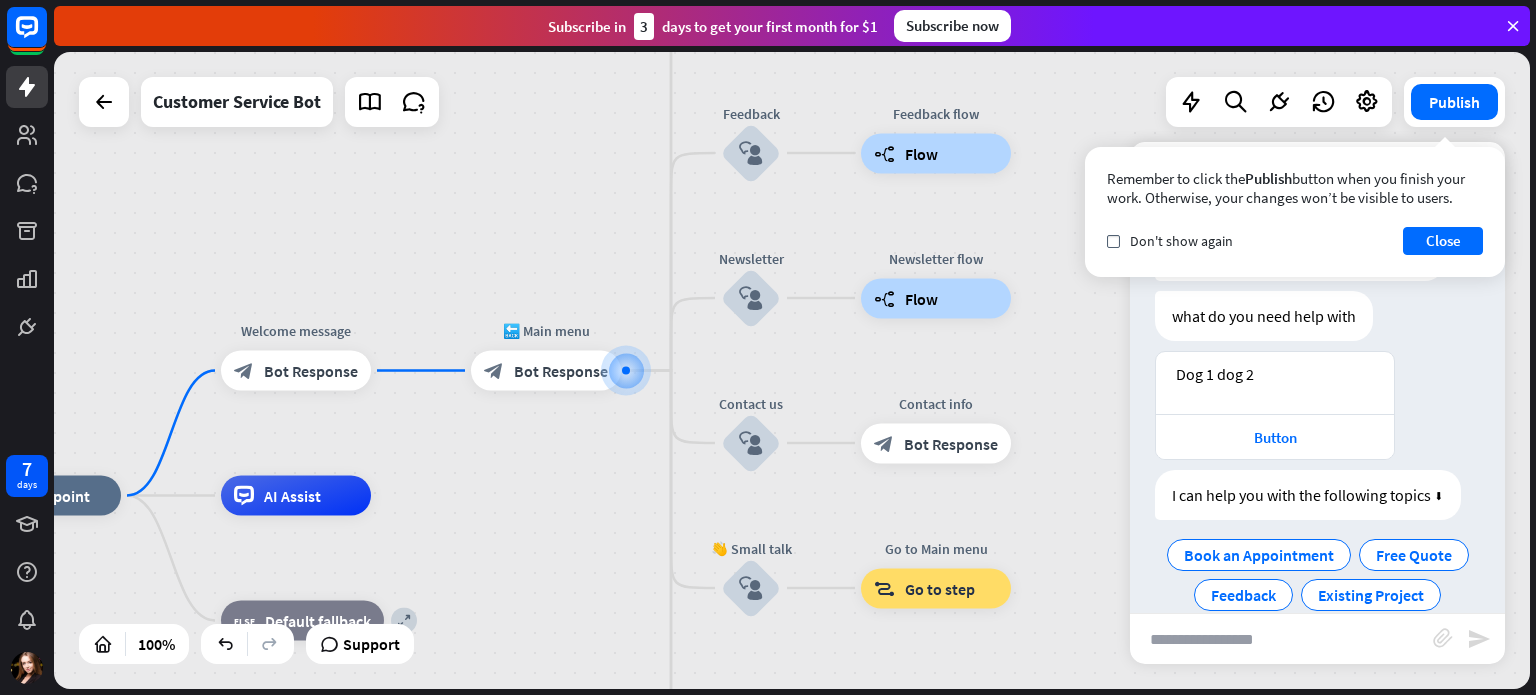 click on "home_2   Start point                 Welcome message   block_bot_response   Bot Response                 🔙 Main menu   block_bot_response   Bot Response                     Our offer   block_user_input                 Select product category   block_bot_response   Bot Response                 ❓ Question   block_user_input                 How can I help you?   block_bot_response   Bot Response                 FAQ   block_user_input                 Type your question   block_bot_response   Bot Response                 Popular questions   block_faq                 Feedback   block_user_input                 Feedback flow   builder_tree   Flow                 Newsletter   block_user_input                 Newsletter flow   builder_tree   Flow                 Contact us   block_user_input                 Contact info   block_bot_response   Bot Response                 👋 Small talk   block_user_input                 Go to Main menu   block_goto   Go to step                 Main menu" at bounding box center [792, 370] 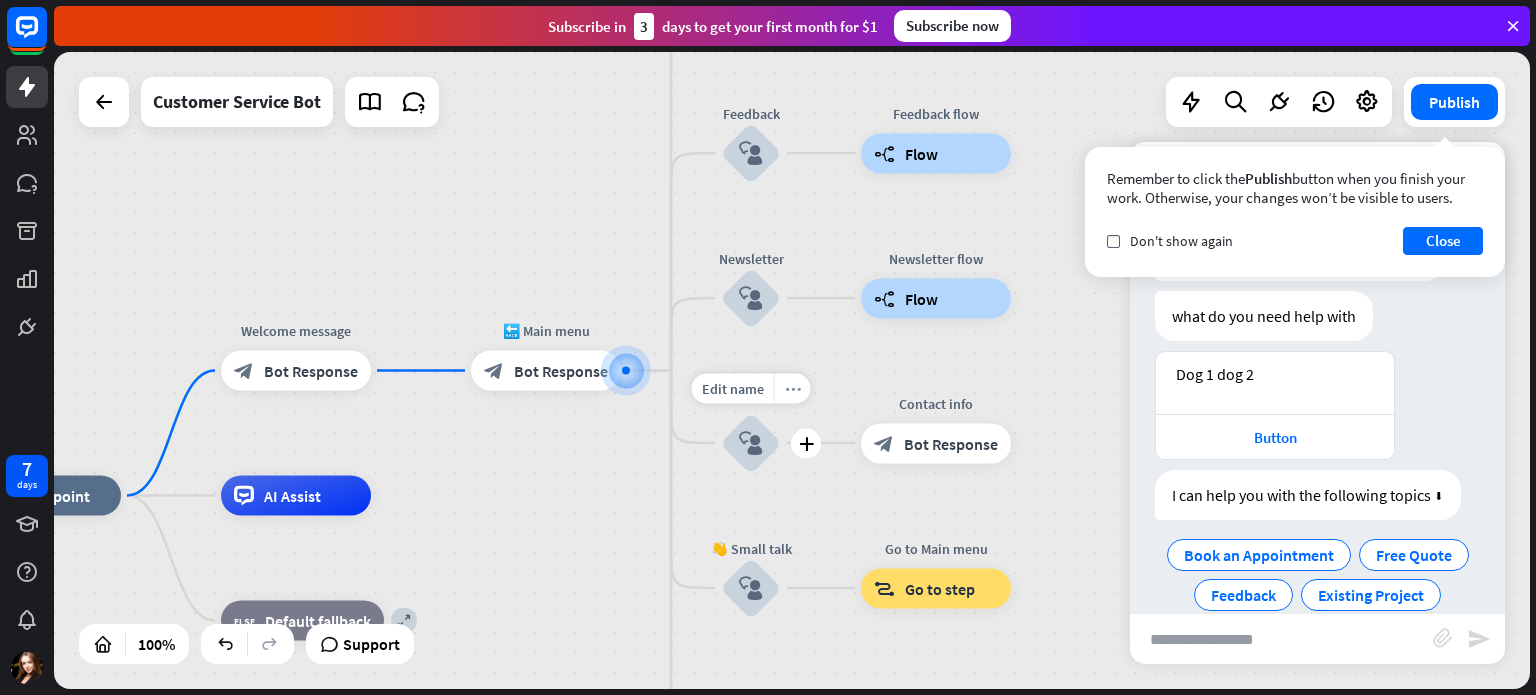 click on "more_horiz" at bounding box center (792, 388) 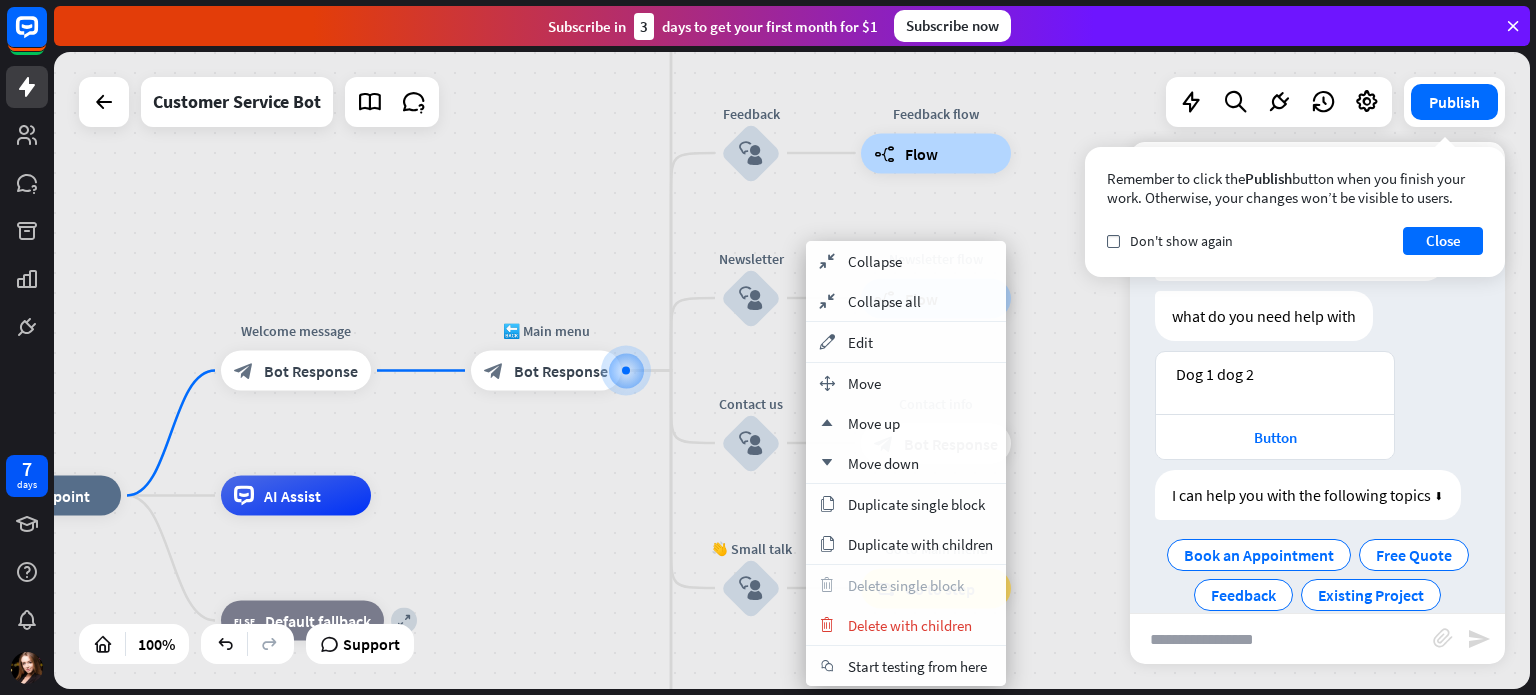 click on "home_2   Start point                 Welcome message   block_bot_response   Bot Response                 🔙 Main menu   block_bot_response   Bot Response                     Our offer   block_user_input                 Select product category   block_bot_response   Bot Response                 ❓ Question   block_user_input                 How can I help you?   block_bot_response   Bot Response                 FAQ   block_user_input                 Type your question   block_bot_response   Bot Response                 Popular questions   block_faq                 Feedback   block_user_input                 Feedback flow   builder_tree   Flow                 Newsletter   block_user_input                 Newsletter flow   builder_tree   Flow                 Contact us   block_user_input                 Contact info   block_bot_response   Bot Response                 👋 Small talk   block_user_input                 Go to Main menu   block_goto   Go to step                 Main menu" at bounding box center (709, 814) 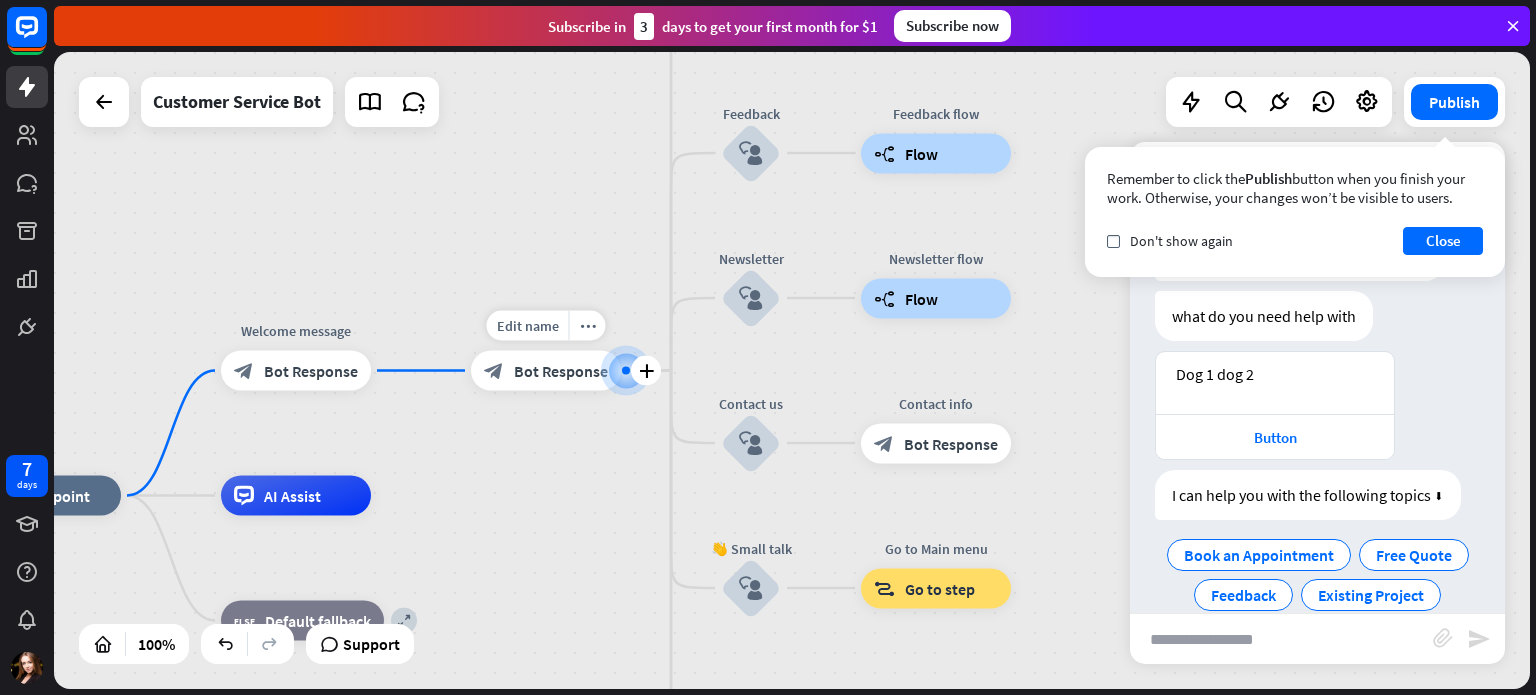 click on "Bot Response" at bounding box center [561, 371] 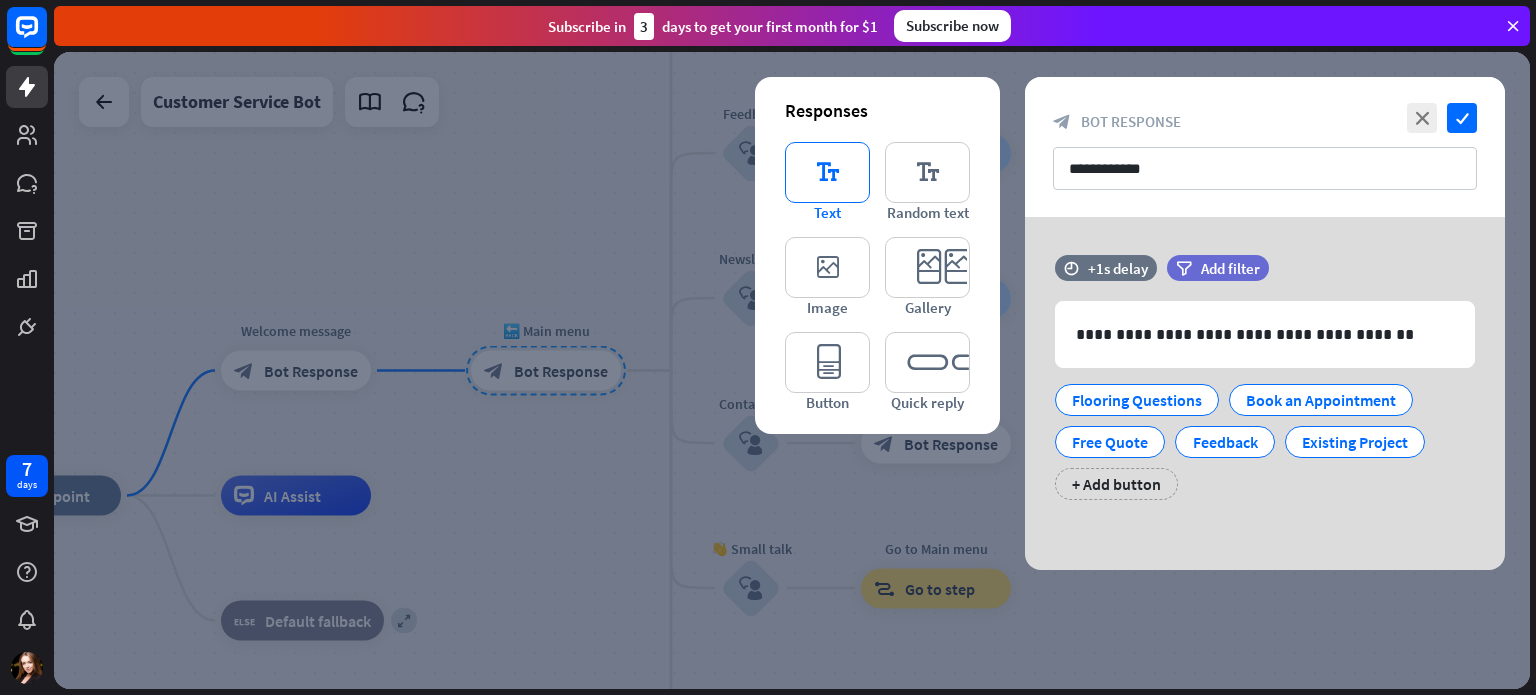 click on "editor_text" at bounding box center (827, 172) 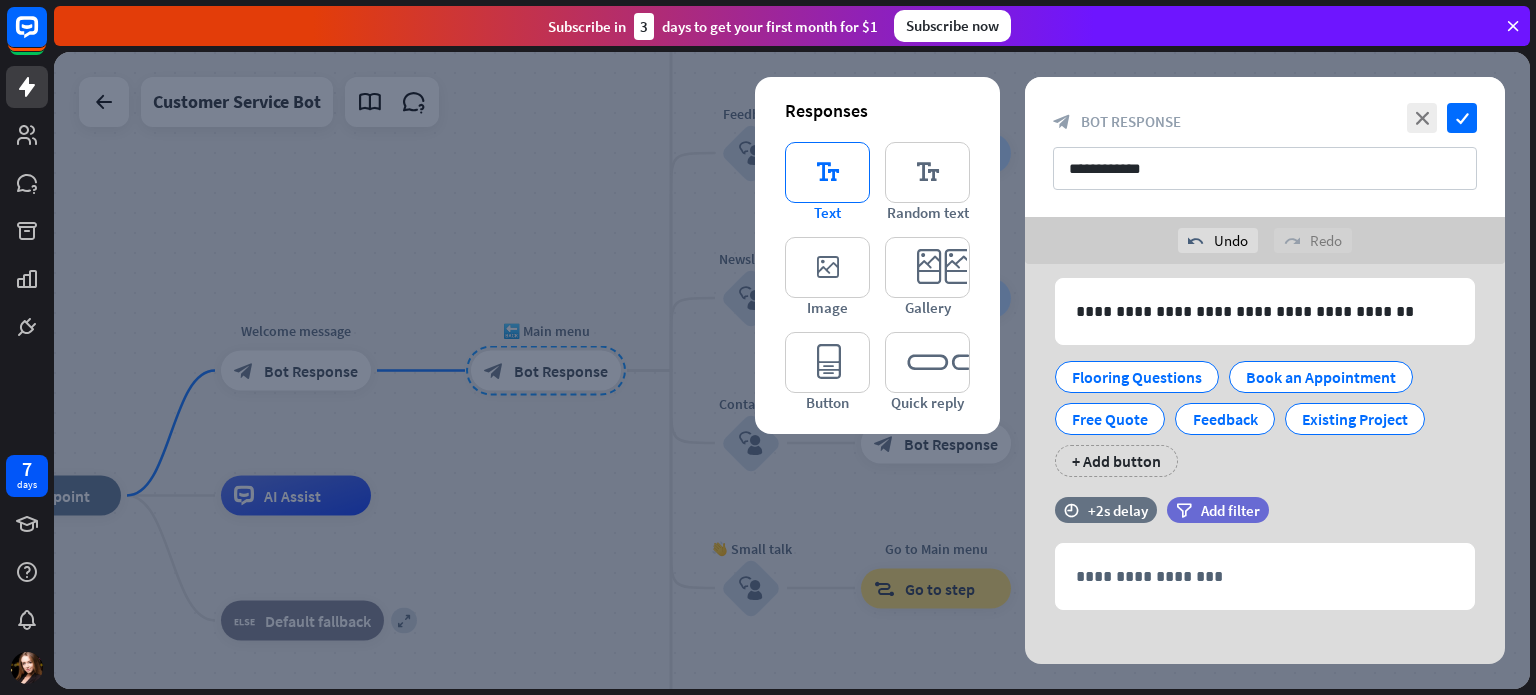 scroll, scrollTop: 84, scrollLeft: 0, axis: vertical 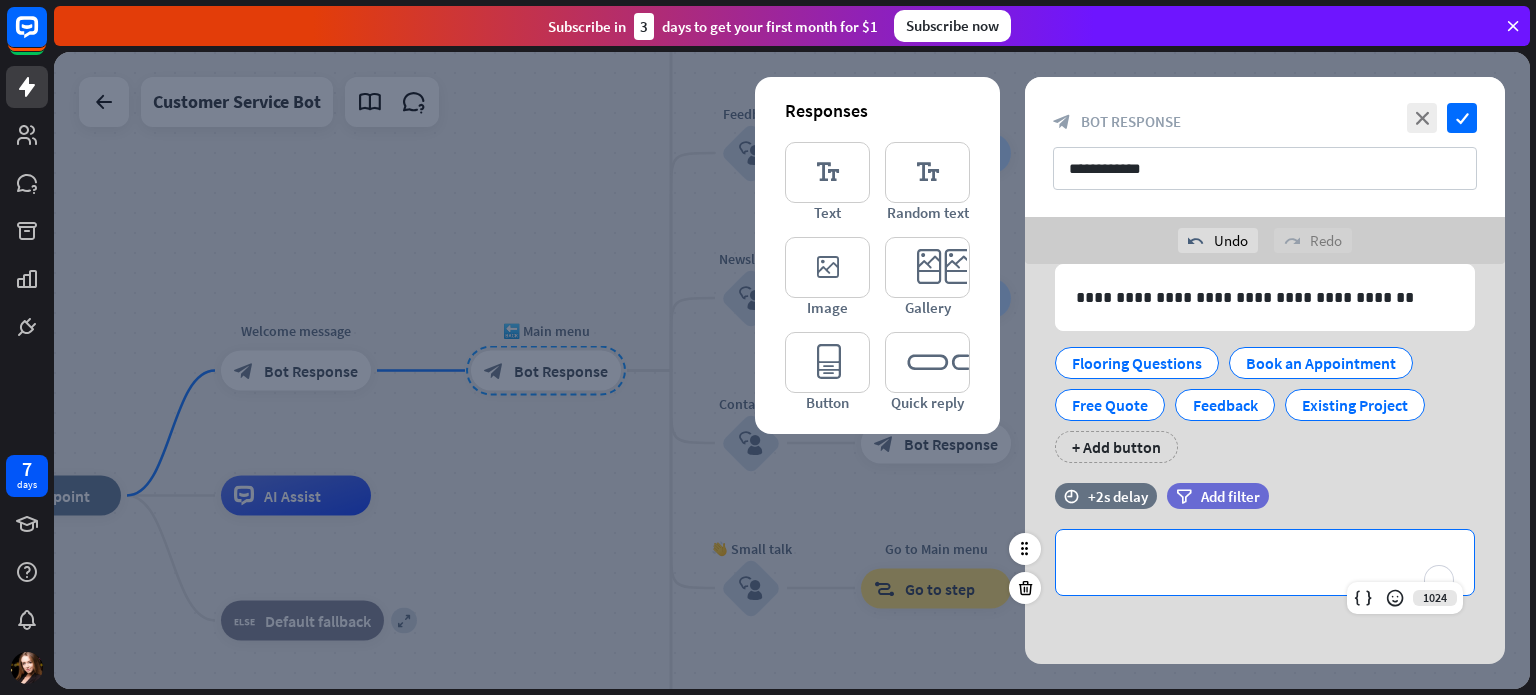 click on "**********" at bounding box center [1265, 562] 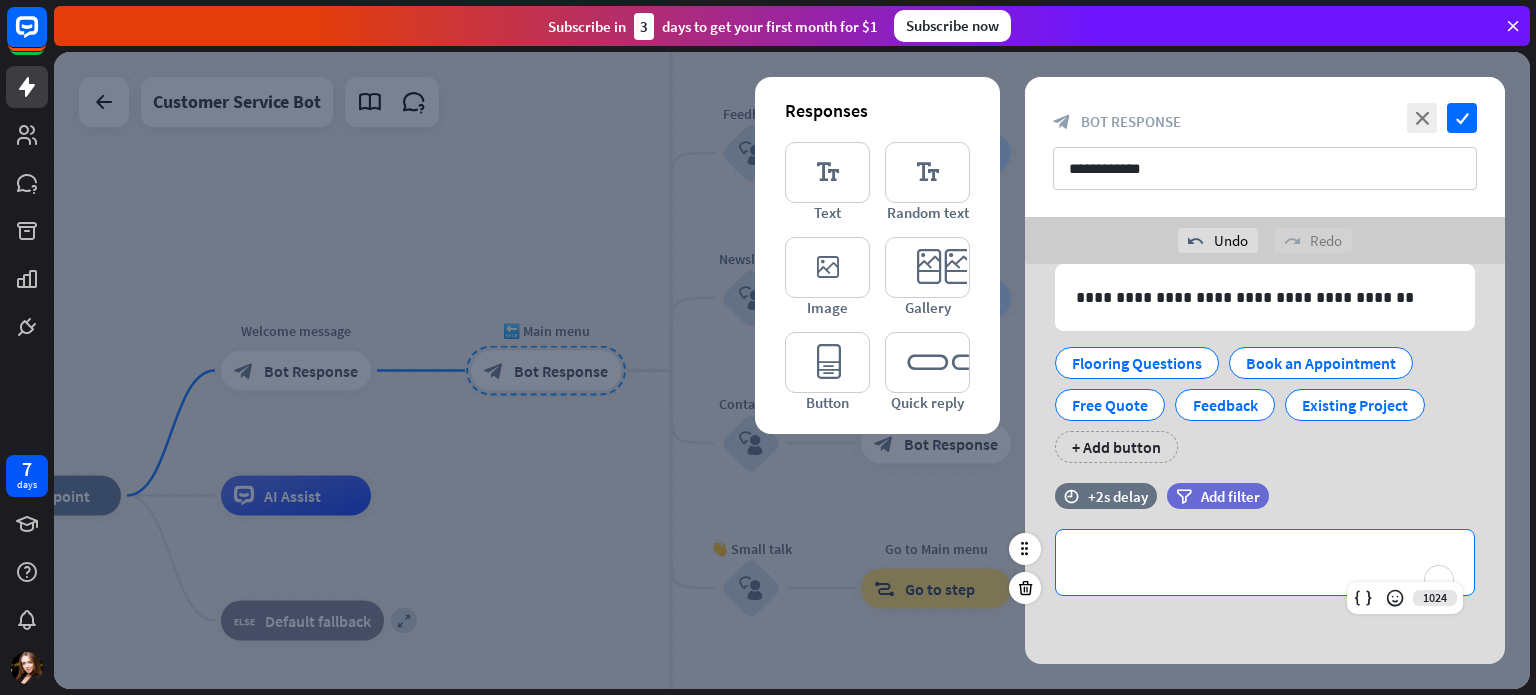 type 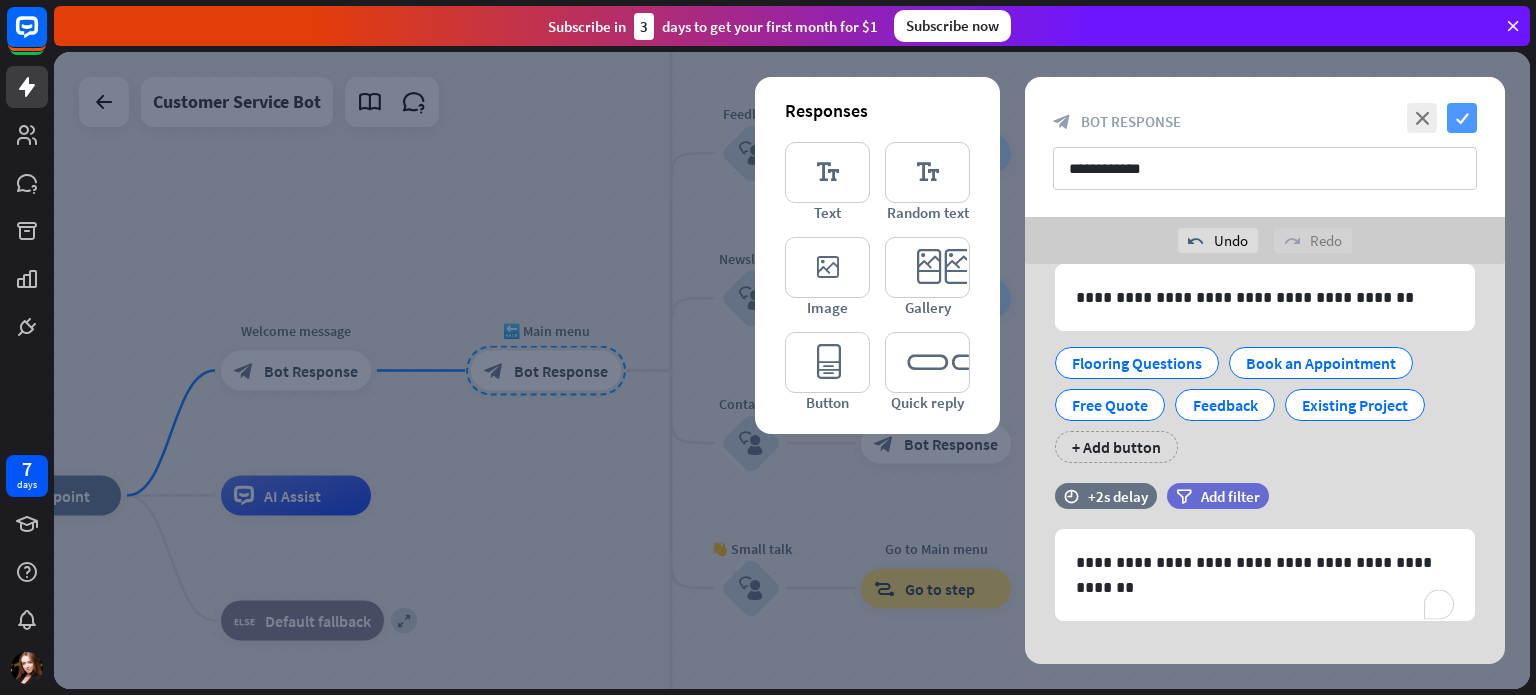 click on "check" at bounding box center (1462, 118) 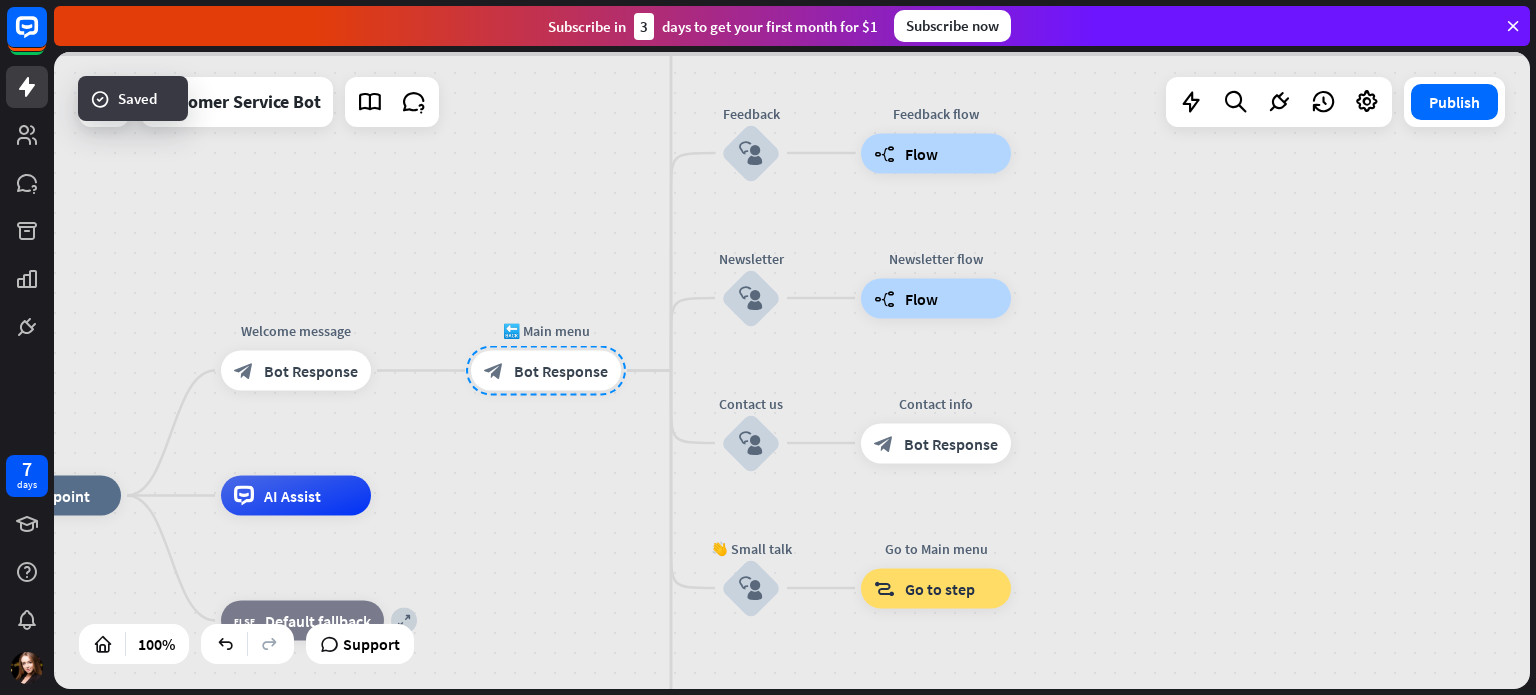 scroll, scrollTop: 469, scrollLeft: 0, axis: vertical 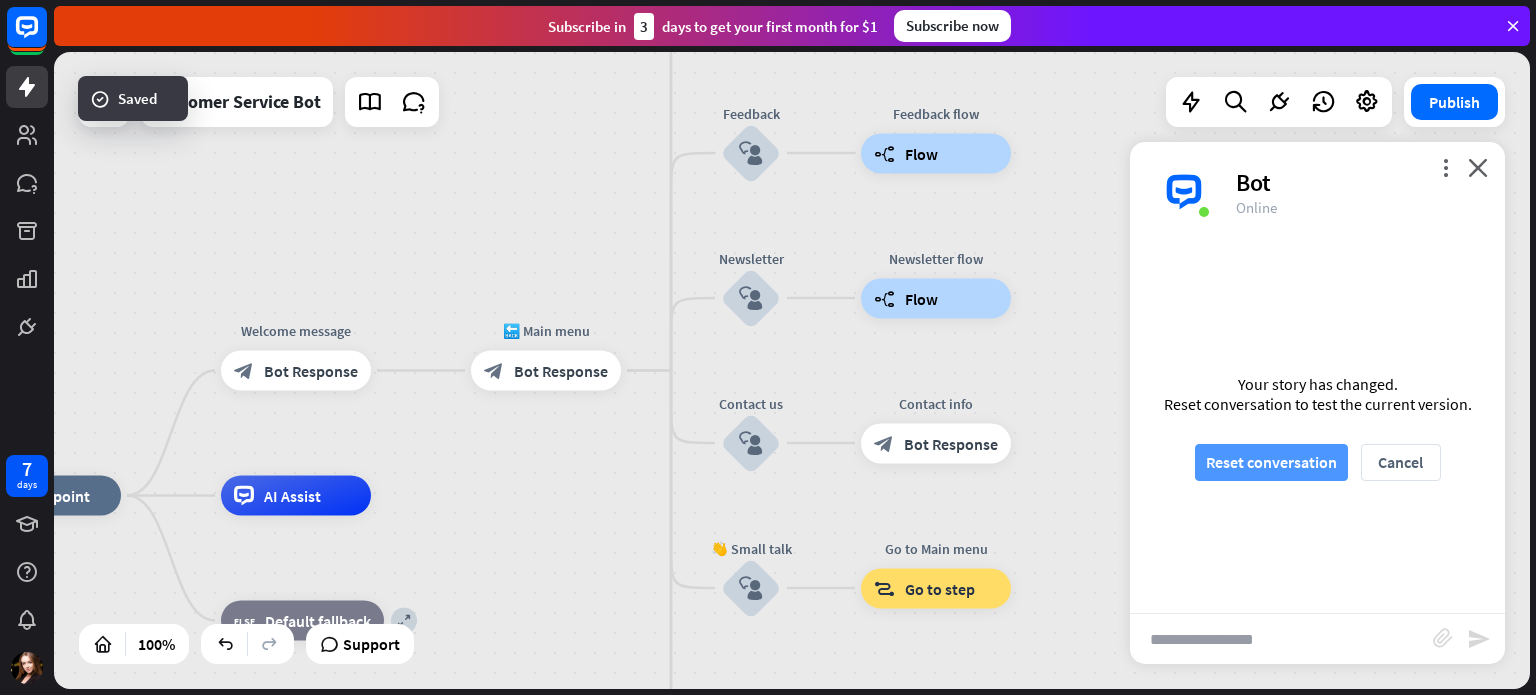 click on "Reset conversation" at bounding box center (1271, 462) 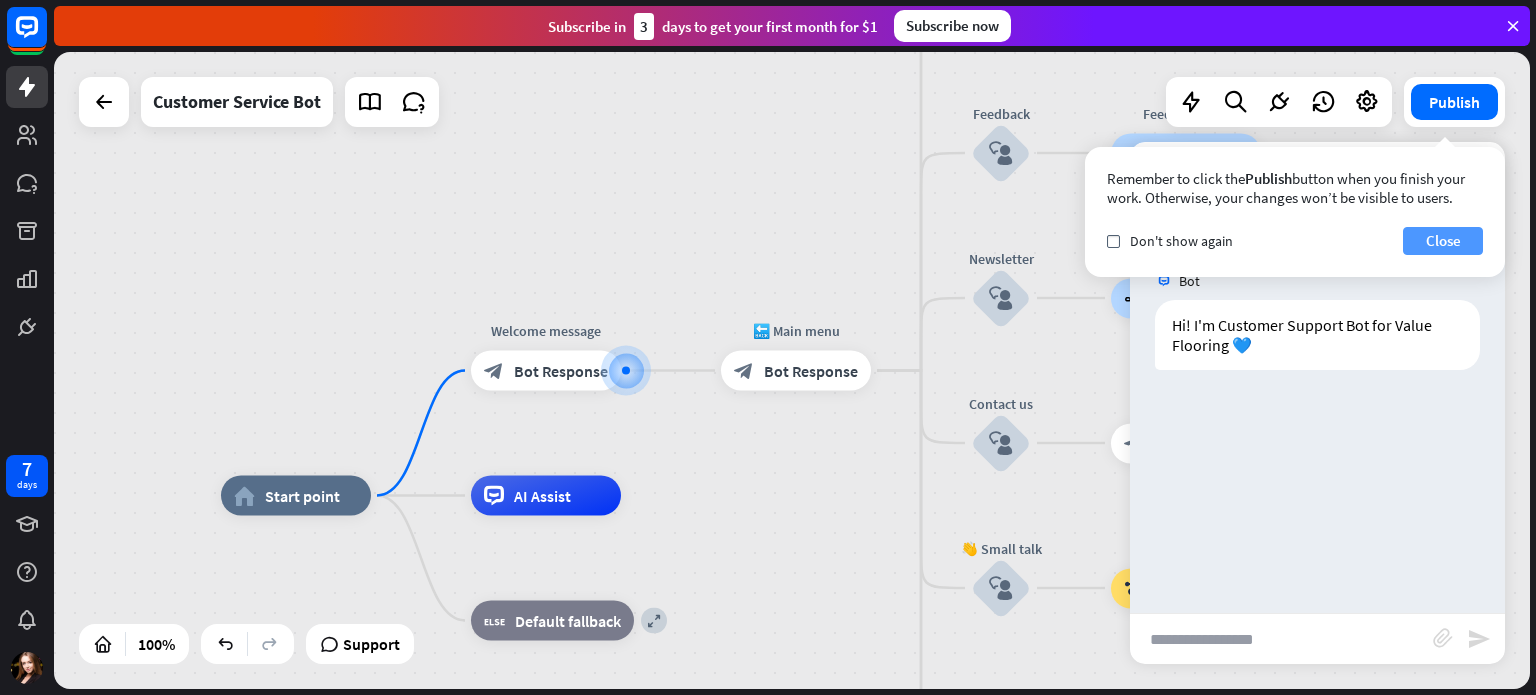 click on "Close" at bounding box center [1443, 241] 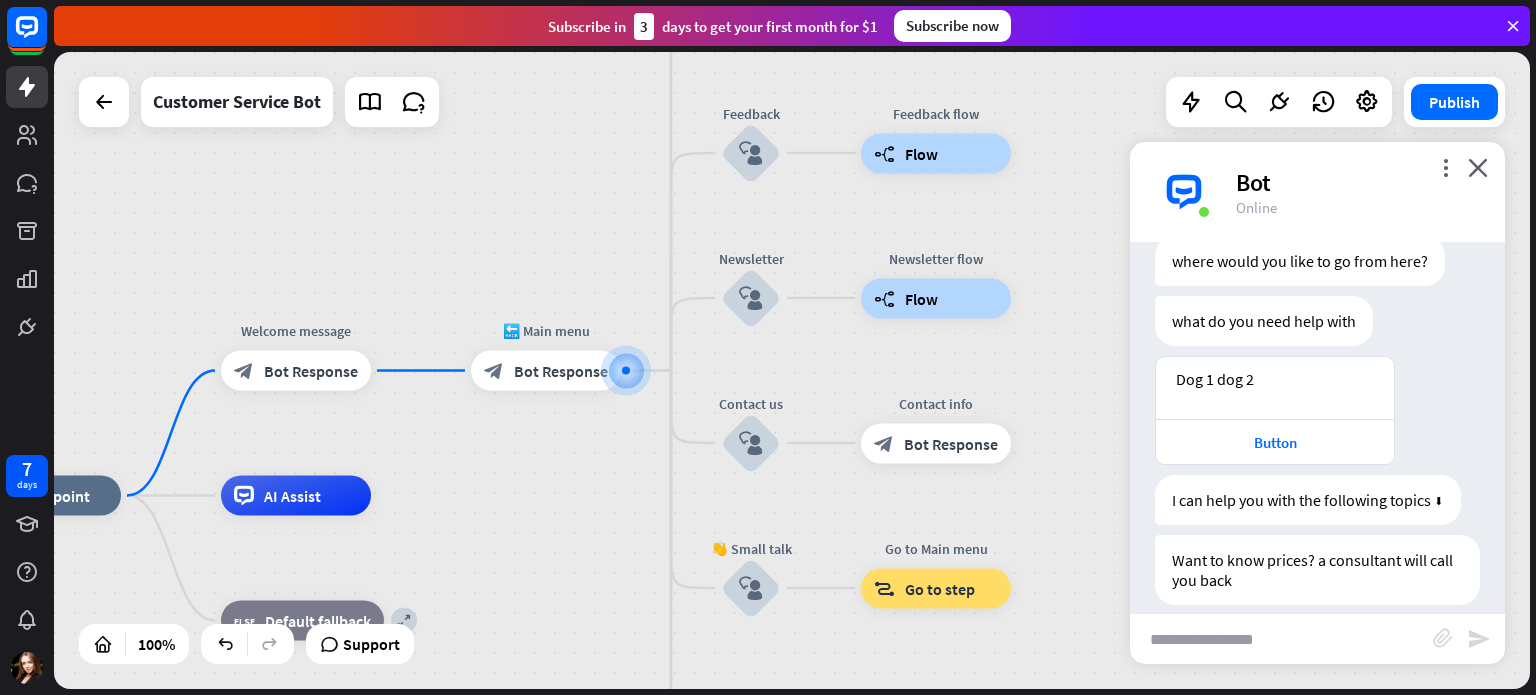 scroll, scrollTop: 484, scrollLeft: 0, axis: vertical 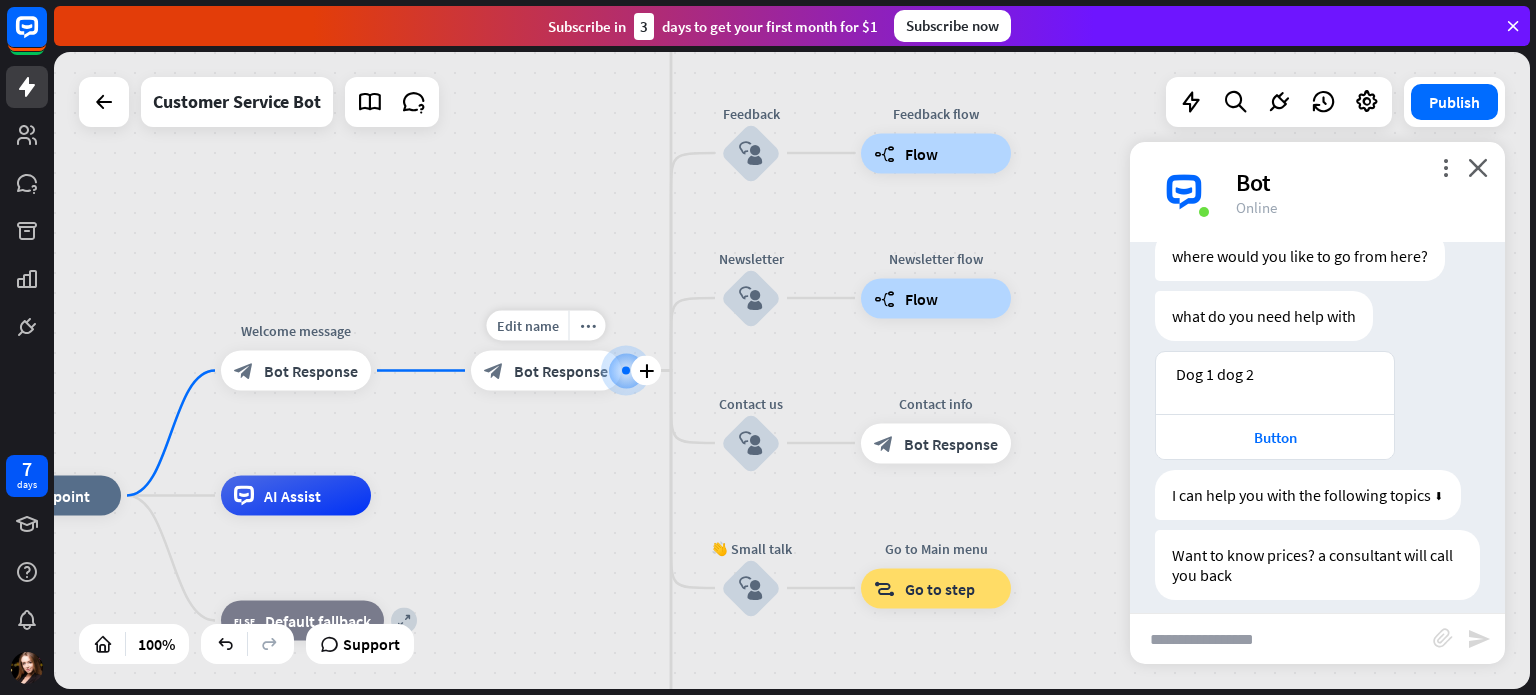click on "Bot Response" at bounding box center [561, 371] 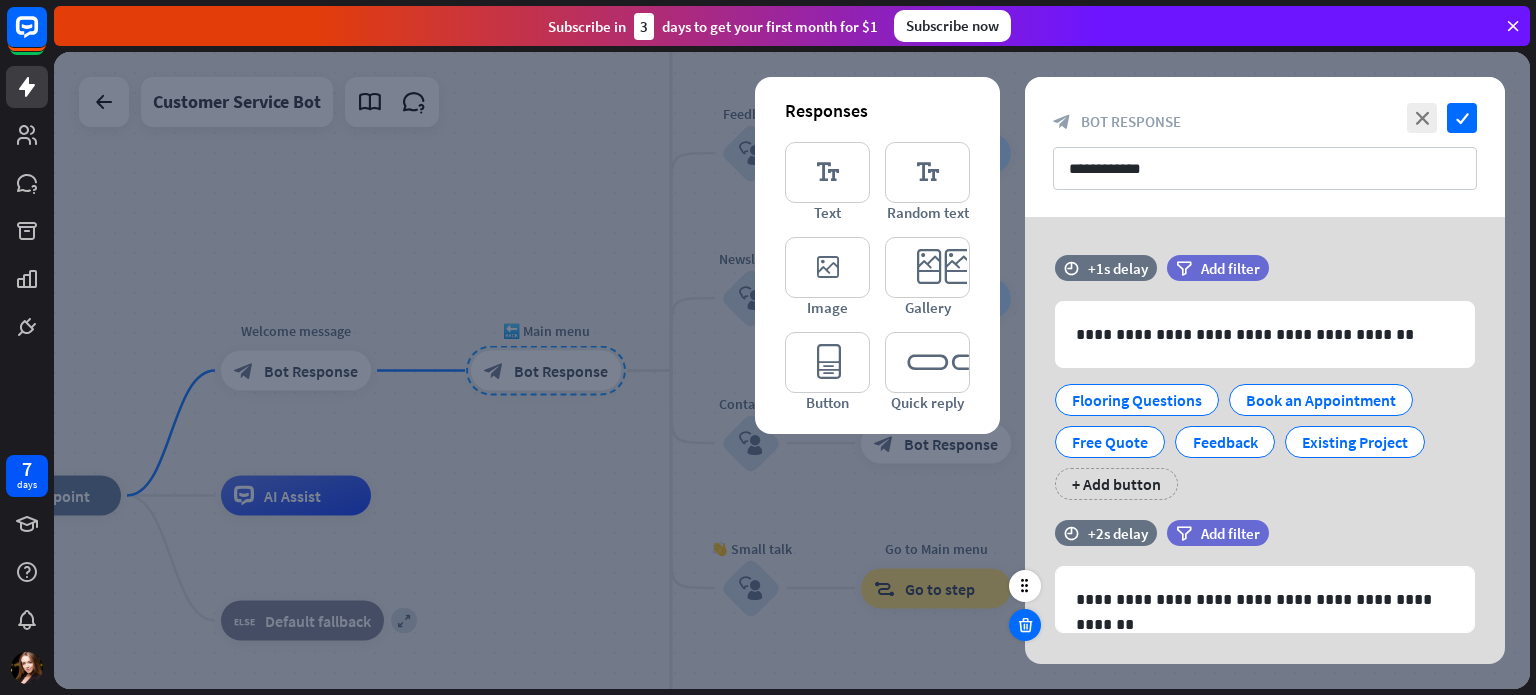 click at bounding box center (1025, 625) 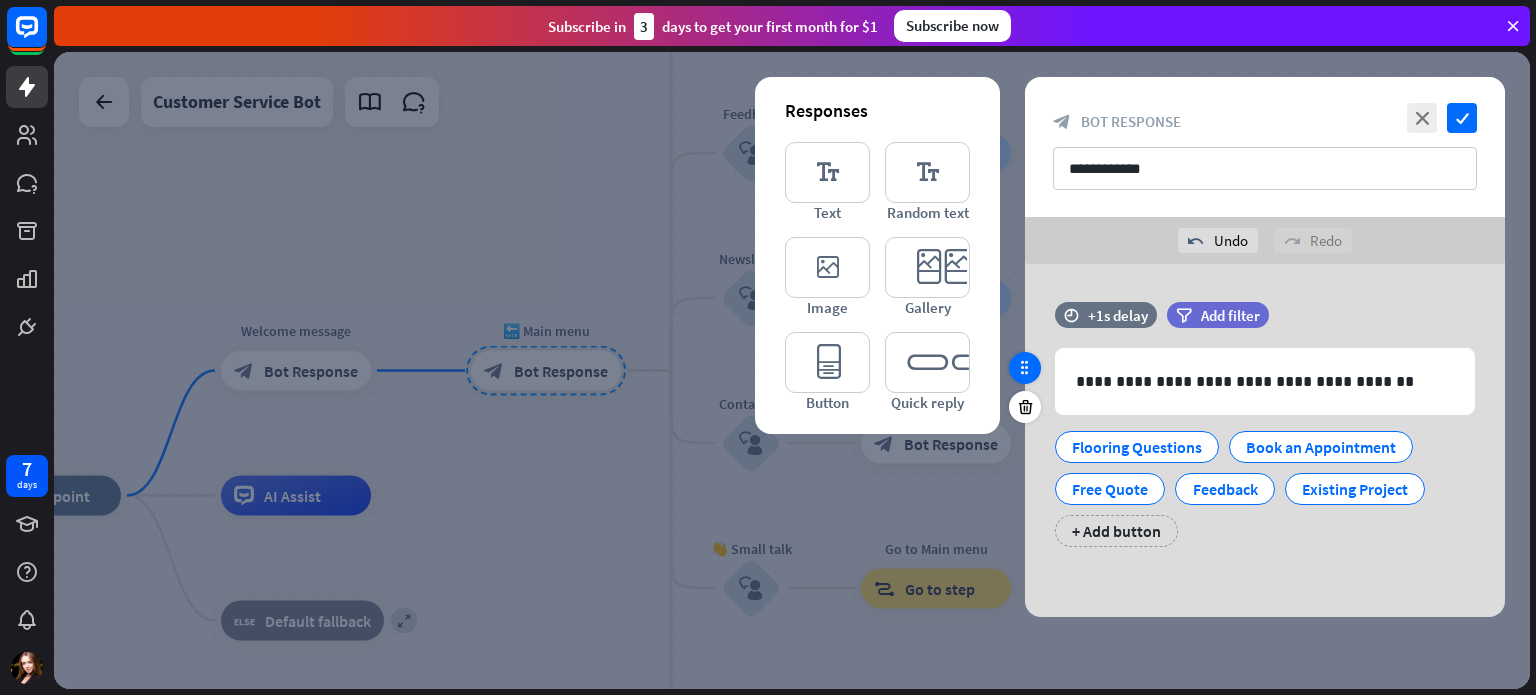 click at bounding box center [1025, 368] 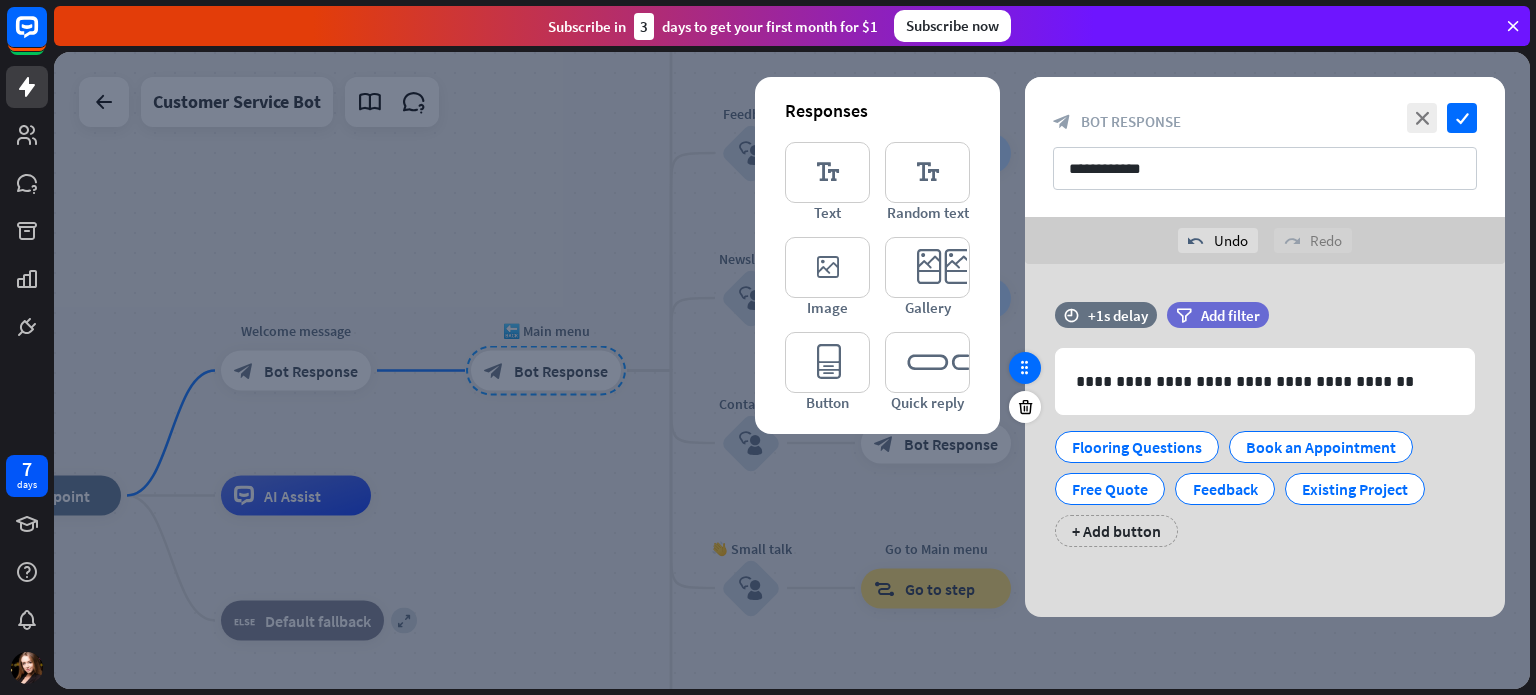 click at bounding box center (1025, 368) 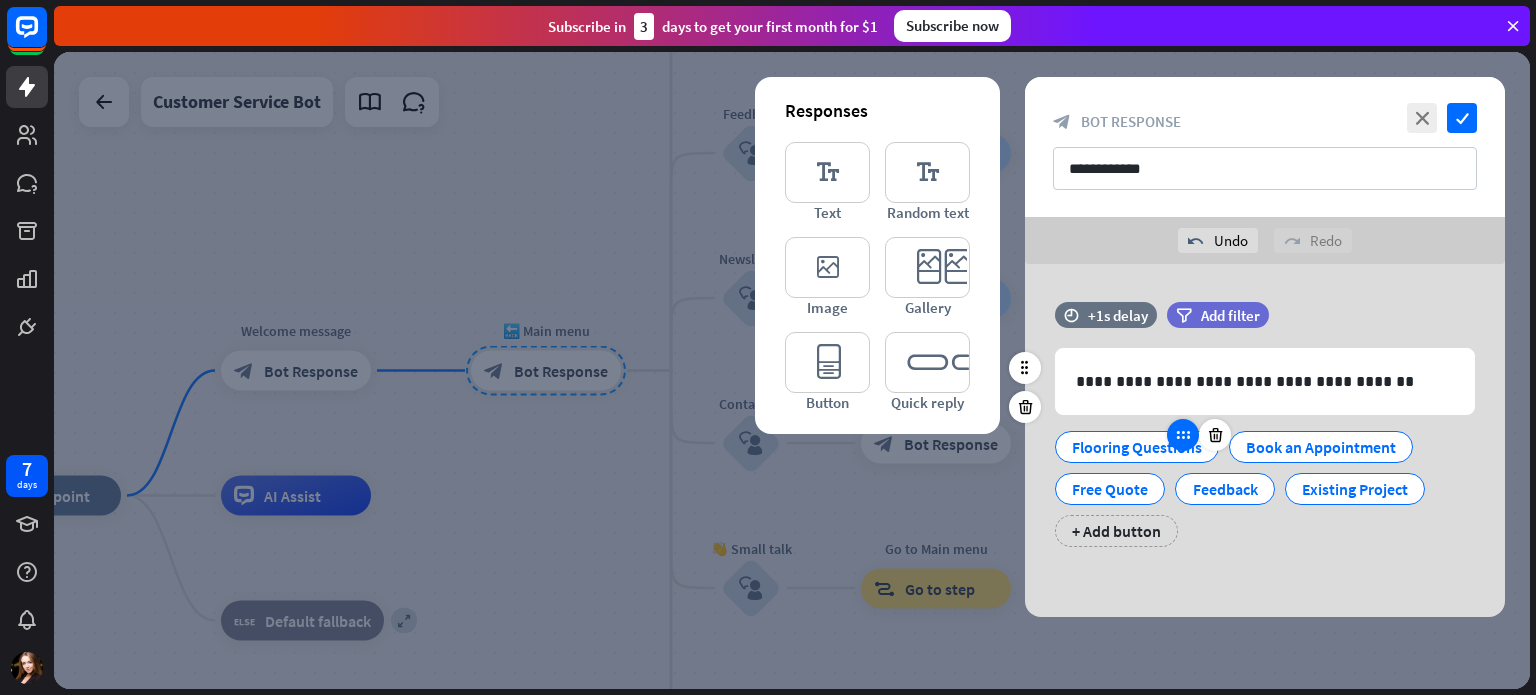 click at bounding box center (1183, 435) 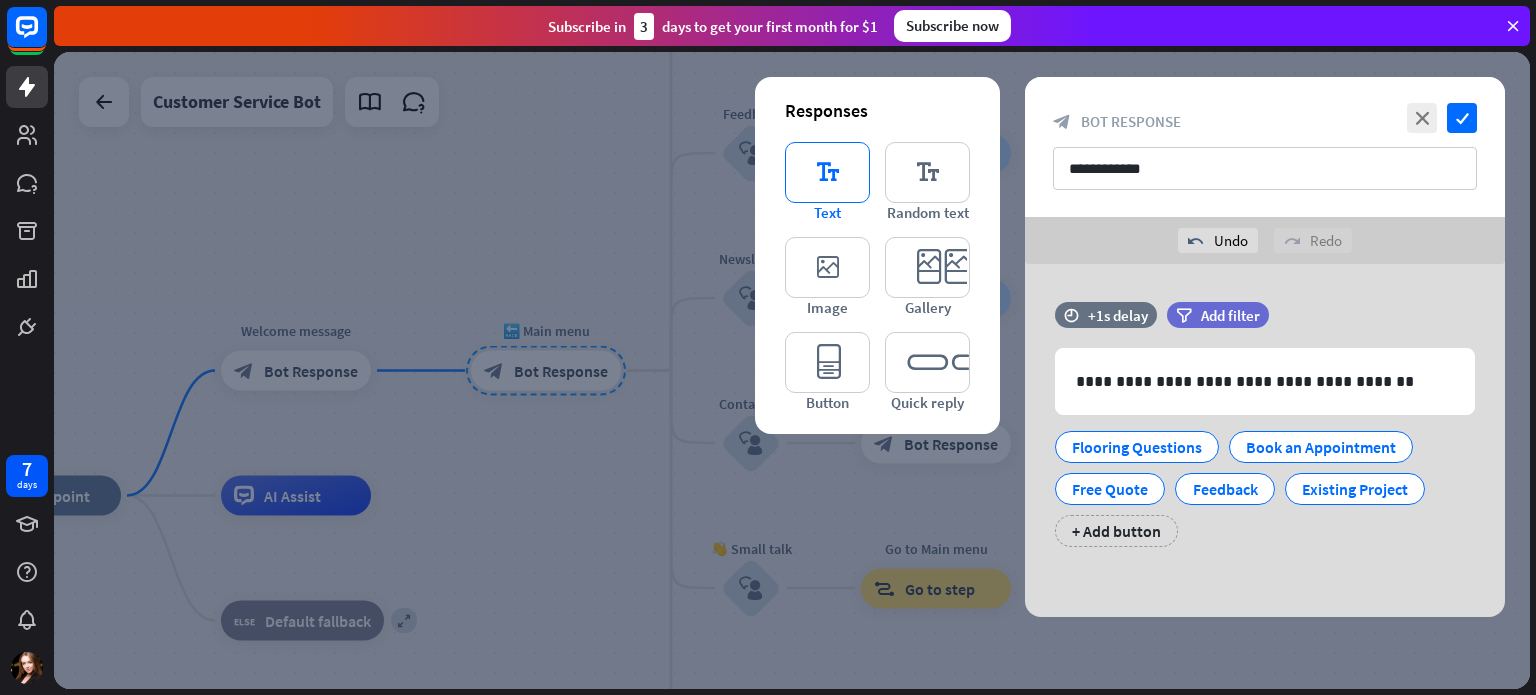 click on "editor_text" at bounding box center [827, 172] 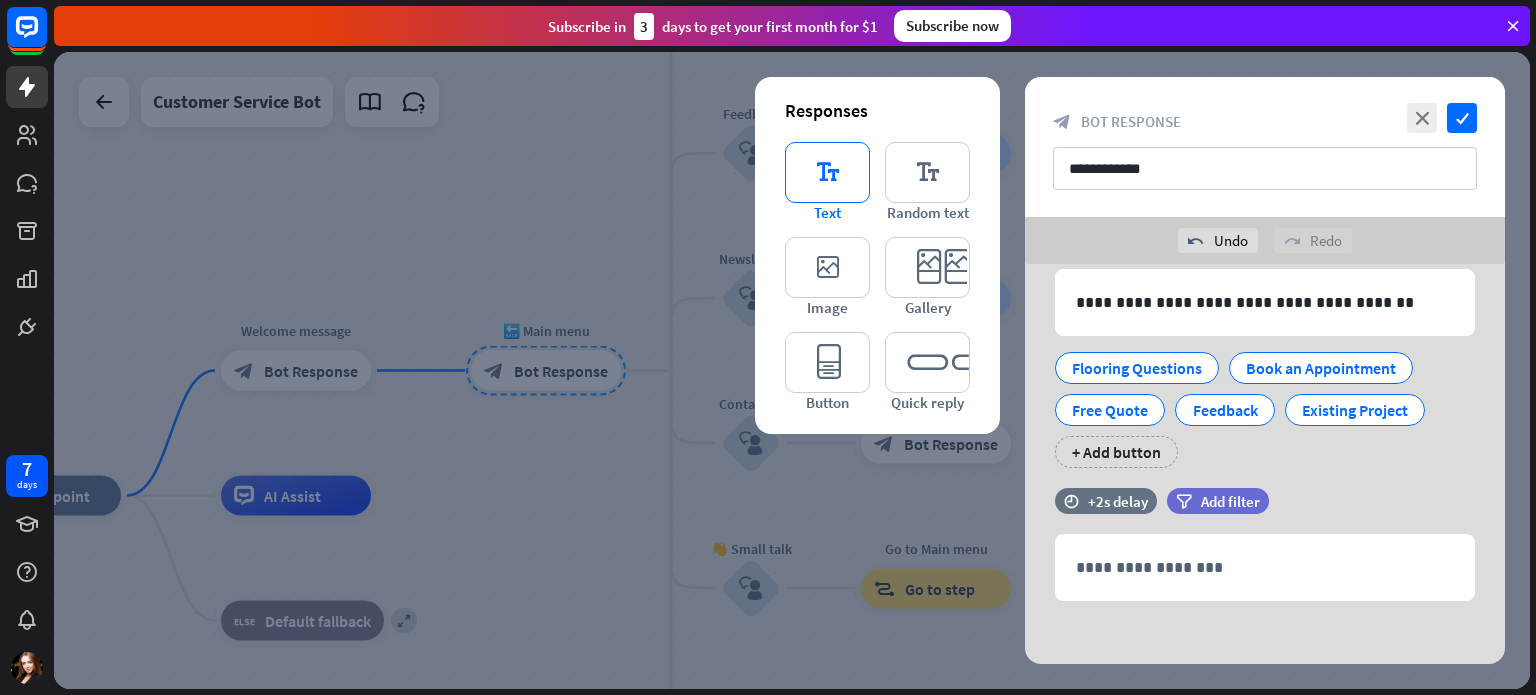 scroll, scrollTop: 84, scrollLeft: 0, axis: vertical 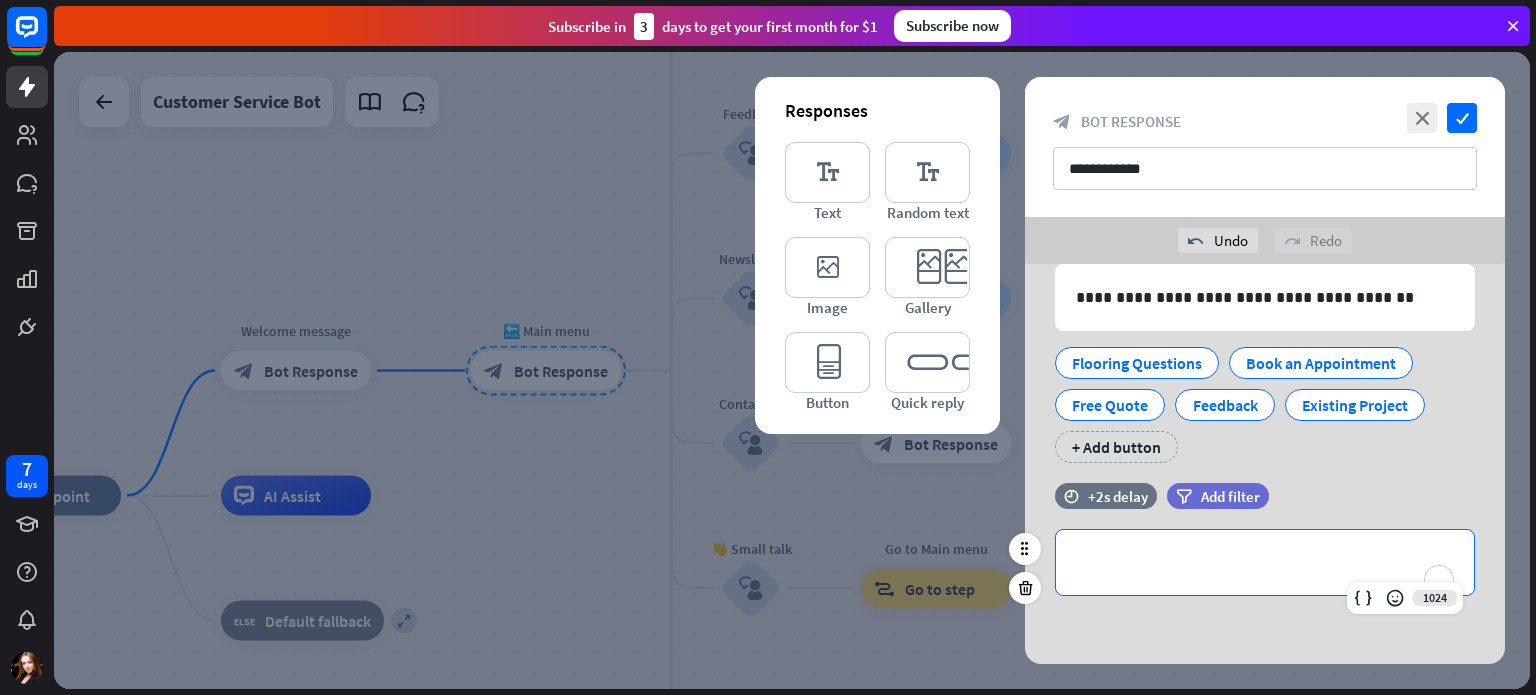 click on "**********" at bounding box center [1265, 562] 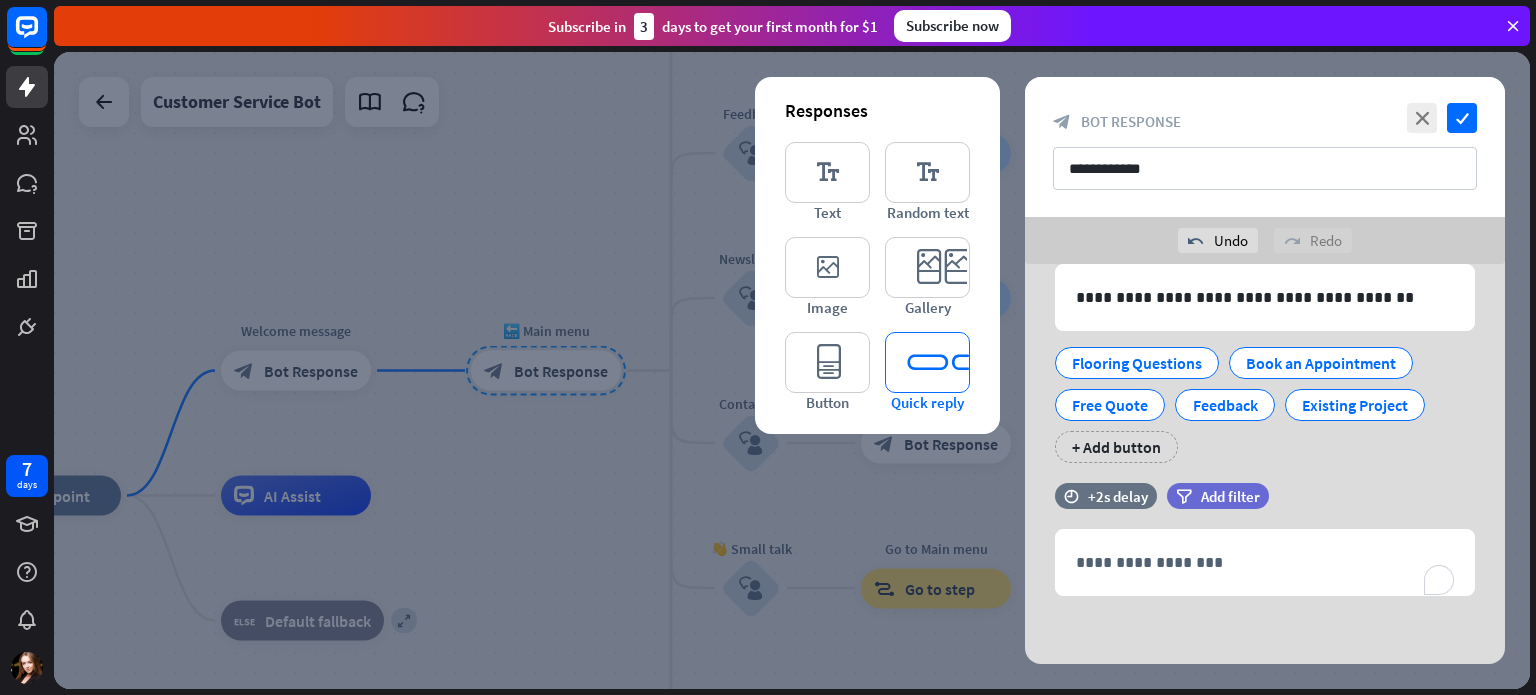 click on "editor_quick_replies" at bounding box center [927, 362] 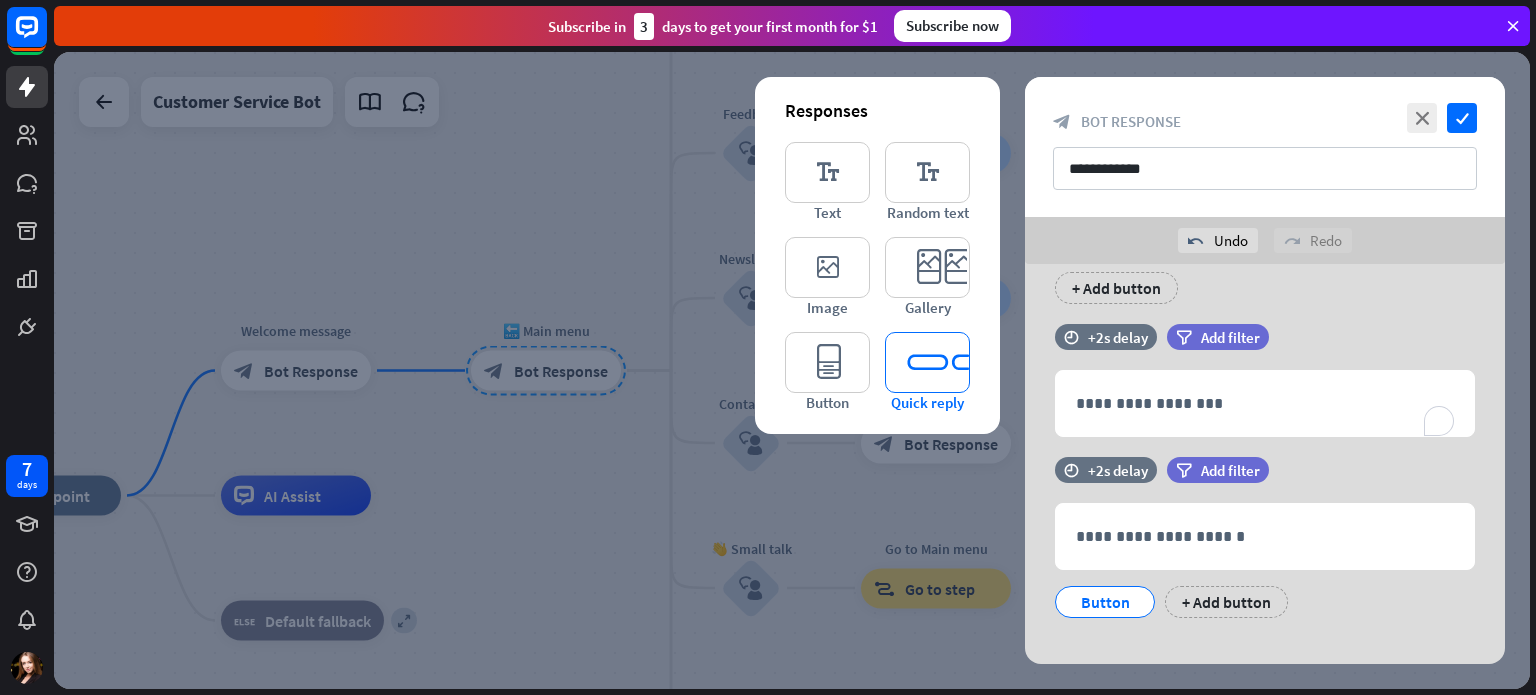 scroll, scrollTop: 265, scrollLeft: 0, axis: vertical 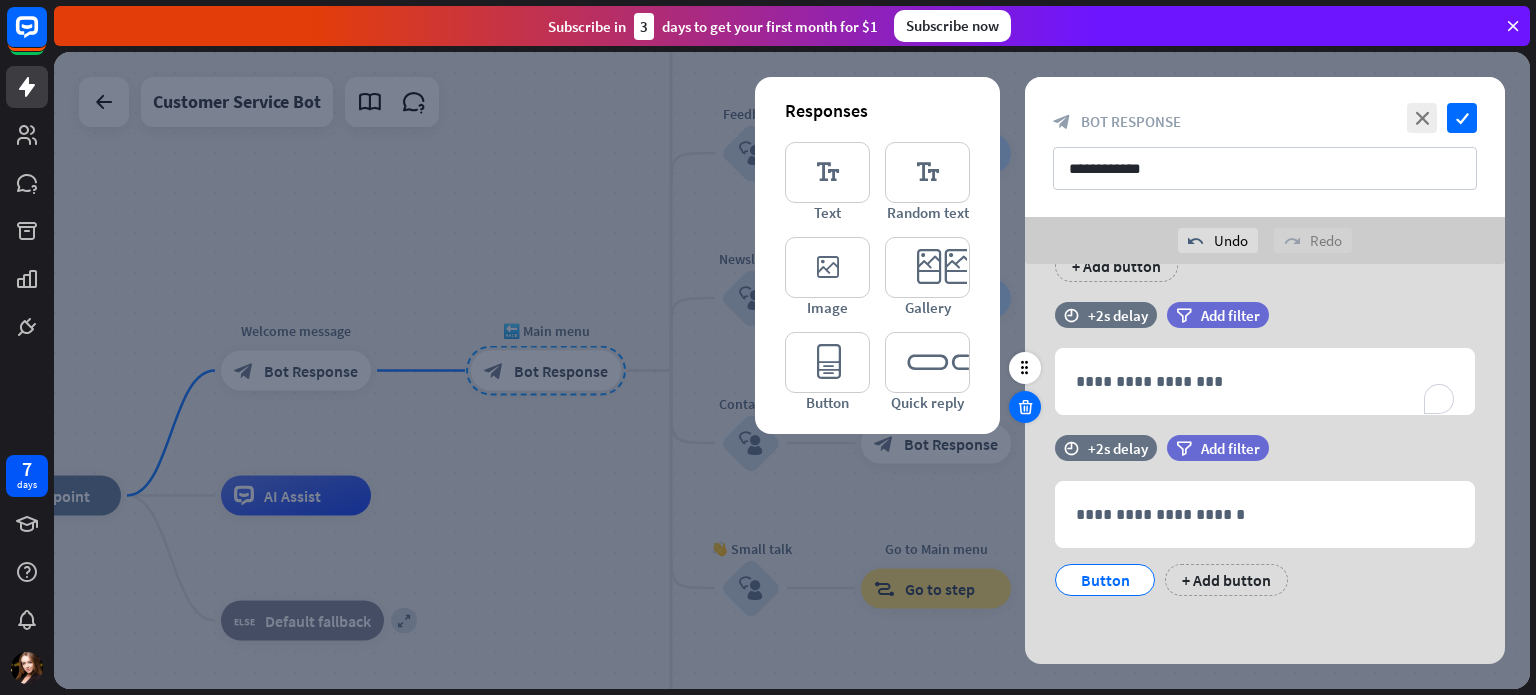 click at bounding box center (1025, 407) 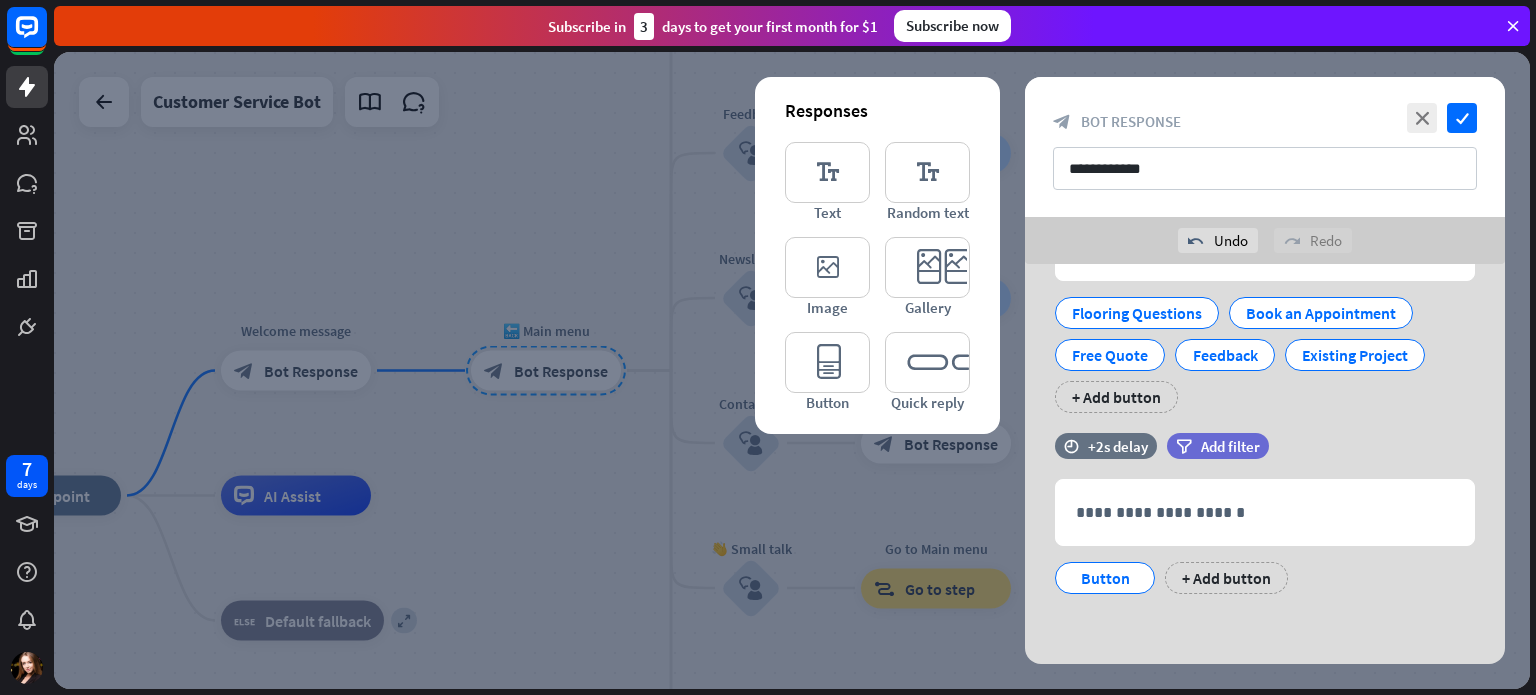 scroll, scrollTop: 133, scrollLeft: 0, axis: vertical 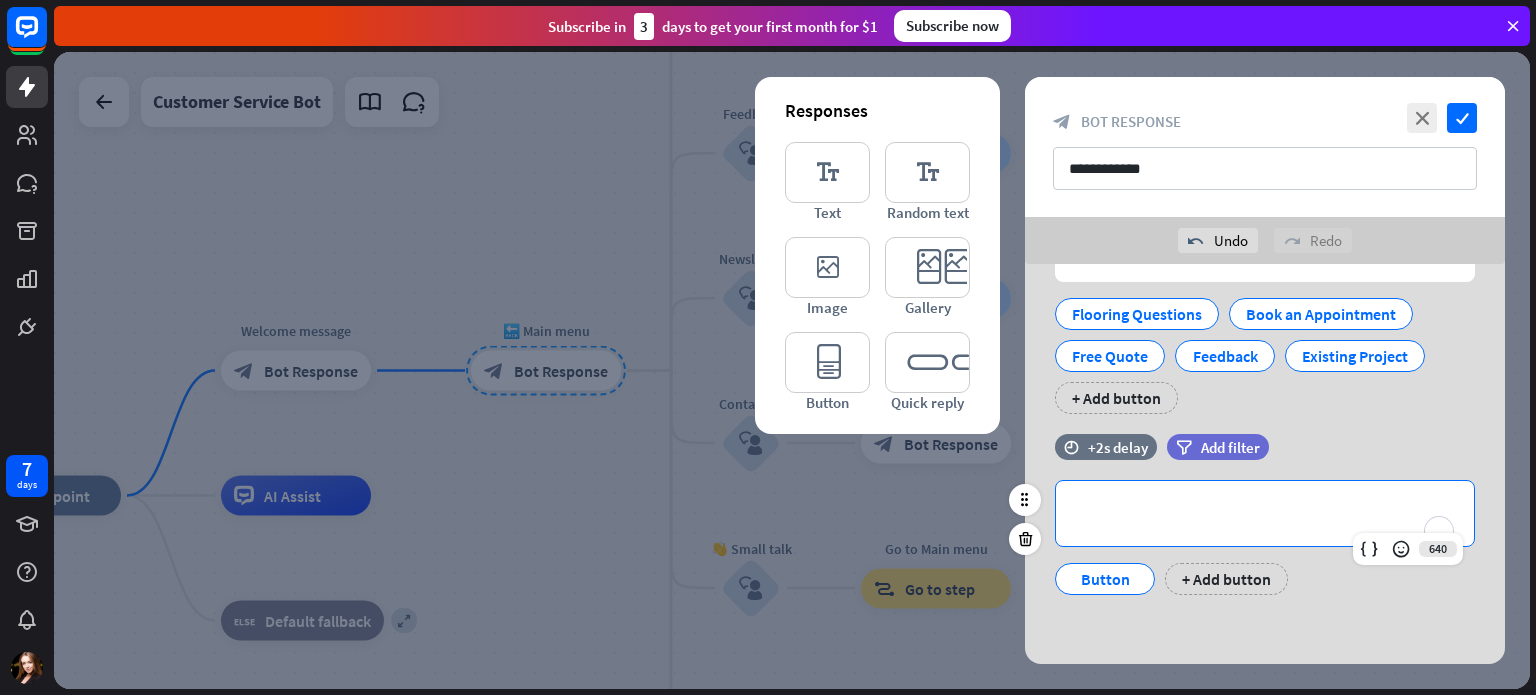 click on "**********" at bounding box center (1265, 513) 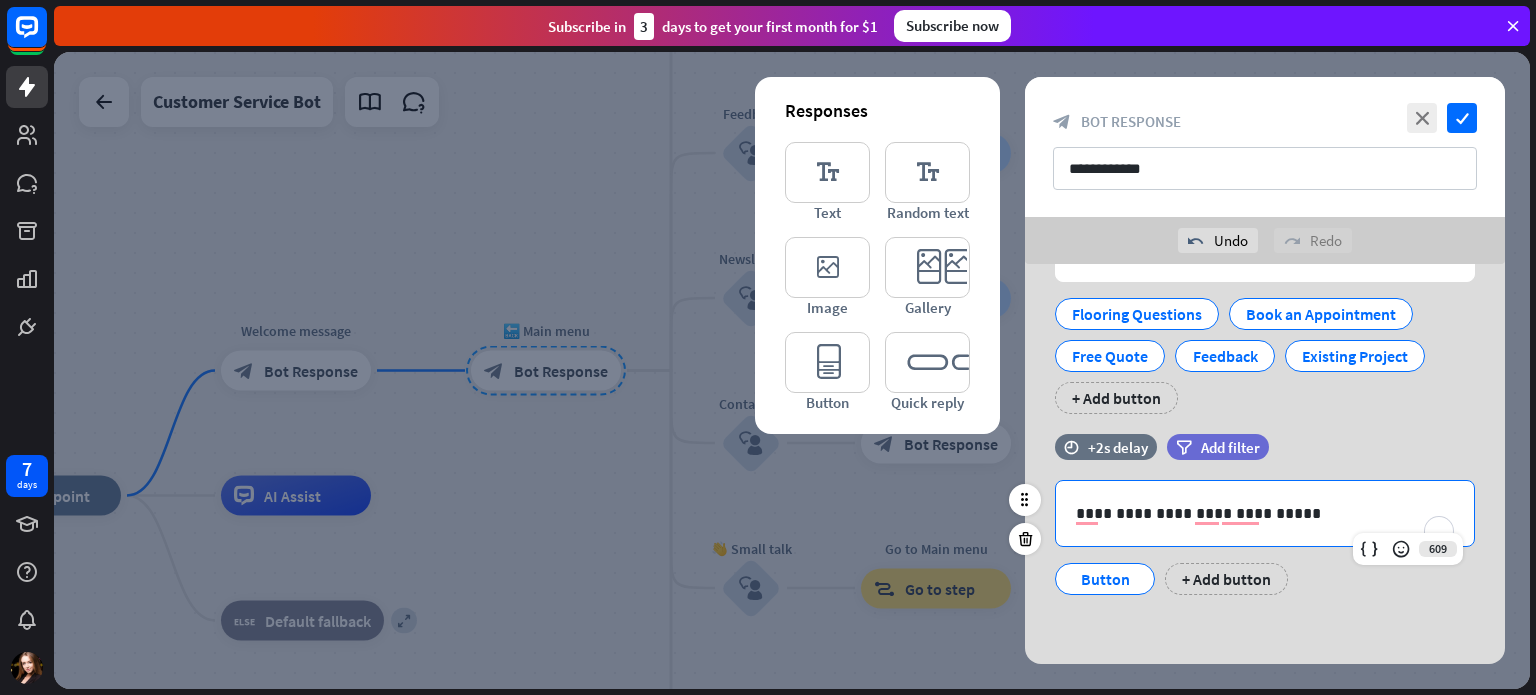 click on "Button" at bounding box center [1105, 579] 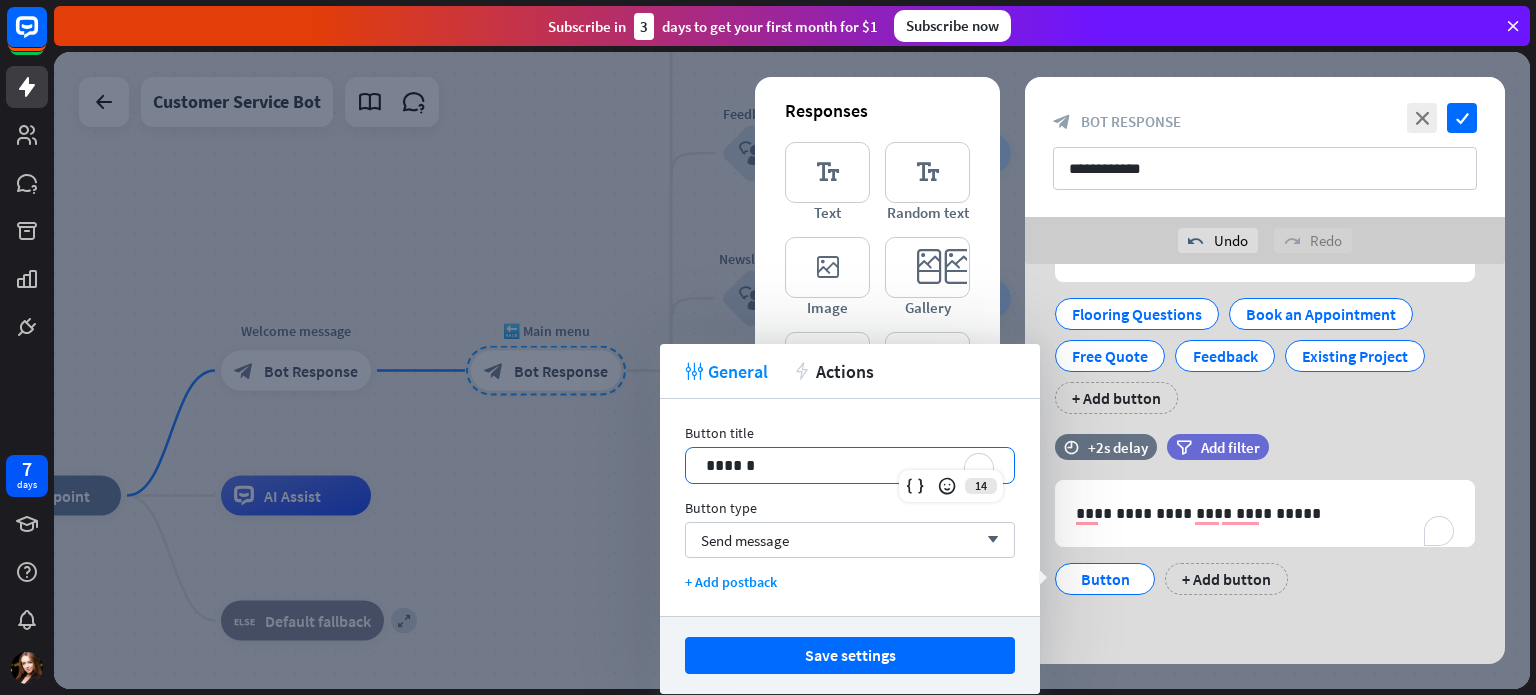 click on "******" at bounding box center (850, 465) 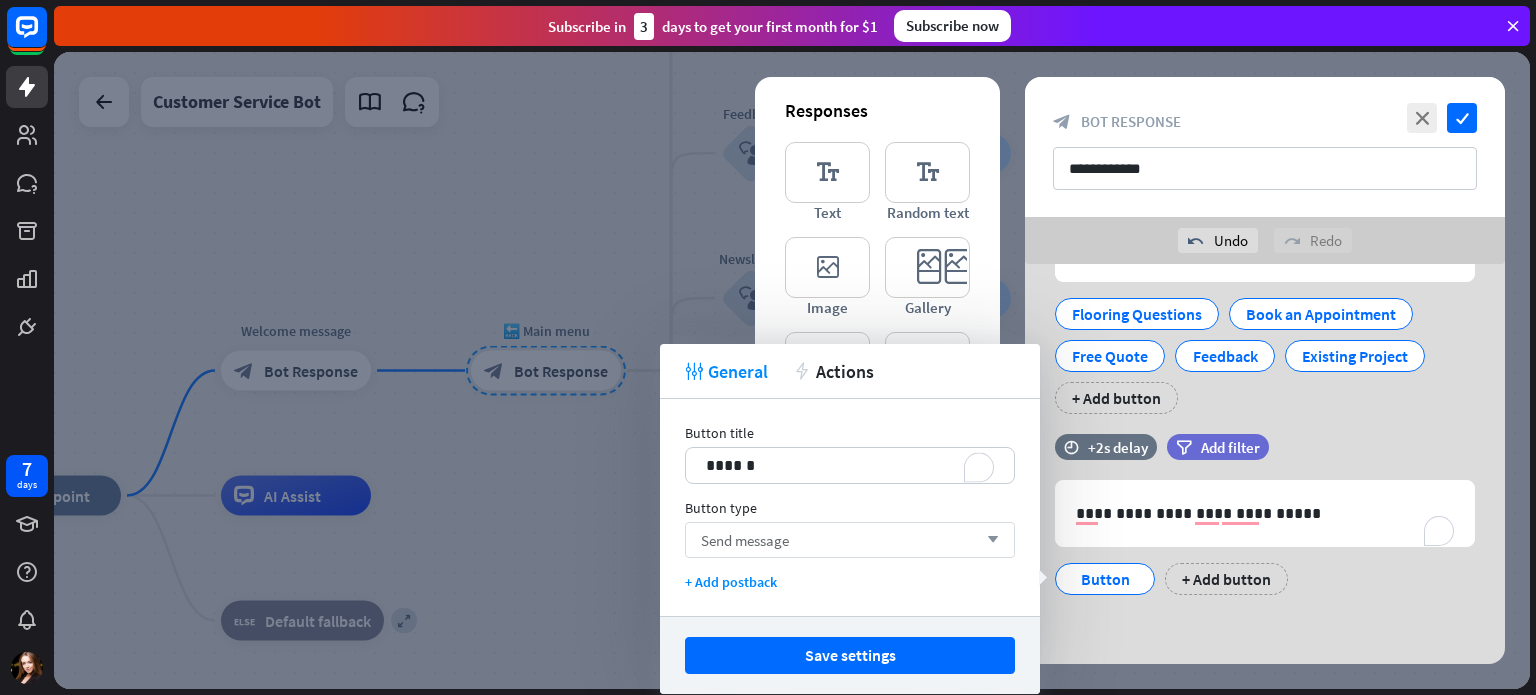 click on "Send message" at bounding box center (745, 540) 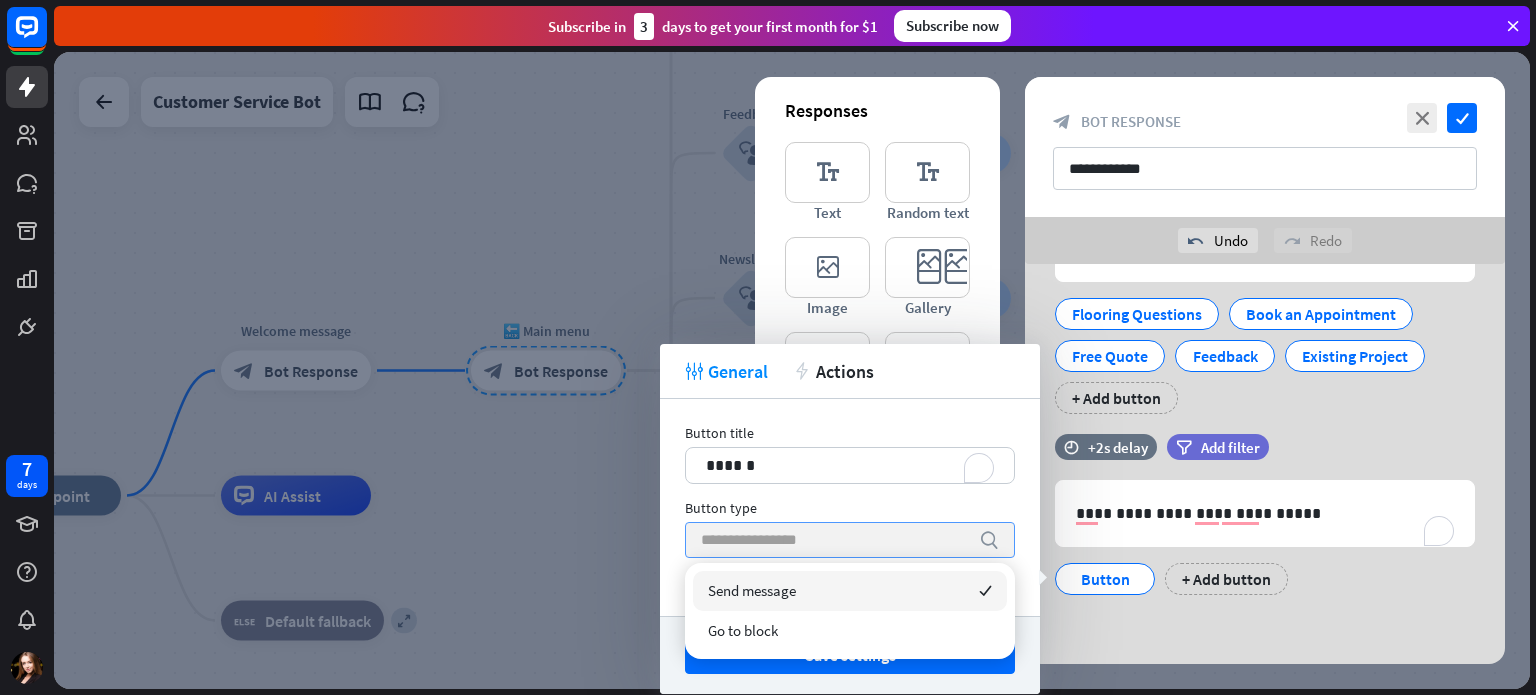 click on "Button title             14   ******   Button type
search
+ Add postback" at bounding box center [850, 507] 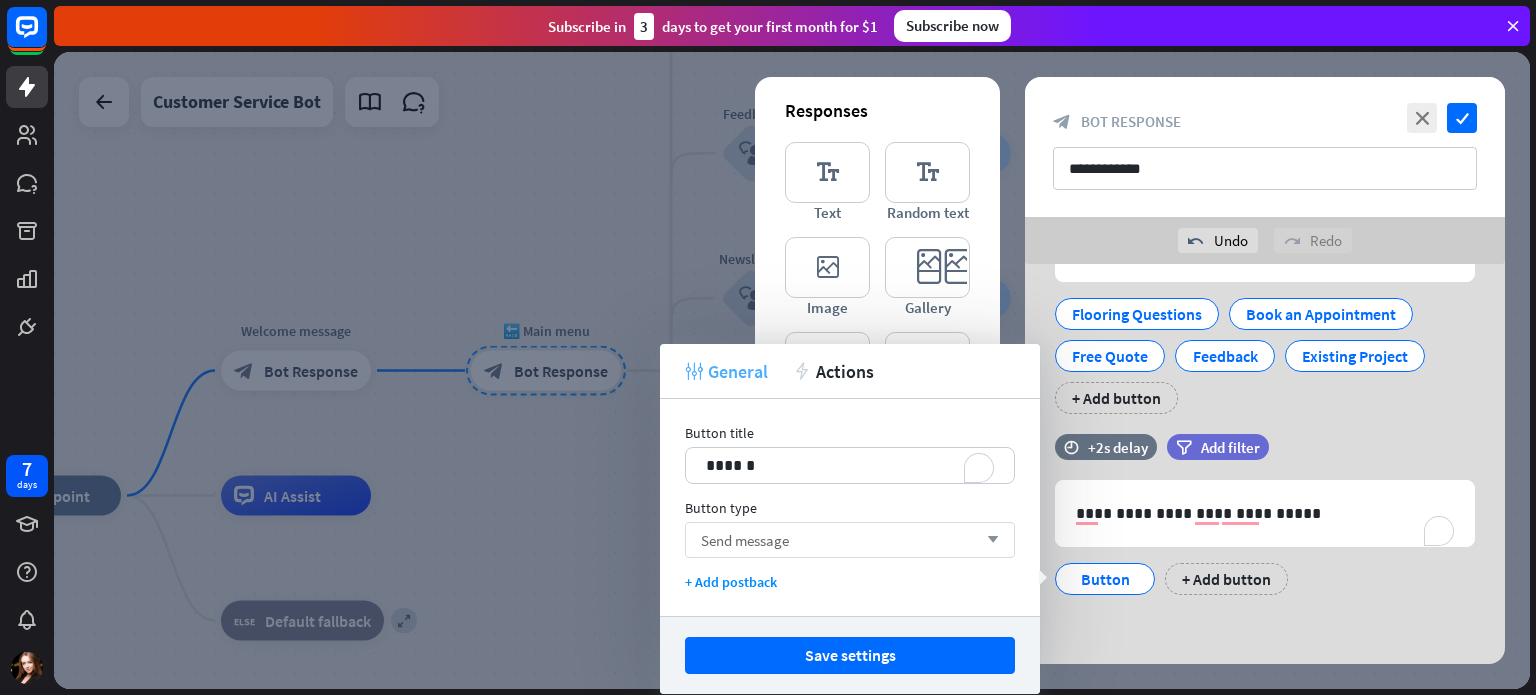 click on "General" at bounding box center (738, 371) 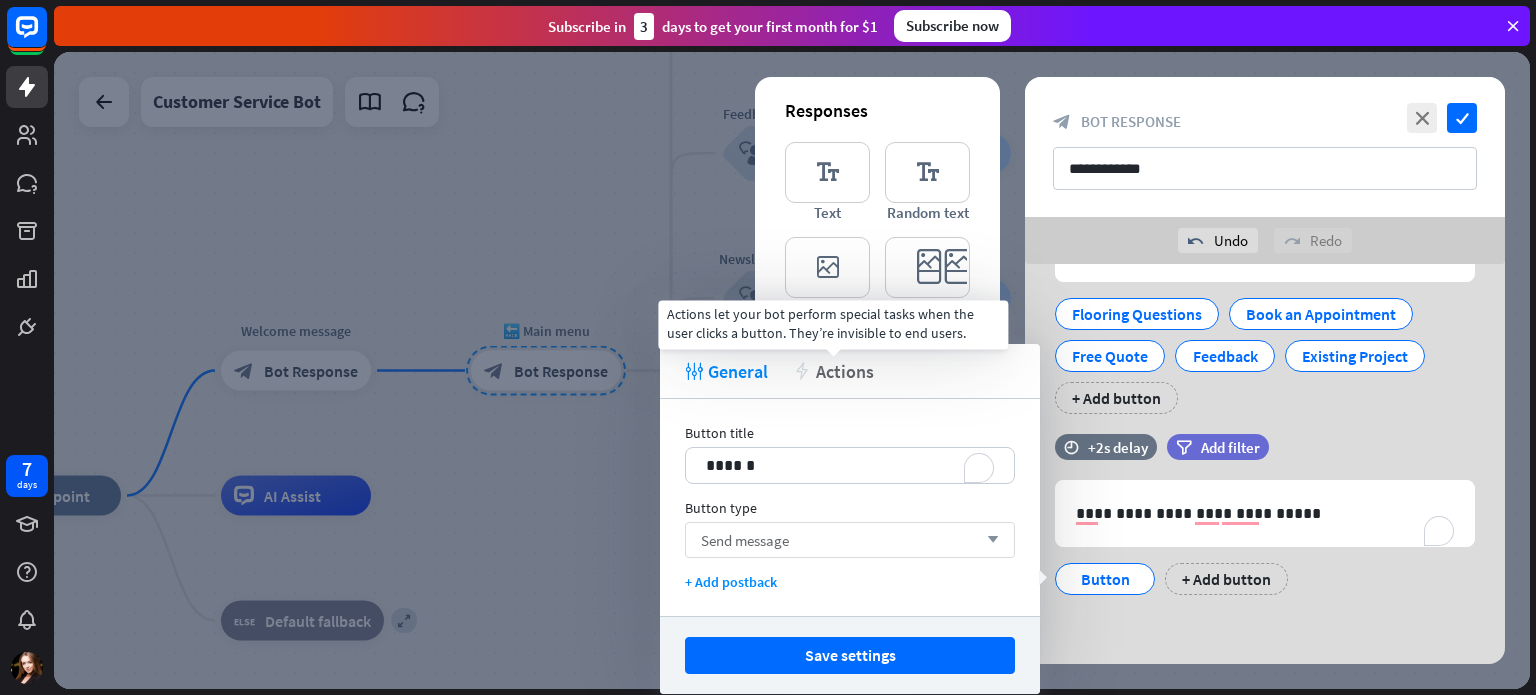 click on "Actions" at bounding box center [845, 371] 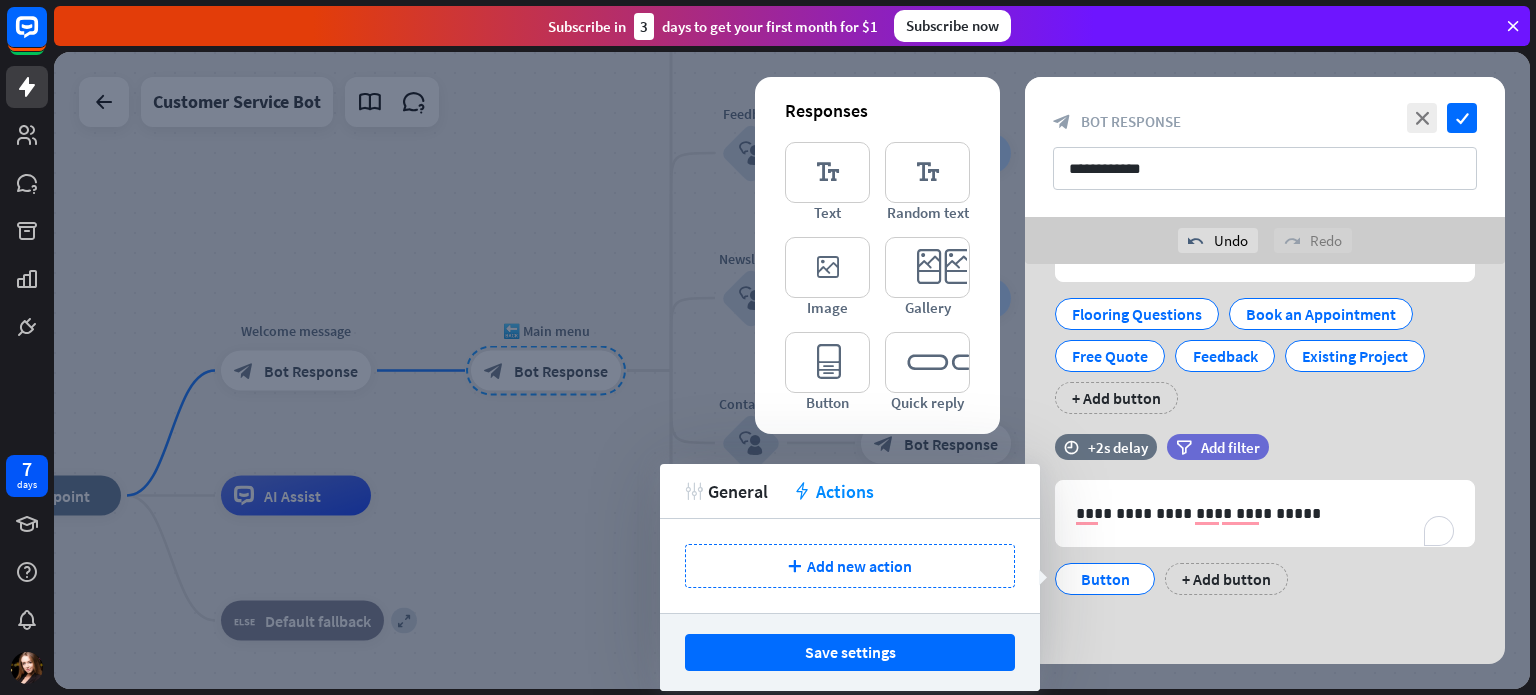 click on "tweak
General
action
Actions" at bounding box center [850, 491] 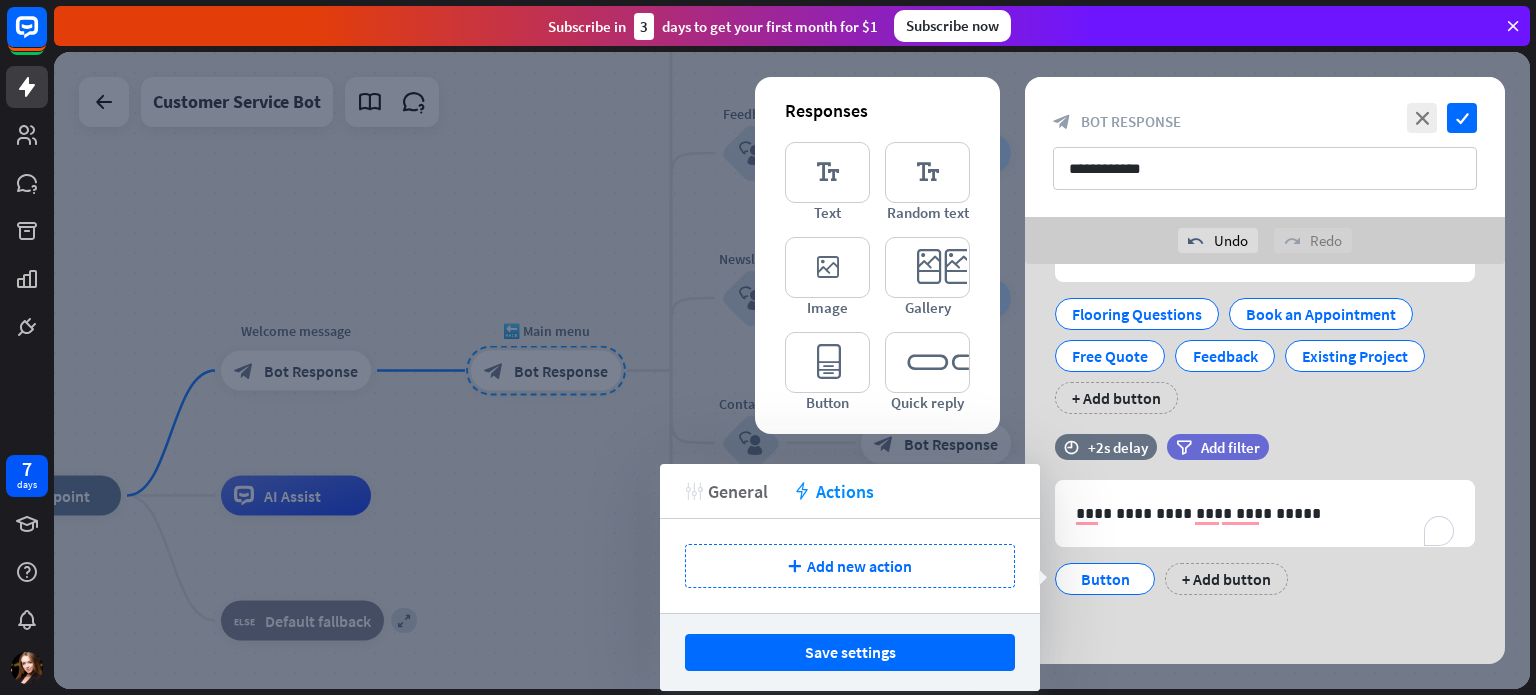 click on "General" at bounding box center [738, 491] 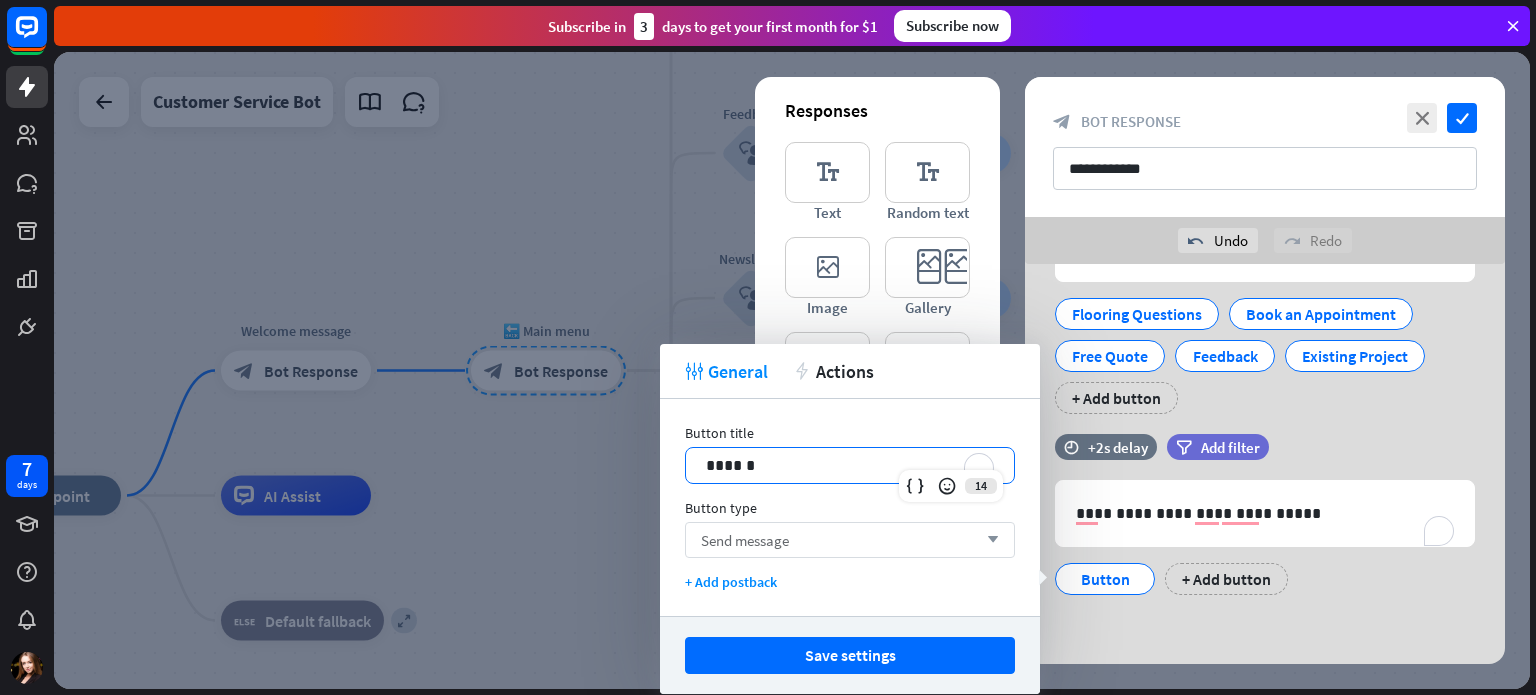 click on "******" at bounding box center (850, 465) 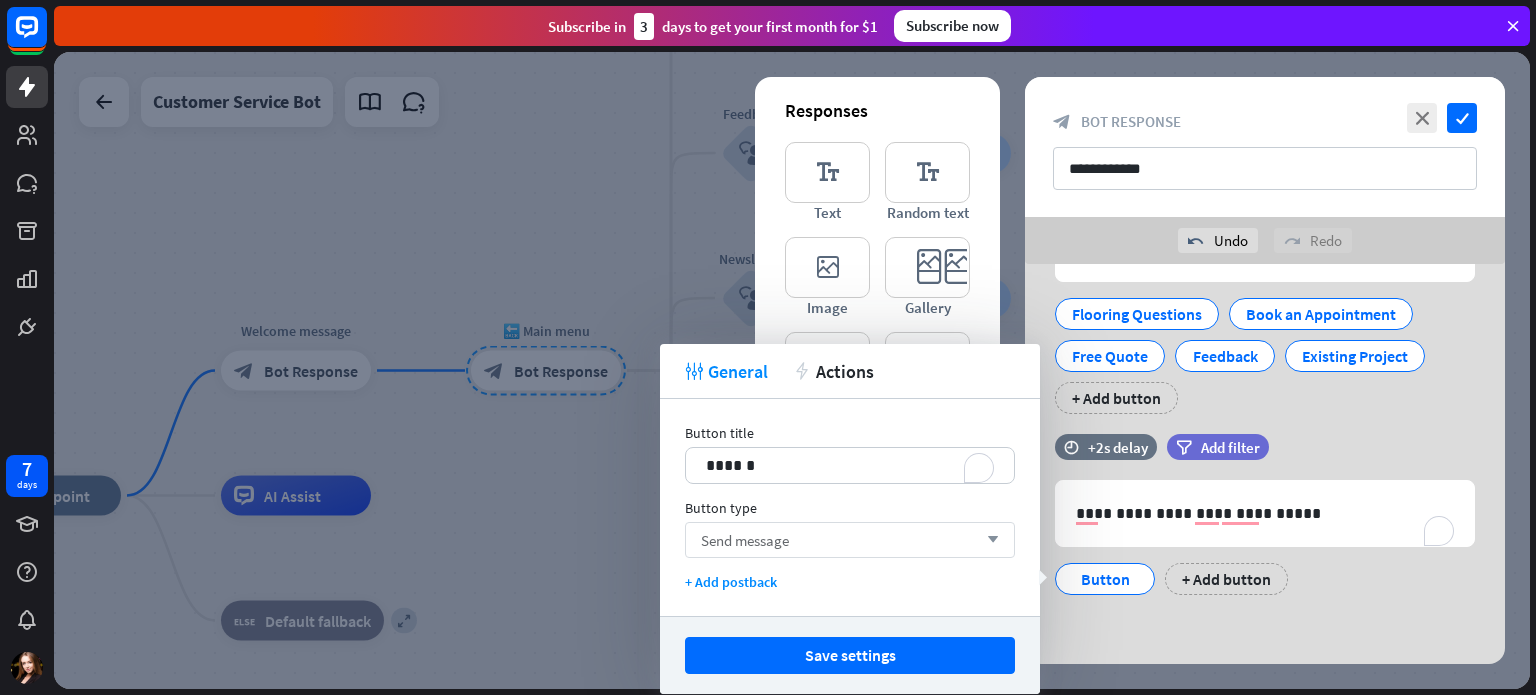 click on "Button title             14   ******   Button type     Send message
arrow_down
+ Add postback" at bounding box center (850, 507) 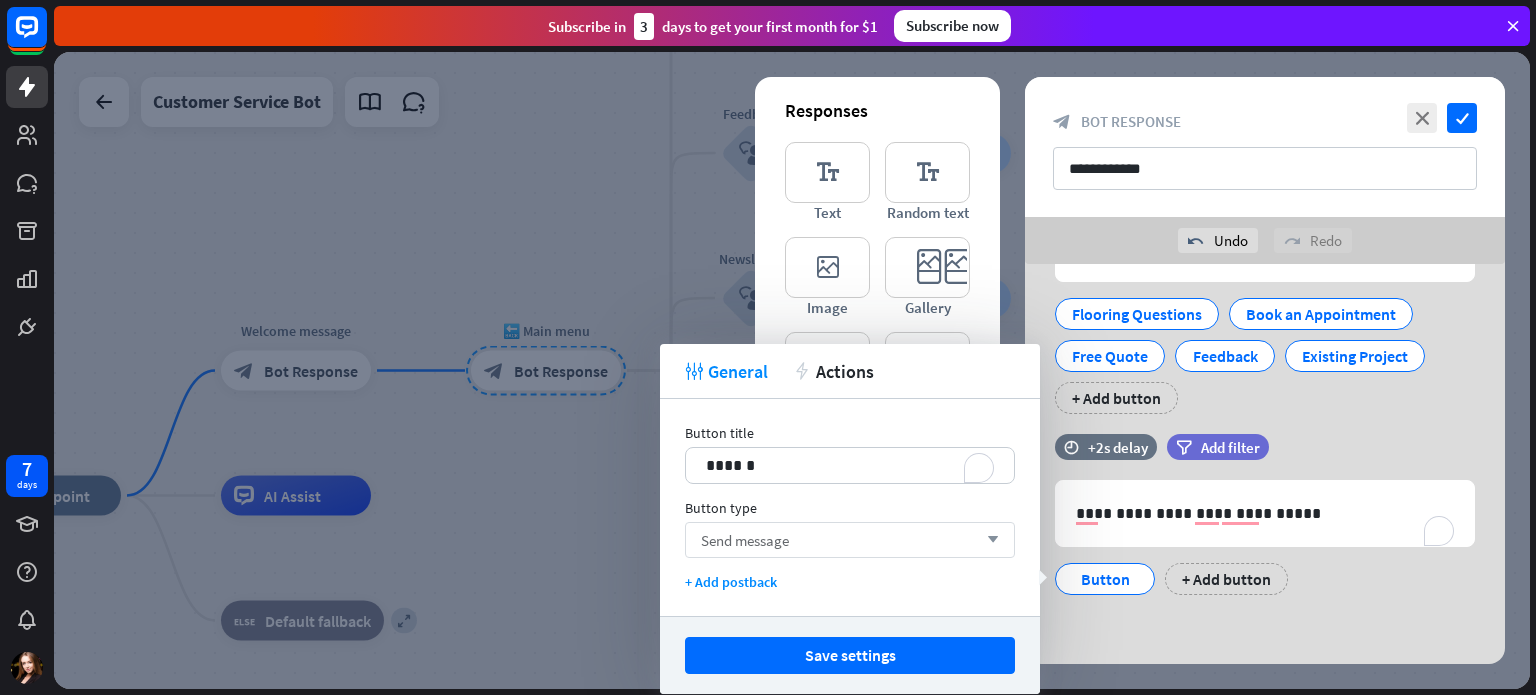 click at bounding box center (792, 370) 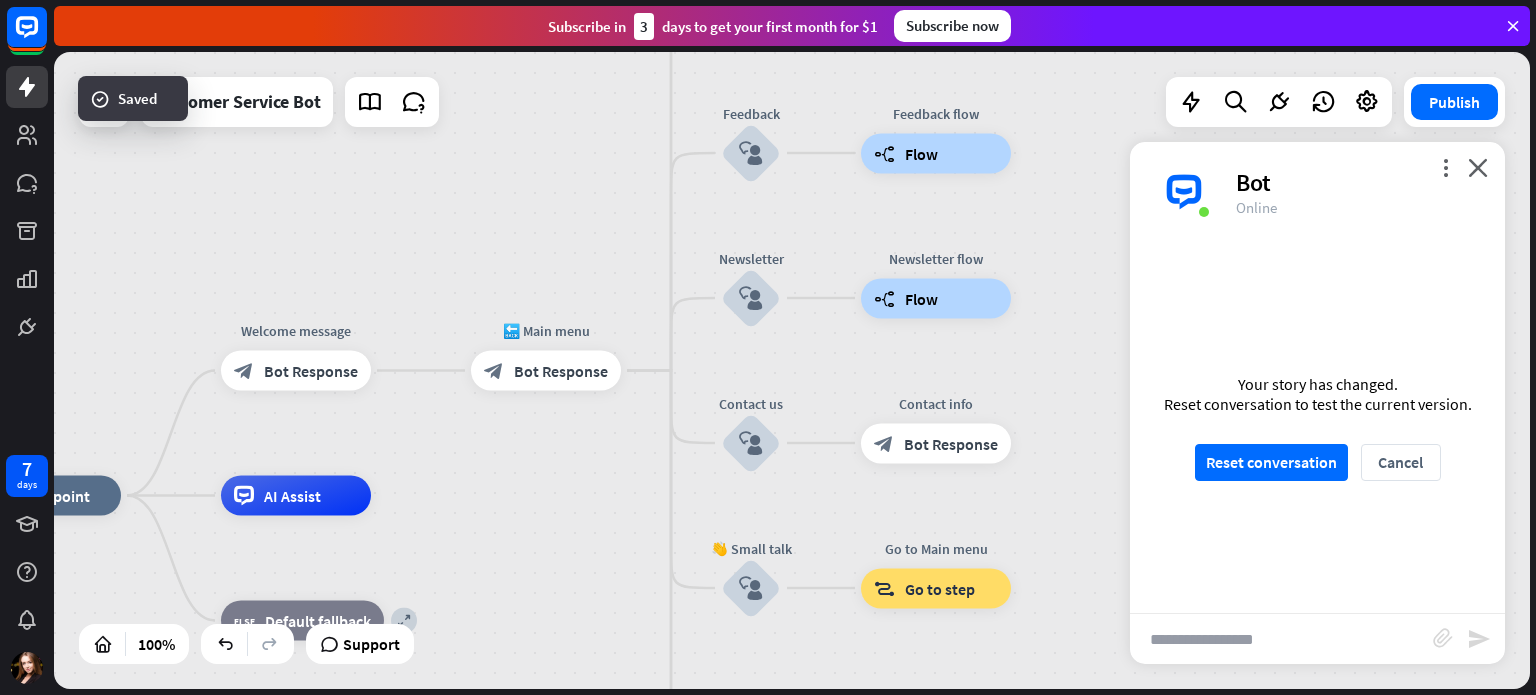 scroll, scrollTop: 469, scrollLeft: 0, axis: vertical 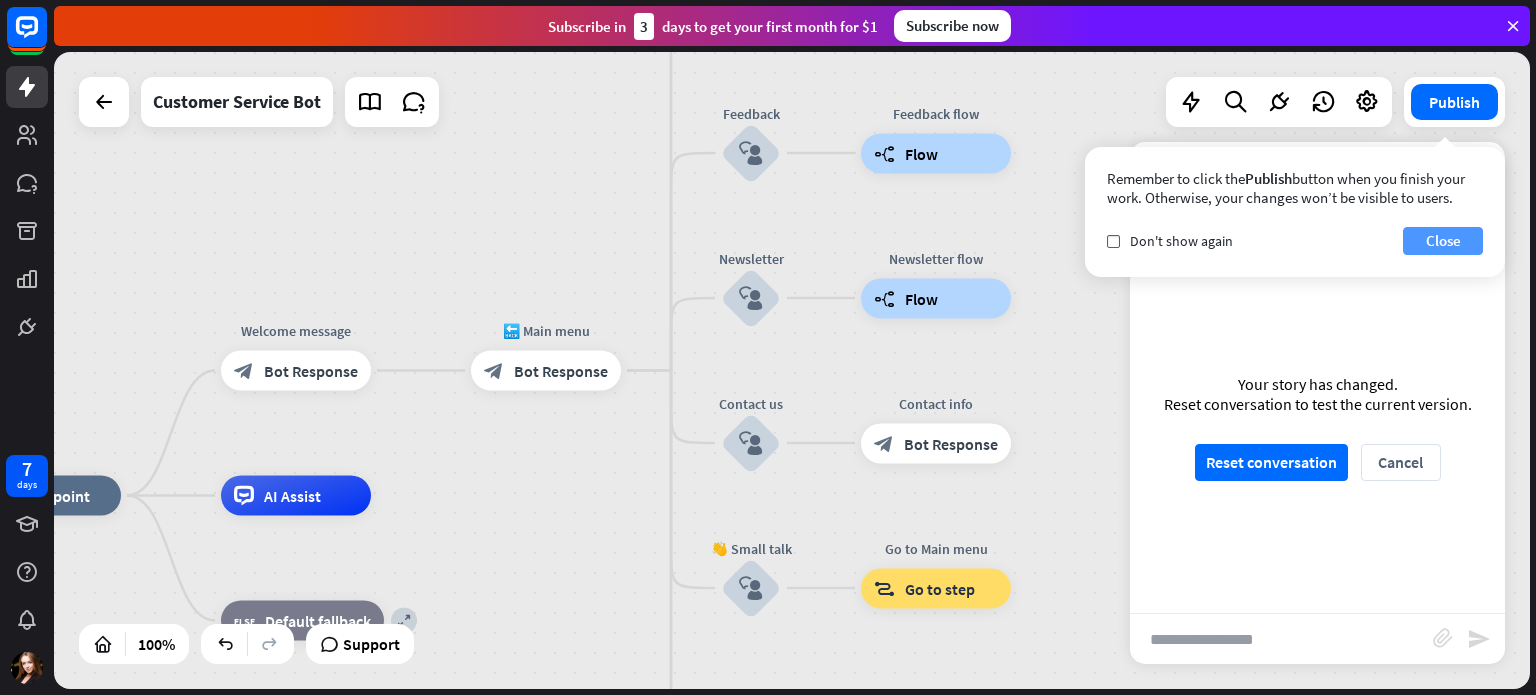 click on "Close" at bounding box center [1443, 241] 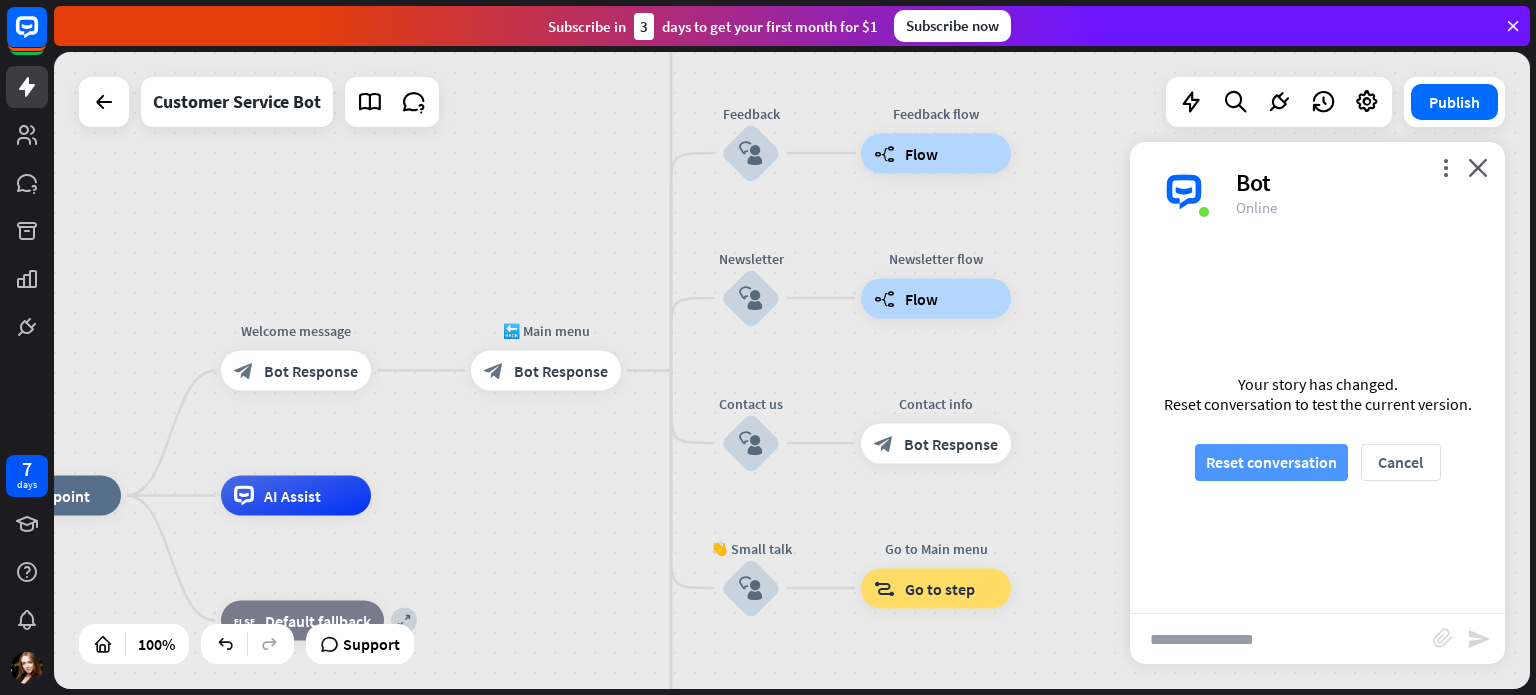 click on "Reset conversation" at bounding box center [1271, 462] 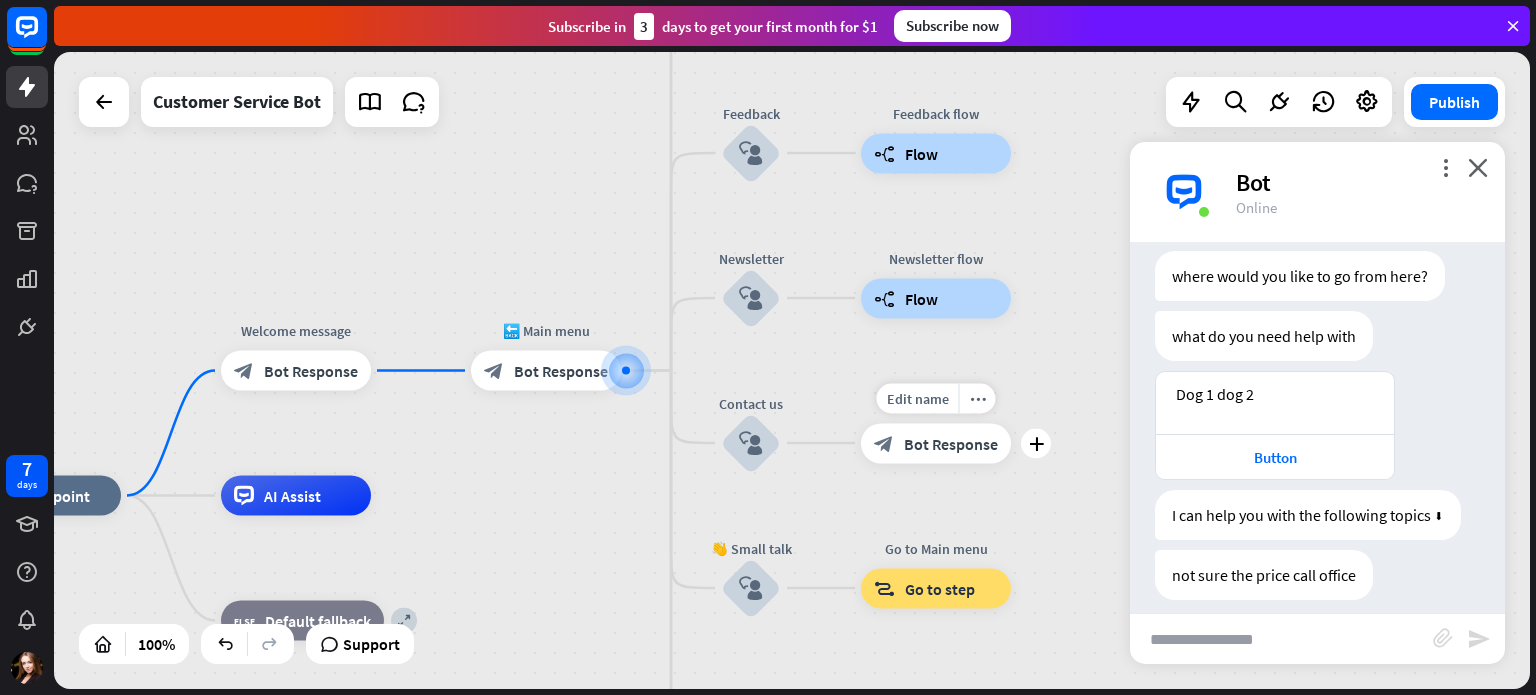 scroll, scrollTop: 520, scrollLeft: 0, axis: vertical 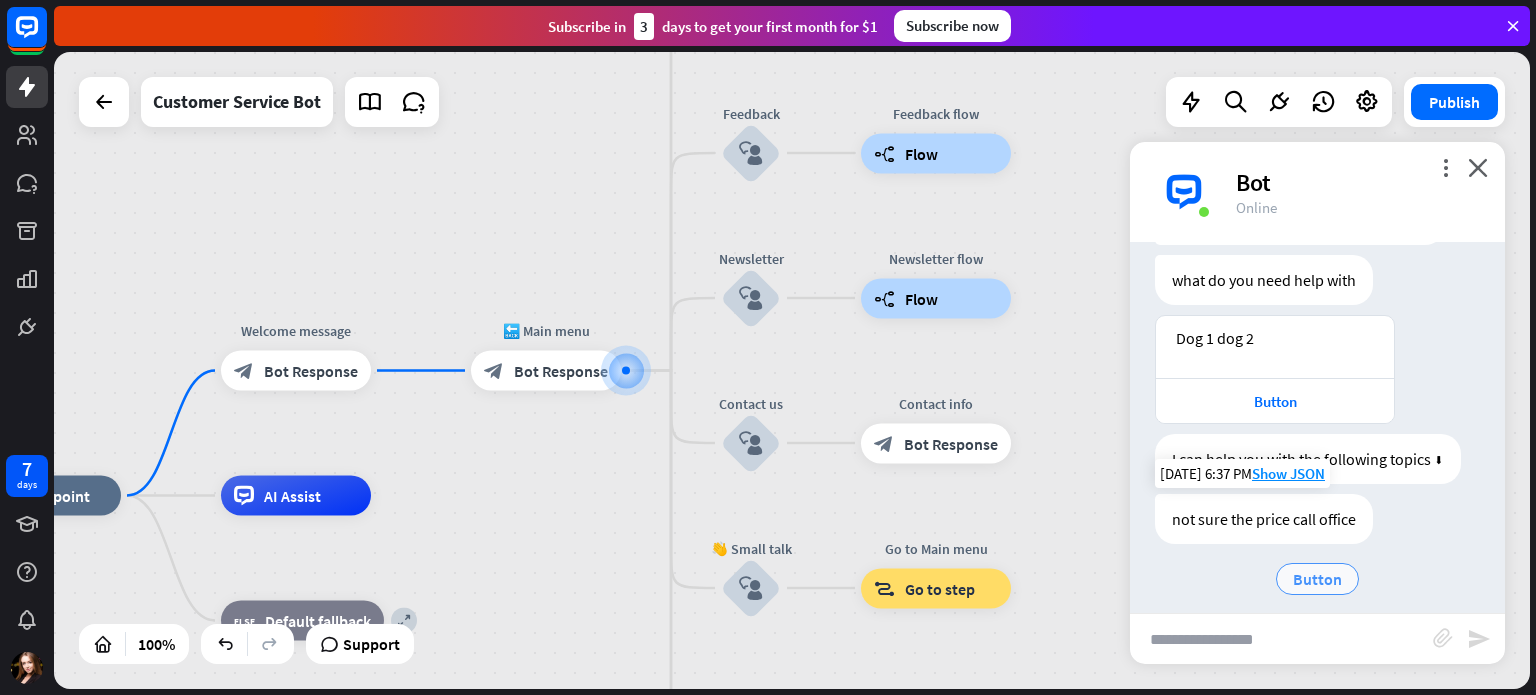 click on "Button" at bounding box center [1317, 579] 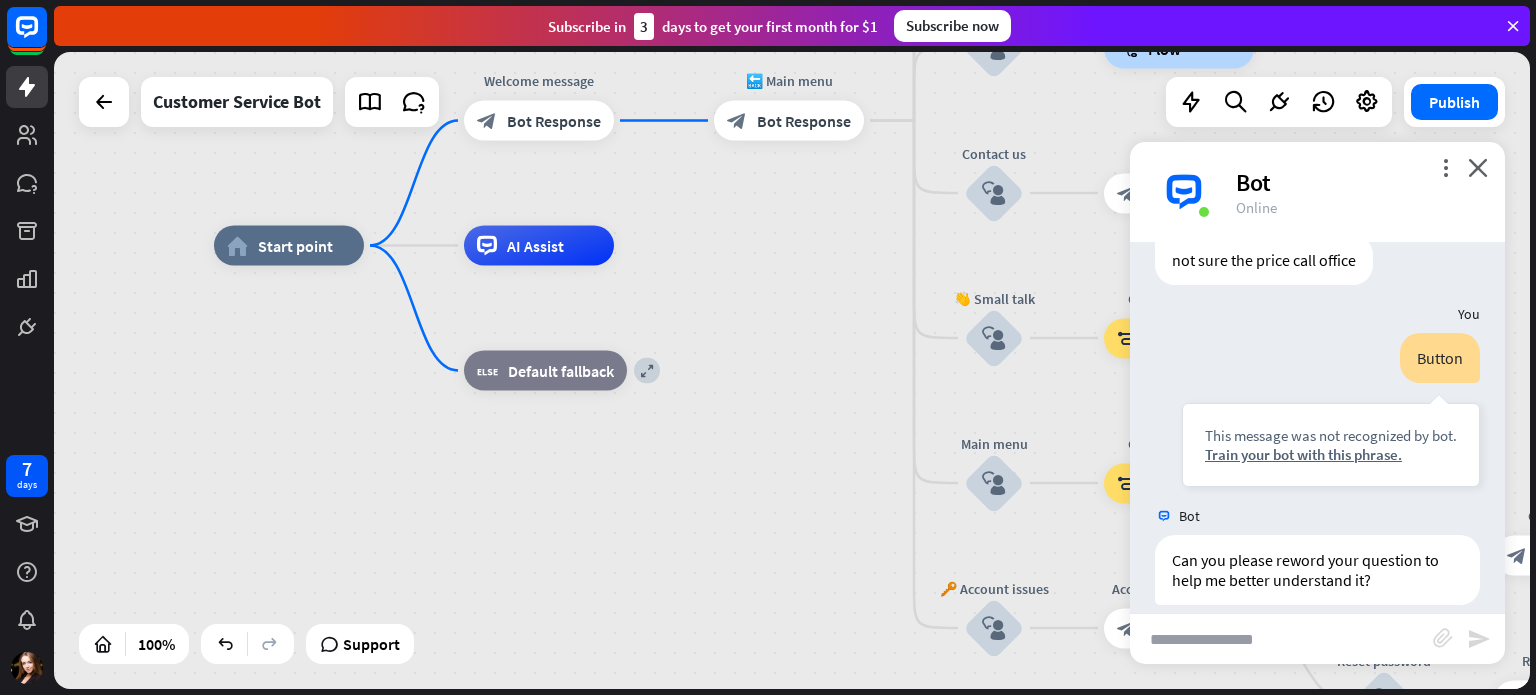 scroll, scrollTop: 784, scrollLeft: 0, axis: vertical 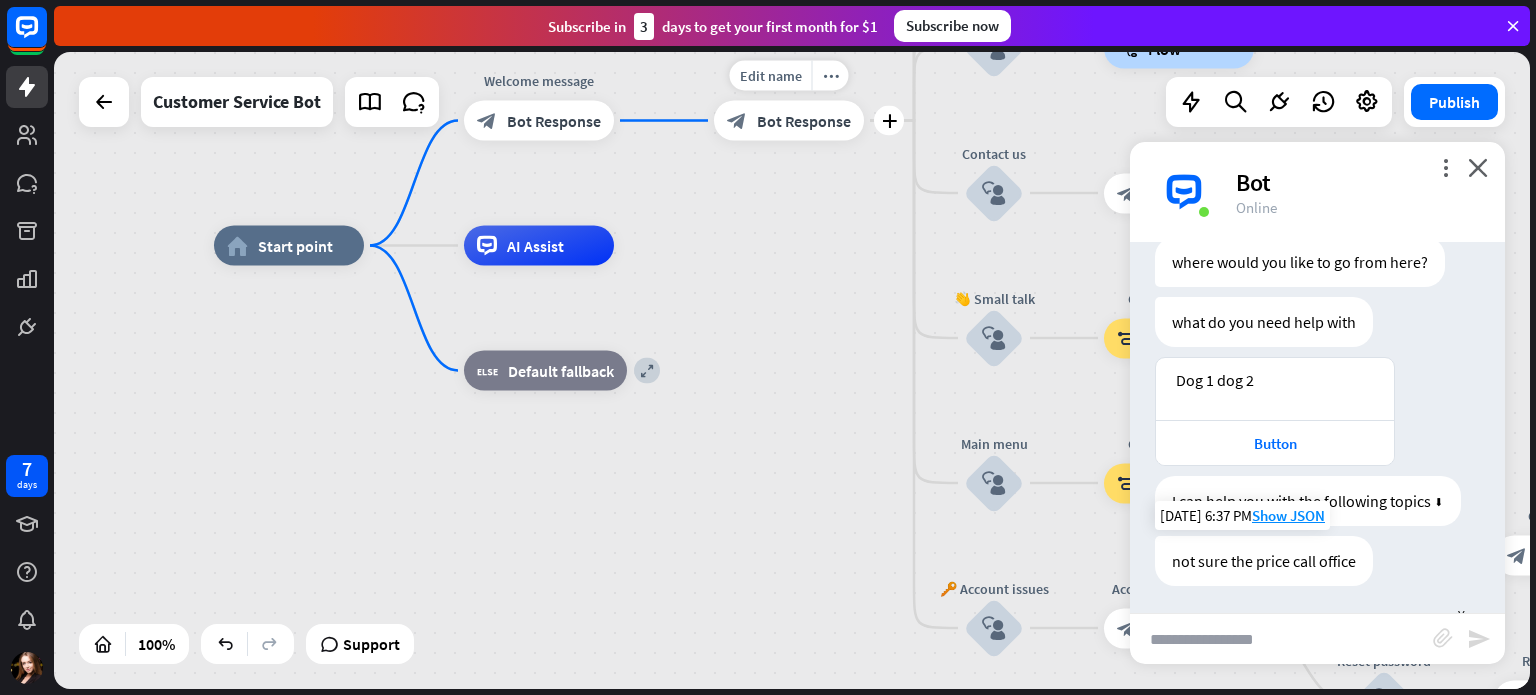 click on "Bot Response" at bounding box center [804, 121] 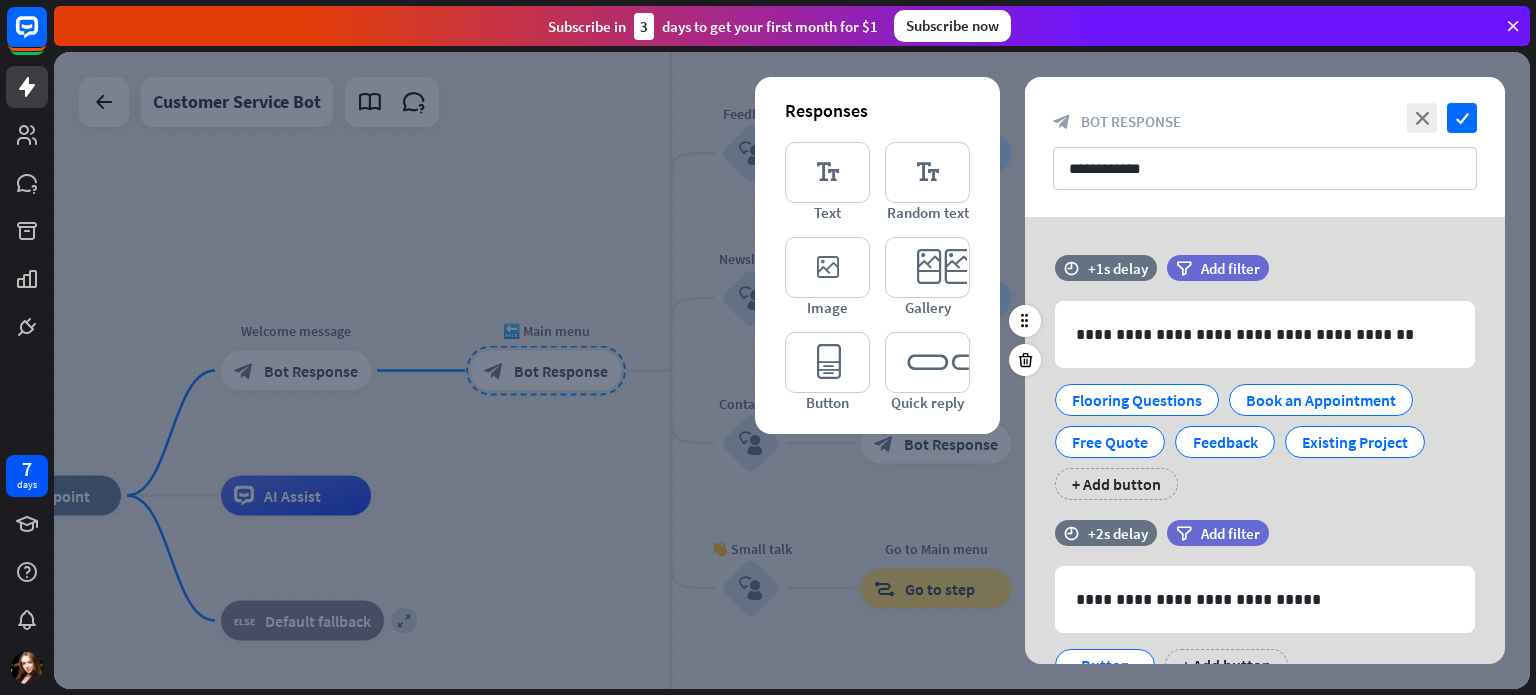 click on "**********" at bounding box center (1265, 400) 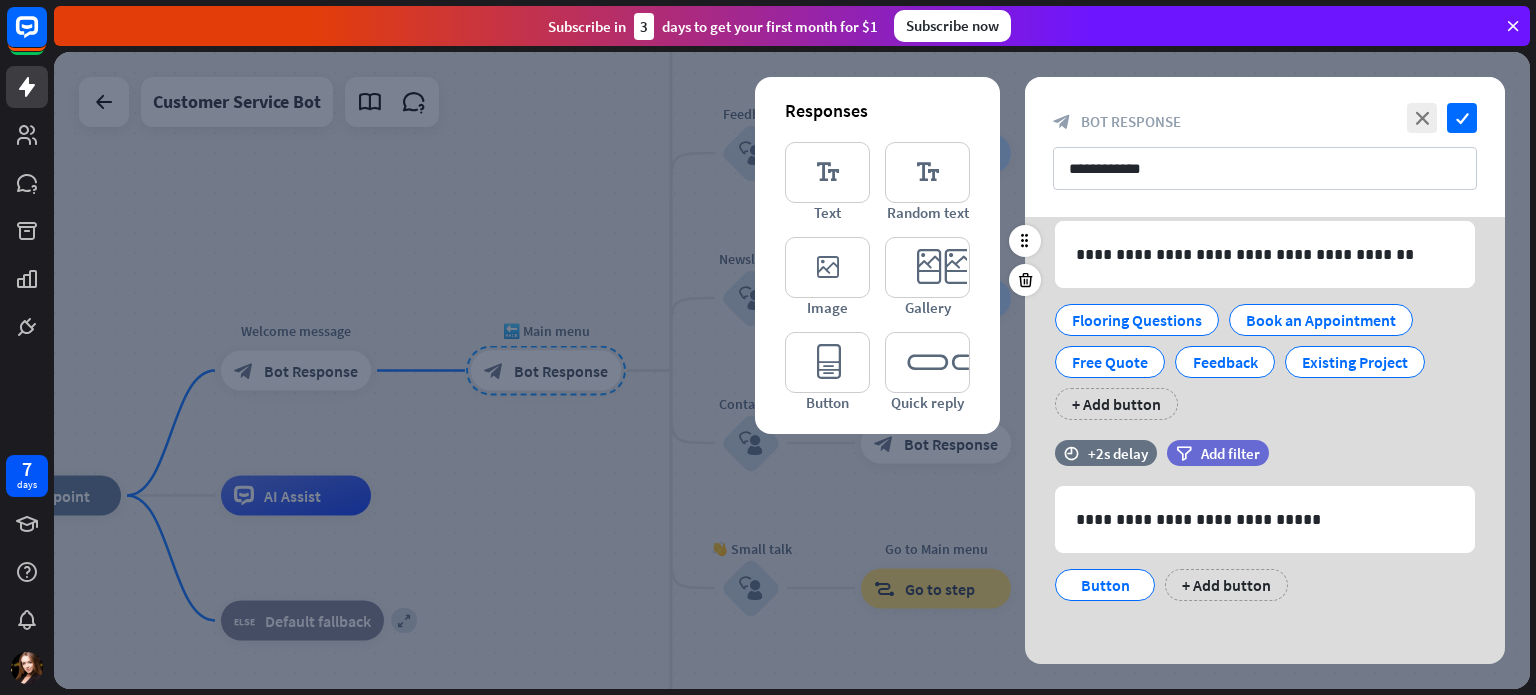 scroll, scrollTop: 86, scrollLeft: 0, axis: vertical 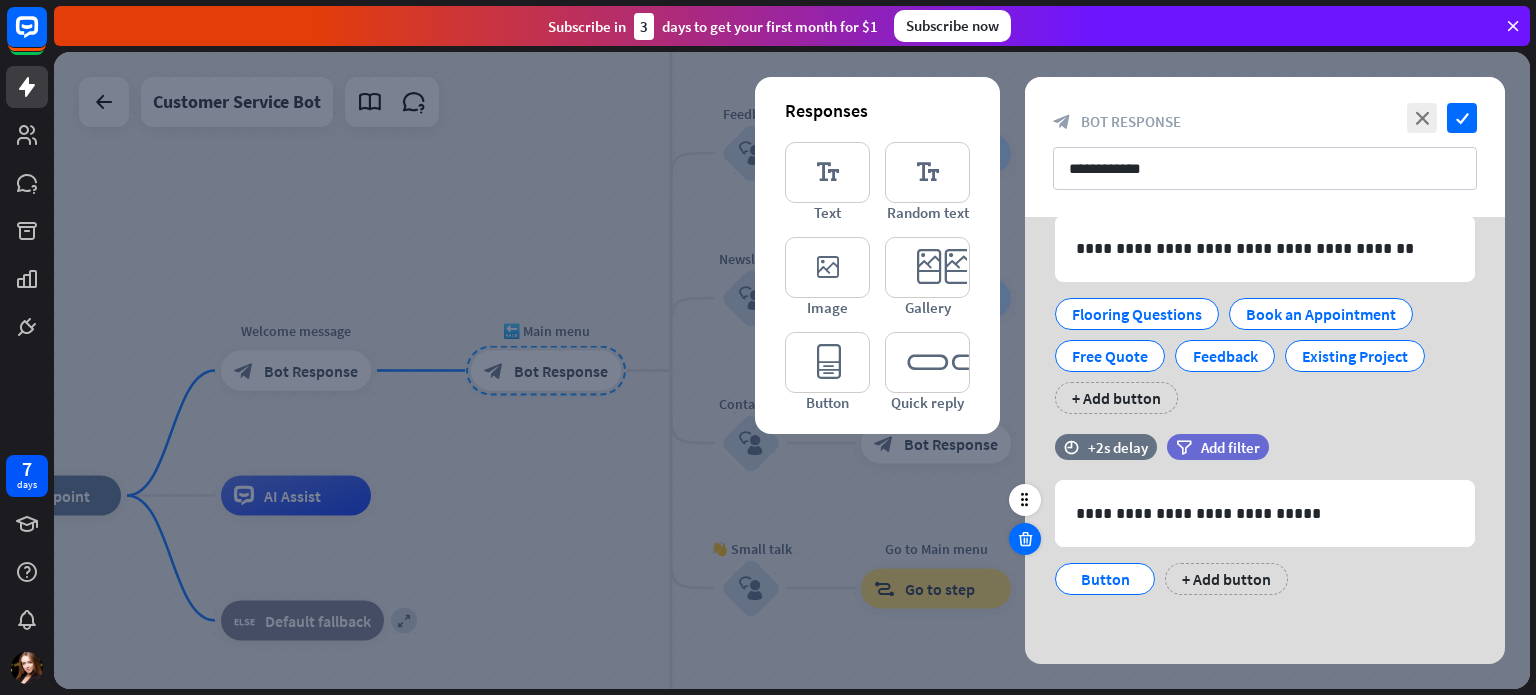 click at bounding box center (1025, 539) 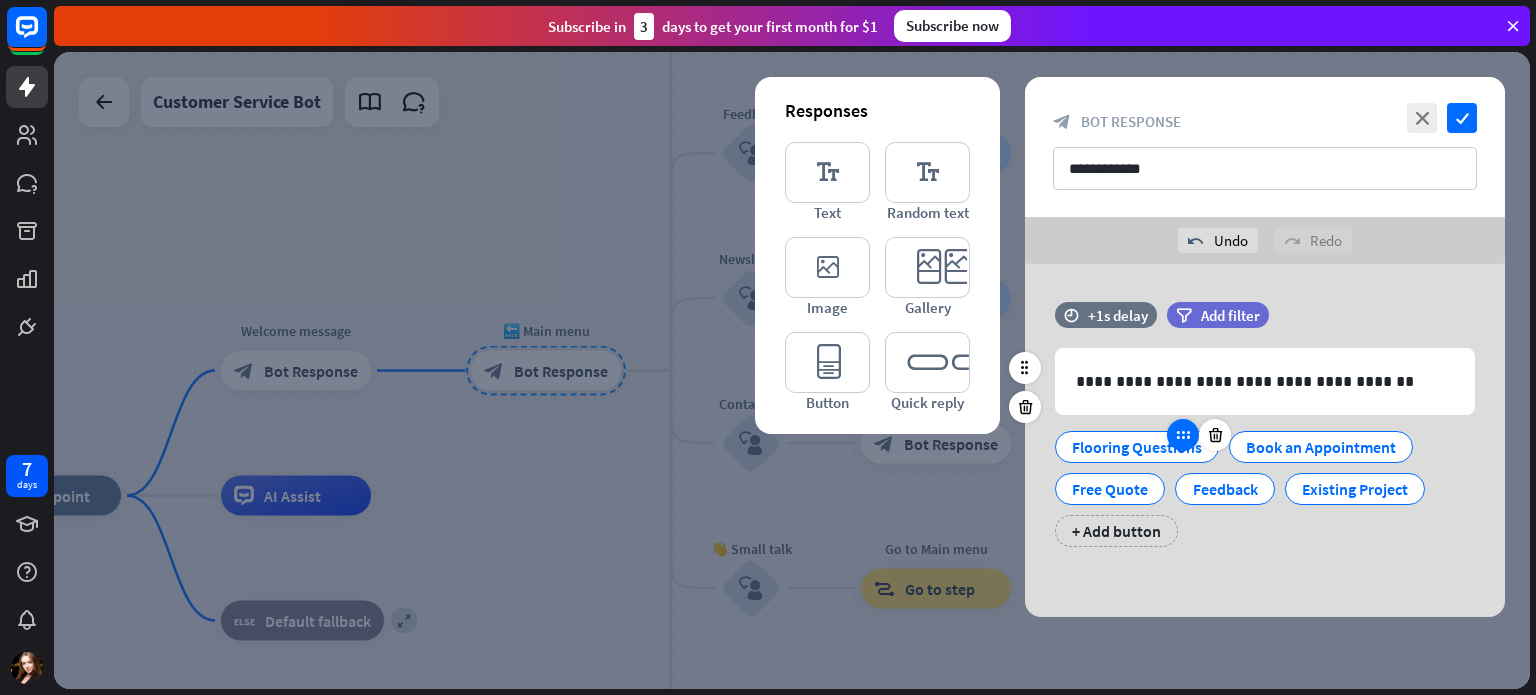 click at bounding box center (1183, 435) 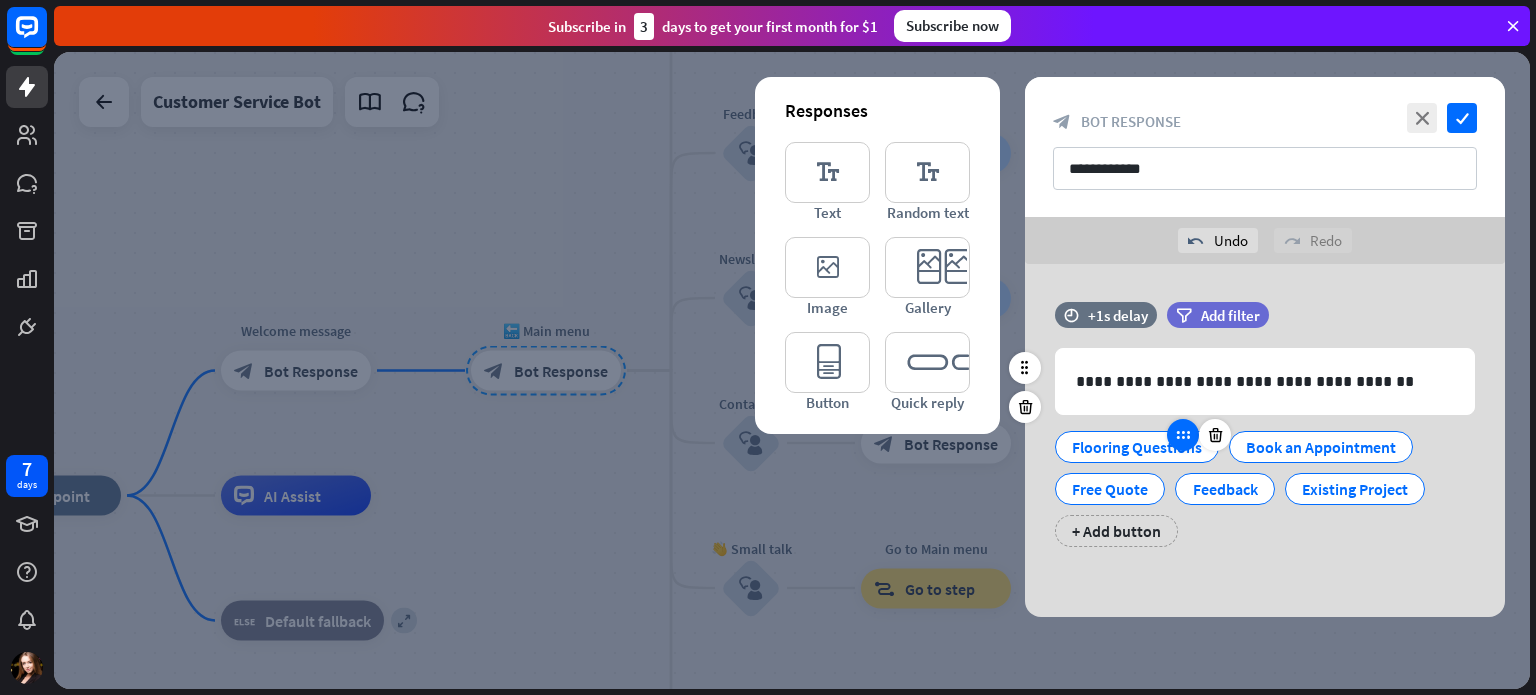 click at bounding box center (1183, 435) 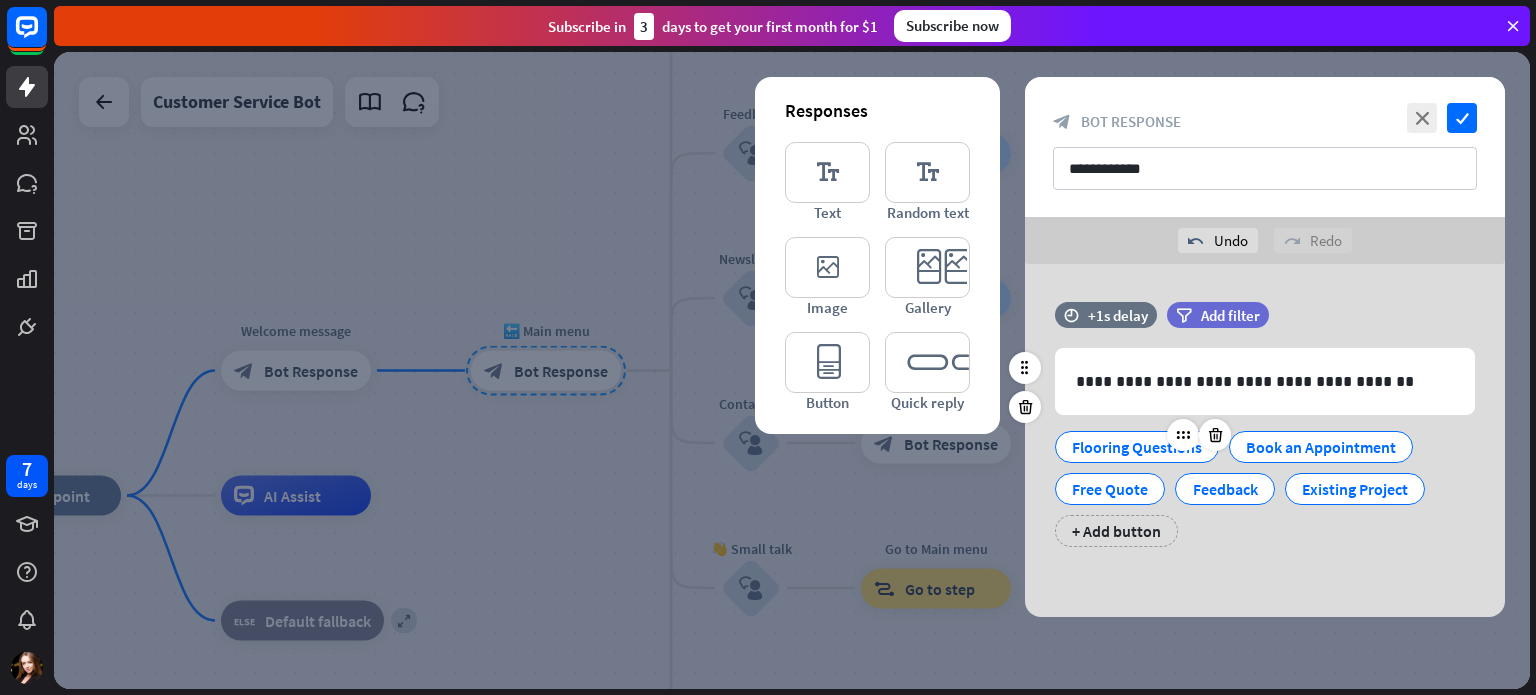 click on "Flooring Questions" at bounding box center (1137, 447) 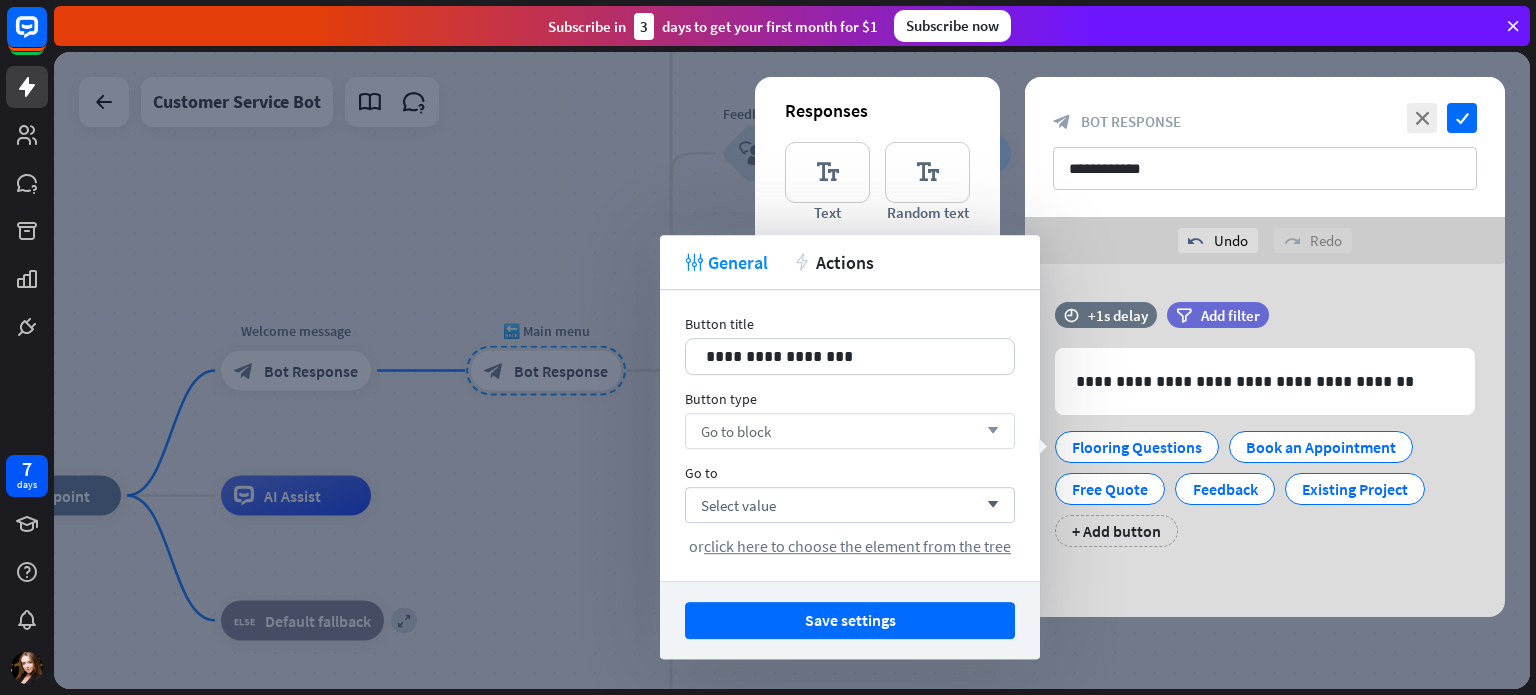 click on "Go to block
arrow_down" at bounding box center [850, 431] 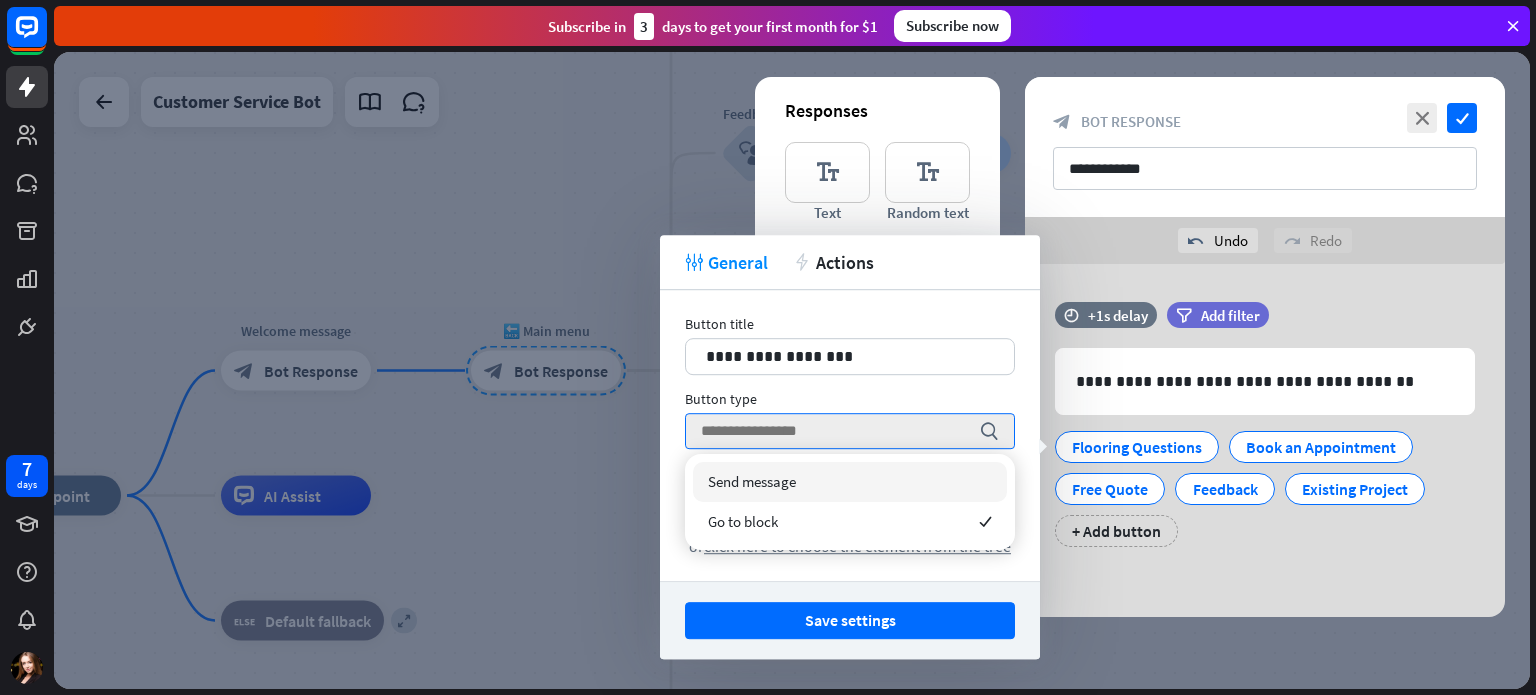 click on "Send message" at bounding box center (850, 482) 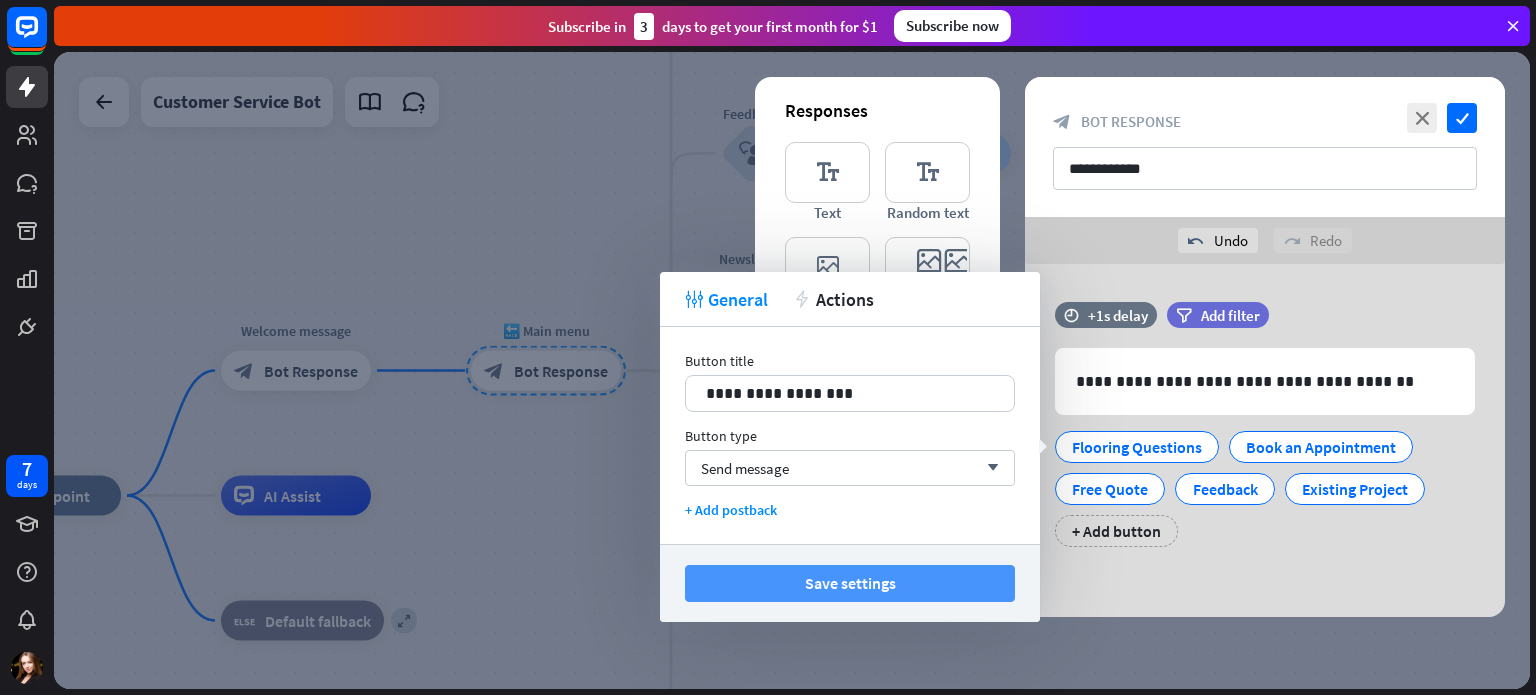 click on "Save settings" at bounding box center [850, 583] 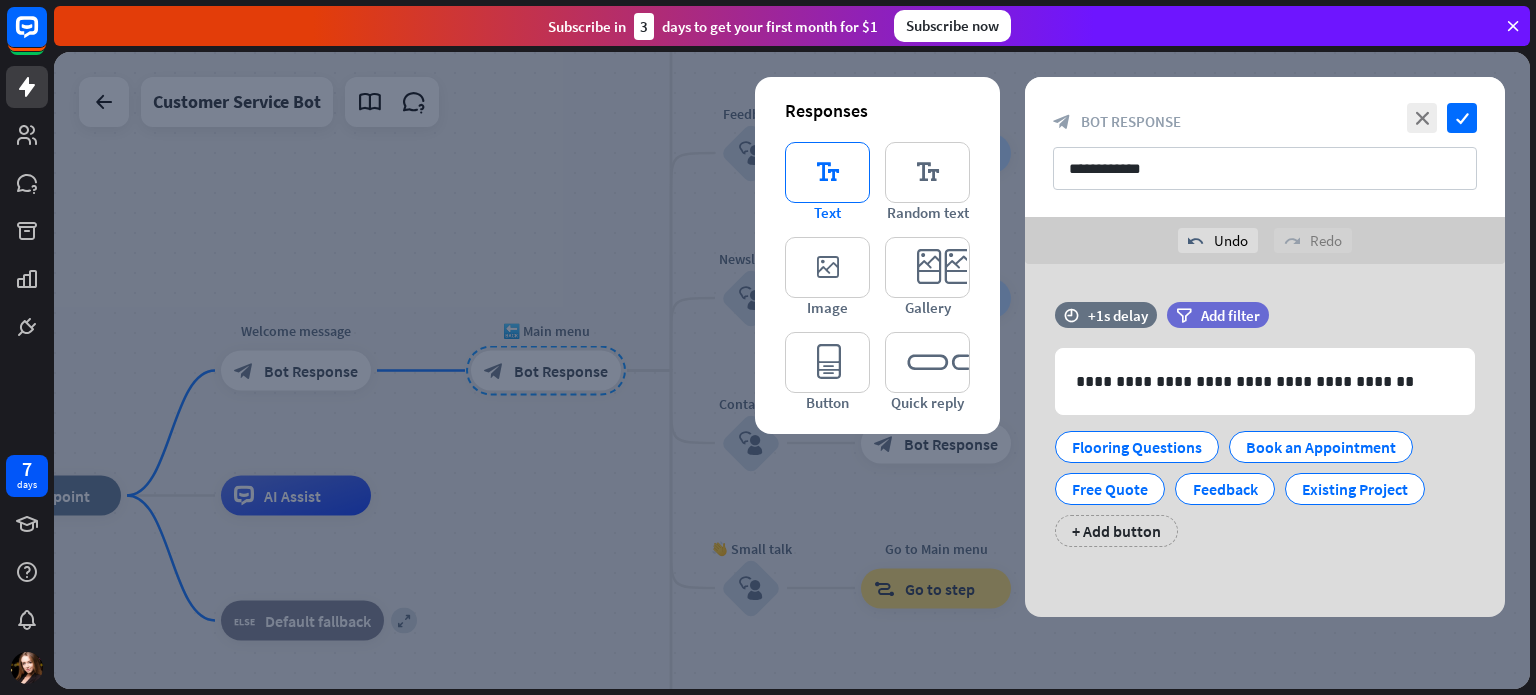 click on "editor_text" at bounding box center (827, 172) 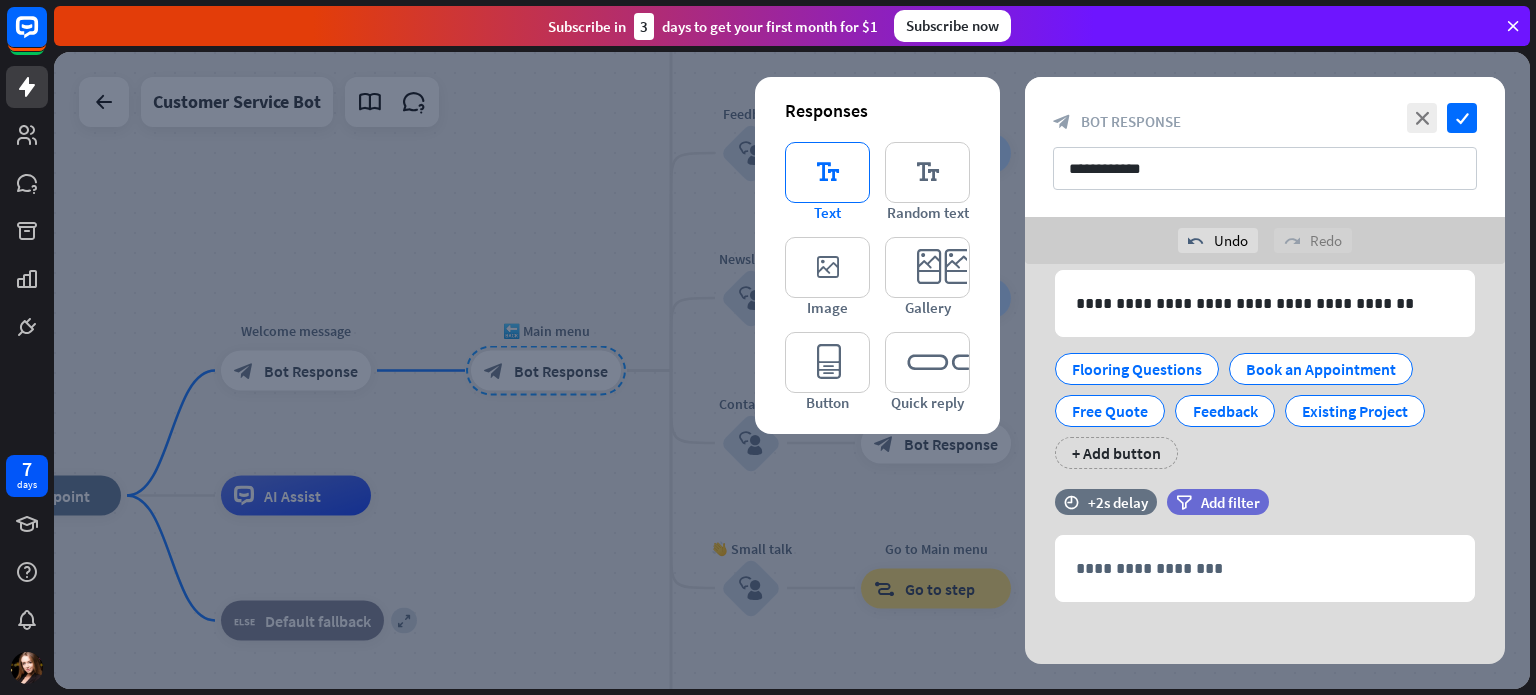scroll, scrollTop: 84, scrollLeft: 0, axis: vertical 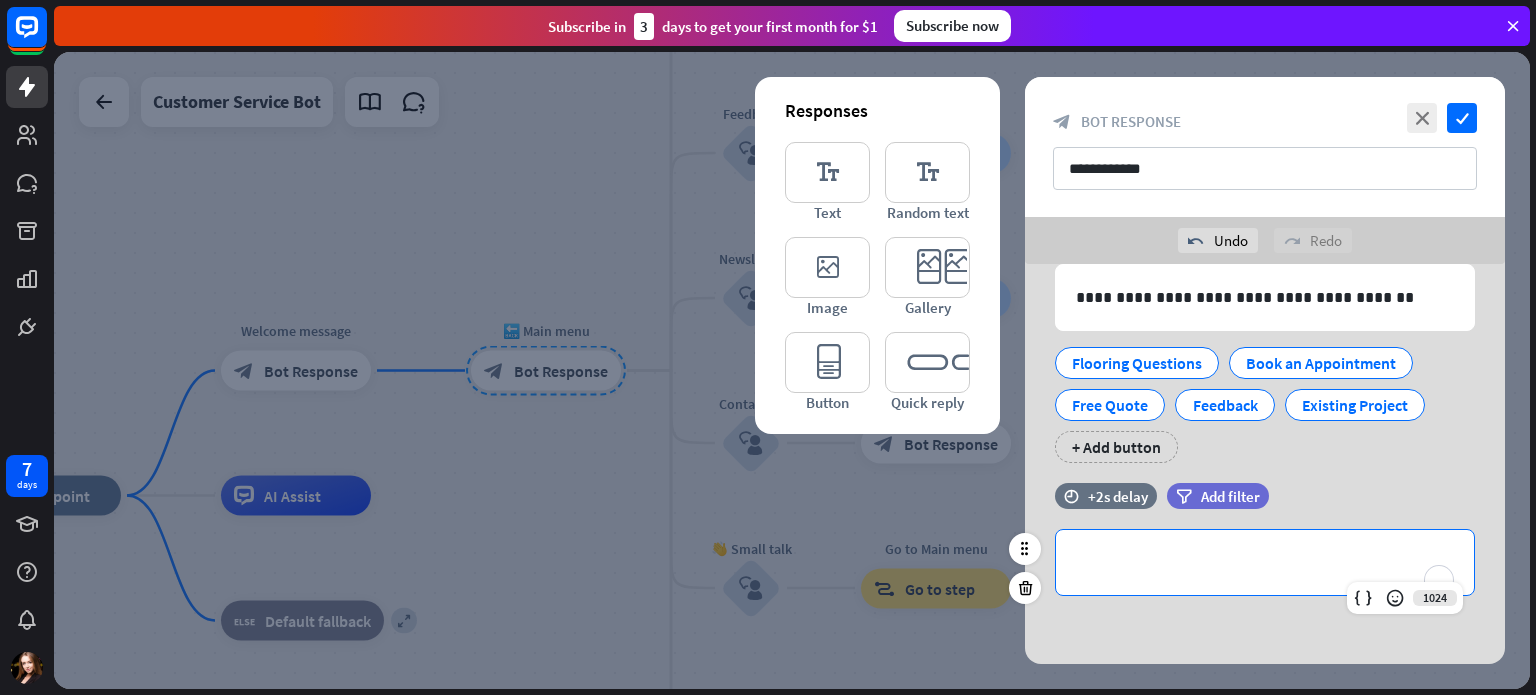 click on "**********" at bounding box center [1265, 562] 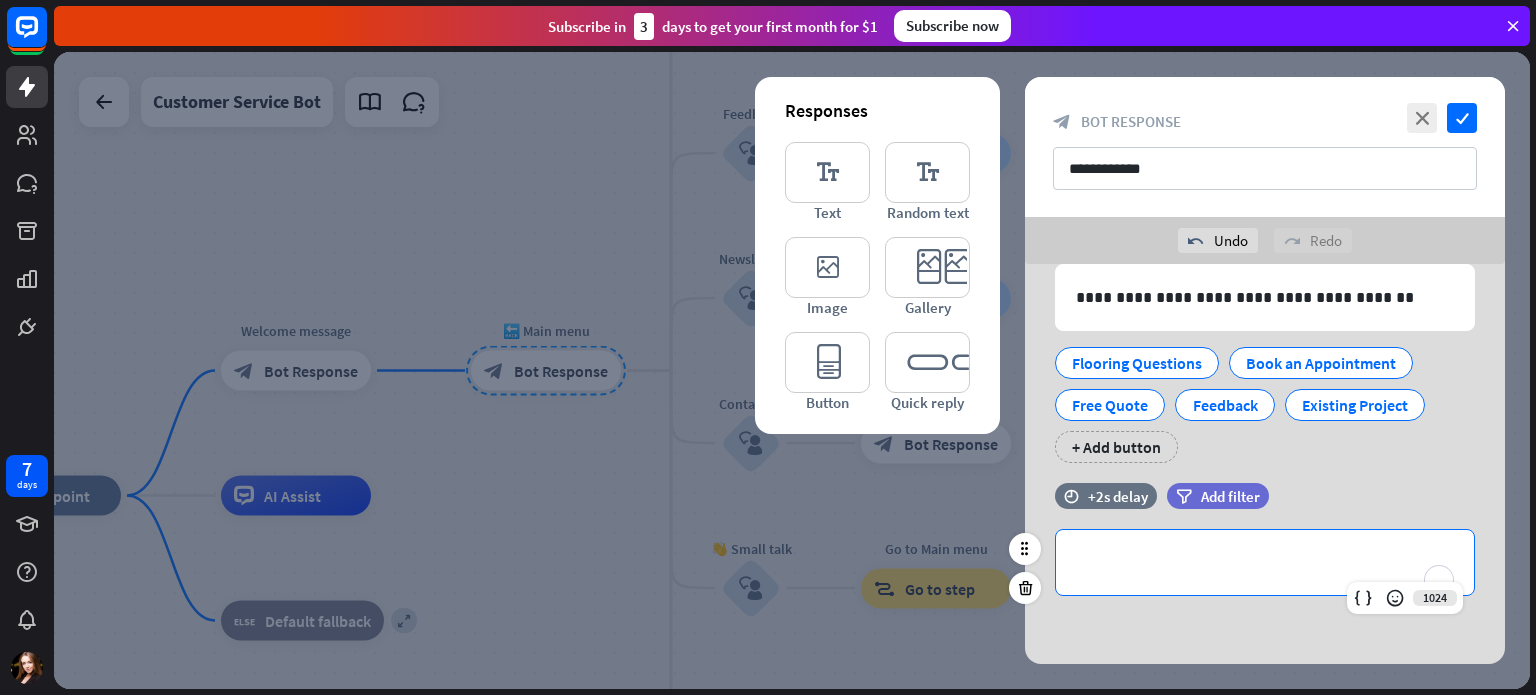 type 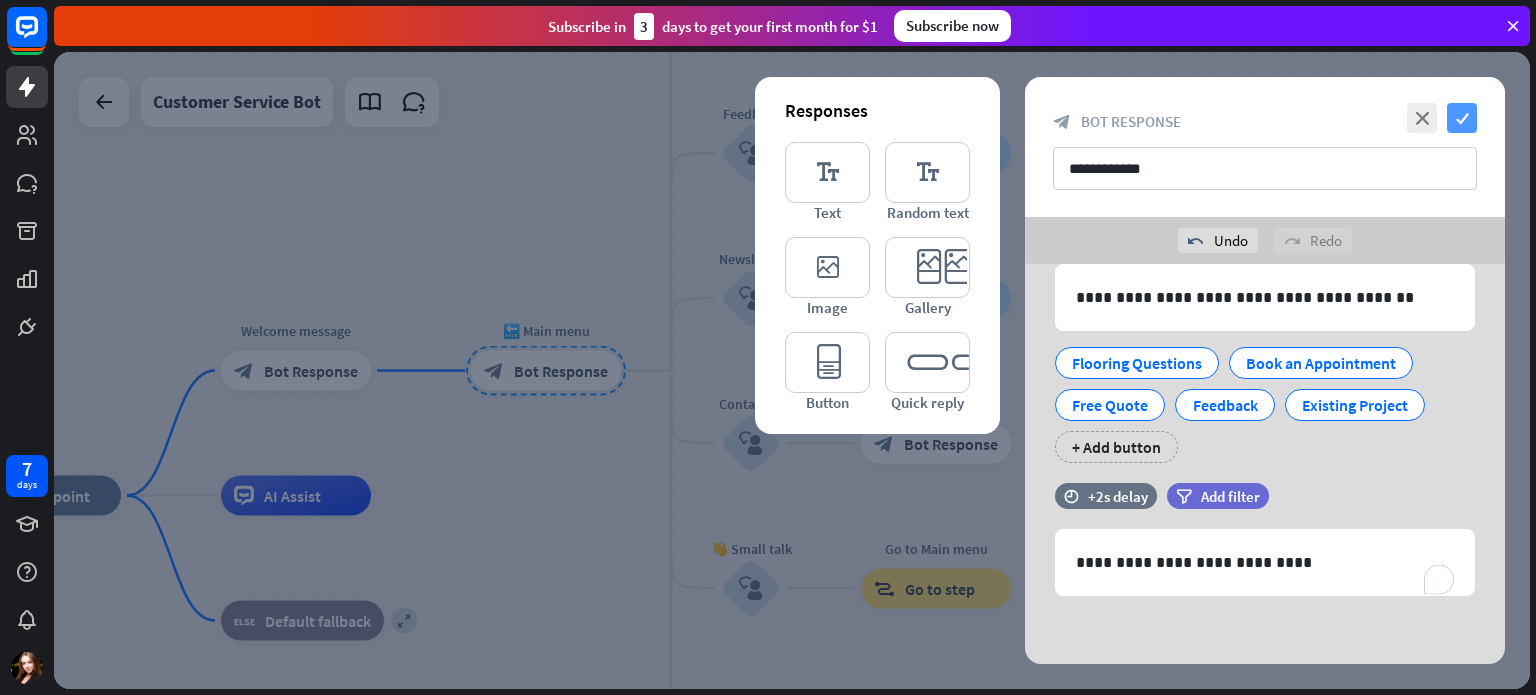 click on "check" at bounding box center (1462, 118) 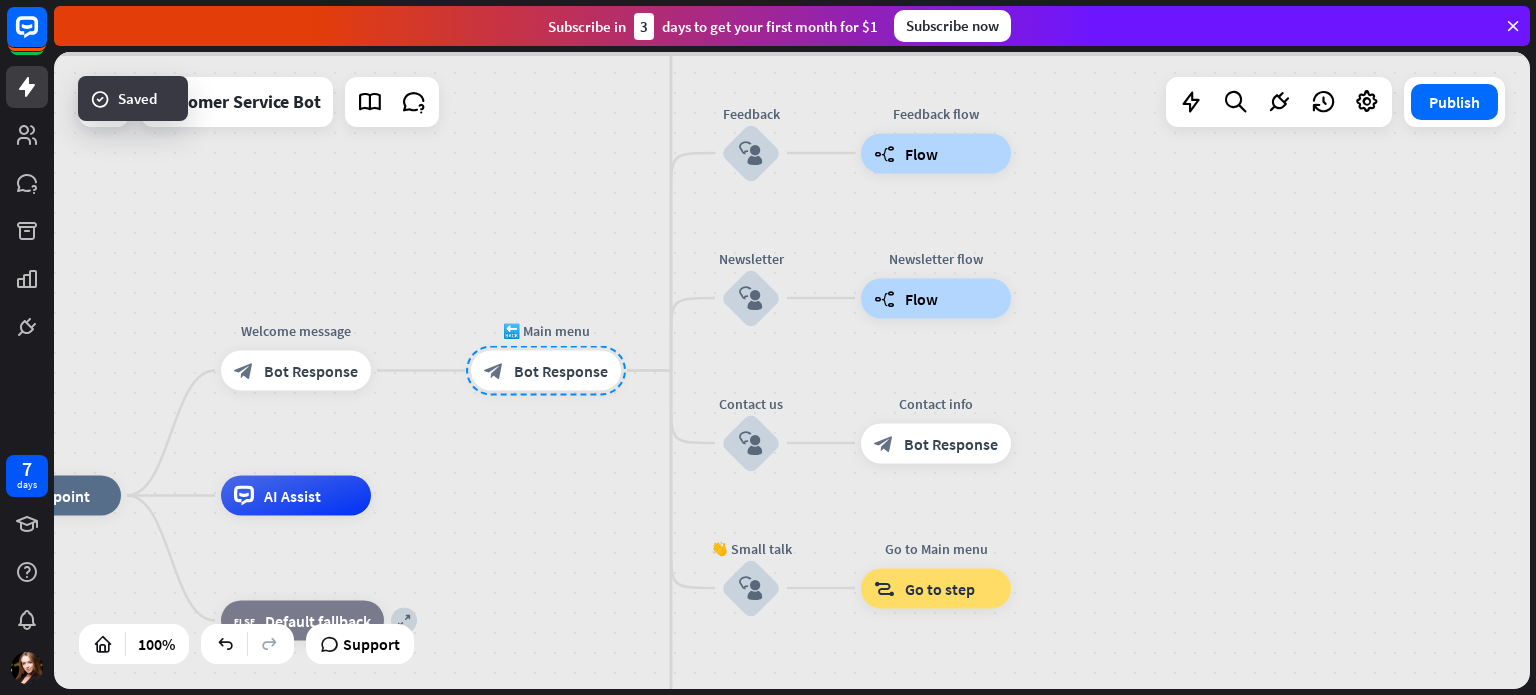 scroll, scrollTop: 463, scrollLeft: 0, axis: vertical 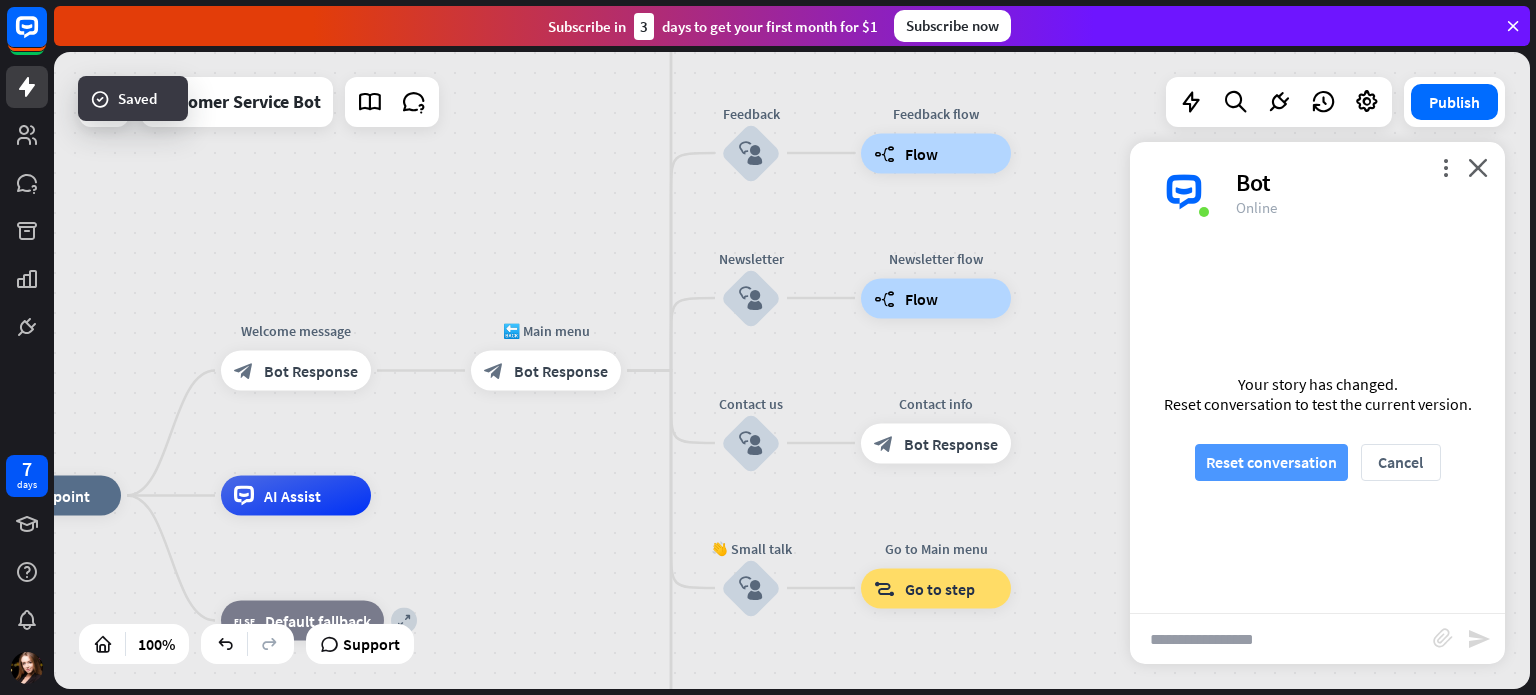 click on "Reset conversation" at bounding box center [1271, 462] 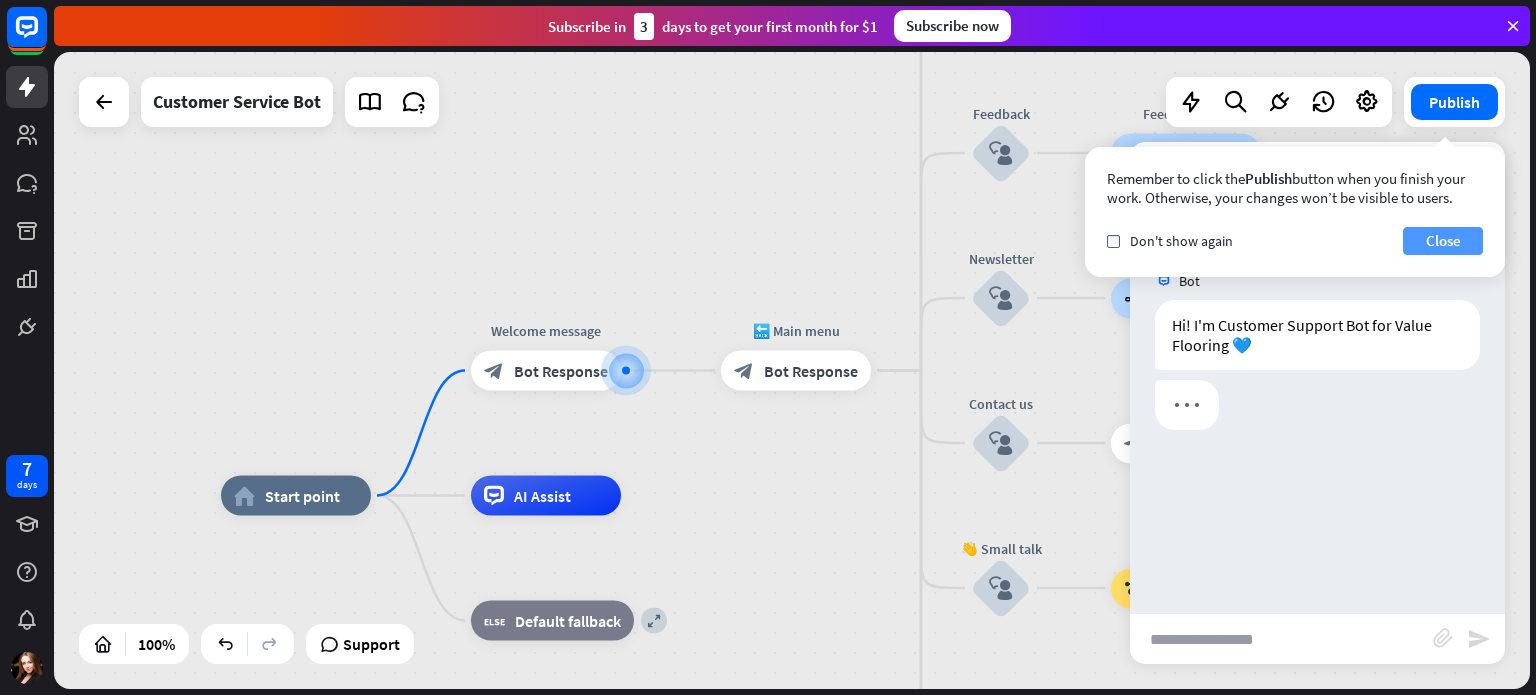click on "Close" at bounding box center (1443, 241) 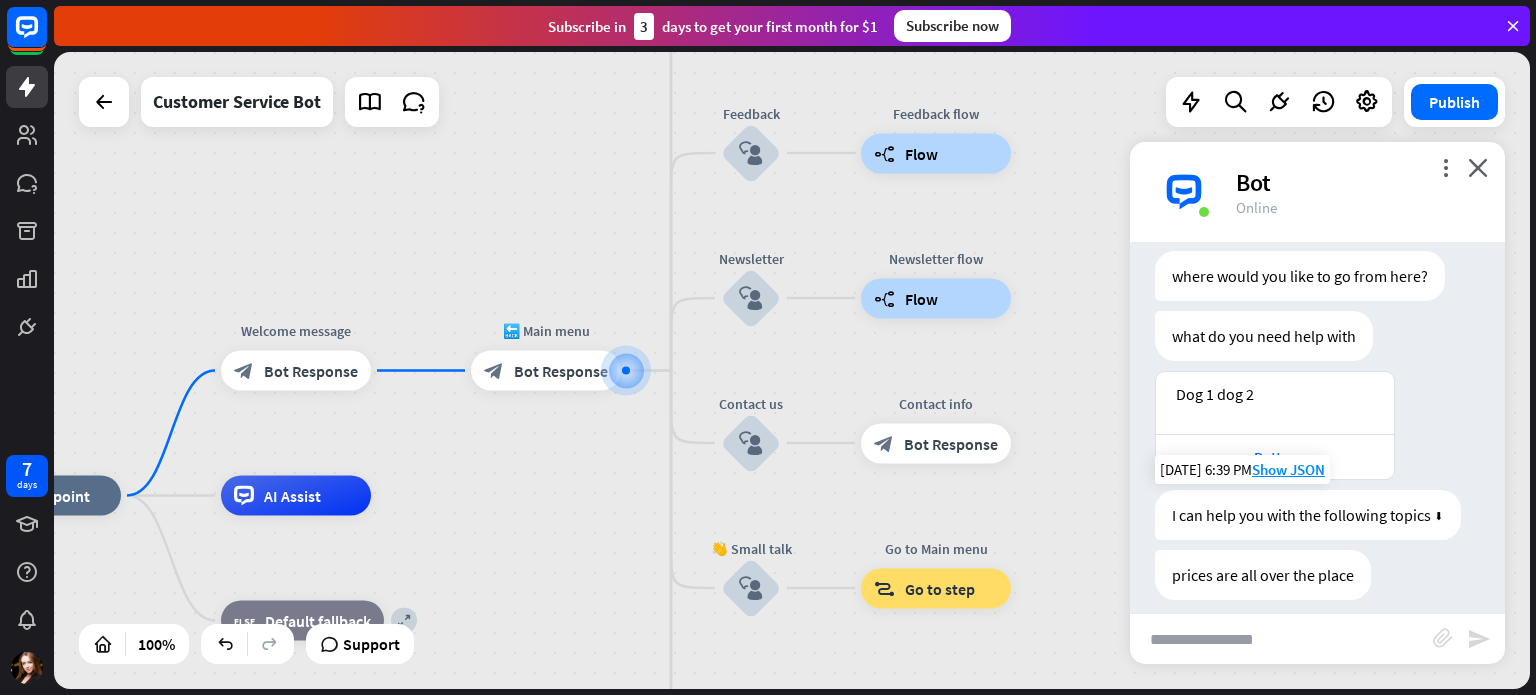 scroll, scrollTop: 464, scrollLeft: 0, axis: vertical 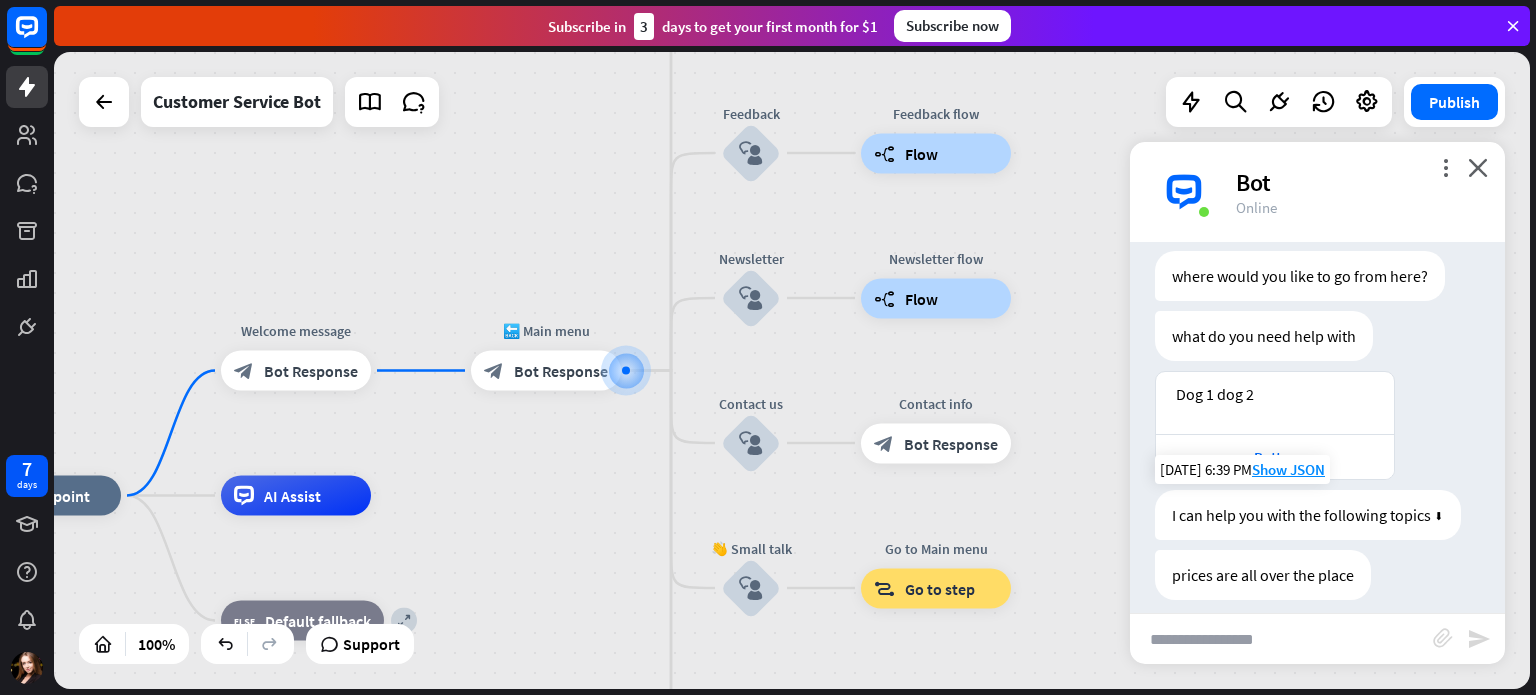 click on "I can help you with the following topics ⬇" at bounding box center [1308, 515] 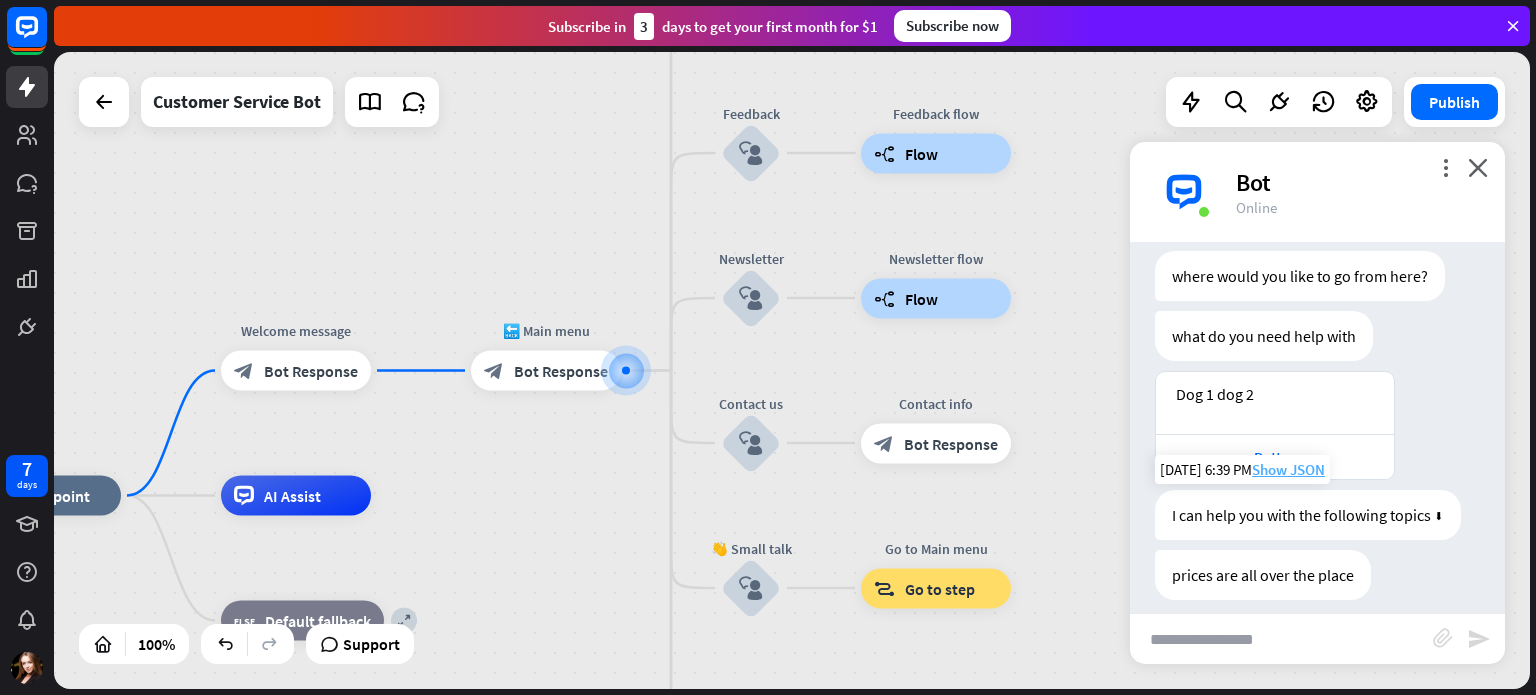 drag, startPoint x: 1440, startPoint y: 502, endPoint x: 1284, endPoint y: 449, distance: 164.7574 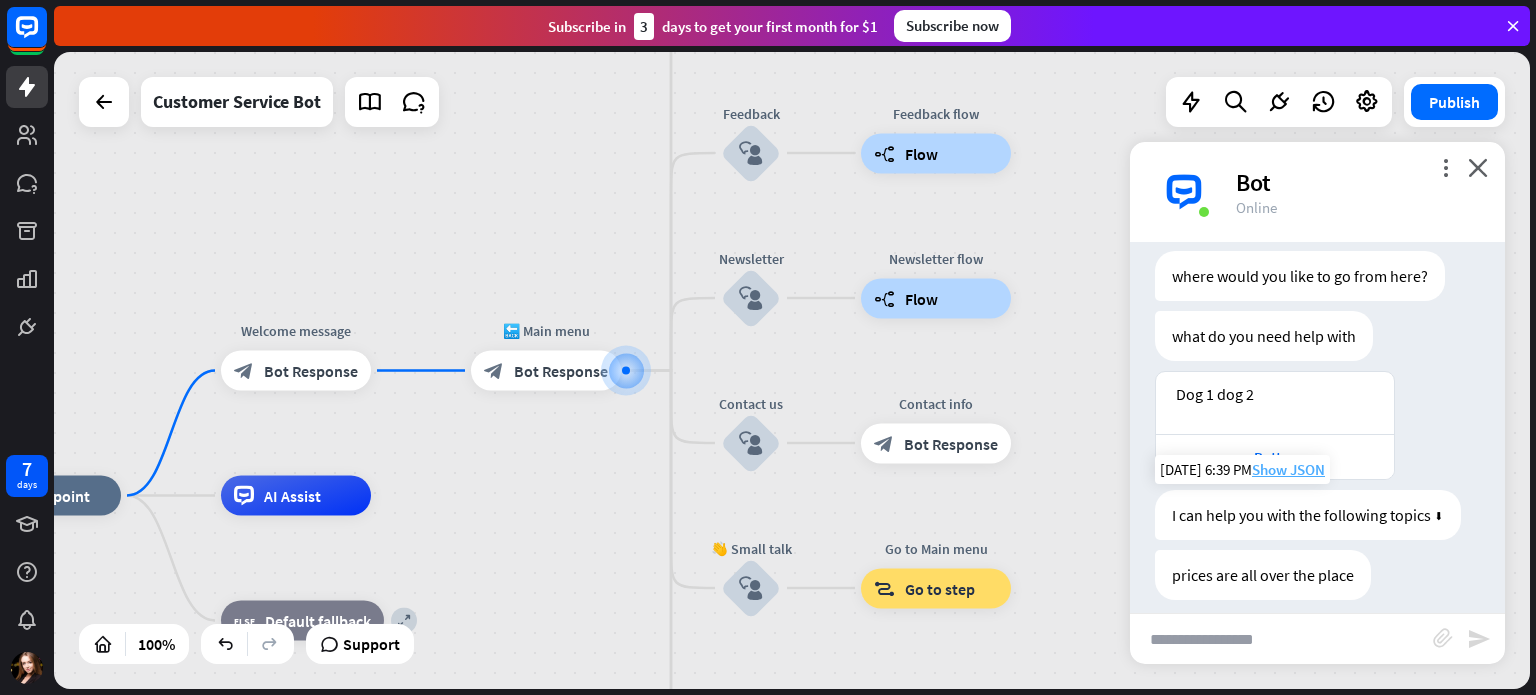 click on "I can help you with the following topics ⬇
[DATE] 6:39 PM
Show JSON" at bounding box center [1317, 520] 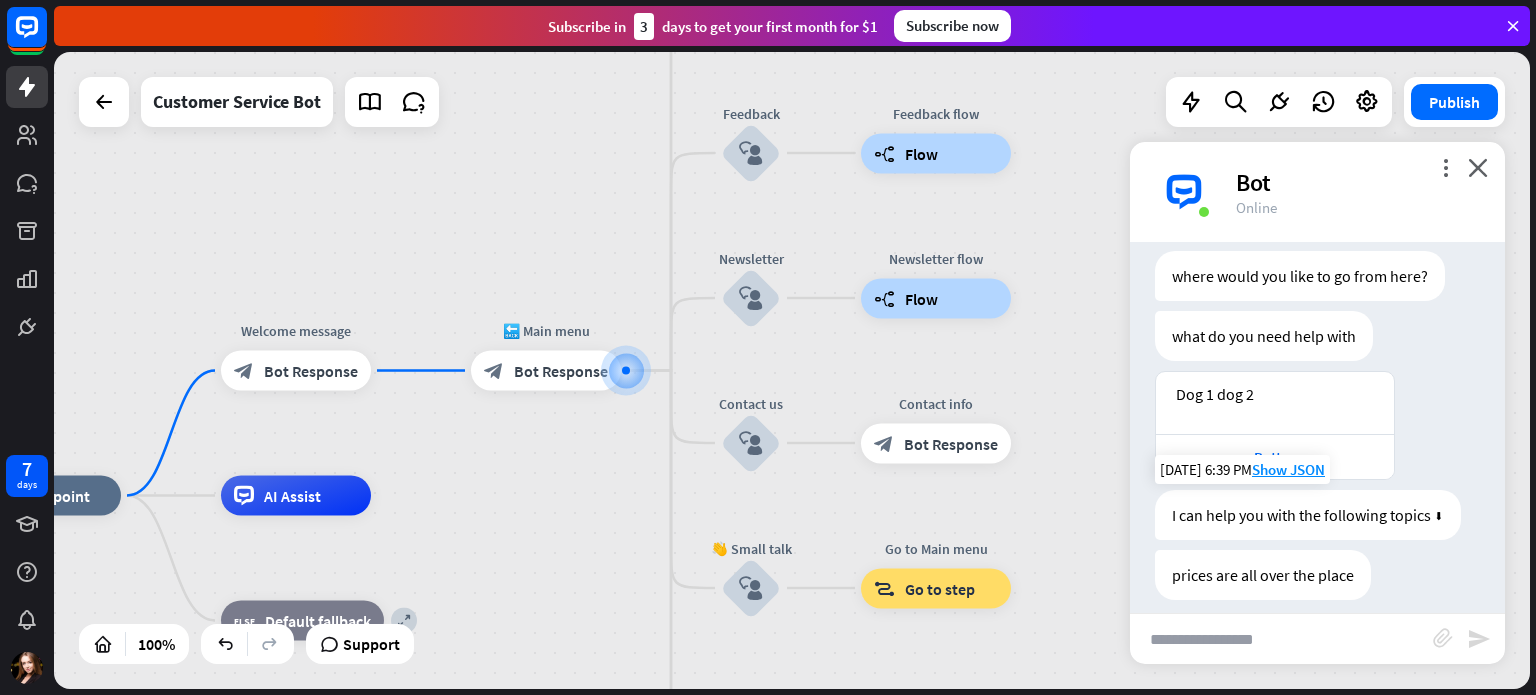 click on "I can help you with the following topics ⬇" at bounding box center [1308, 515] 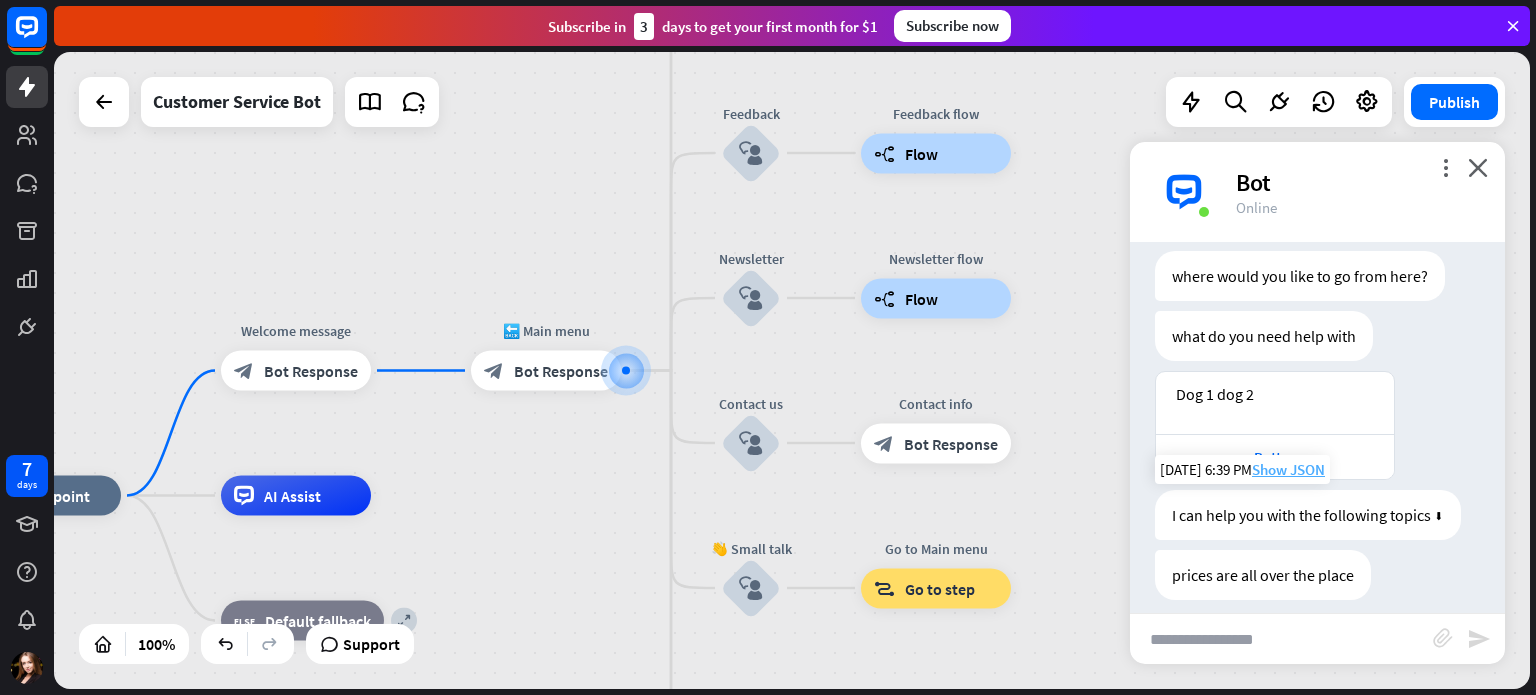 click on "Show JSON" at bounding box center [1288, 469] 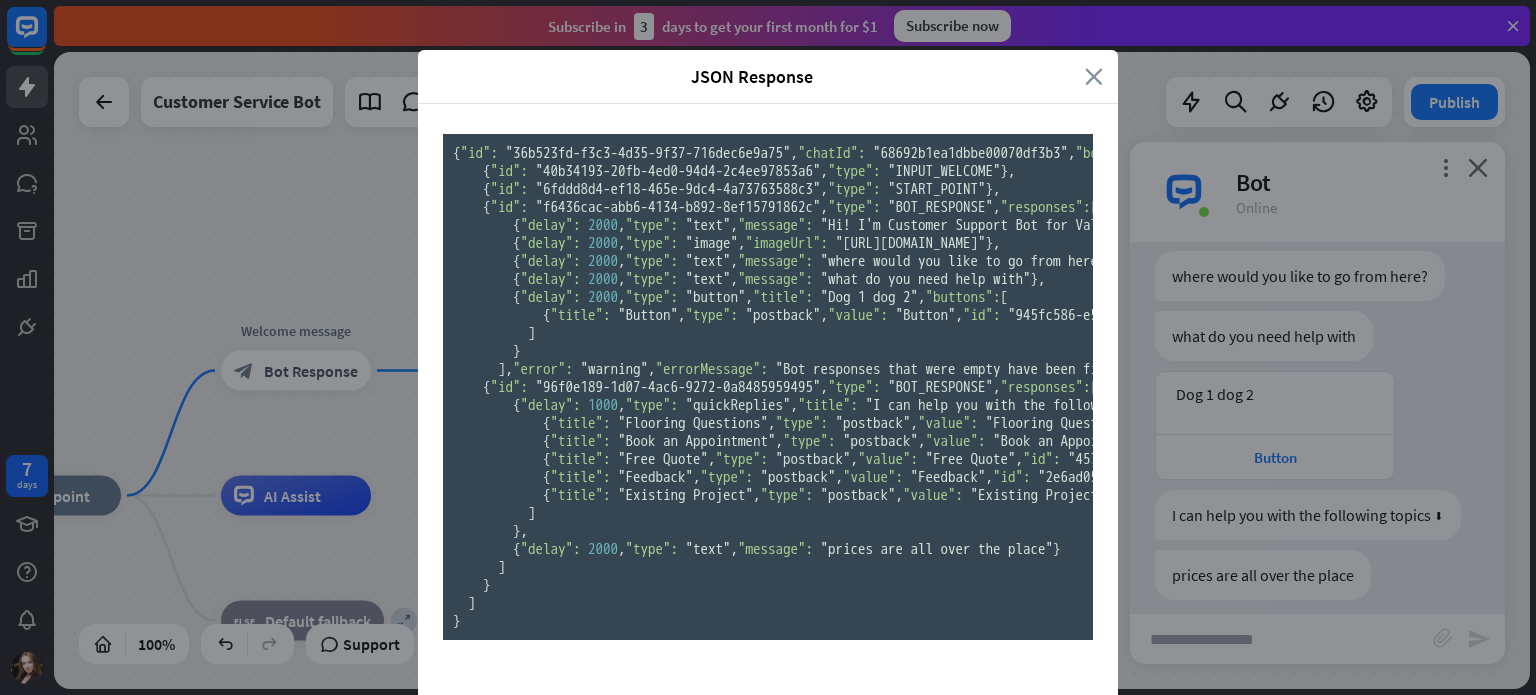 click on "close" at bounding box center [1094, 76] 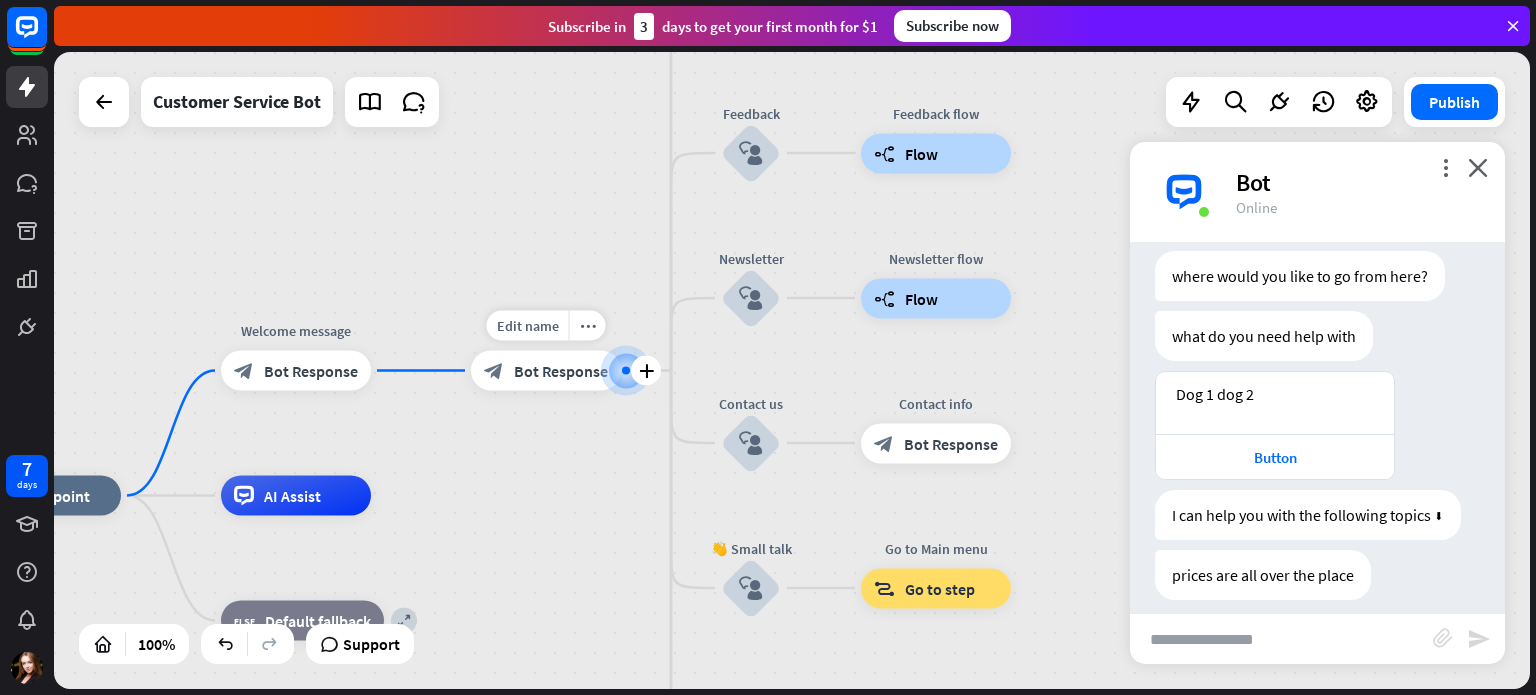 click on "Bot Response" at bounding box center [561, 371] 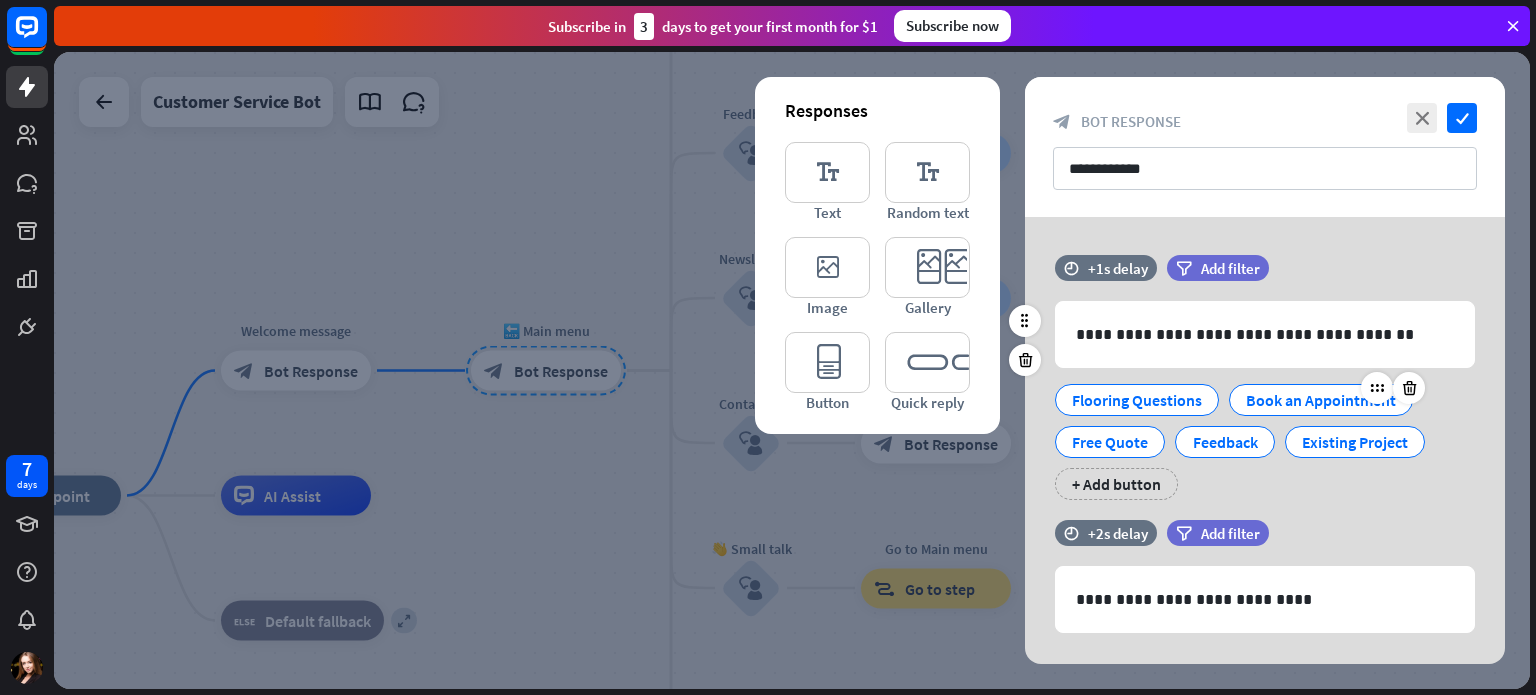 click on "Book an Appointment" at bounding box center (1321, 400) 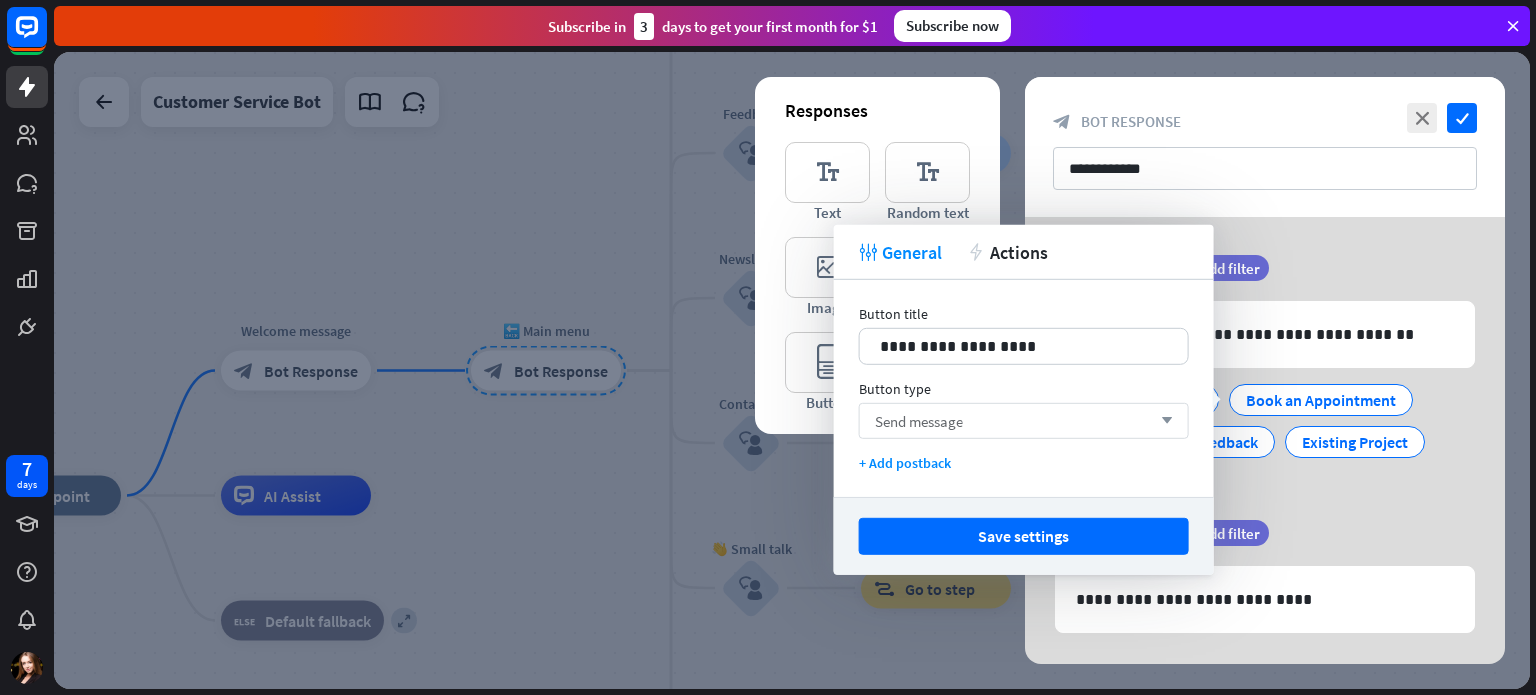 click on "Send message
arrow_down" at bounding box center (1024, 421) 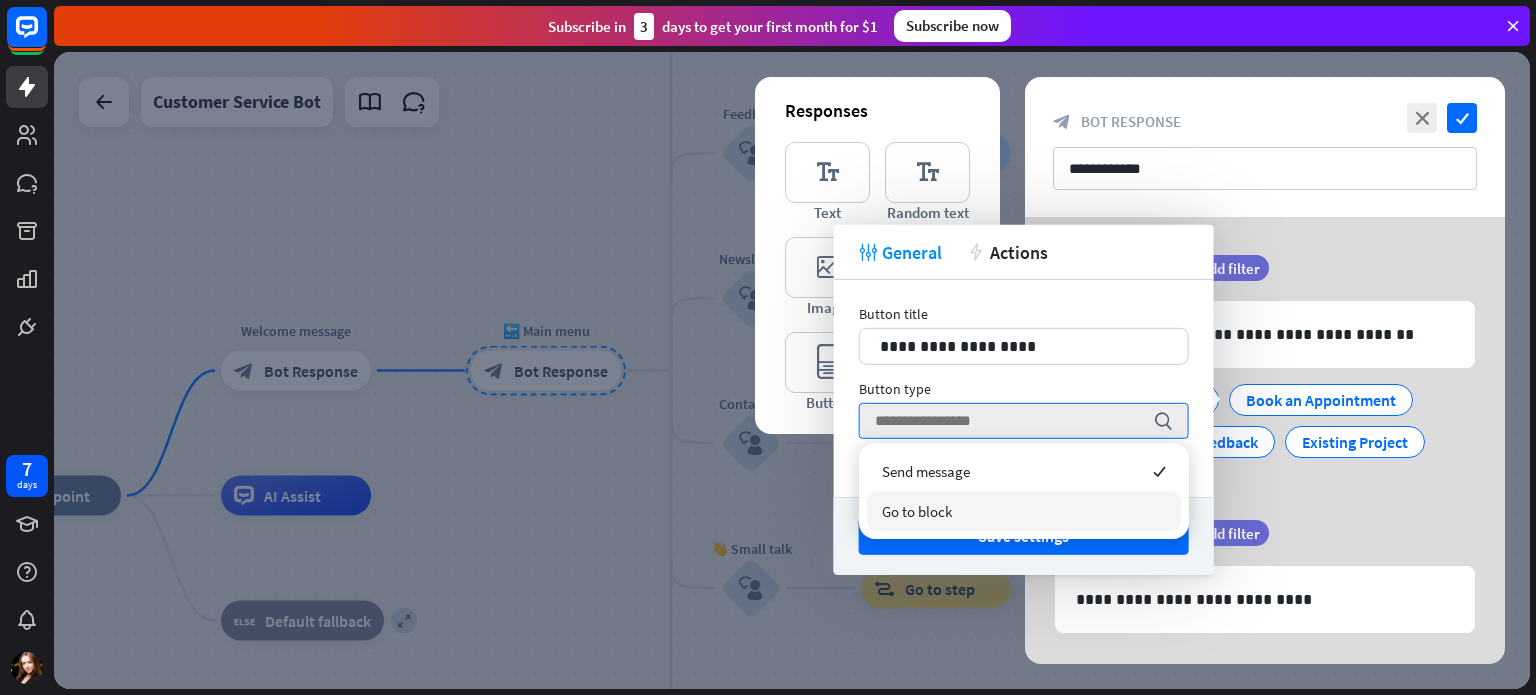 click on "Go to block" at bounding box center [1024, 511] 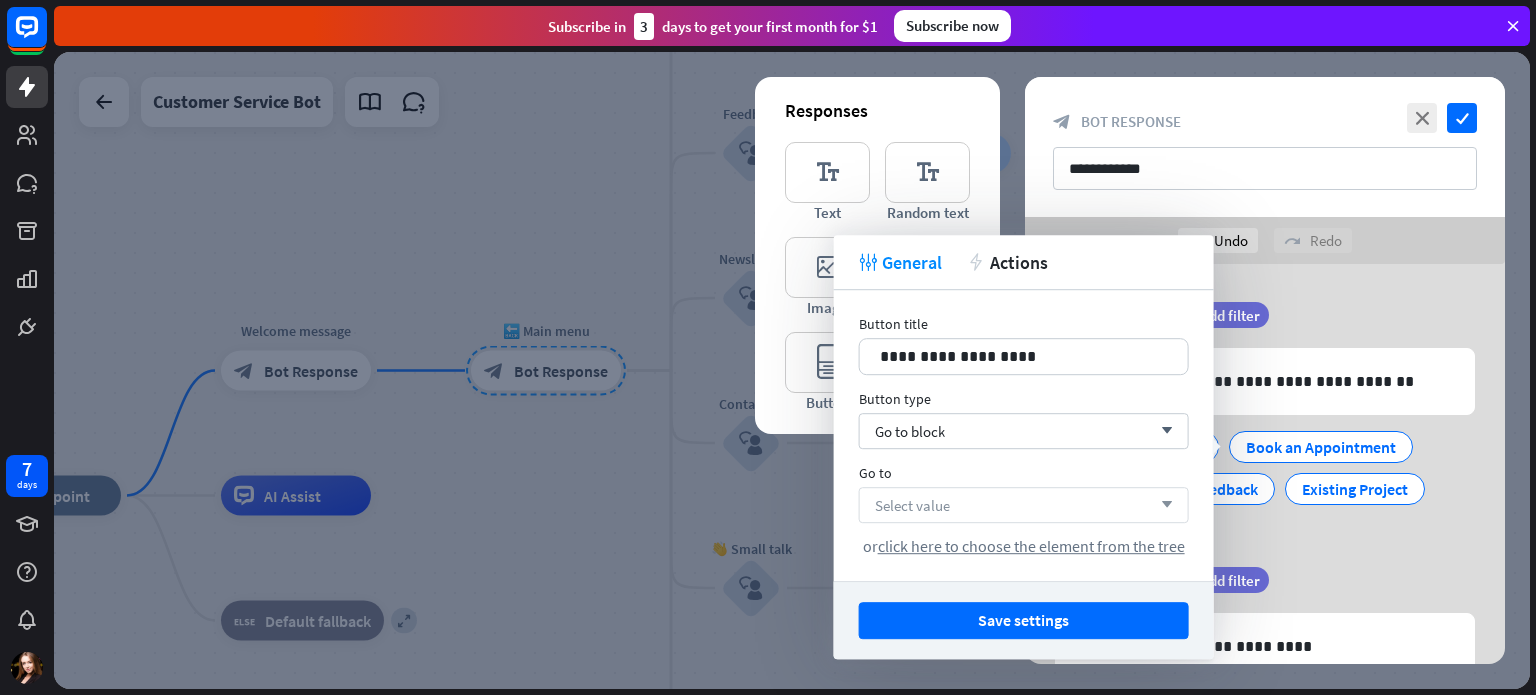 click on "Select value
arrow_down" at bounding box center [1024, 505] 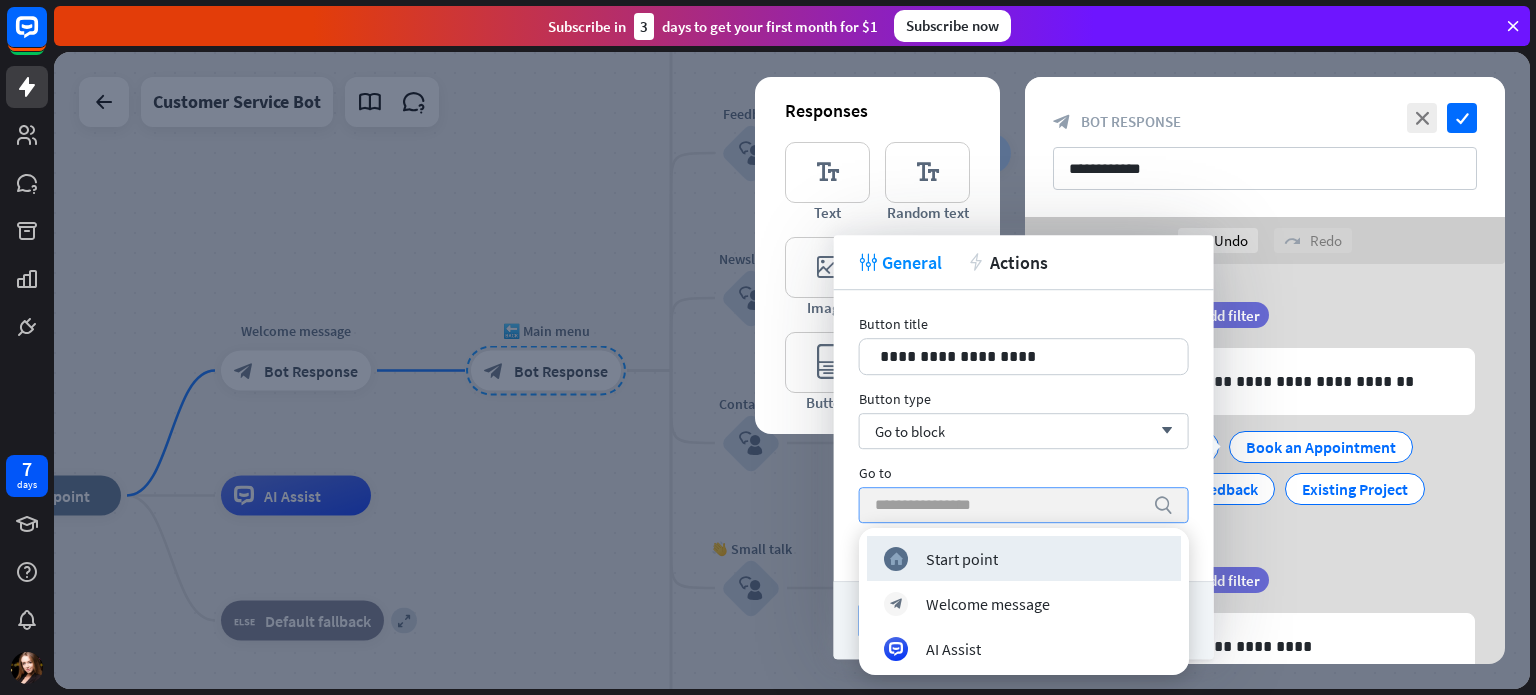 click at bounding box center [1009, 505] 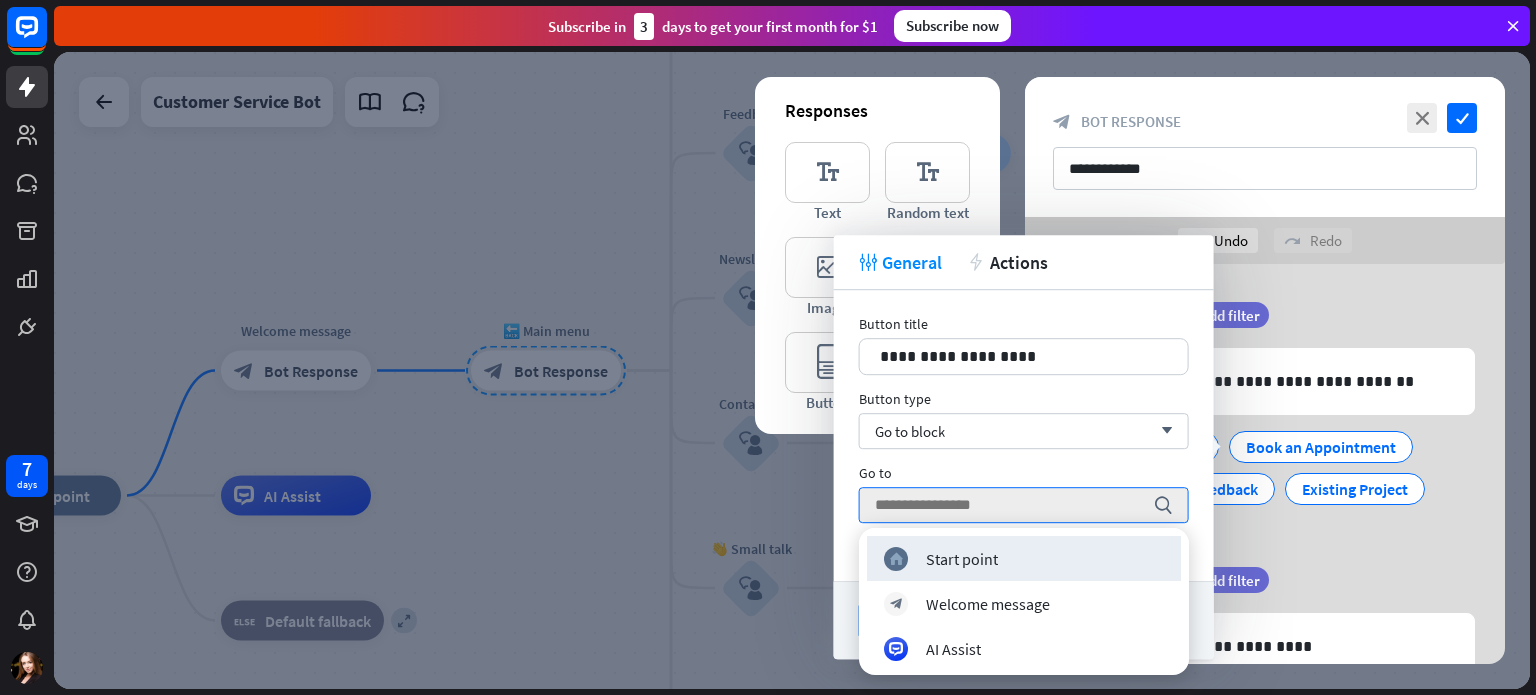 drag, startPoint x: 1189, startPoint y: 558, endPoint x: 1191, endPoint y: 570, distance: 12.165525 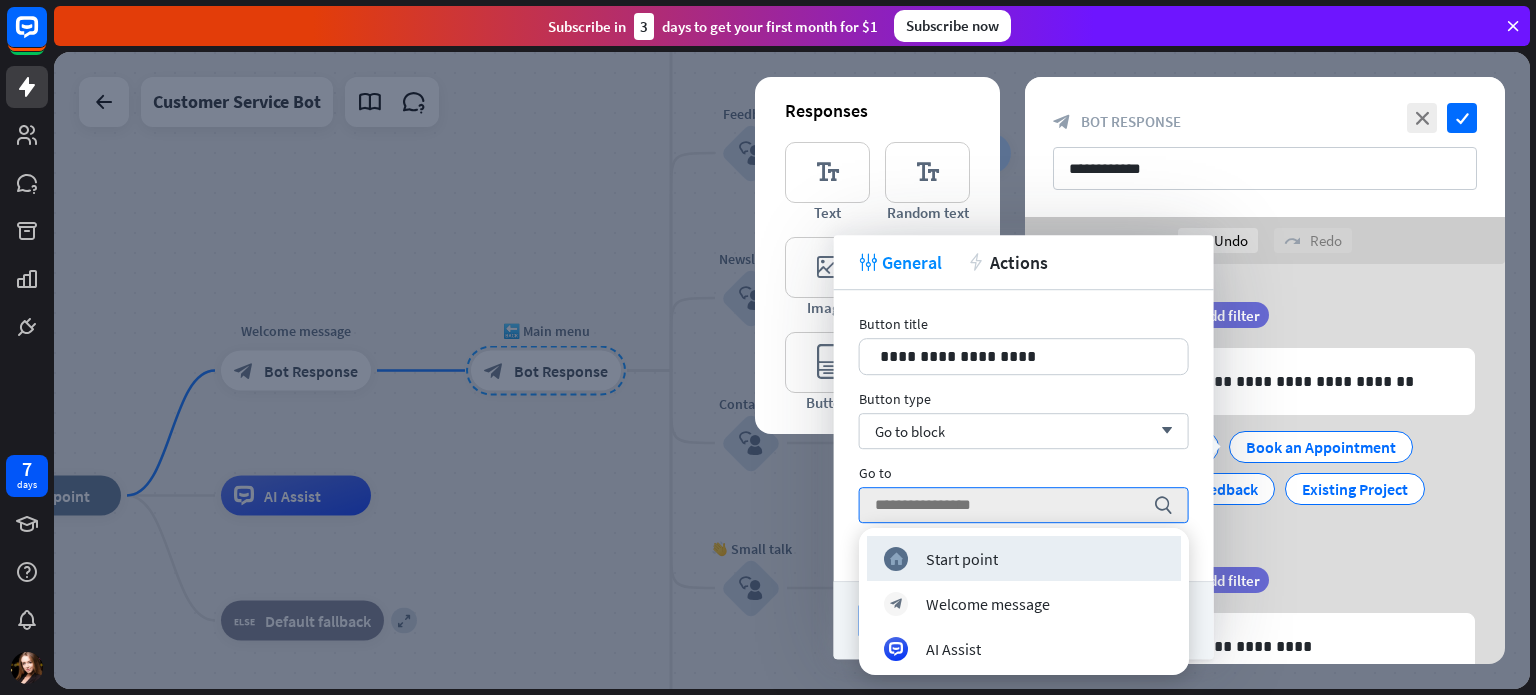 click on "**********" at bounding box center (1024, 435) 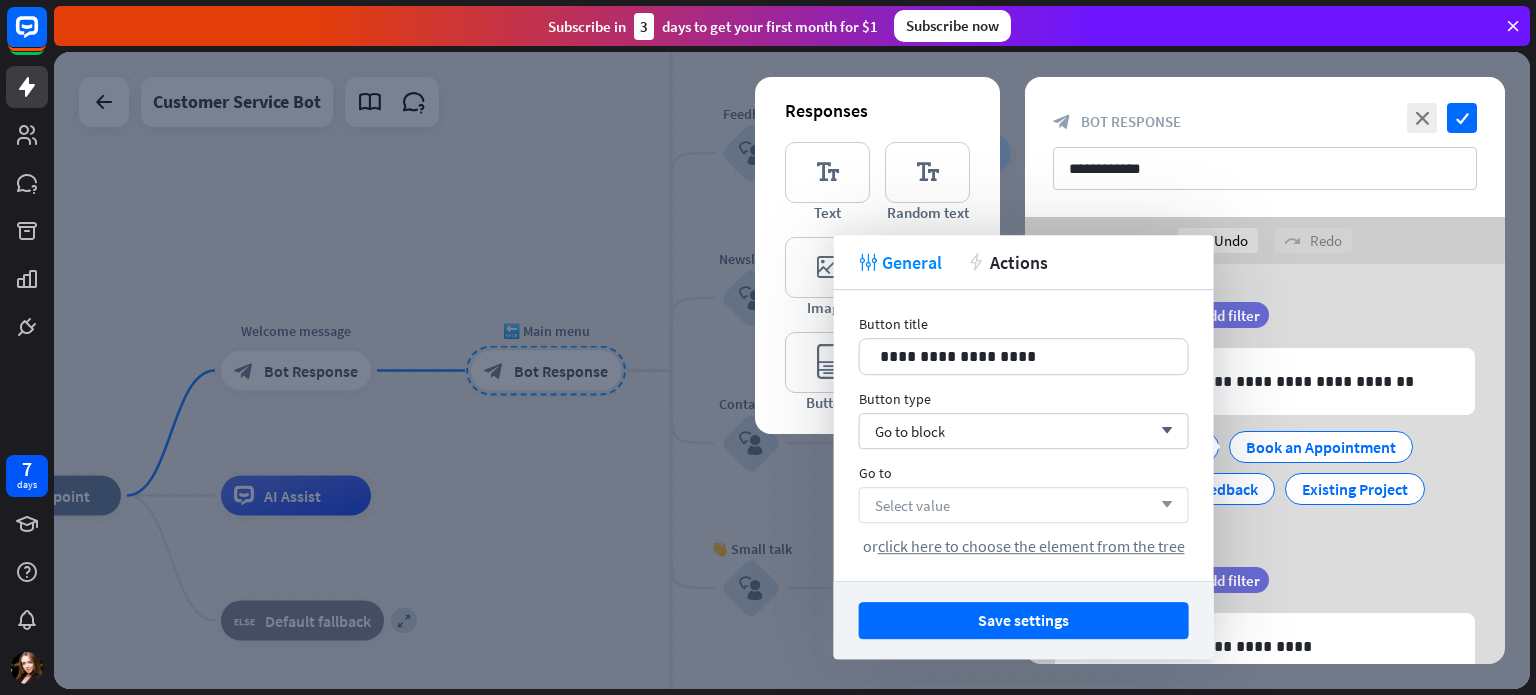 click on "Select value
arrow_down" at bounding box center [1024, 505] 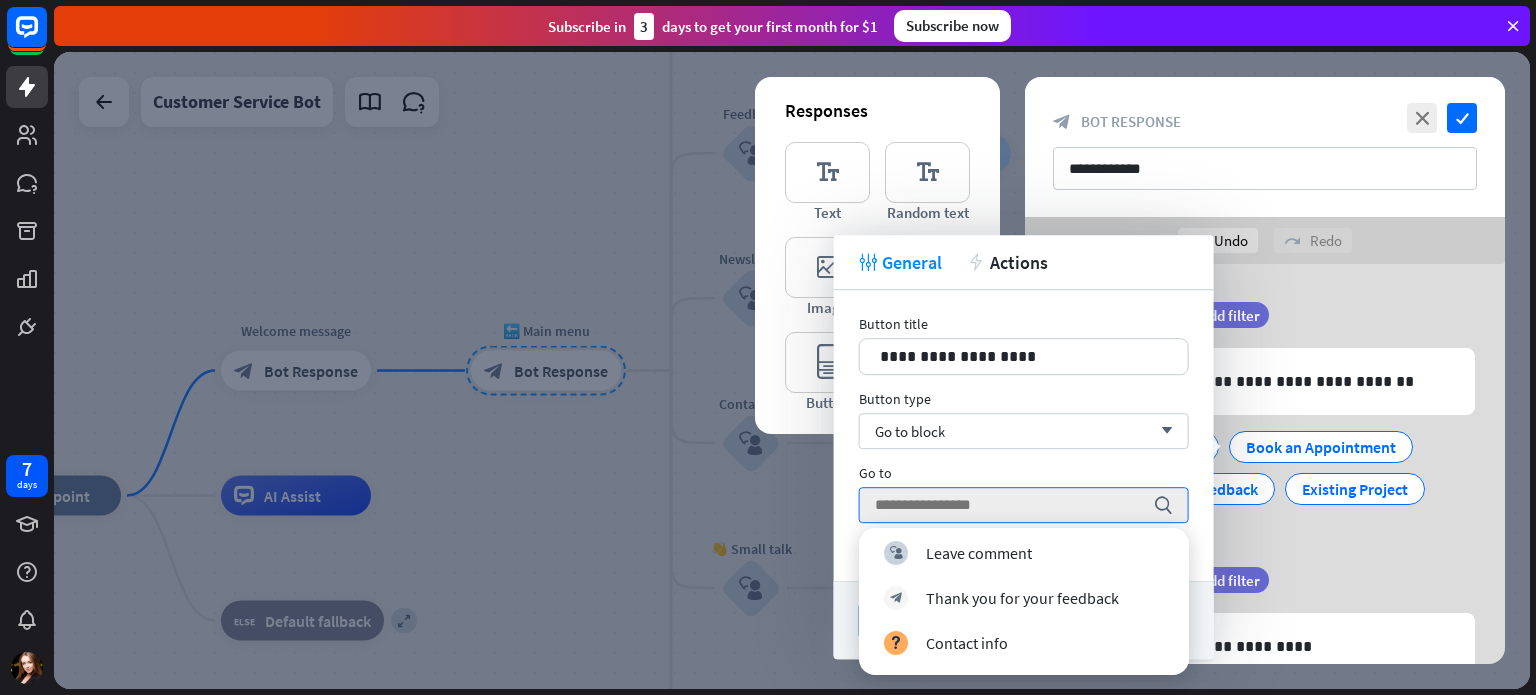 scroll, scrollTop: 1420, scrollLeft: 0, axis: vertical 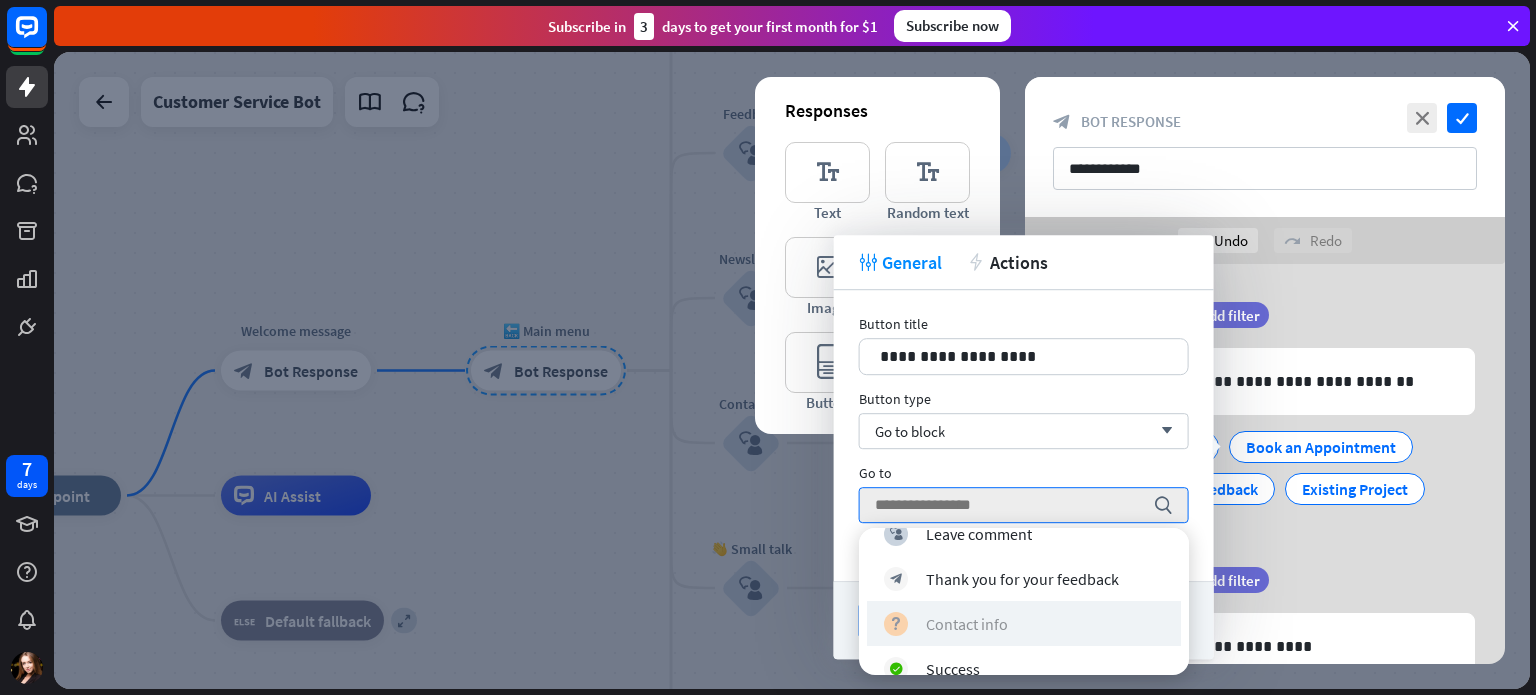 click on "block_question
Contact info" at bounding box center [1024, 623] 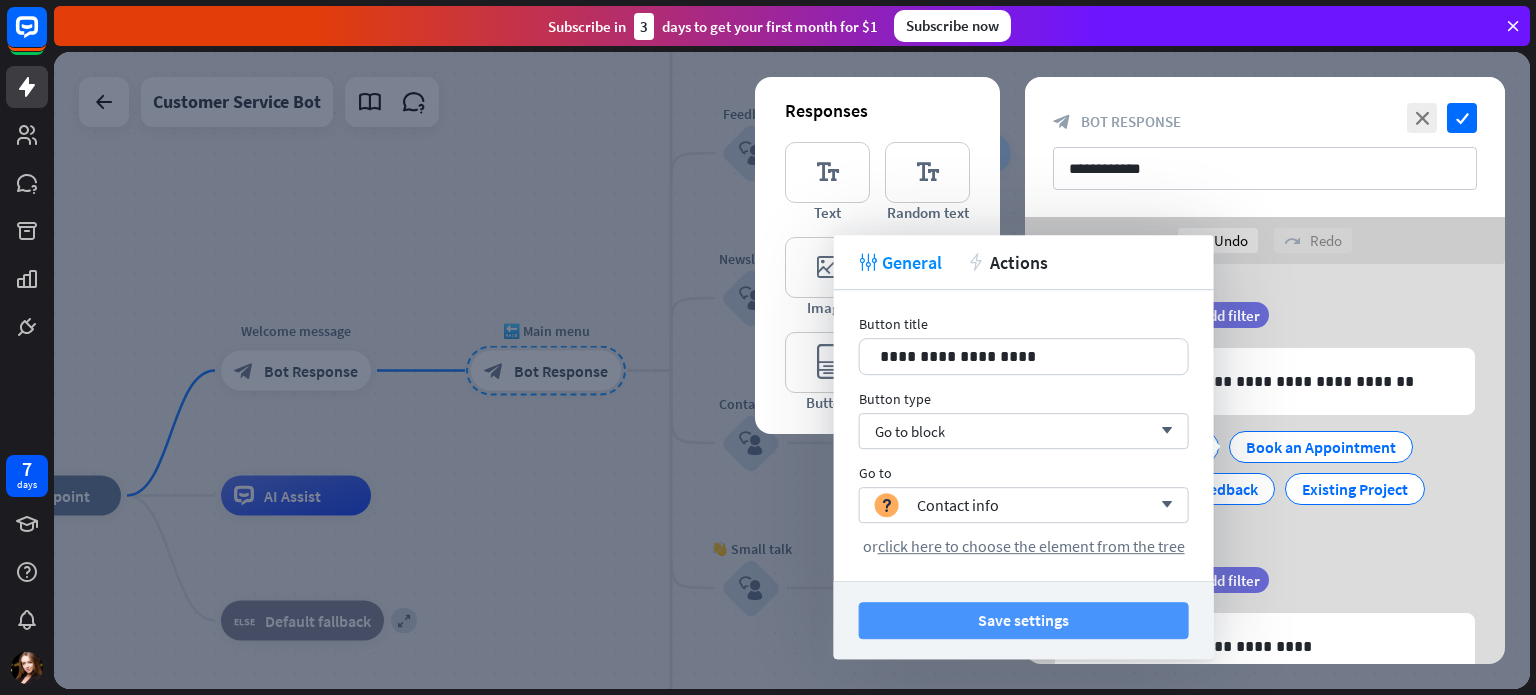 click on "Save settings" at bounding box center (1024, 620) 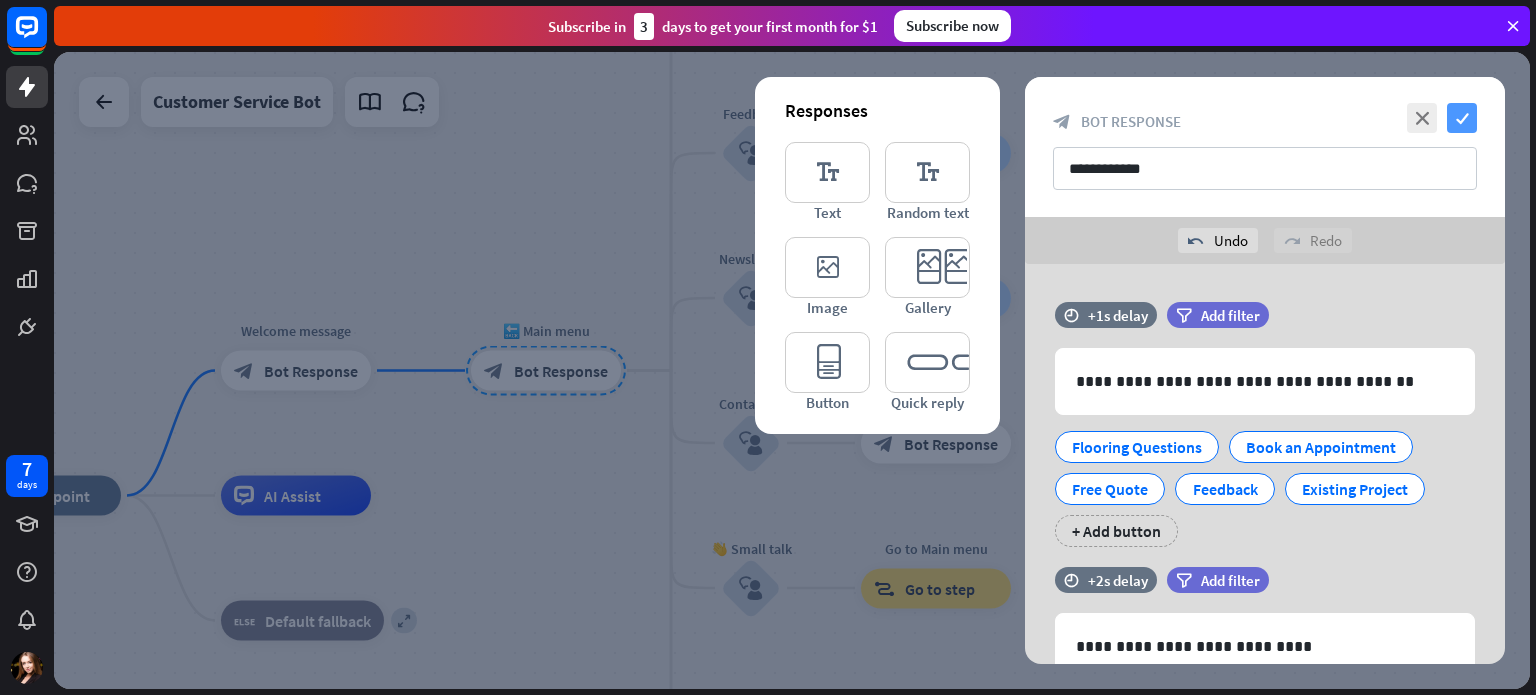 click on "check" at bounding box center [1462, 118] 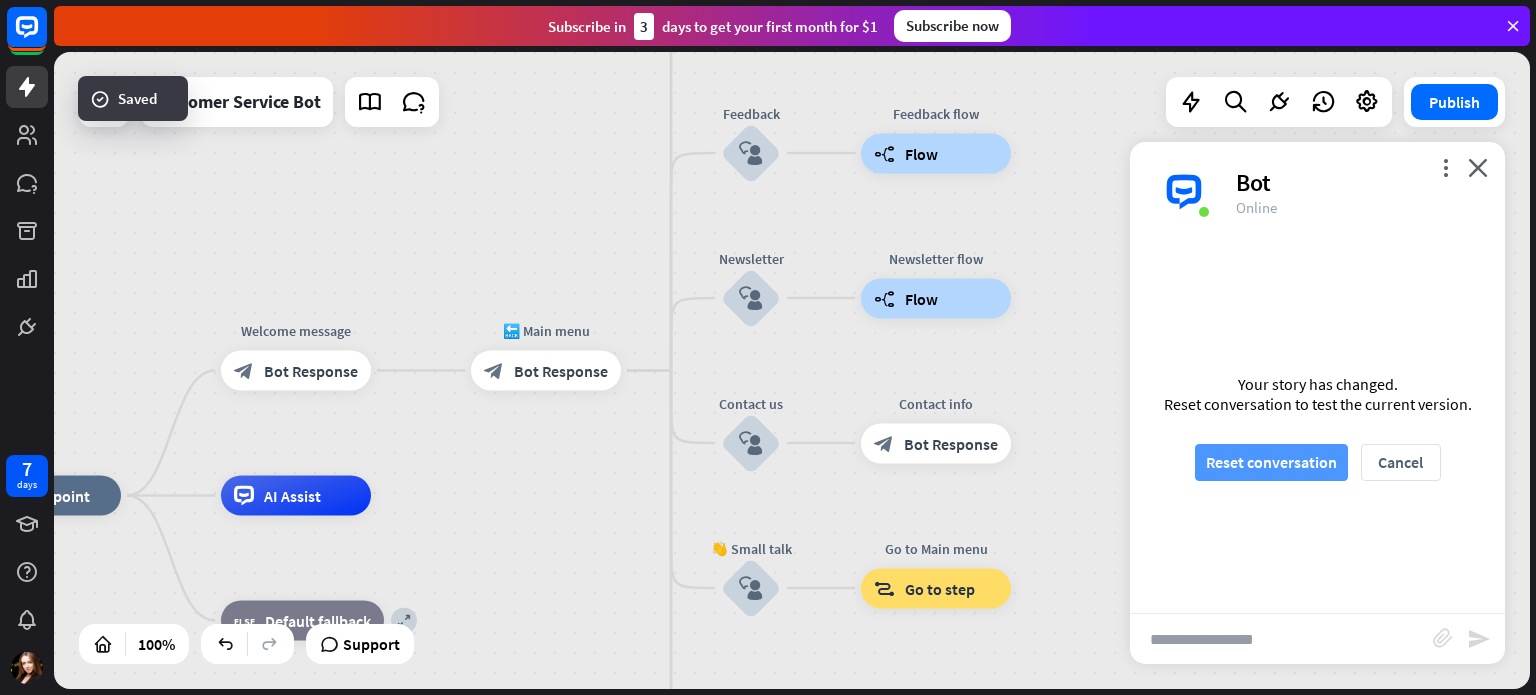 click on "Reset conversation" at bounding box center (1271, 462) 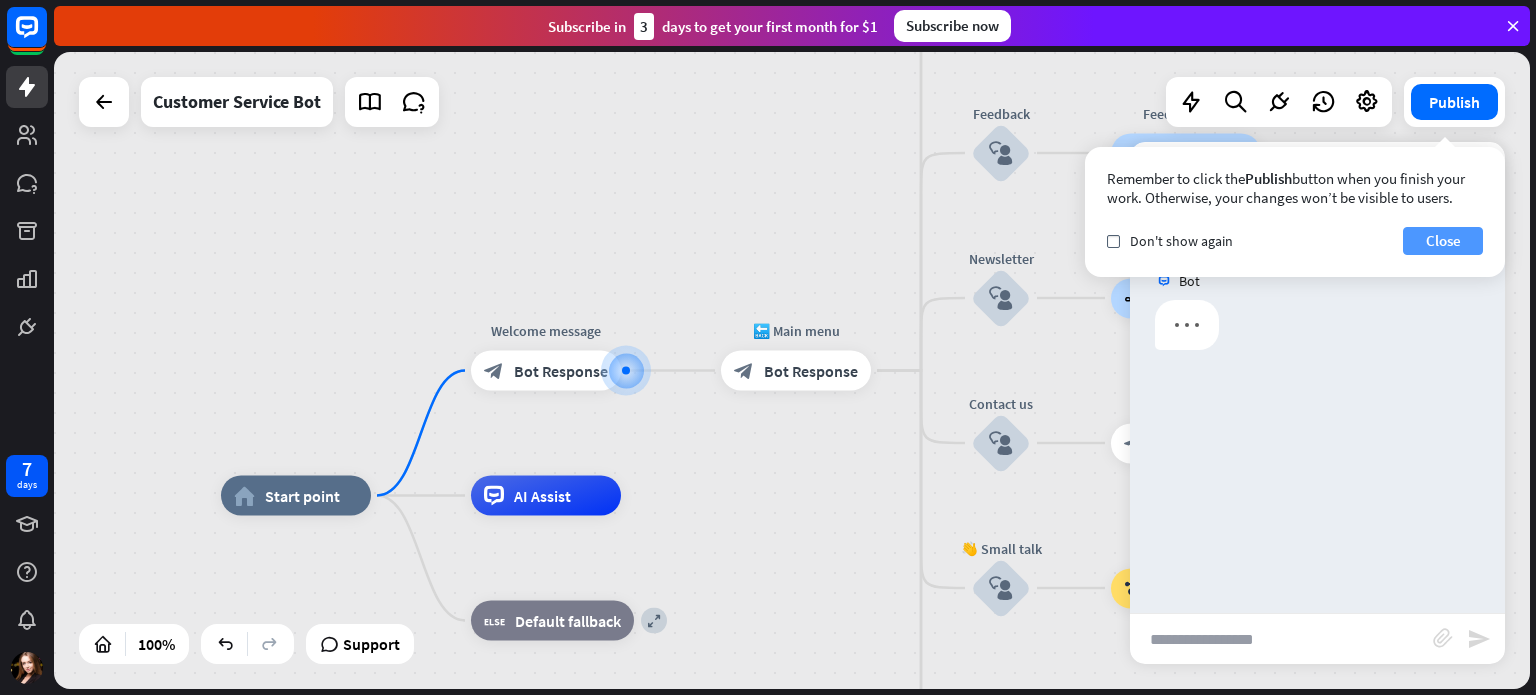 click on "Close" at bounding box center [1443, 241] 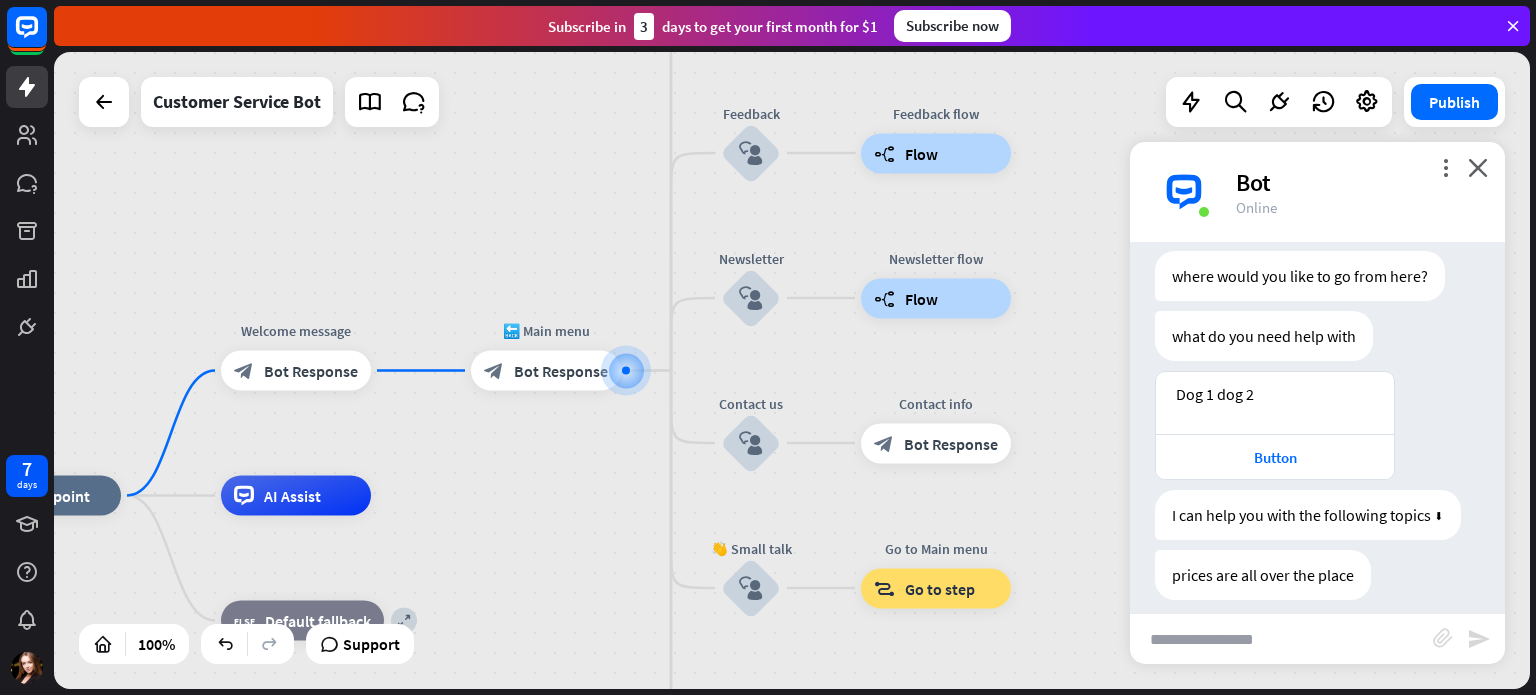 scroll, scrollTop: 464, scrollLeft: 0, axis: vertical 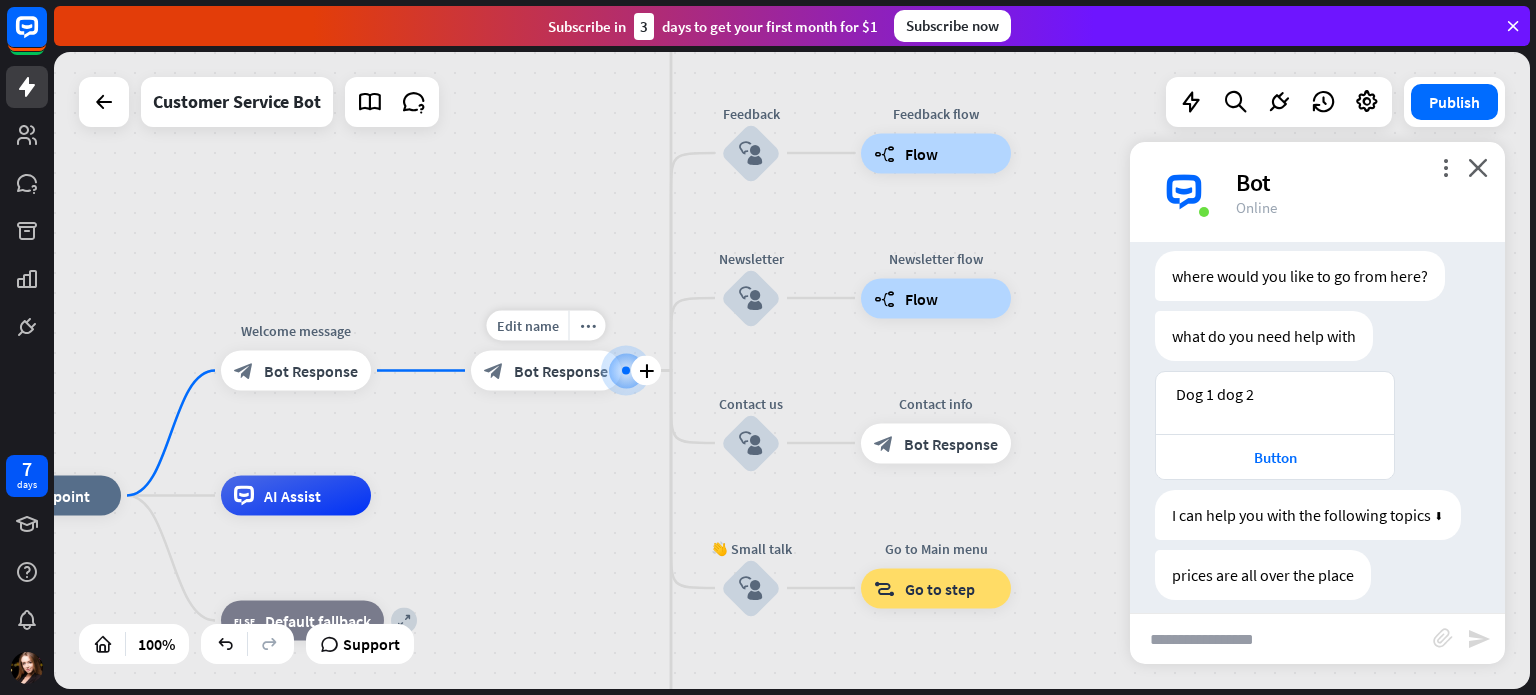 click on "Bot Response" at bounding box center (561, 371) 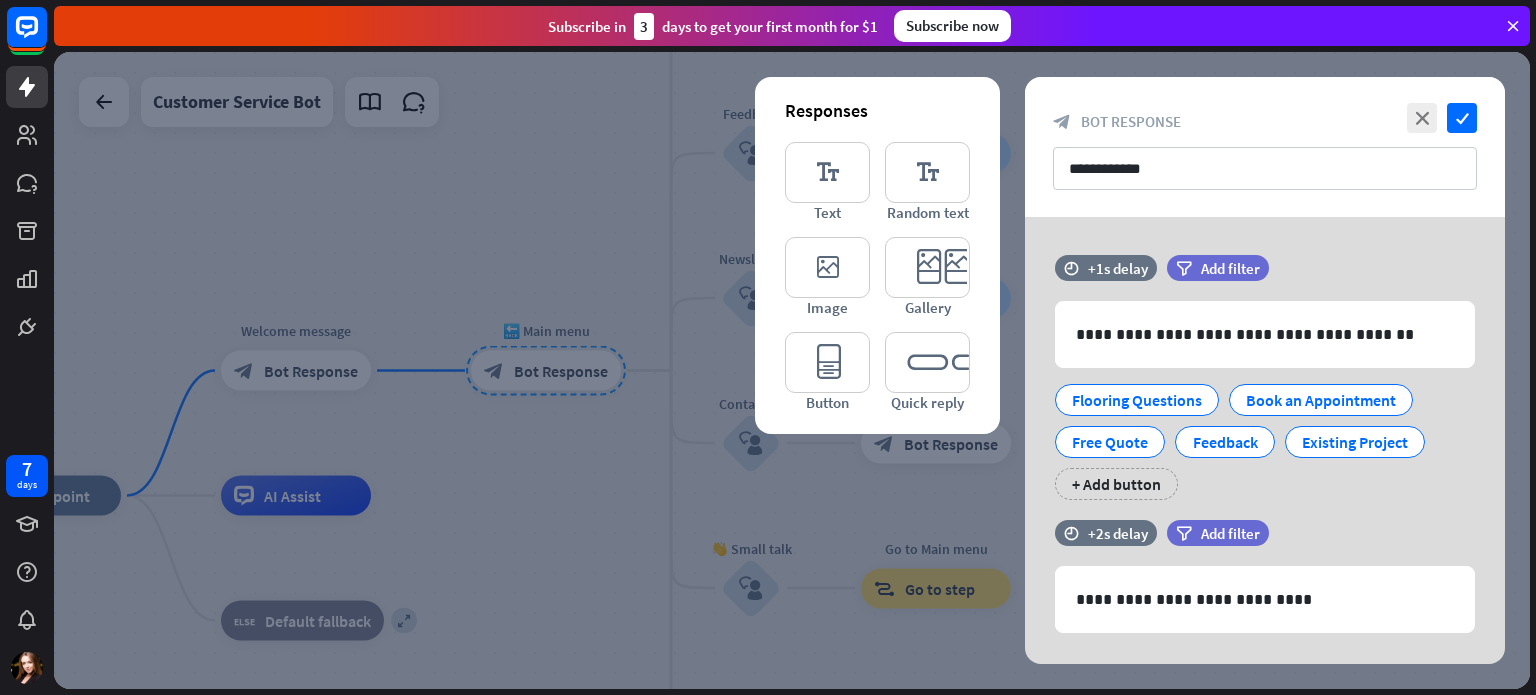 click at bounding box center (1513, 26) 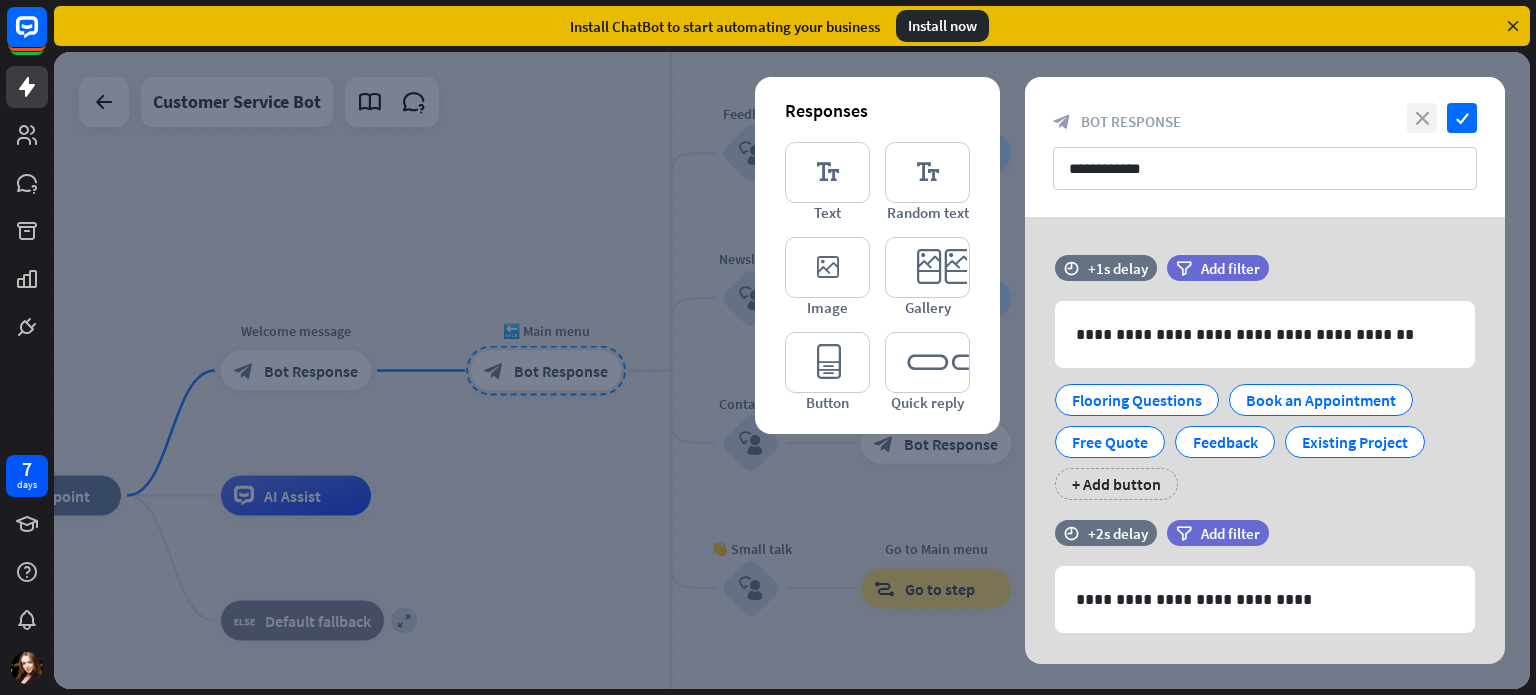 click on "close" at bounding box center (1422, 118) 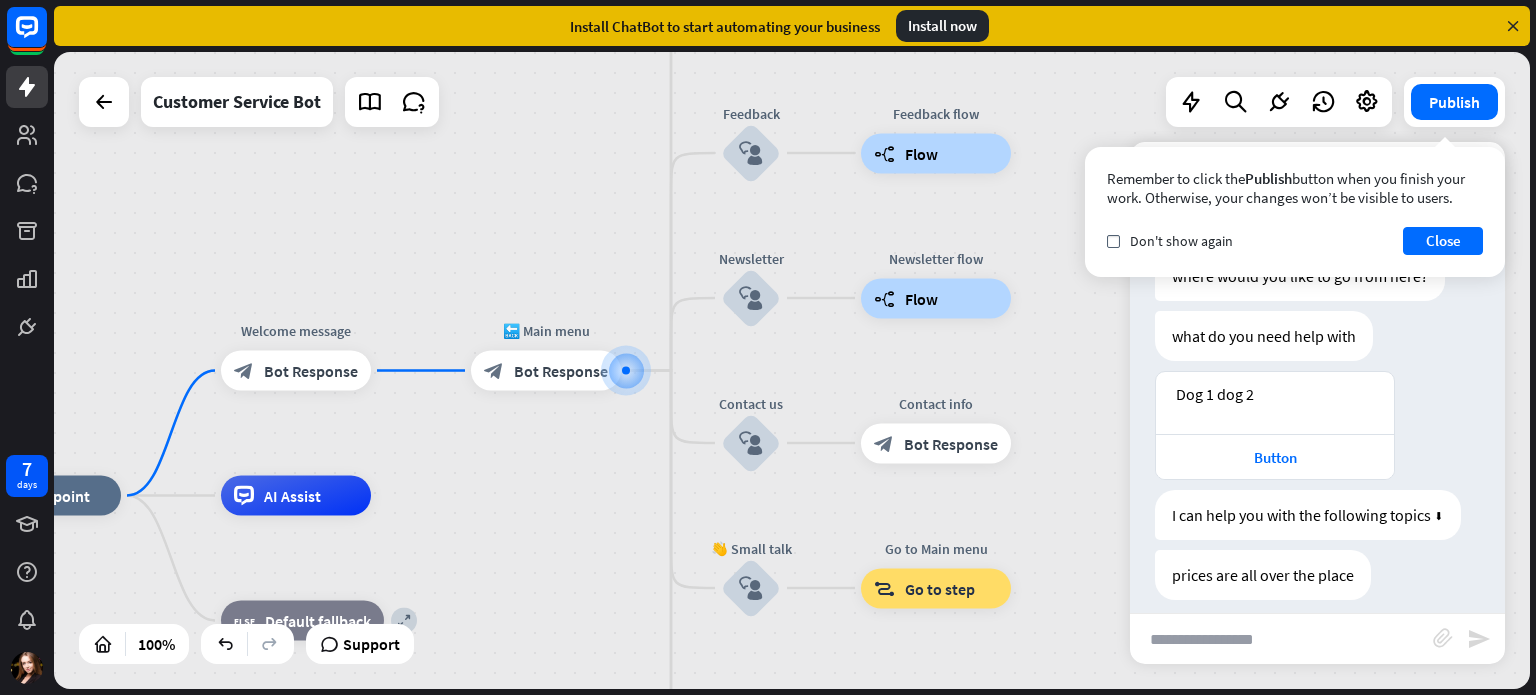 click on "Remember to click the
Publish
button when you finish your work. Otherwise, your changes won’t
be visible to users.
check   Don't show again    Close" at bounding box center (1295, 212) 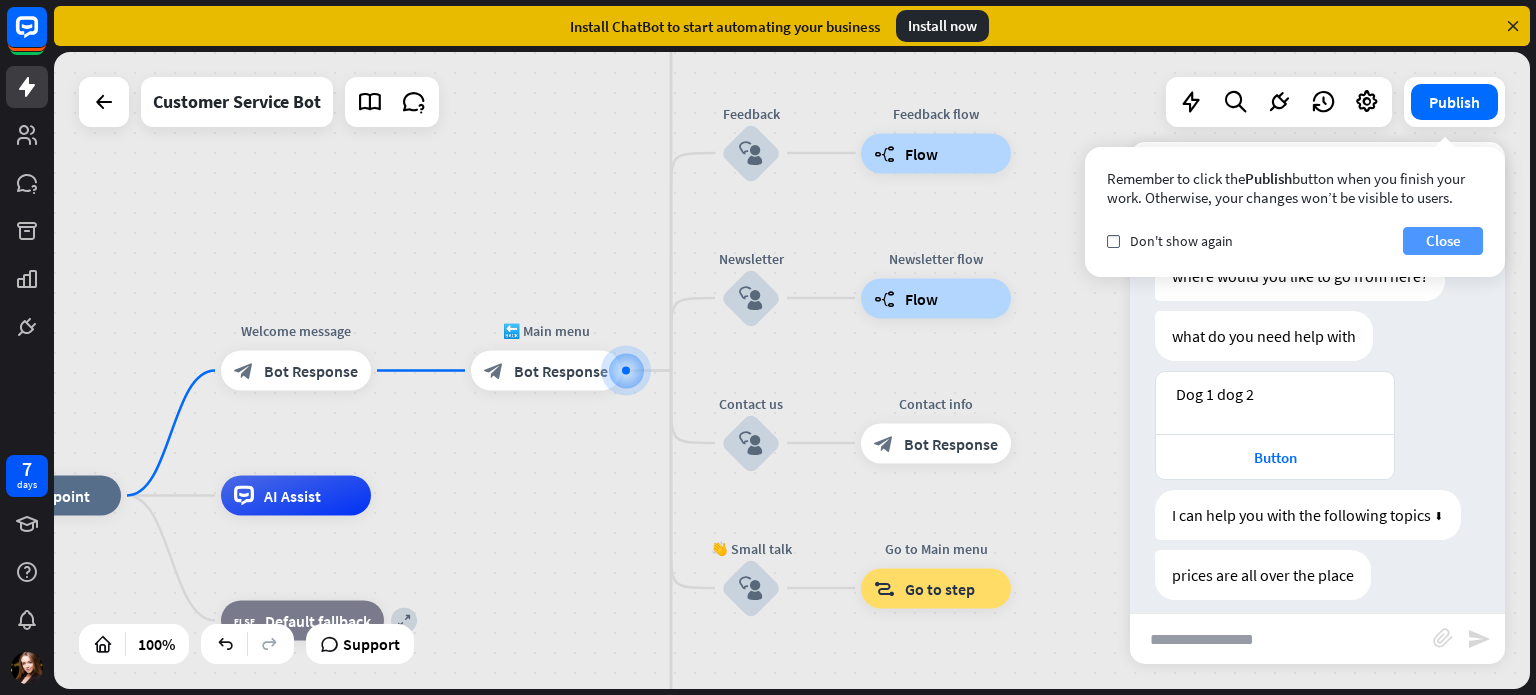 click on "Close" at bounding box center [1443, 241] 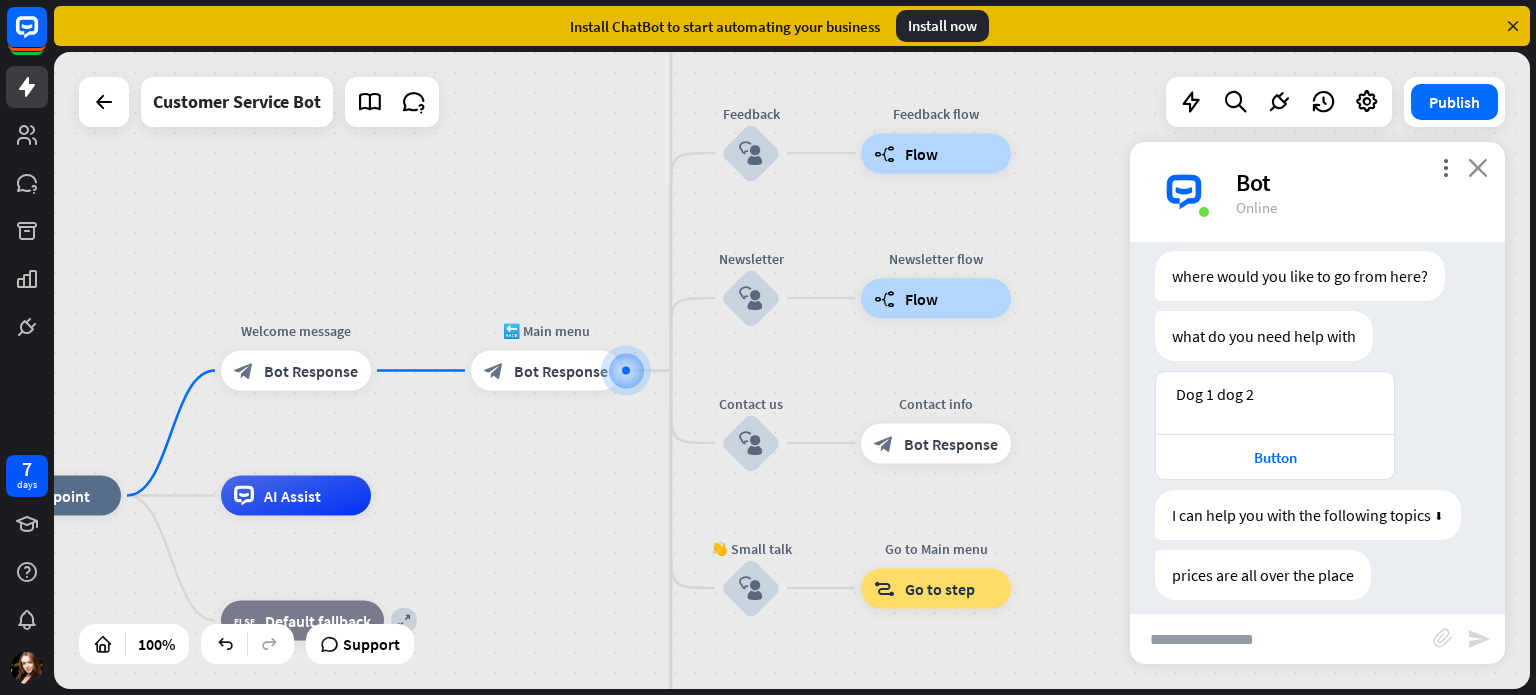 click on "close" at bounding box center (1478, 167) 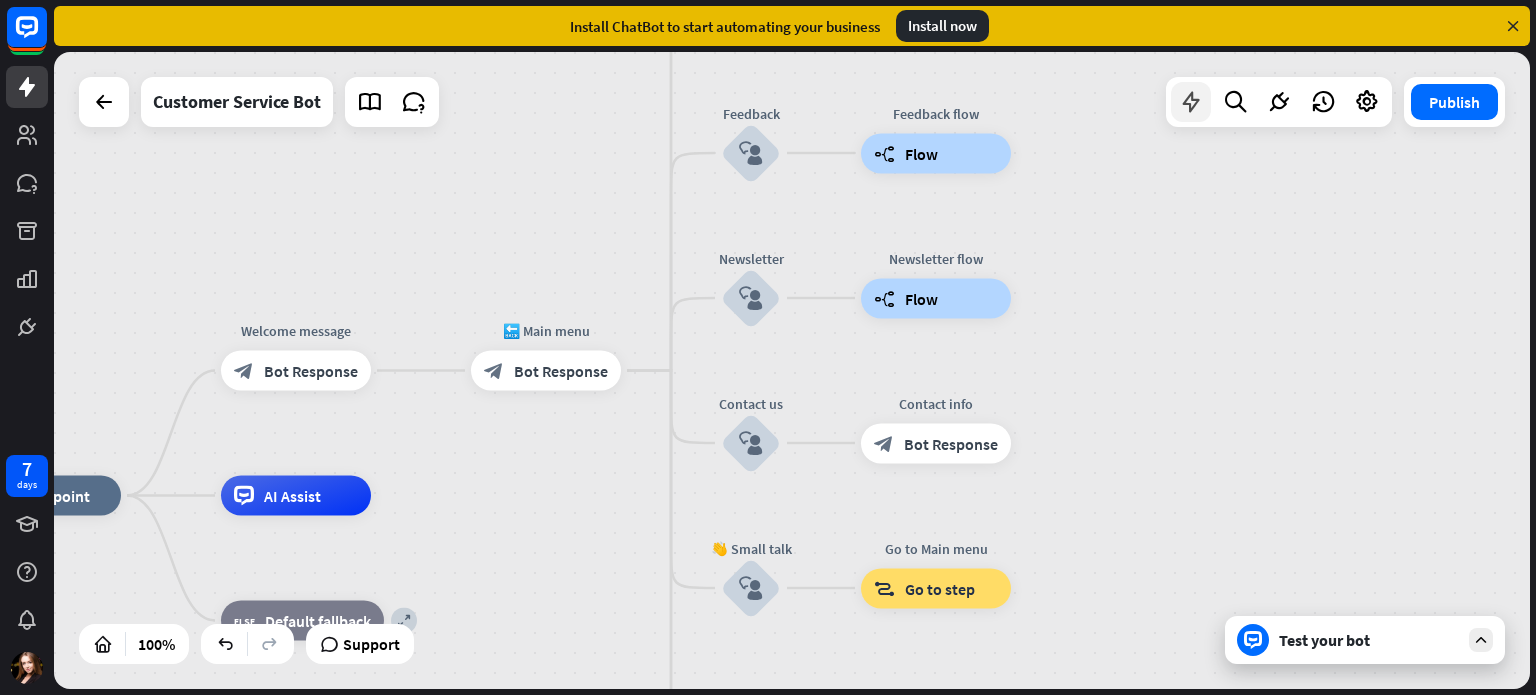 click at bounding box center [1191, 102] 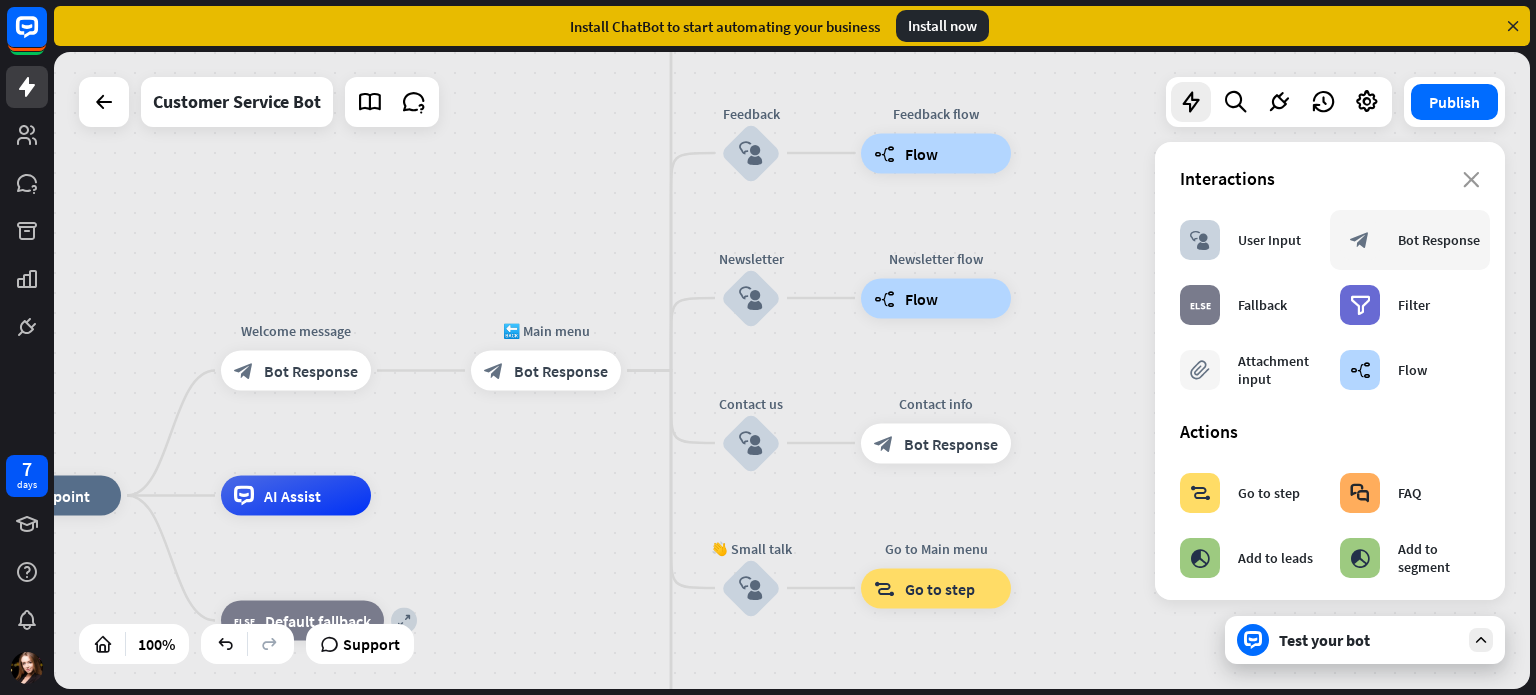 click on "Bot Response" at bounding box center (1439, 240) 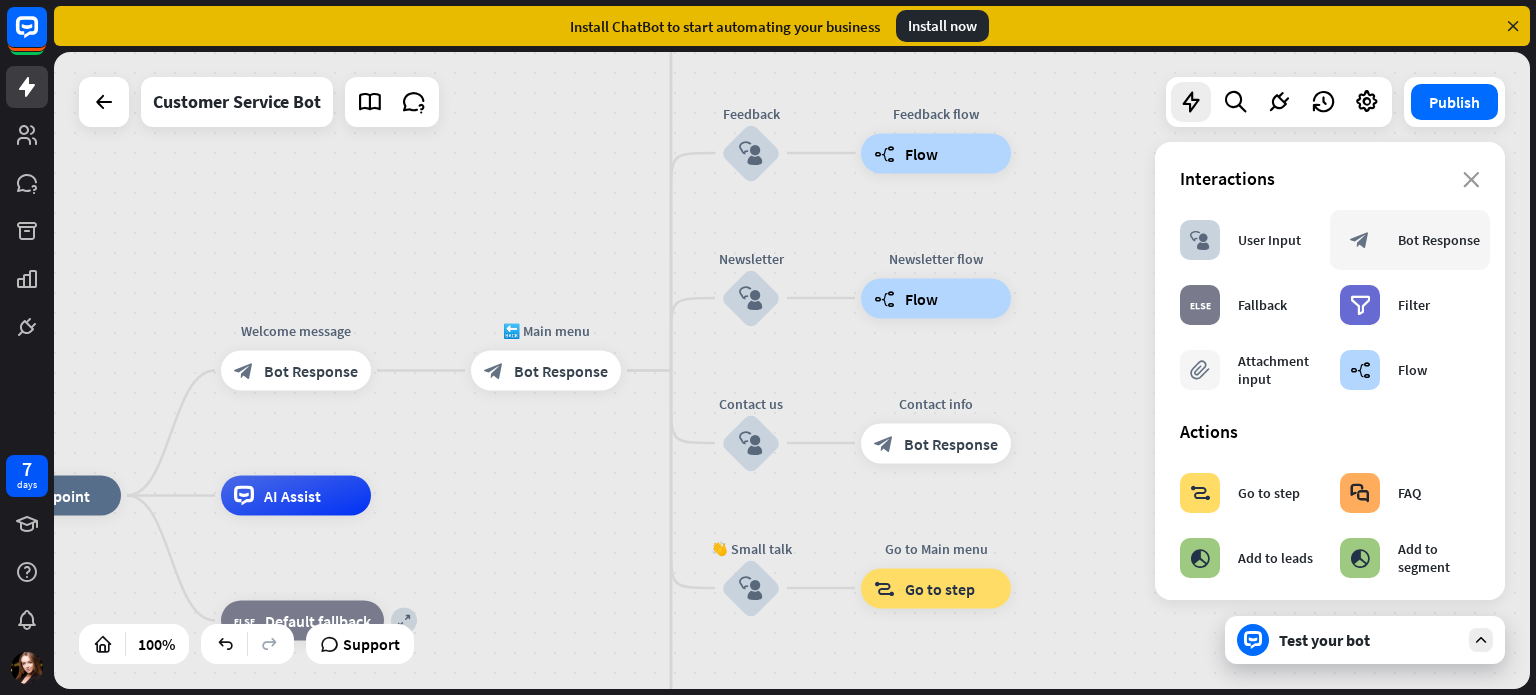 click on "Bot Response" at bounding box center [1439, 240] 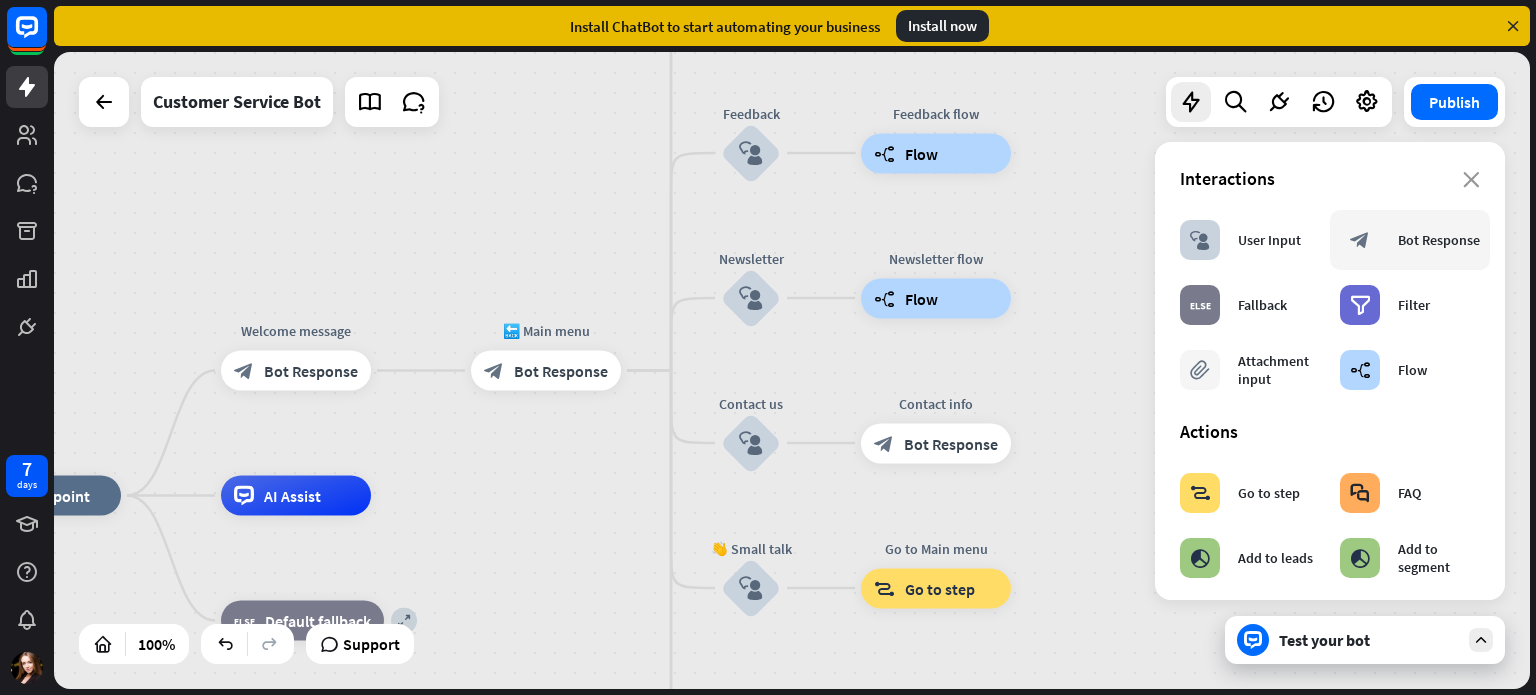 click on "Bot Response" at bounding box center (1439, 240) 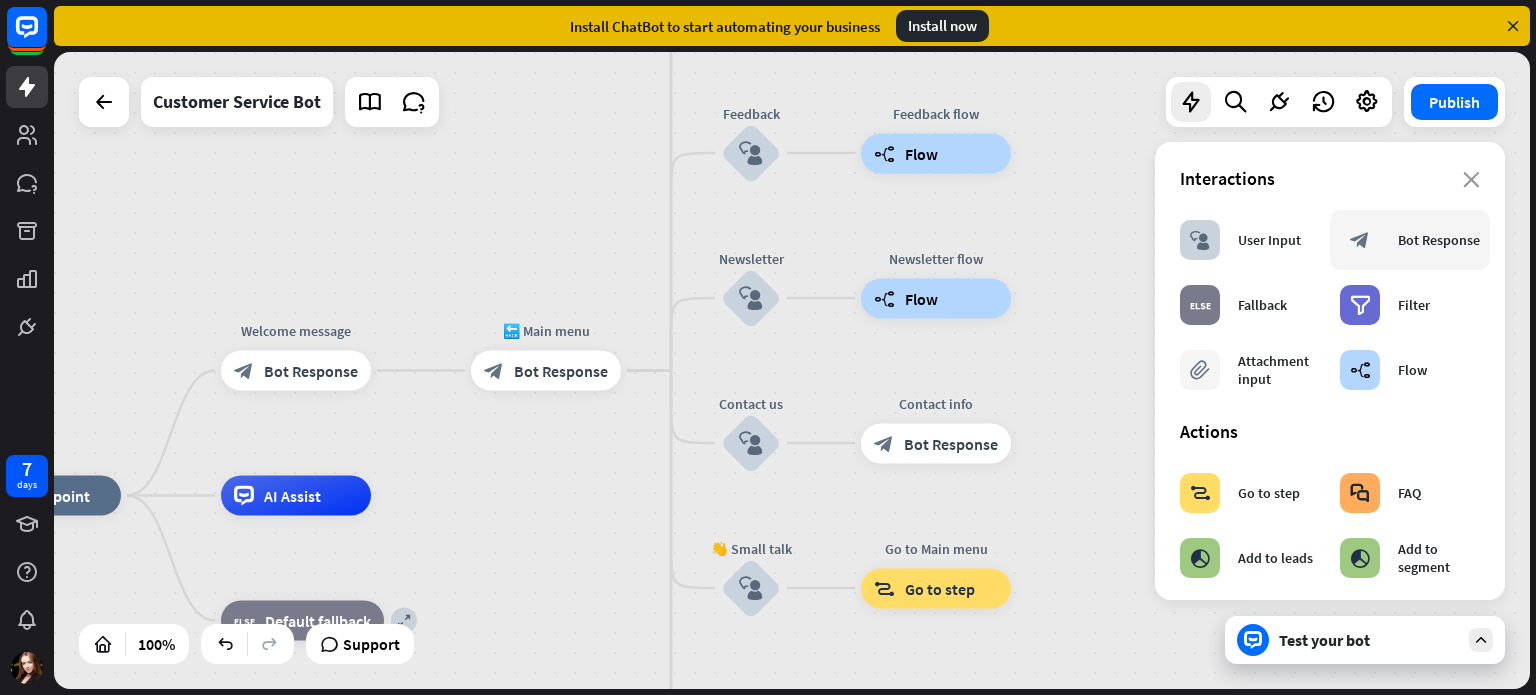 click on "Bot Response" at bounding box center [1439, 240] 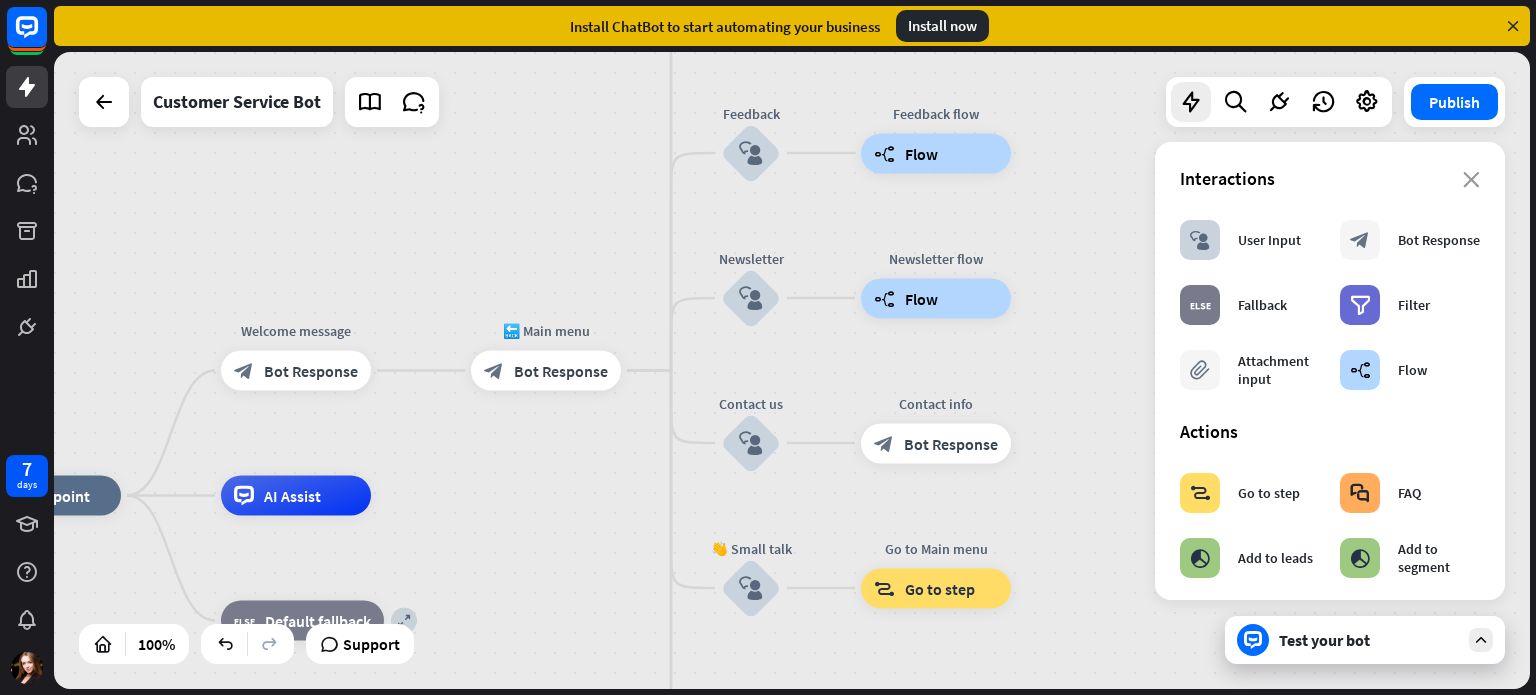 click on "home_2   Start point                 Welcome message   block_bot_response   Bot Response                 🔙 Main menu   block_bot_response   Bot Response                 Our offer   block_user_input                 Select product category   block_bot_response   Bot Response                 ❓ Question   block_user_input                 How can I help you?   block_bot_response   Bot Response                 FAQ   block_user_input                 Type your question   block_bot_response   Bot Response                 Popular questions   block_faq                 Feedback   block_user_input                 Feedback flow   builder_tree   Flow                 Newsletter   block_user_input                 Newsletter flow   builder_tree   Flow                 Contact us   block_user_input                 Contact info   block_bot_response   Bot Response                 👋 Small talk   block_user_input                 Go to Main menu   block_goto   Go to step                 Main menu" at bounding box center [792, 370] 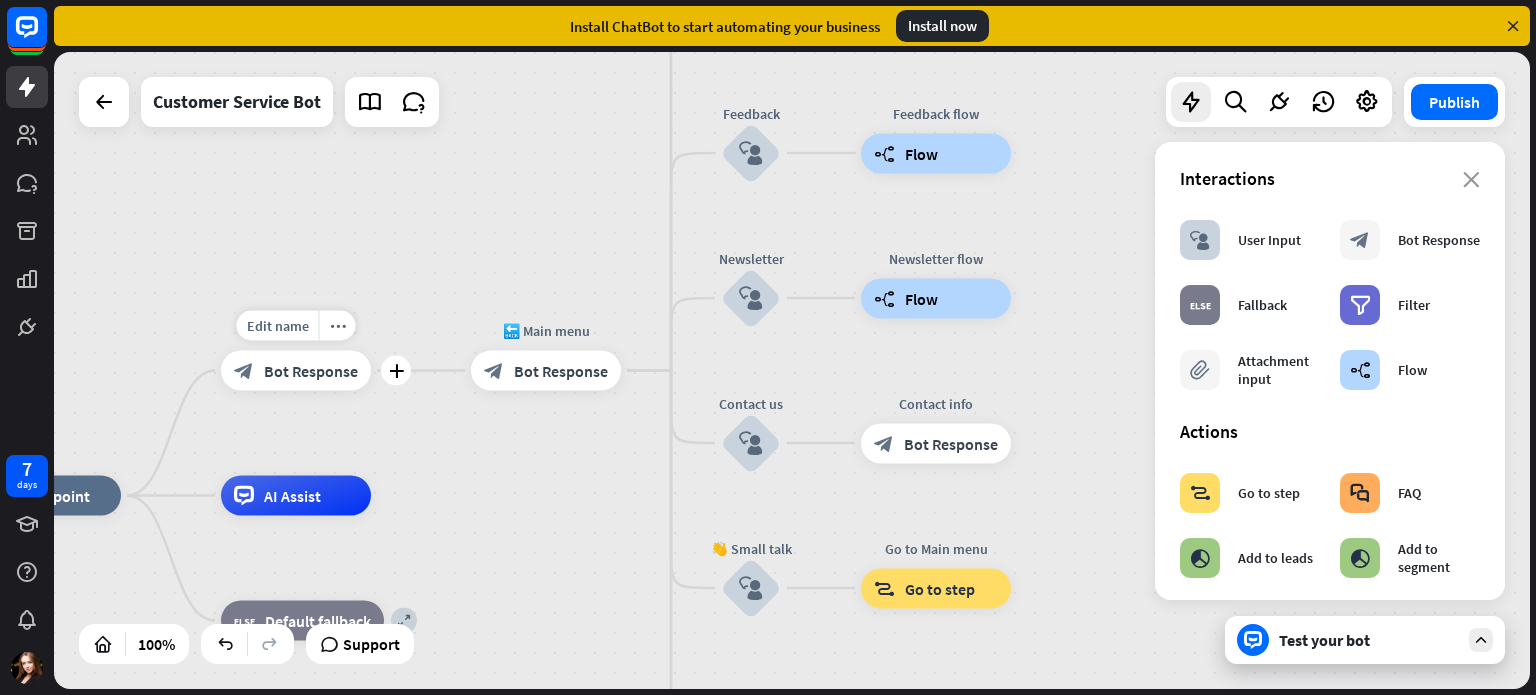 click on "Bot Response" at bounding box center [311, 371] 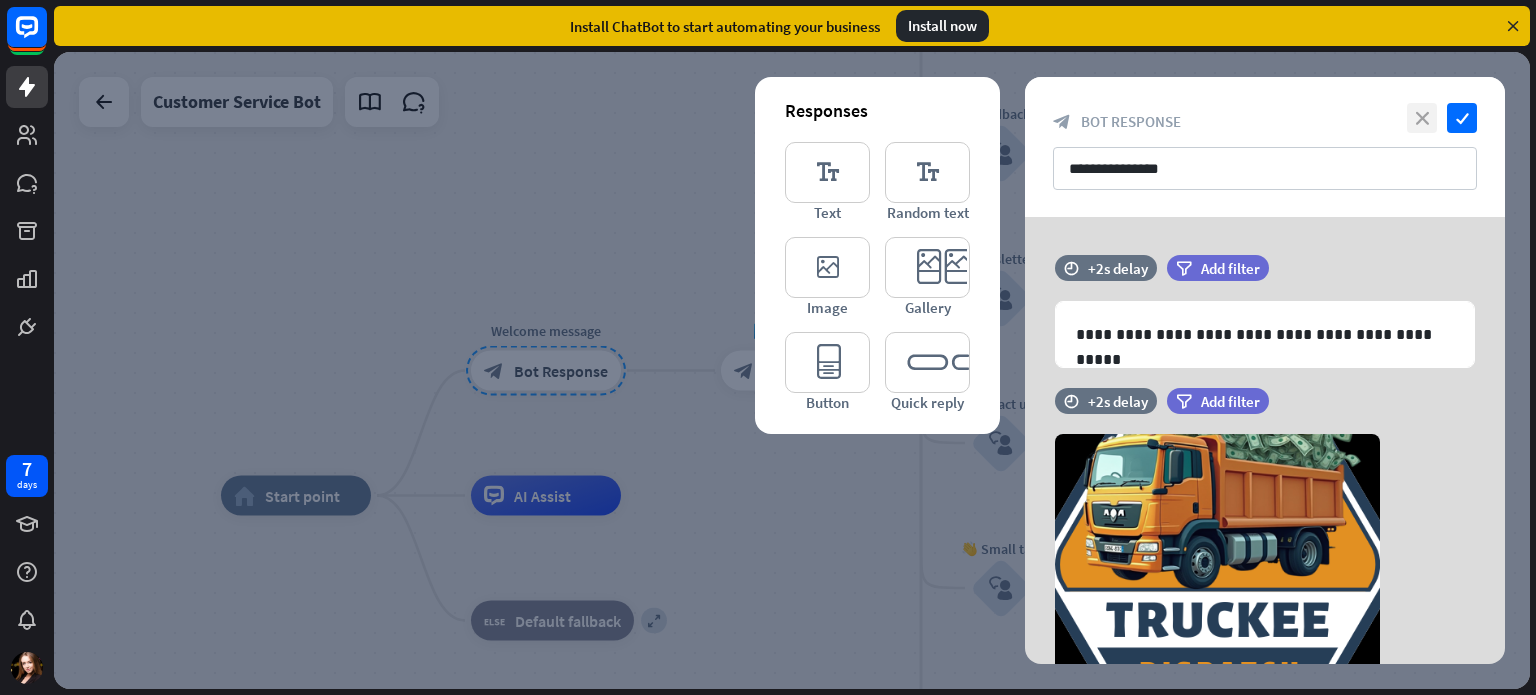 click on "close" at bounding box center (1422, 118) 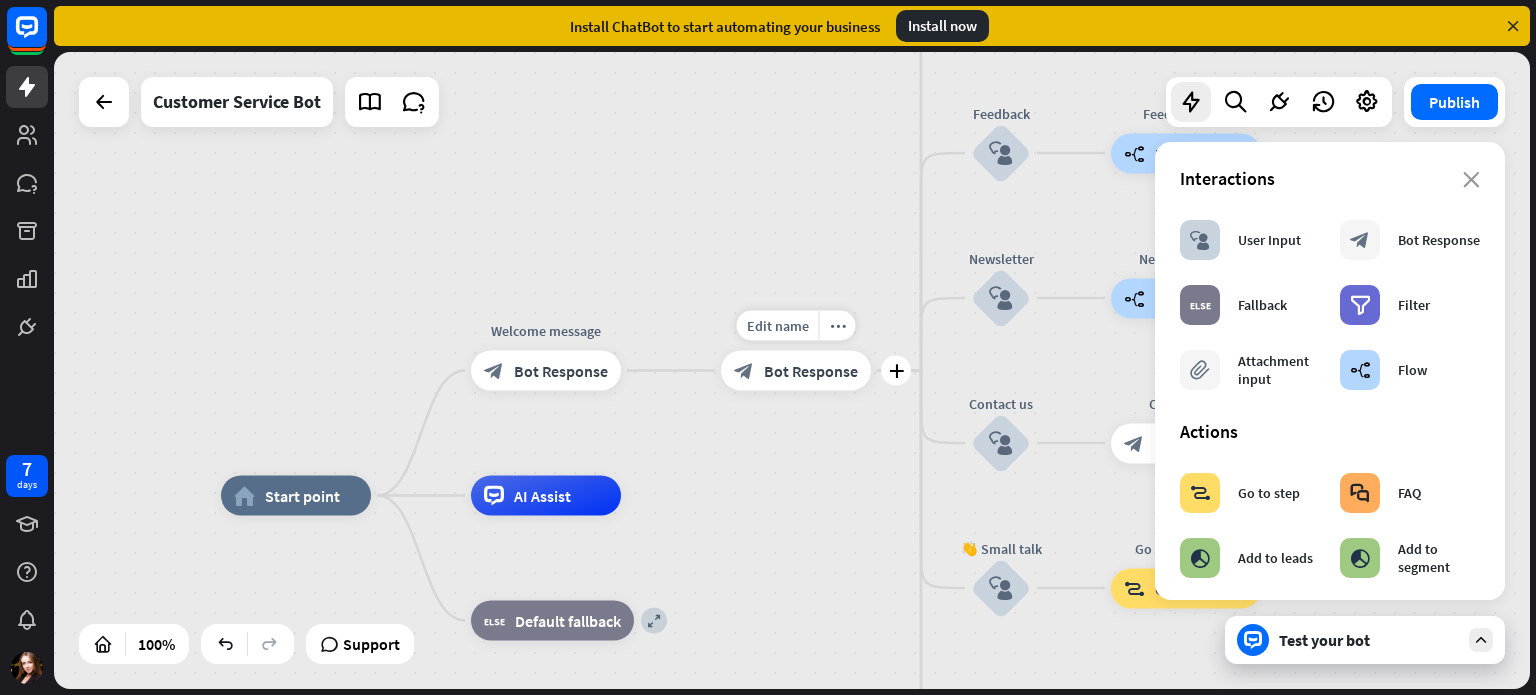 click on "Bot Response" at bounding box center (811, 371) 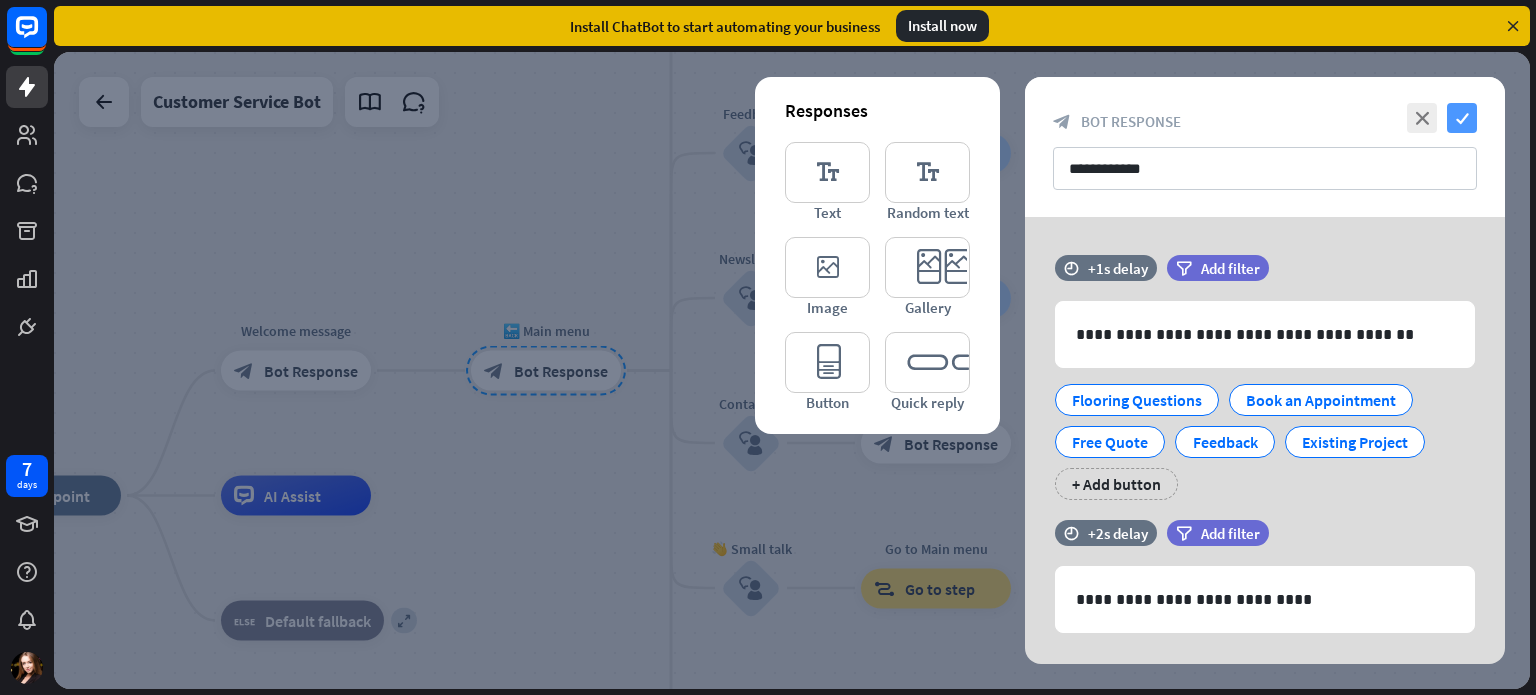 click on "check" at bounding box center (1462, 118) 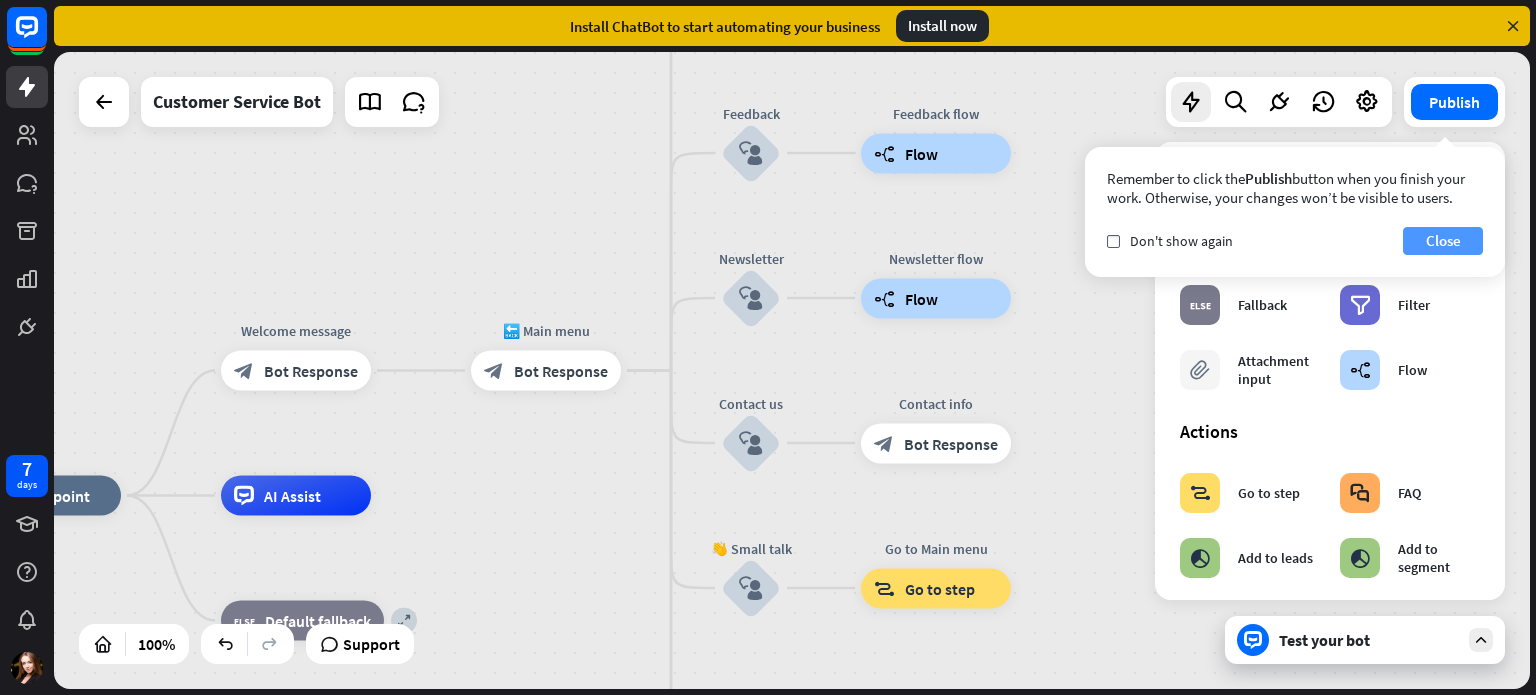 click on "Close" at bounding box center (1443, 241) 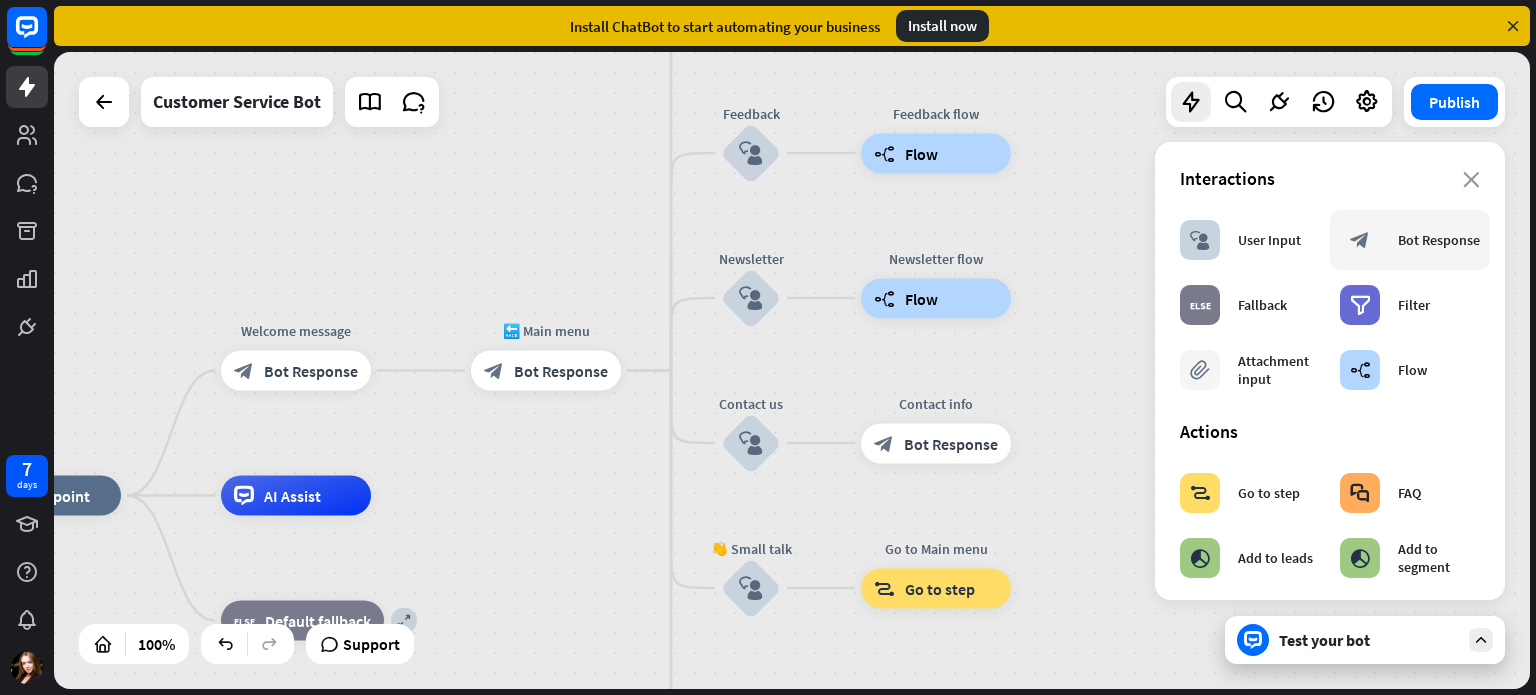 click on "Bot Response" at bounding box center (1439, 240) 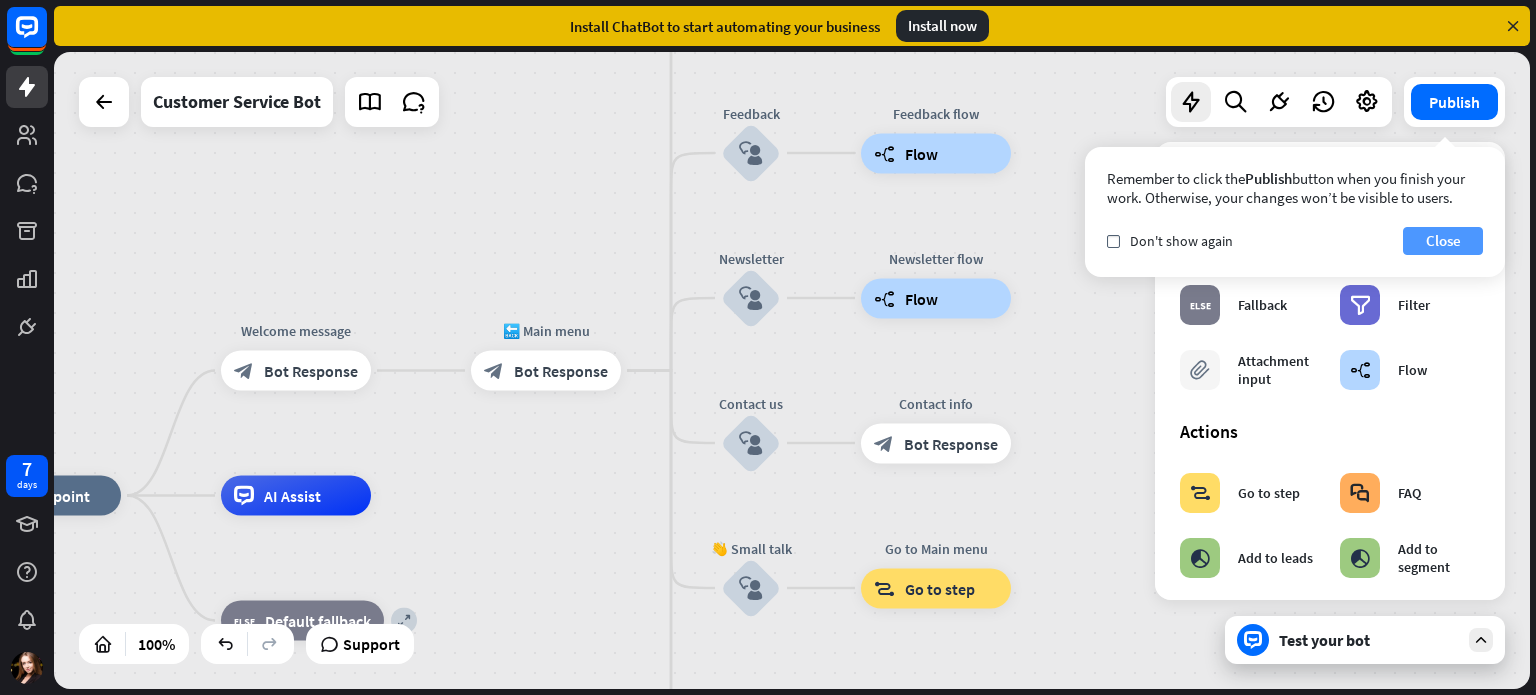 click on "Close" at bounding box center (1443, 241) 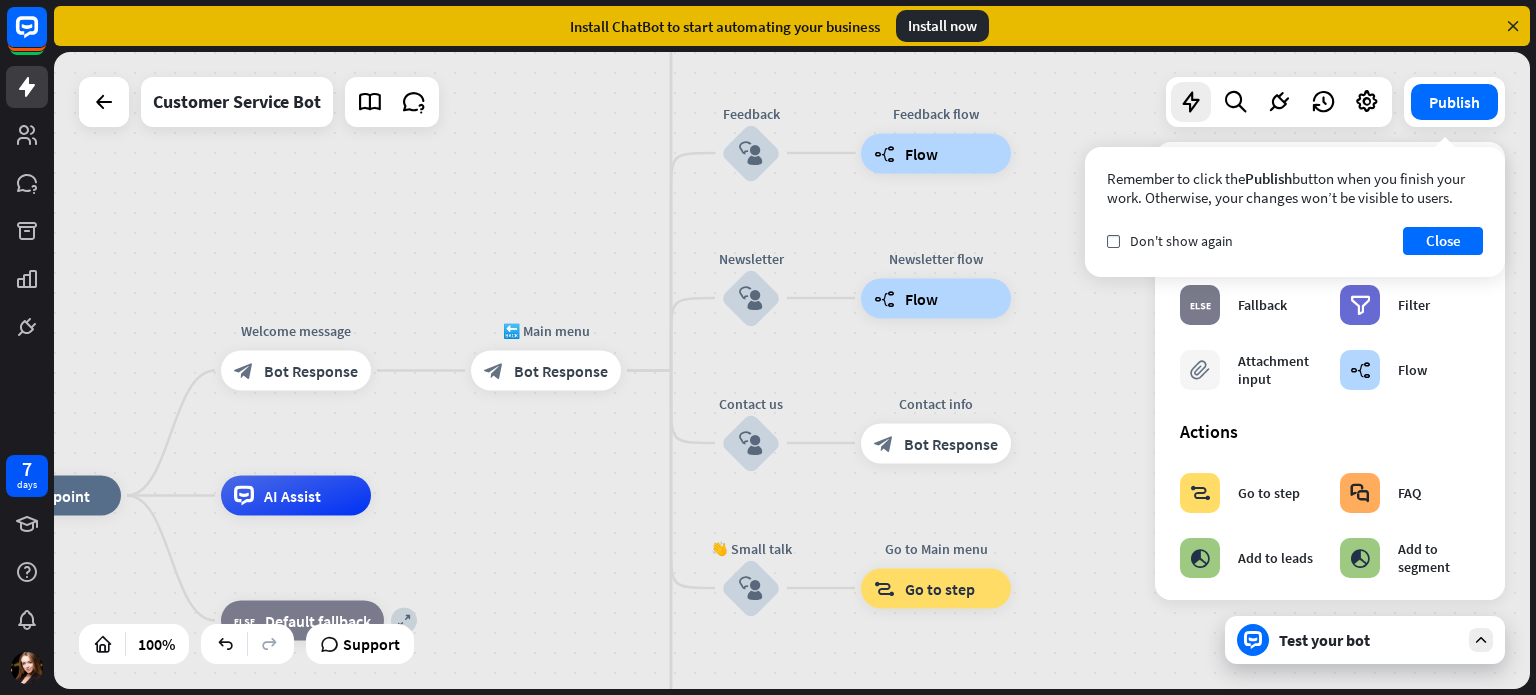 drag, startPoint x: 1406, startPoint y: 251, endPoint x: 1128, endPoint y: 282, distance: 279.72308 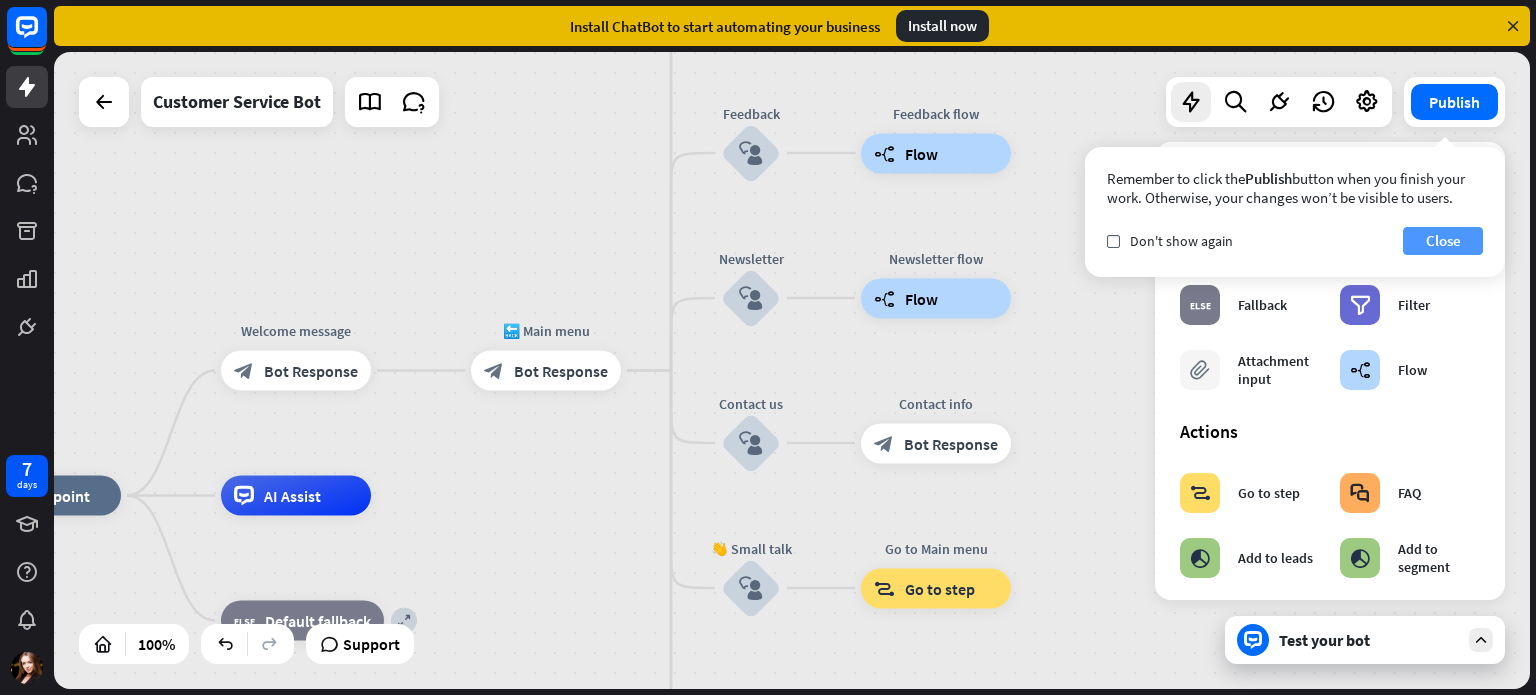 click on "Close" at bounding box center (1443, 241) 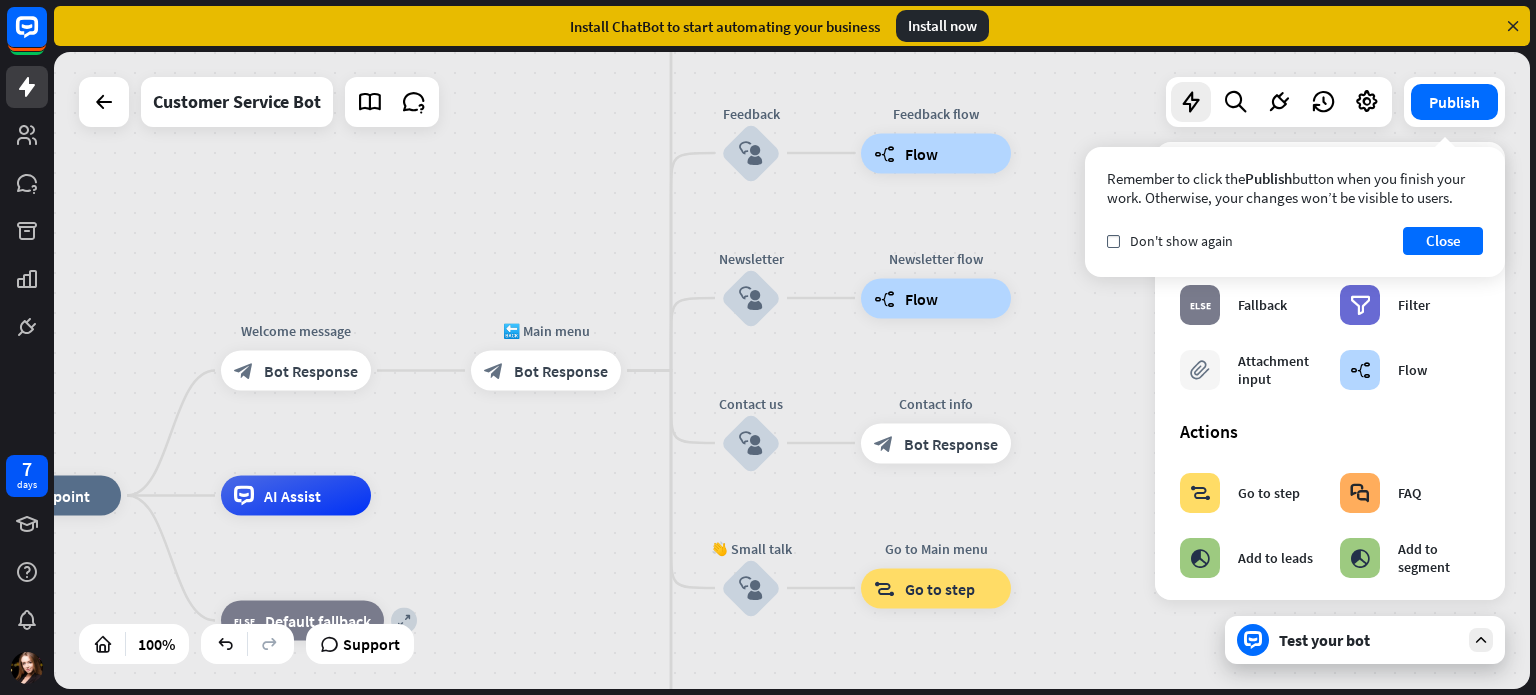 click on "Remember to click the
Publish
button when you finish your work. Otherwise, your changes won’t
be visible to users.
check   Don't show again    Close" at bounding box center [1295, 212] 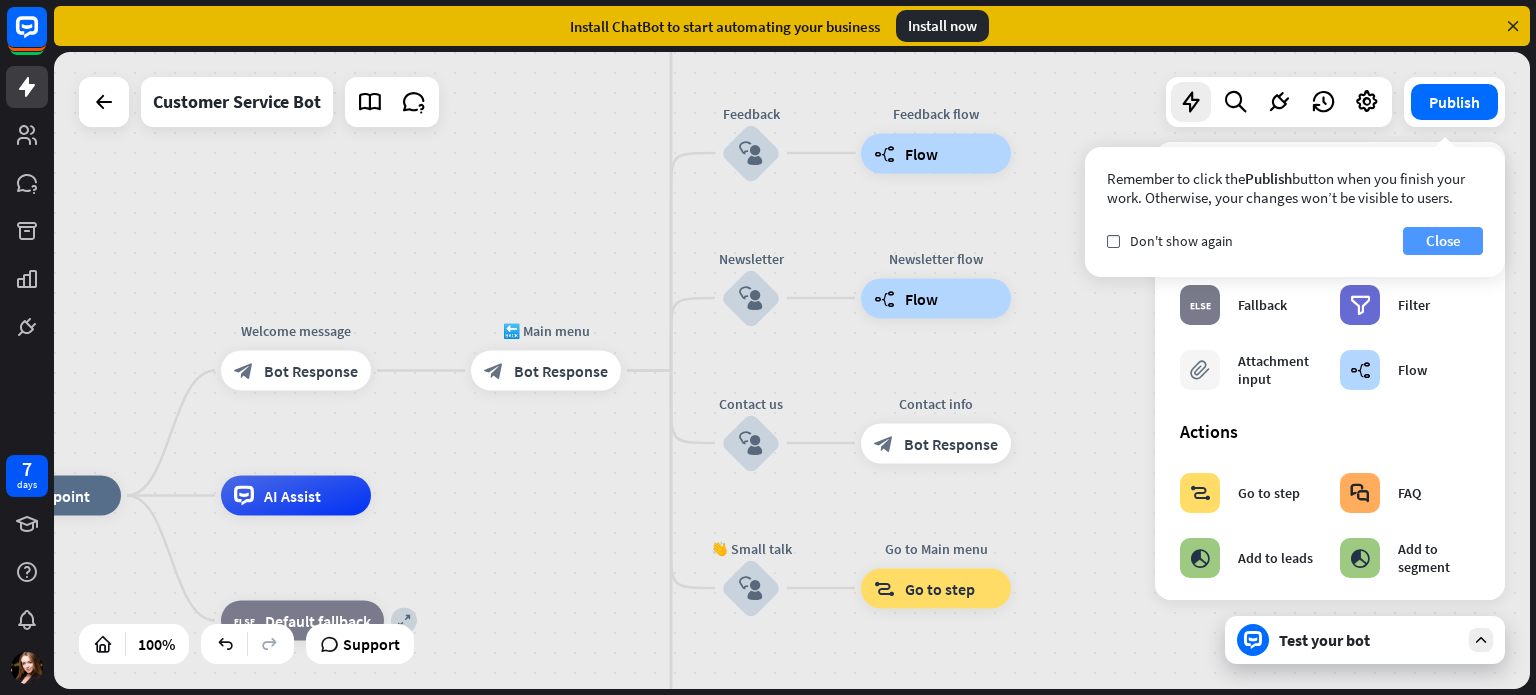 click on "Close" at bounding box center [1443, 241] 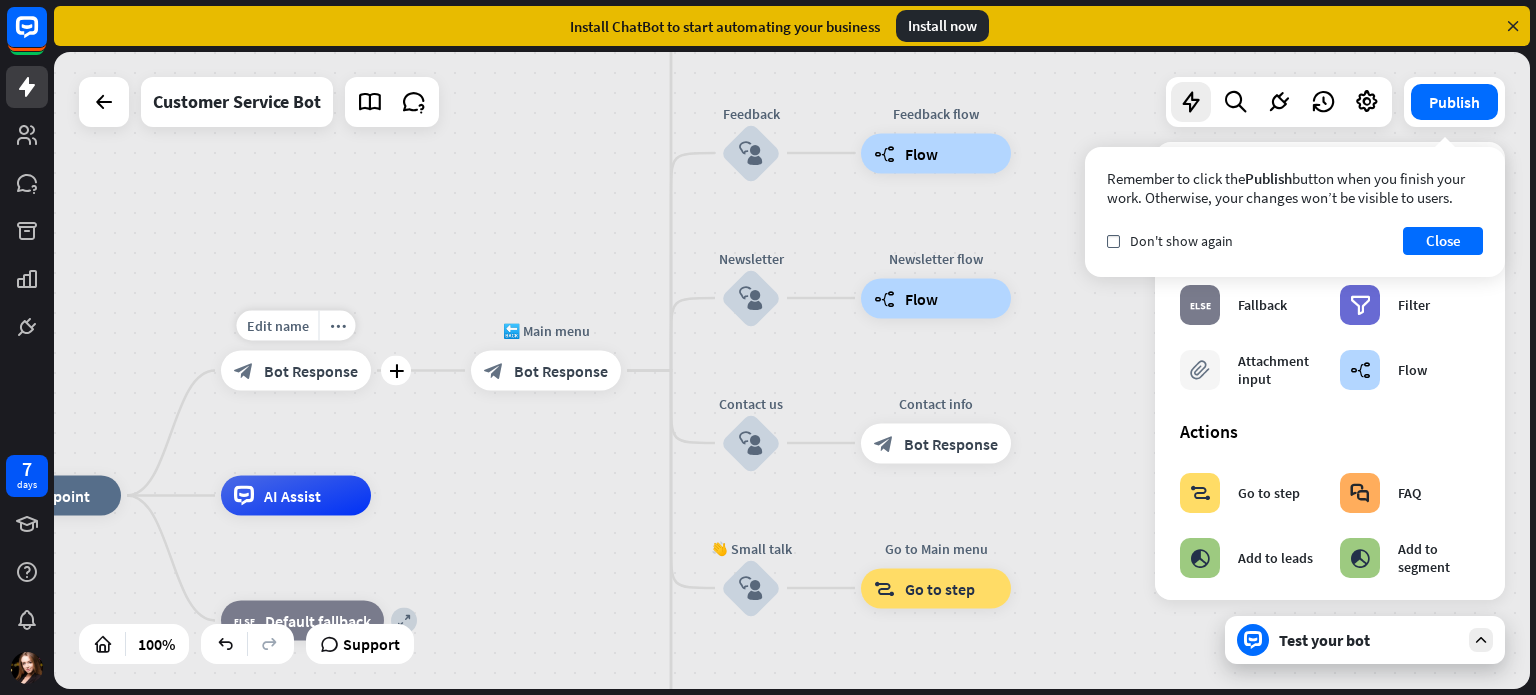click on "Bot Response" at bounding box center (311, 371) 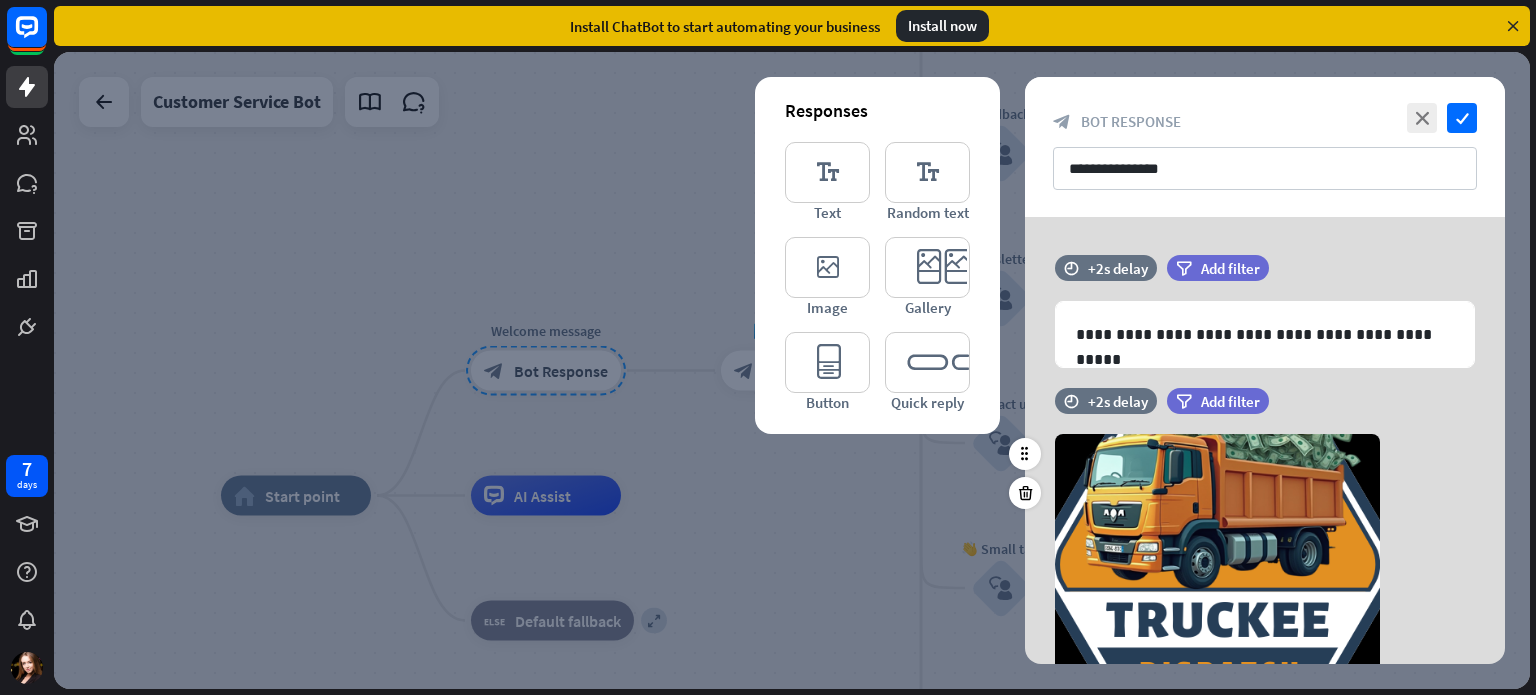 click on "camera
Choose or
remove
image" at bounding box center [1265, 564] 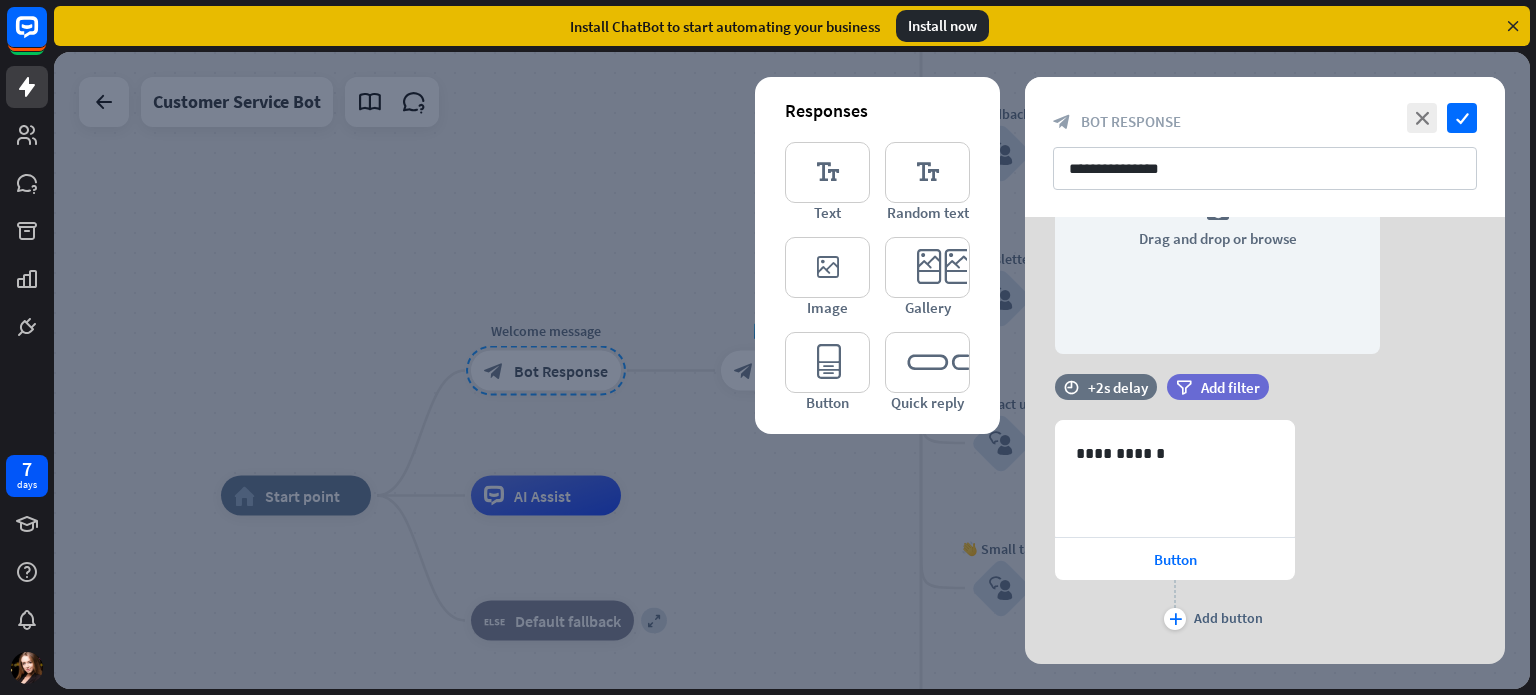 scroll, scrollTop: 1564, scrollLeft: 0, axis: vertical 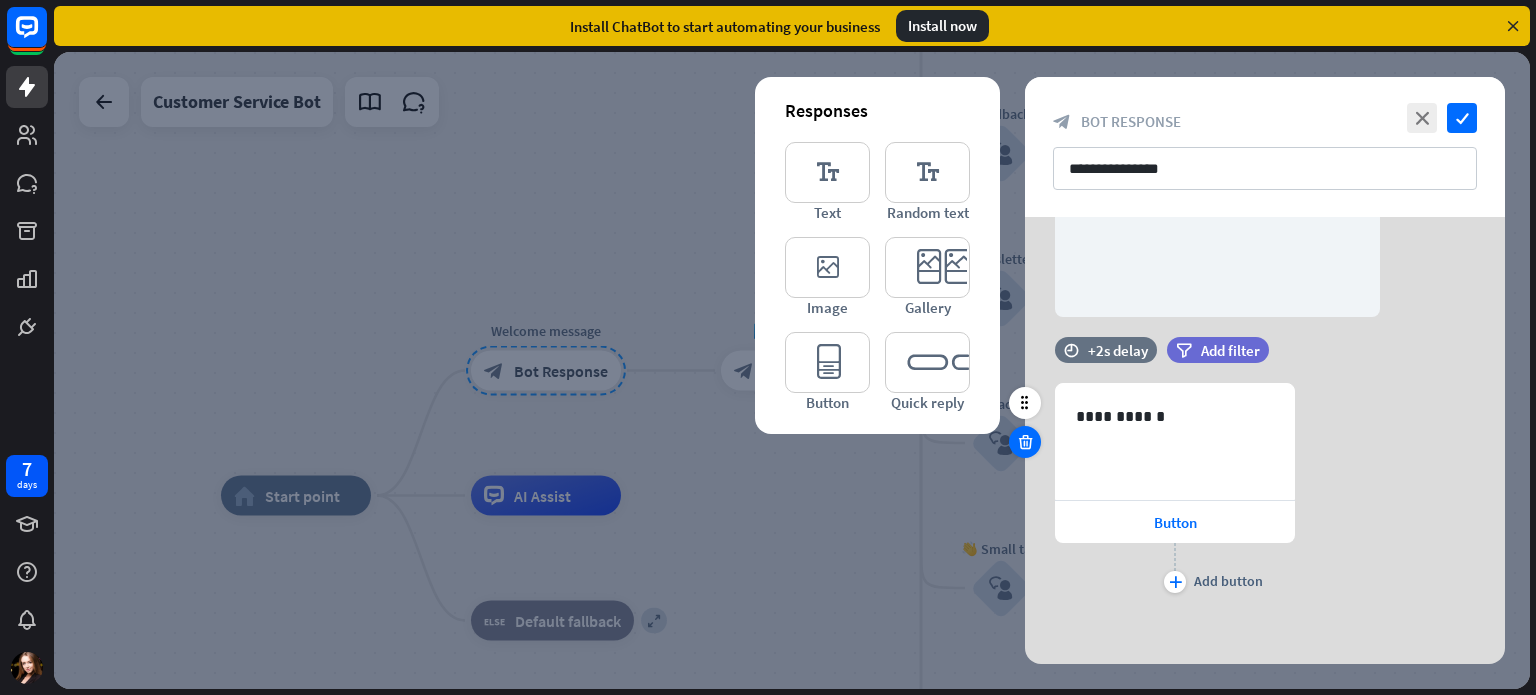 click at bounding box center (1025, 442) 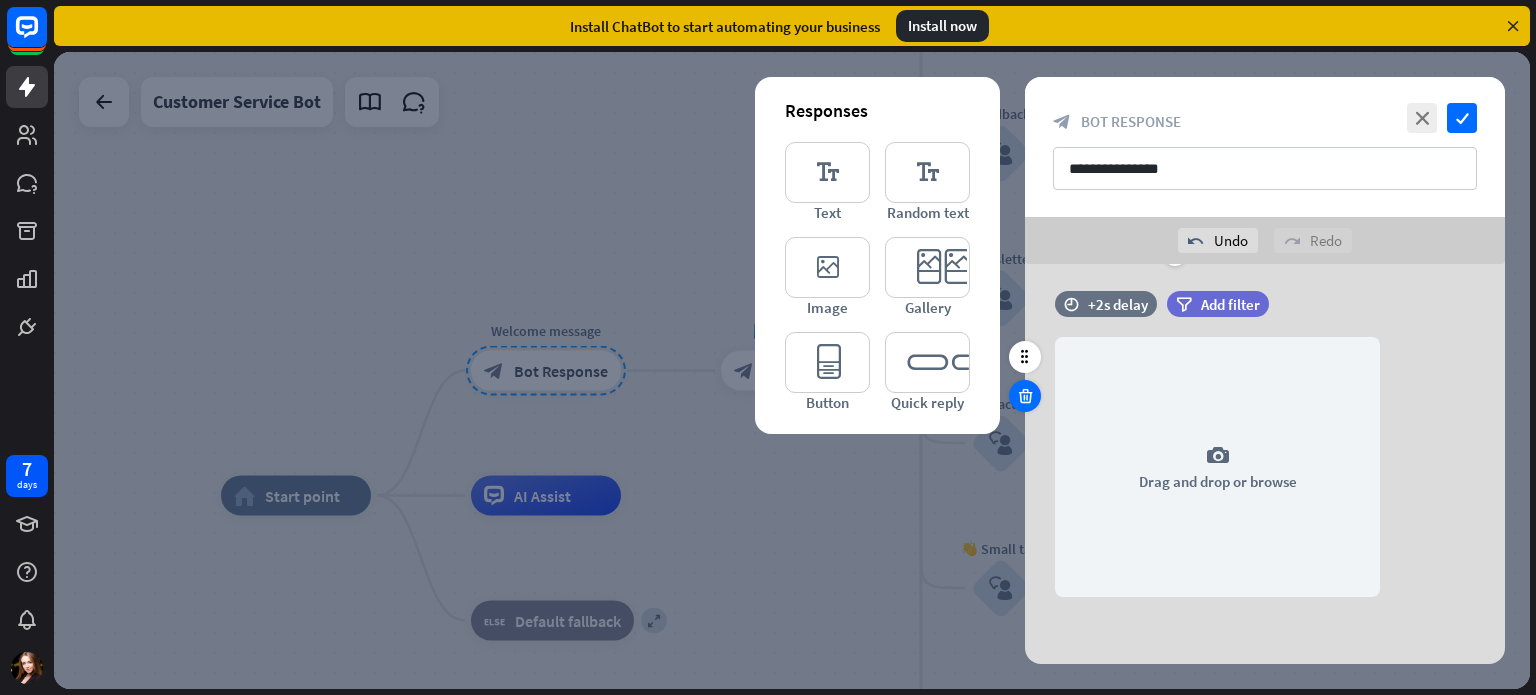 click at bounding box center (1025, 396) 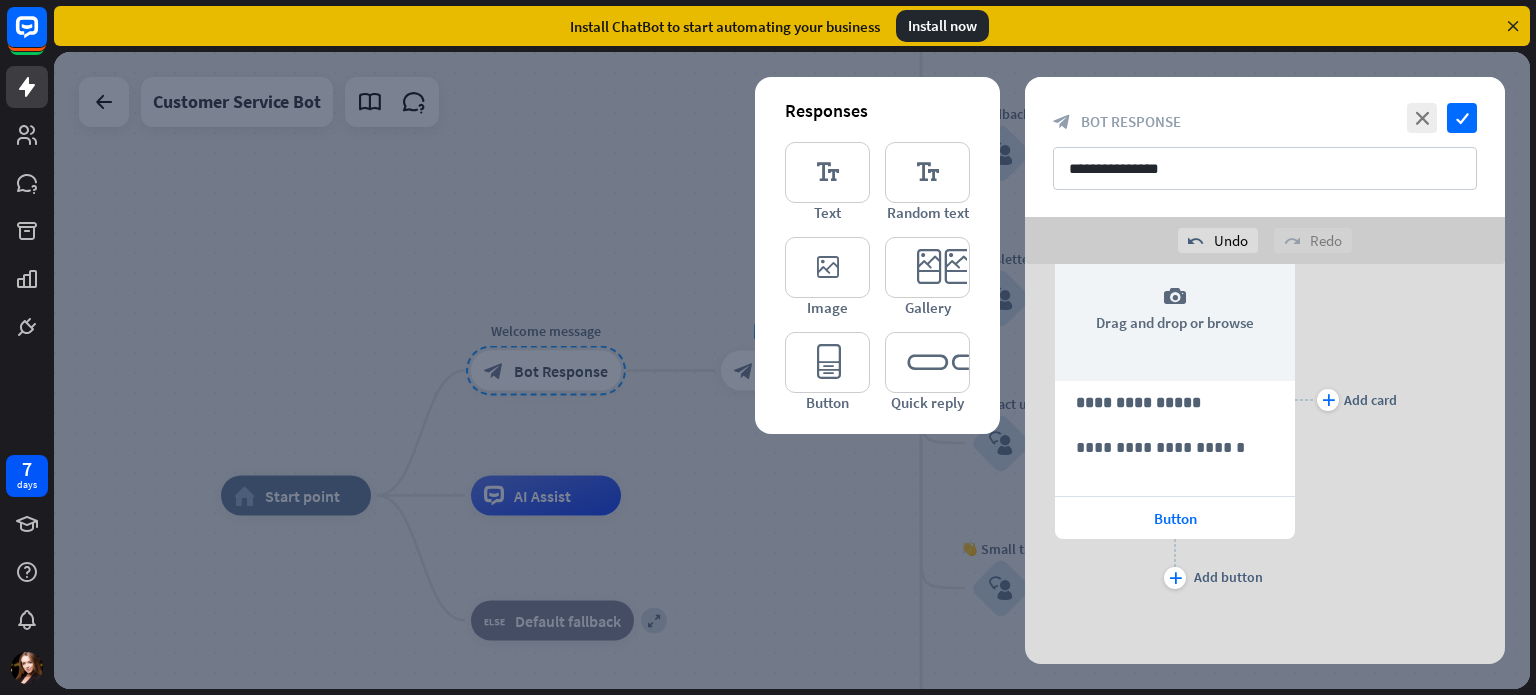 scroll, scrollTop: 1005, scrollLeft: 0, axis: vertical 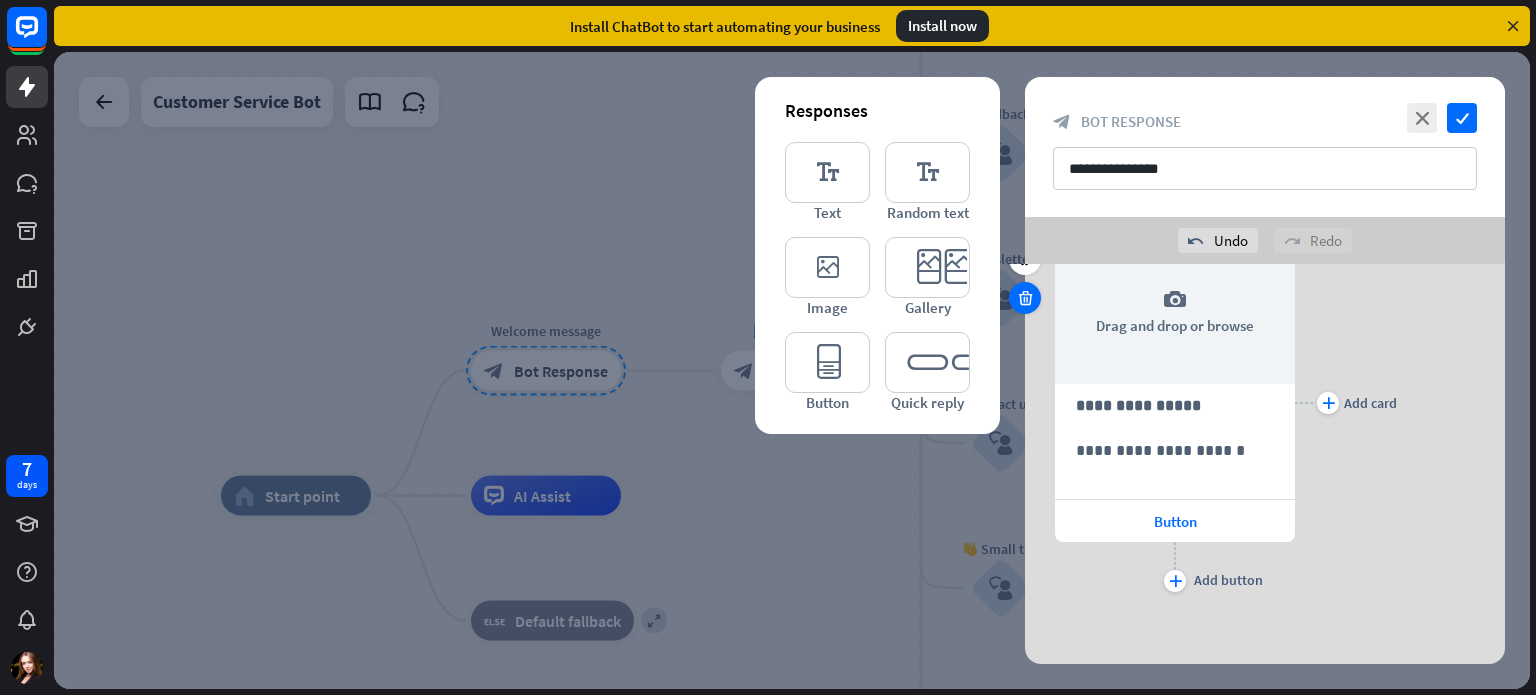 click at bounding box center (1025, 298) 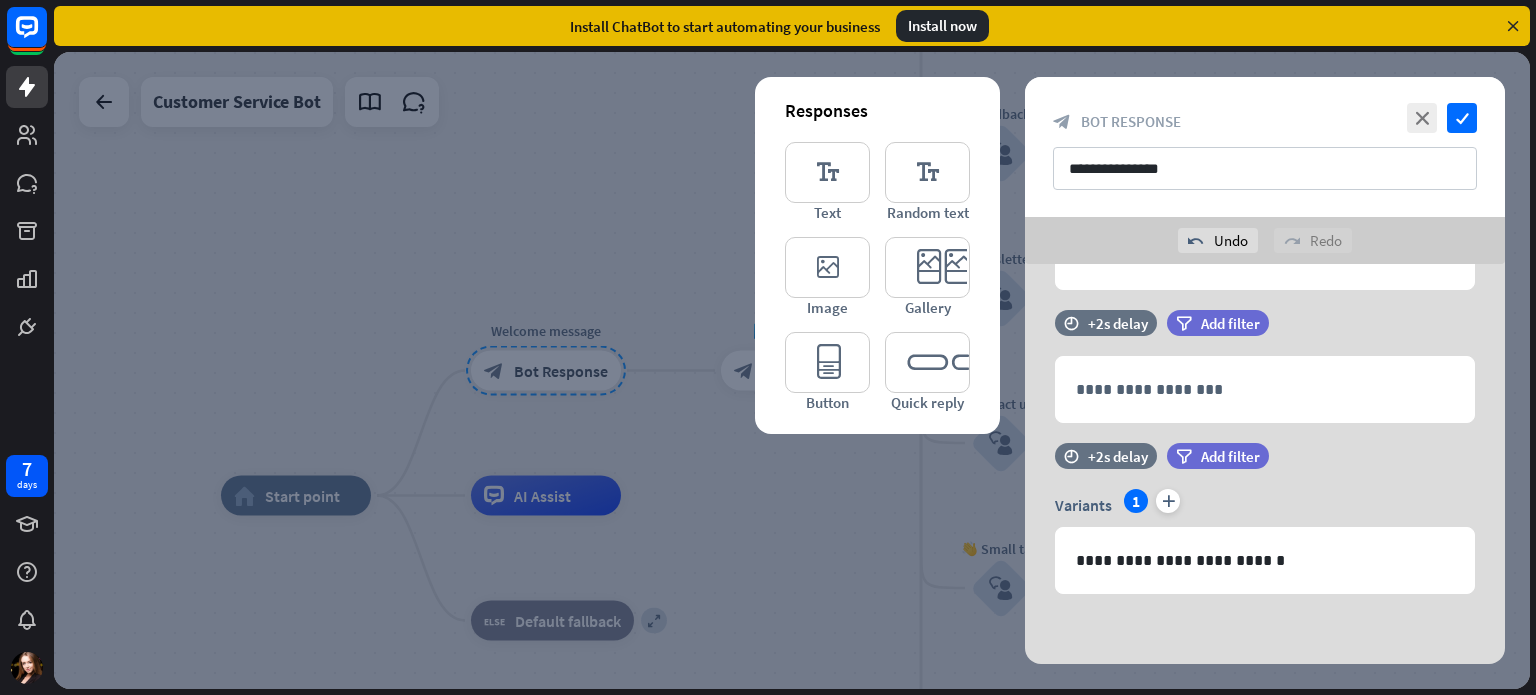 scroll, scrollTop: 582, scrollLeft: 0, axis: vertical 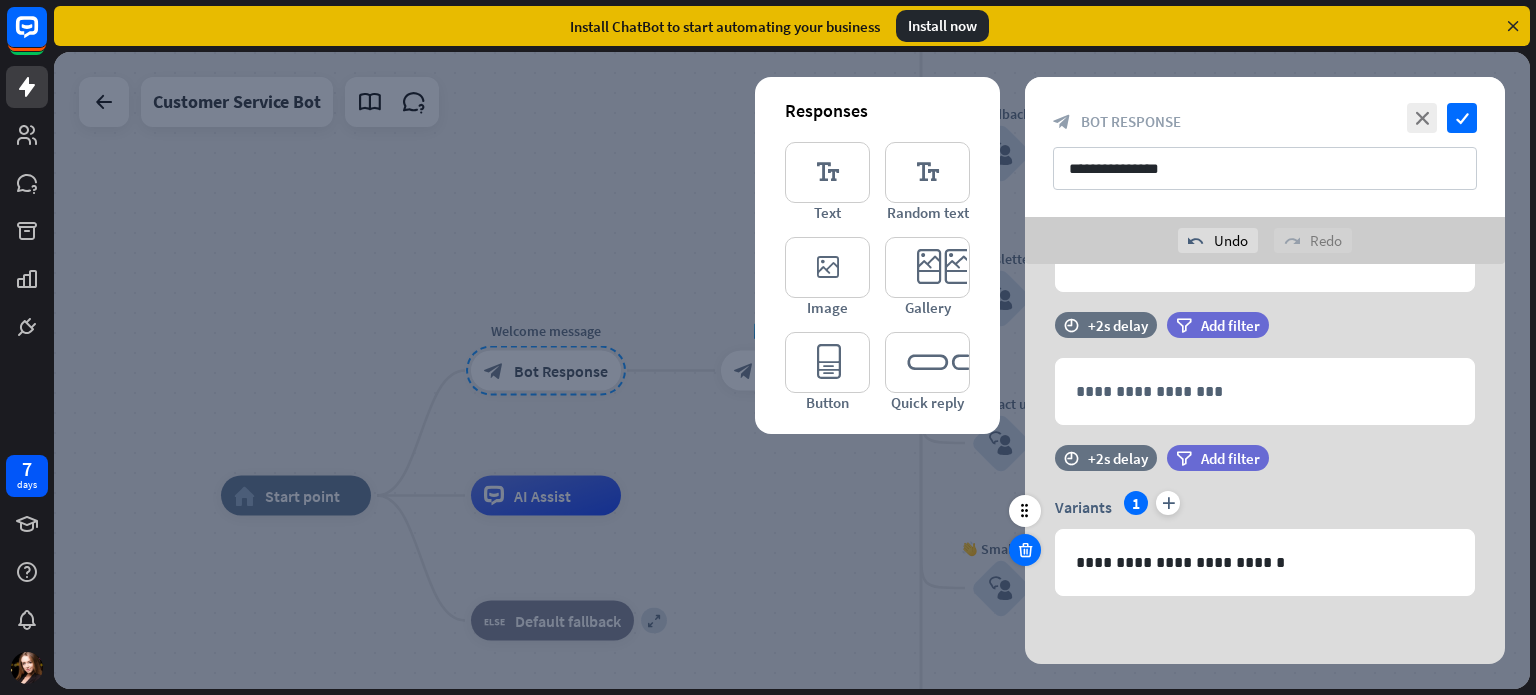 click at bounding box center [1025, 550] 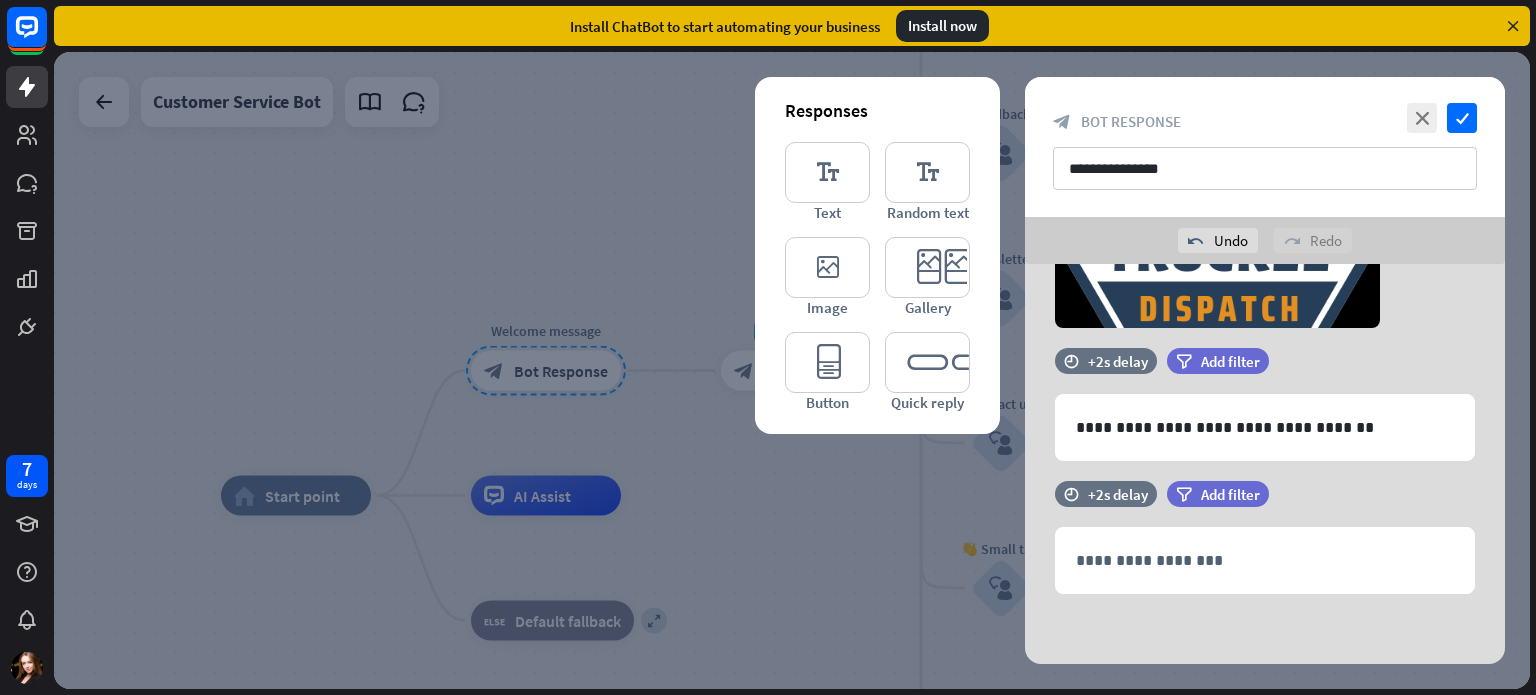 scroll, scrollTop: 412, scrollLeft: 0, axis: vertical 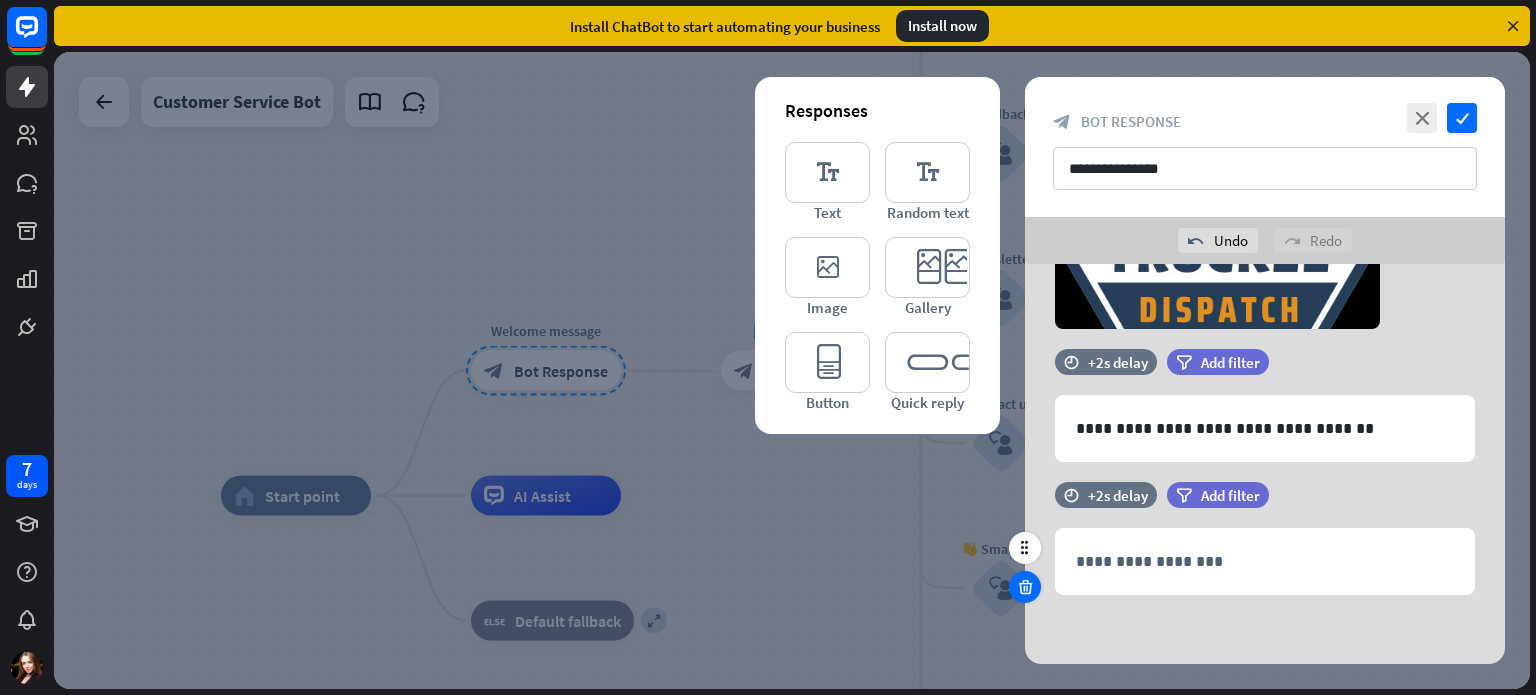 click at bounding box center (1025, 587) 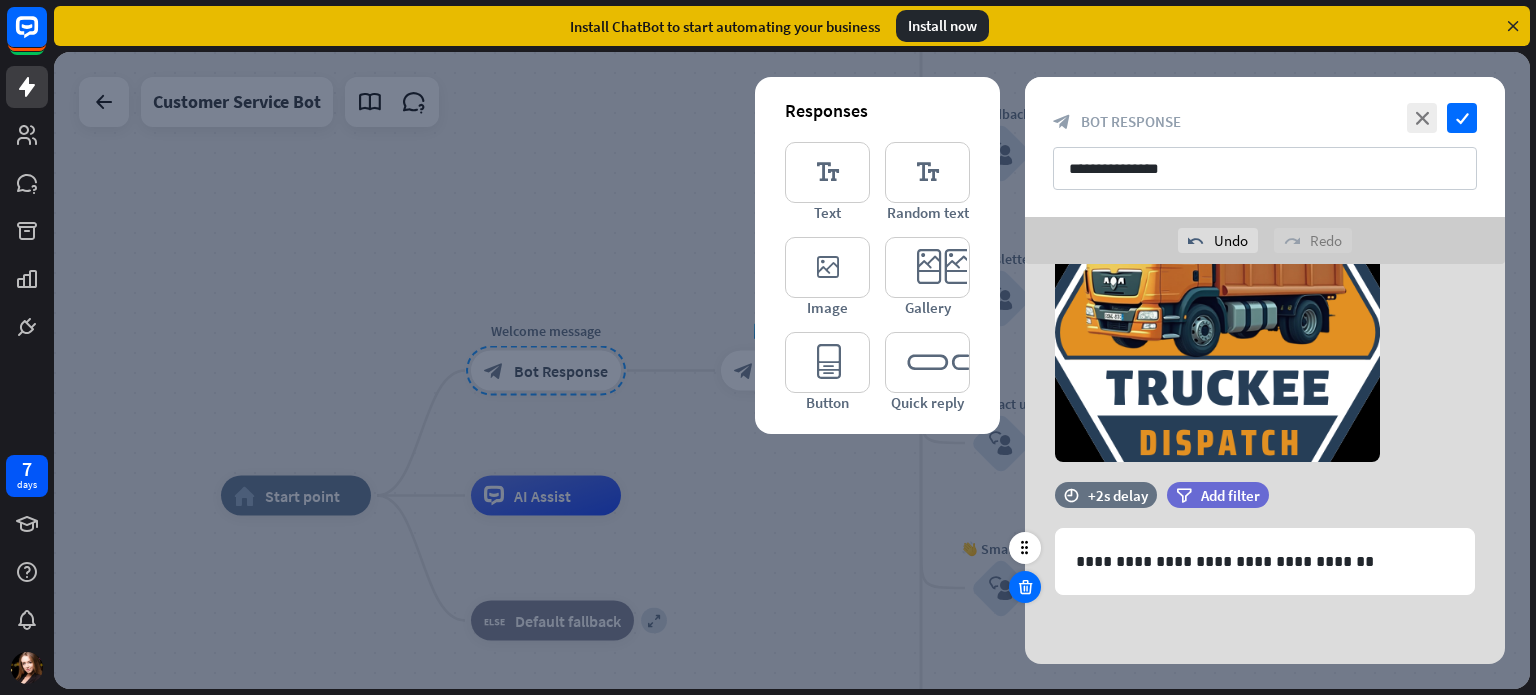 click at bounding box center [1025, 587] 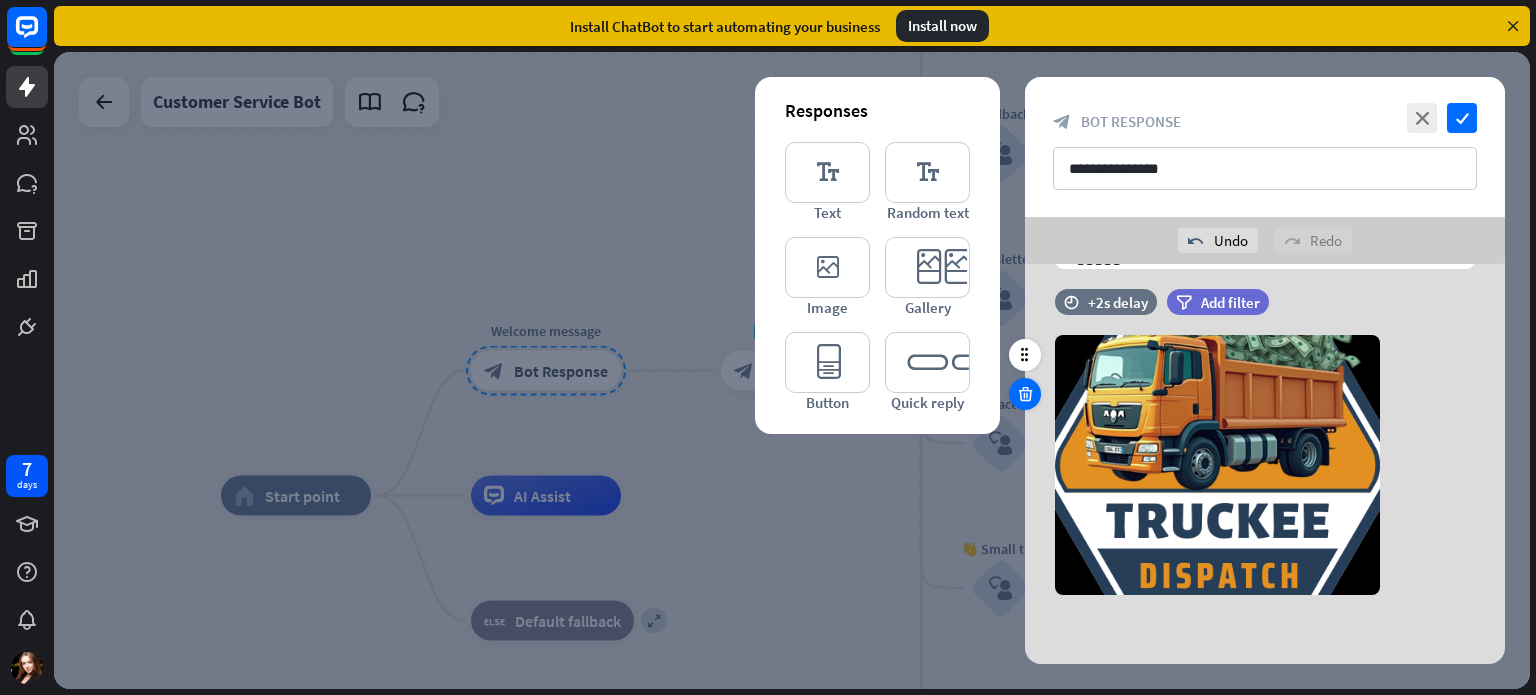 click at bounding box center (1025, 394) 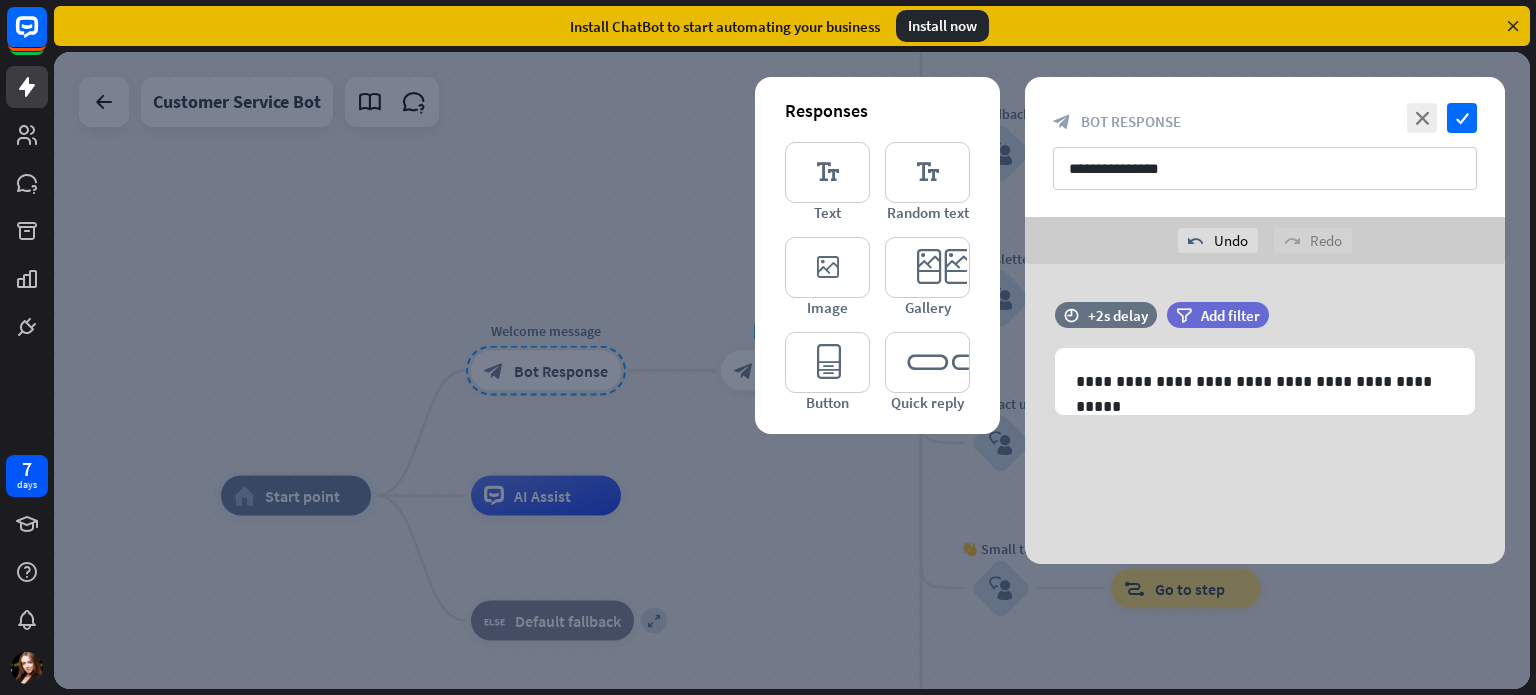 click on "**********" at bounding box center [1265, 414] 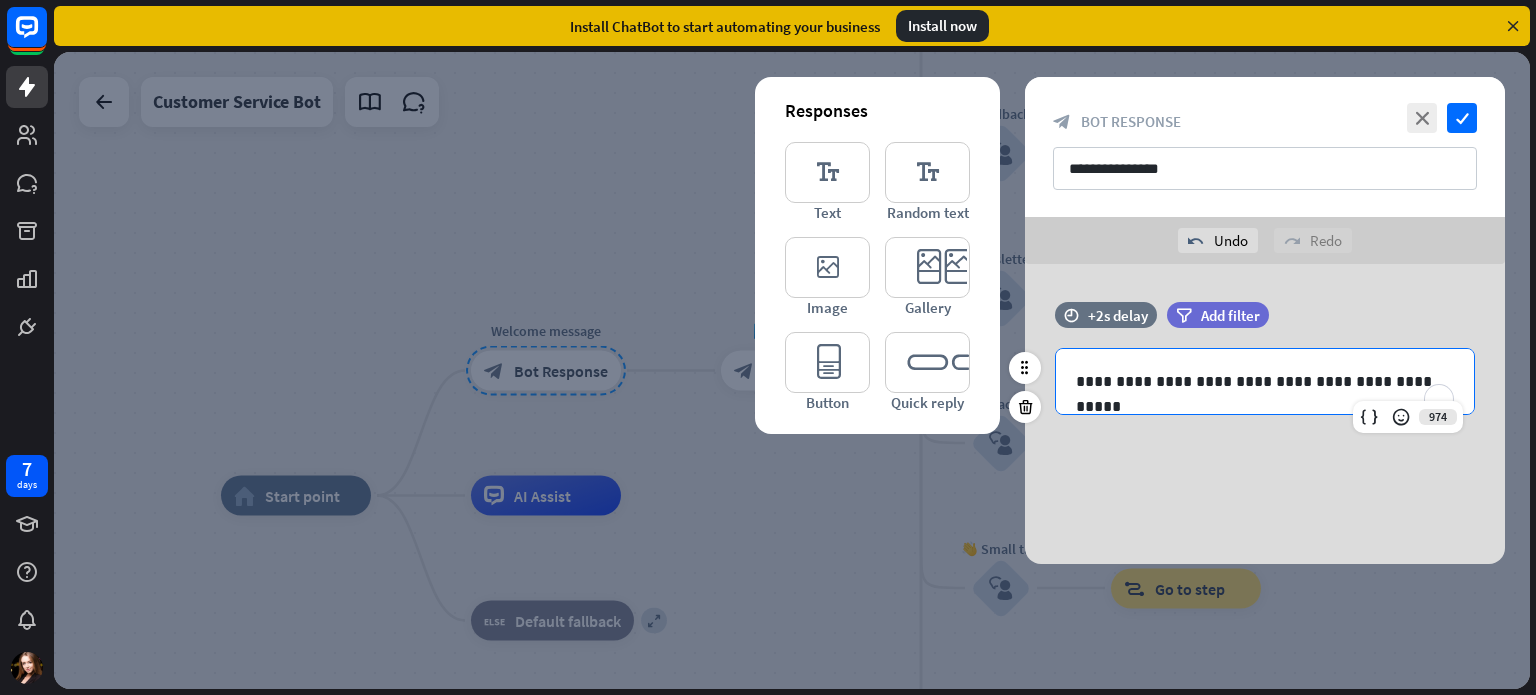 click on "**********" at bounding box center (1265, 381) 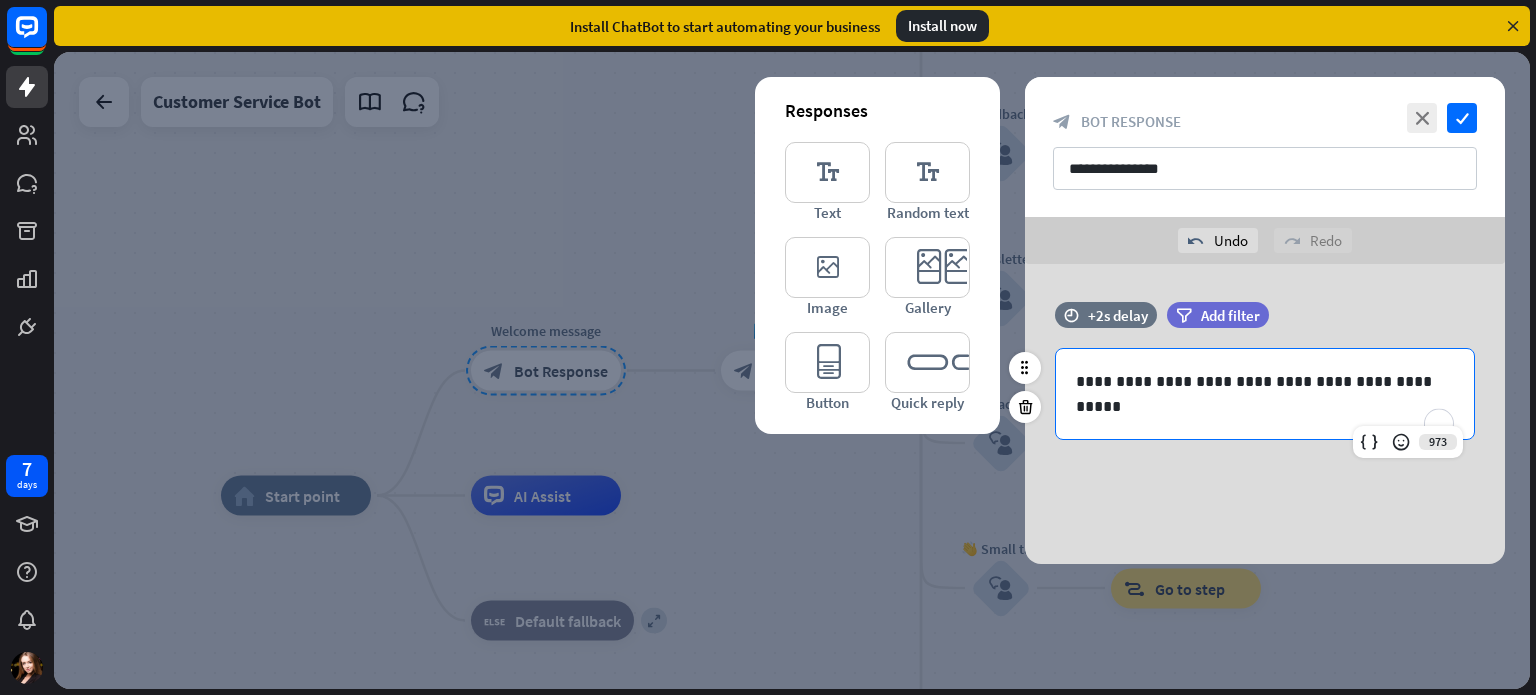 type 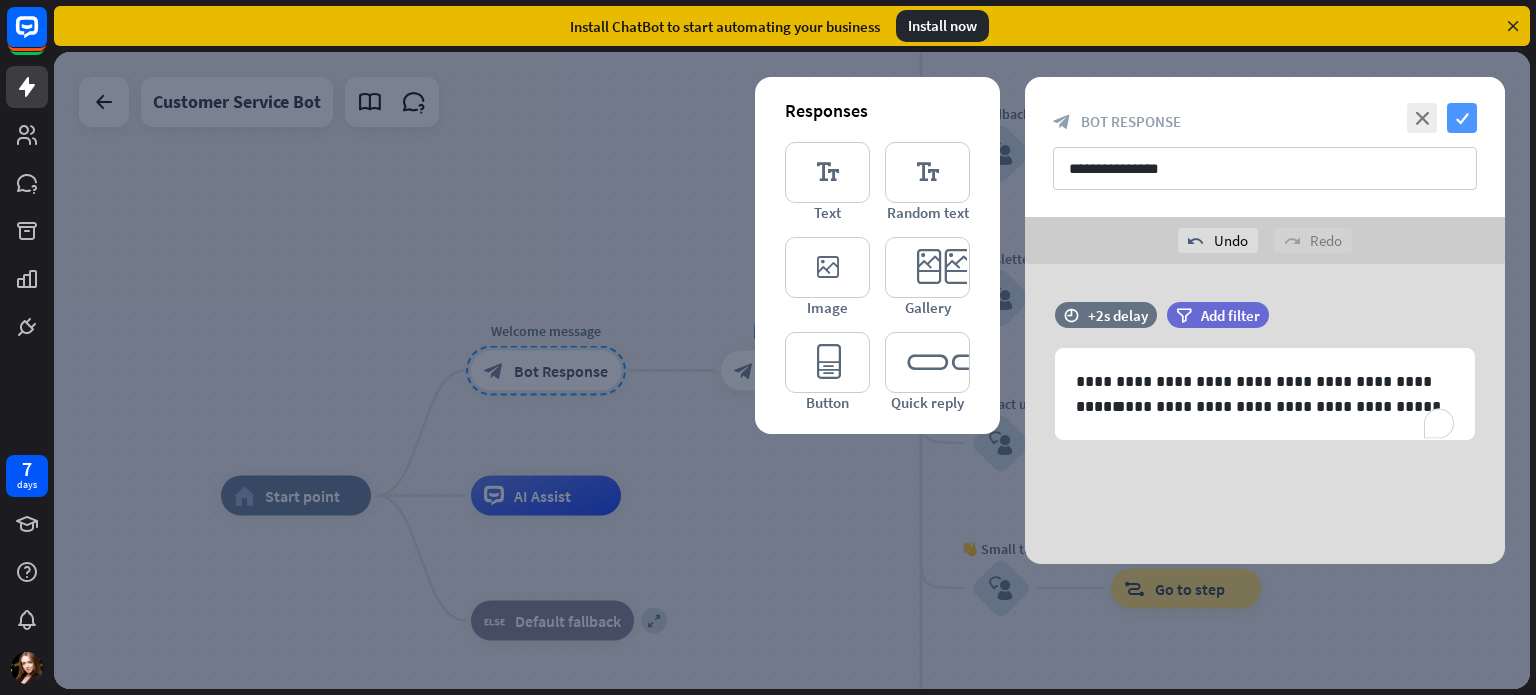 click on "check" at bounding box center [1462, 118] 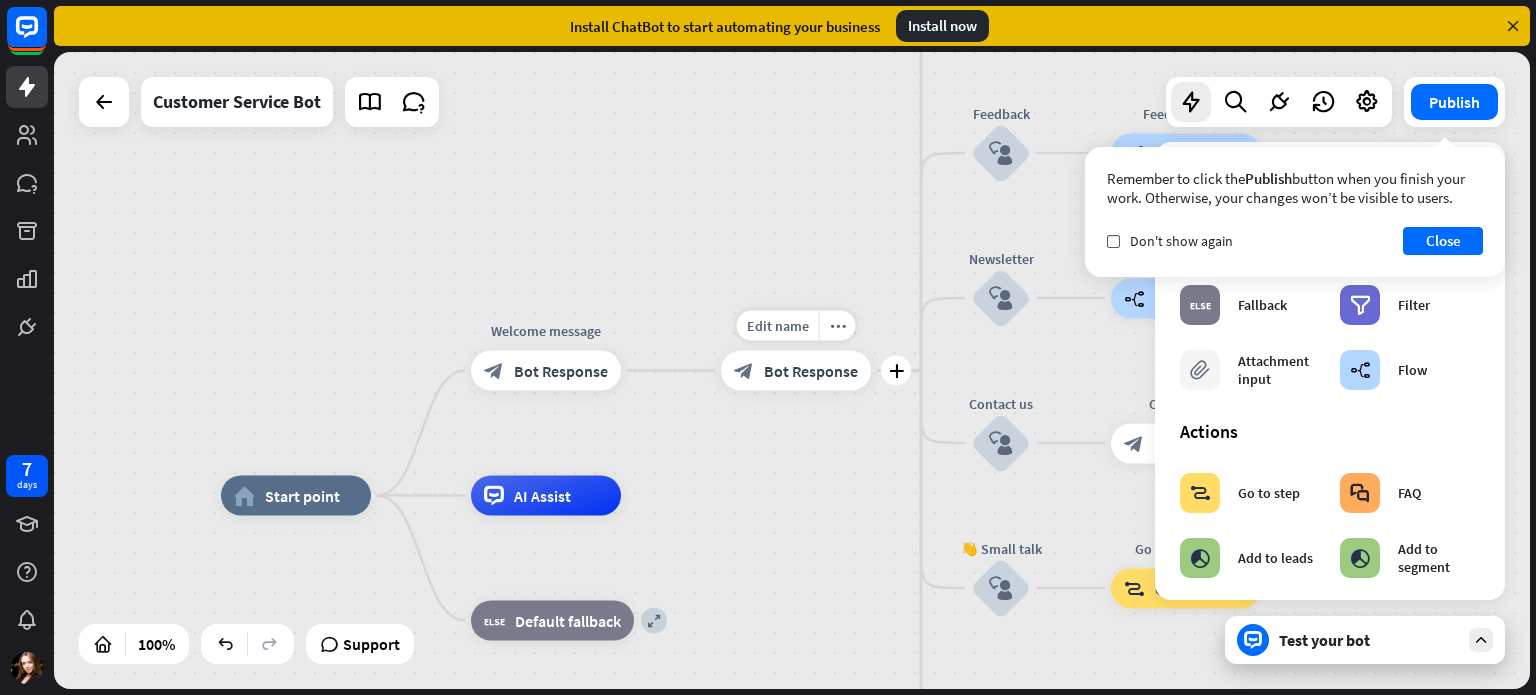 click on "Bot Response" at bounding box center [811, 371] 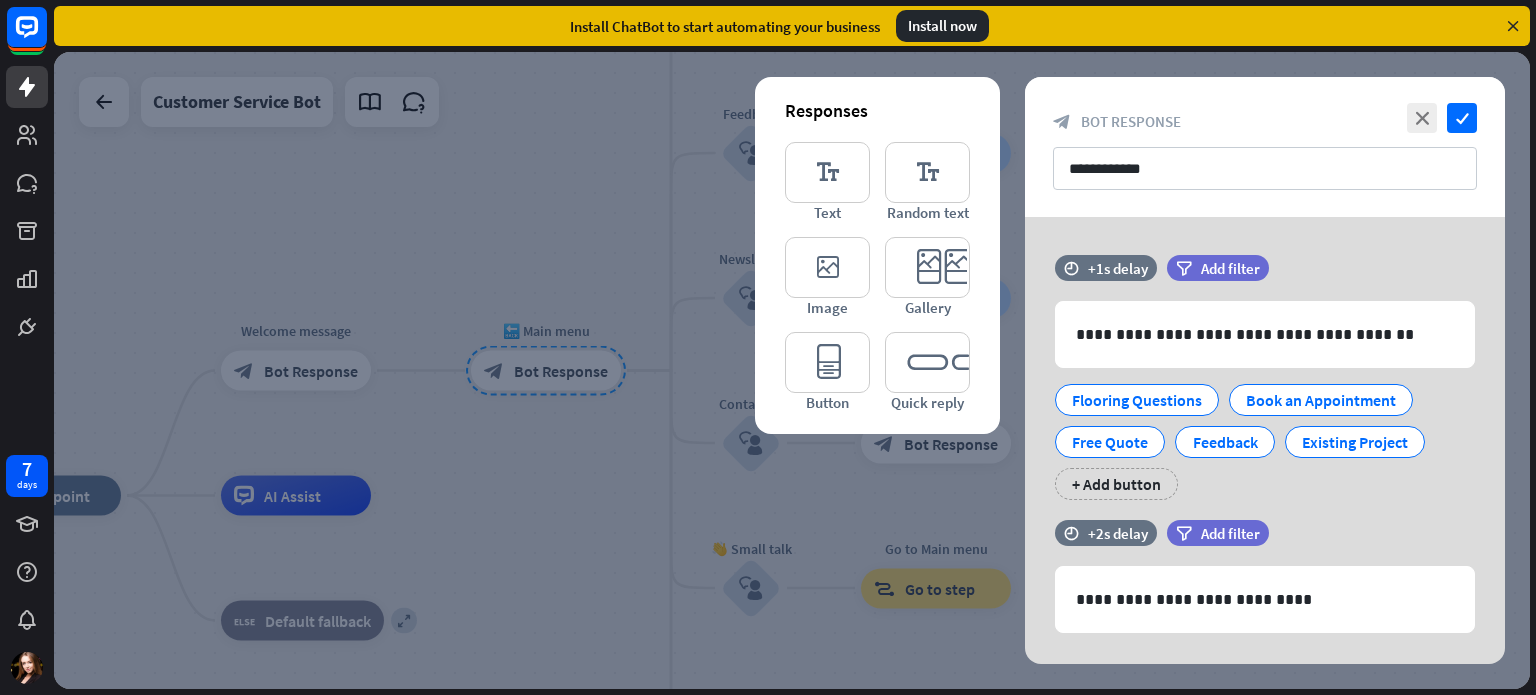 click at bounding box center (792, 370) 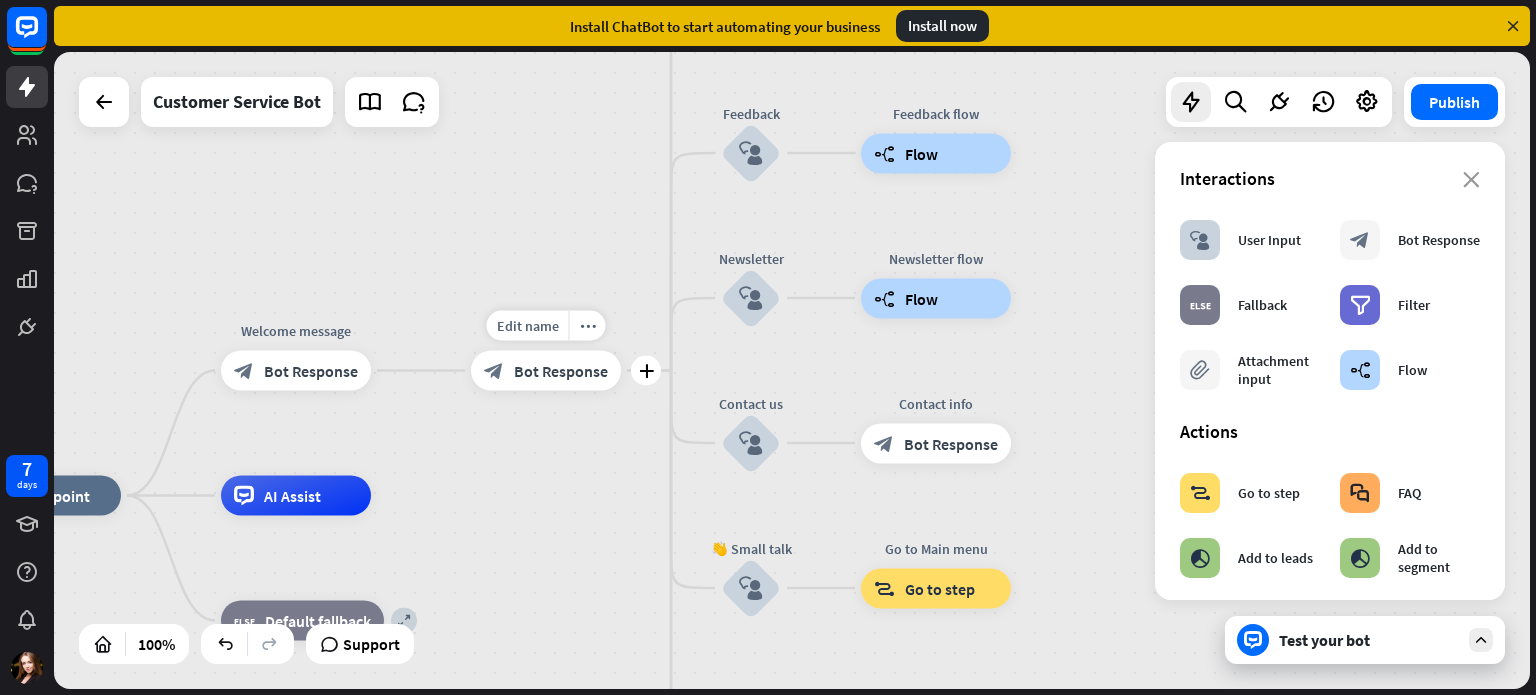 click at bounding box center [546, 371] 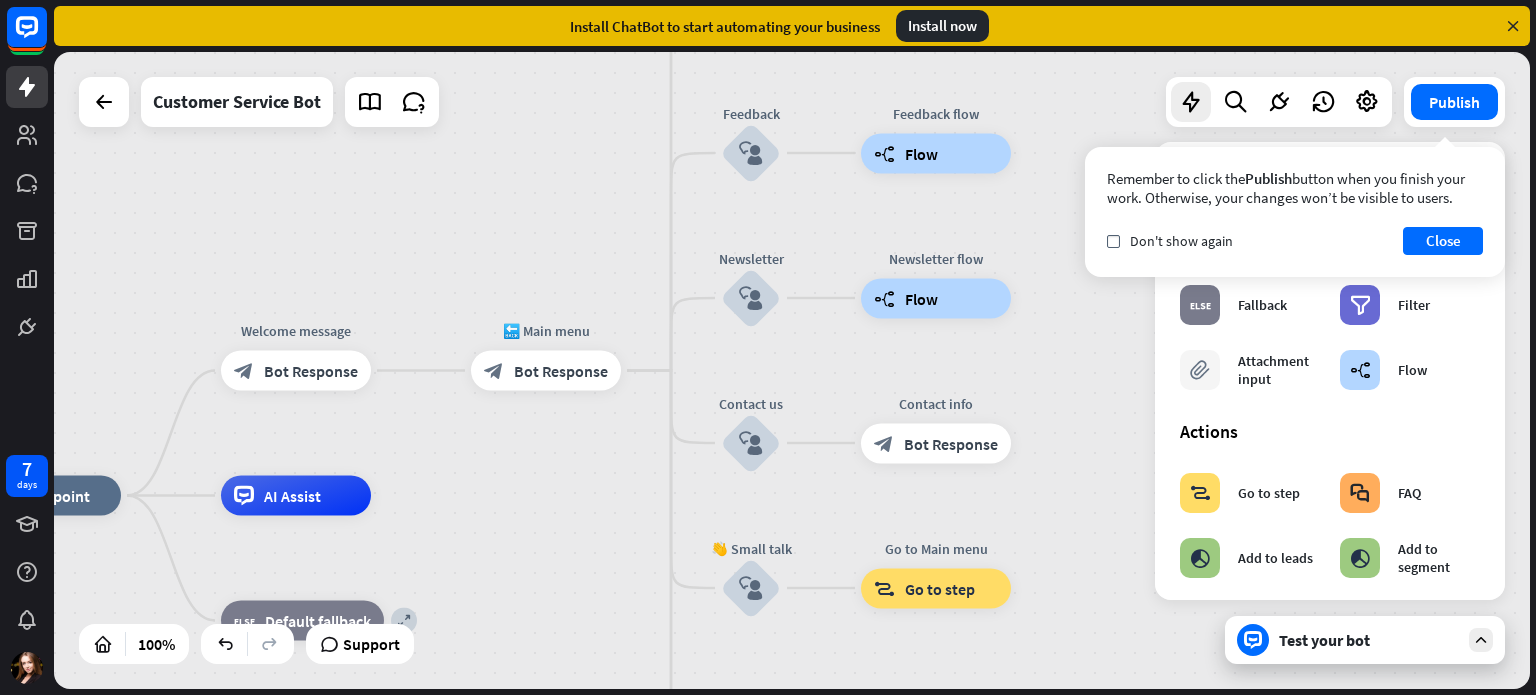 click on "home_2   Start point                 Welcome message   block_bot_response   Bot Response                 🔙 Main menu   block_bot_response   Bot Response                 Our offer   block_user_input                 Select product category   block_bot_response   Bot Response                 ❓ Question   block_user_input                 How can I help you?   block_bot_response   Bot Response                 FAQ   block_user_input                 Type your question   block_bot_response   Bot Response                 Popular questions   block_faq                 Feedback   block_user_input                 Feedback flow   builder_tree   Flow                 Newsletter   block_user_input                 Newsletter flow   builder_tree   Flow                 Contact us   block_user_input                 Contact info   block_bot_response   Bot Response                 👋 Small talk   block_user_input                 Go to Main menu   block_goto   Go to step                 Main menu" at bounding box center [792, 370] 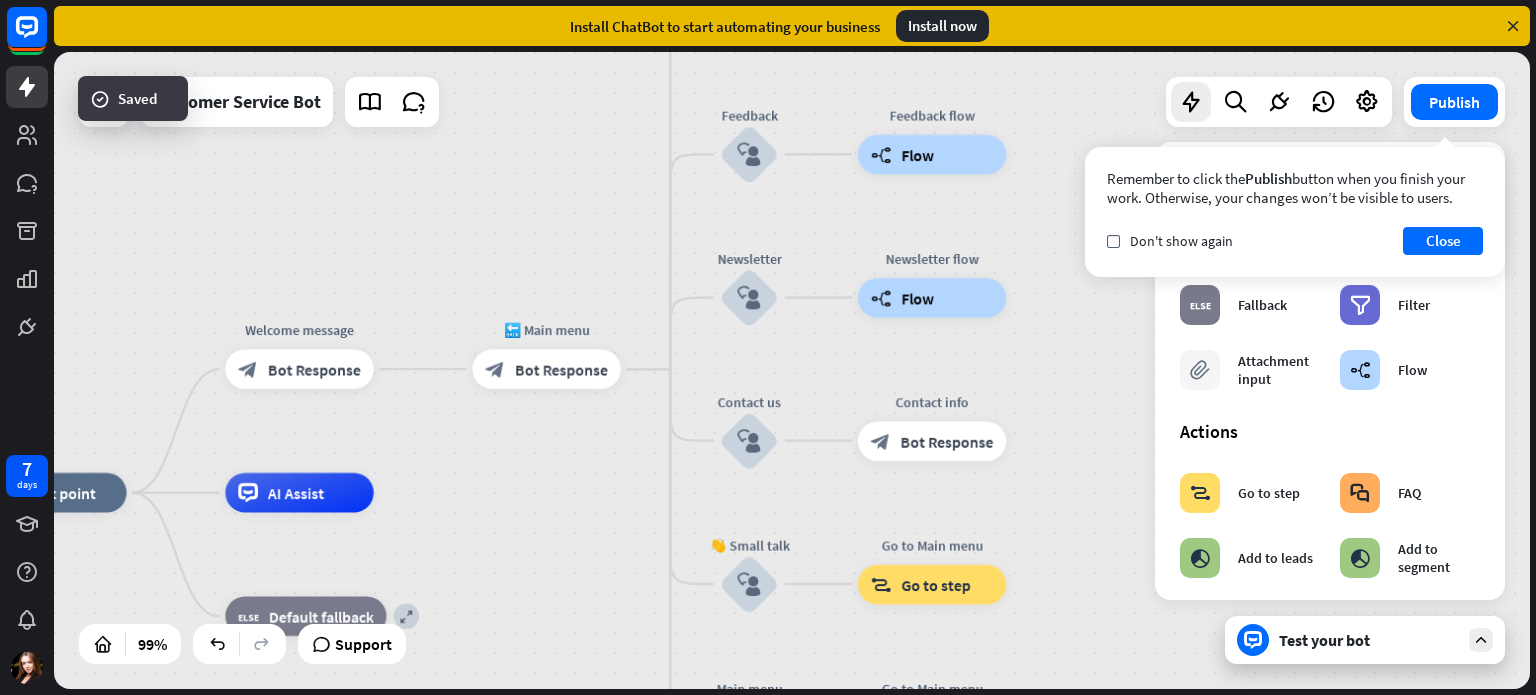 drag, startPoint x: 598, startPoint y: 252, endPoint x: 652, endPoint y: 196, distance: 77.7946 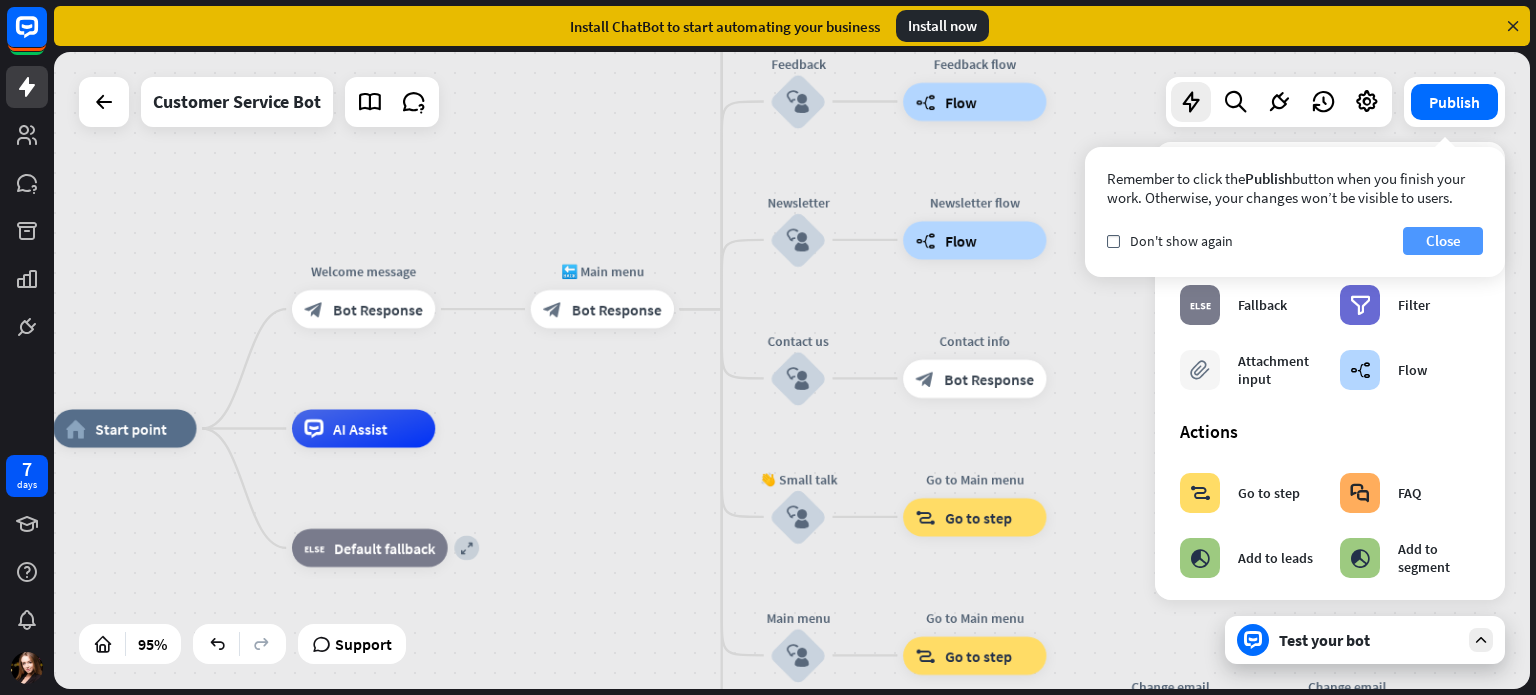 click on "Close" at bounding box center (1443, 241) 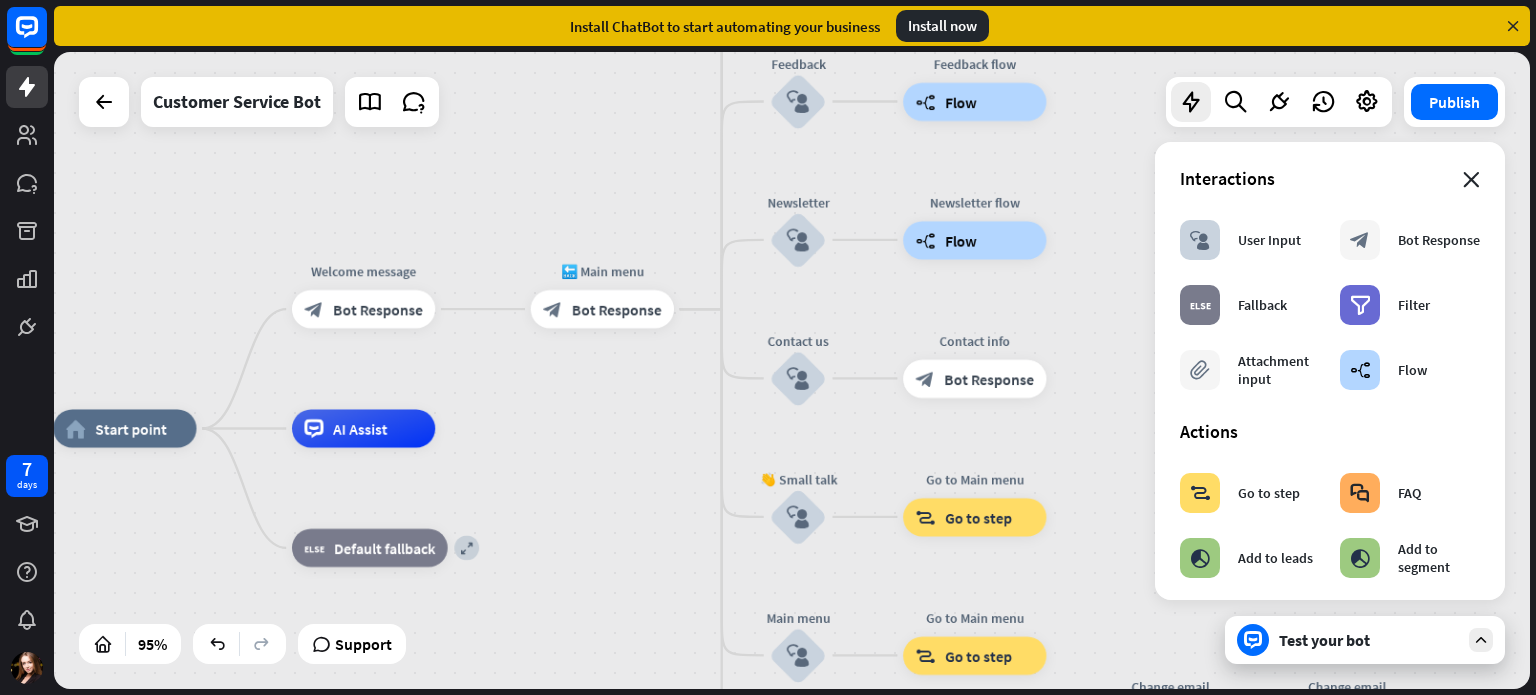 click on "close" at bounding box center [1471, 180] 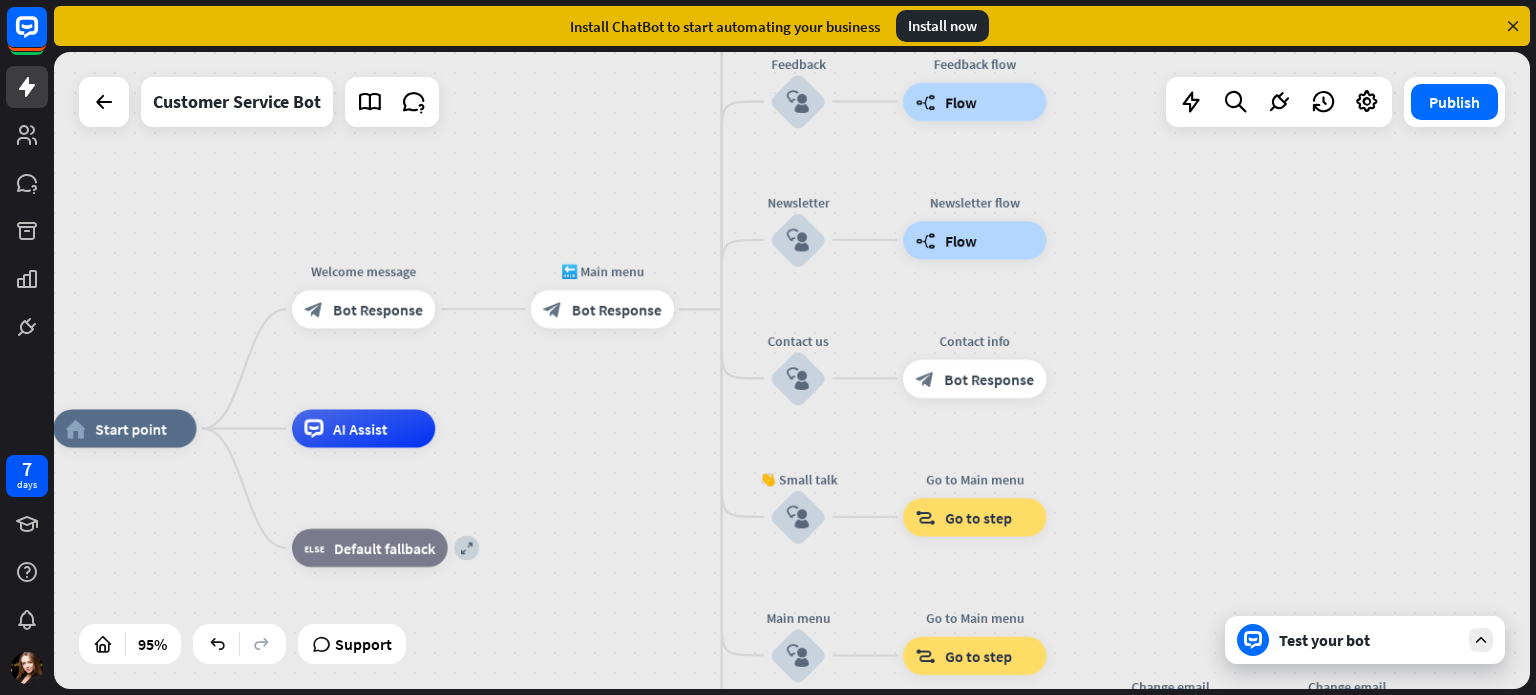 click on "home_2   Start point                 Welcome message   block_bot_response   Bot Response                 🔙 Main menu   block_bot_response   Bot Response                 Our offer   block_user_input                 Select product category   block_bot_response   Bot Response                 ❓ Question   block_user_input                 How can I help you?   block_bot_response   Bot Response                 FAQ   block_user_input                 Type your question   block_bot_response   Bot Response                 Popular questions   block_faq                 Feedback   block_user_input                 Feedback flow   builder_tree   Flow                 Newsletter   block_user_input                 Newsletter flow   builder_tree   Flow                 Contact us   block_user_input                 Contact info   block_bot_response   Bot Response                 👋 Small talk   block_user_input                 Go to Main menu   block_goto   Go to step                 Main menu" at bounding box center (792, 370) 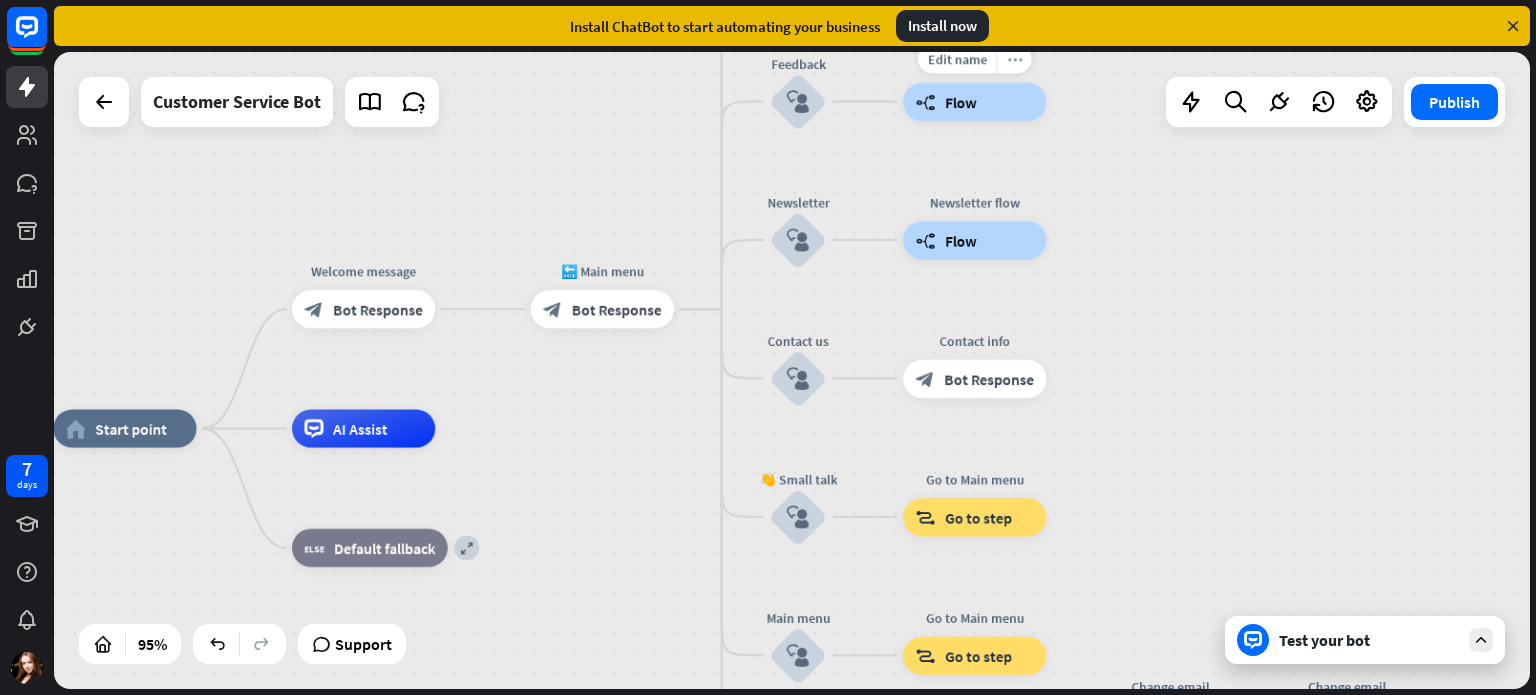 click on "more_horiz" at bounding box center (1014, 58) 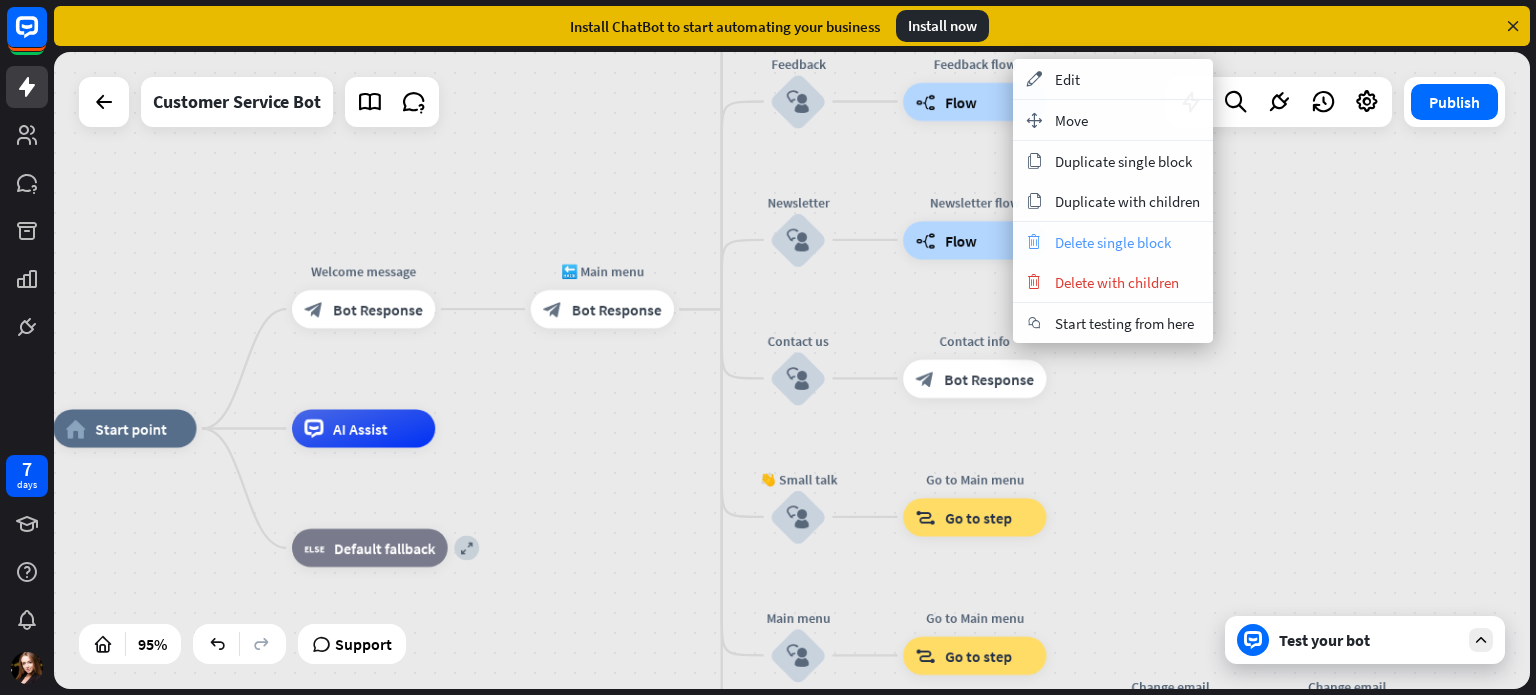 click on "Delete single block" at bounding box center [1113, 242] 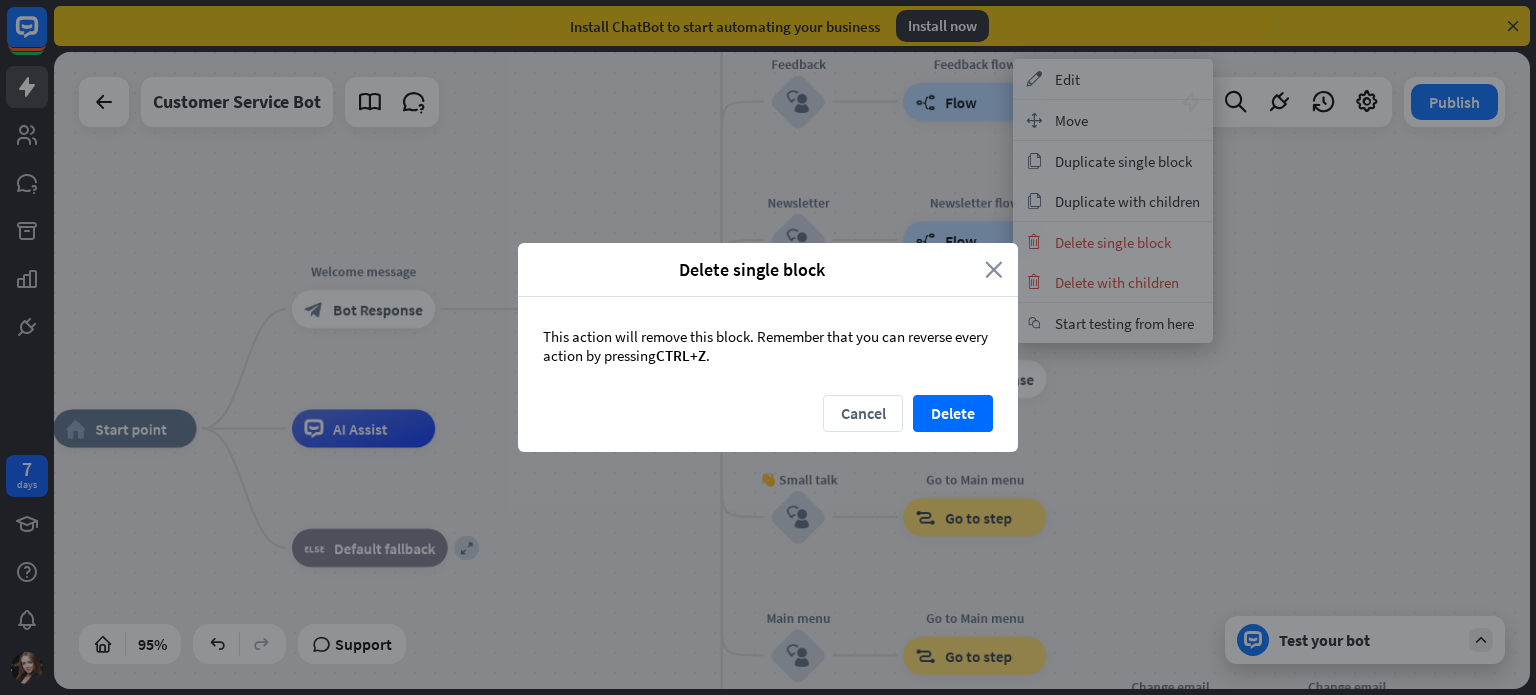 click on "close" at bounding box center (994, 269) 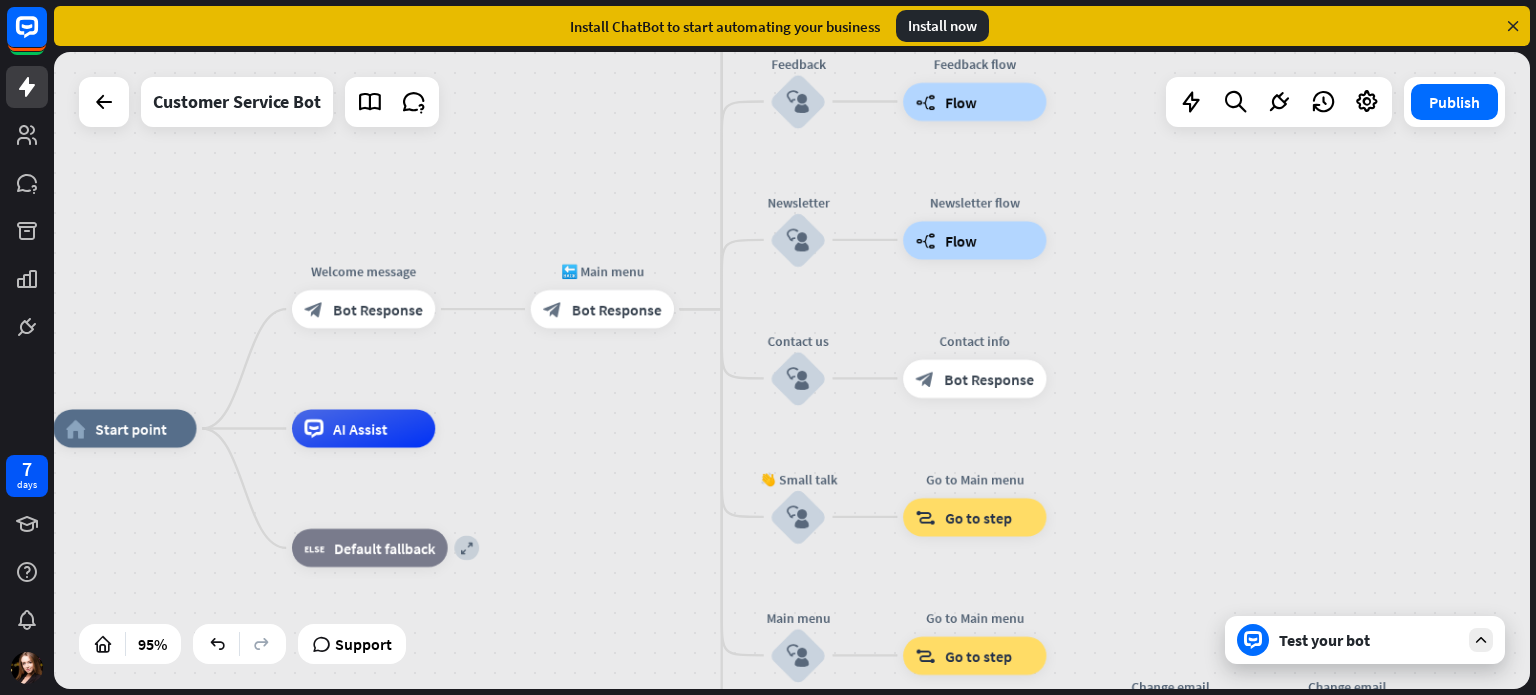 click on "home_2   Start point                 Welcome message   block_bot_response   Bot Response                 🔙 Main menu   block_bot_response   Bot Response                 Our offer   block_user_input                 Select product category   block_bot_response   Bot Response                 ❓ Question   block_user_input                 How can I help you?   block_bot_response   Bot Response                 FAQ   block_user_input                 Type your question   block_bot_response   Bot Response                 Popular questions   block_faq                 Feedback   block_user_input                 Feedback flow   builder_tree   Flow                 Newsletter   block_user_input                 Newsletter flow   builder_tree   Flow                 Contact us   block_user_input                 Contact info   block_bot_response   Bot Response                 👋 Small talk   block_user_input                 Go to Main menu   block_goto   Go to step                 Main menu" at bounding box center [792, 370] 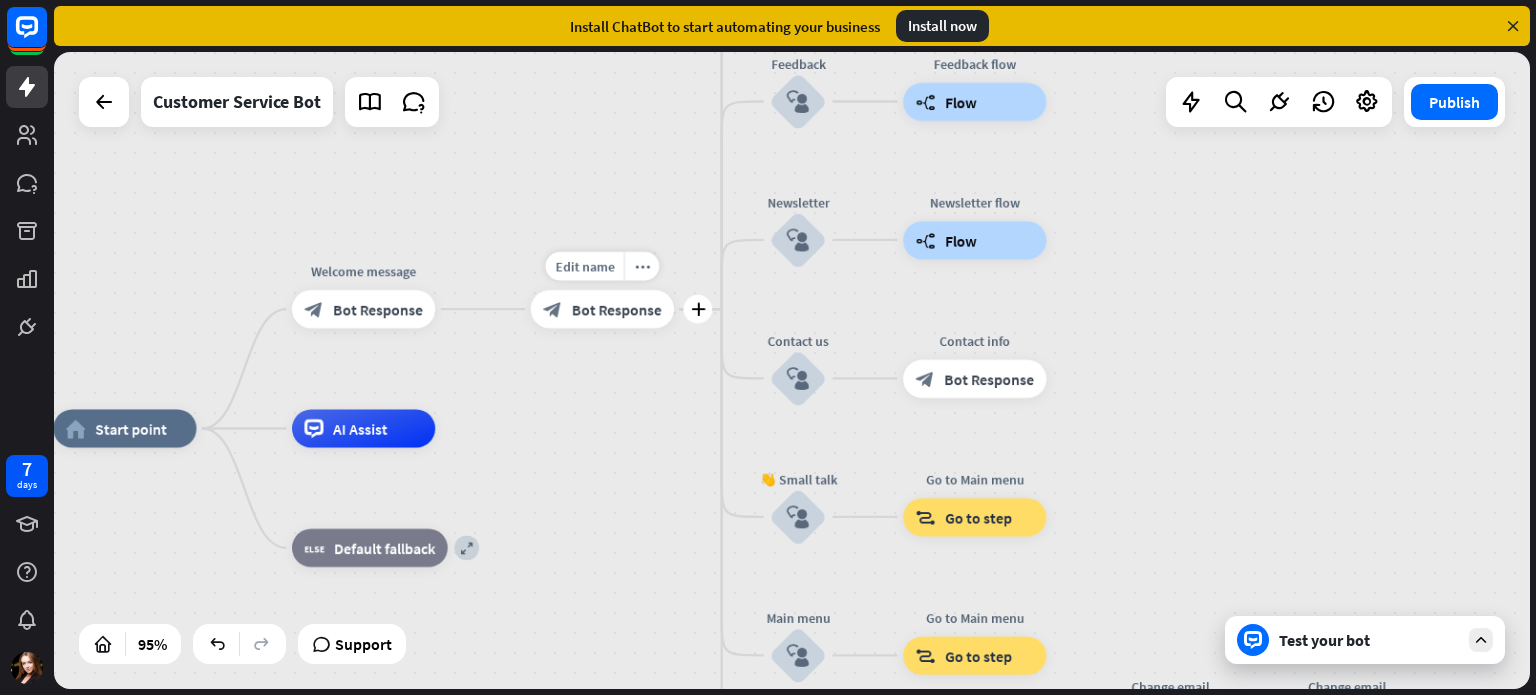 click on "block_bot_response   Bot Response" at bounding box center [602, 309] 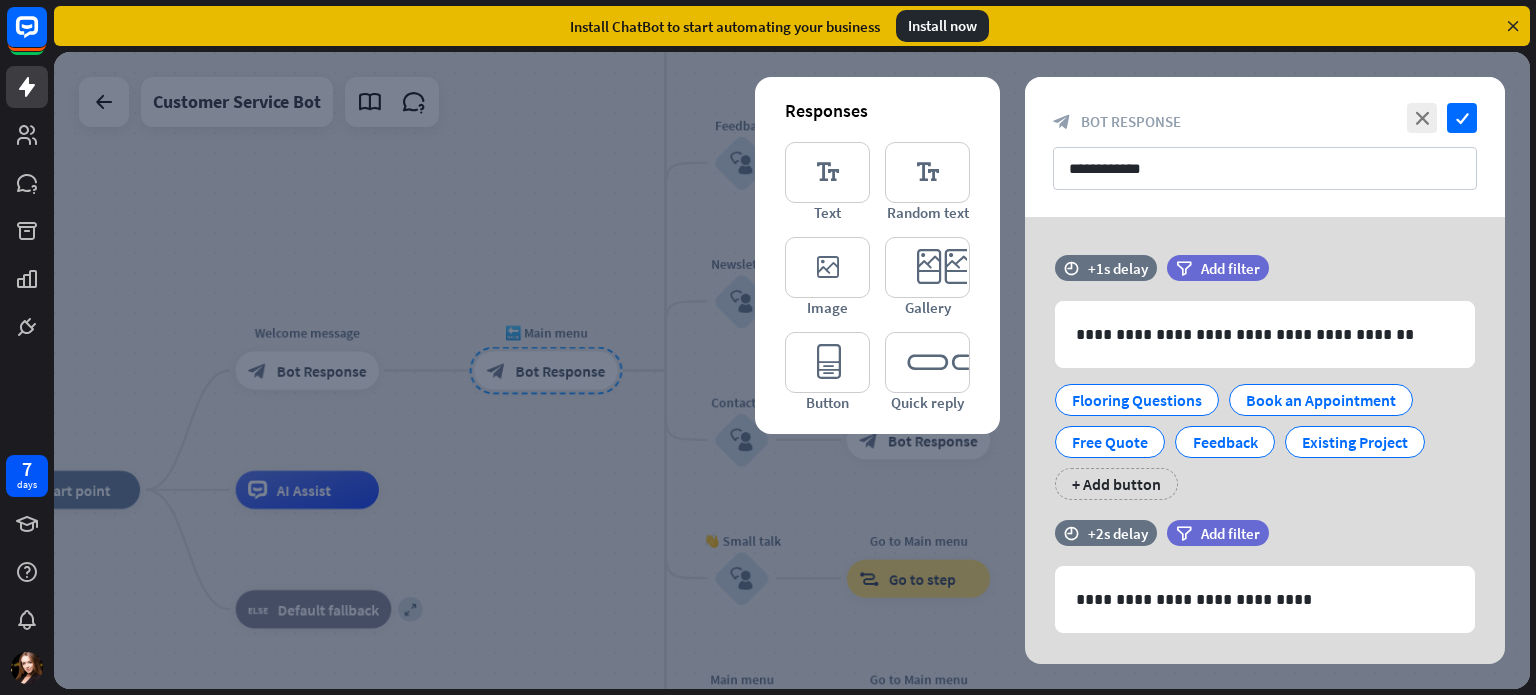 click at bounding box center (792, 370) 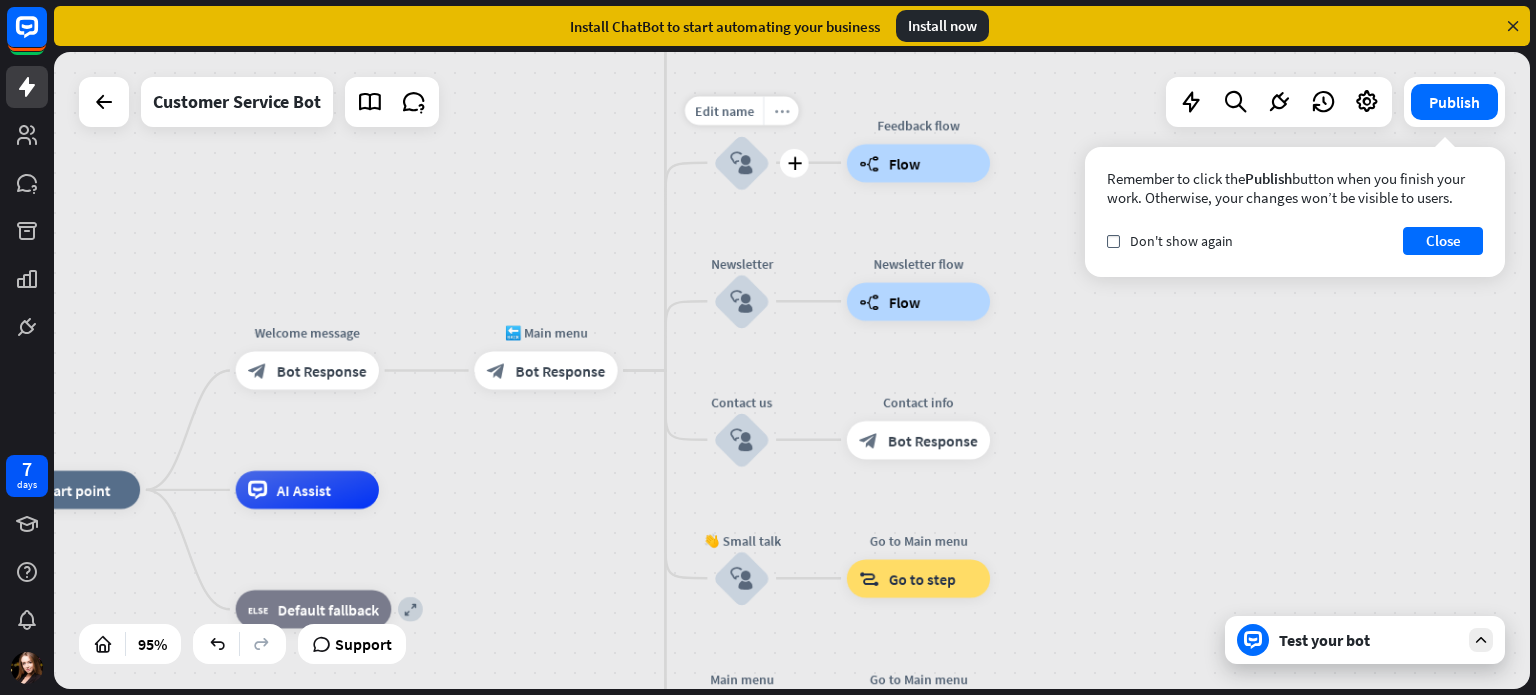 click on "more_horiz" at bounding box center (781, 110) 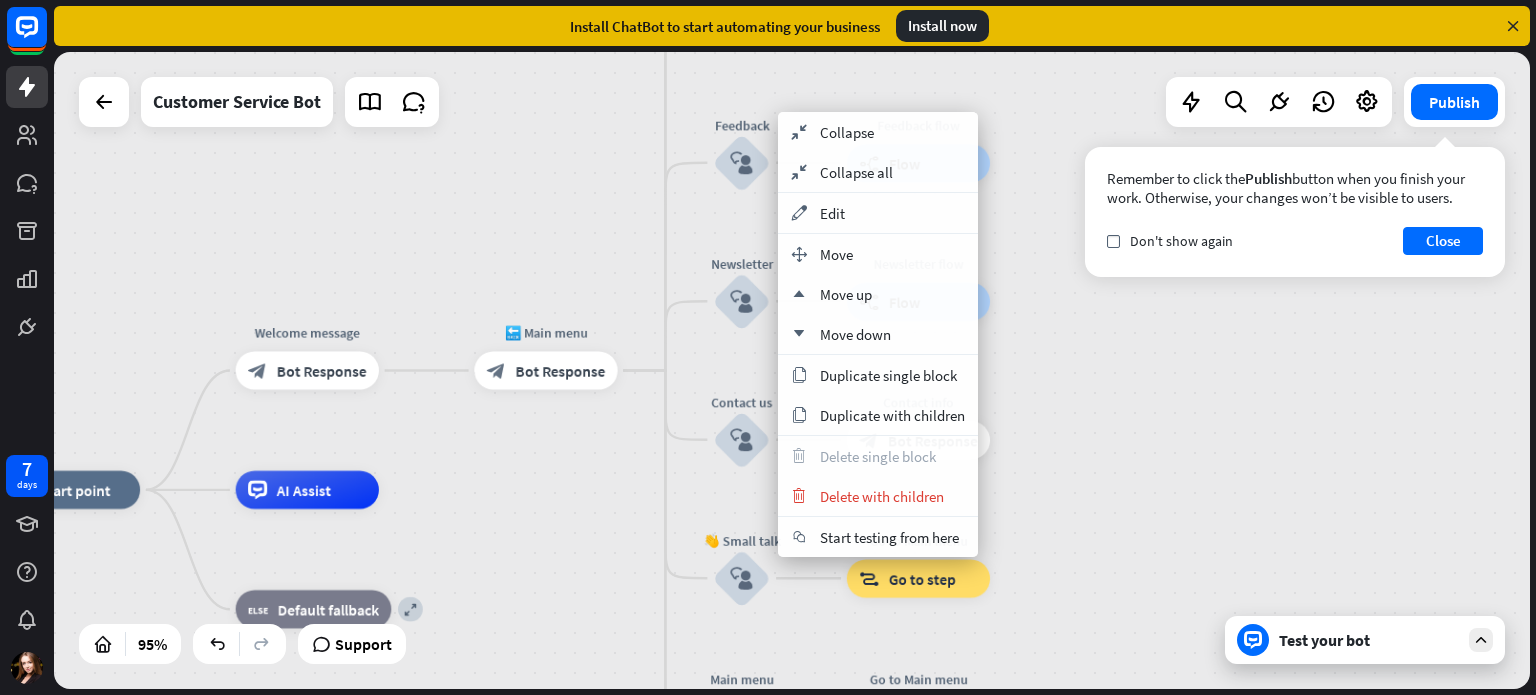 click on "home_2   Start point                 Welcome message   block_bot_response   Bot Response                 🔙 Main menu   block_bot_response   Bot Response                 Our offer   block_user_input                 Select product category   block_bot_response   Bot Response                 ❓ Question   block_user_input                 How can I help you?   block_bot_response   Bot Response                 FAQ   block_user_input                 Type your question   block_bot_response   Bot Response                 Popular questions   block_faq                 Feedback   block_user_input                 Feedback flow   builder_tree   Flow                 Newsletter   block_user_input                 Newsletter flow   builder_tree   Flow                 Contact us   block_user_input                 Contact info   block_bot_response   Bot Response                 👋 Small talk   block_user_input                 Go to Main menu   block_goto   Go to step                 Main menu" at bounding box center [792, 370] 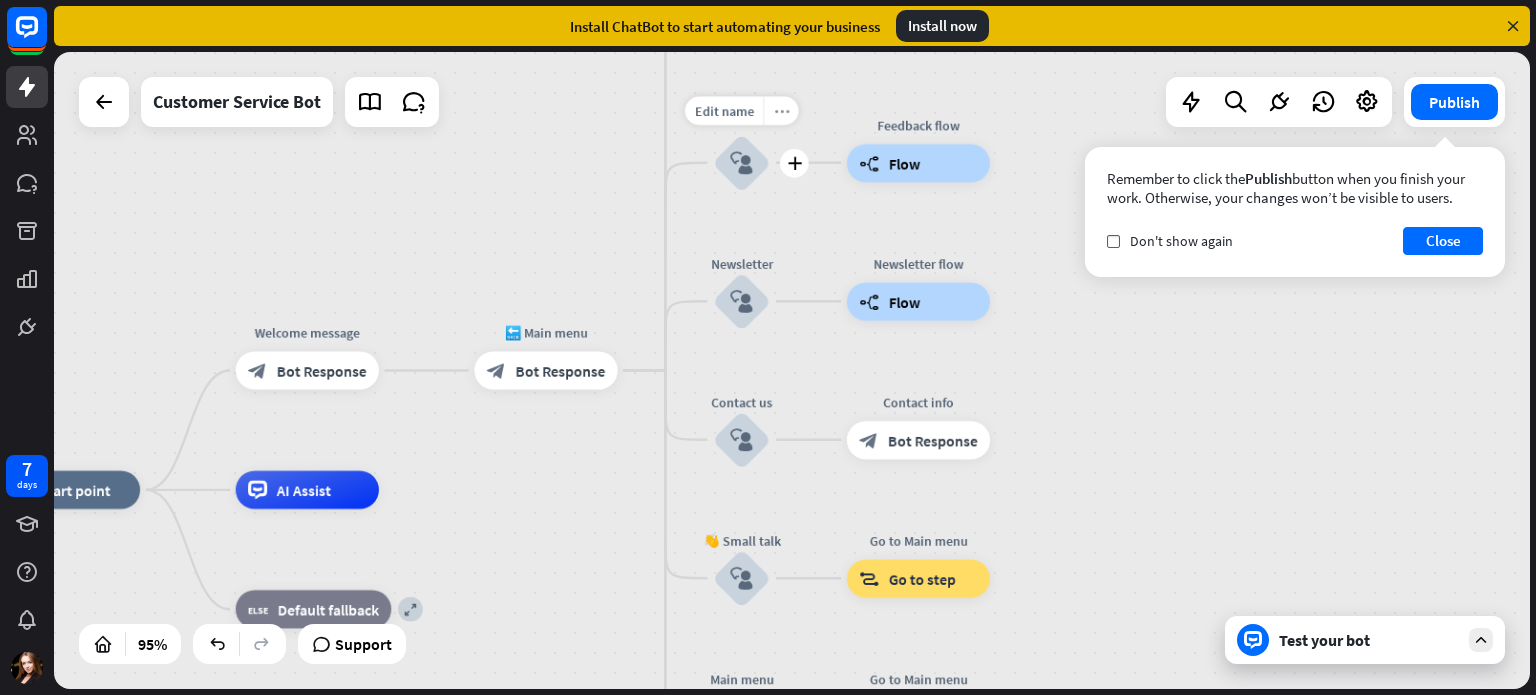 click on "more_horiz" at bounding box center (781, 110) 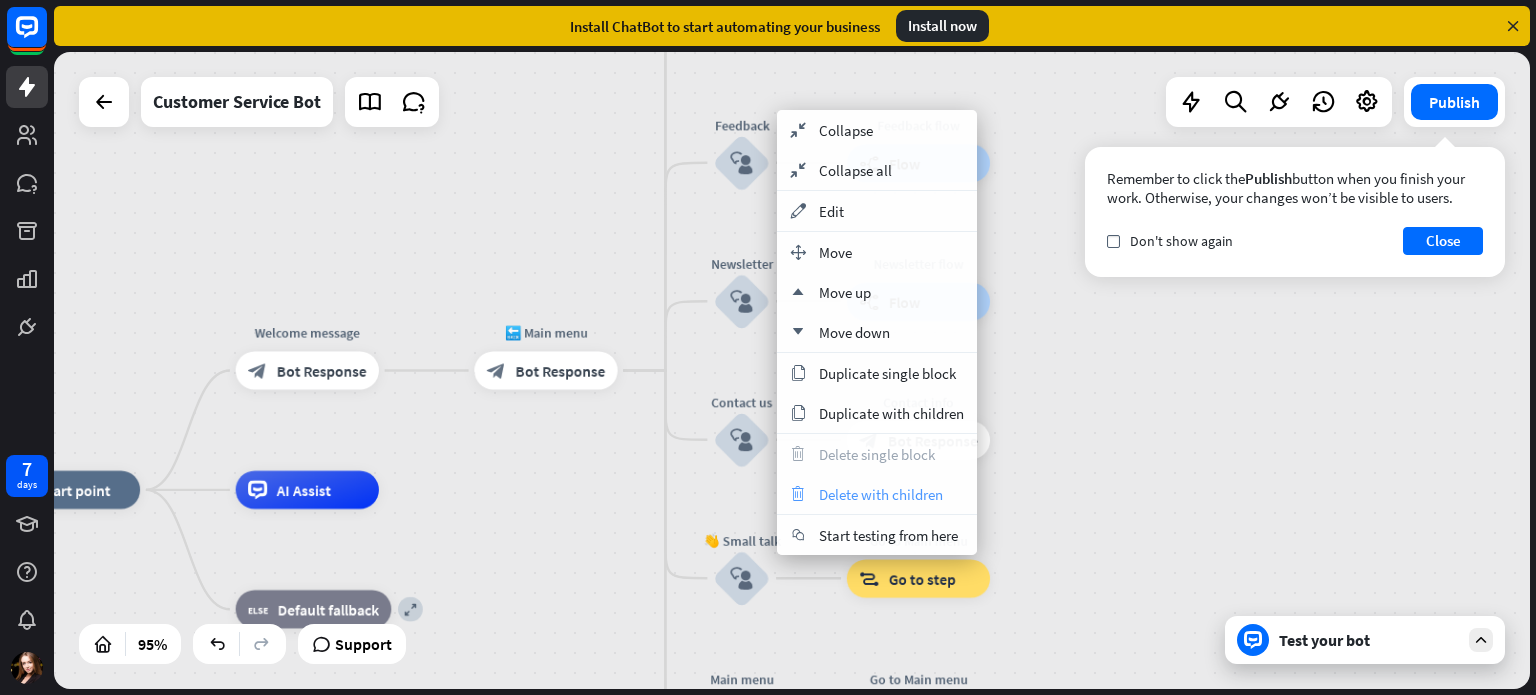 click on "Delete with children" at bounding box center [881, 494] 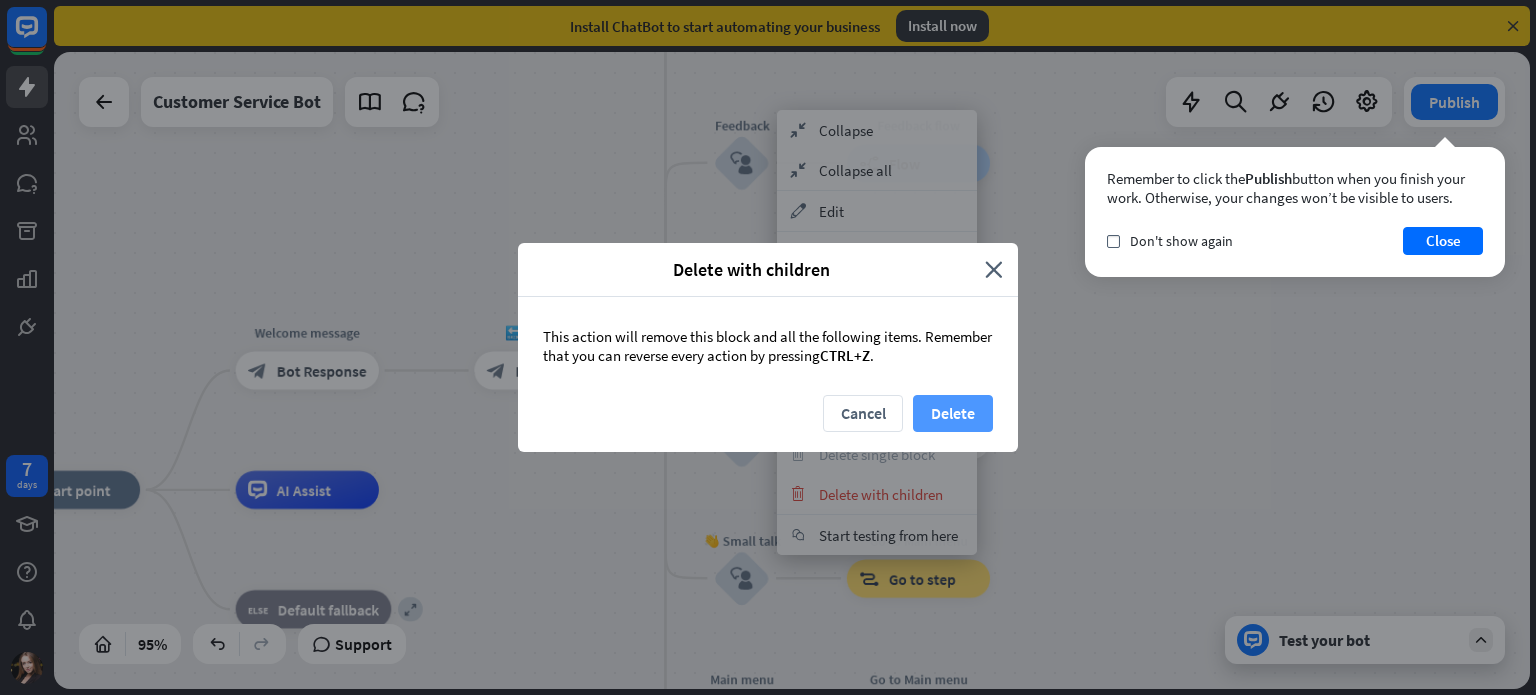 click on "Delete" at bounding box center (953, 413) 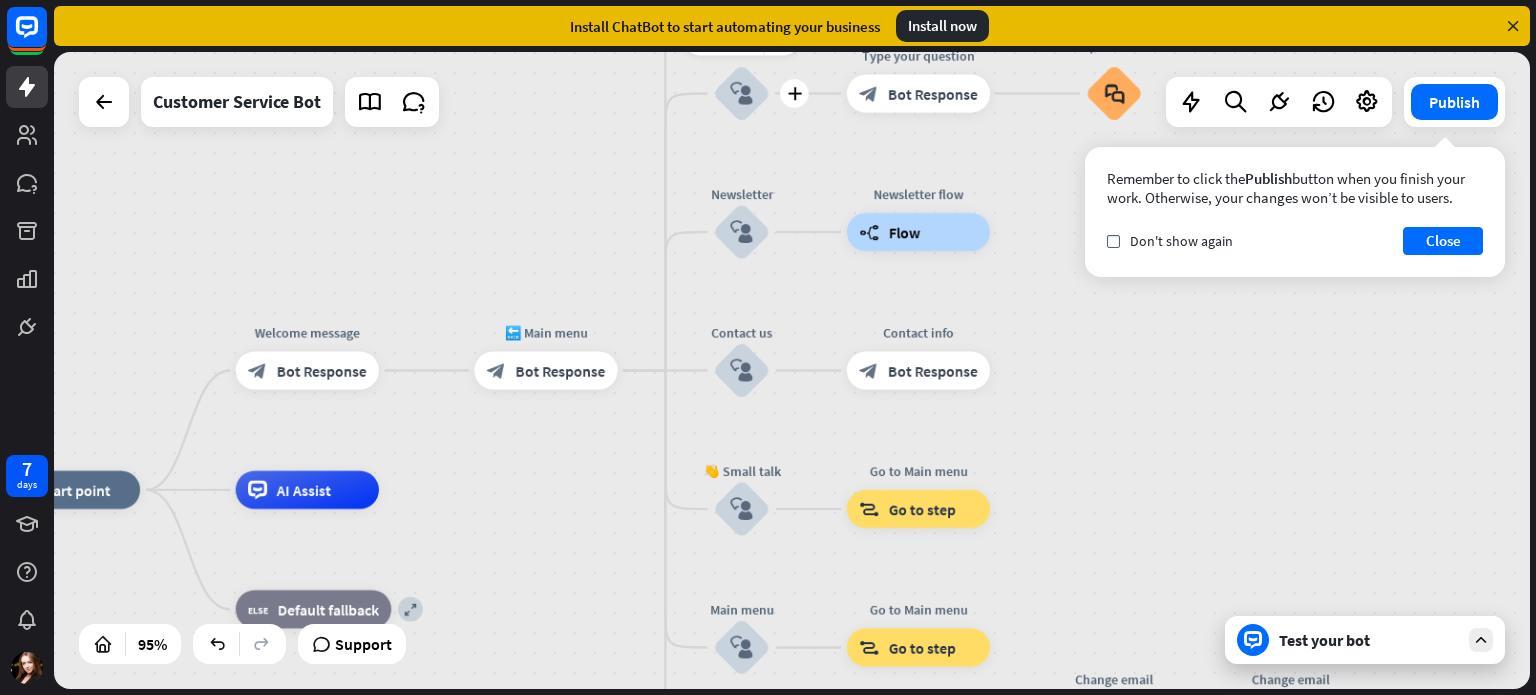 click on "block_user_input" at bounding box center [741, 93] 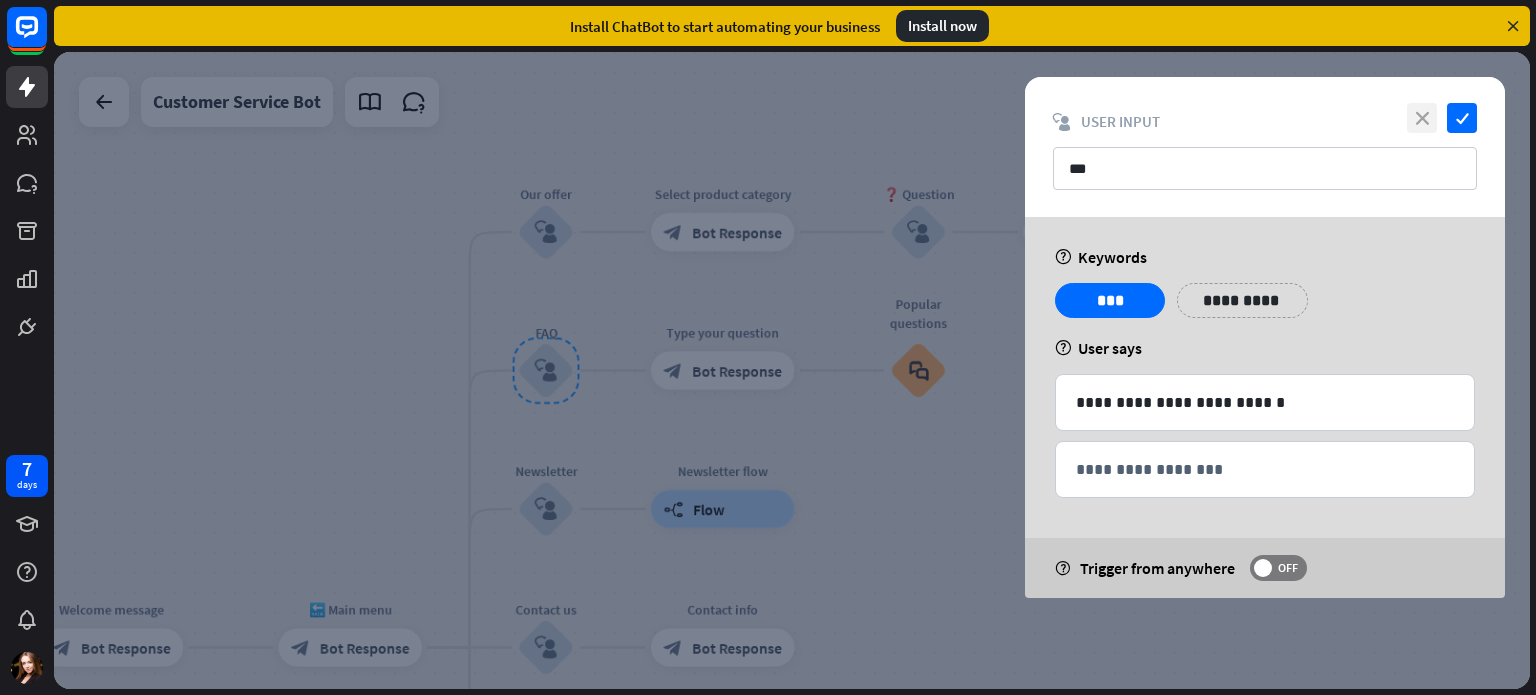 click on "close" at bounding box center (1422, 118) 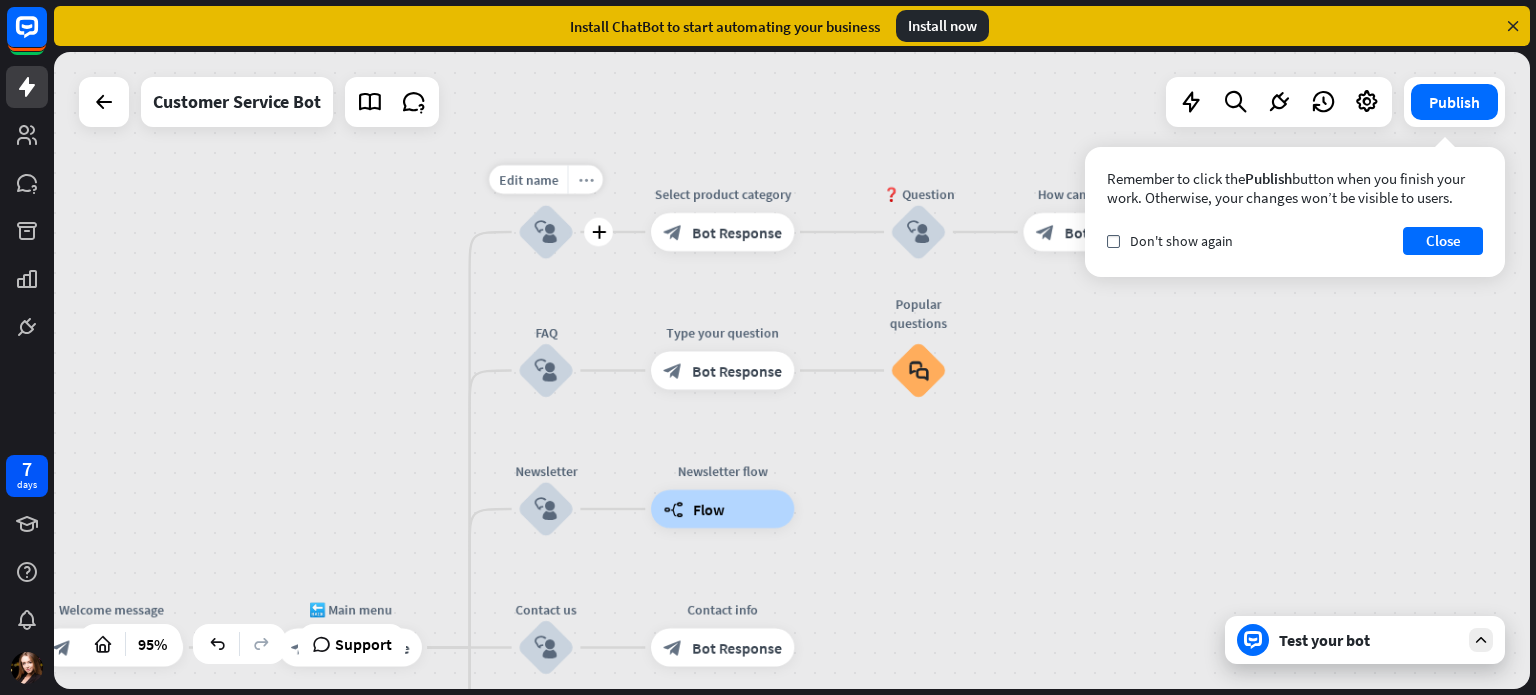 click on "more_horiz" at bounding box center [585, 179] 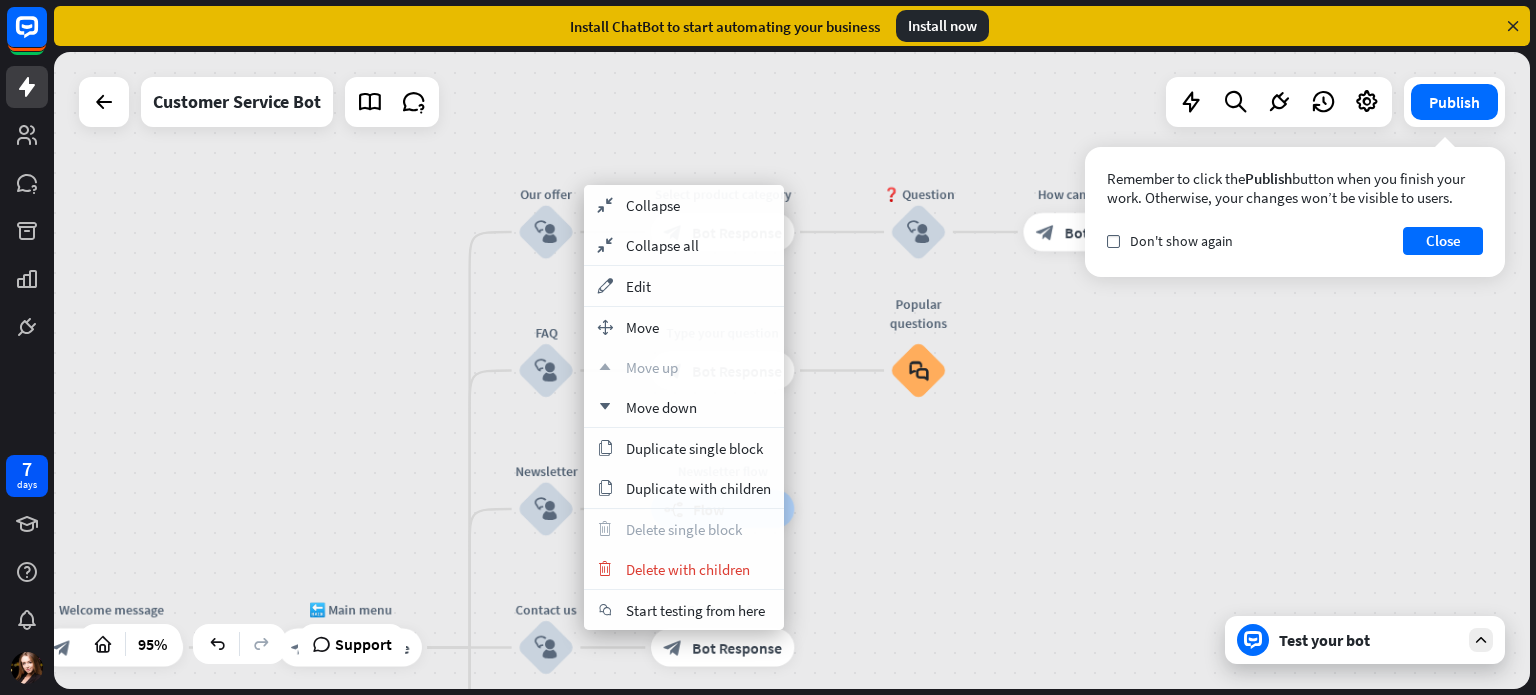 click on "home_2   Start point                 Welcome message   block_bot_response   Bot Response                 🔙 Main menu   block_bot_response   Bot Response                 Our offer   block_user_input                 Select product category   block_bot_response   Bot Response                 ❓ Question   block_user_input                 How can I help you?   block_bot_response   Bot Response                 FAQ   block_user_input                 Type your question   block_bot_response   Bot Response                 Popular questions   block_faq                 Newsletter   block_user_input                 Newsletter flow   builder_tree   Flow                 Contact us   block_user_input                 Contact info   block_bot_response   Bot Response                 👋 Small talk   block_user_input                 Go to Main menu   block_goto   Go to step                 Main menu   block_user_input                 Go to Main menu   block_goto   Go to step" at bounding box center [792, 370] 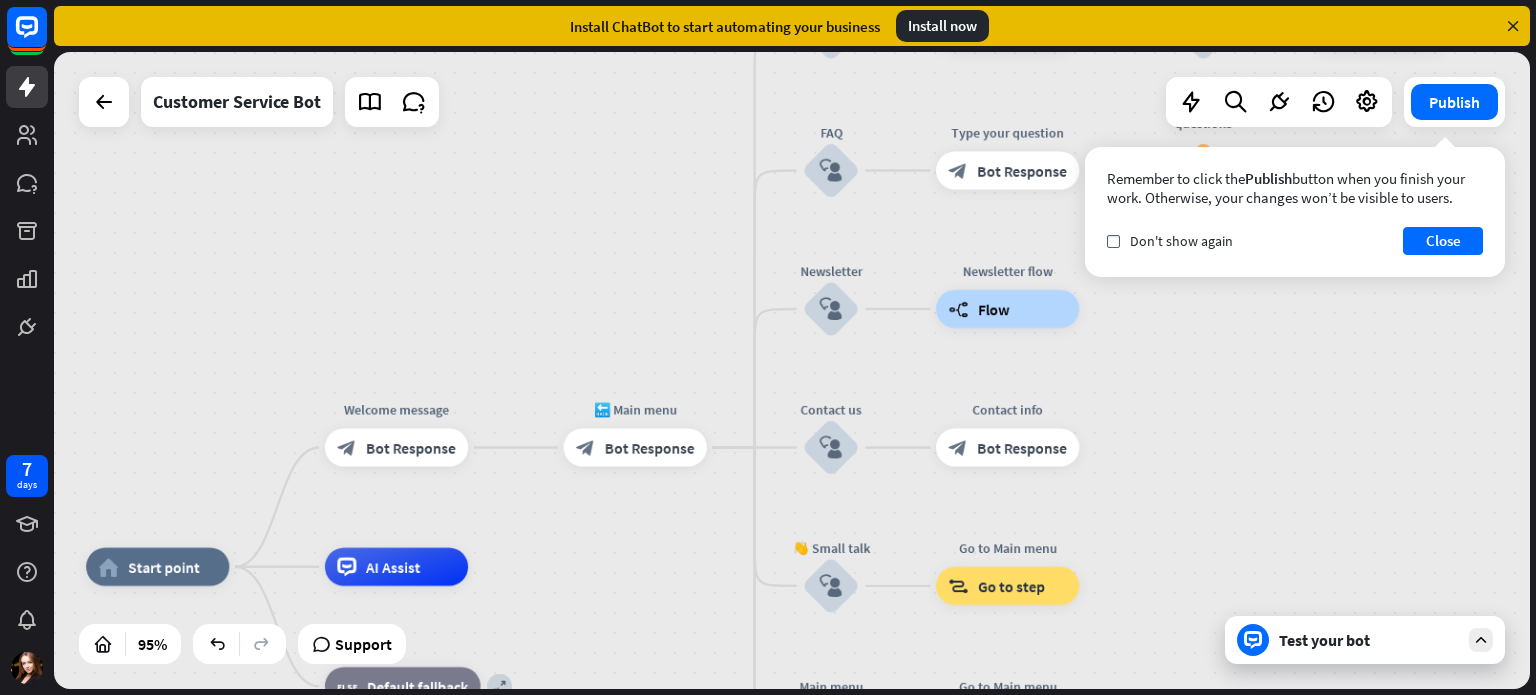 drag, startPoint x: 1224, startPoint y: 423, endPoint x: 1510, endPoint y: 223, distance: 348.99283 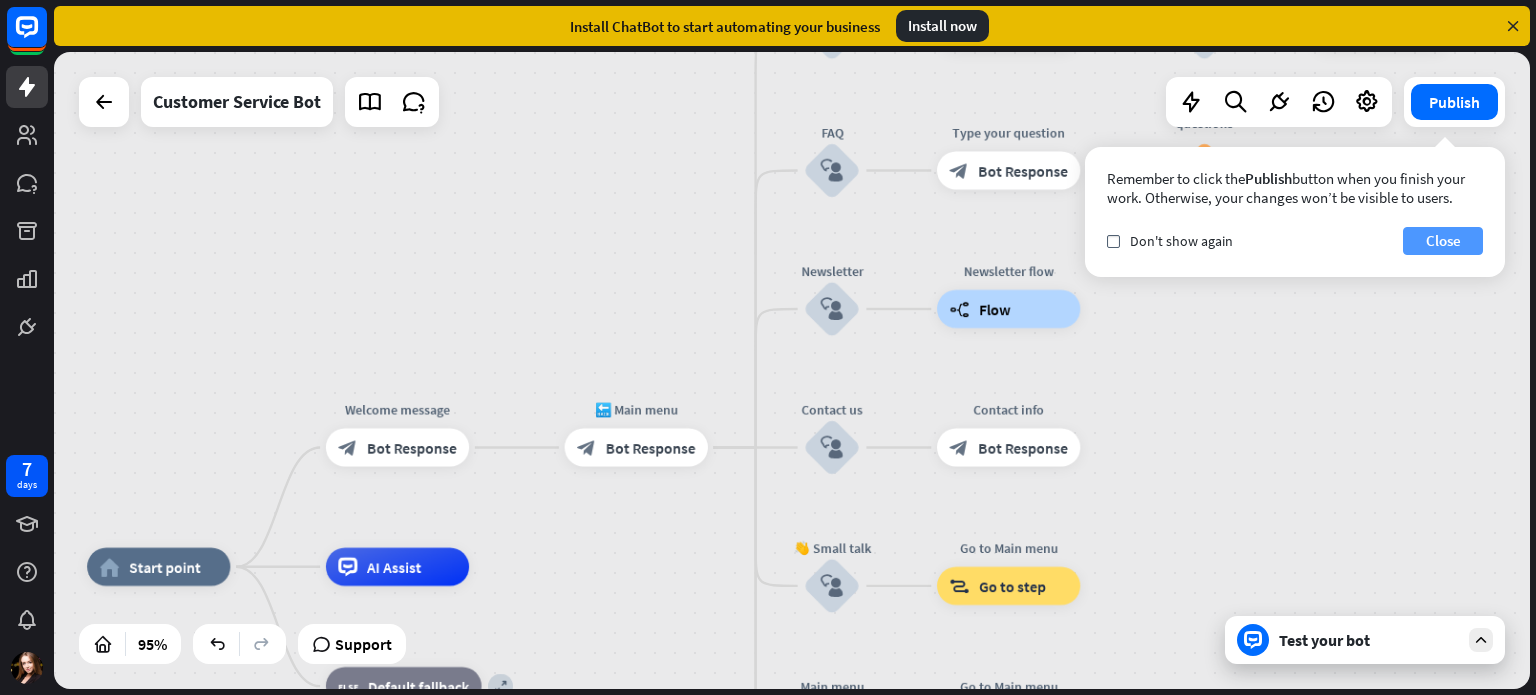 click on "Close" at bounding box center [1443, 241] 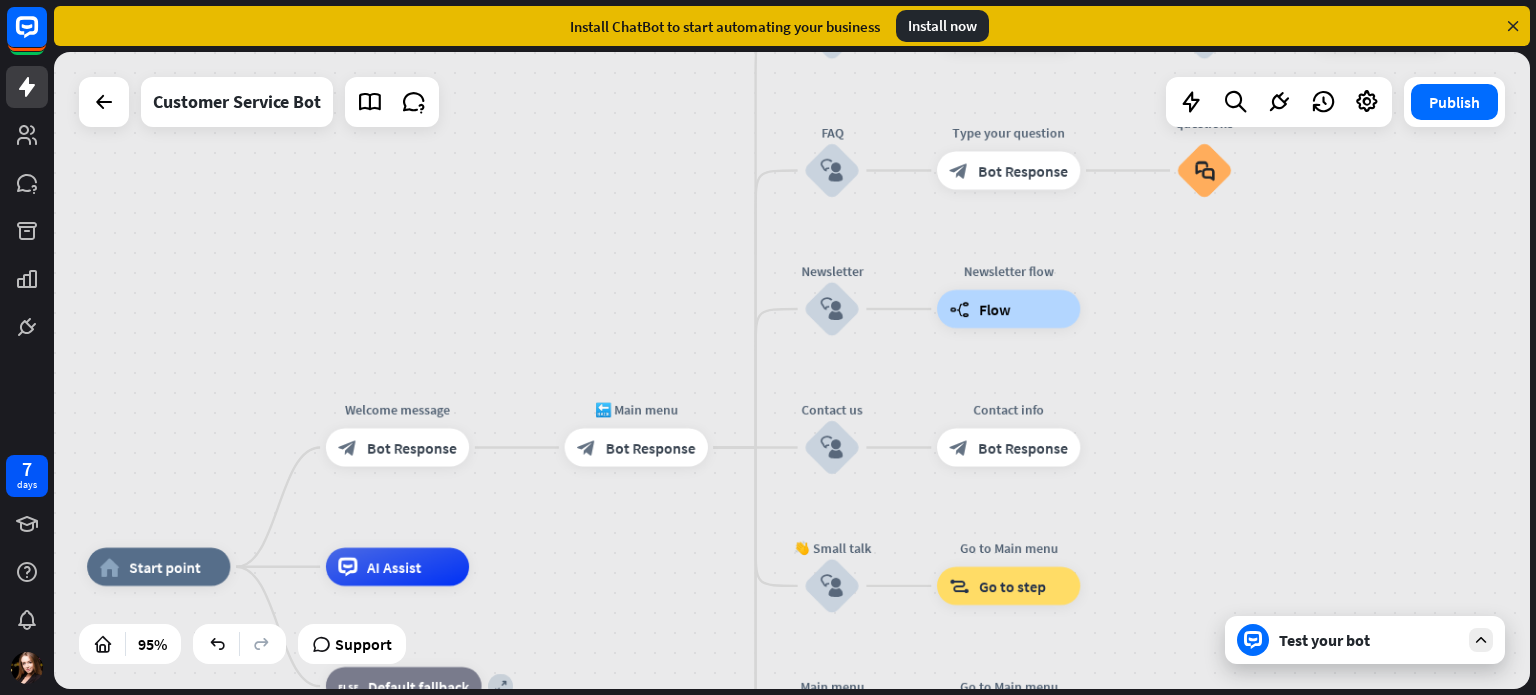 click on "home_2   Start point                 Welcome message   block_bot_response   Bot Response                 🔙 Main menu   block_bot_response   Bot Response                 Our offer   block_user_input                 Select product category   block_bot_response   Bot Response                 ❓ Question   block_user_input                 How can I help you?   block_bot_response   Bot Response                 FAQ   block_user_input                 Type your question   block_bot_response   Bot Response                 Popular questions   block_faq                 Newsletter   block_user_input                 Newsletter flow   builder_tree   Flow                 Contact us   block_user_input                 Contact info   block_bot_response   Bot Response                 👋 Small talk   block_user_input                 Go to Main menu   block_goto   Go to step                 Main menu   block_user_input                 Go to Main menu   block_goto   Go to step" at bounding box center [792, 370] 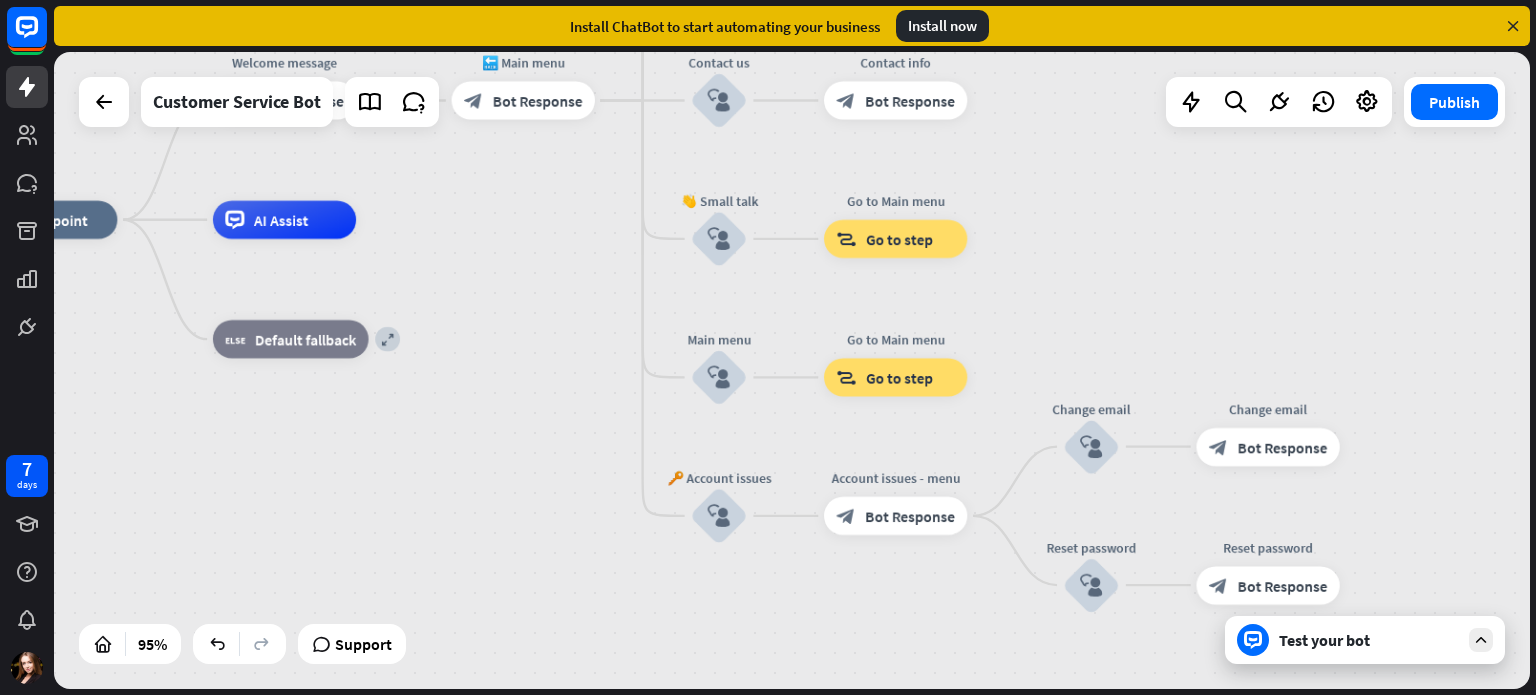 drag, startPoint x: 1220, startPoint y: 427, endPoint x: 1107, endPoint y: 80, distance: 364.9356 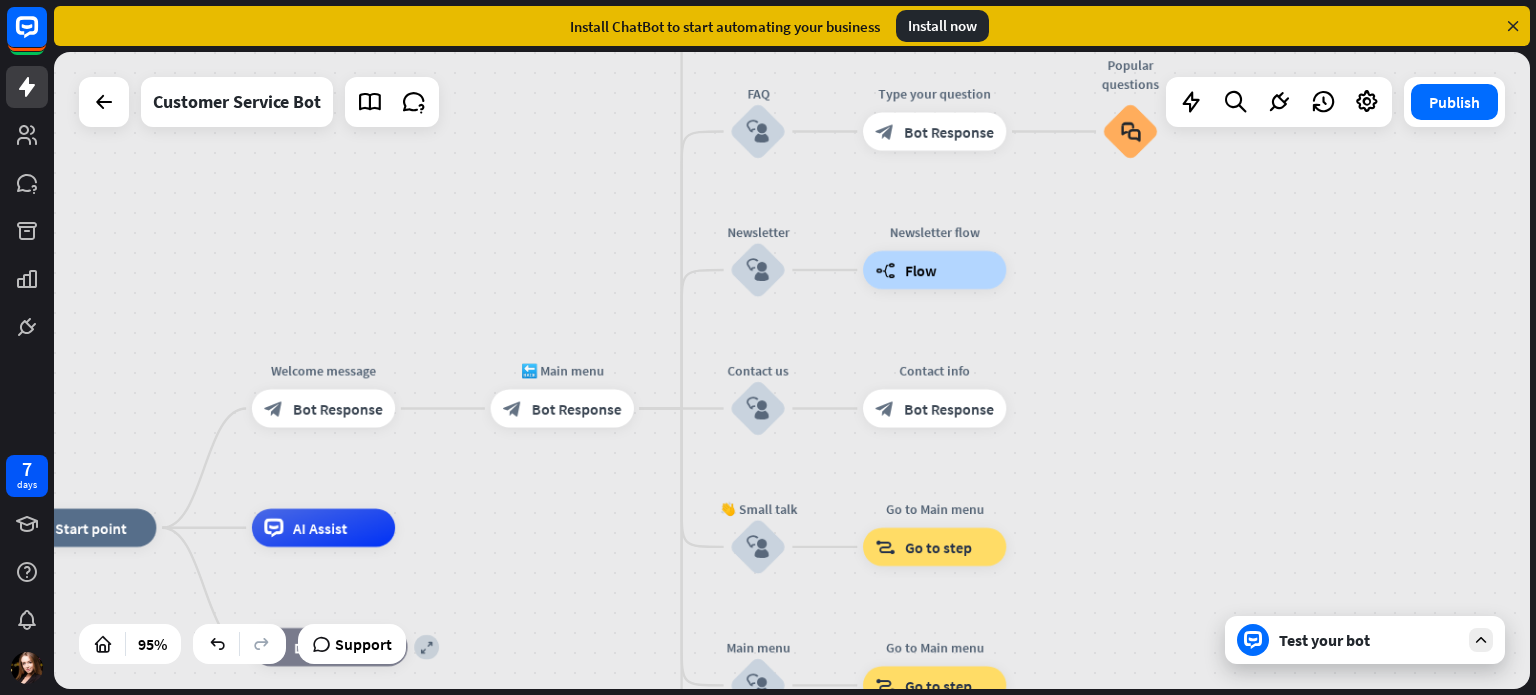drag, startPoint x: 1029, startPoint y: 399, endPoint x: 1061, endPoint y: 742, distance: 344.48947 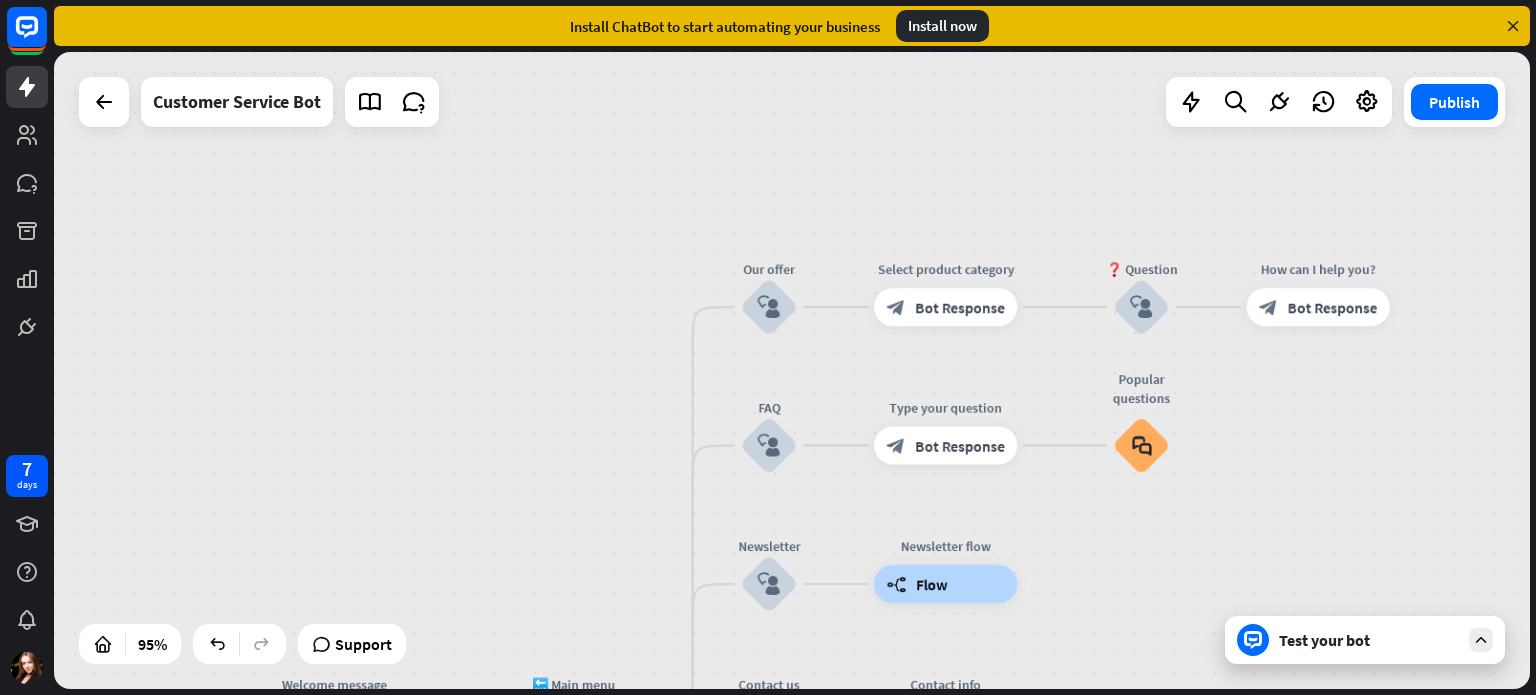 drag, startPoint x: 1098, startPoint y: 447, endPoint x: 1116, endPoint y: 726, distance: 279.58005 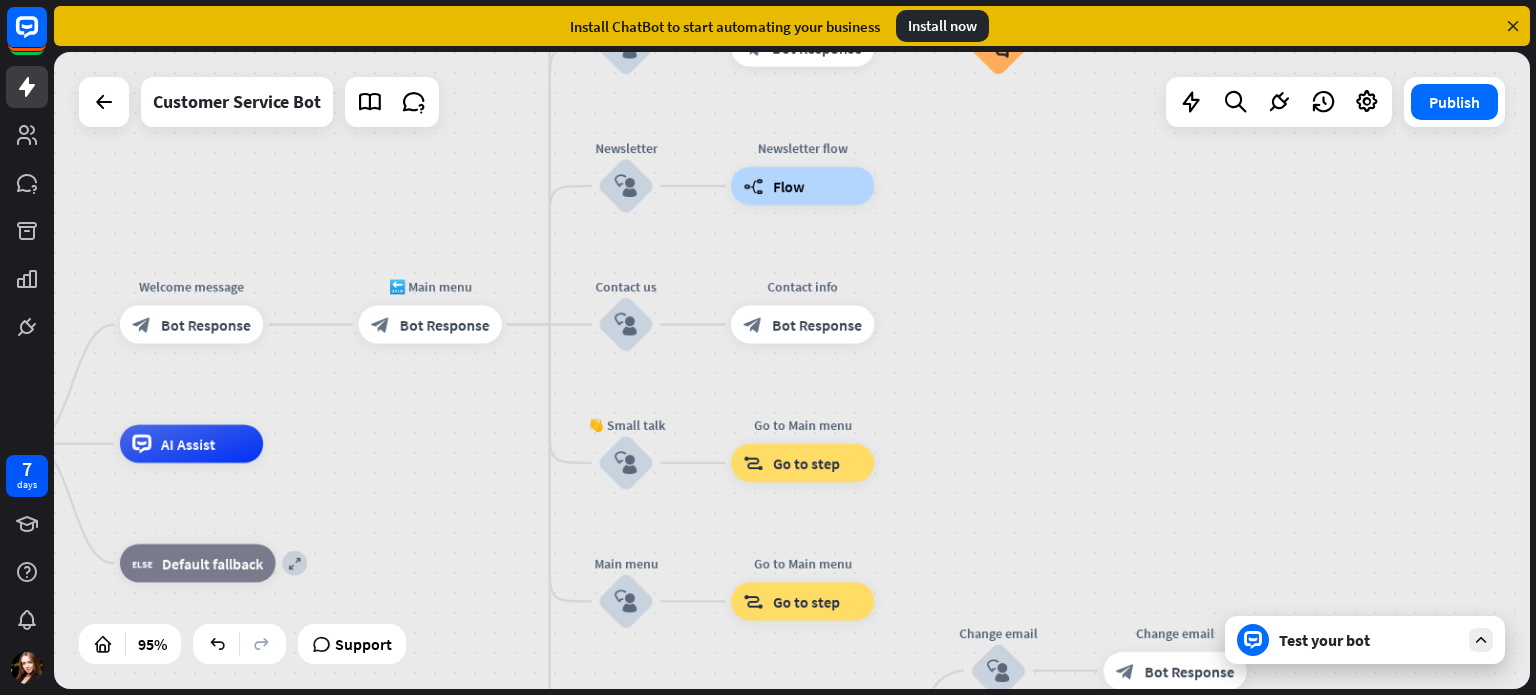 drag, startPoint x: 608, startPoint y: 277, endPoint x: 464, endPoint y: -121, distance: 423.24933 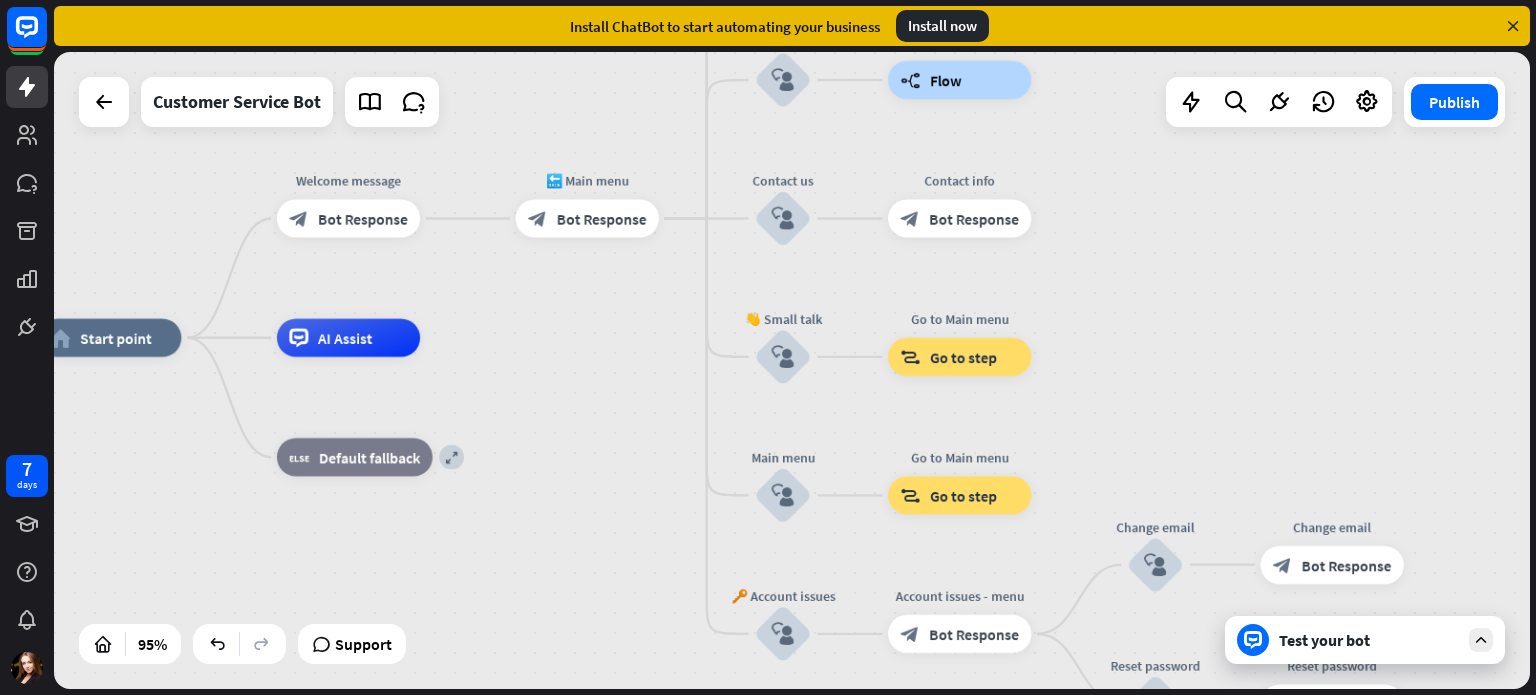 drag, startPoint x: 482, startPoint y: 444, endPoint x: 640, endPoint y: 338, distance: 190.26297 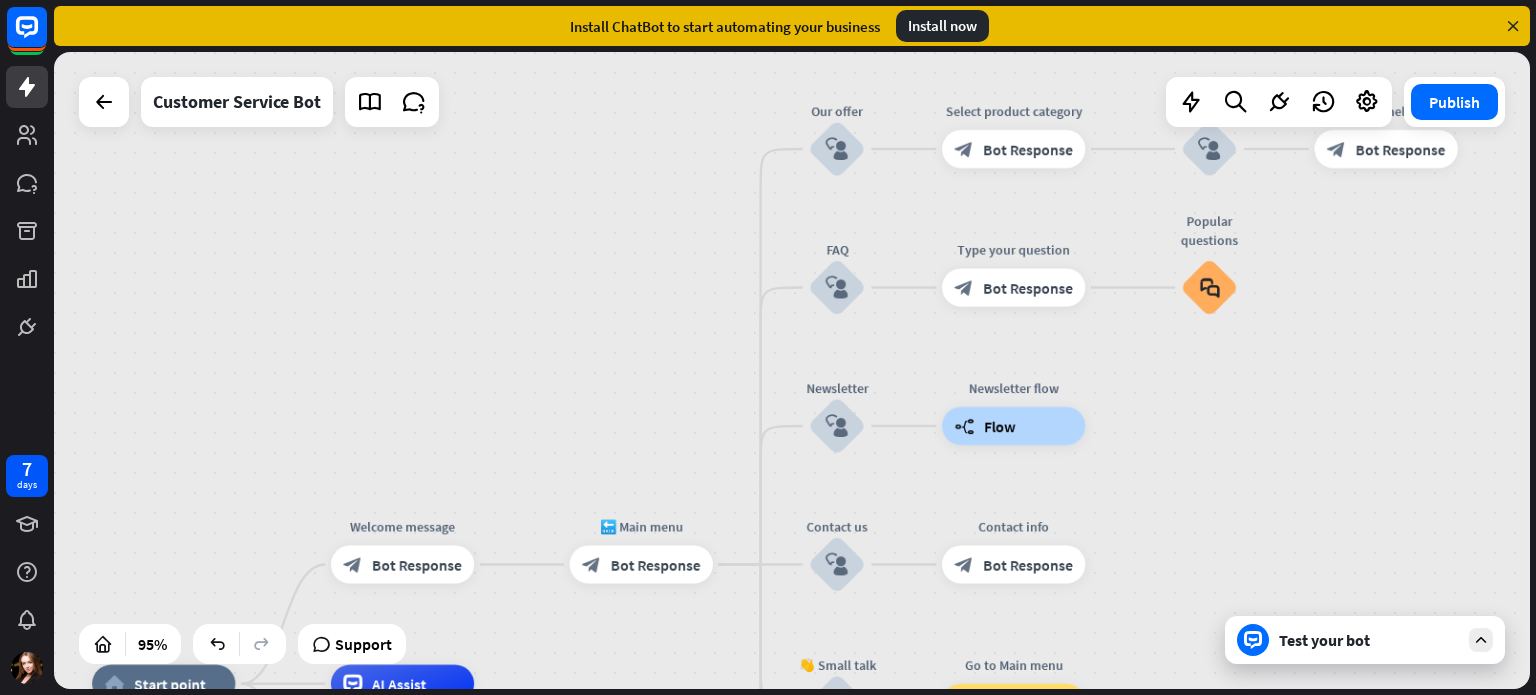 drag, startPoint x: 1188, startPoint y: 297, endPoint x: 1242, endPoint y: 643, distance: 350.1885 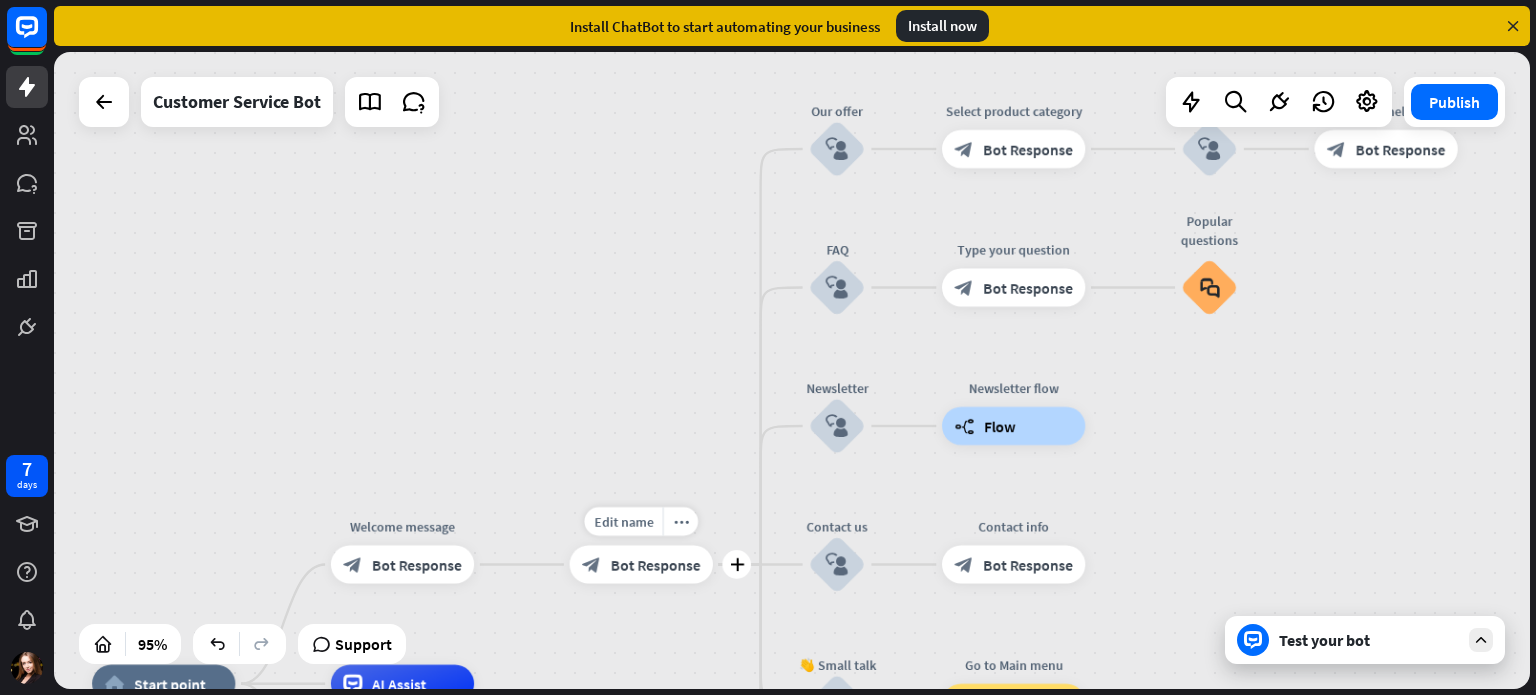 click on "Bot Response" at bounding box center [656, 564] 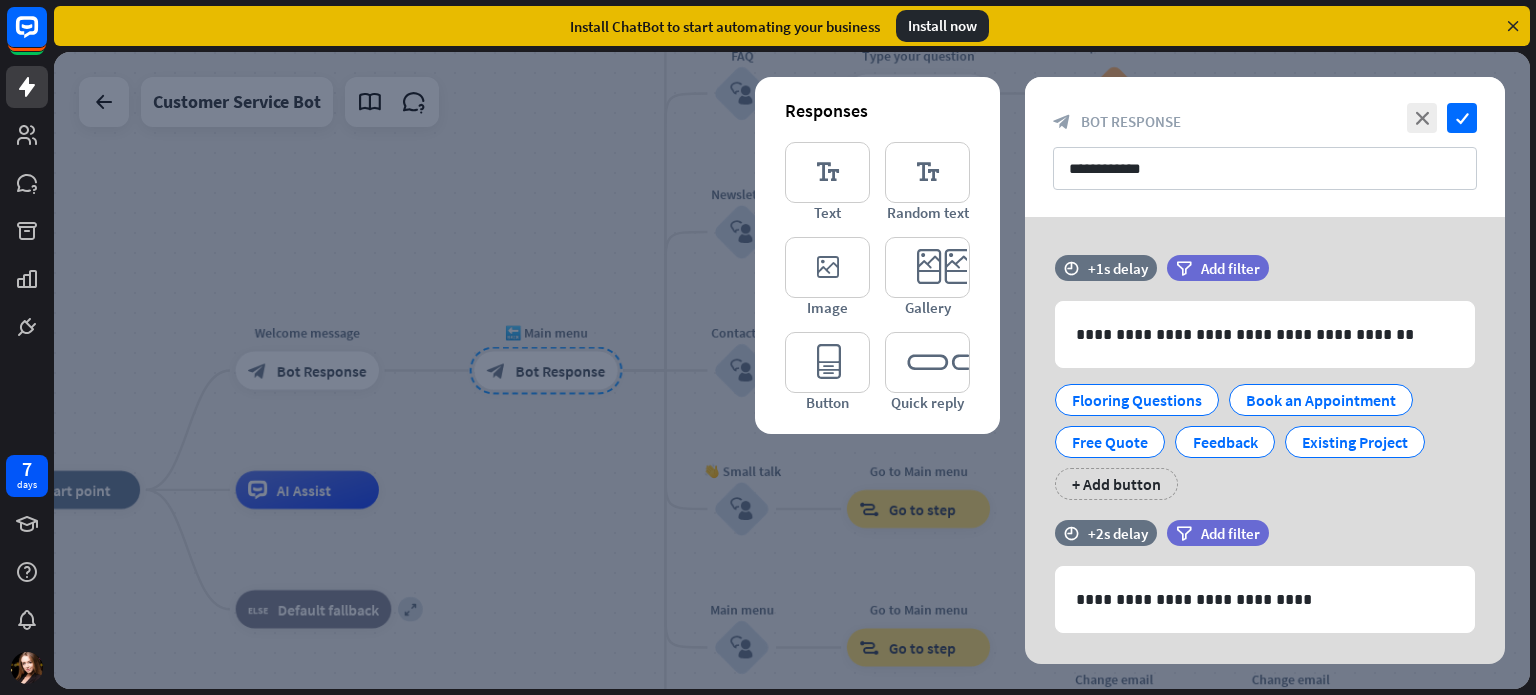 click at bounding box center (792, 370) 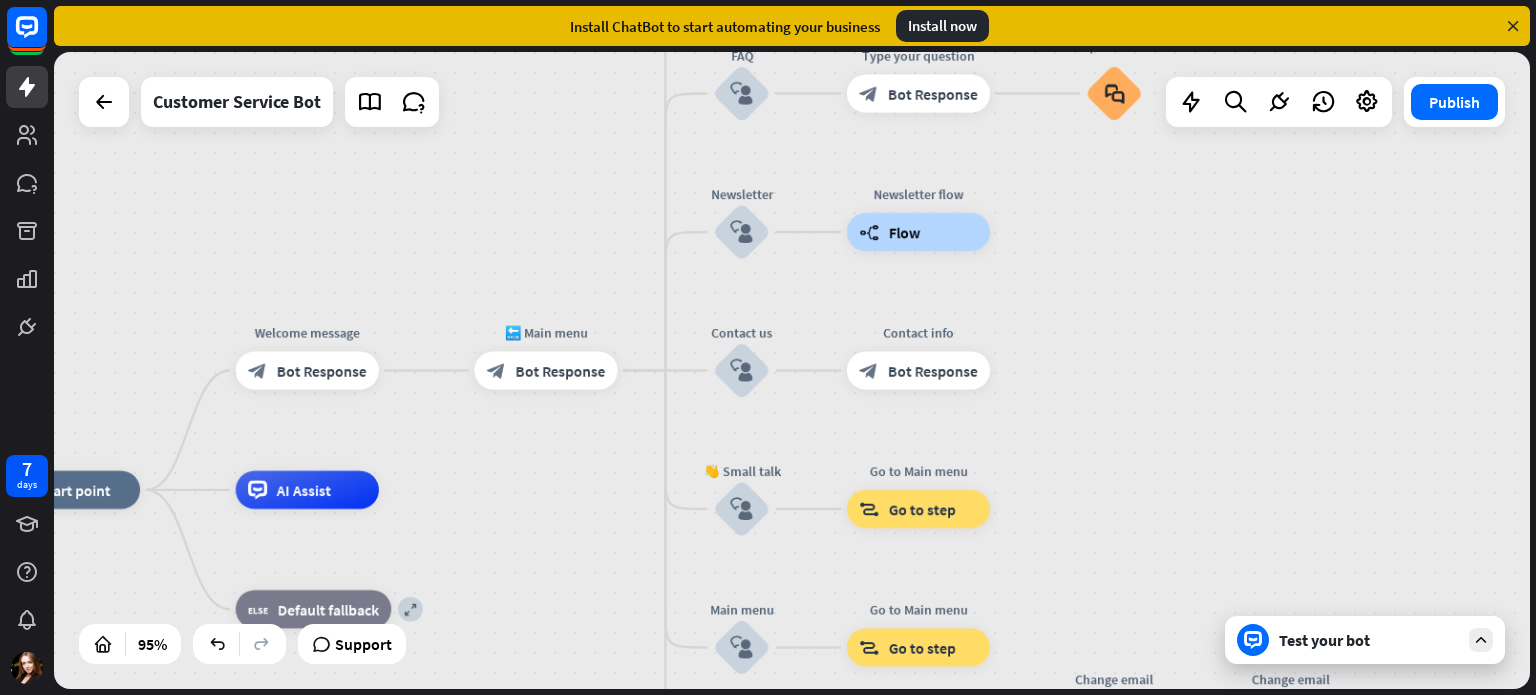 click on "home_2   Start point                 Welcome message   block_bot_response   Bot Response                 🔙 Main menu   block_bot_response   Bot Response                 Our offer   block_user_input                 Select product category   block_bot_response   Bot Response                 ❓ Question   block_user_input                 How can I help you?   block_bot_response   Bot Response                 FAQ   block_user_input                 Type your question   block_bot_response   Bot Response                 Popular questions   block_faq                 Newsletter   block_user_input                 Newsletter flow   builder_tree   Flow                 Contact us   block_user_input                 Contact info   block_bot_response   Bot Response                 👋 Small talk   block_user_input                 Go to Main menu   block_goto   Go to step                 Main menu   block_user_input                 Go to Main menu   block_goto   Go to step" at bounding box center [792, 370] 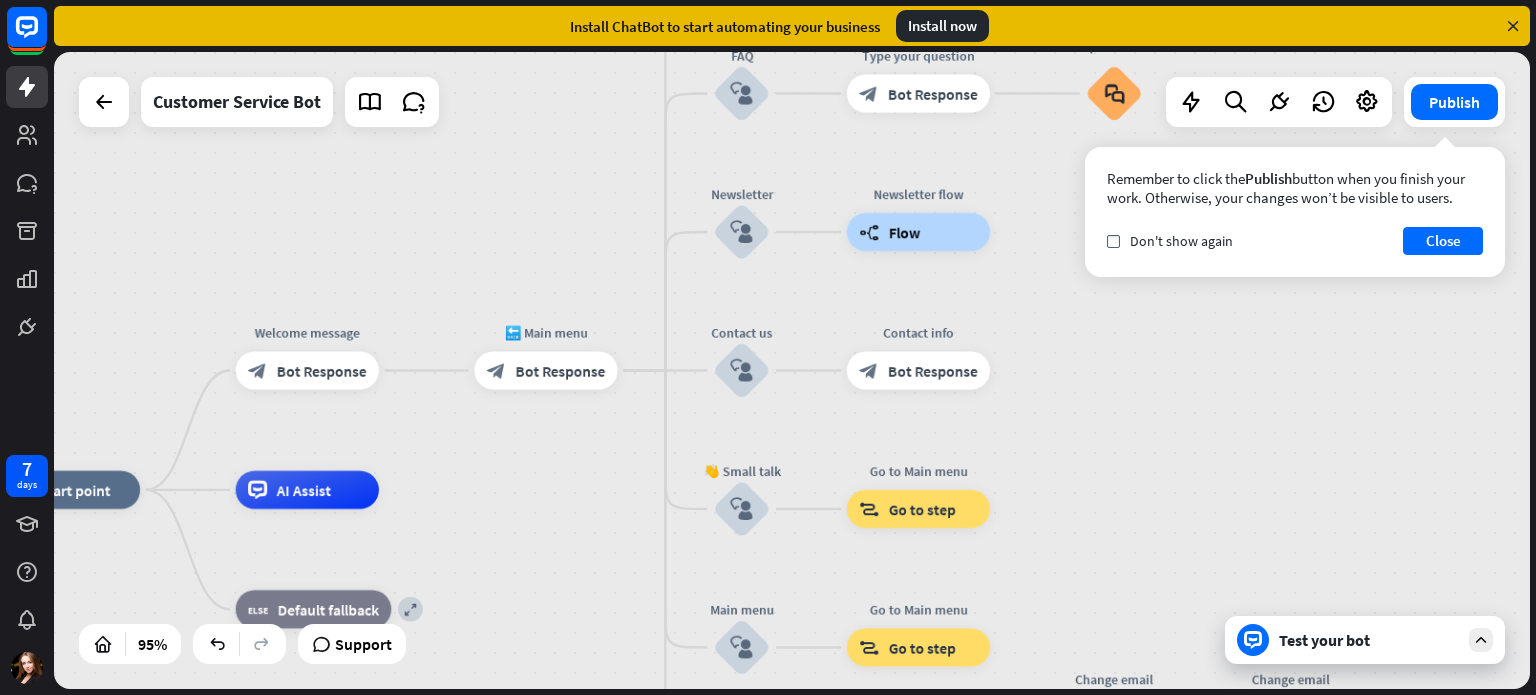 click on "home_2   Start point                 Welcome message   block_bot_response   Bot Response                 🔙 Main menu   block_bot_response   Bot Response                 Our offer   block_user_input                 Select product category   block_bot_response   Bot Response                 ❓ Question   block_user_input                 How can I help you?   block_bot_response   Bot Response                 FAQ   block_user_input                 Type your question   block_bot_response   Bot Response                 Popular questions   block_faq                 Newsletter   block_user_input                 Newsletter flow   builder_tree   Flow                 Contact us   block_user_input                 Contact info   block_bot_response   Bot Response                 👋 Small talk   block_user_input                 Go to Main menu   block_goto   Go to step                 Main menu   block_user_input                 Go to Main menu   block_goto   Go to step" at bounding box center [792, 370] 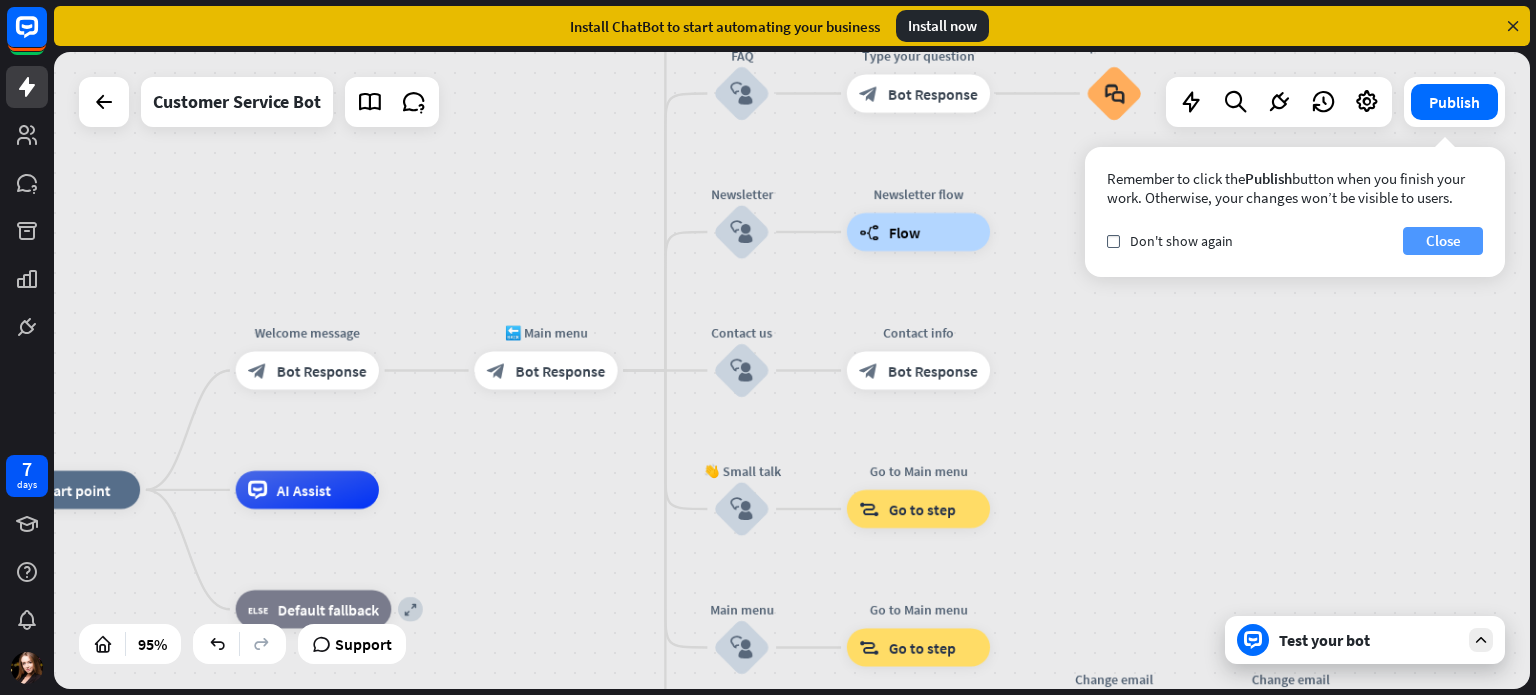 click on "Close" at bounding box center [1443, 241] 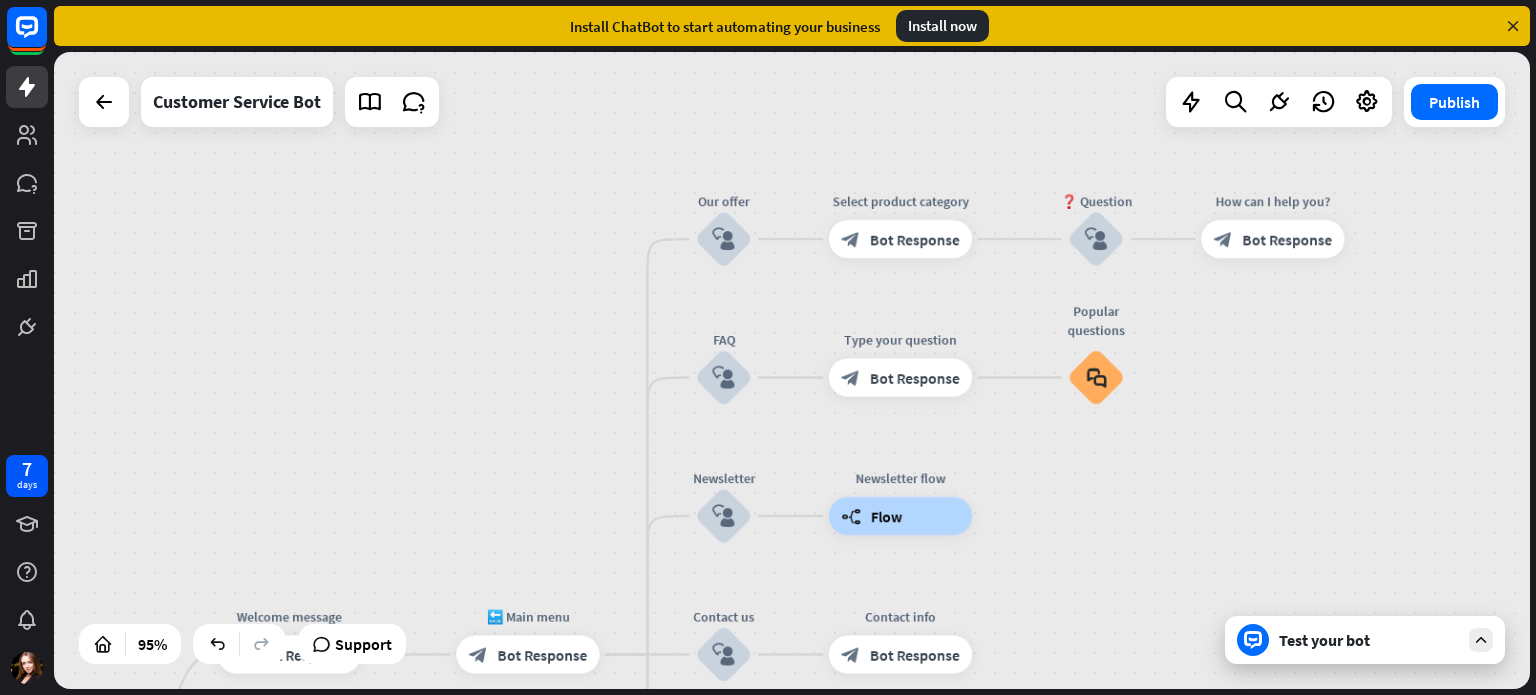 drag, startPoint x: 1392, startPoint y: 390, endPoint x: 1374, endPoint y: 675, distance: 285.56784 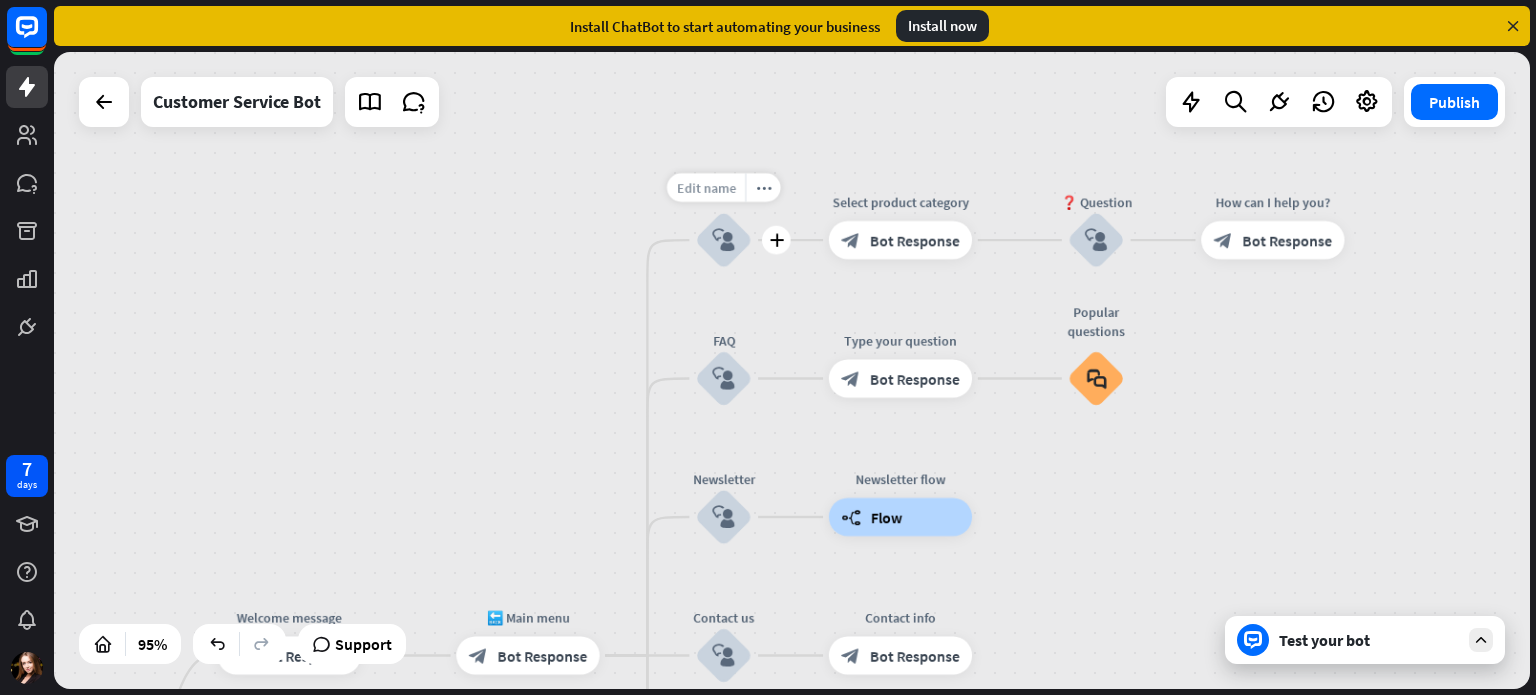 click on "Edit name" at bounding box center (705, 187) 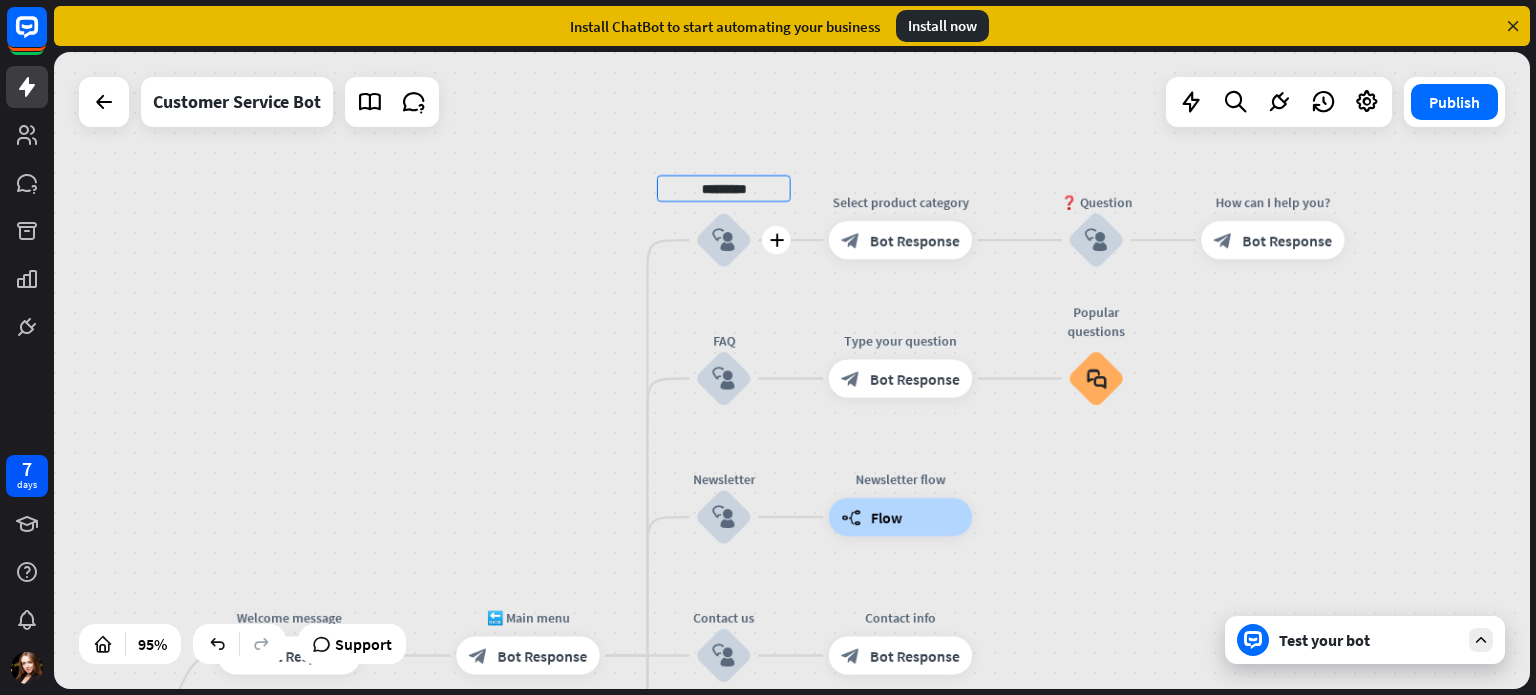 click on "*********" at bounding box center (724, 188) 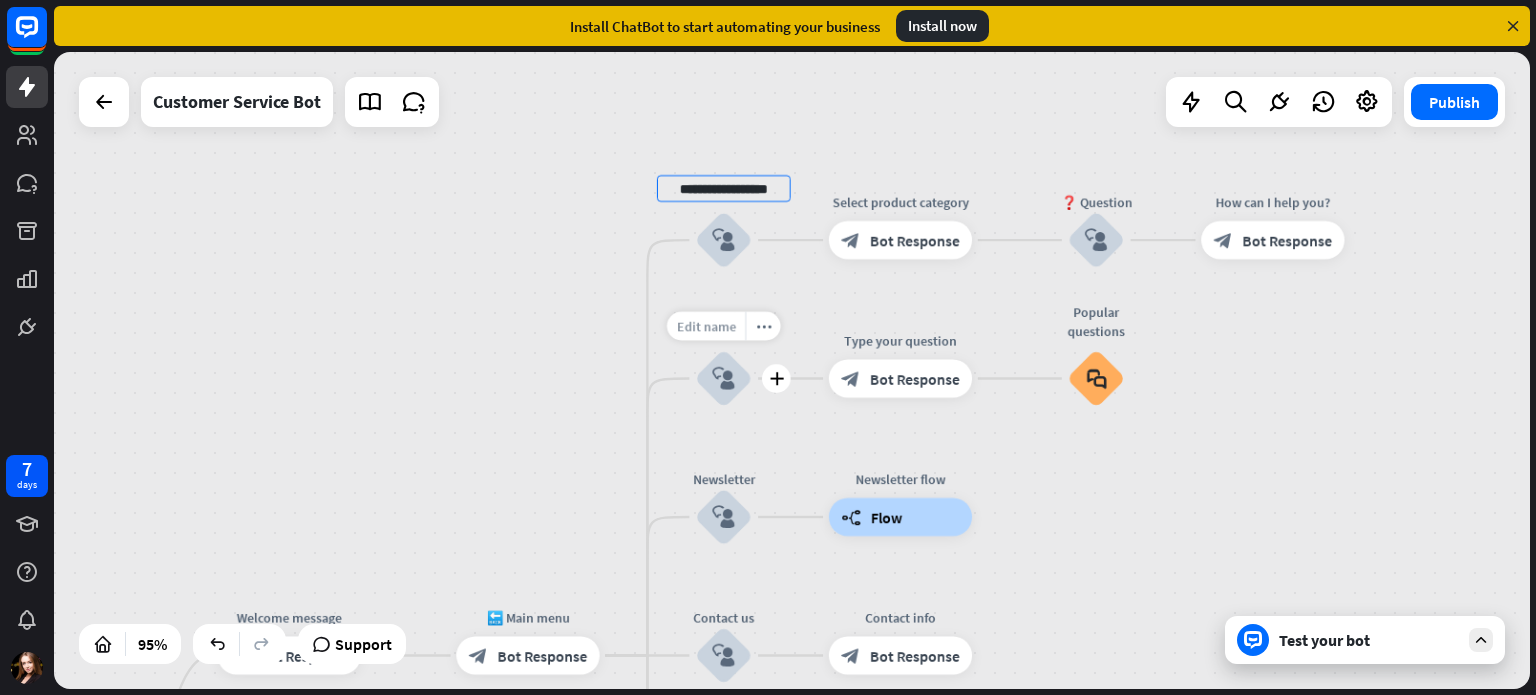 type on "**********" 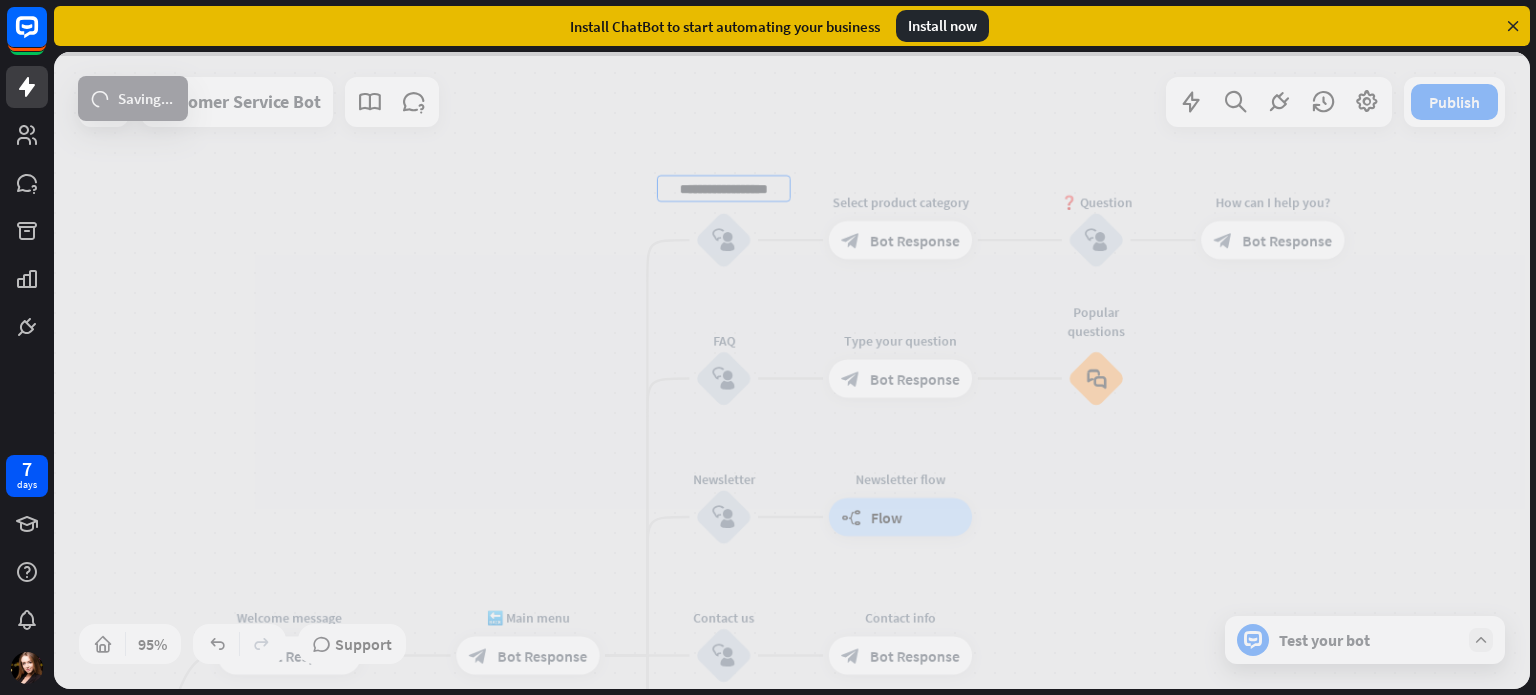 click on "**********" at bounding box center (792, 370) 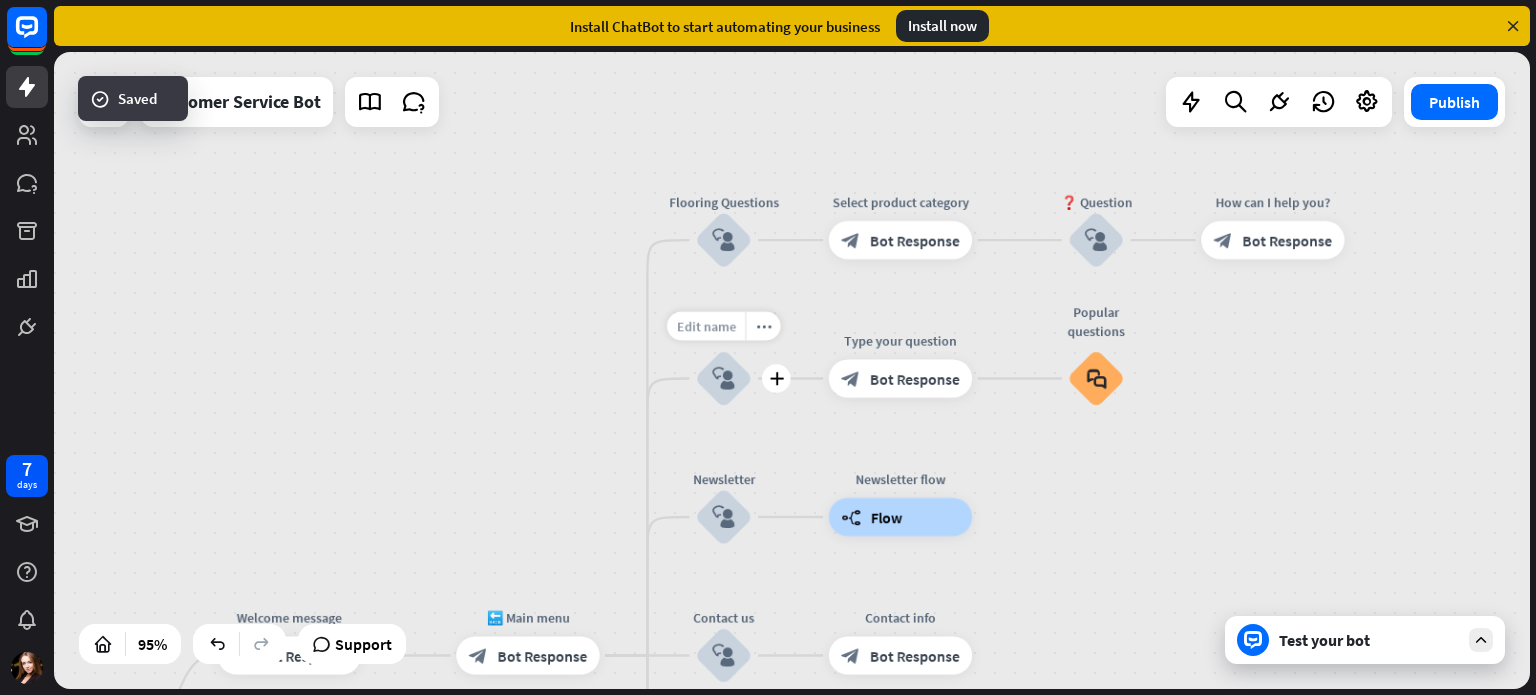 click on "Edit name" at bounding box center (705, 325) 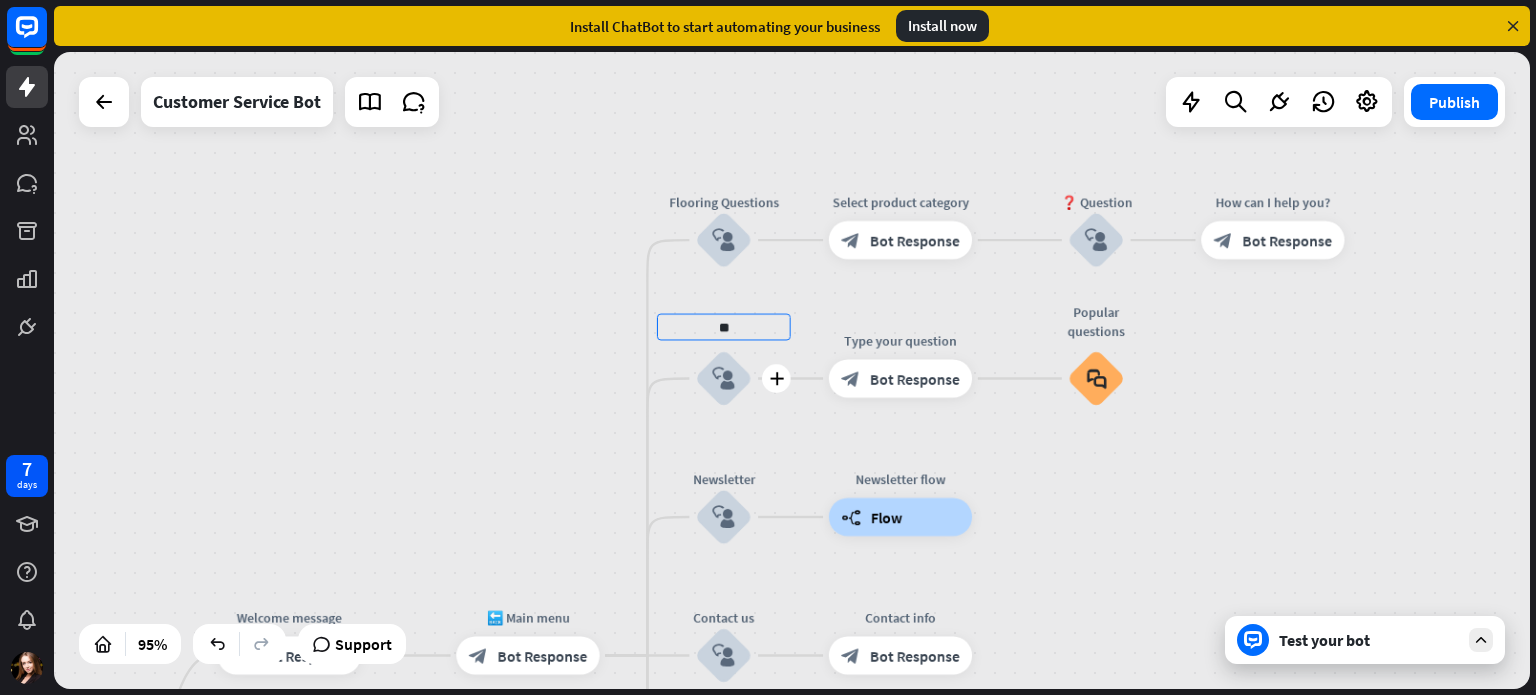 type on "*" 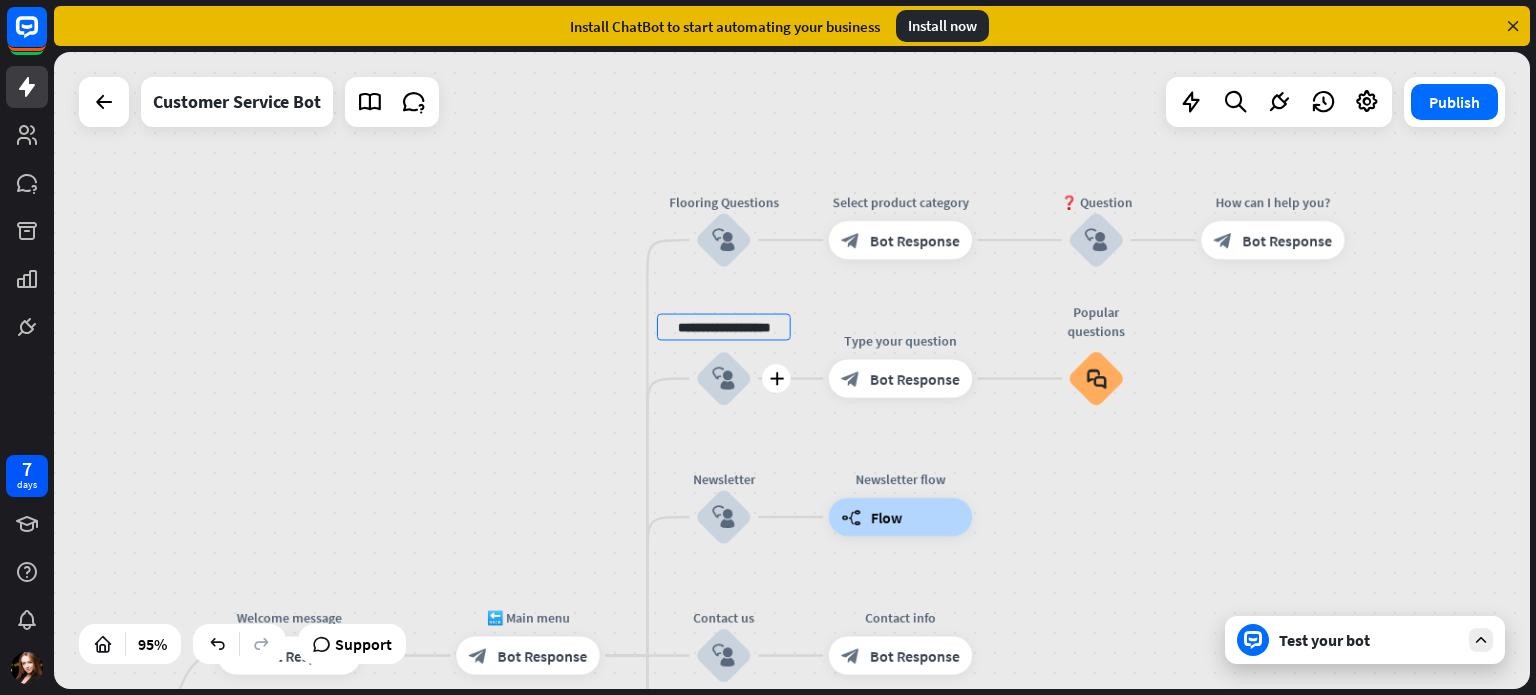 scroll, scrollTop: 0, scrollLeft: 12, axis: horizontal 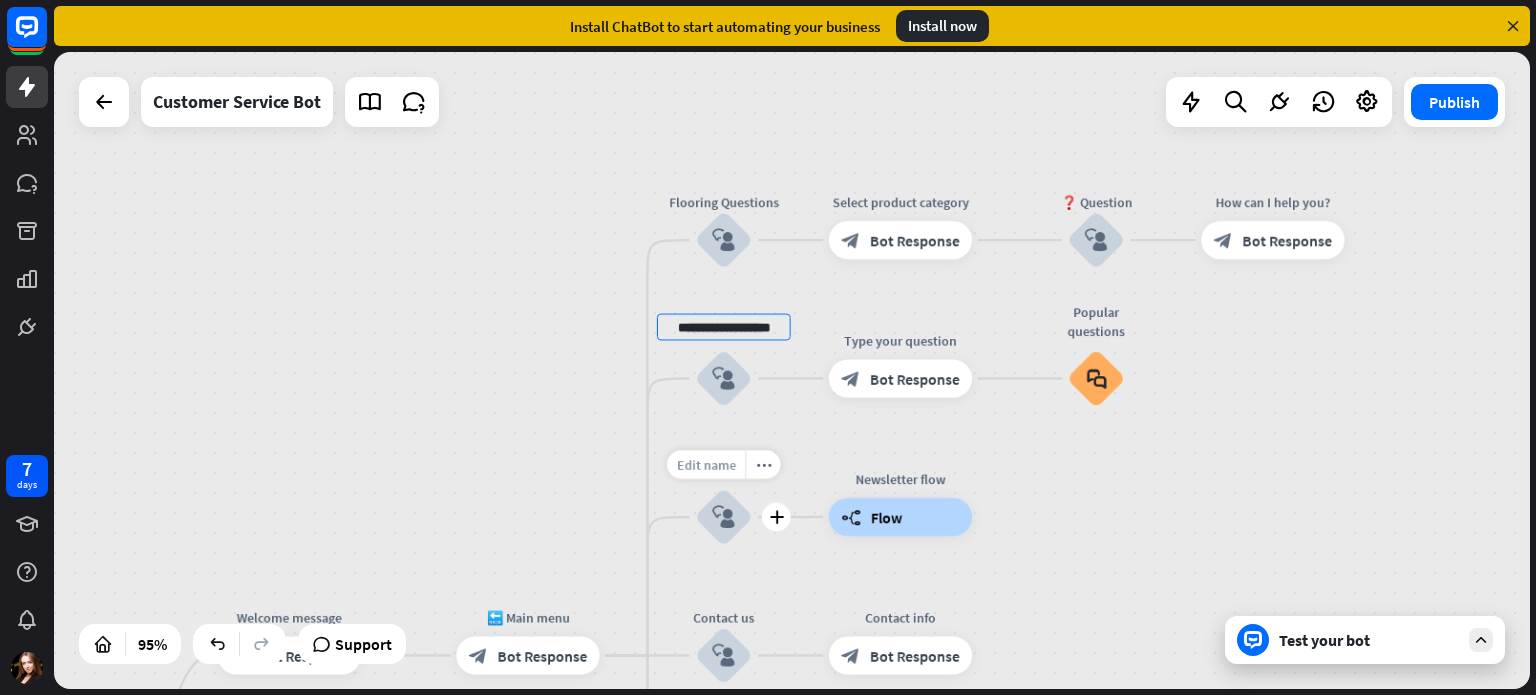 type on "**********" 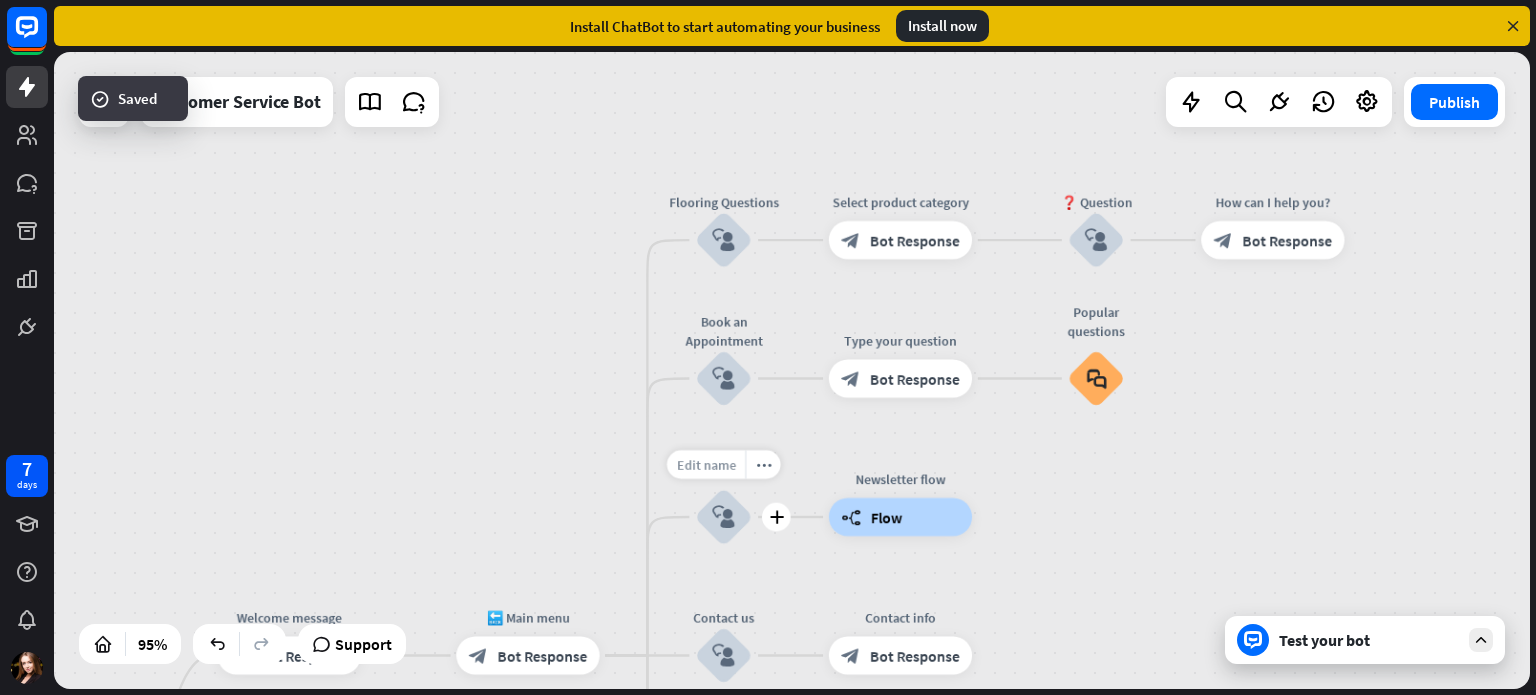 click on "Edit name" at bounding box center (705, 464) 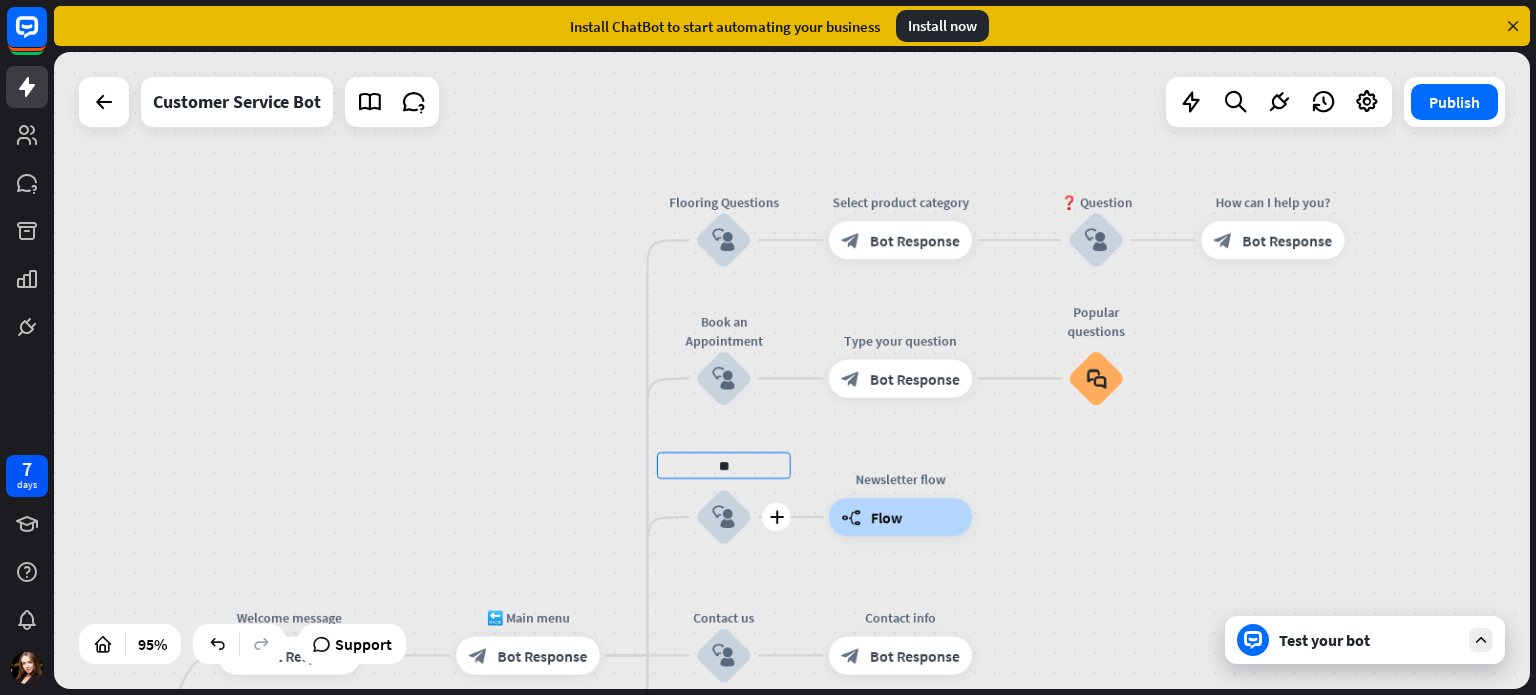 type on "*" 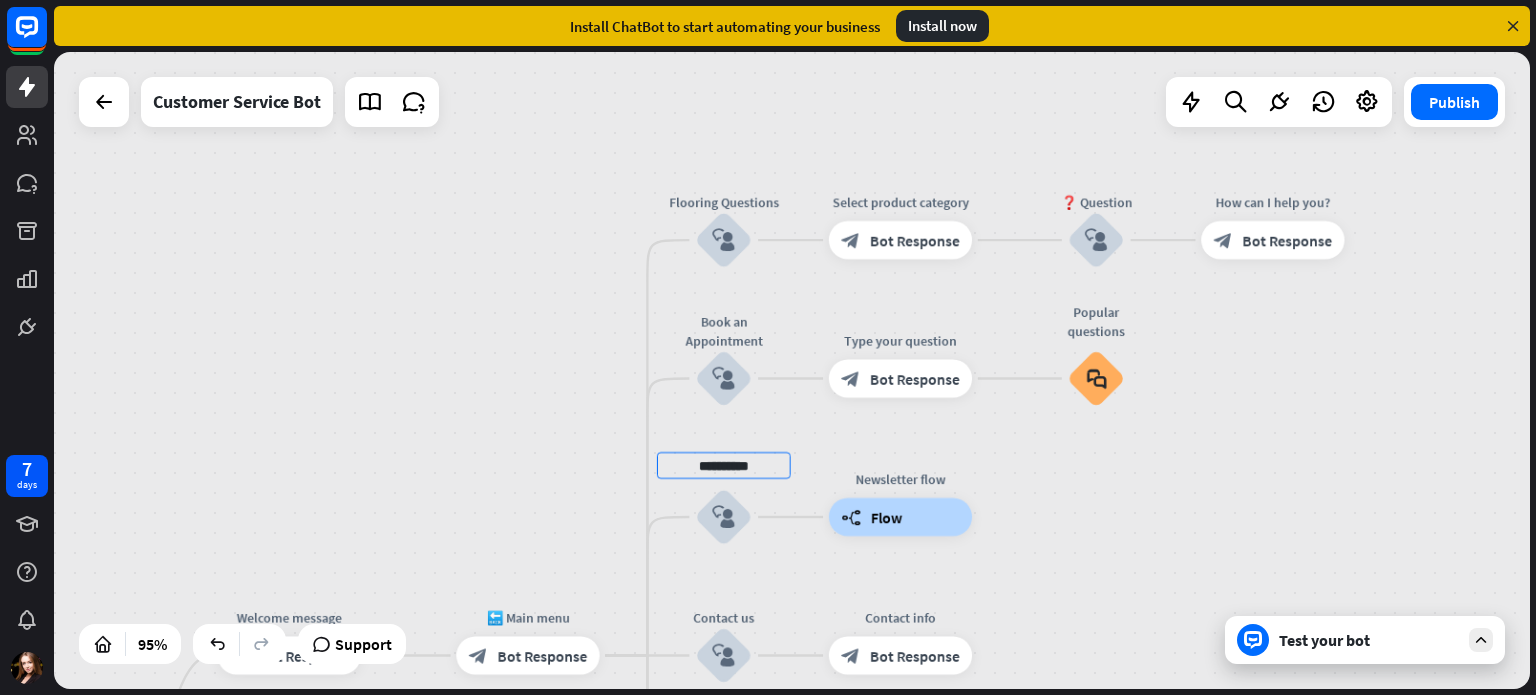 type on "**********" 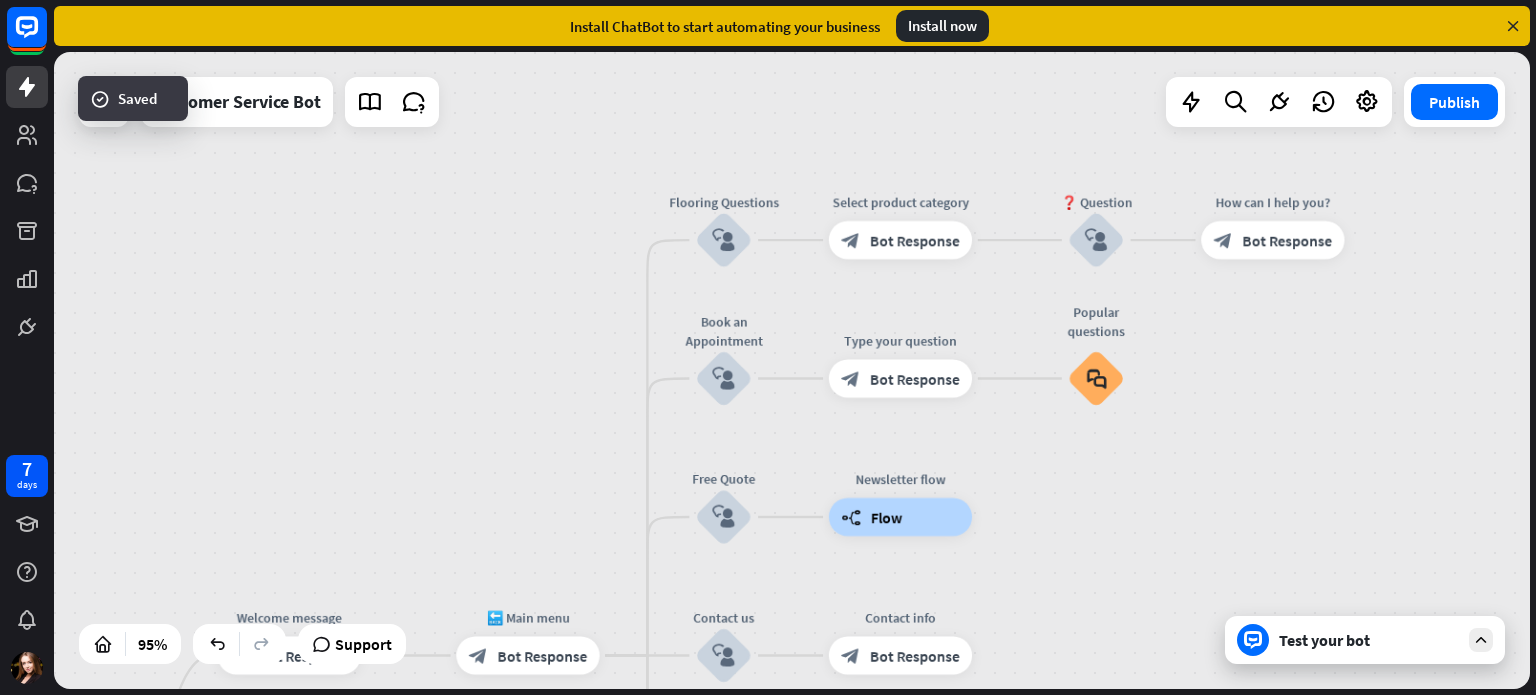 click at bounding box center [792, 370] 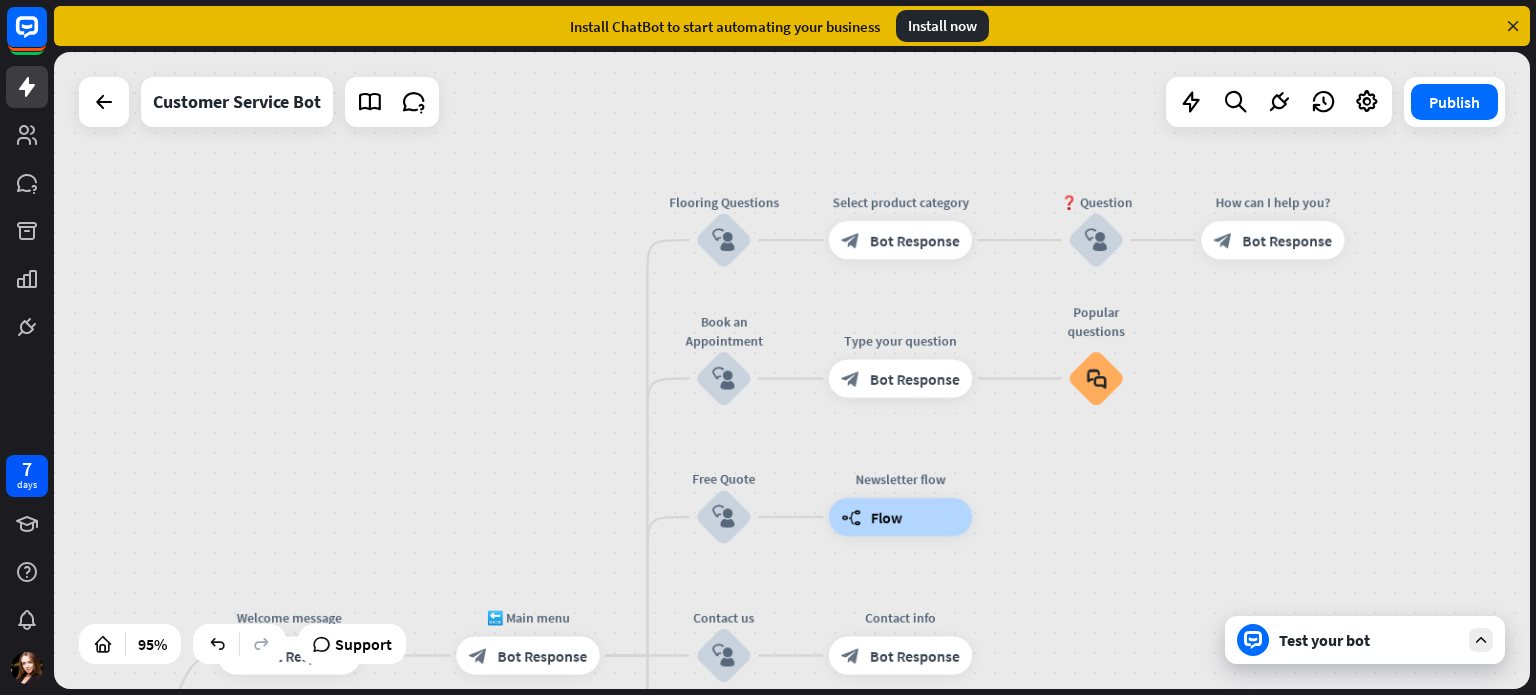 click on "home_2   Start point                 Welcome message   block_bot_response   Bot Response                 🔙 Main menu   block_bot_response   Bot Response                 Flooring Questions   block_user_input                 Select product category   block_bot_response   Bot Response                 ❓ Question   block_user_input                 How can I help you?   block_bot_response   Bot Response                 Book an Appointment   block_user_input                 Type your question   block_bot_response   Bot Response                 Popular questions   block_faq                 Free Quote   block_user_input                 Newsletter flow   builder_tree   Flow                 Contact us   block_user_input                 Contact info   block_bot_response   Bot Response                 👋 Small talk   block_user_input                 Go to Main menu   block_goto   Go to step                 Main menu   block_user_input                 Go to Main menu   block_goto   Go to step" at bounding box center (792, 370) 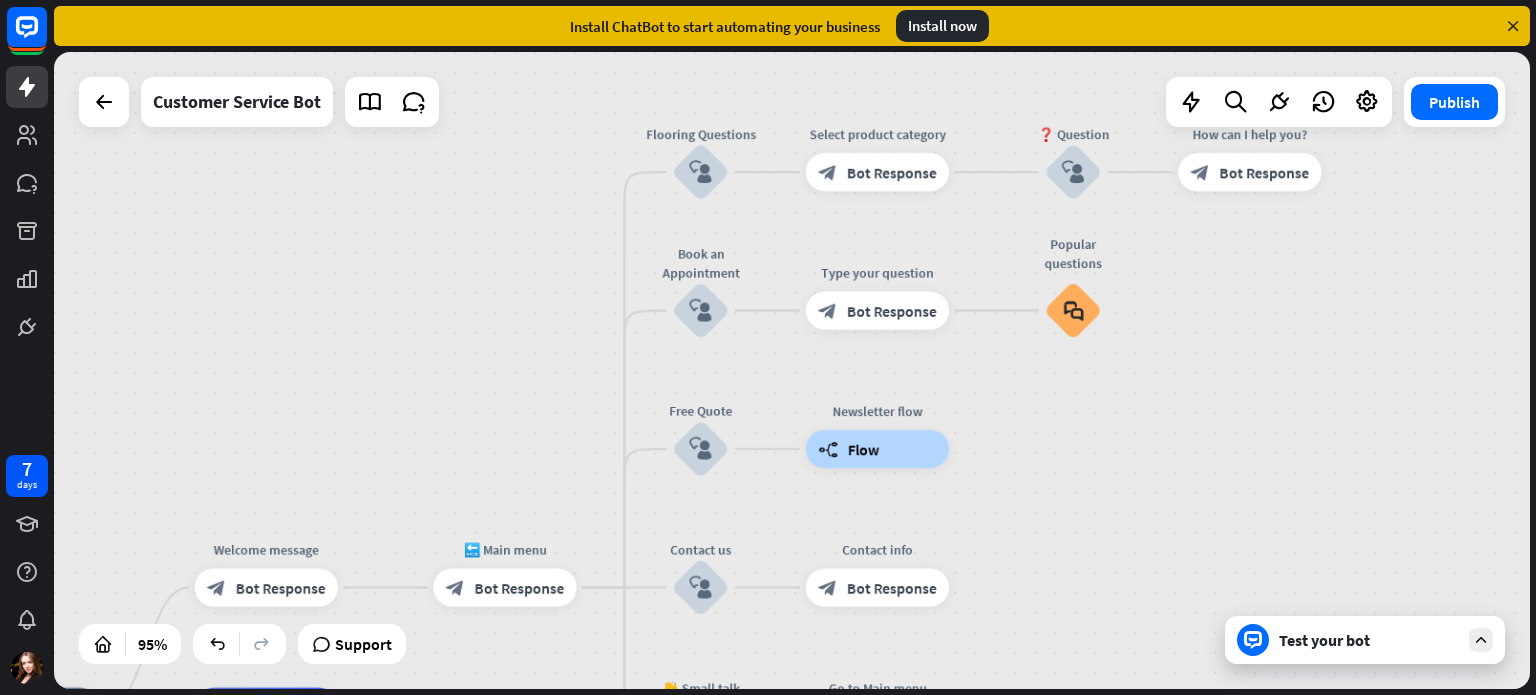 drag, startPoint x: 567, startPoint y: 399, endPoint x: 544, endPoint y: 333, distance: 69.89278 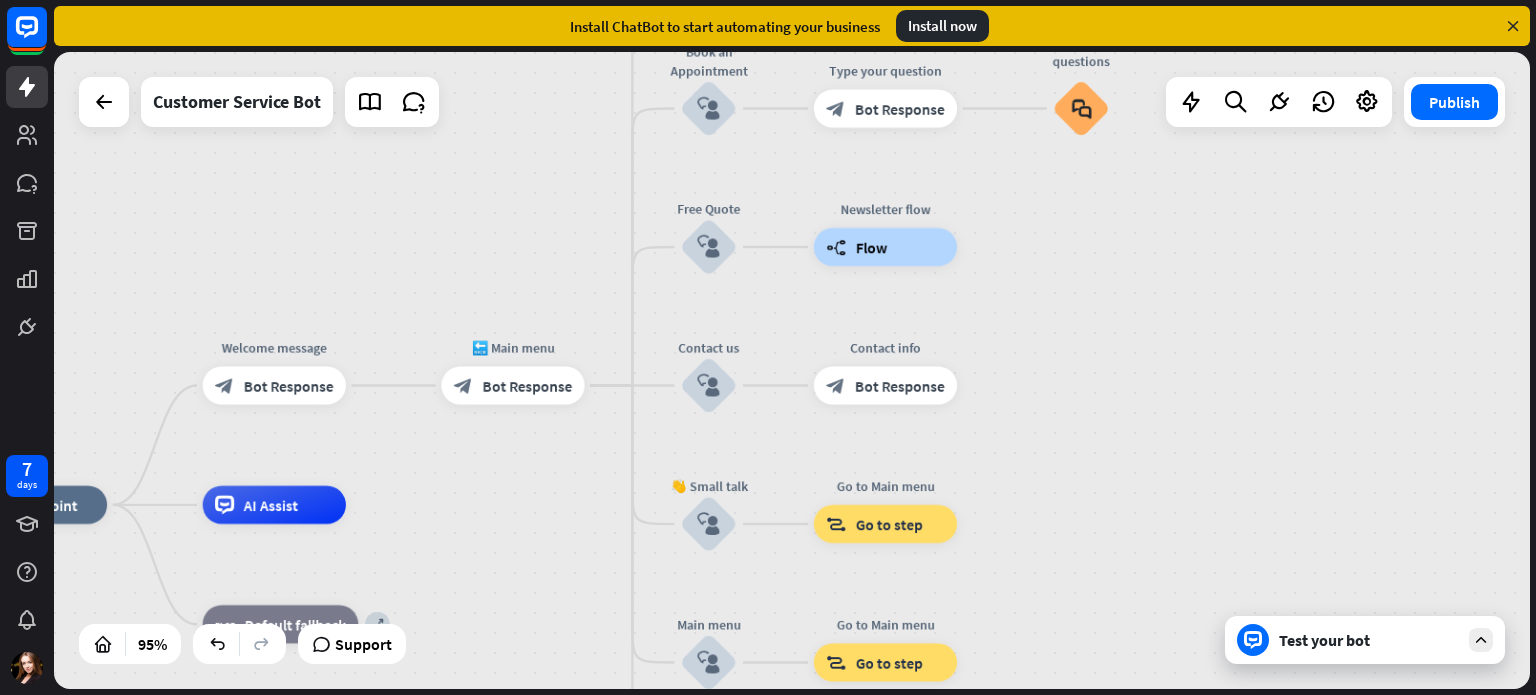 drag, startPoint x: 532, startPoint y: 475, endPoint x: 540, endPoint y: 272, distance: 203.15758 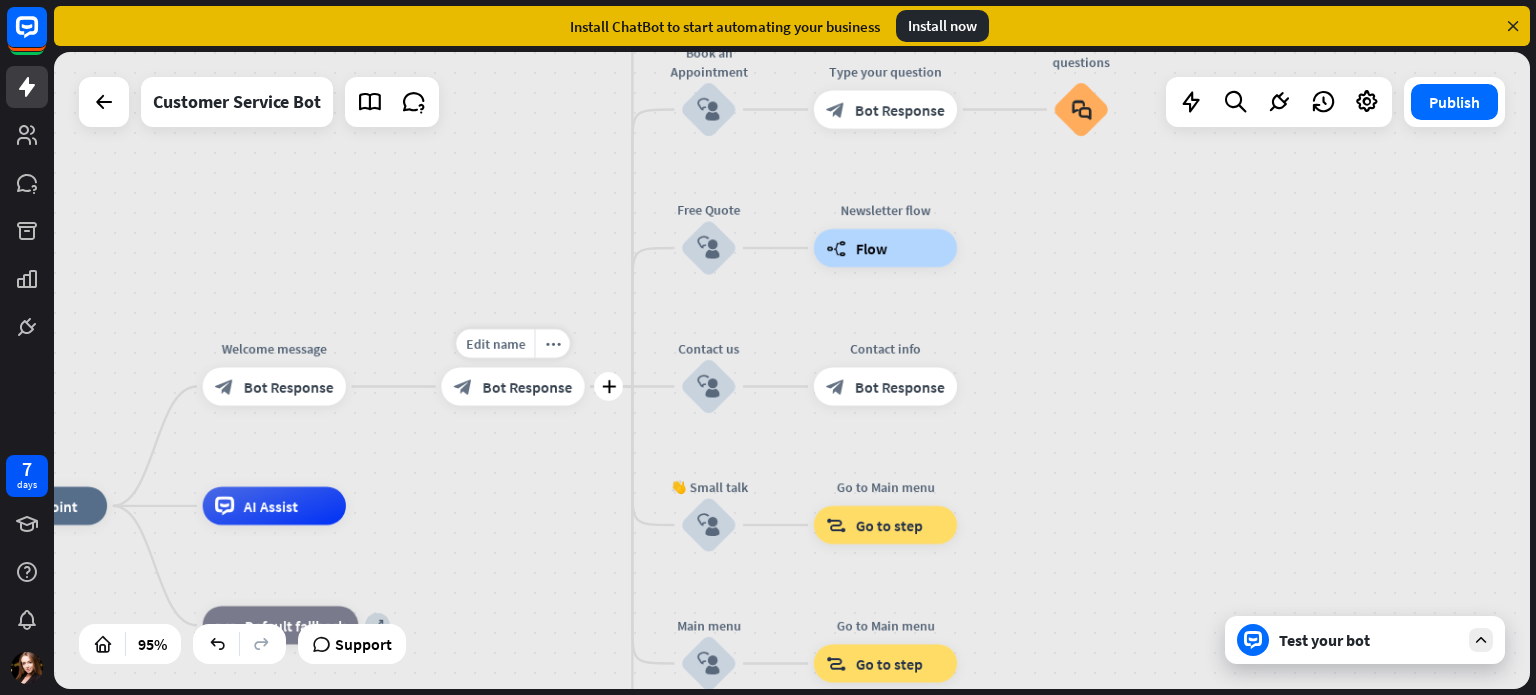 click on "Edit name   more_horiz         plus     block_bot_response   Bot Response" at bounding box center (512, 386) 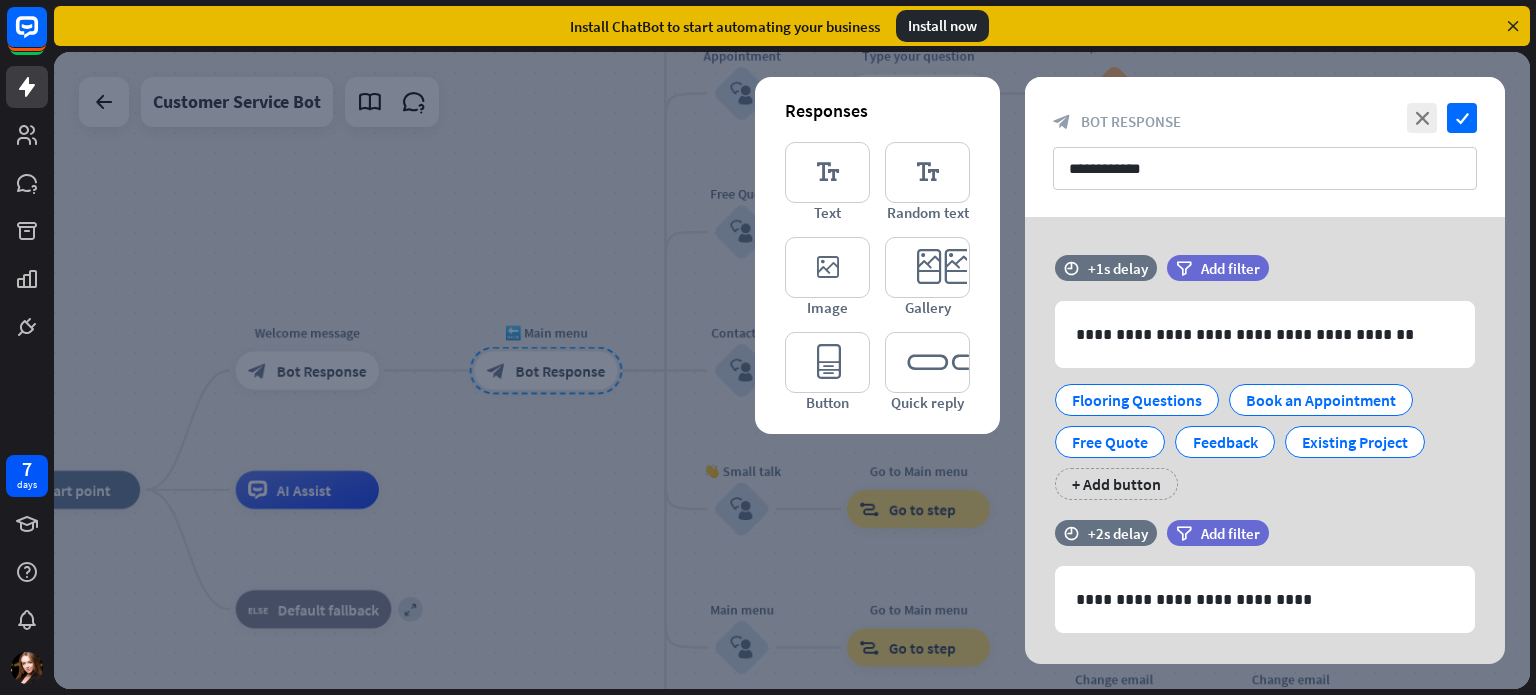 click at bounding box center (792, 370) 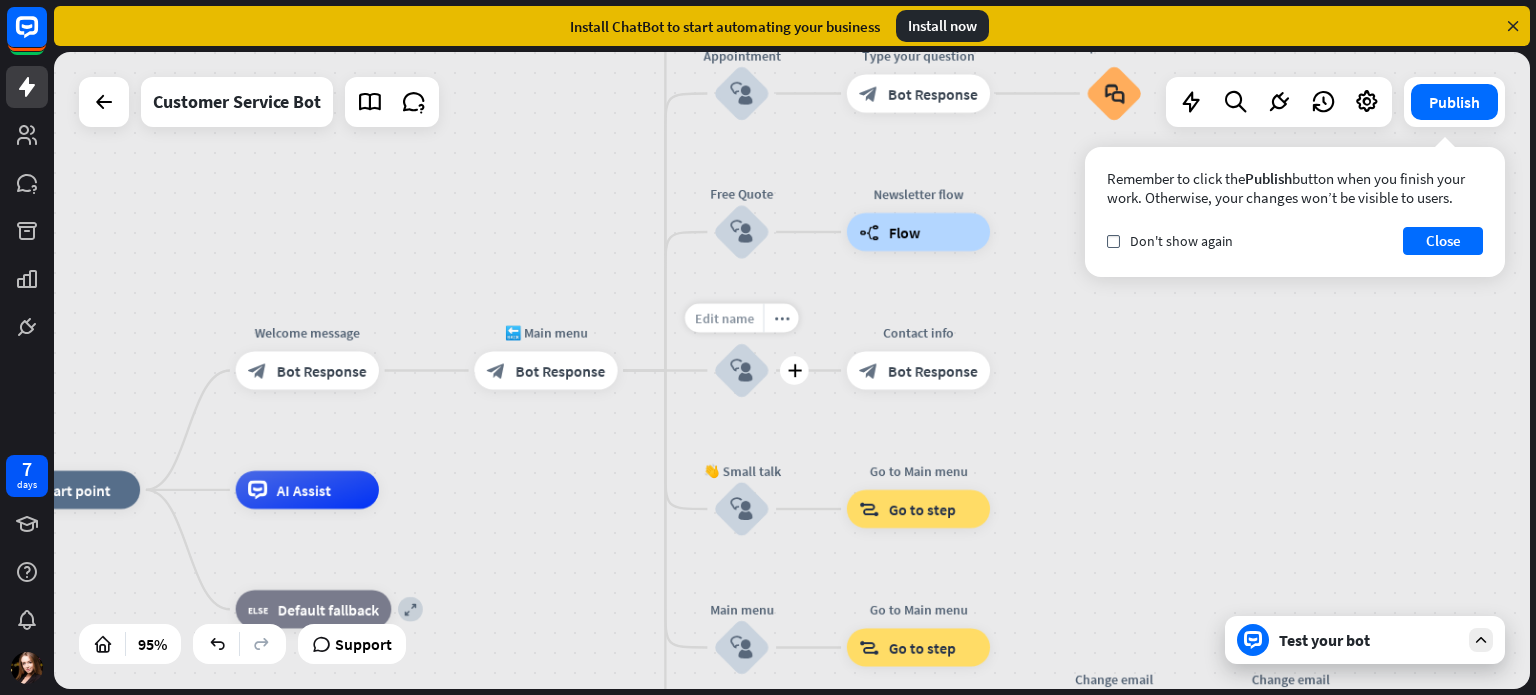 click on "Edit name" at bounding box center [723, 317] 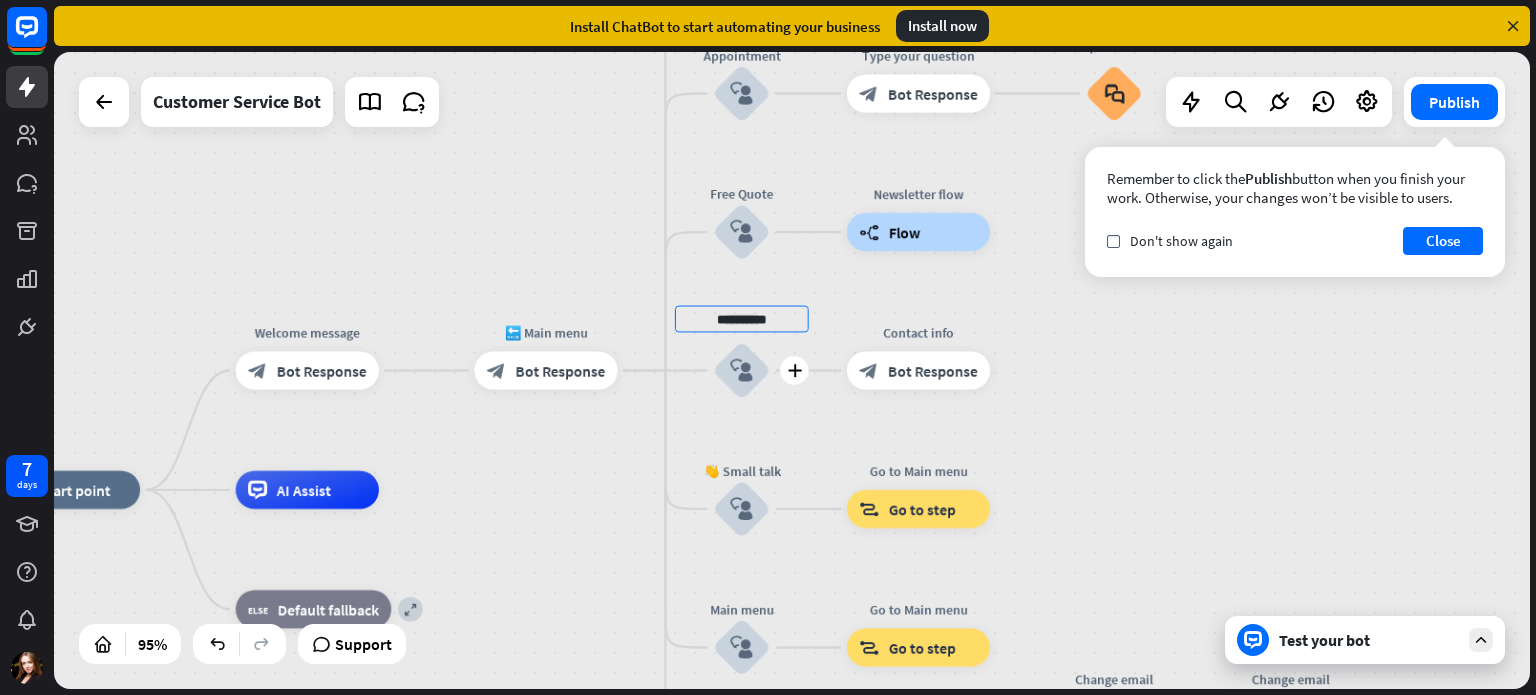 click on "**********" at bounding box center (742, 319) 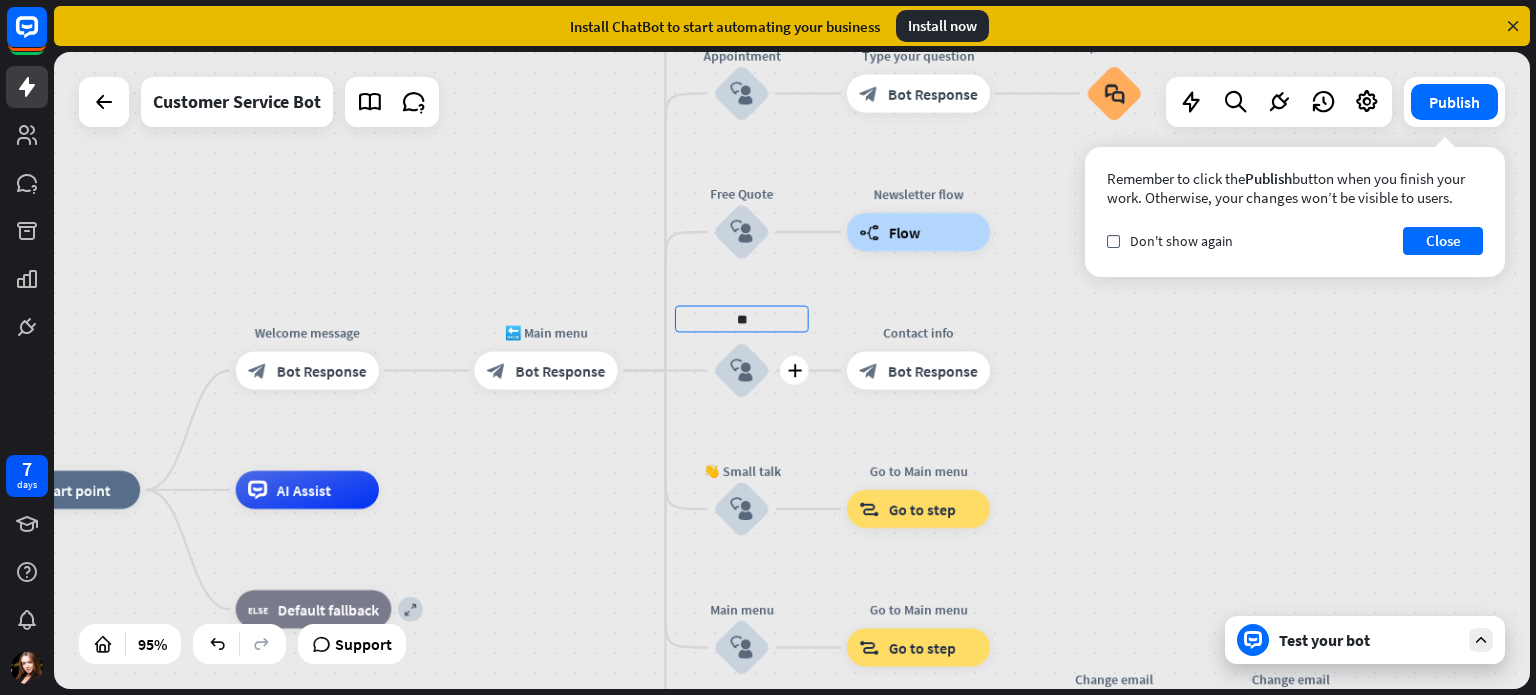 type on "*" 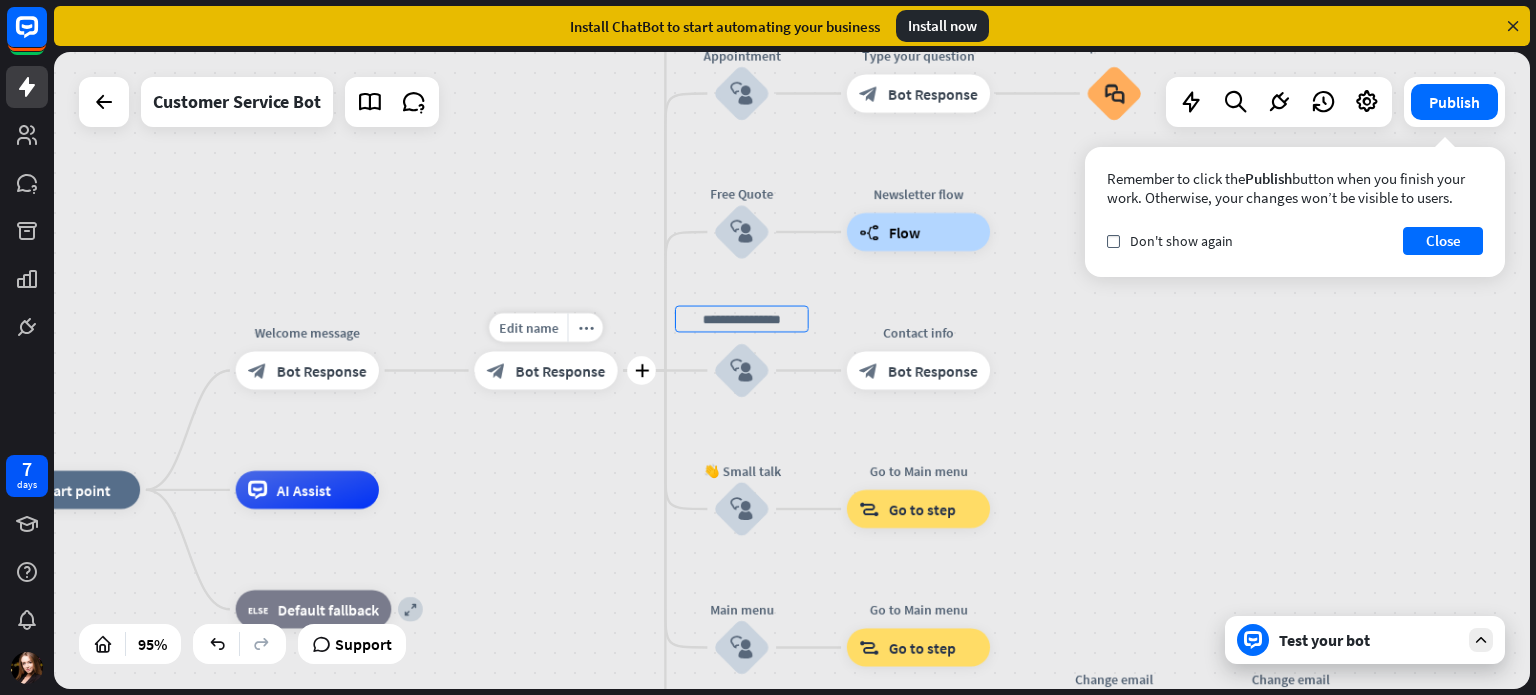 type 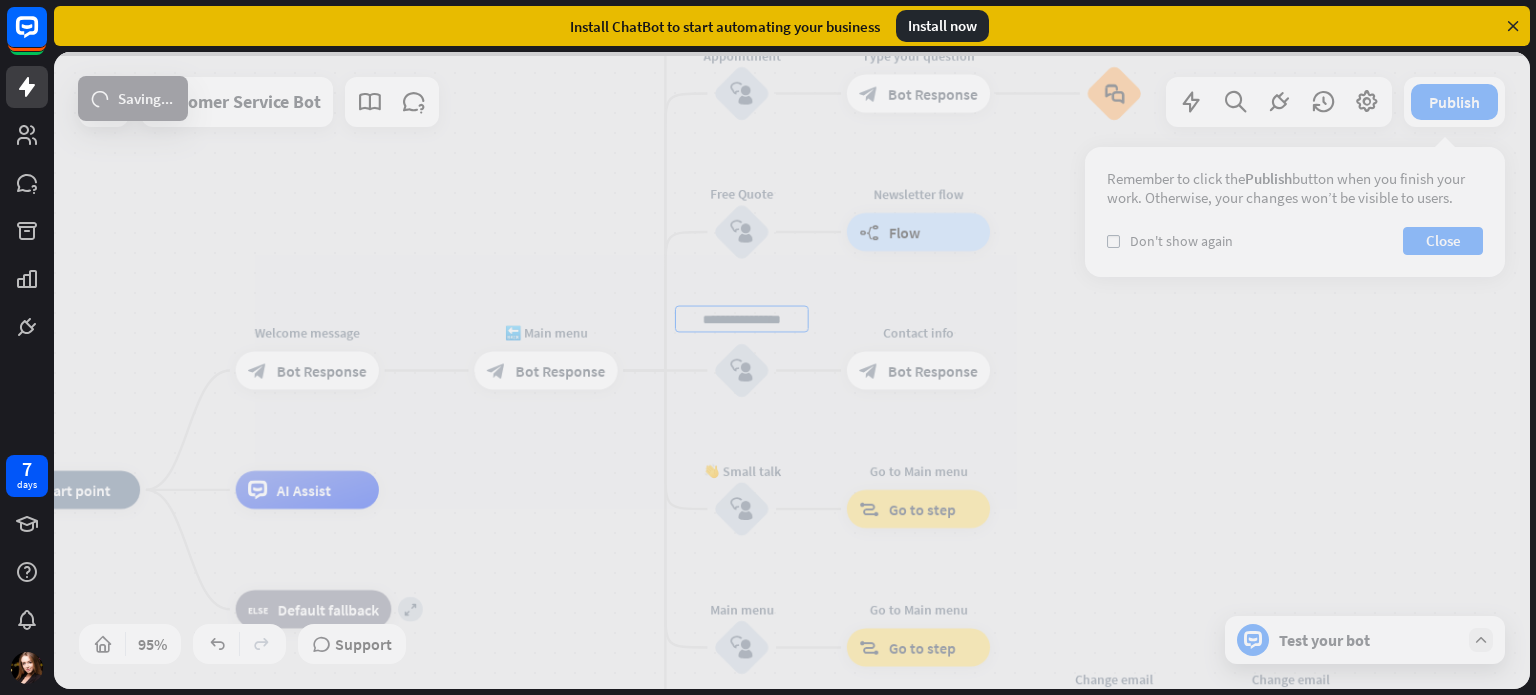 click on "home_2   Start point                 Welcome message   block_bot_response   Bot Response       Edit name   more_horiz           🔙 Main menu   block_bot_response   Bot Response                 Flooring Questions   block_user_input                 Select product category   block_bot_response   Bot Response                 ❓ Question   block_user_input                 How can I help you?   block_bot_response   Bot Response                 Book an Appointment   block_user_input                 Type your question   block_bot_response   Bot Response                 Popular questions   block_faq                 Free Quote   block_user_input                 Newsletter flow   builder_tree   Flow                   block_user_input                 Contact info   block_bot_response   Bot Response                 👋 Small talk   block_user_input                 Go to Main menu   block_goto   Go to step                 Main menu   block_user_input                 Go to Main menu   block_goto" at bounding box center [792, 370] 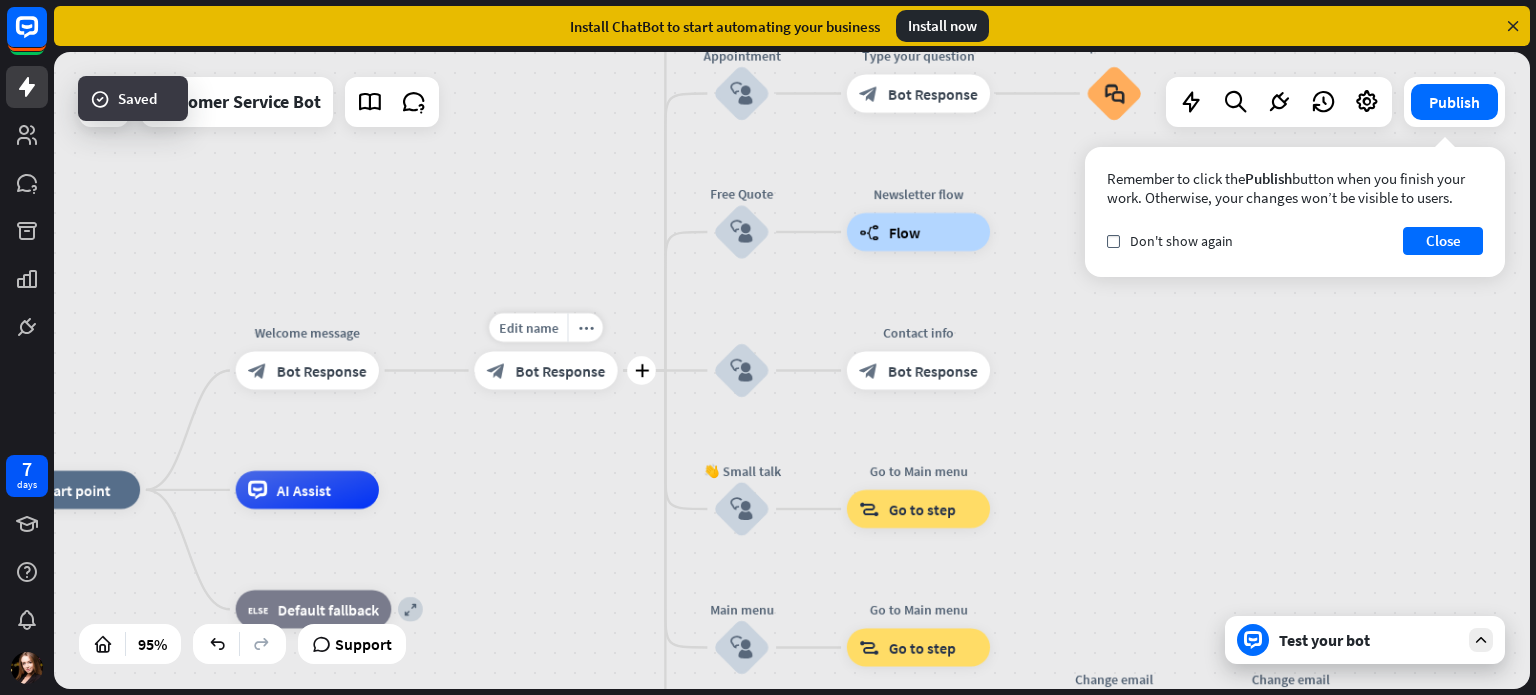 click on "Bot Response" at bounding box center (560, 370) 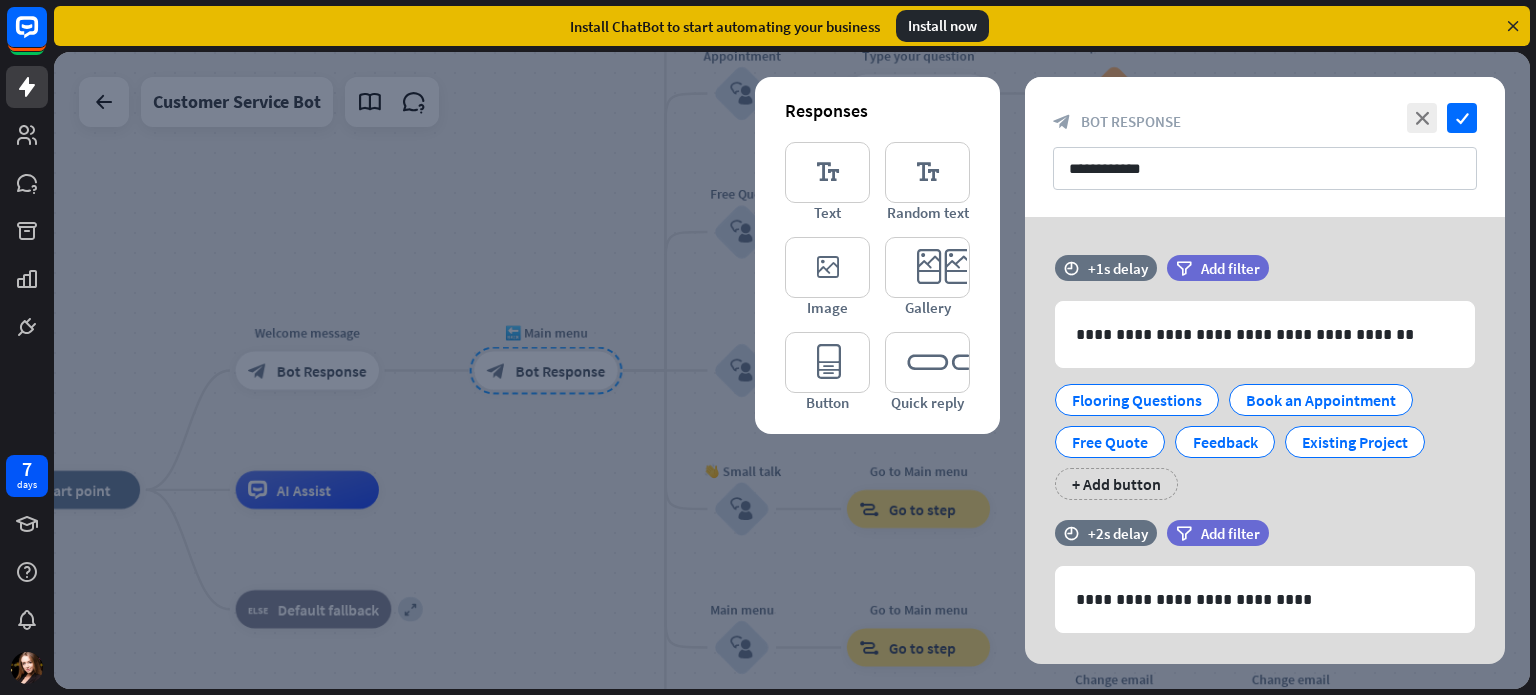 click at bounding box center [792, 370] 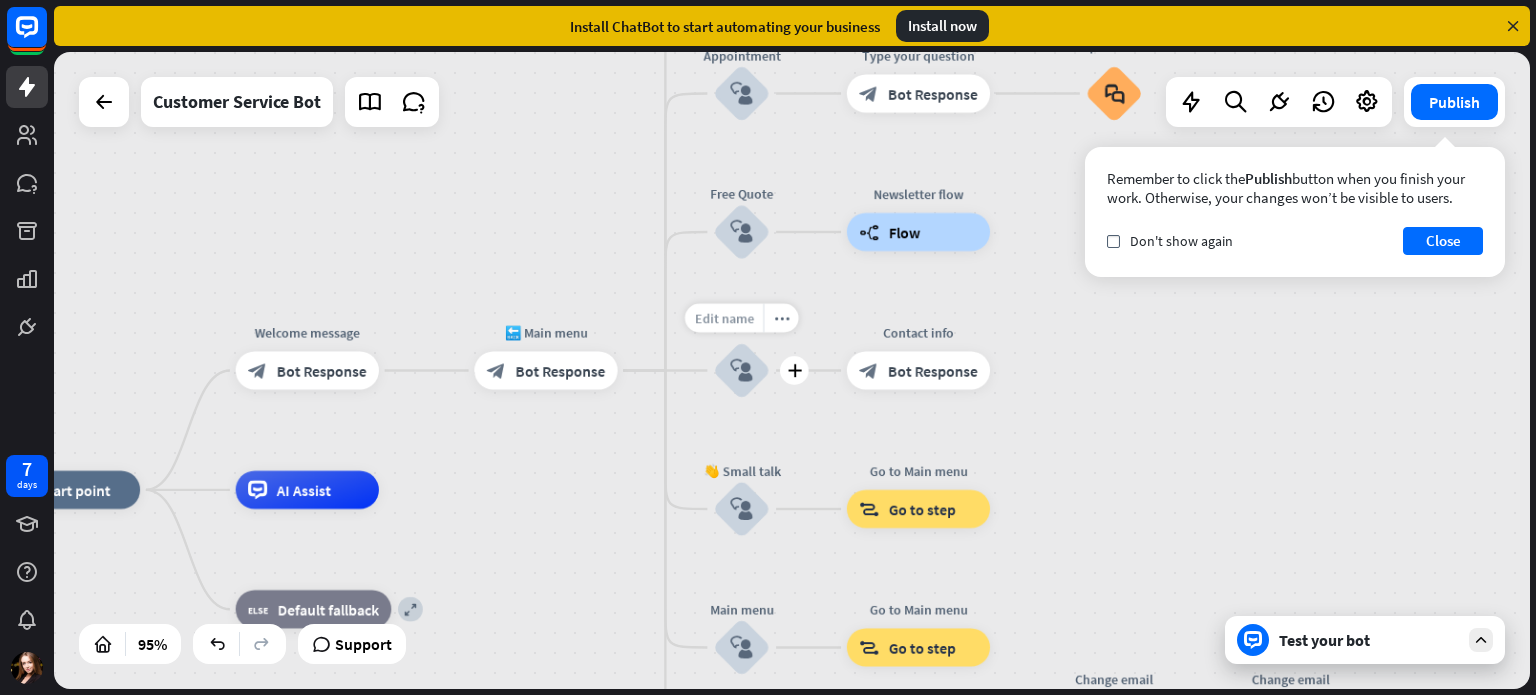 click on "Edit name" at bounding box center [723, 317] 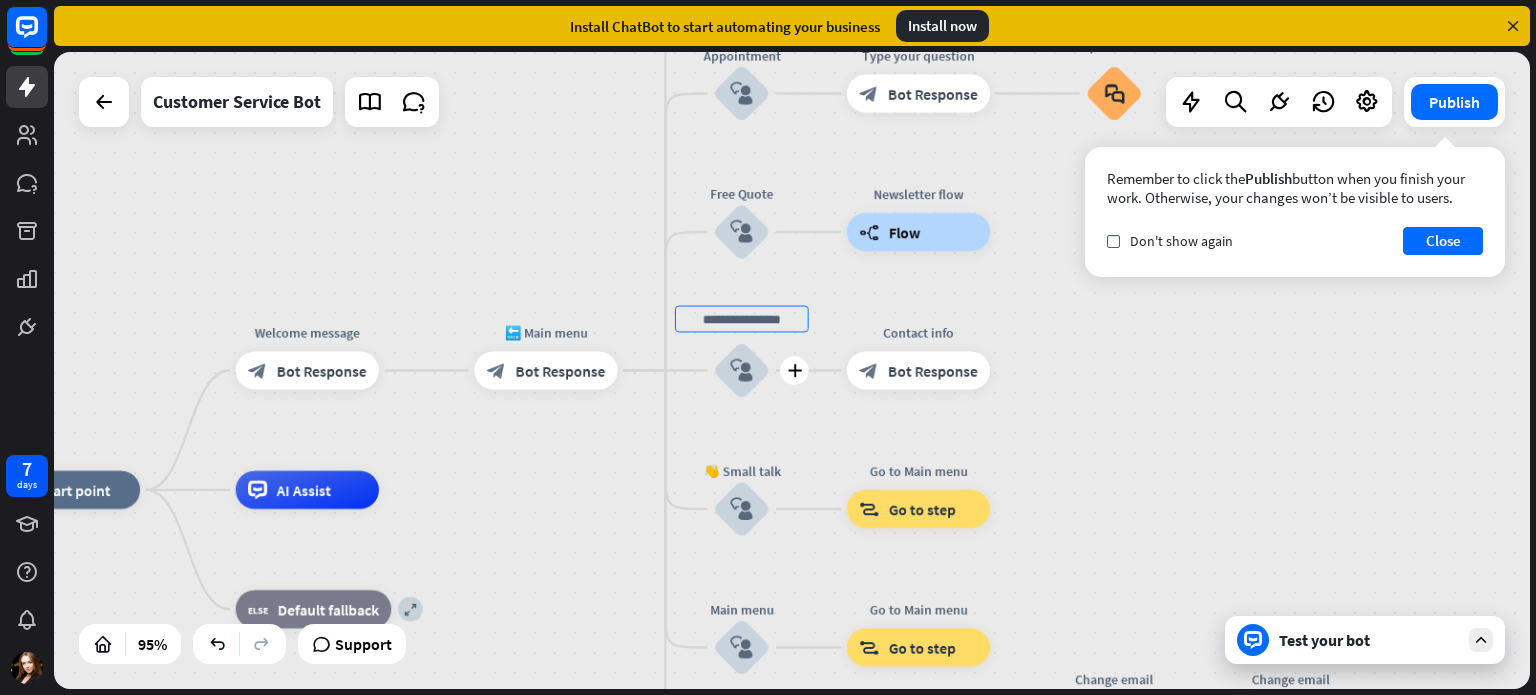 click at bounding box center (742, 319) 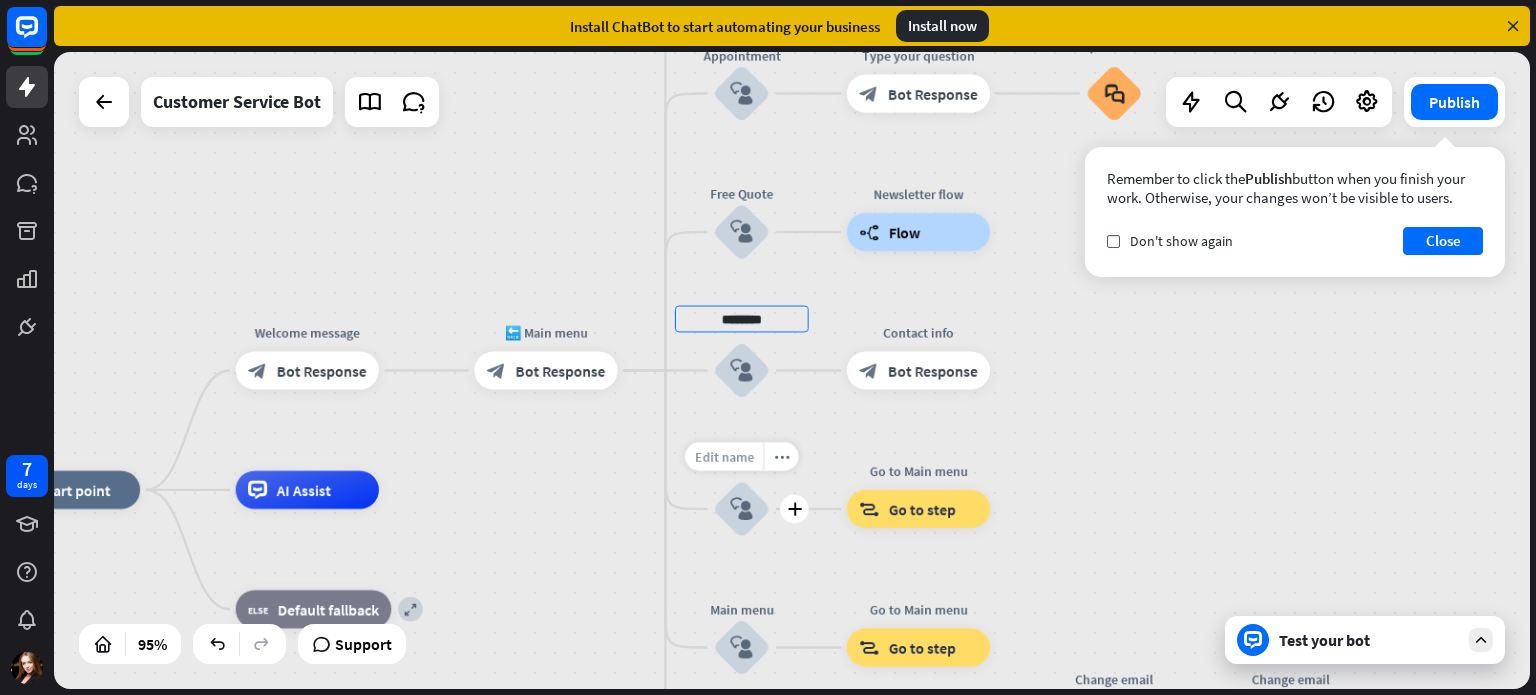 type on "********" 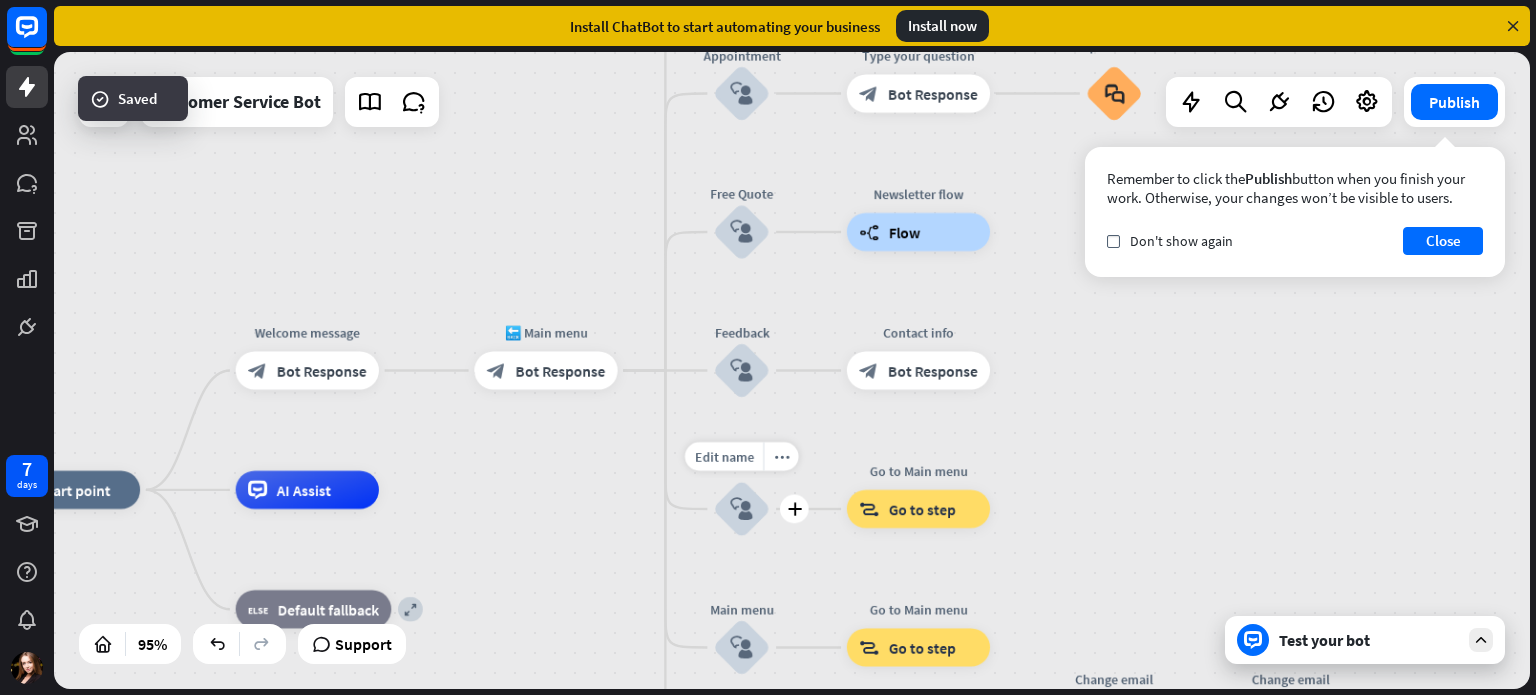 click on "Edit name" at bounding box center (723, 456) 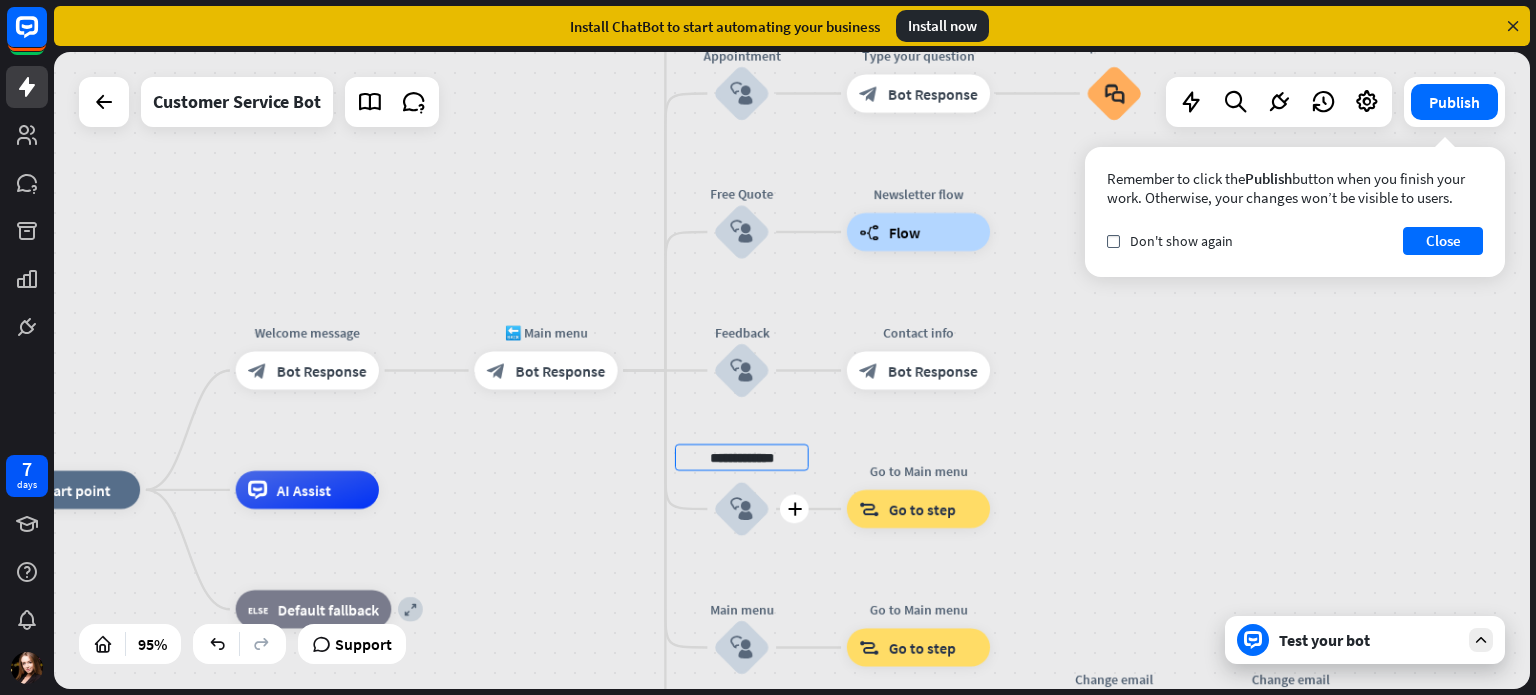 click on "**********" at bounding box center [742, 457] 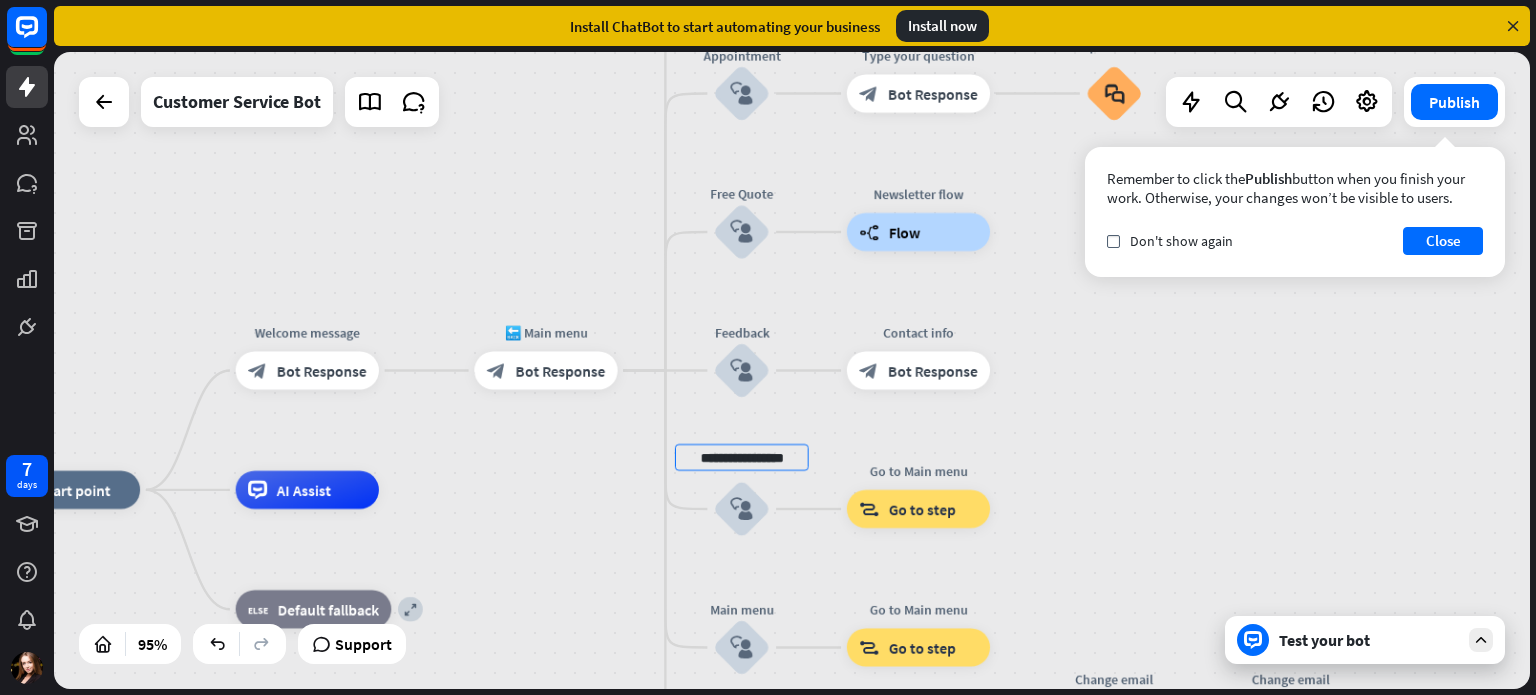 type on "**********" 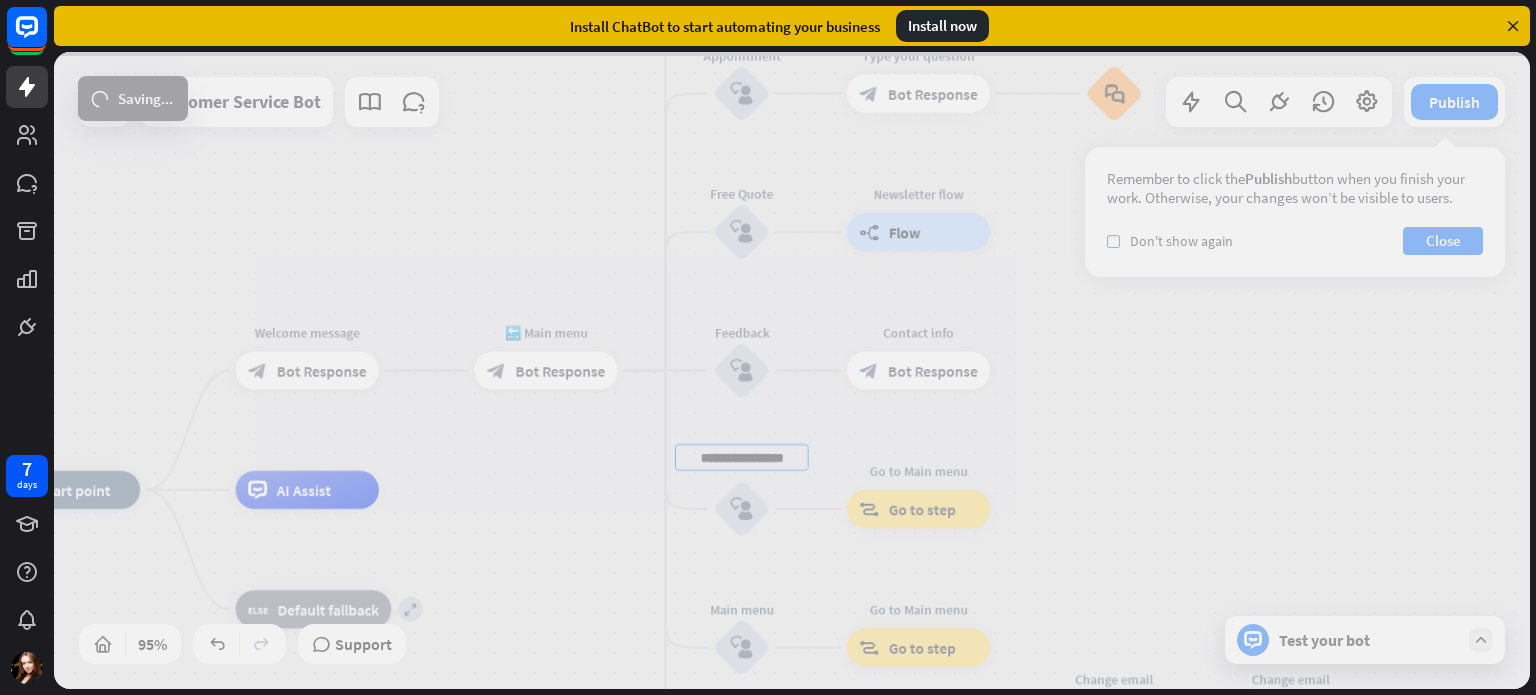click on "**********" at bounding box center [792, 370] 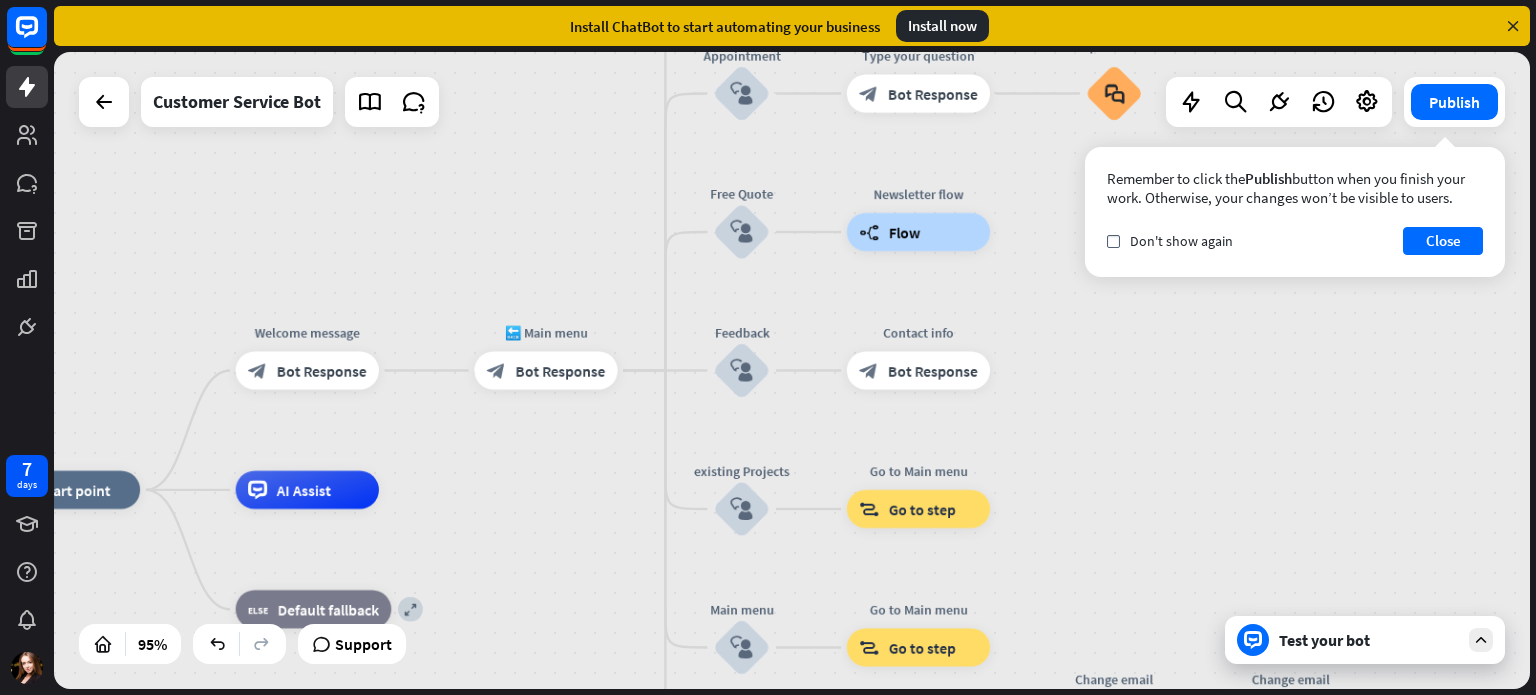click on "home_2   Start point                 Welcome message   block_bot_response   Bot Response                 🔙 Main menu   block_bot_response   Bot Response                 Flooring Questions   block_user_input                 Select product category   block_bot_response   Bot Response                 ❓ Question   block_user_input                 How can I help you?   block_bot_response   Bot Response                 Book an Appointment   block_user_input                 Type your question   block_bot_response   Bot Response                 Popular questions   block_faq                 Free Quote   block_user_input                 Newsletter flow   builder_tree   Flow                 Feedback   block_user_input                 Contact info   block_bot_response   Bot Response                 existing Projects   block_user_input                 Go to Main menu   block_goto   Go to step                 Main menu   block_user_input                 Go to Main menu   block_goto   Go to step" at bounding box center [702, 794] 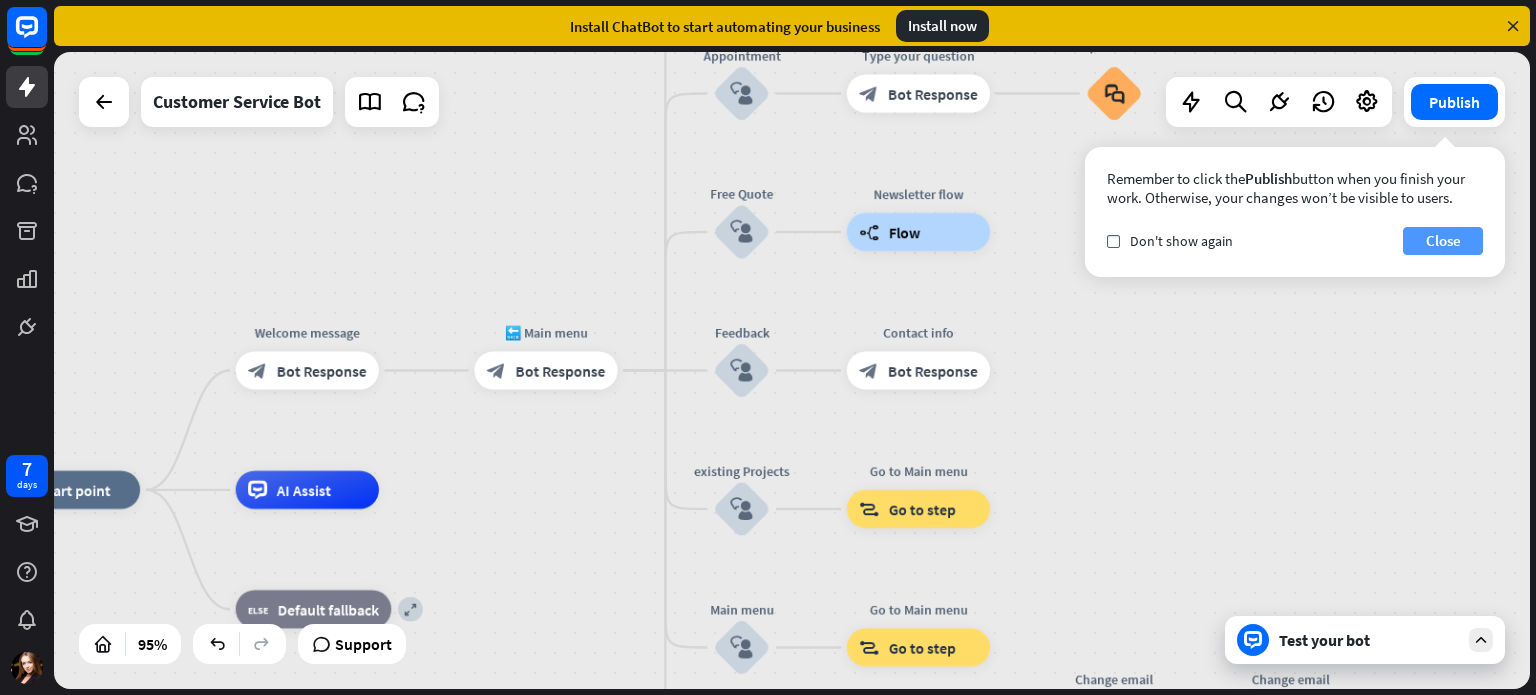 click on "Close" at bounding box center [1443, 241] 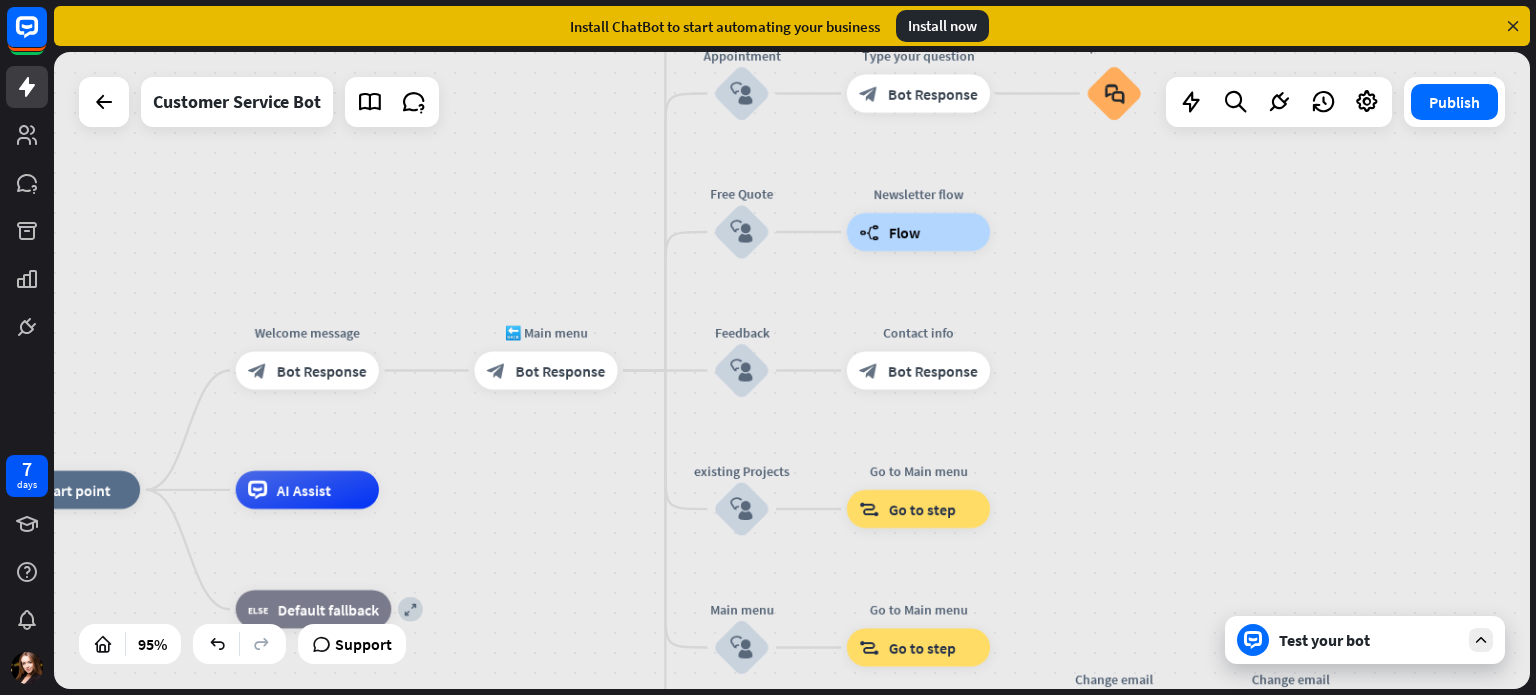 click on "home_2   Start point                 Welcome message   block_bot_response   Bot Response                 🔙 Main menu   block_bot_response   Bot Response                 Flooring Questions   block_user_input                 Select product category   block_bot_response   Bot Response                 ❓ Question   block_user_input                 How can I help you?   block_bot_response   Bot Response                 Book an Appointment   block_user_input                 Type your question   block_bot_response   Bot Response                 Popular questions   block_faq                 Free Quote   block_user_input                 Newsletter flow   builder_tree   Flow                 Feedback   block_user_input                 Contact info   block_bot_response   Bot Response                 existing Projects   block_user_input                 Go to Main menu   block_goto   Go to step                 Main menu   block_user_input                 Go to Main menu   block_goto   Go to step" at bounding box center [702, 794] 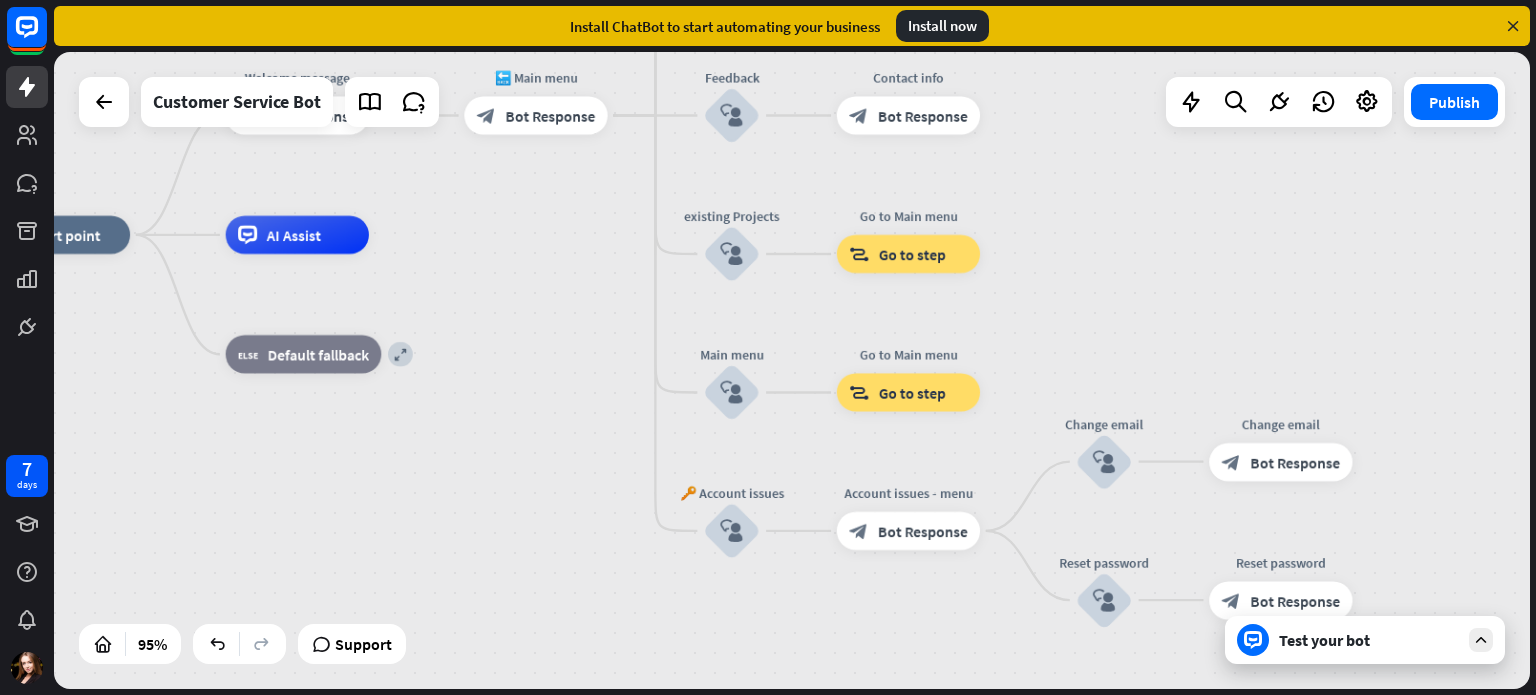 drag, startPoint x: 1040, startPoint y: 536, endPoint x: 1030, endPoint y: 281, distance: 255.196 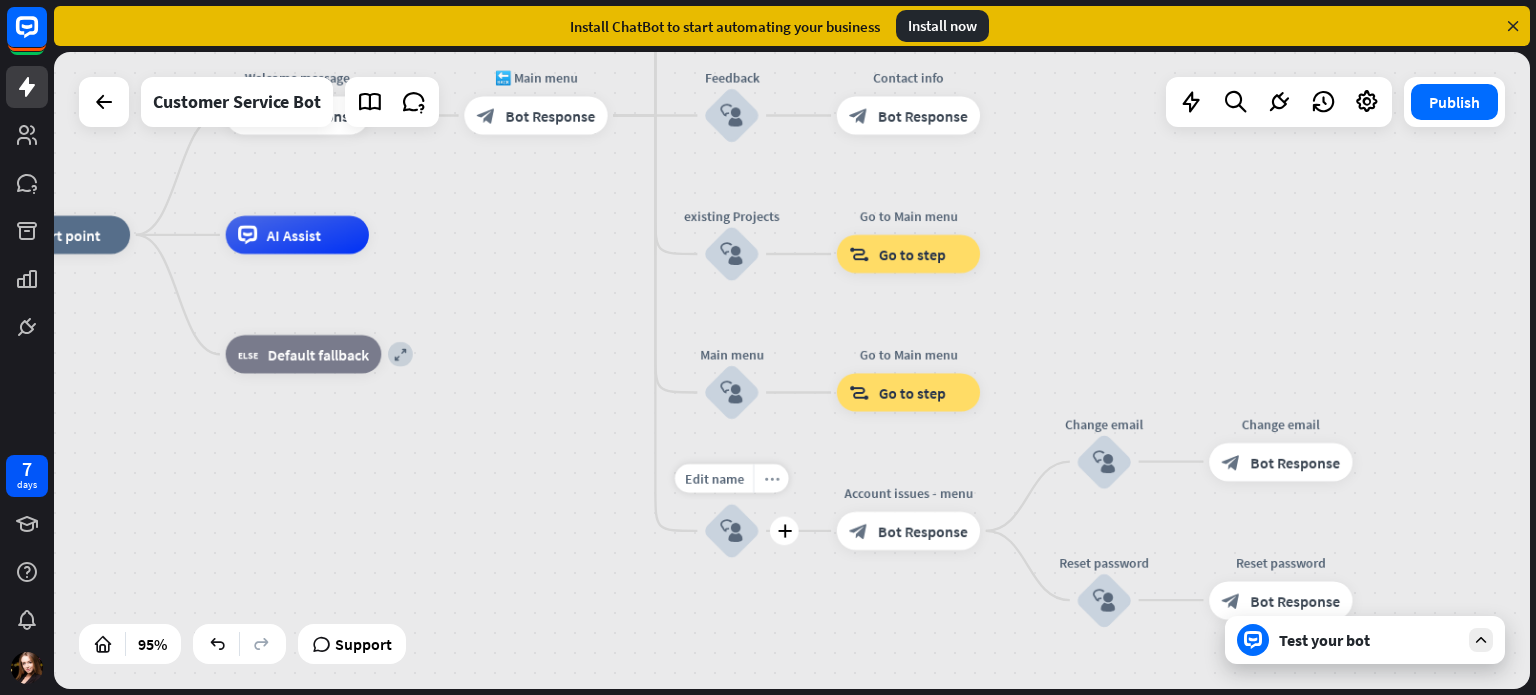 click on "more_horiz" at bounding box center (771, 478) 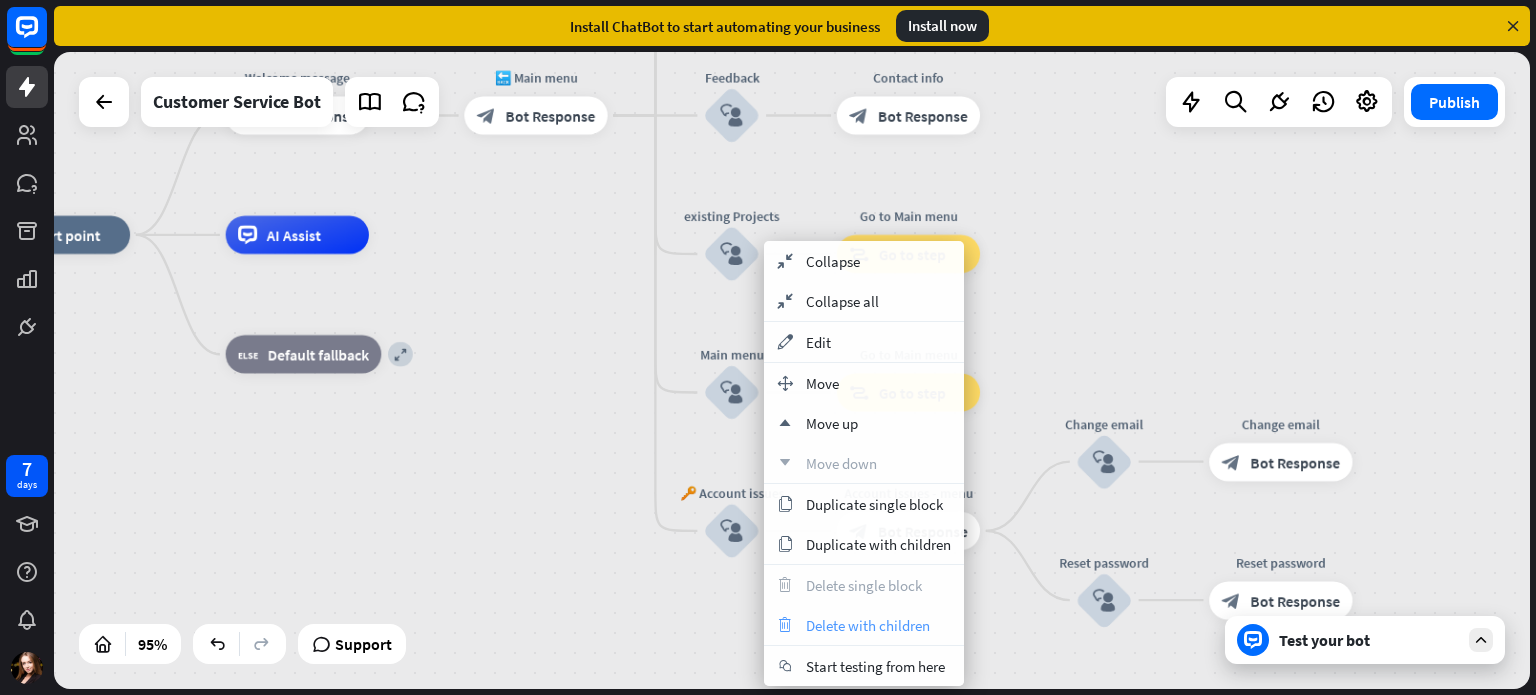 click on "Delete with children" at bounding box center (868, 625) 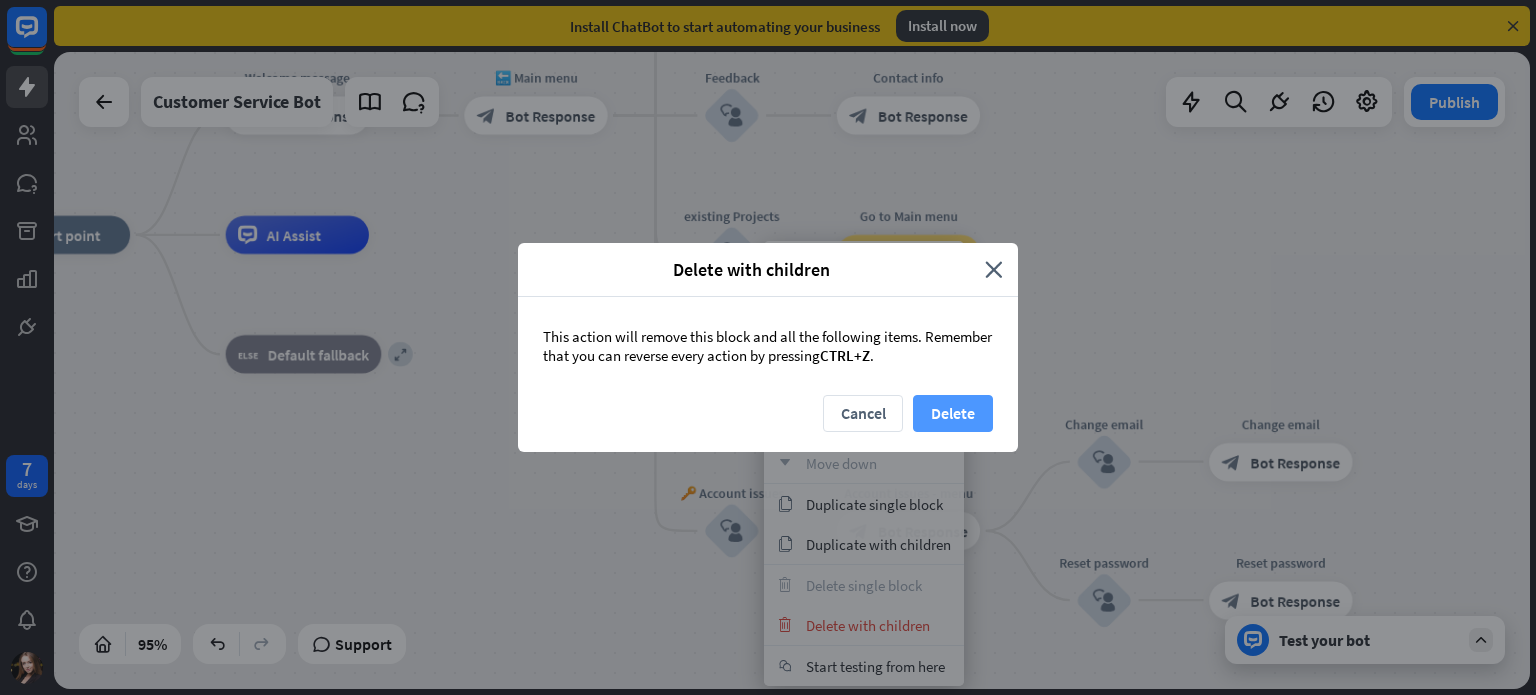 click on "Delete" at bounding box center (953, 413) 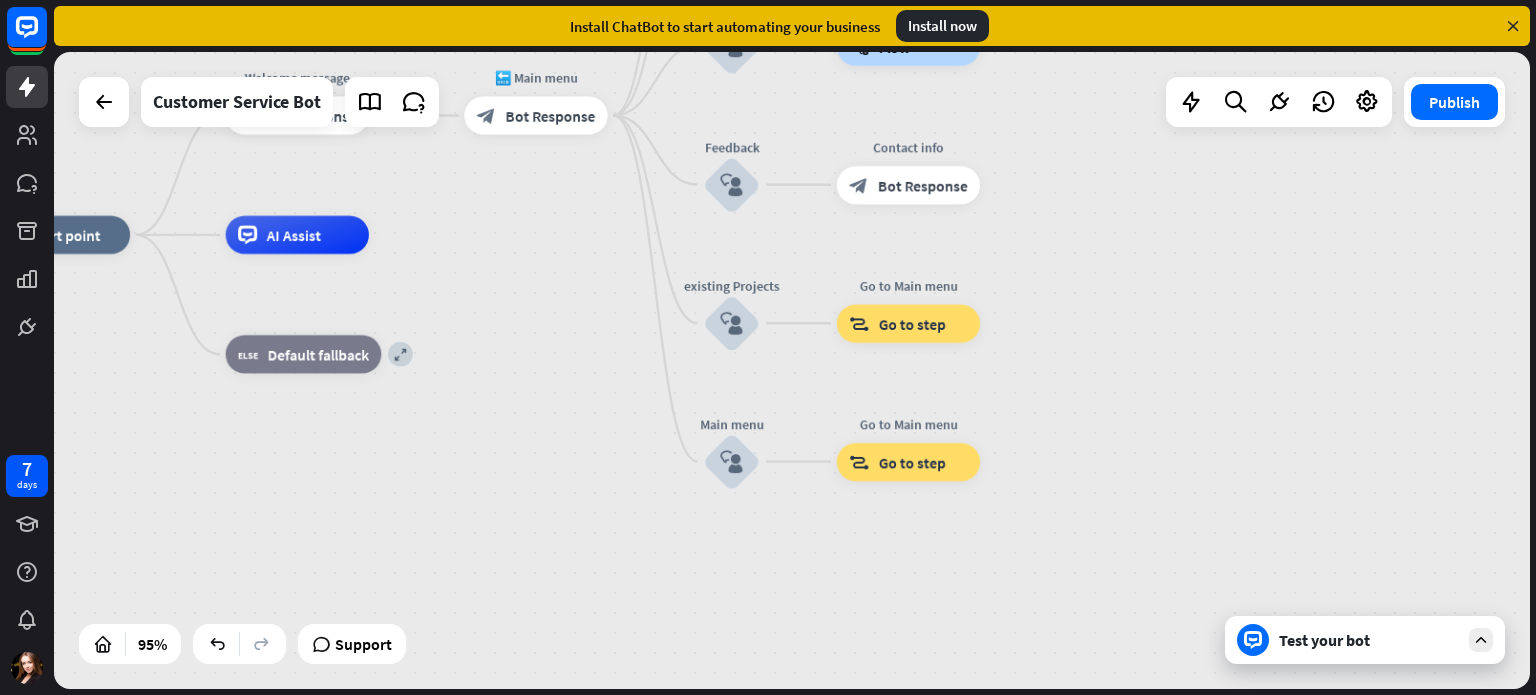 click on "home_2   Start point                 Welcome message   block_bot_response   Bot Response                 🔙 Main menu   block_bot_response   Bot Response                 Flooring Questions   block_user_input                 Select product category   block_bot_response   Bot Response                 ❓ Question   block_user_input                 How can I help you?   block_bot_response   Bot Response                 Book an Appointment   block_user_input                 Type your question   block_bot_response   Bot Response                 Popular questions   block_faq                 Free Quote   block_user_input                 Newsletter flow   builder_tree   Flow                 Feedback   block_user_input                 Contact info   block_bot_response   Bot Response                 existing Projects   block_user_input                 Go to Main menu   block_goto   Go to step                 Main menu   block_user_input                 Go to Main menu   block_goto   Go to step" at bounding box center [692, 539] 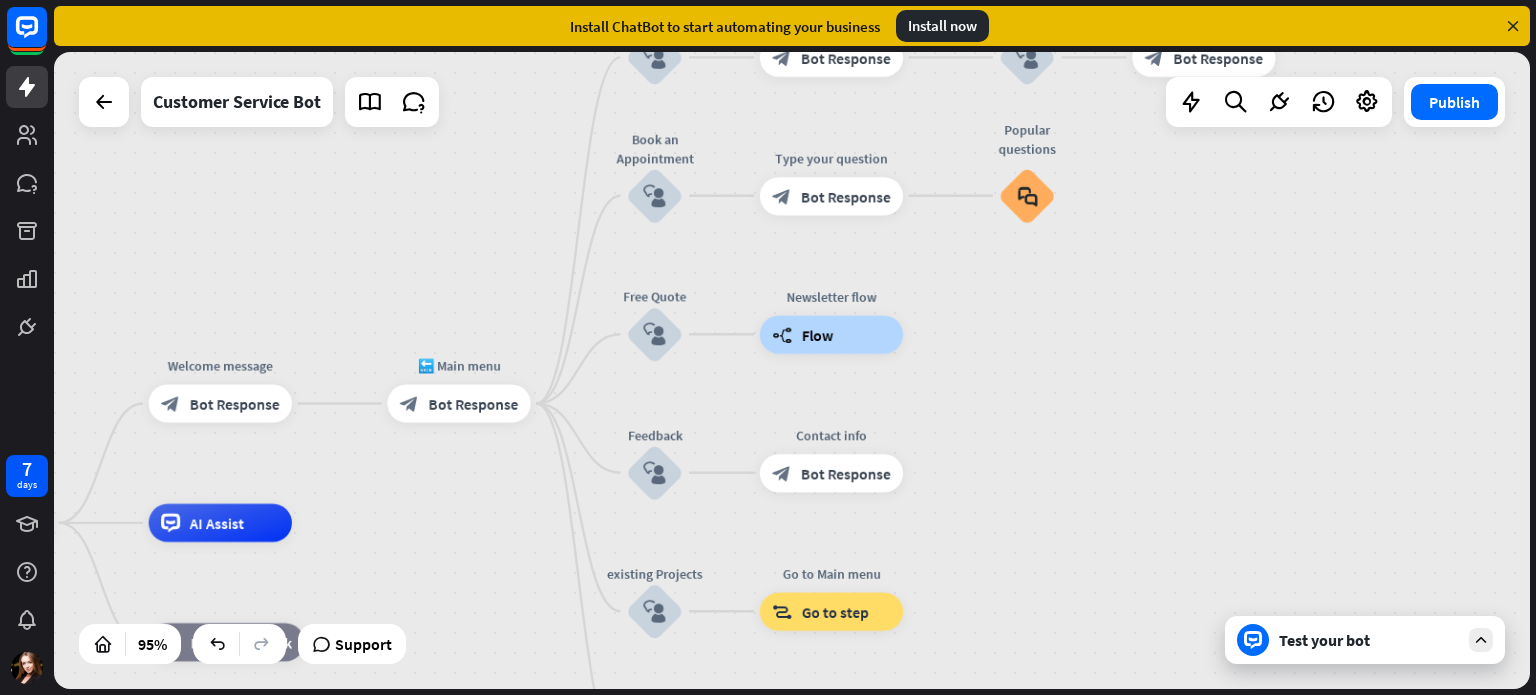 drag, startPoint x: 1185, startPoint y: 454, endPoint x: 1108, endPoint y: 742, distance: 298.11575 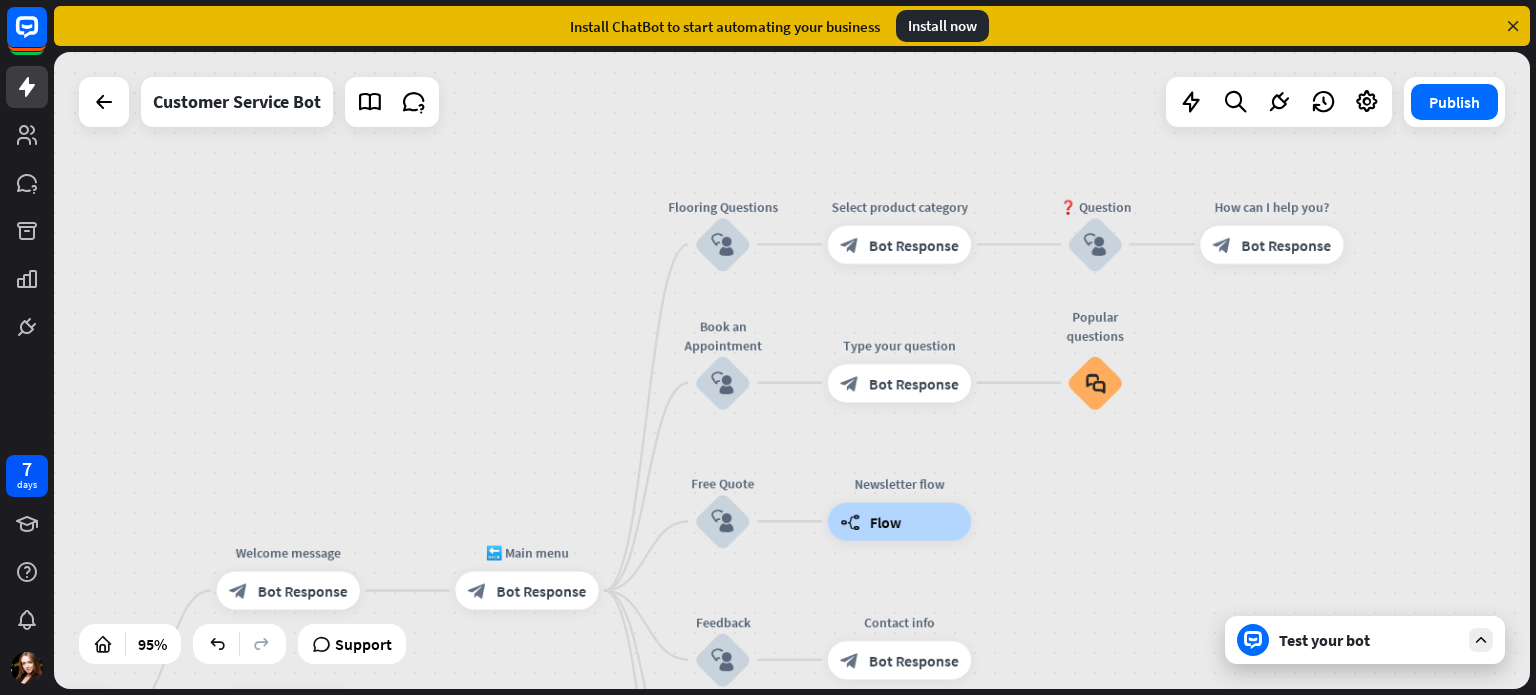 drag, startPoint x: 1086, startPoint y: 395, endPoint x: 1154, endPoint y: 582, distance: 198.9799 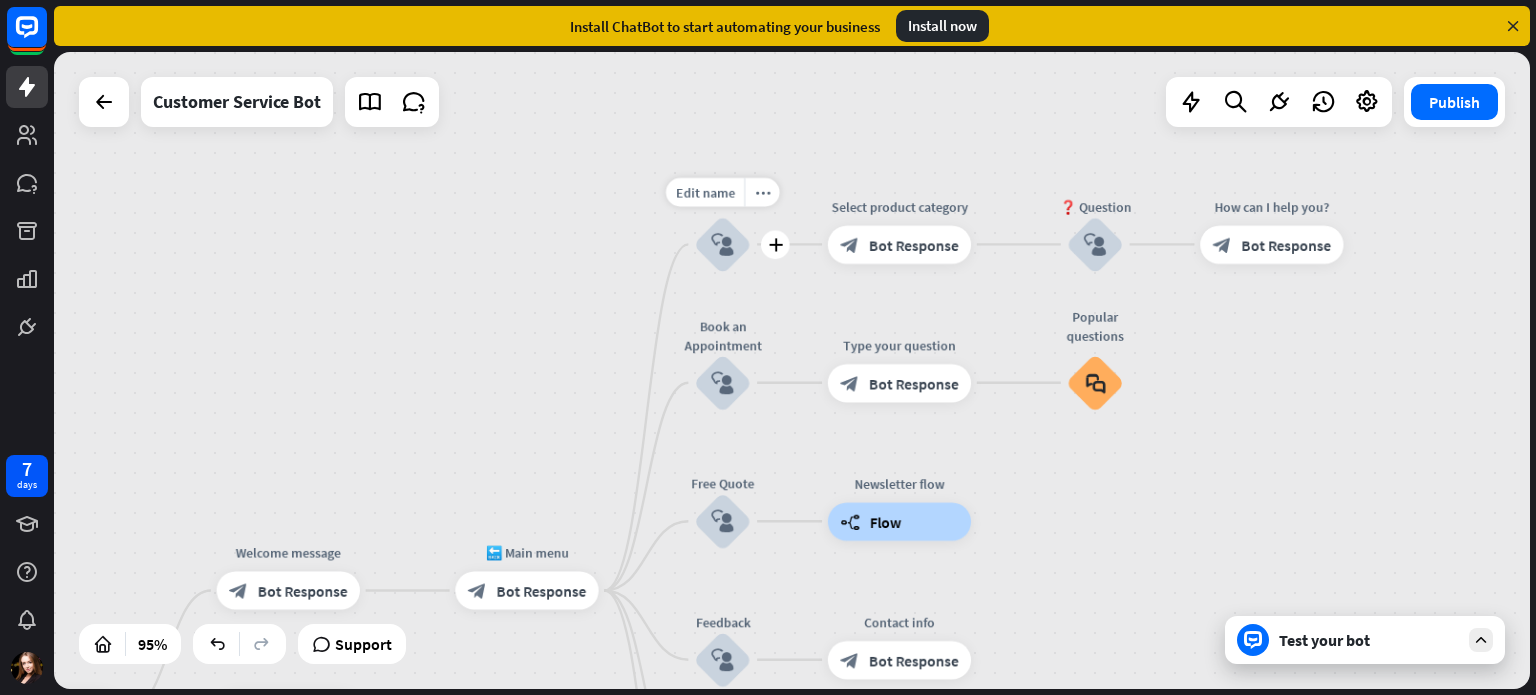 click on "block_user_input" at bounding box center [722, 244] 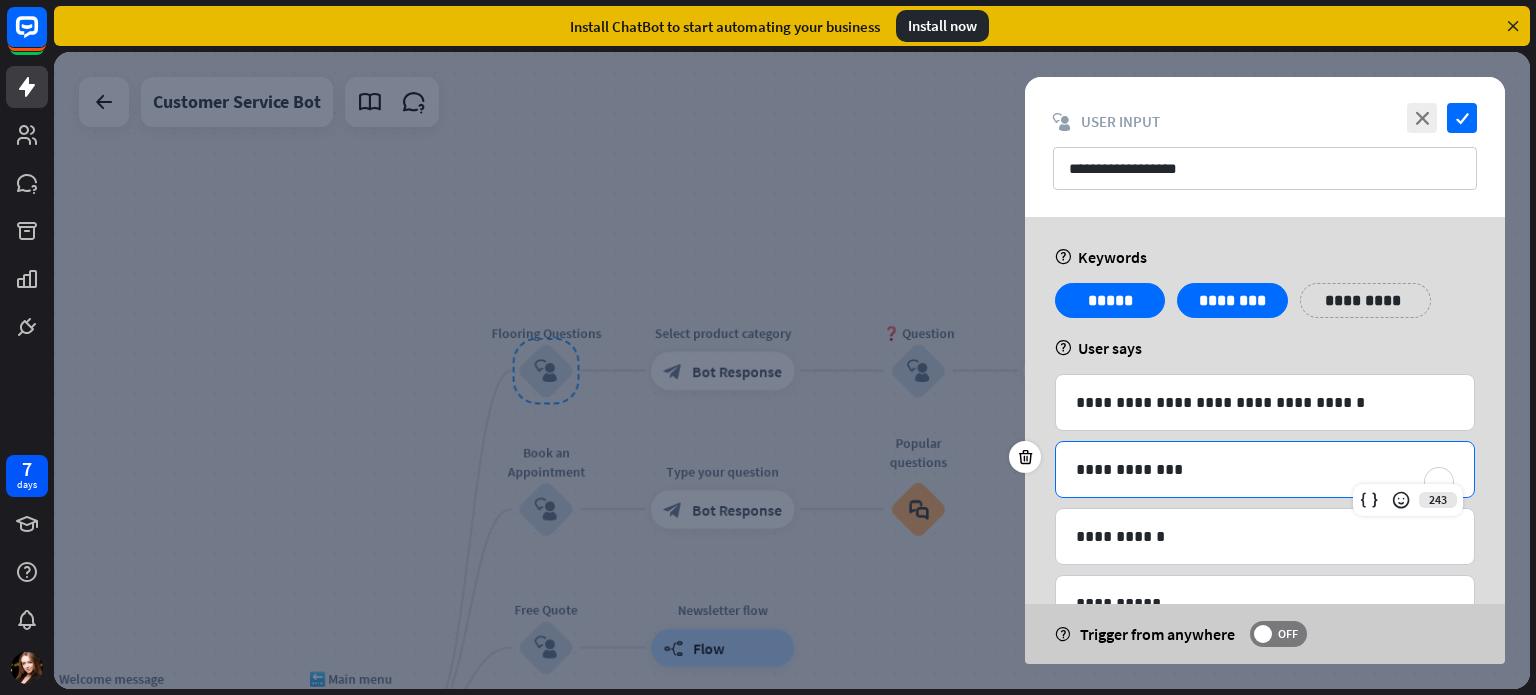 click on "**********" at bounding box center [1265, 469] 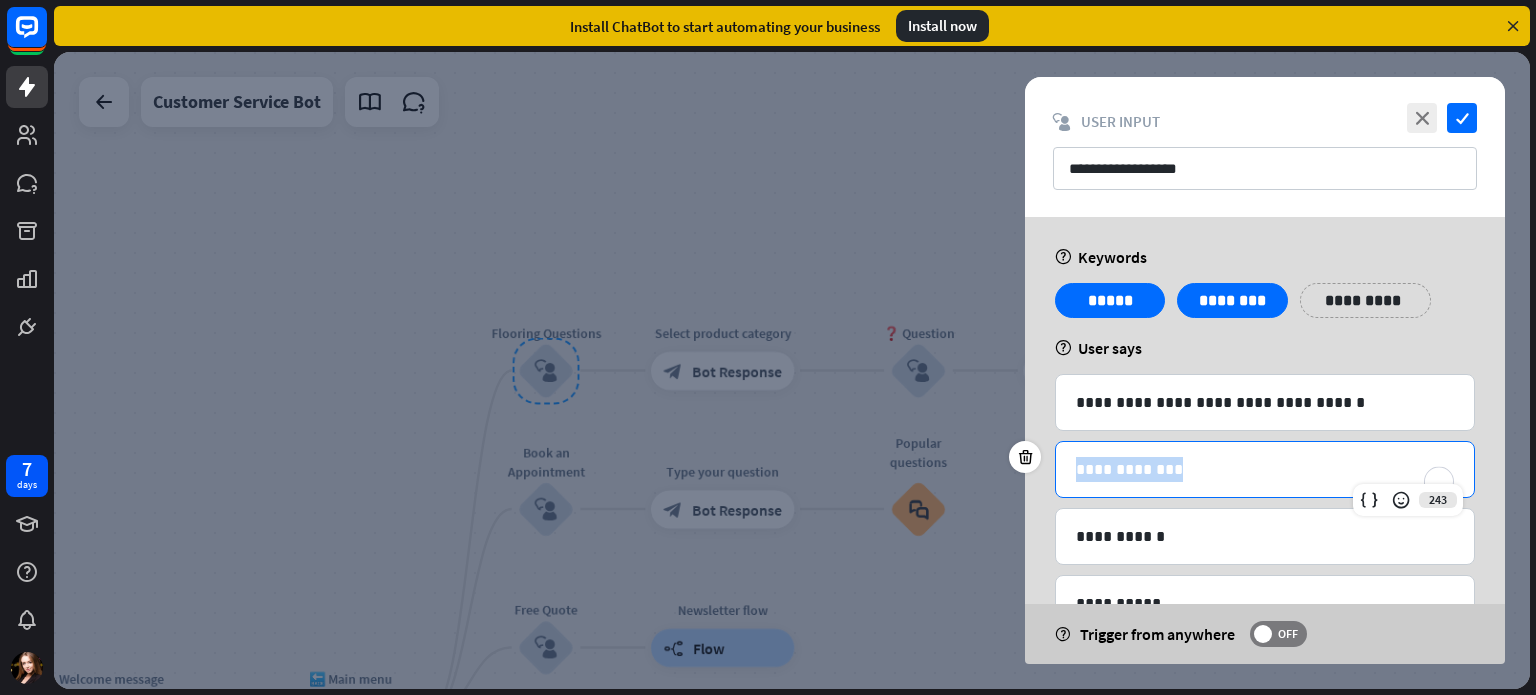click on "**********" at bounding box center [1265, 469] 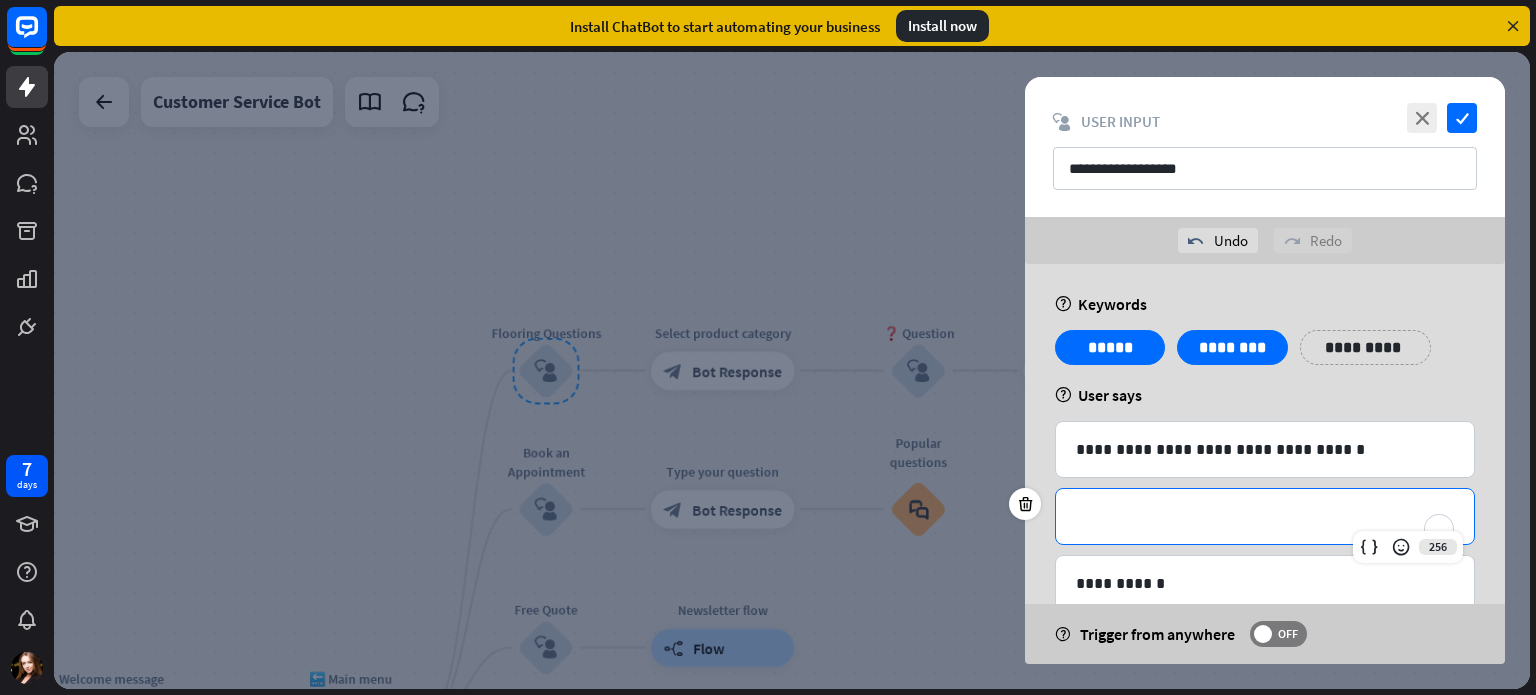type 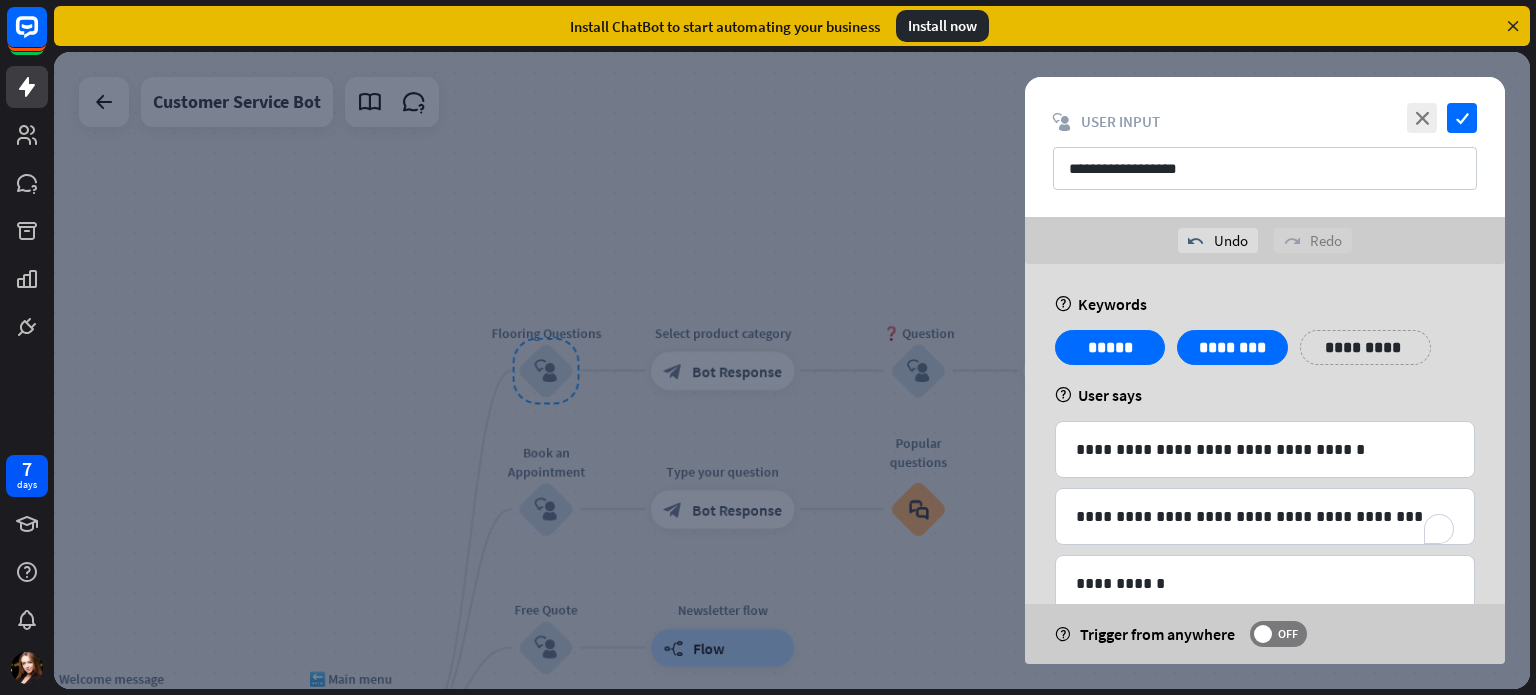click on "help
User says" at bounding box center (1265, 395) 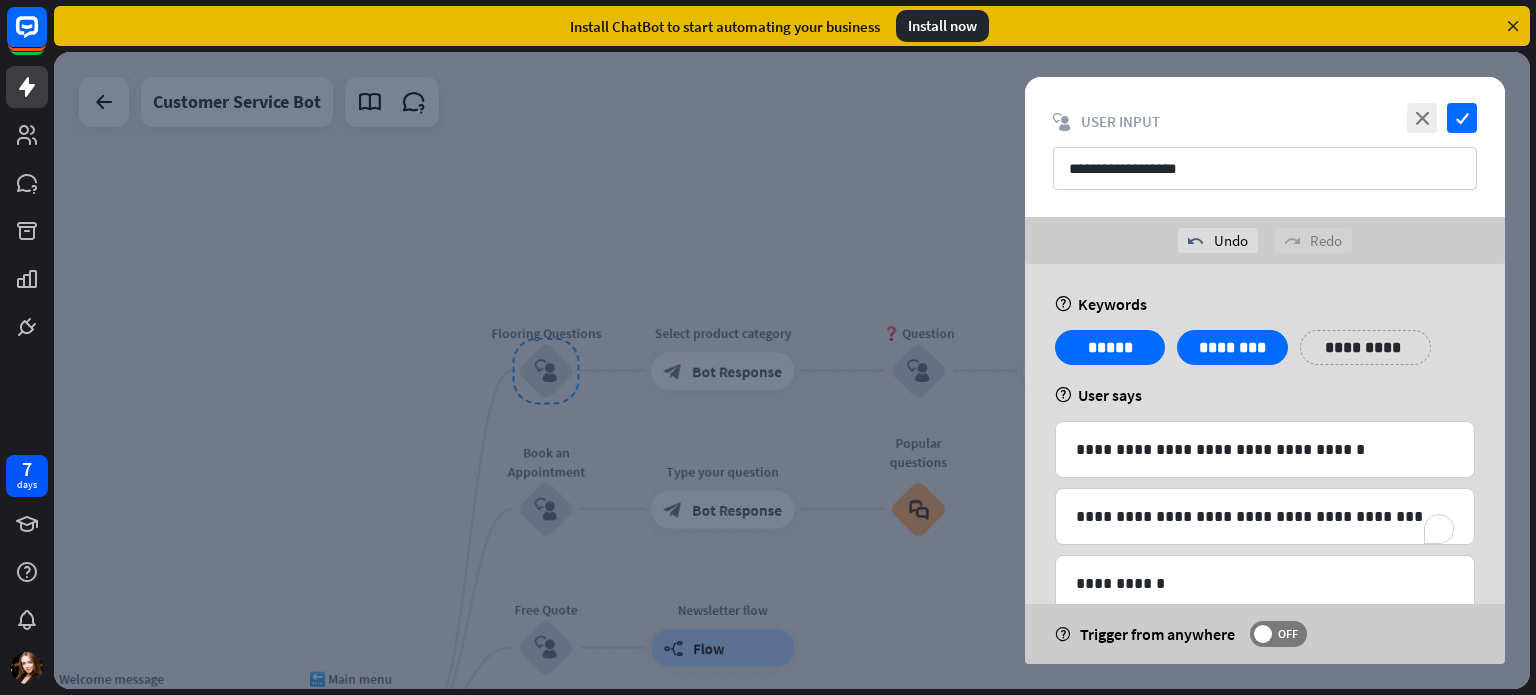 drag, startPoint x: 1456, startPoint y: 295, endPoint x: 1535, endPoint y: 55, distance: 252.66777 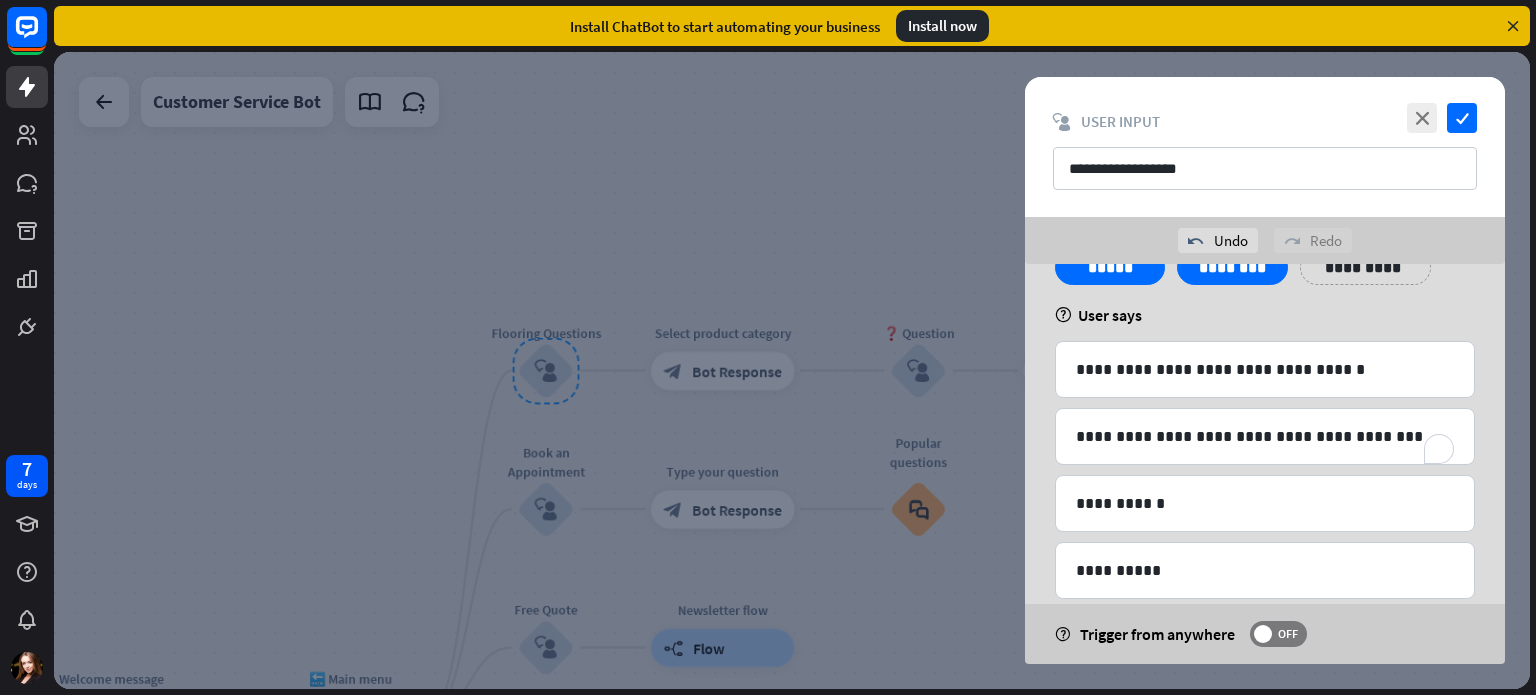 click on "**********" at bounding box center [1265, 542] 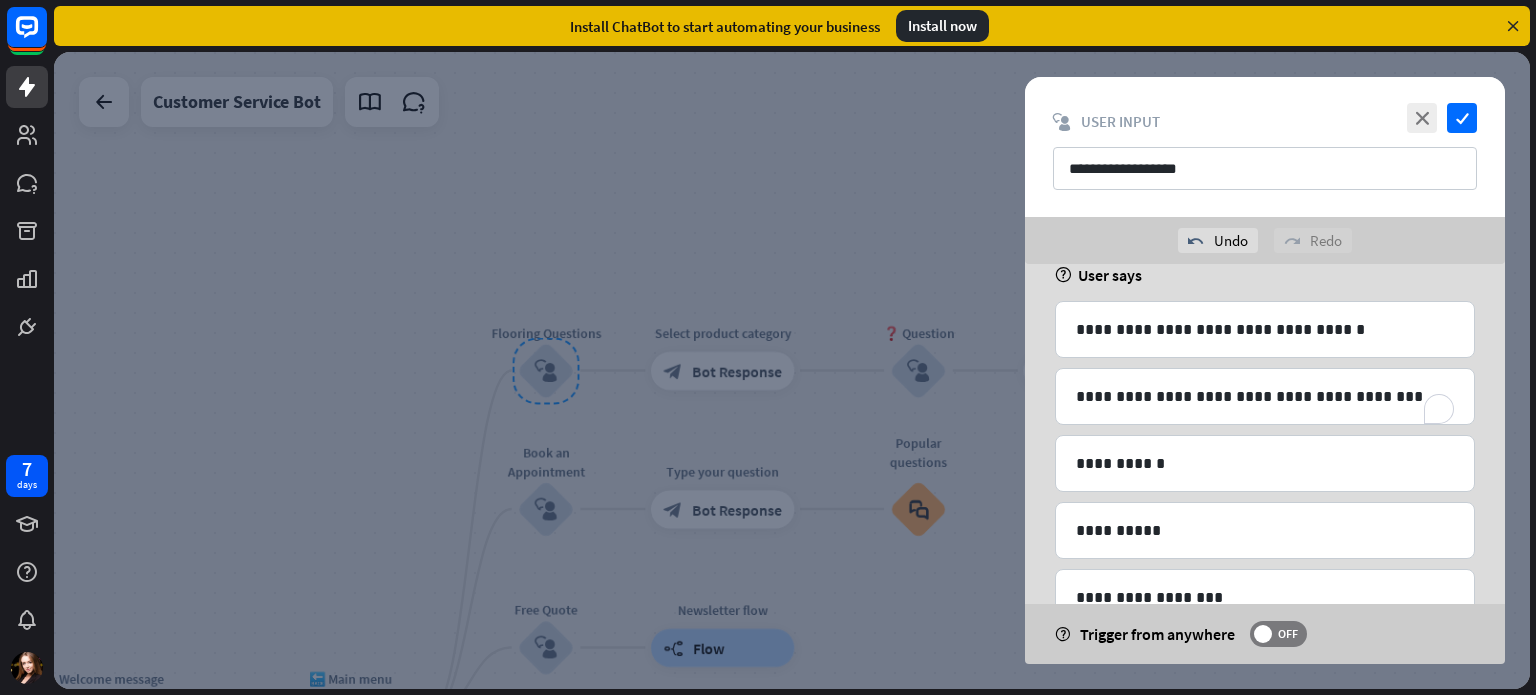 scroll, scrollTop: 160, scrollLeft: 0, axis: vertical 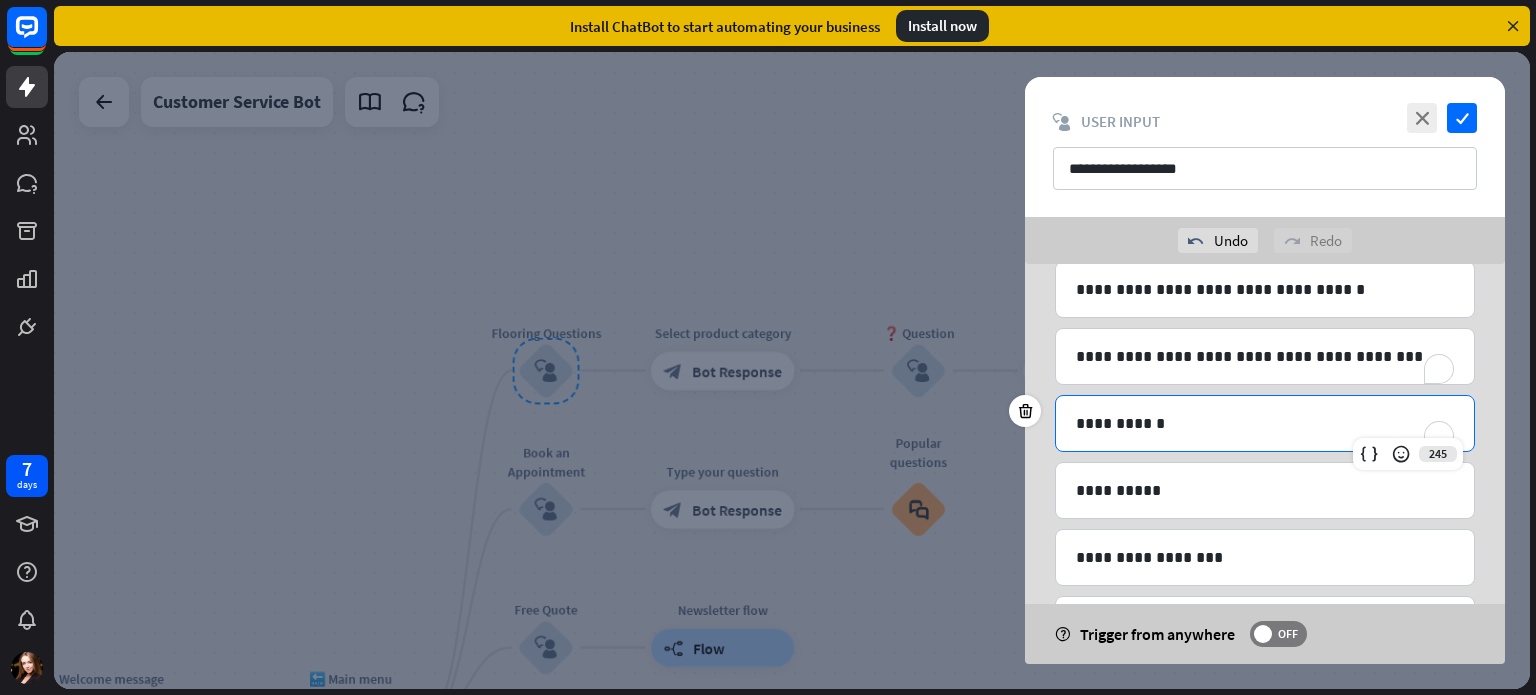 click on "**********" at bounding box center (1265, 423) 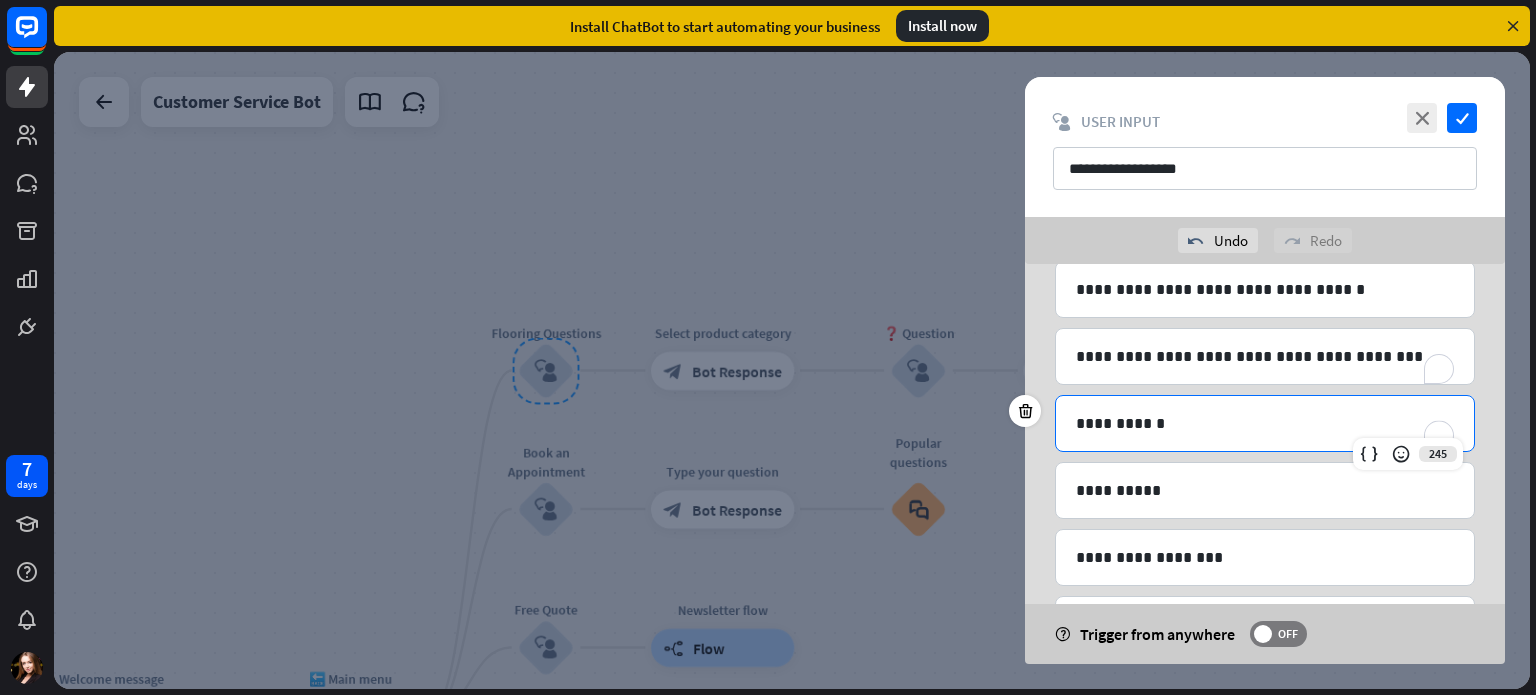 click on "**********" at bounding box center [1265, 423] 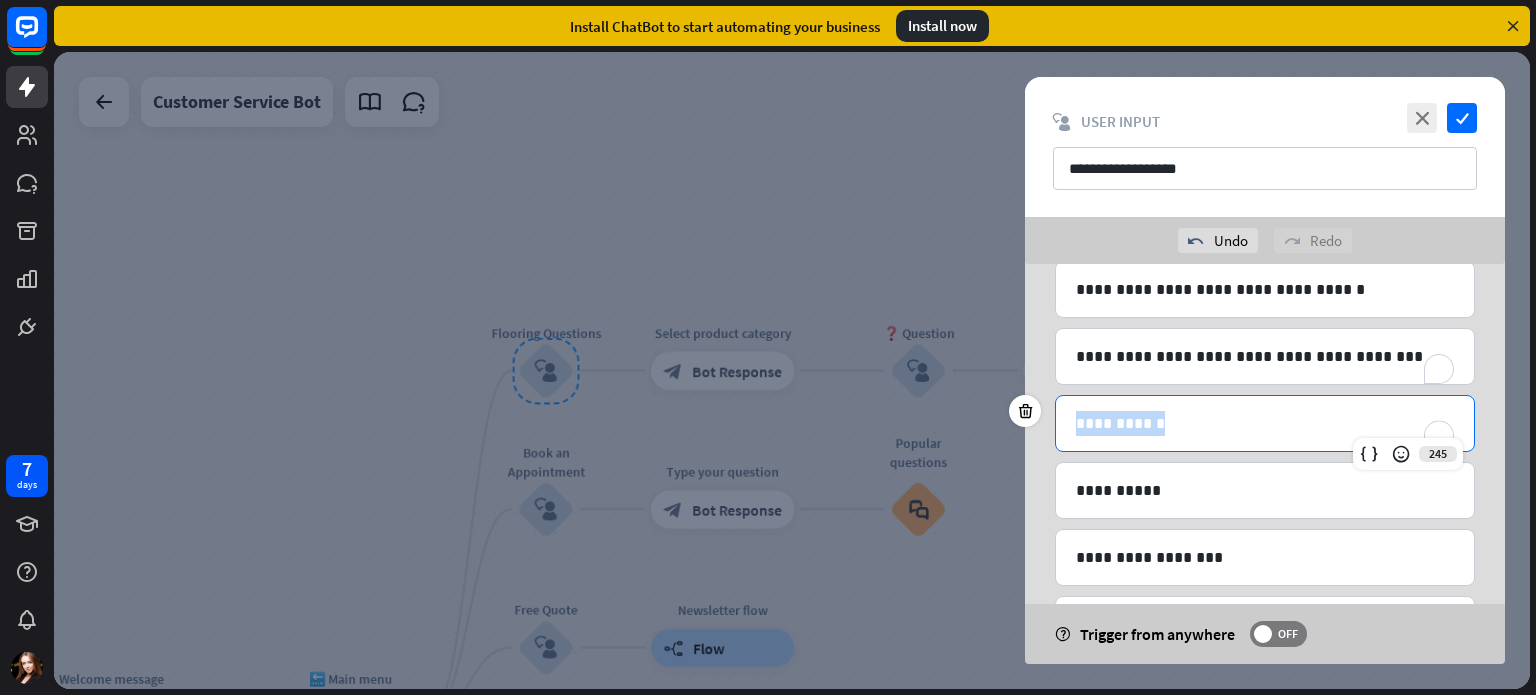 click on "**********" at bounding box center (1265, 423) 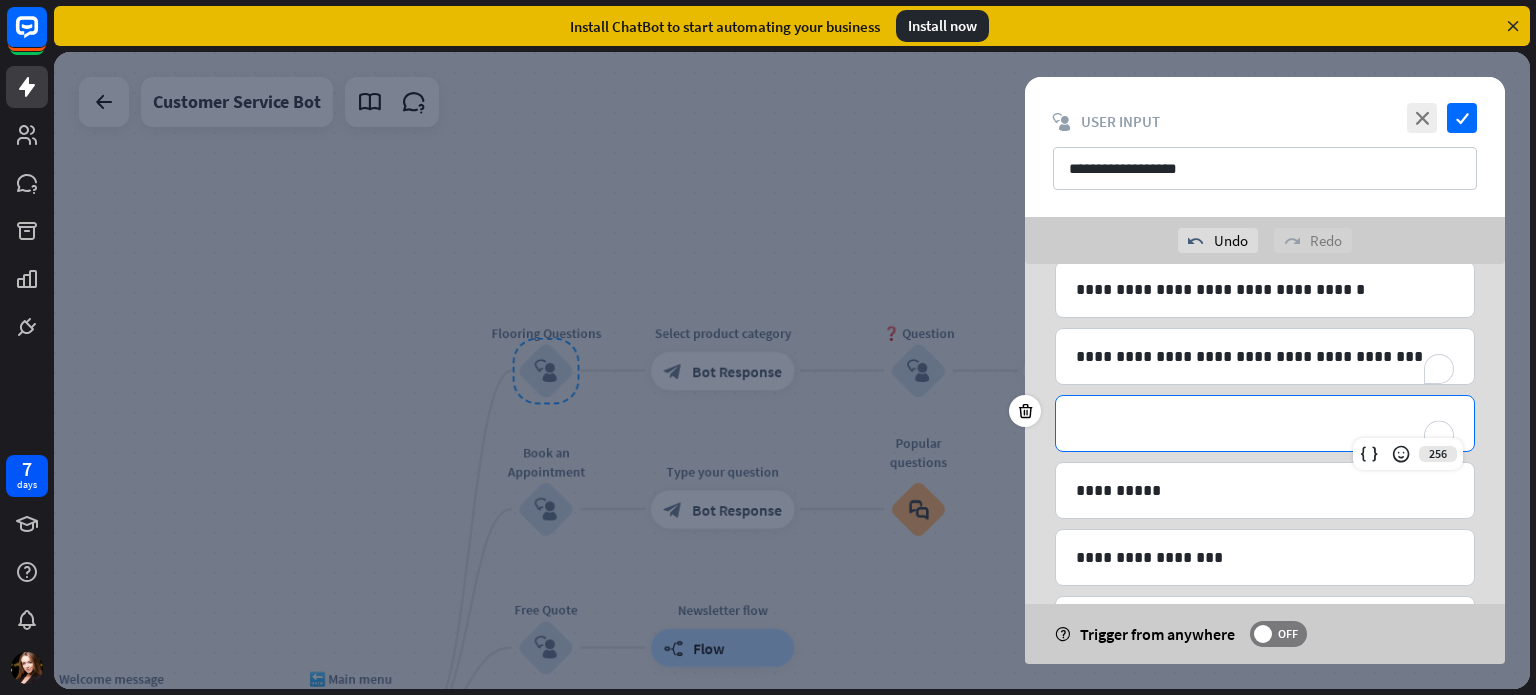 scroll, scrollTop: 0, scrollLeft: 0, axis: both 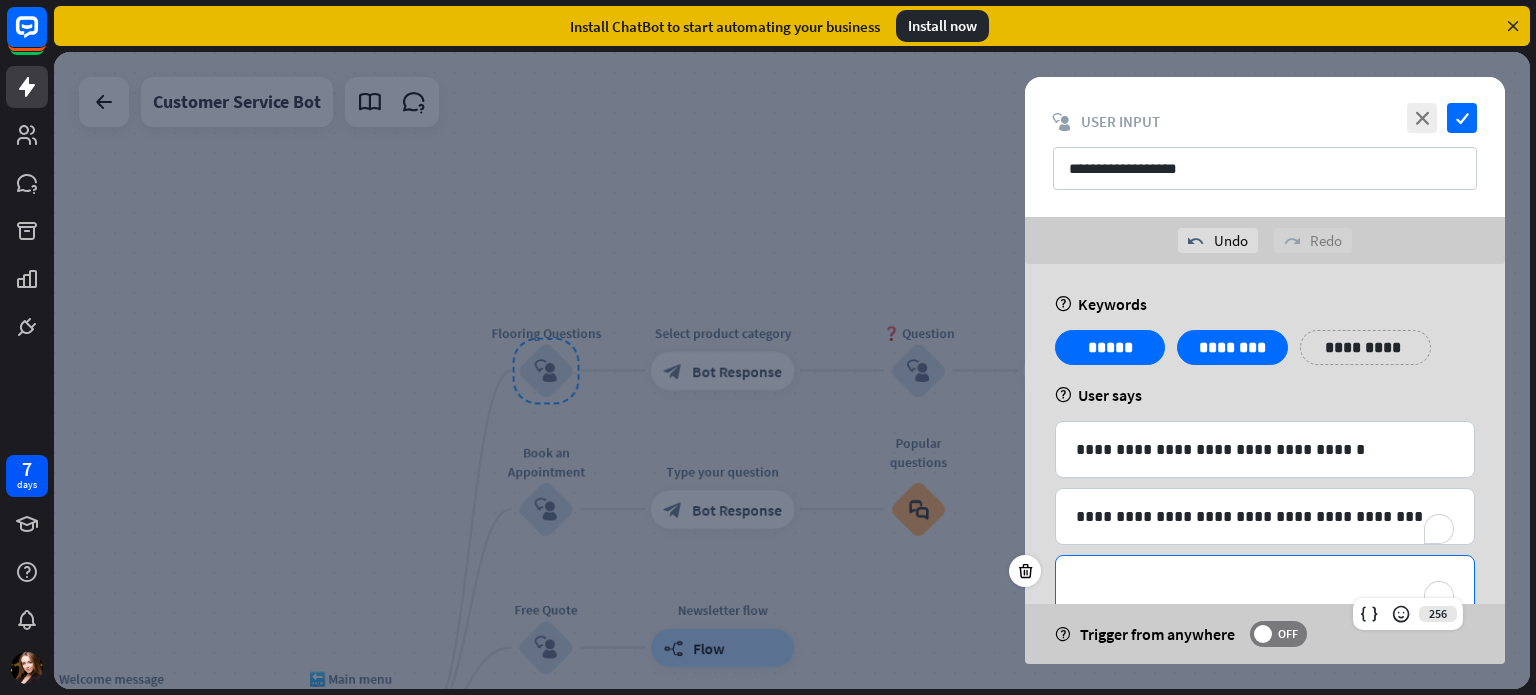 type 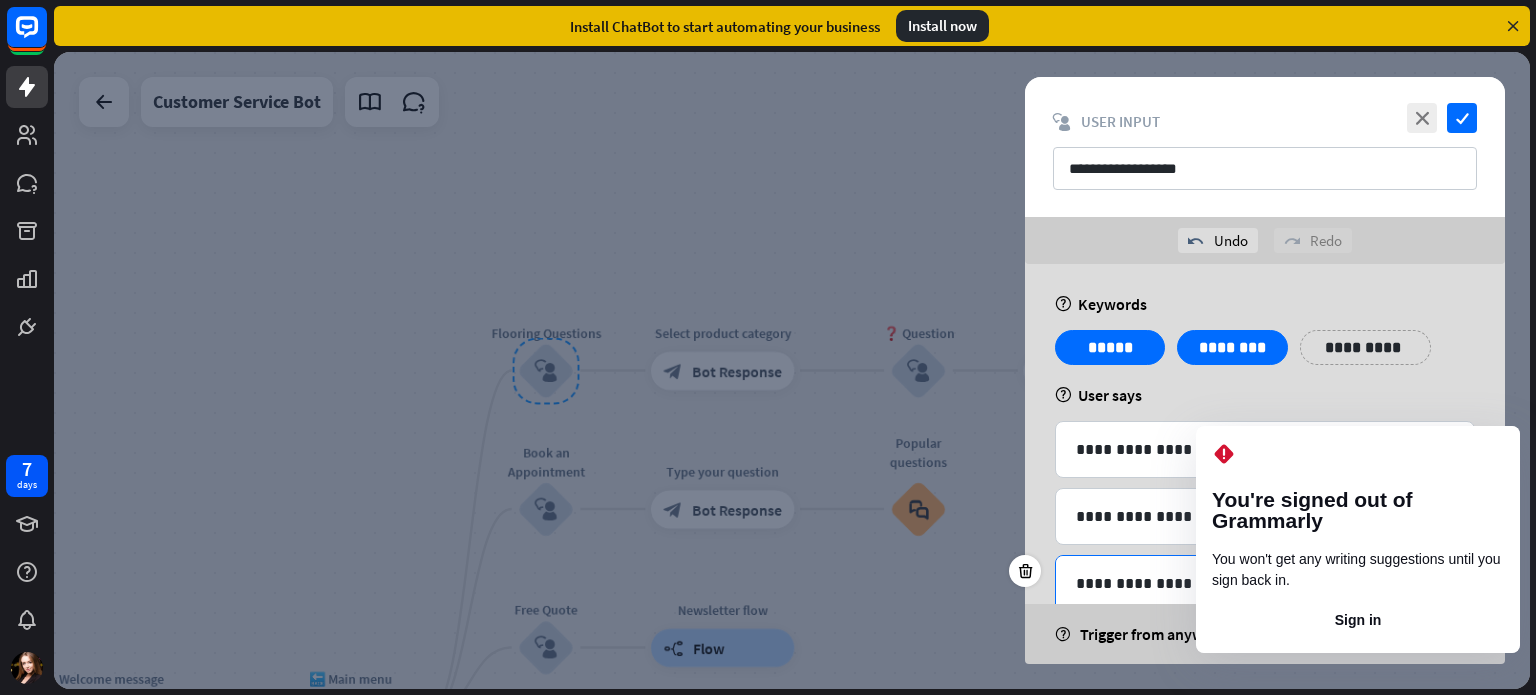 click on "**********" at bounding box center (1265, 583) 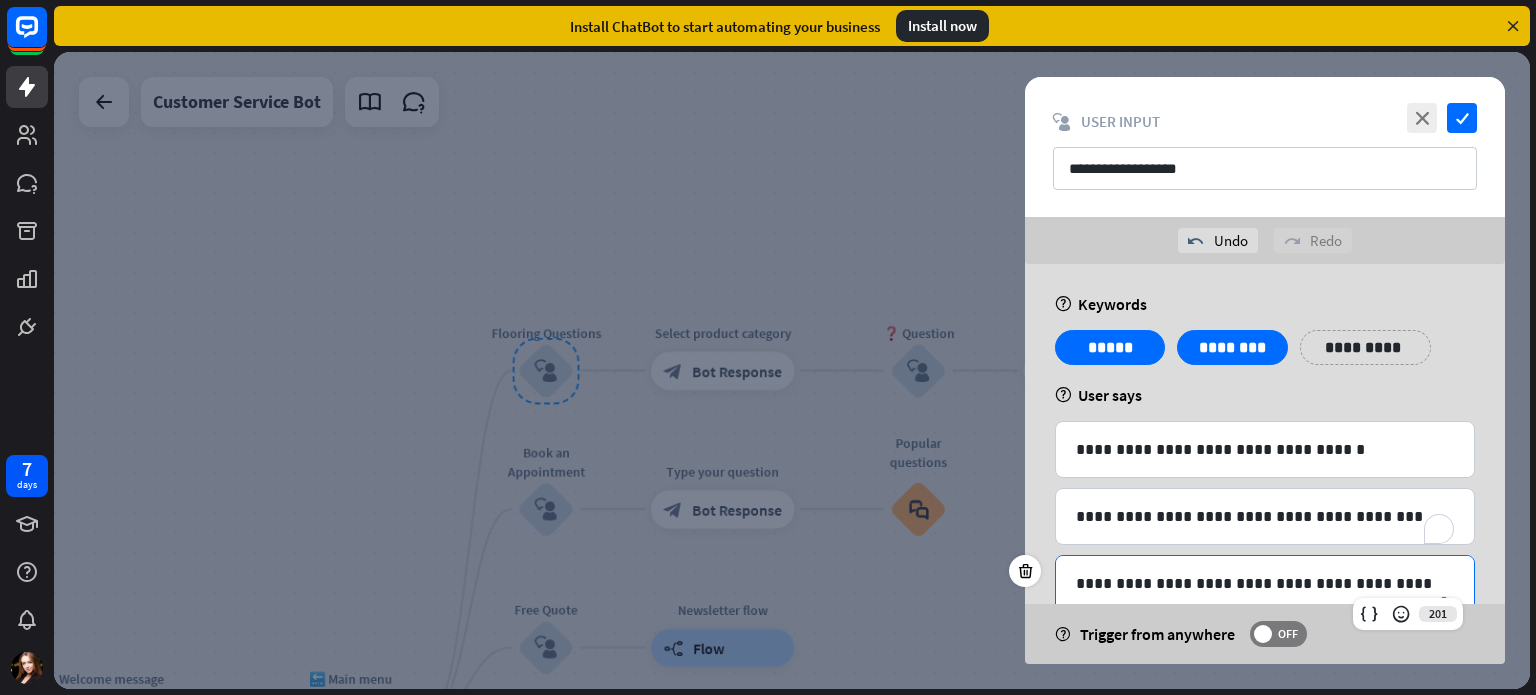click on "**********" at bounding box center [1265, 622] 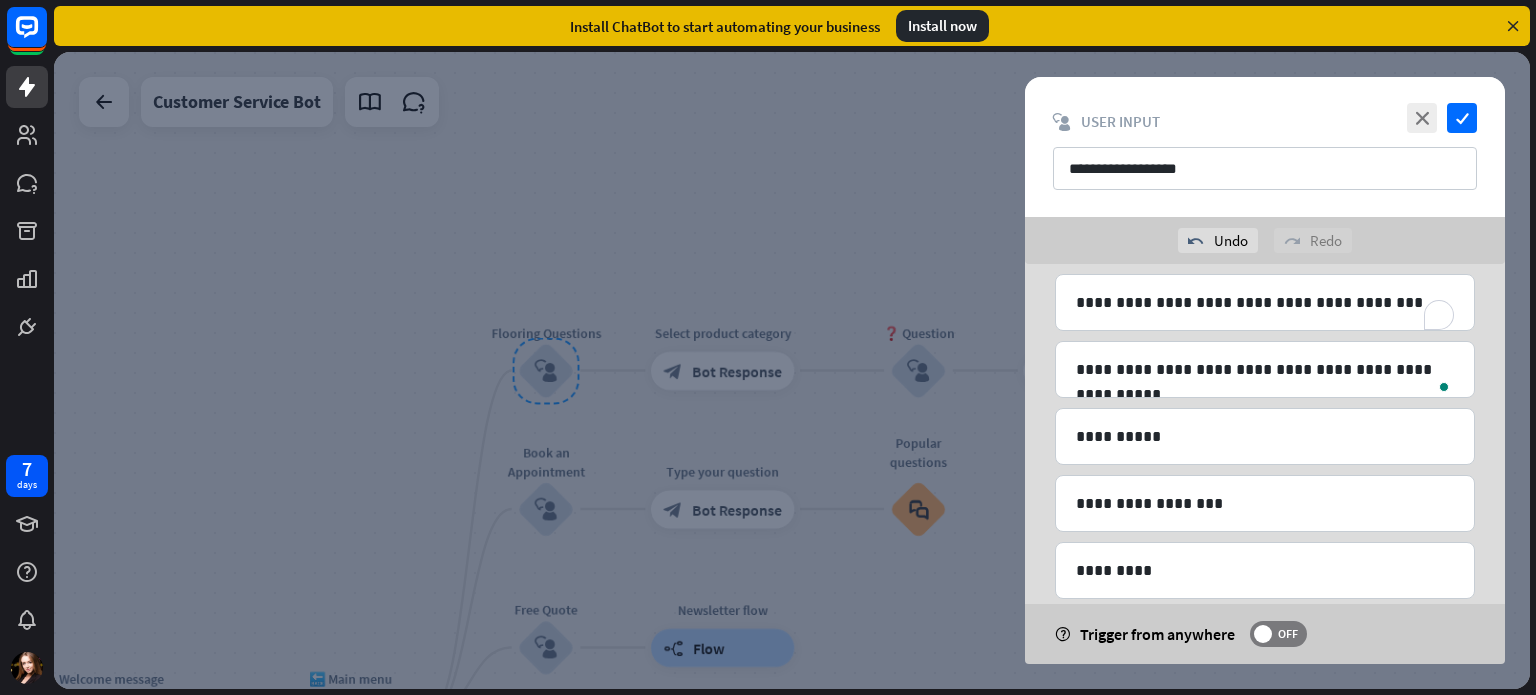 scroll, scrollTop: 240, scrollLeft: 0, axis: vertical 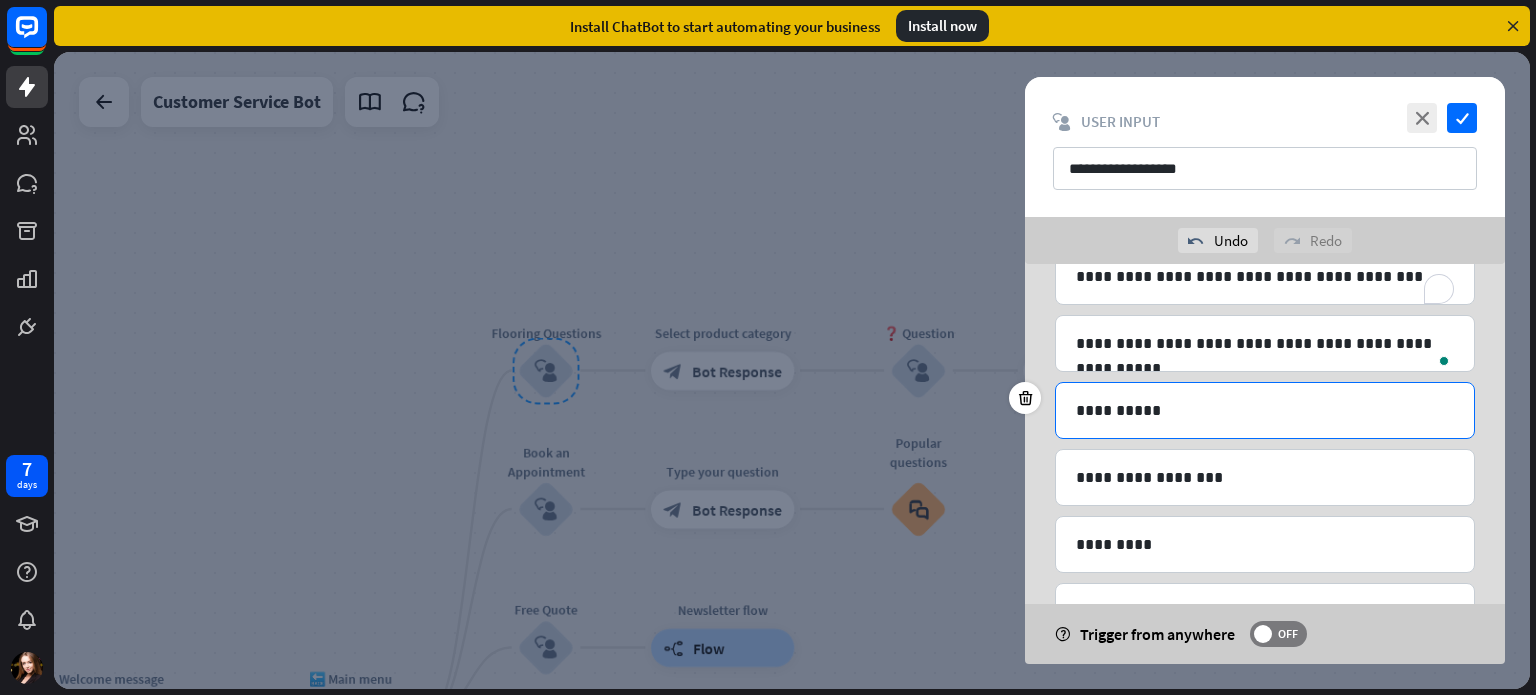 click on "**********" at bounding box center (1265, 410) 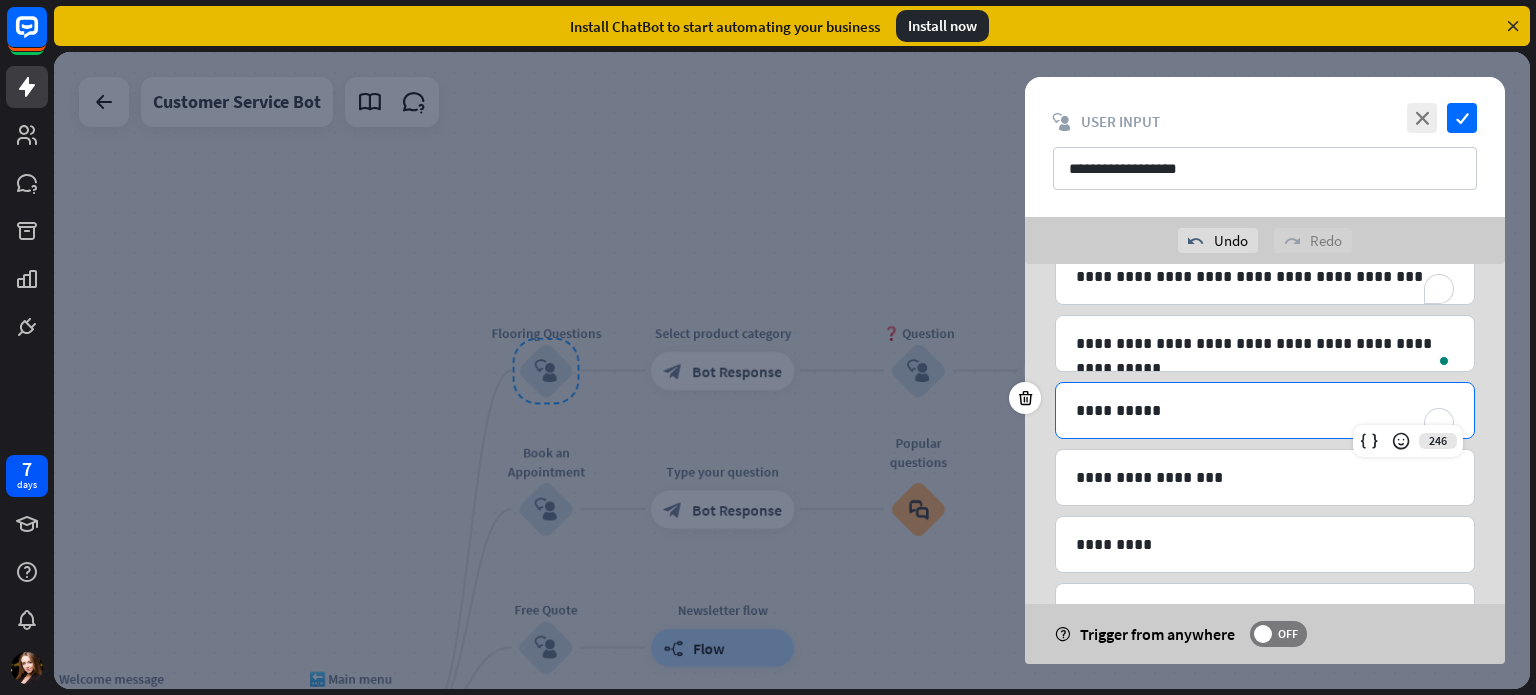 click on "**********" at bounding box center (1265, 410) 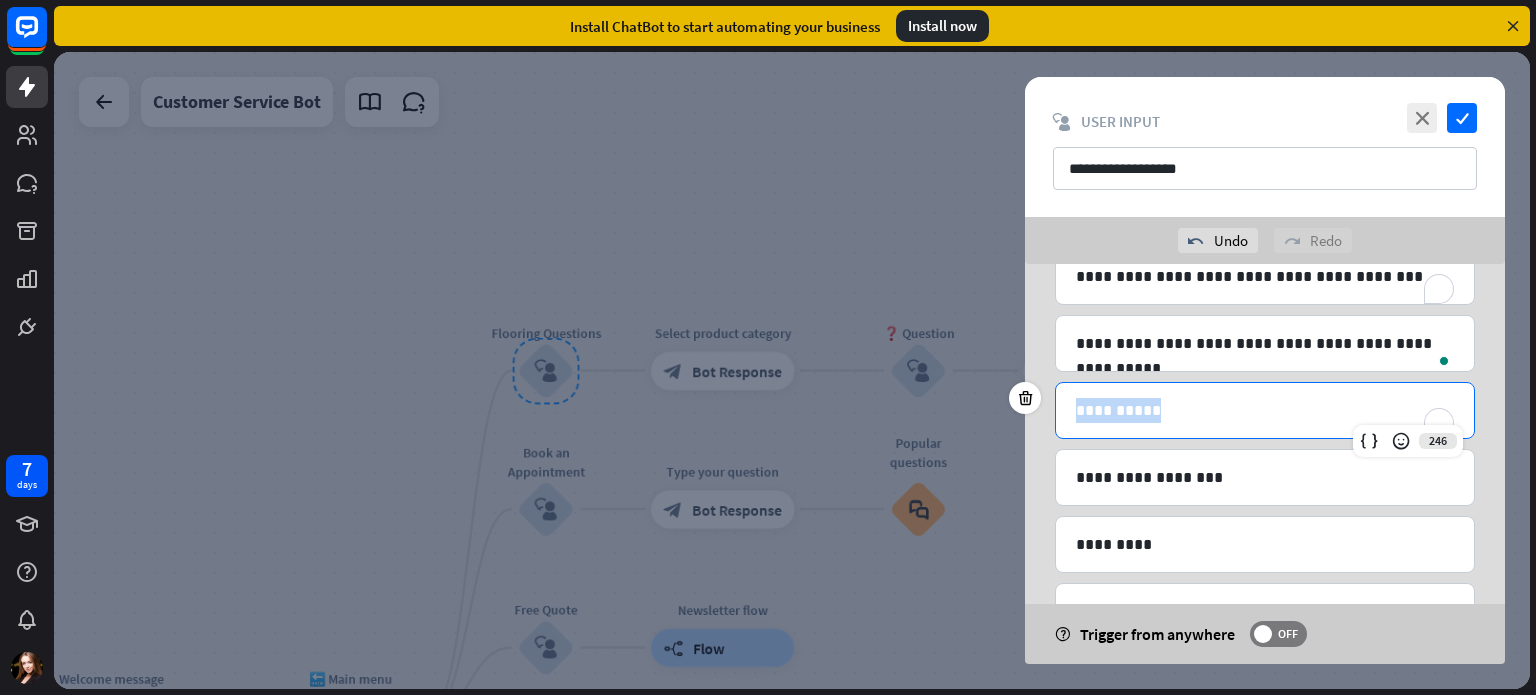 click on "**********" at bounding box center [1265, 410] 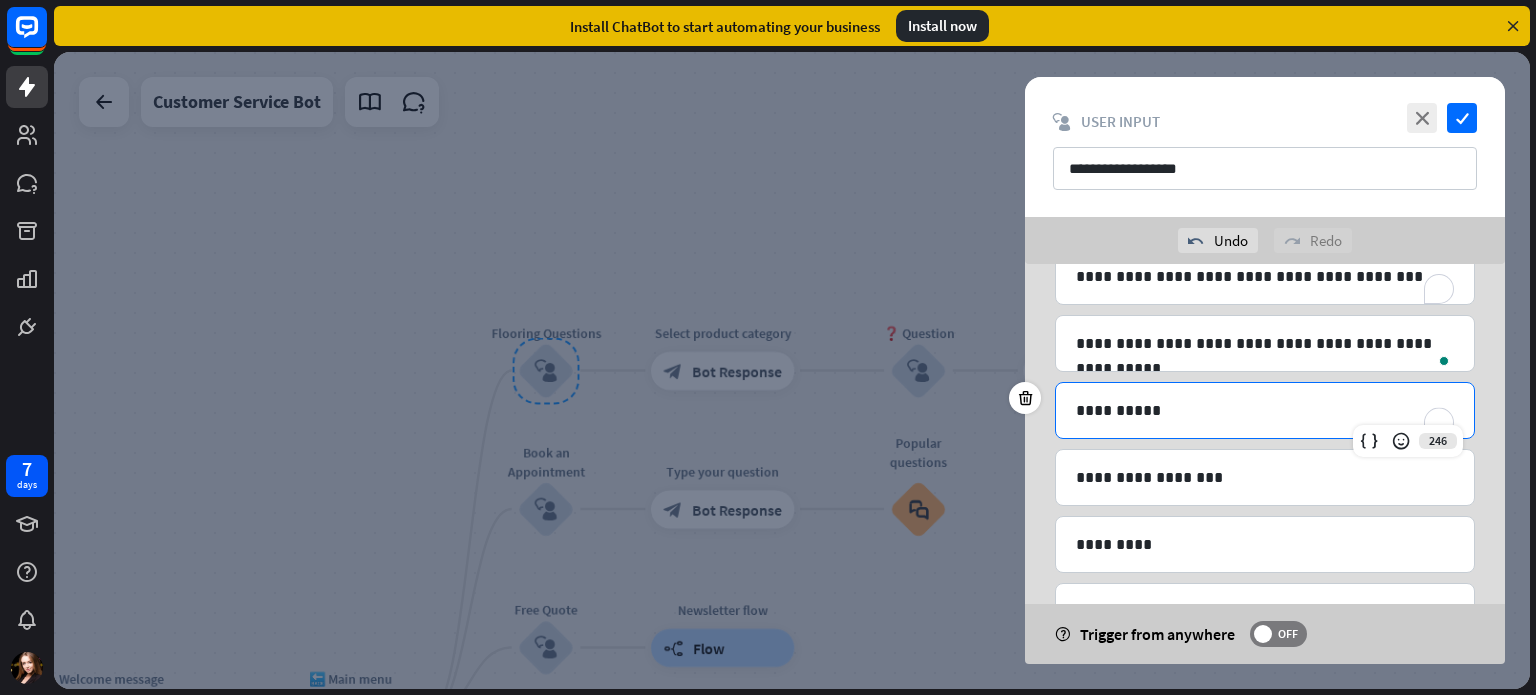 scroll, scrollTop: 0, scrollLeft: 0, axis: both 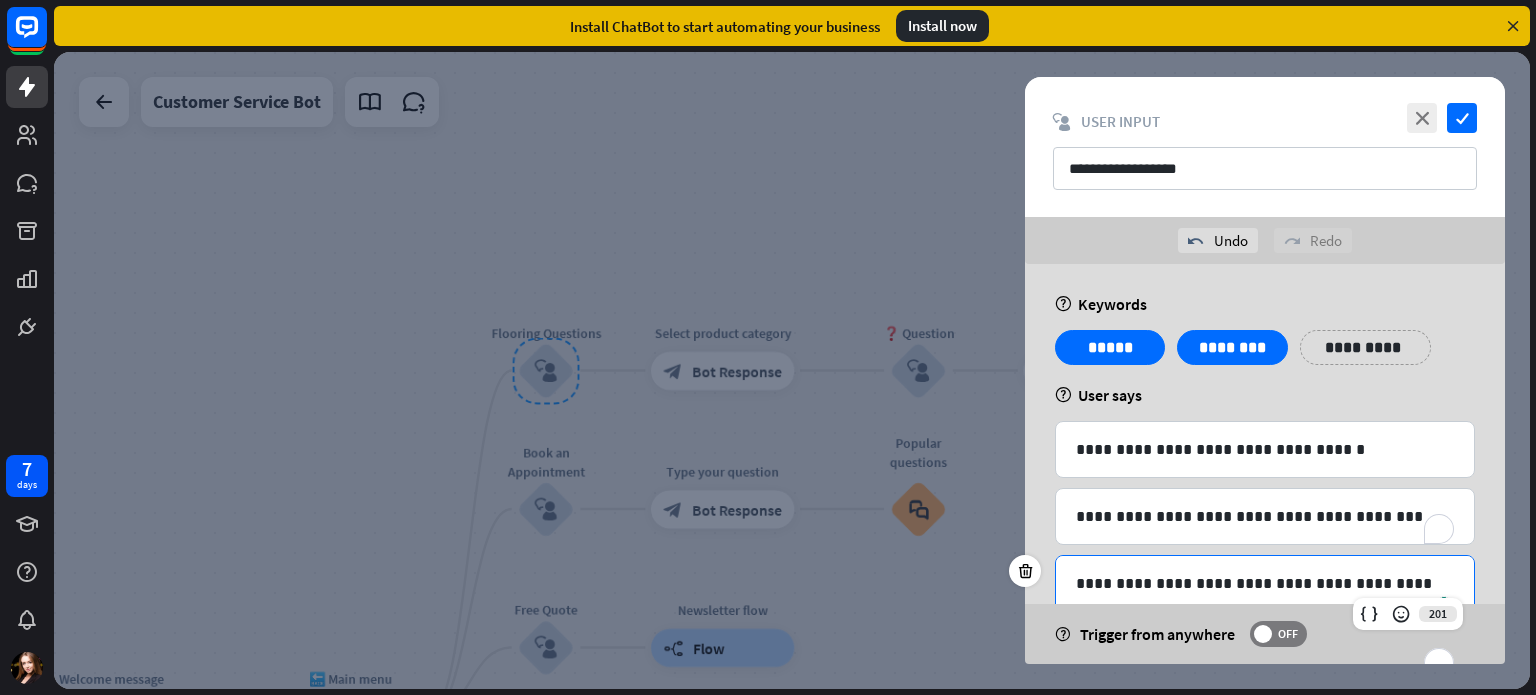 click on "**********" at bounding box center [1265, 583] 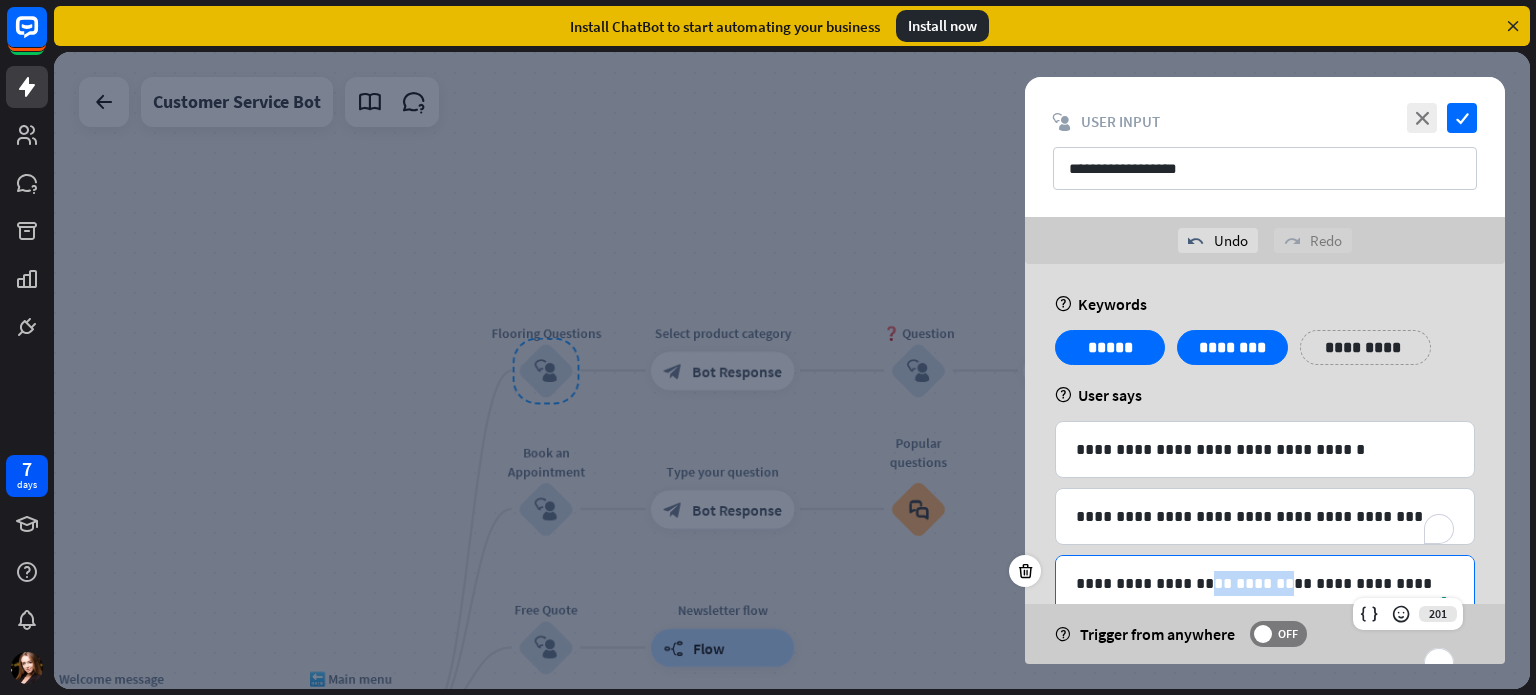 click on "**********" at bounding box center (1265, 583) 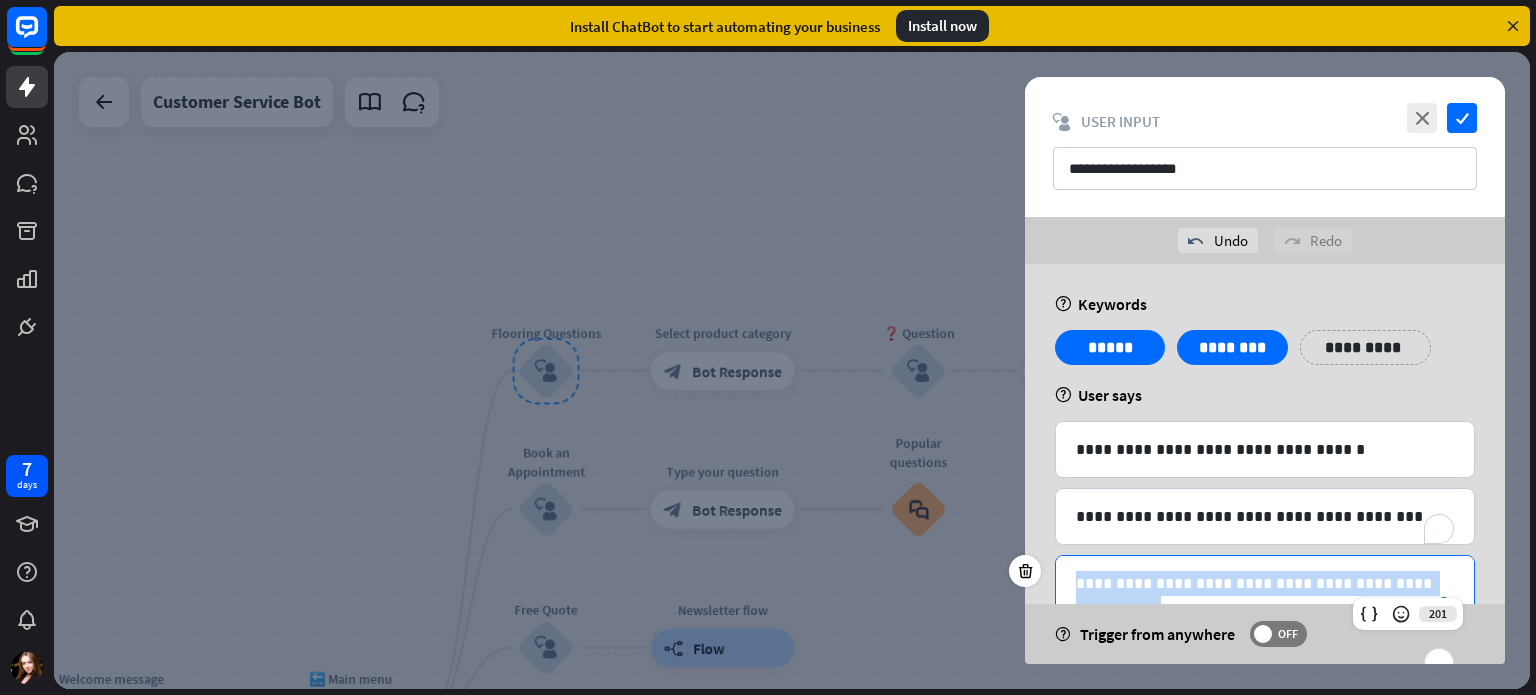 click on "**********" at bounding box center [1265, 583] 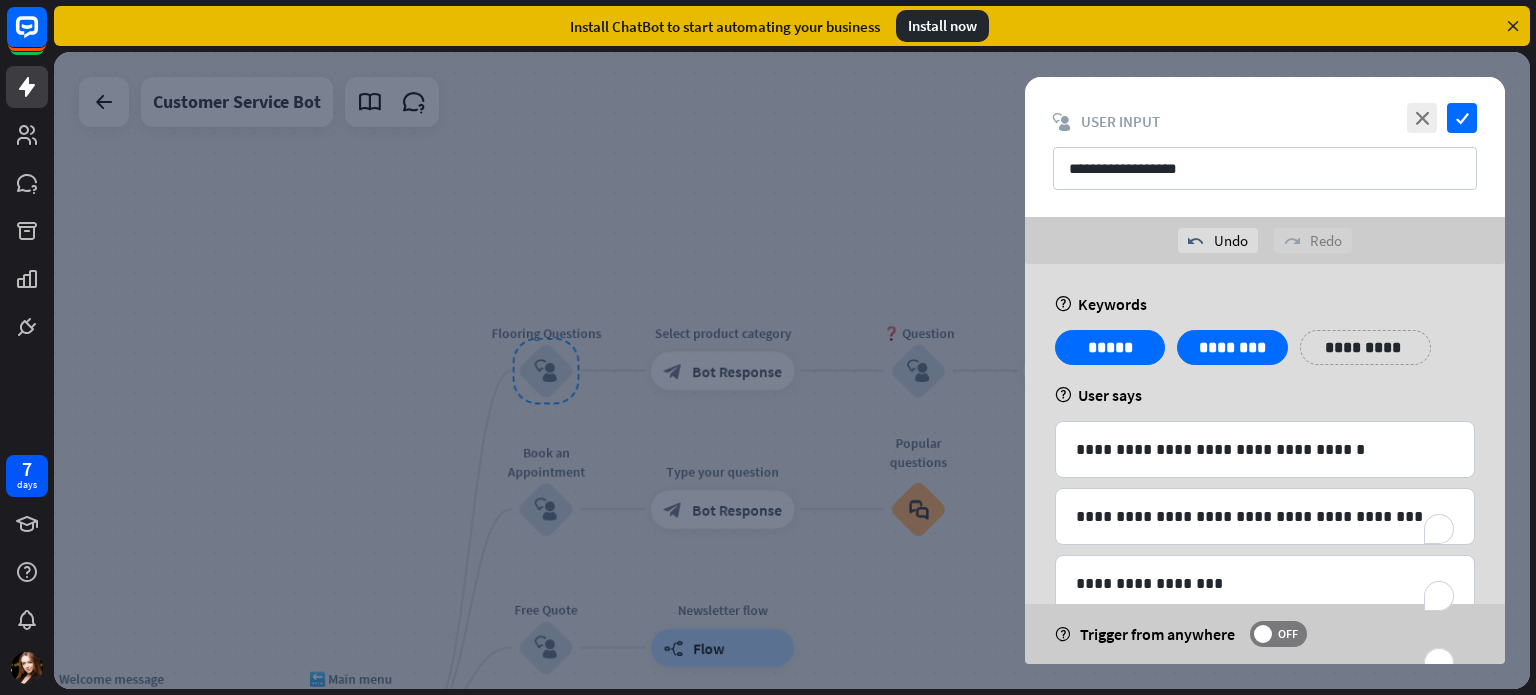 click on "**********" at bounding box center (1265, 355) 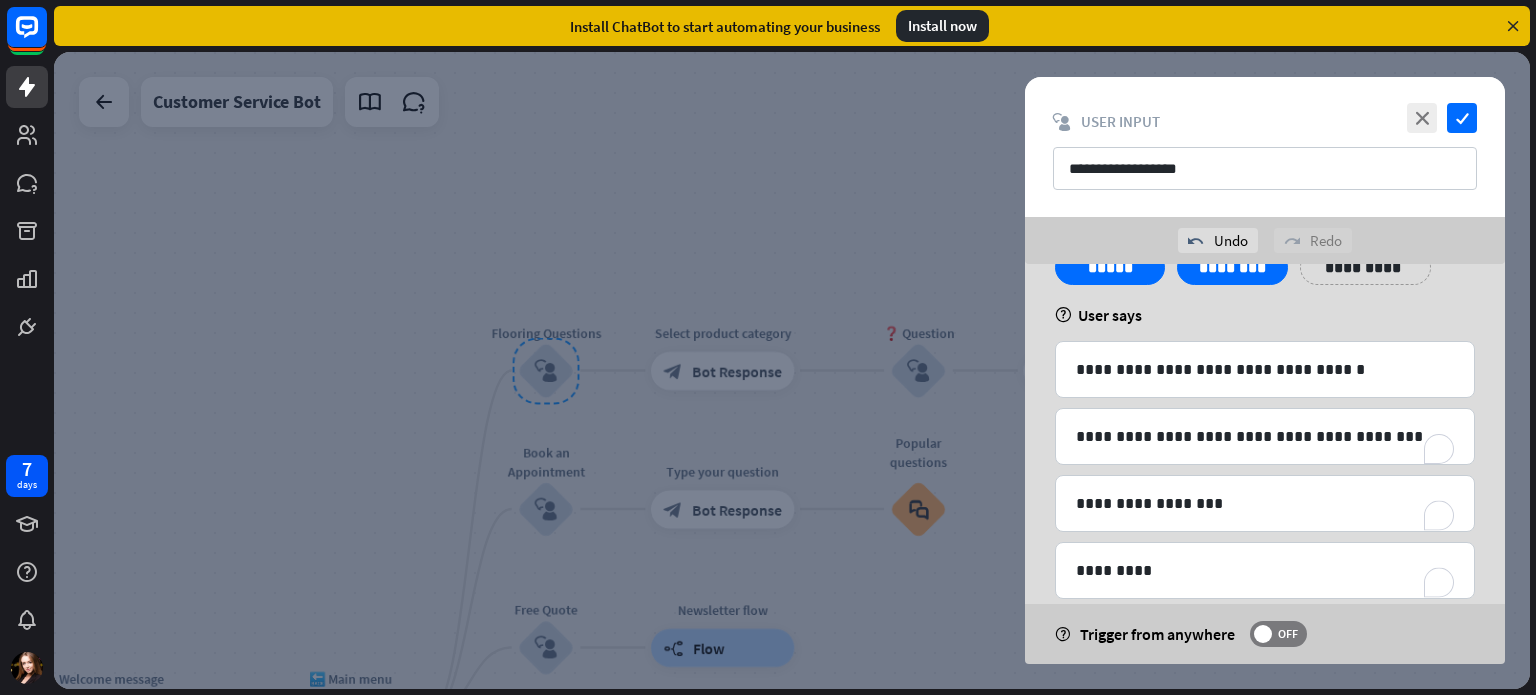 scroll, scrollTop: 120, scrollLeft: 0, axis: vertical 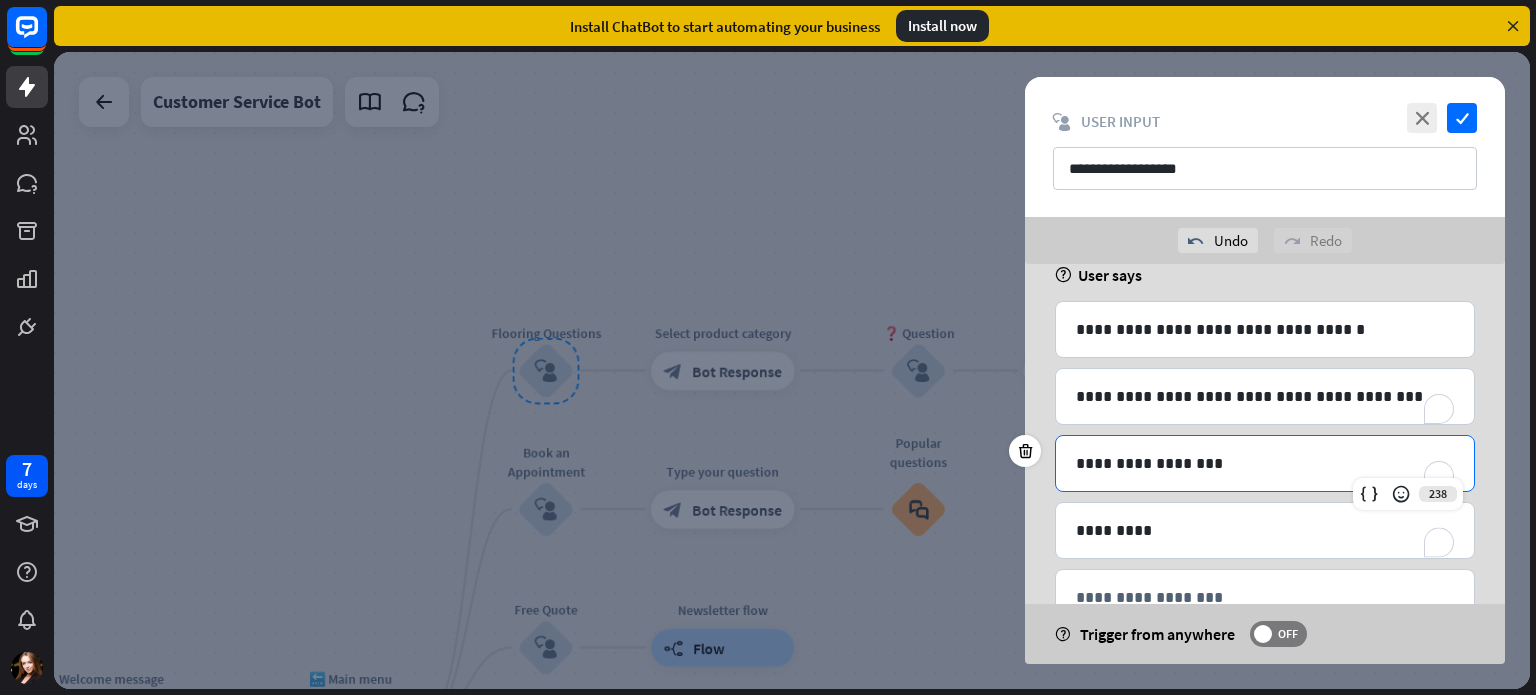 click on "**********" at bounding box center [1265, 463] 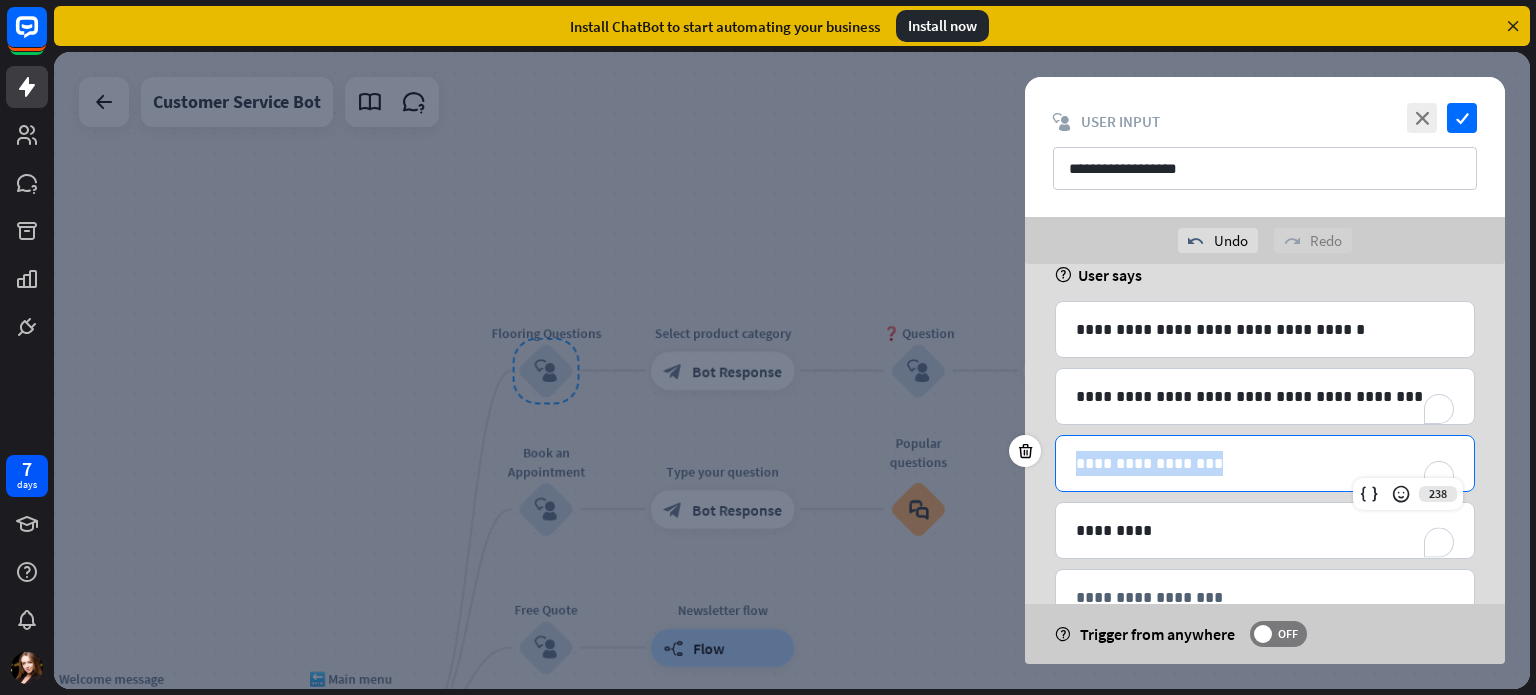 click on "**********" at bounding box center [1265, 463] 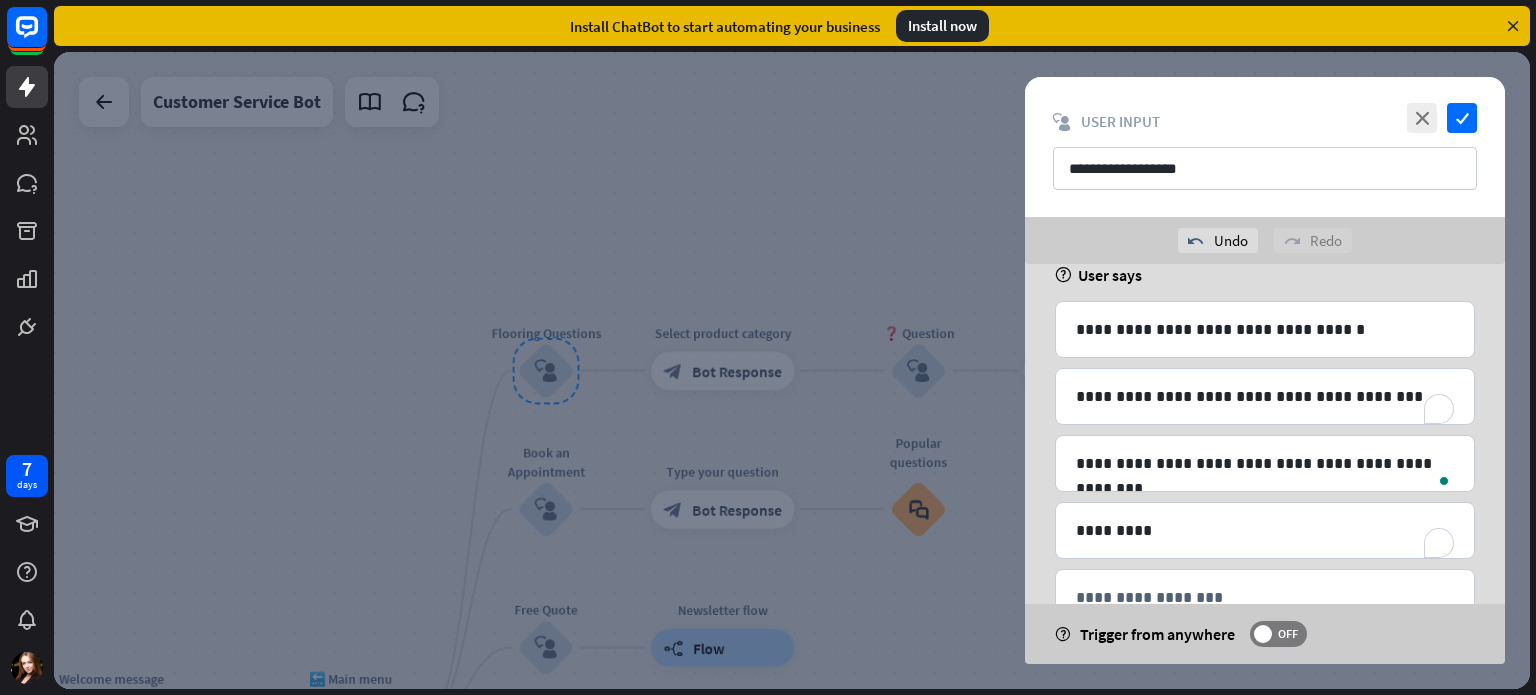 click on "**********" at bounding box center (1265, 435) 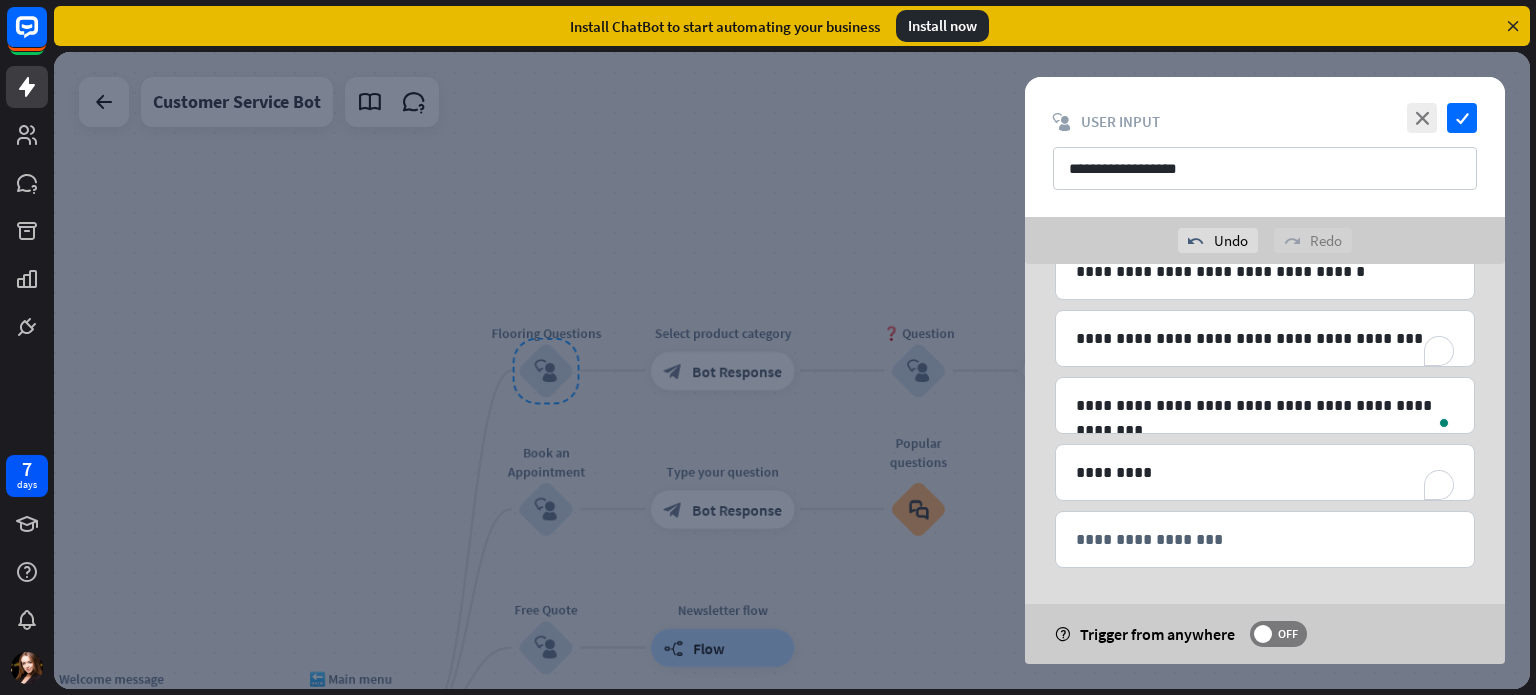 scroll, scrollTop: 180, scrollLeft: 0, axis: vertical 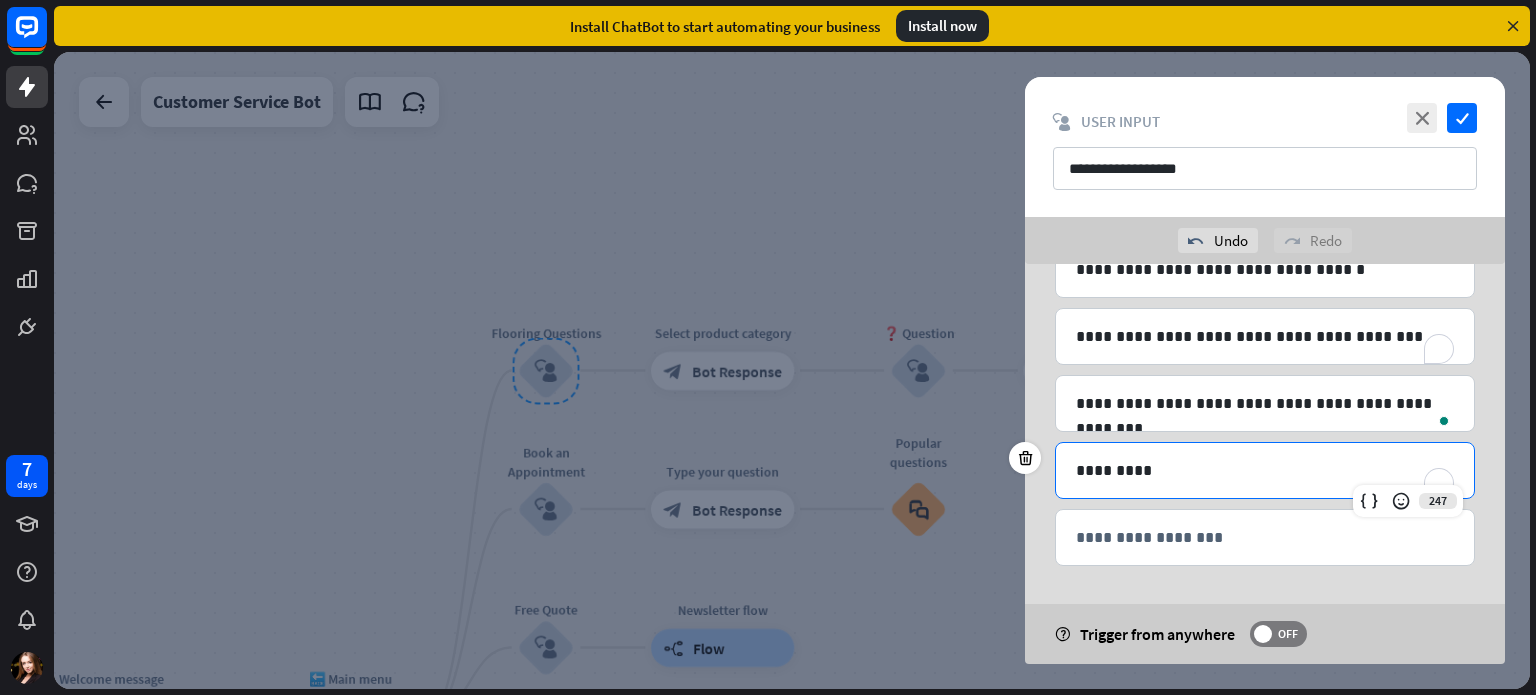 click on "*********" at bounding box center (1265, 470) 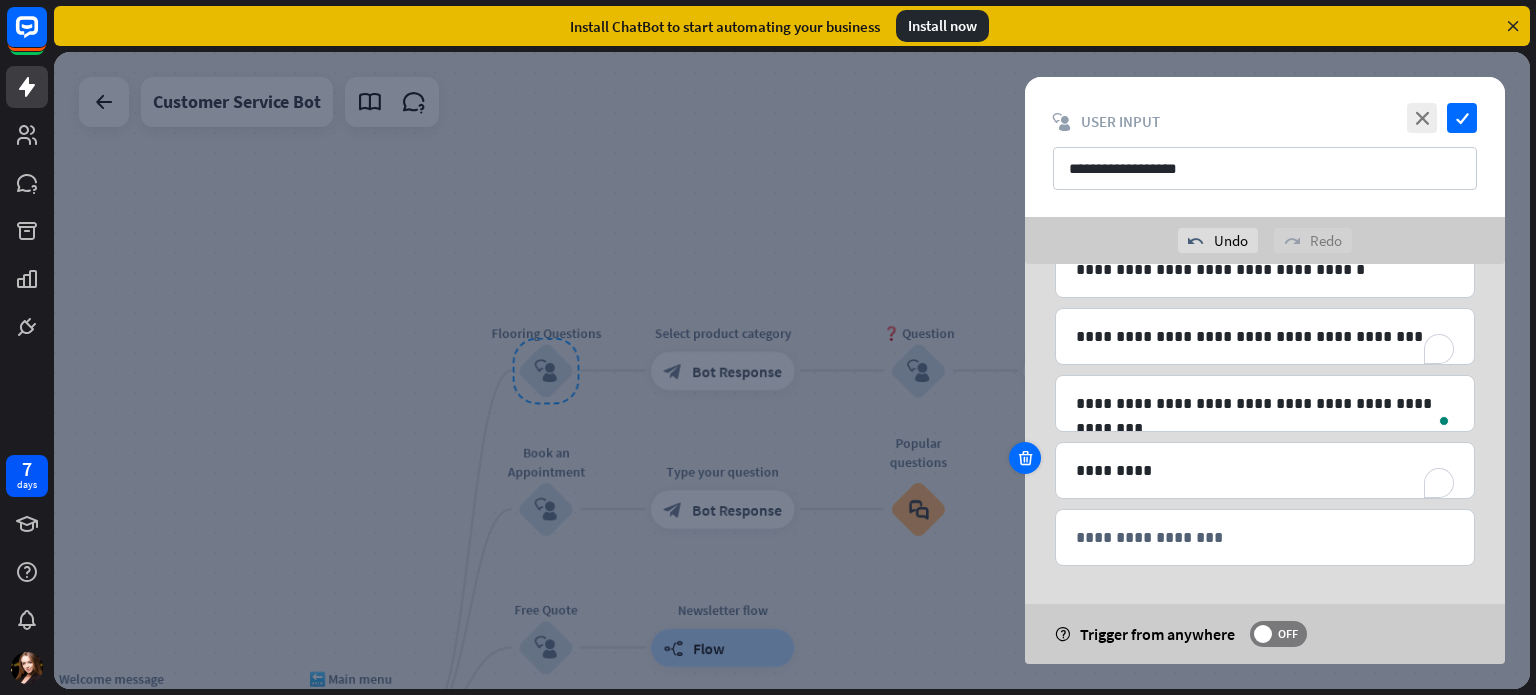 click at bounding box center [1025, 458] 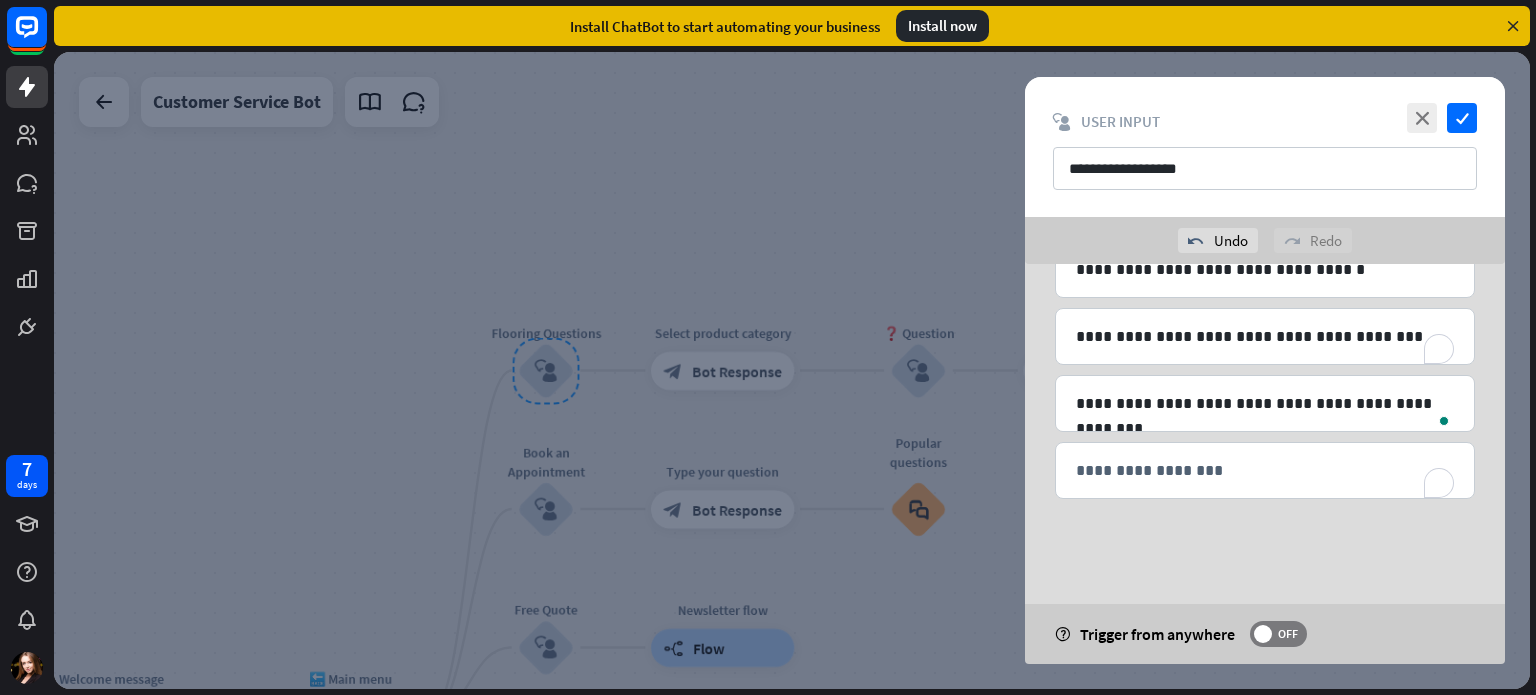 scroll, scrollTop: 112, scrollLeft: 0, axis: vertical 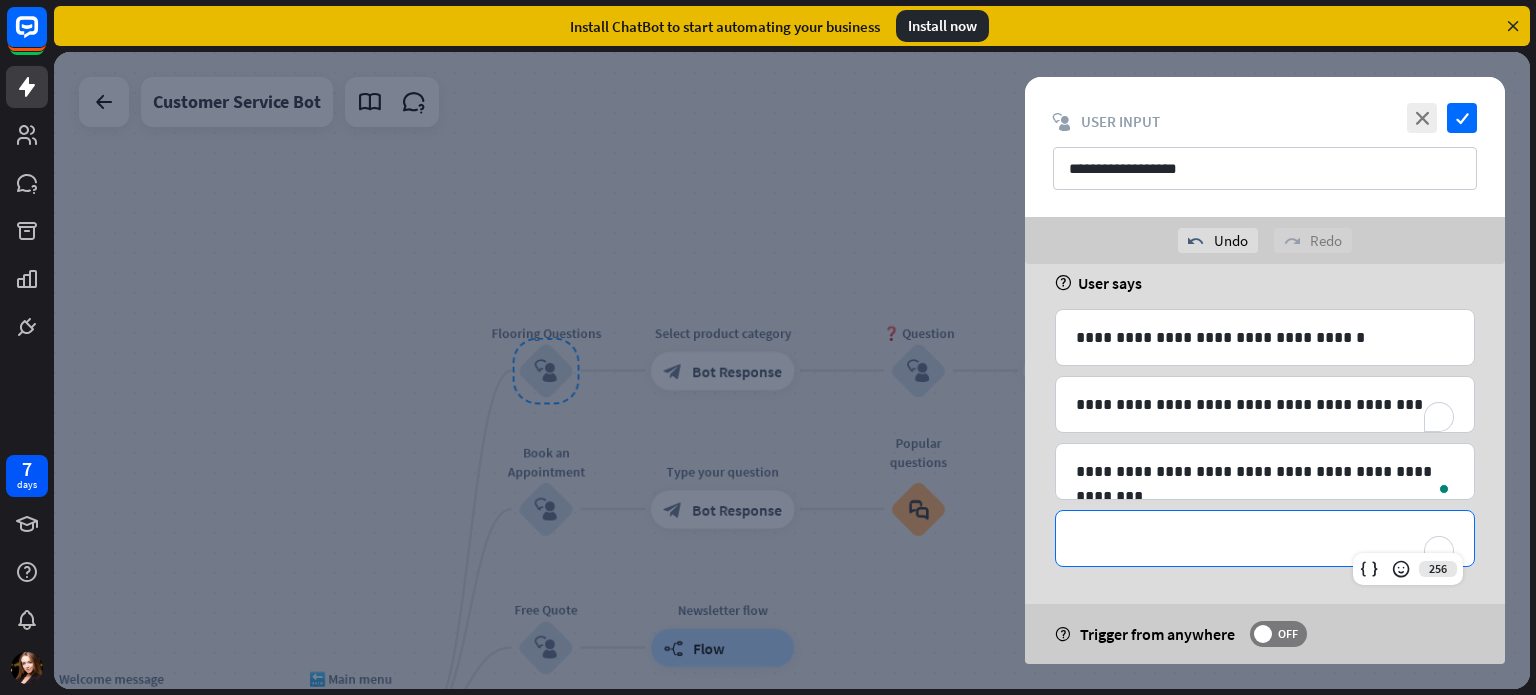 click on "**********" at bounding box center [1265, 538] 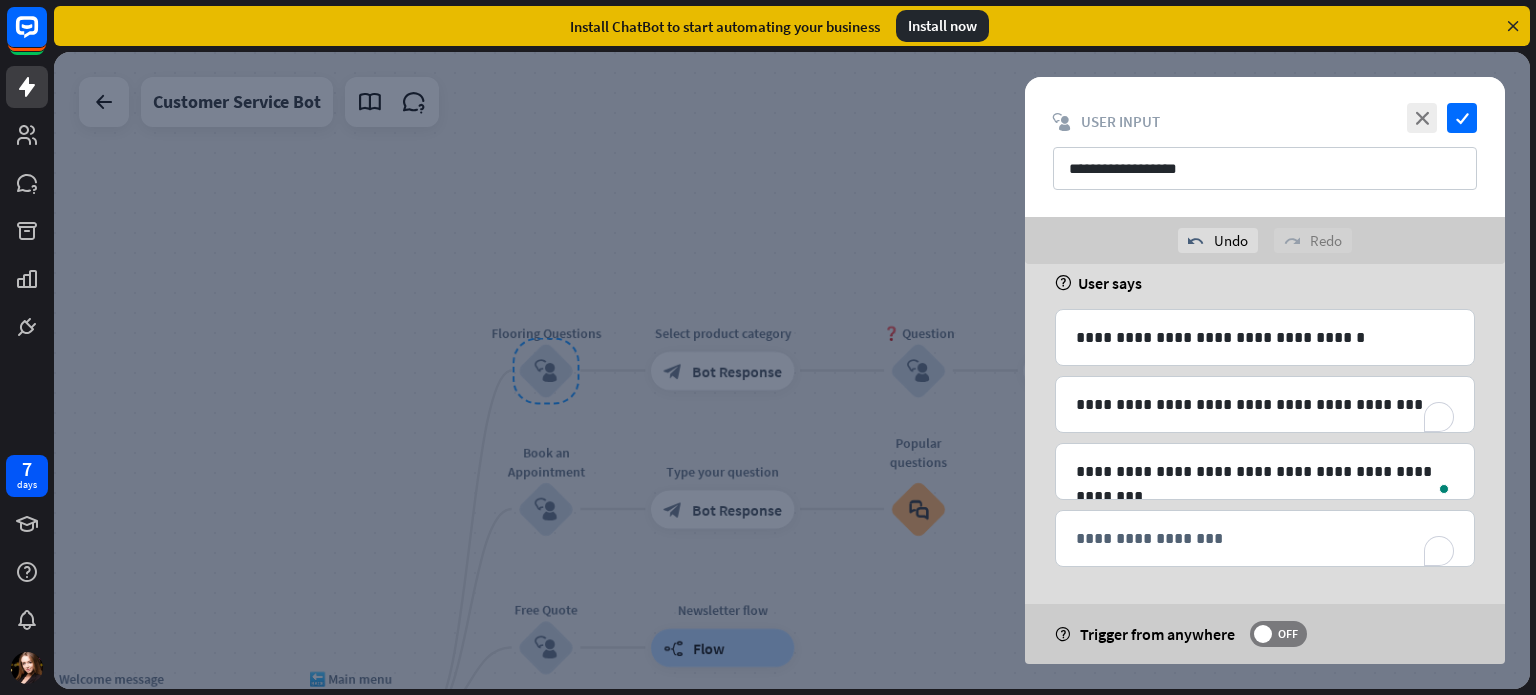 click on "**********" at bounding box center [1265, 409] 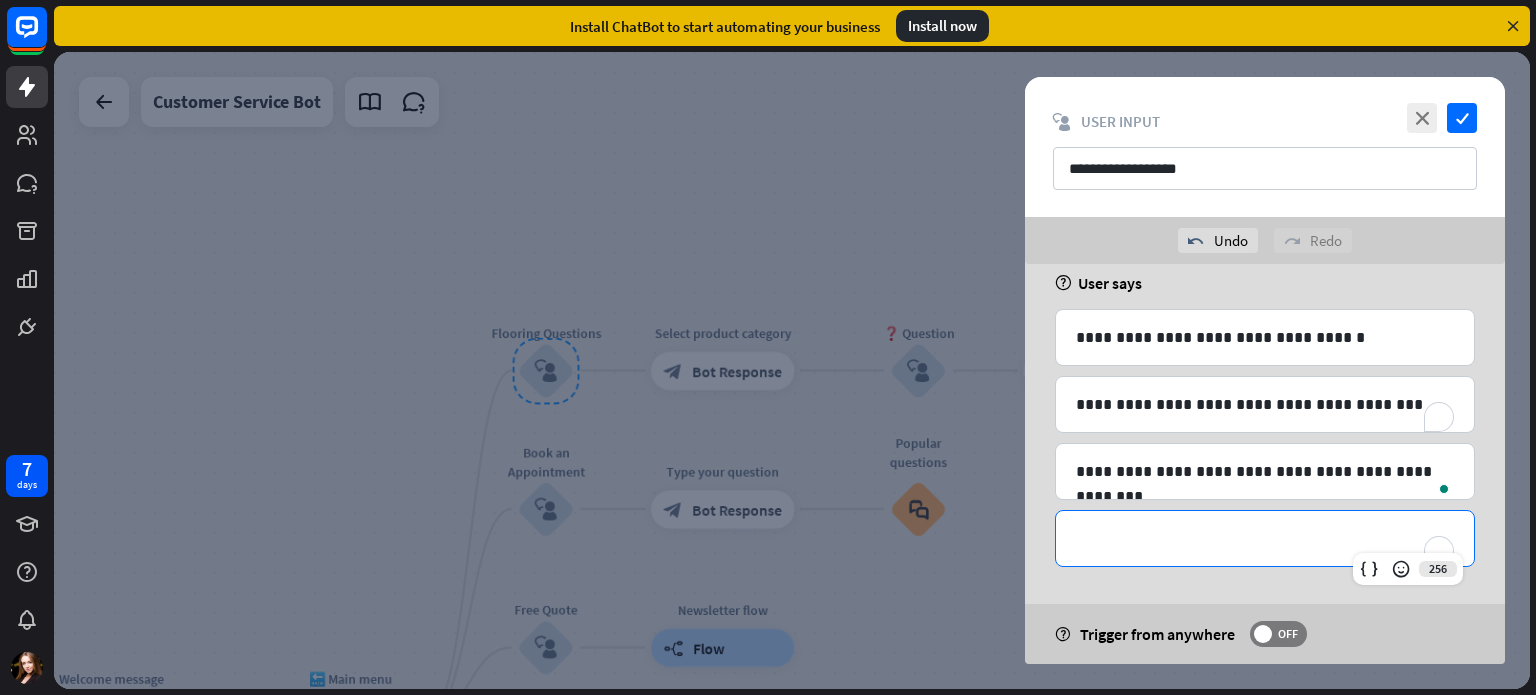 click on "**********" at bounding box center [1265, 538] 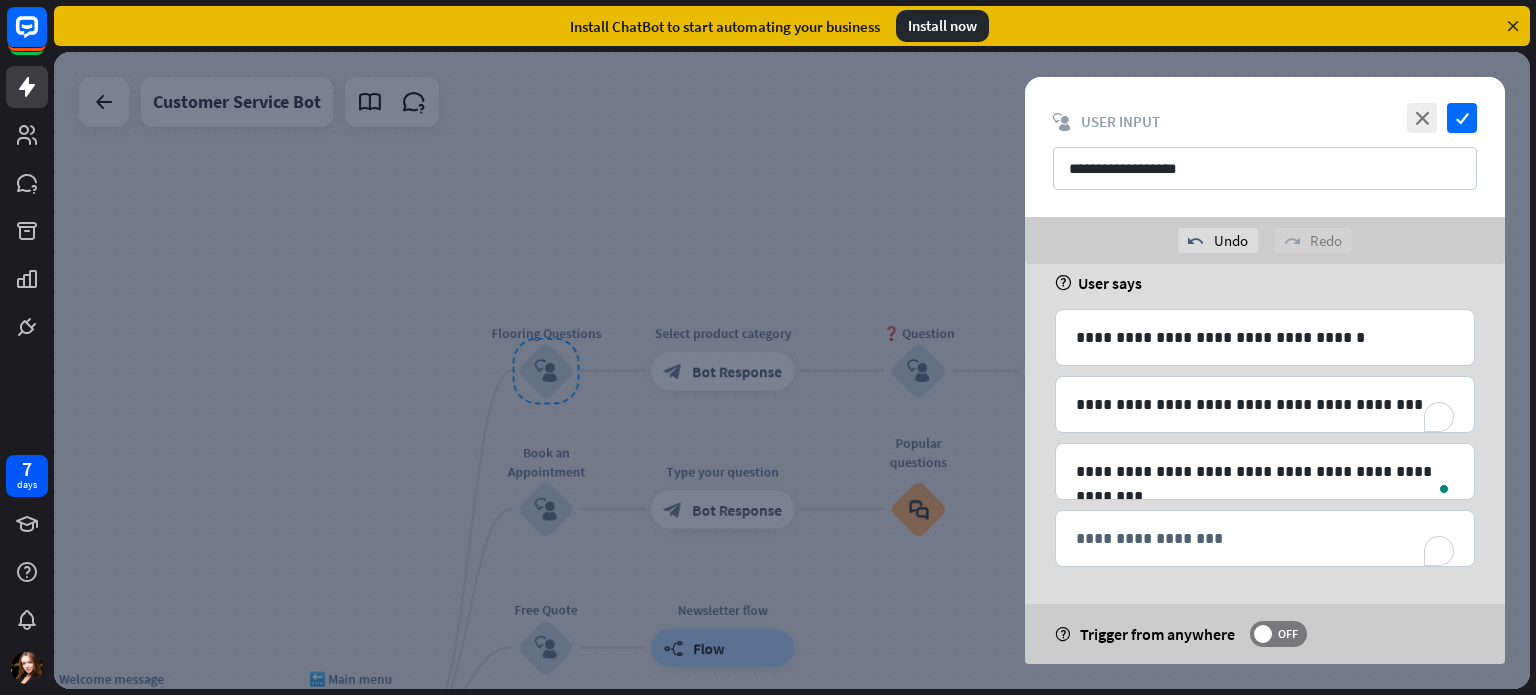 click on "**********" at bounding box center (1265, 409) 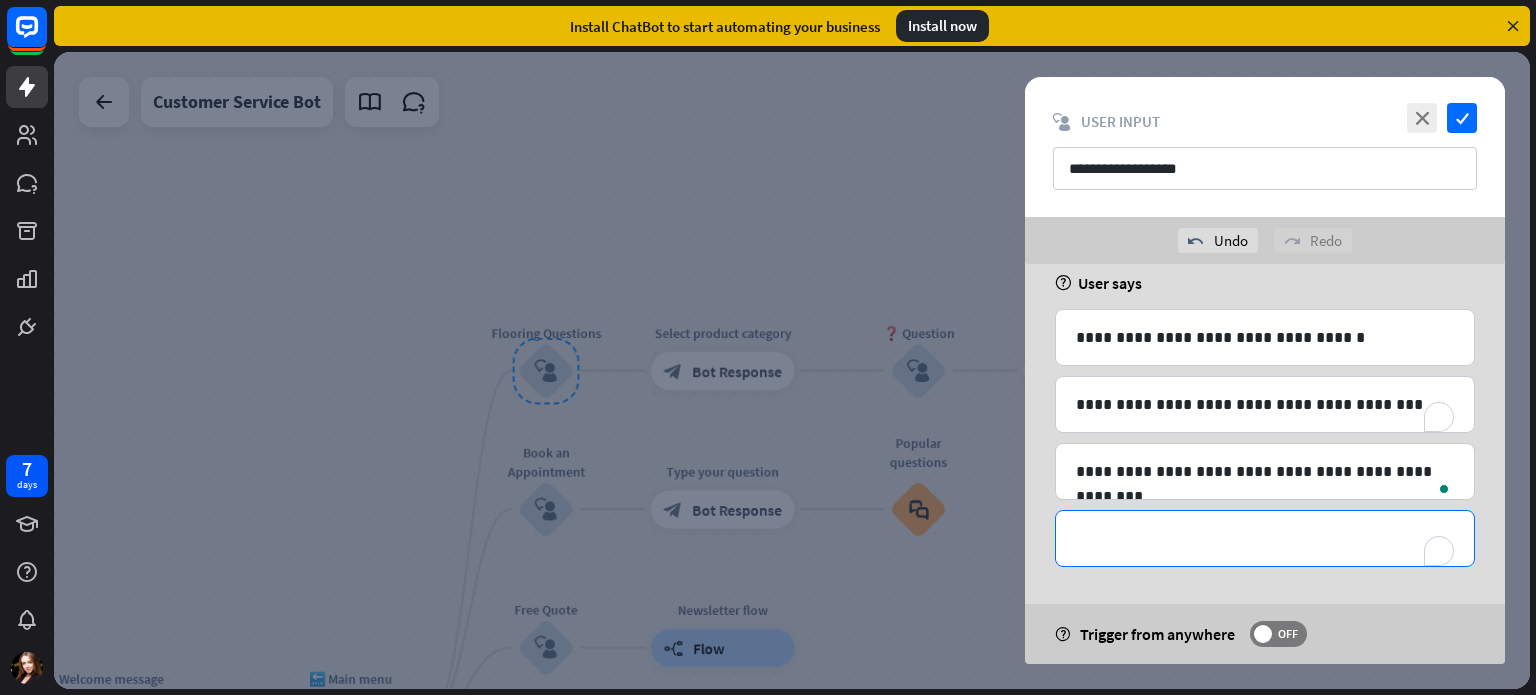 click on "**********" at bounding box center [1265, 538] 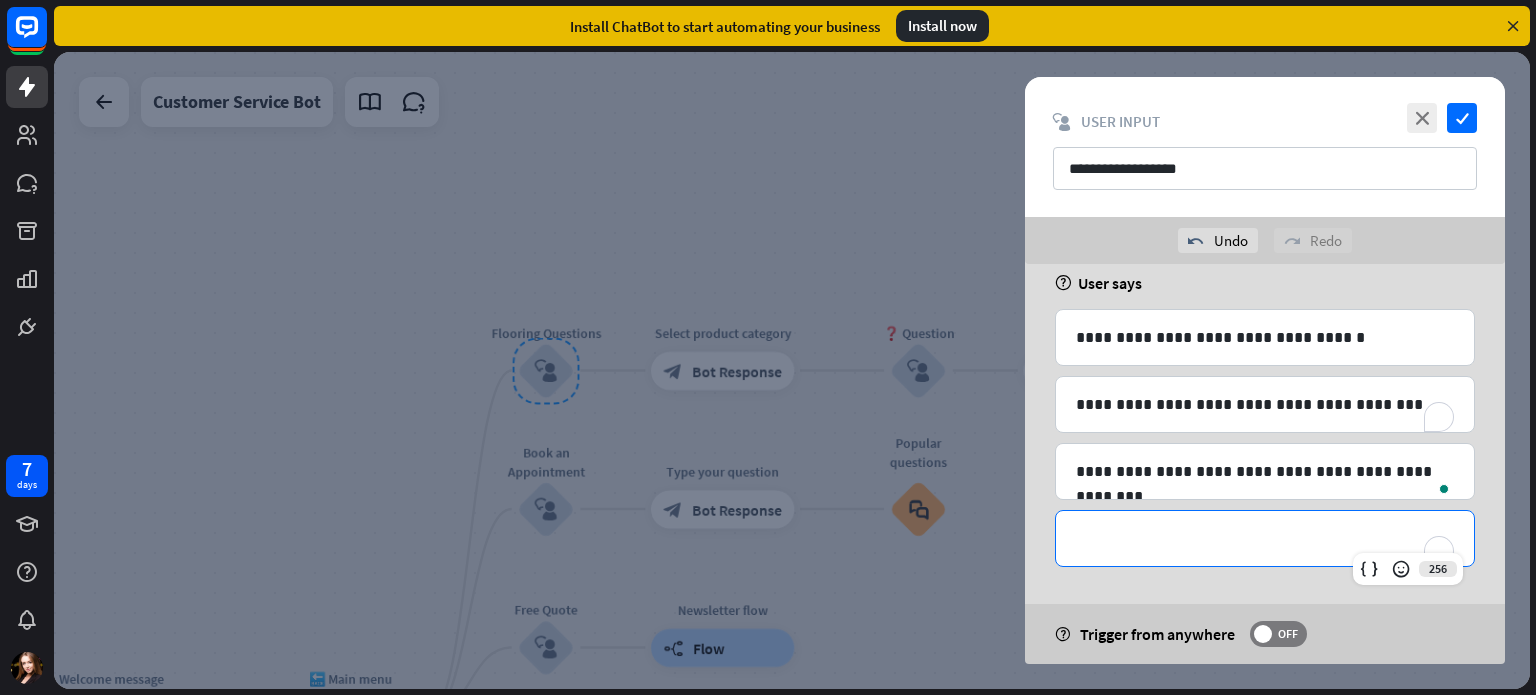 click on "**********" at bounding box center [1265, 409] 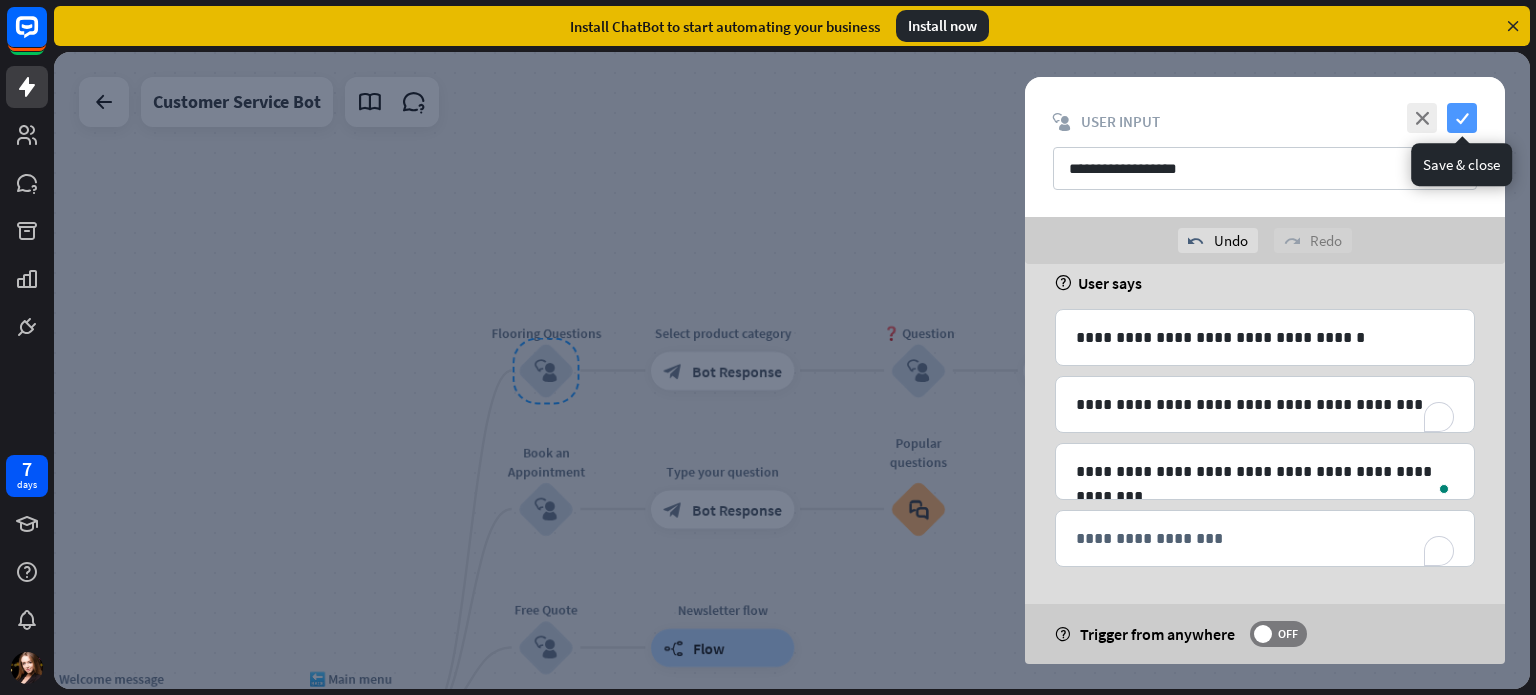 click on "check" at bounding box center (1462, 118) 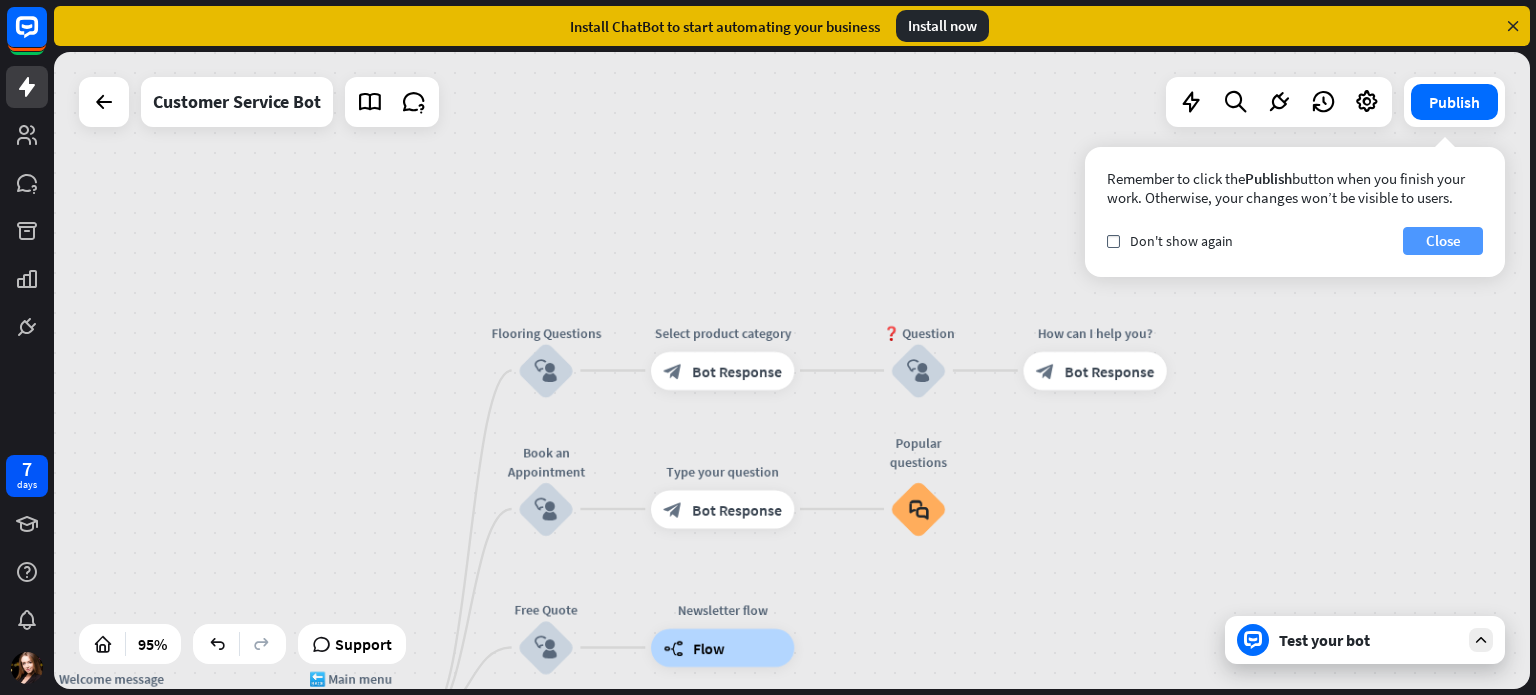 click on "Close" at bounding box center [1443, 241] 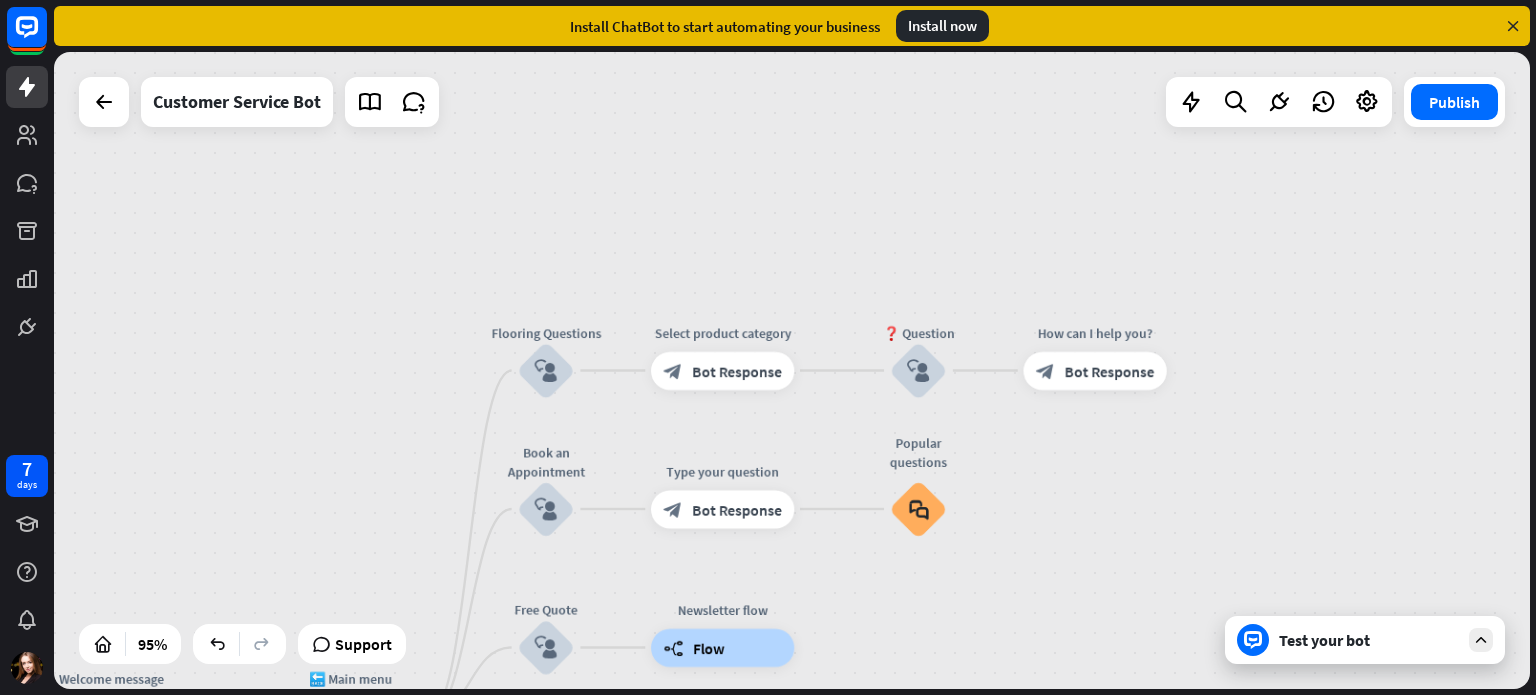 click on "Test your bot" at bounding box center [1369, 640] 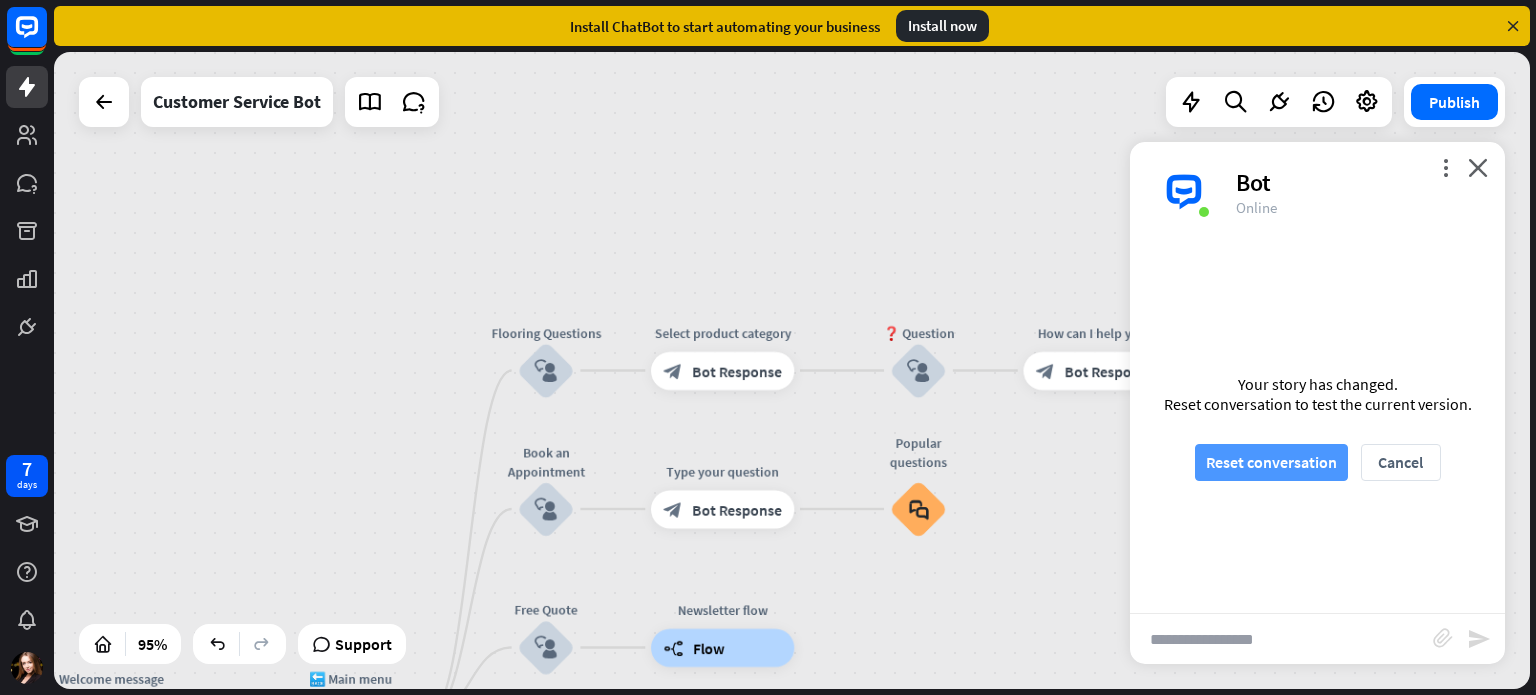 click on "Reset conversation" at bounding box center (1271, 462) 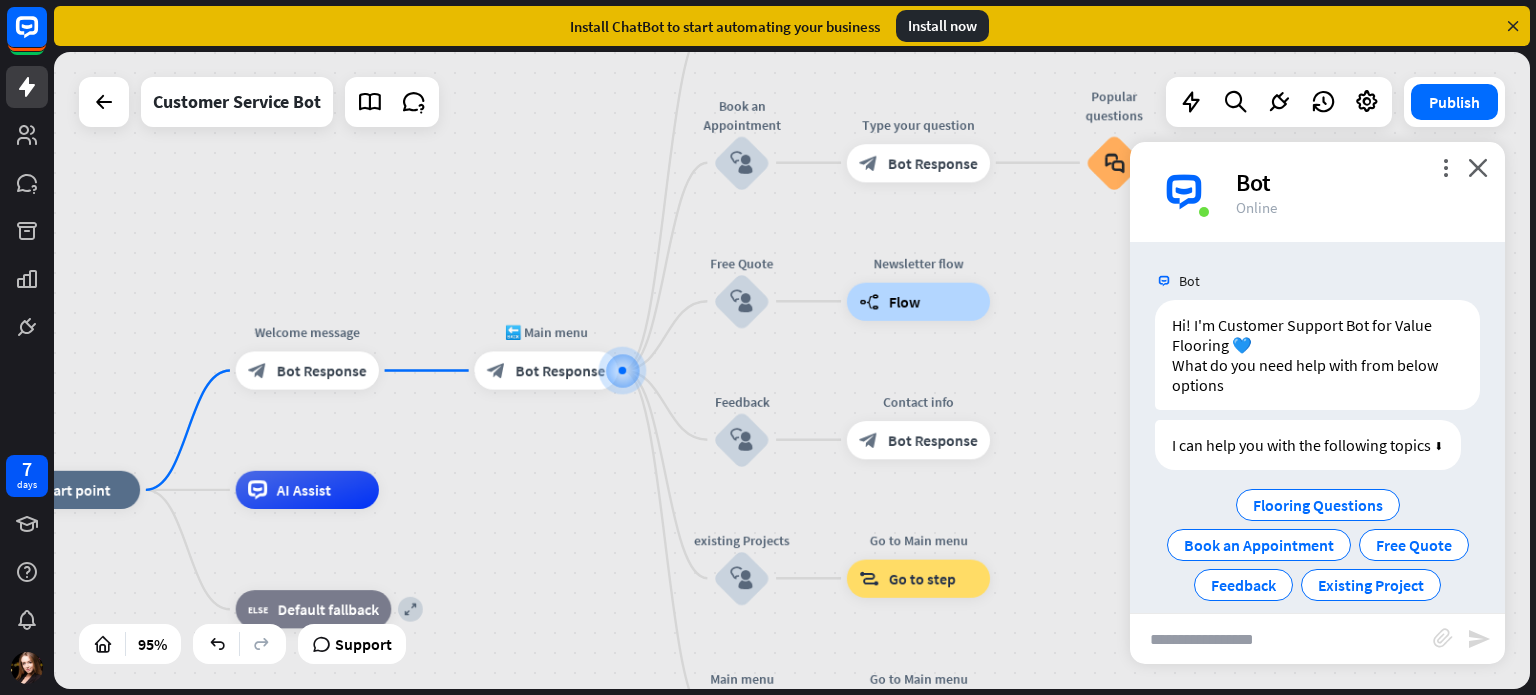 scroll, scrollTop: 0, scrollLeft: 0, axis: both 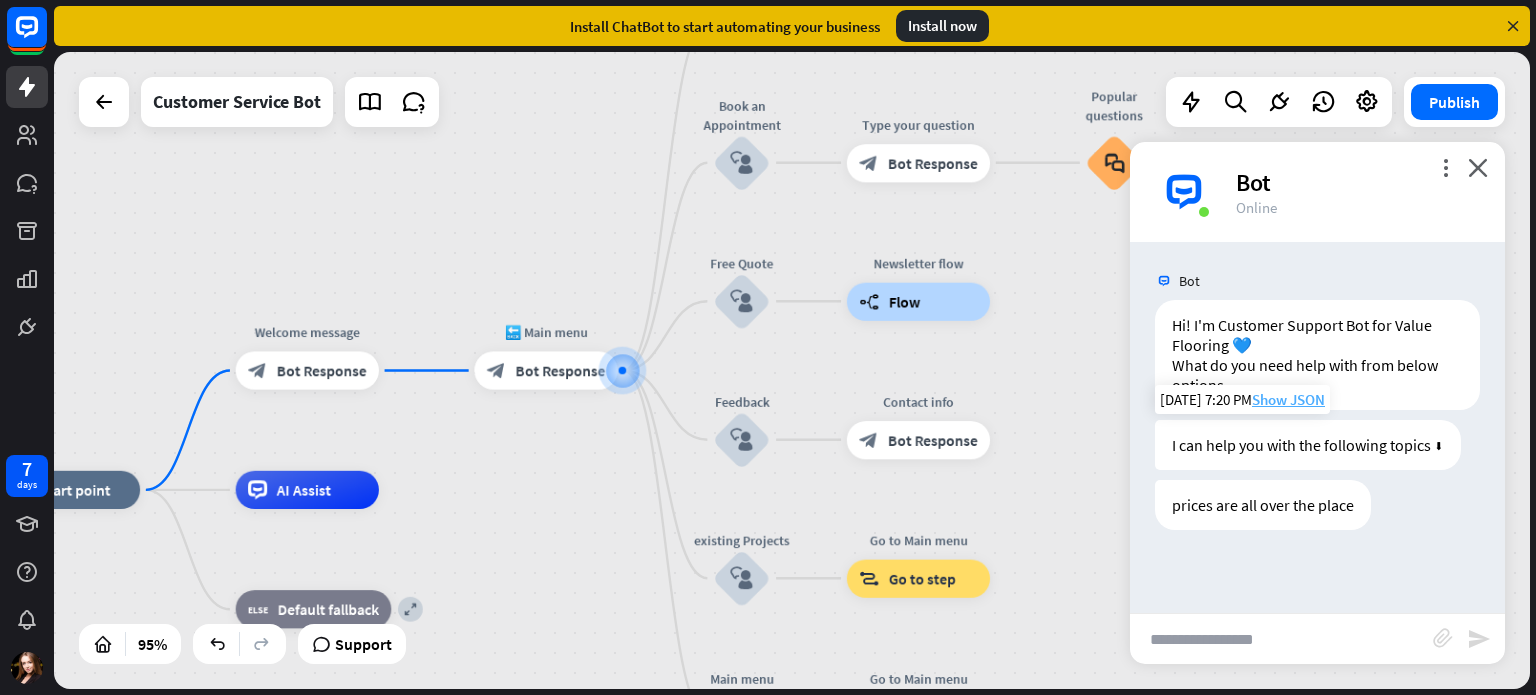 click on "Show JSON" at bounding box center (1288, 399) 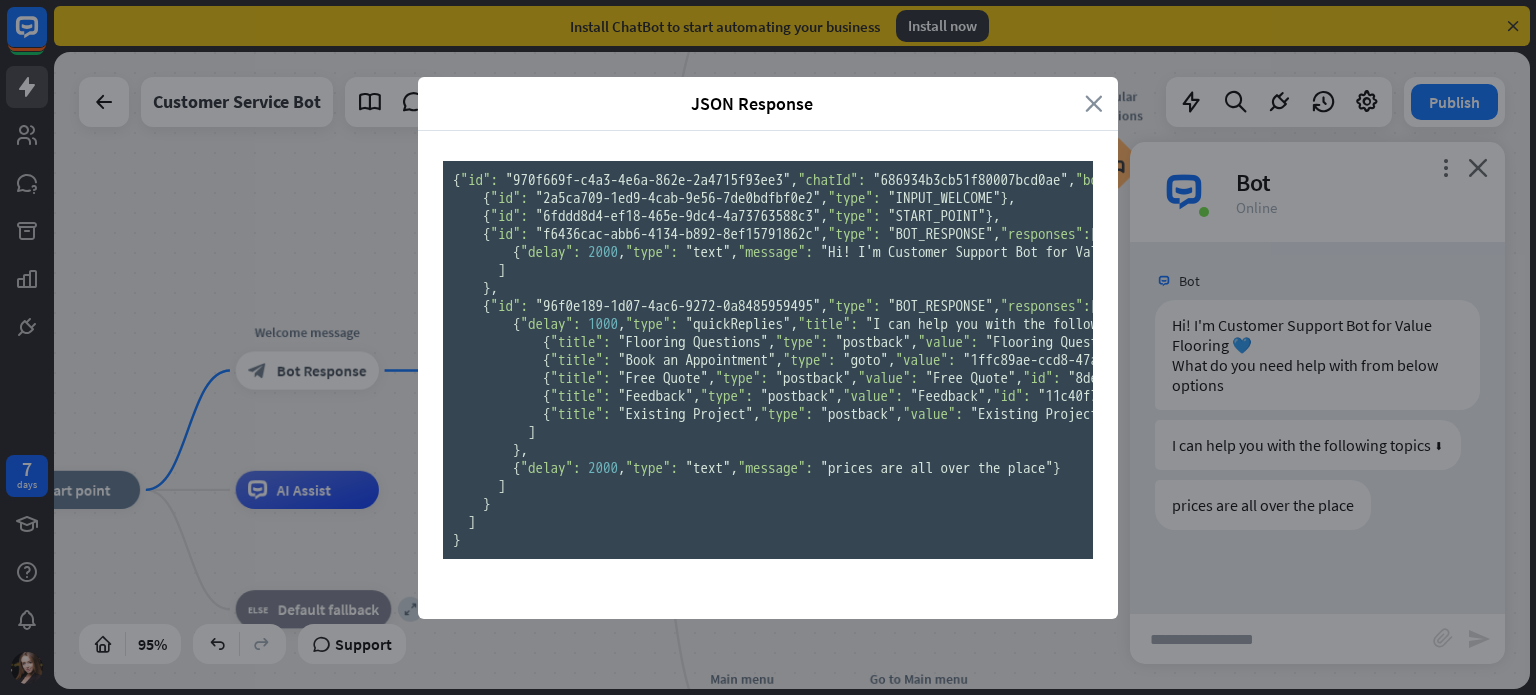 click on "close" at bounding box center [1094, 103] 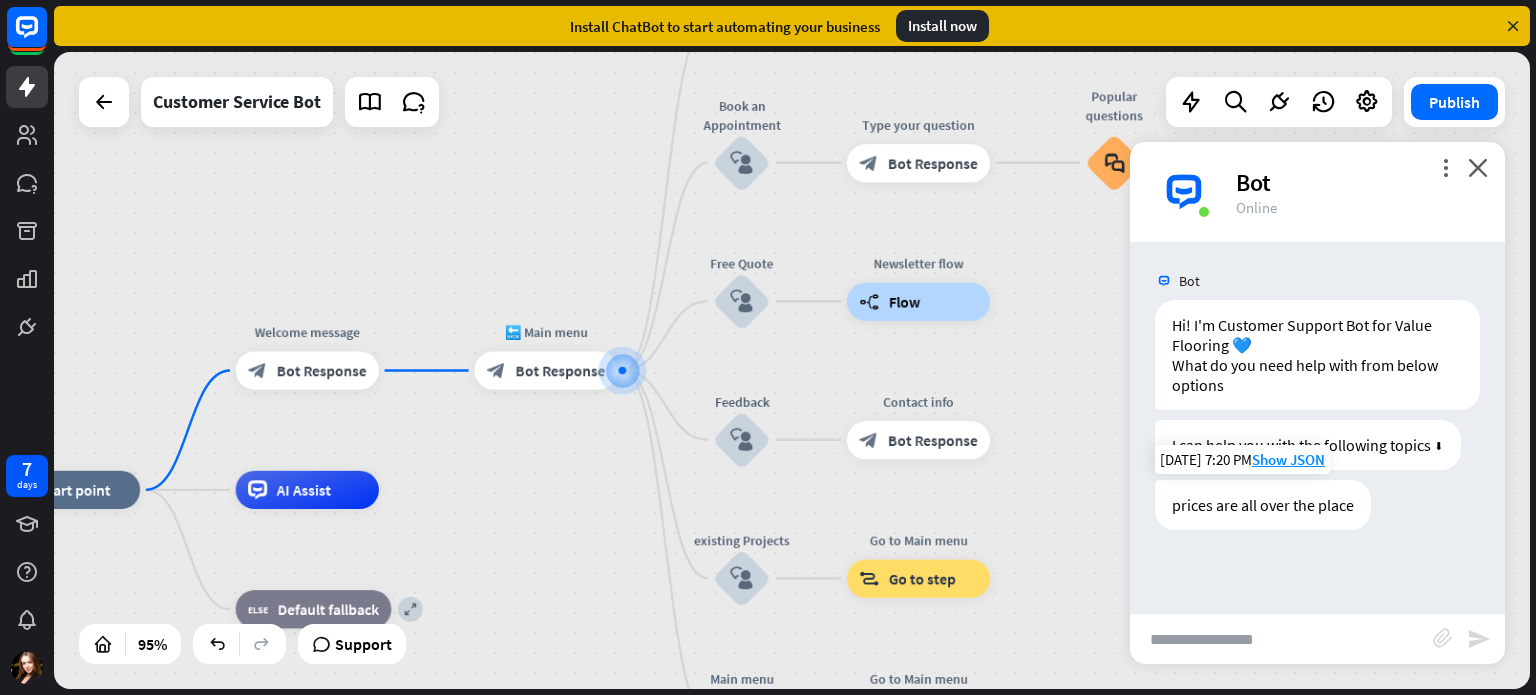 click on "prices are all over the place" at bounding box center [1263, 505] 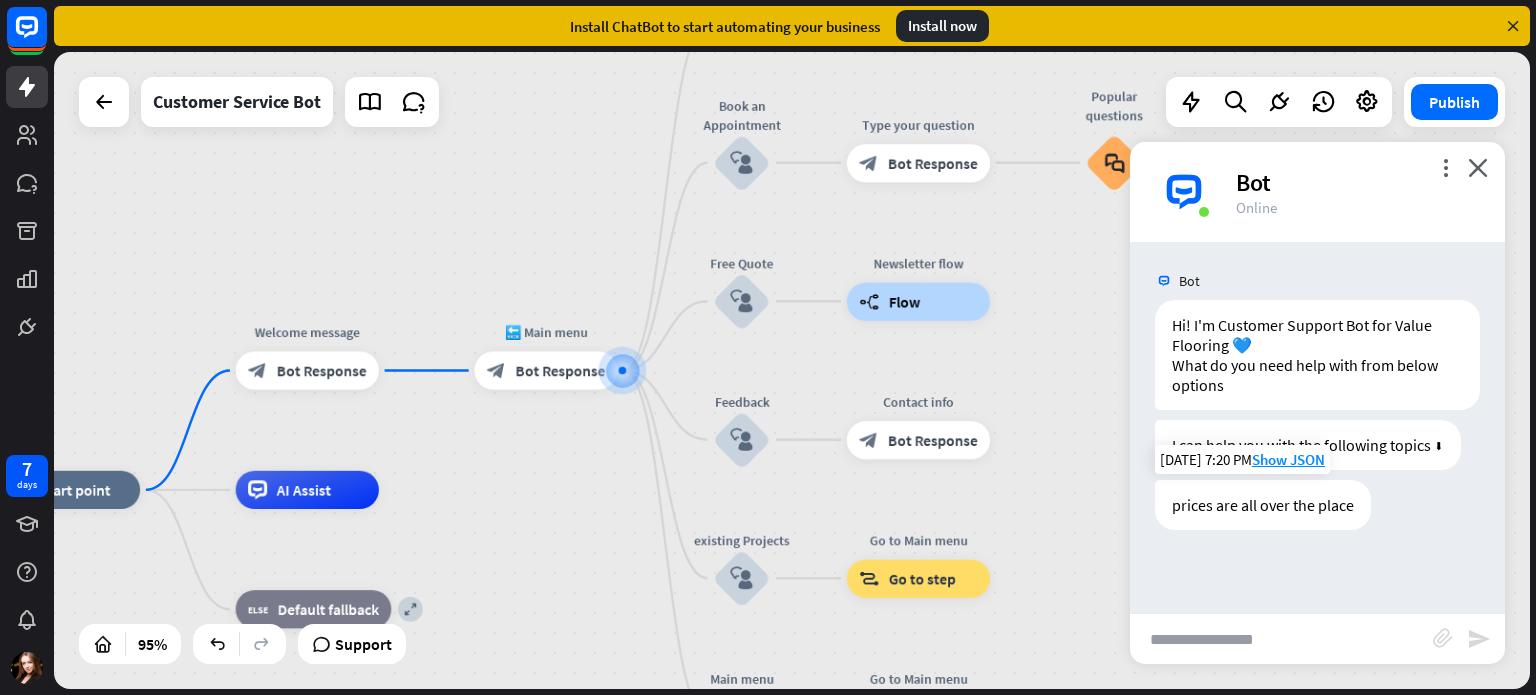 click on "prices are all over the place" at bounding box center [1263, 505] 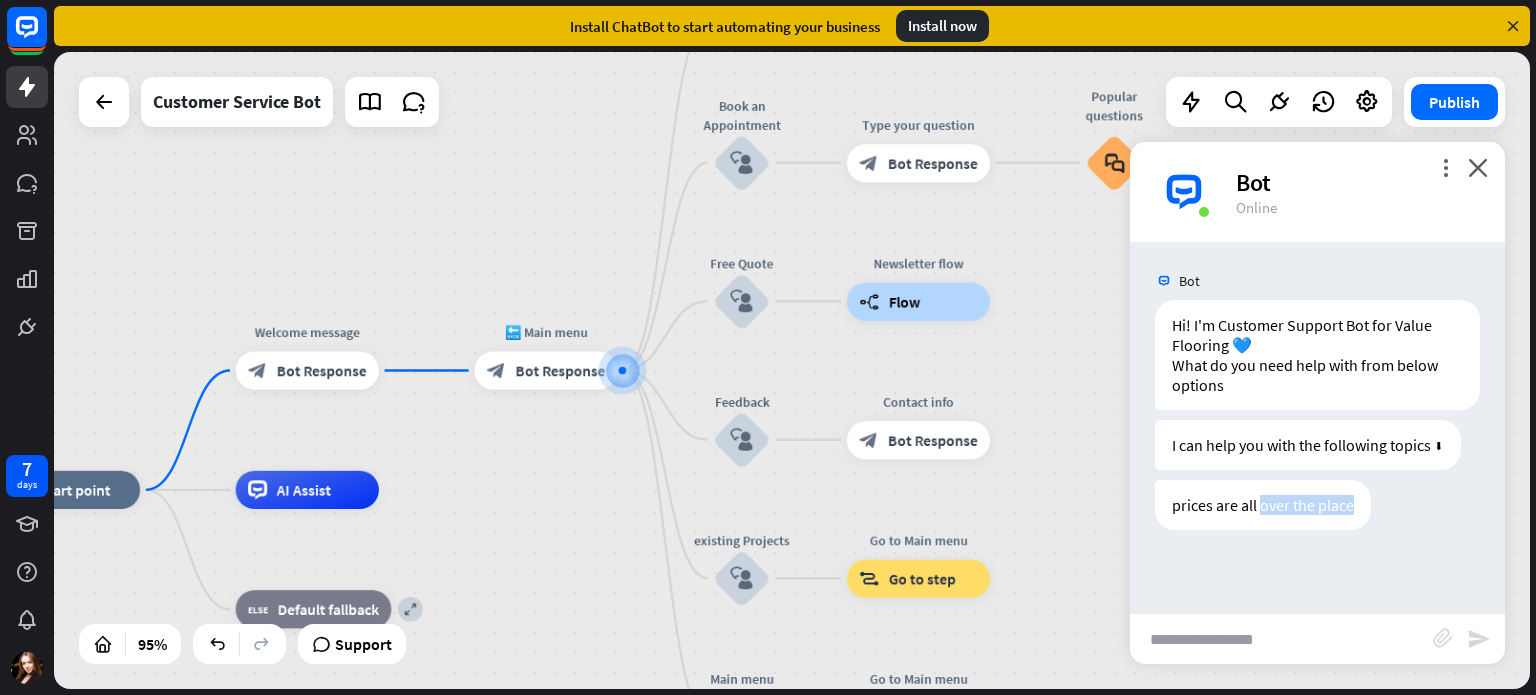 drag, startPoint x: 1280, startPoint y: 509, endPoint x: 1407, endPoint y: 482, distance: 129.83836 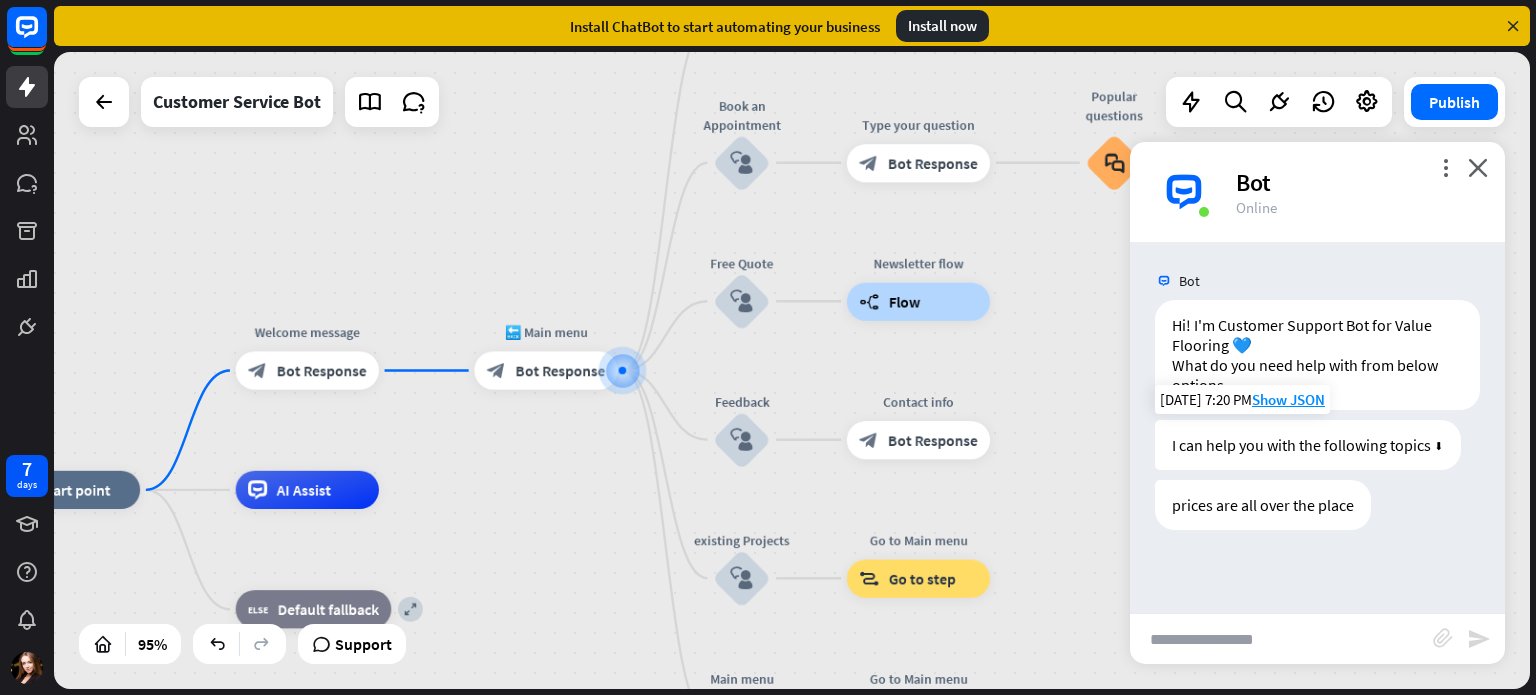click on "I can help you with the following topics ⬇" at bounding box center [1308, 445] 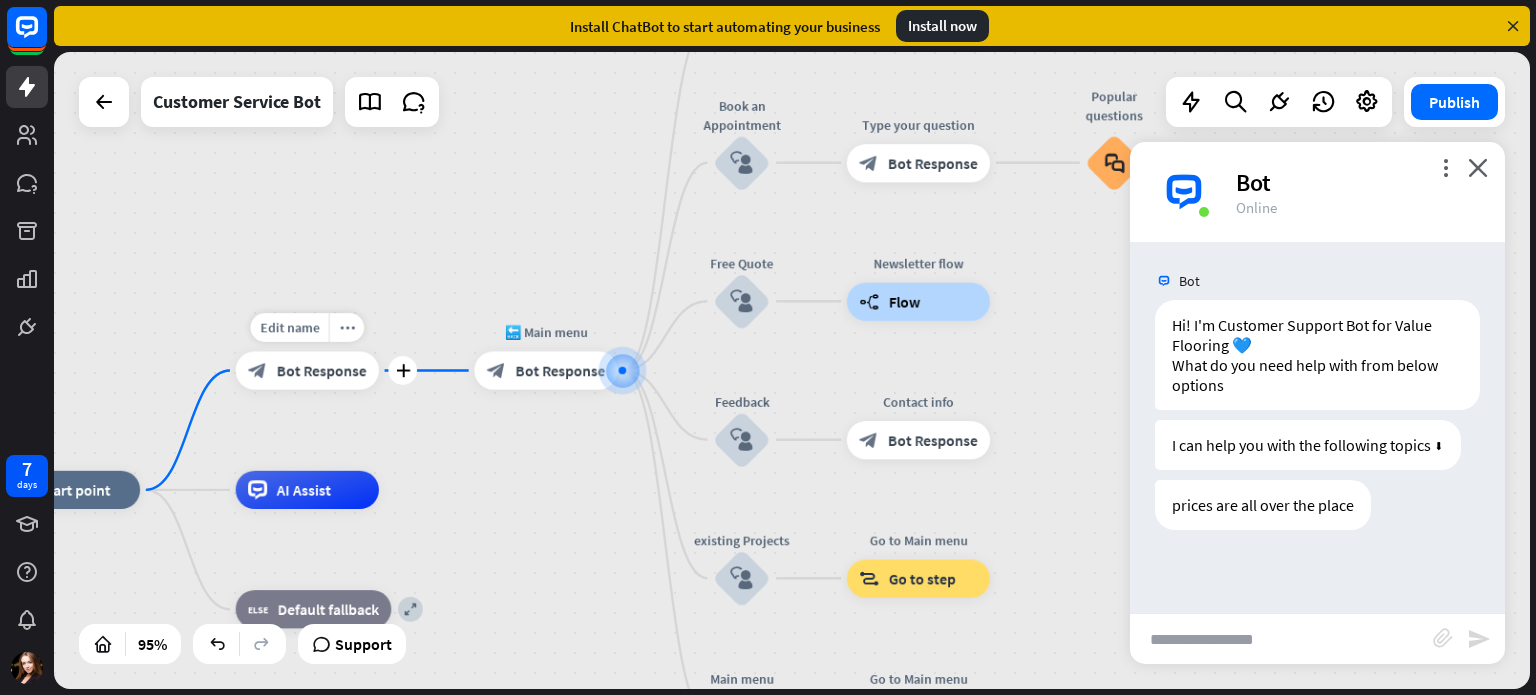 click on "Bot Response" at bounding box center (322, 370) 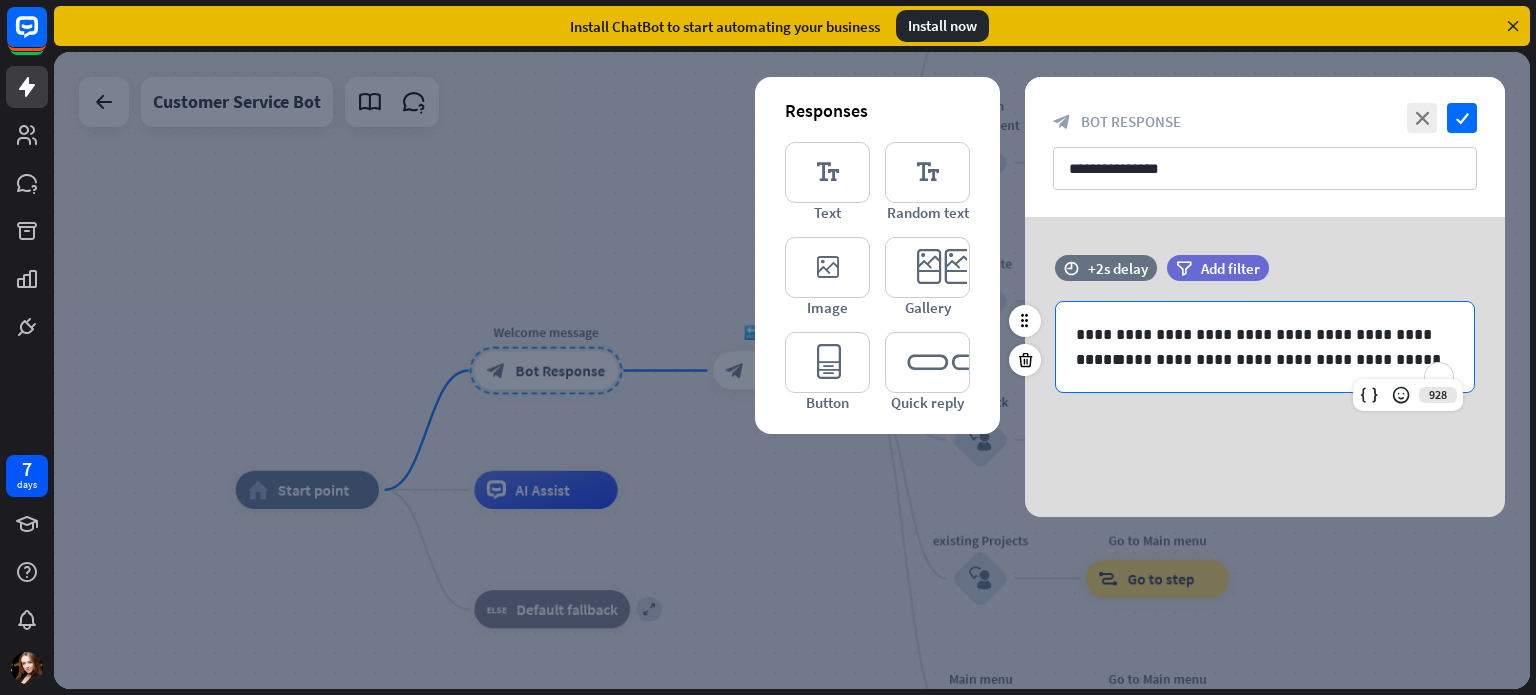 click on "**********" at bounding box center (1265, 359) 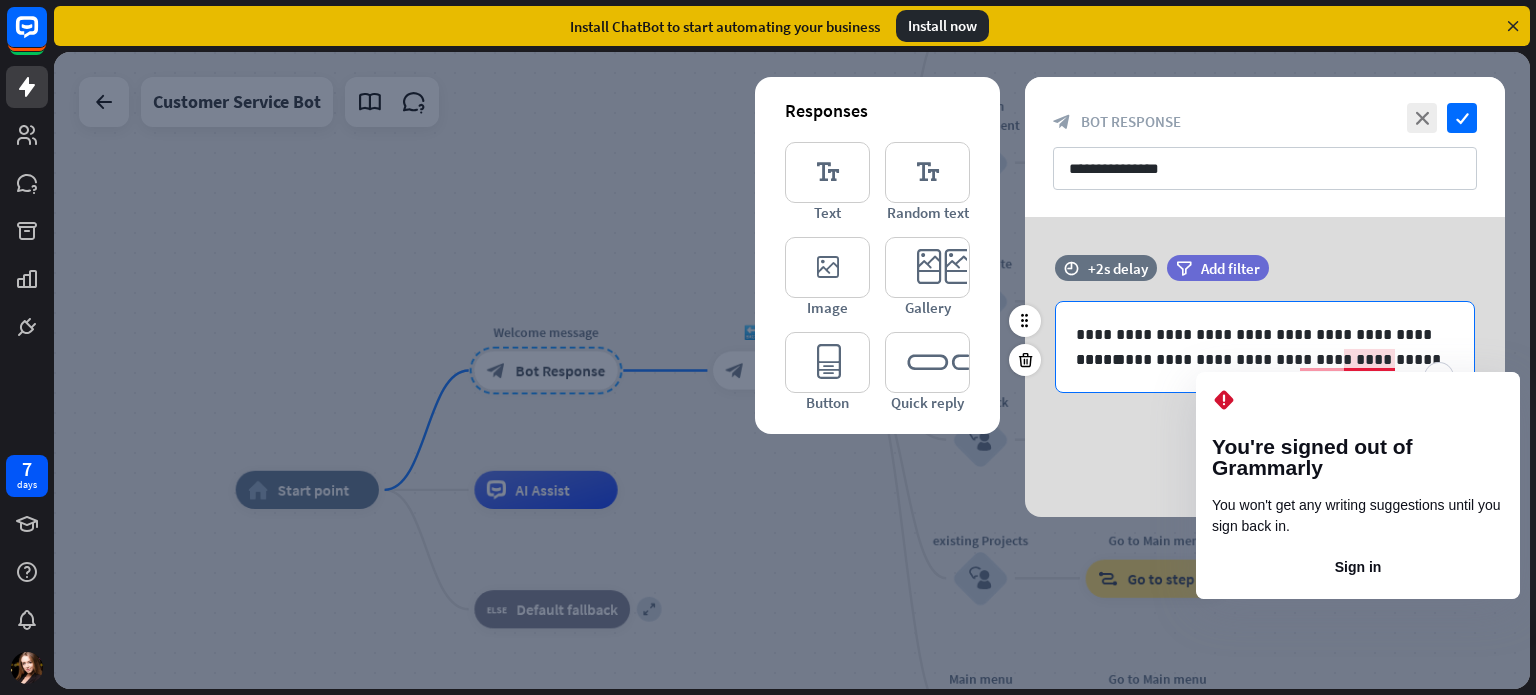 click on "**********" at bounding box center [1265, 359] 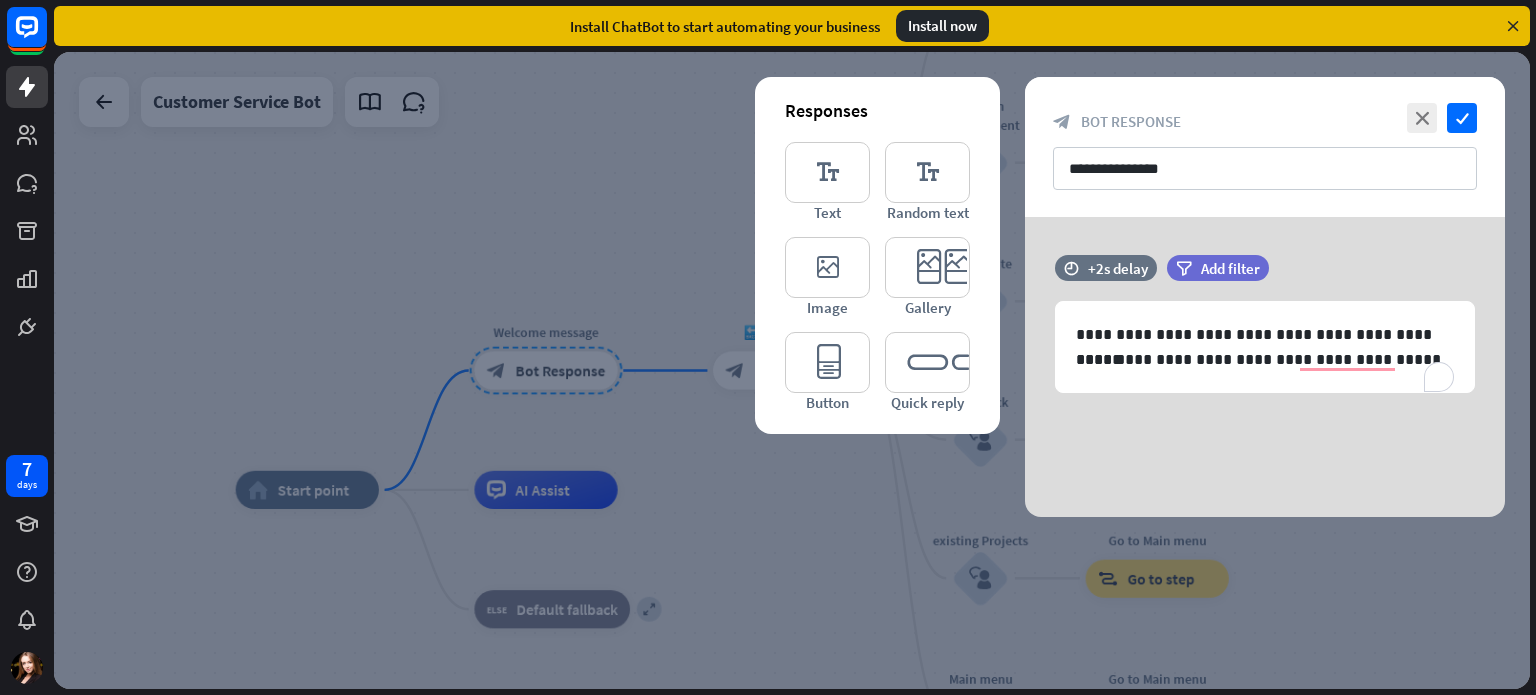click on "**********" at bounding box center (1265, 367) 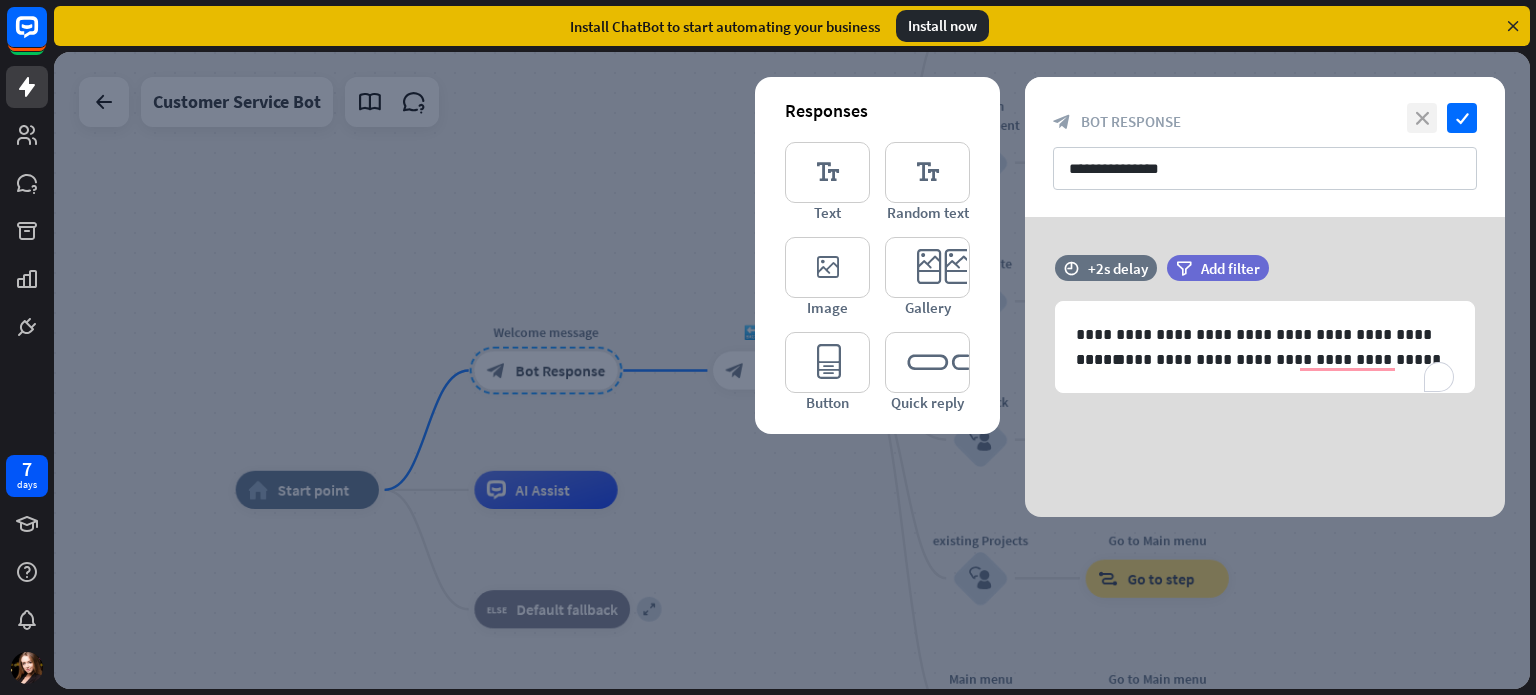 click on "close" at bounding box center (1422, 118) 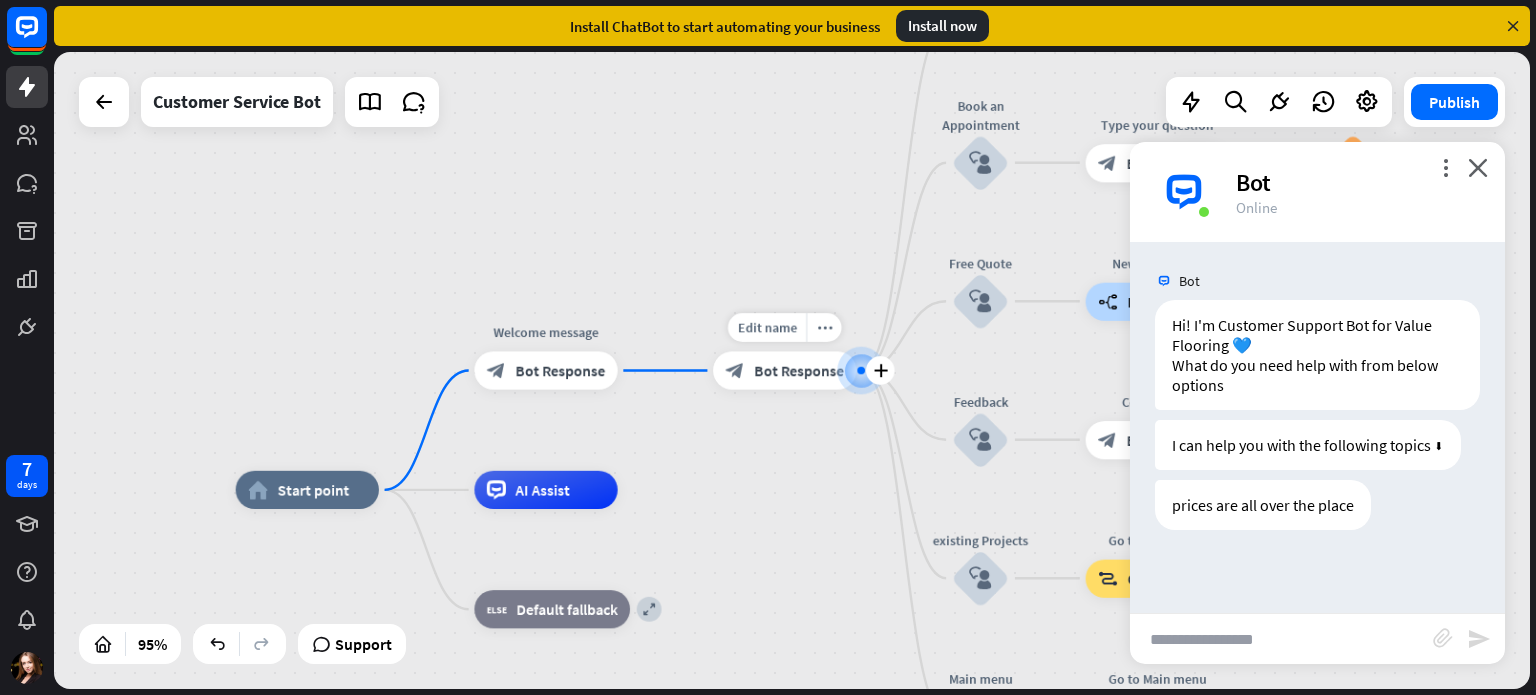 click on "Bot Response" at bounding box center [799, 370] 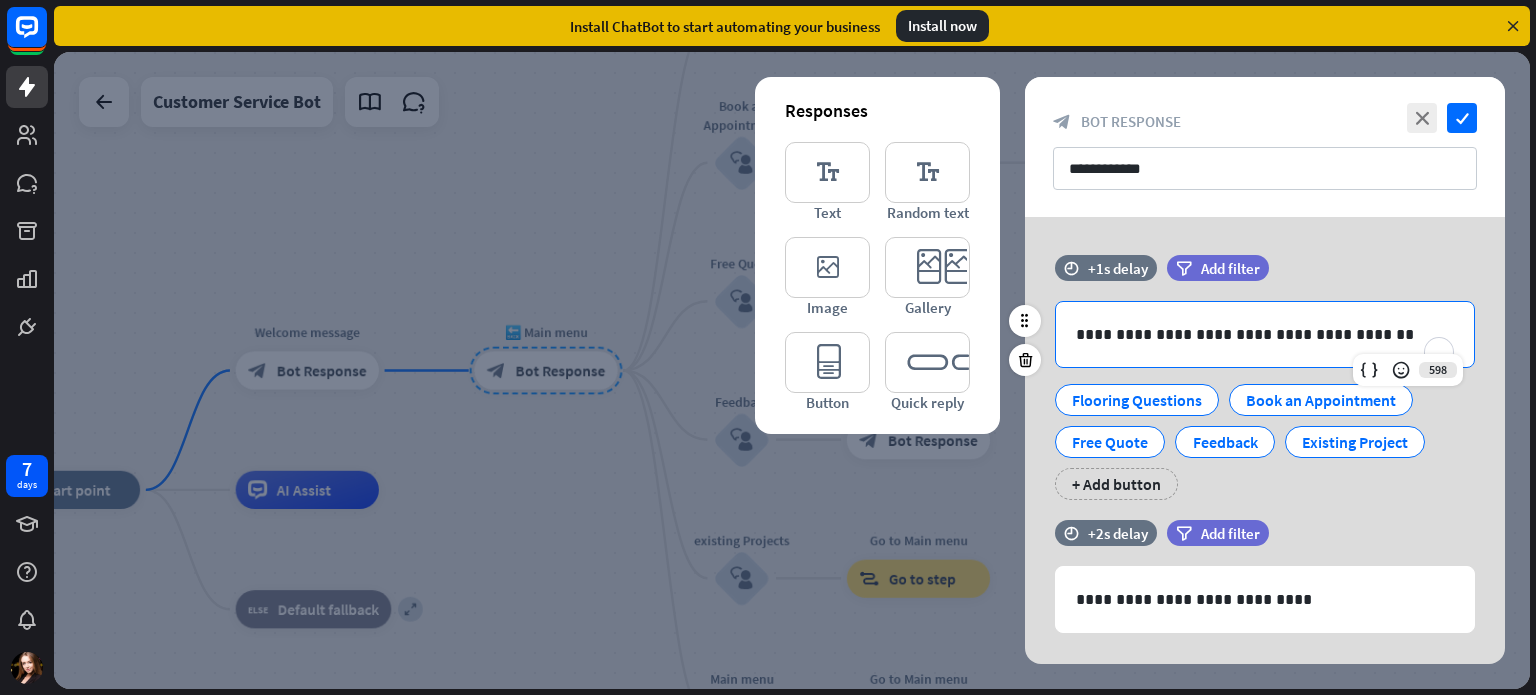 click on "**********" at bounding box center (1265, 334) 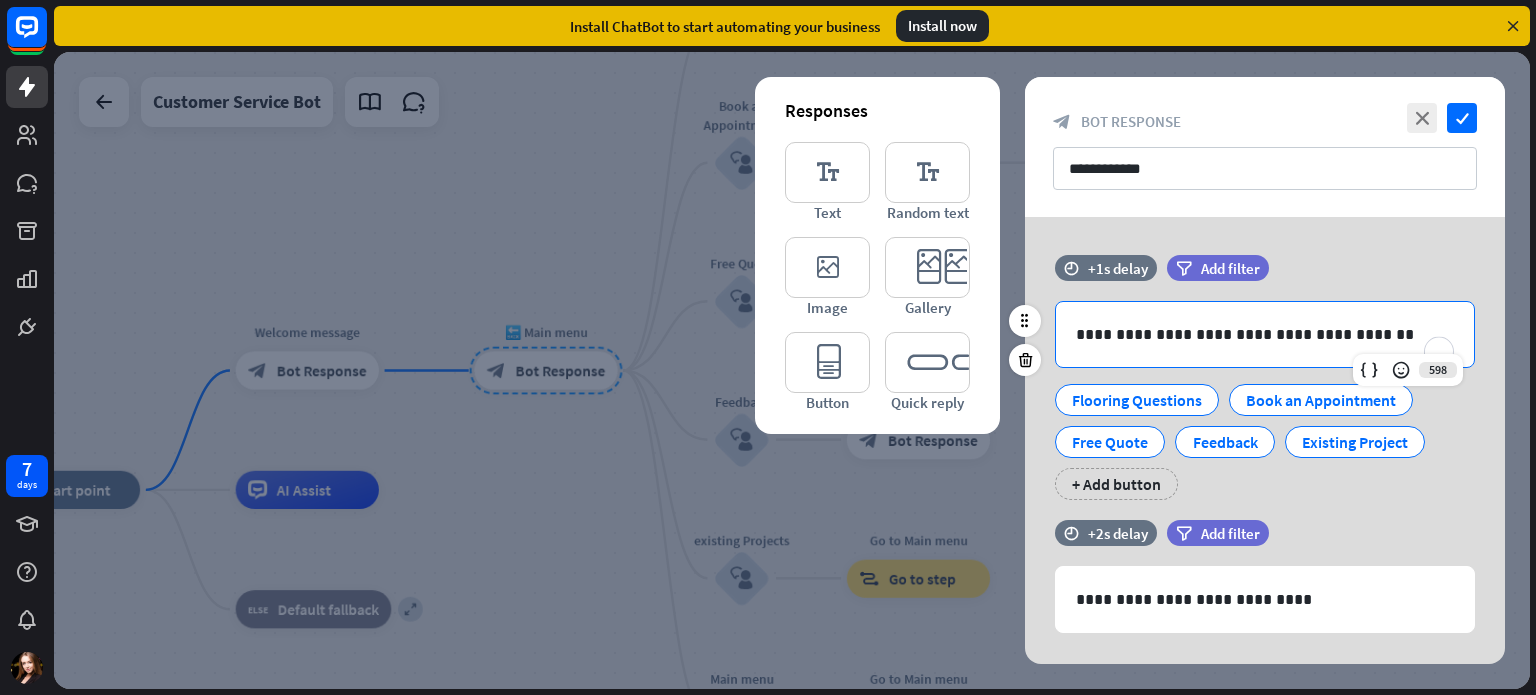 type 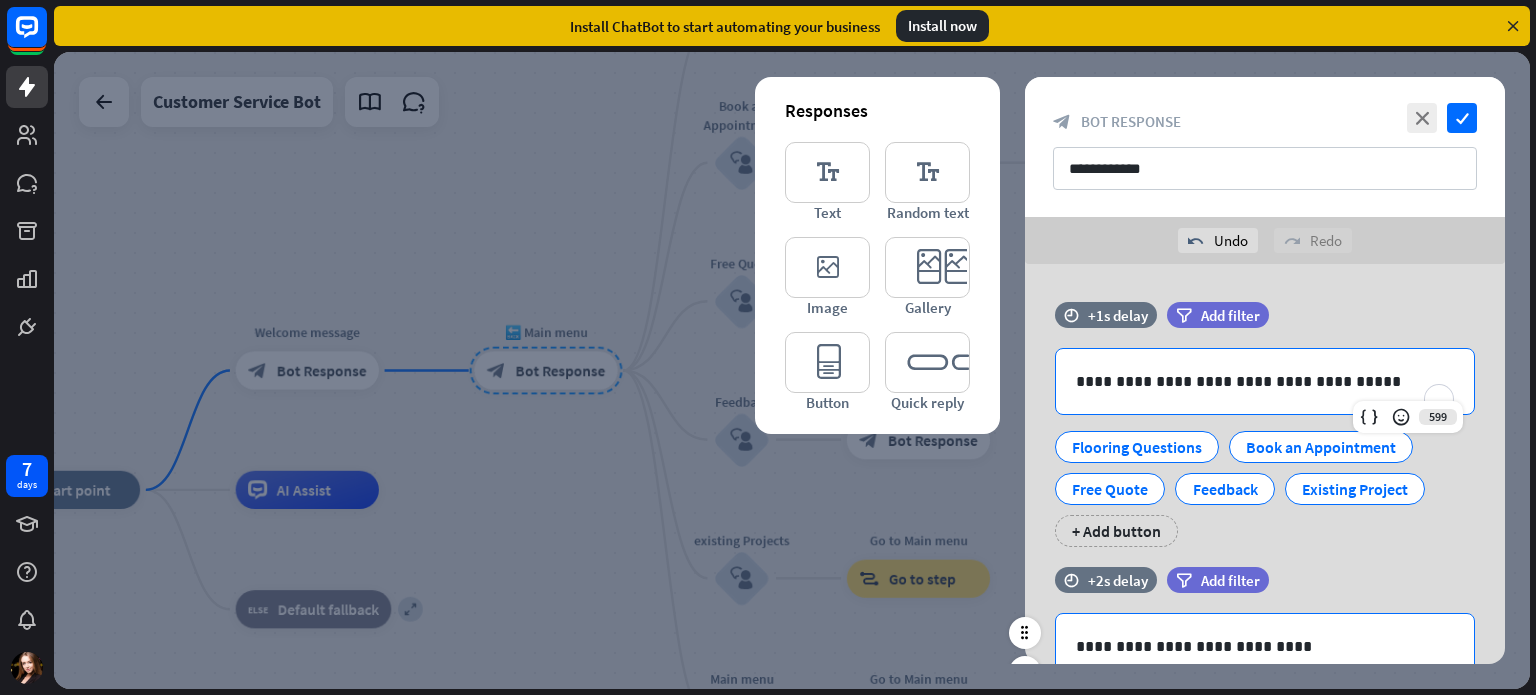 click on "**********" at bounding box center [1265, 646] 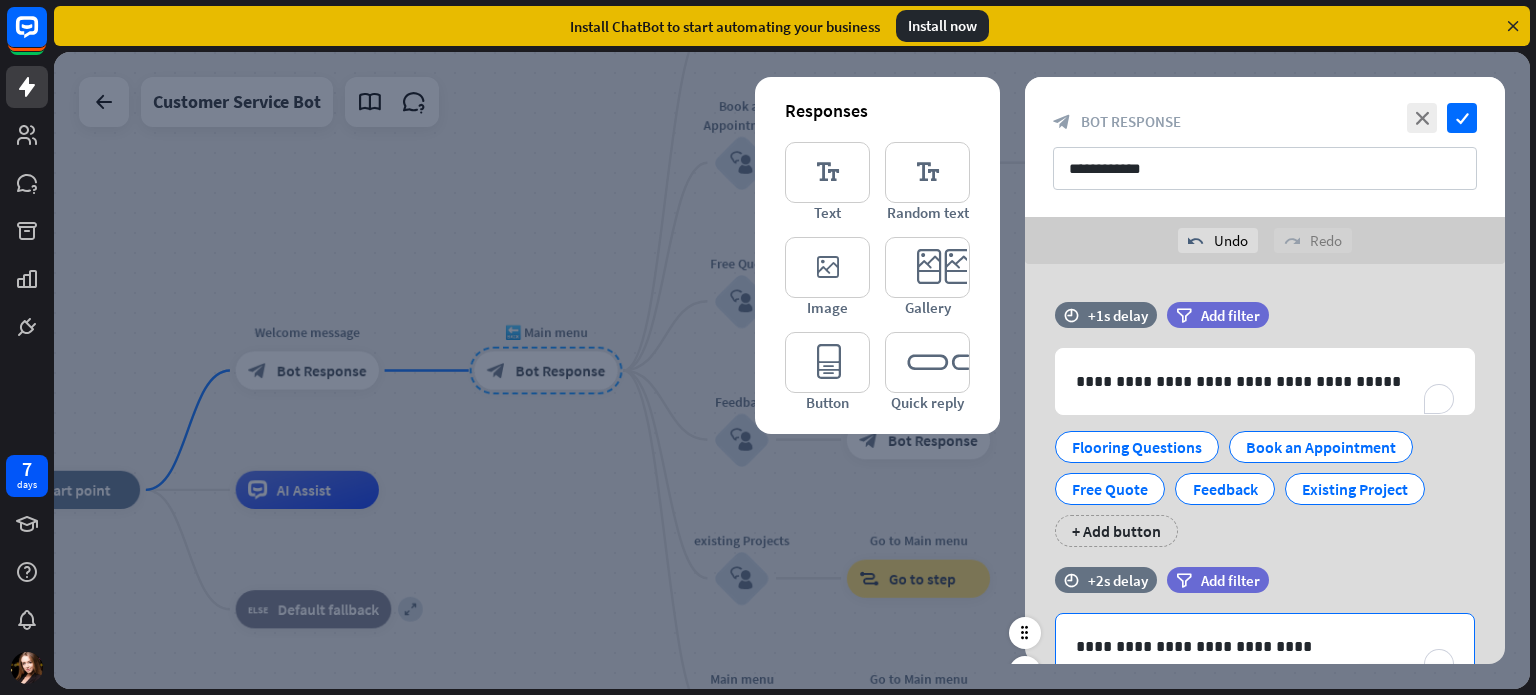 click on "**********" at bounding box center [1265, 646] 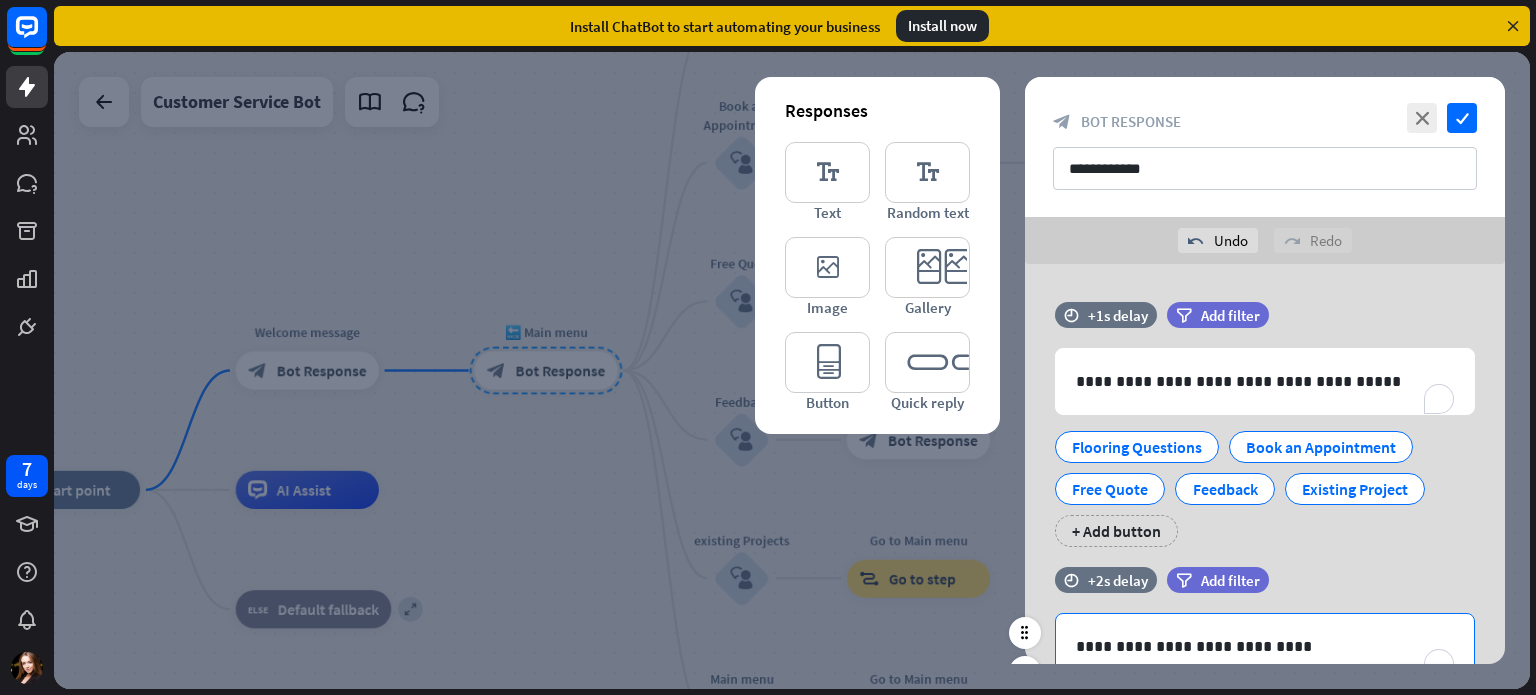 click on "**********" at bounding box center [1265, 646] 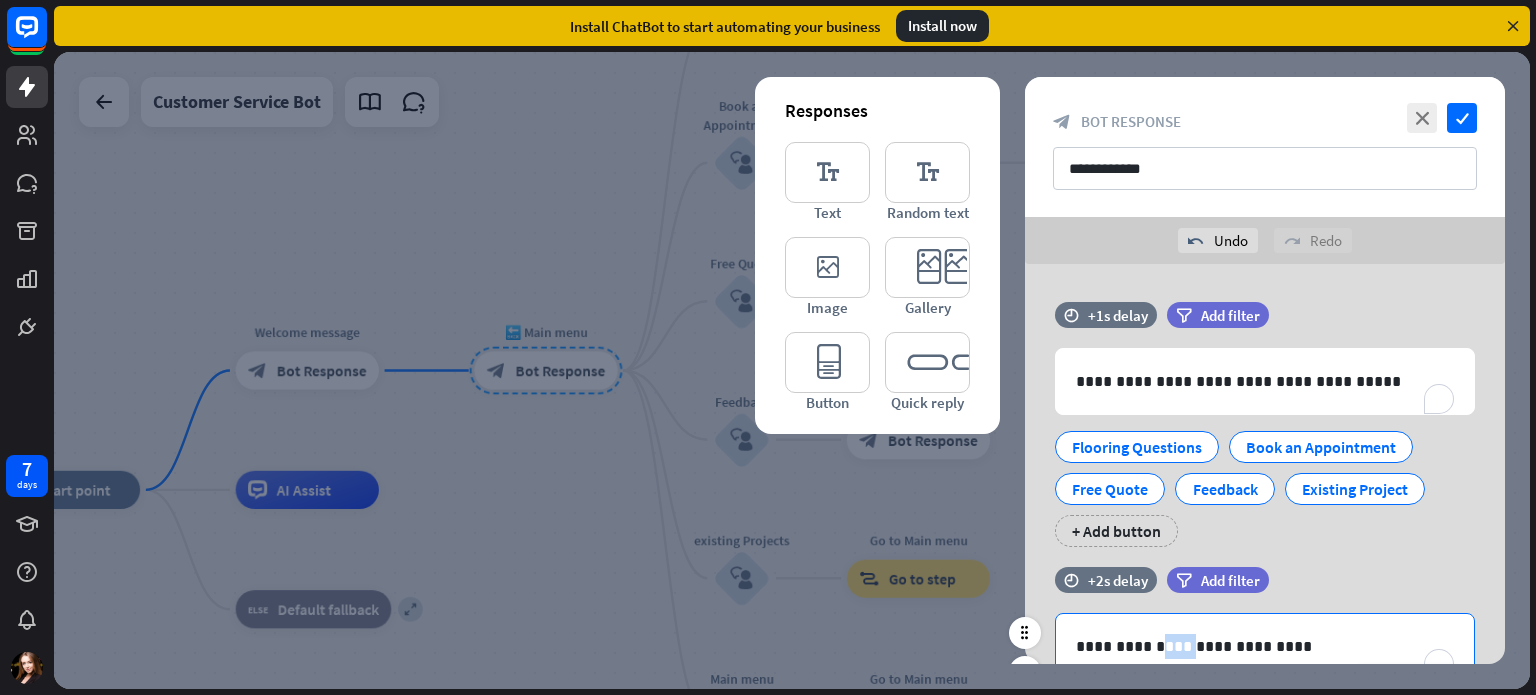 click on "**********" at bounding box center (1265, 646) 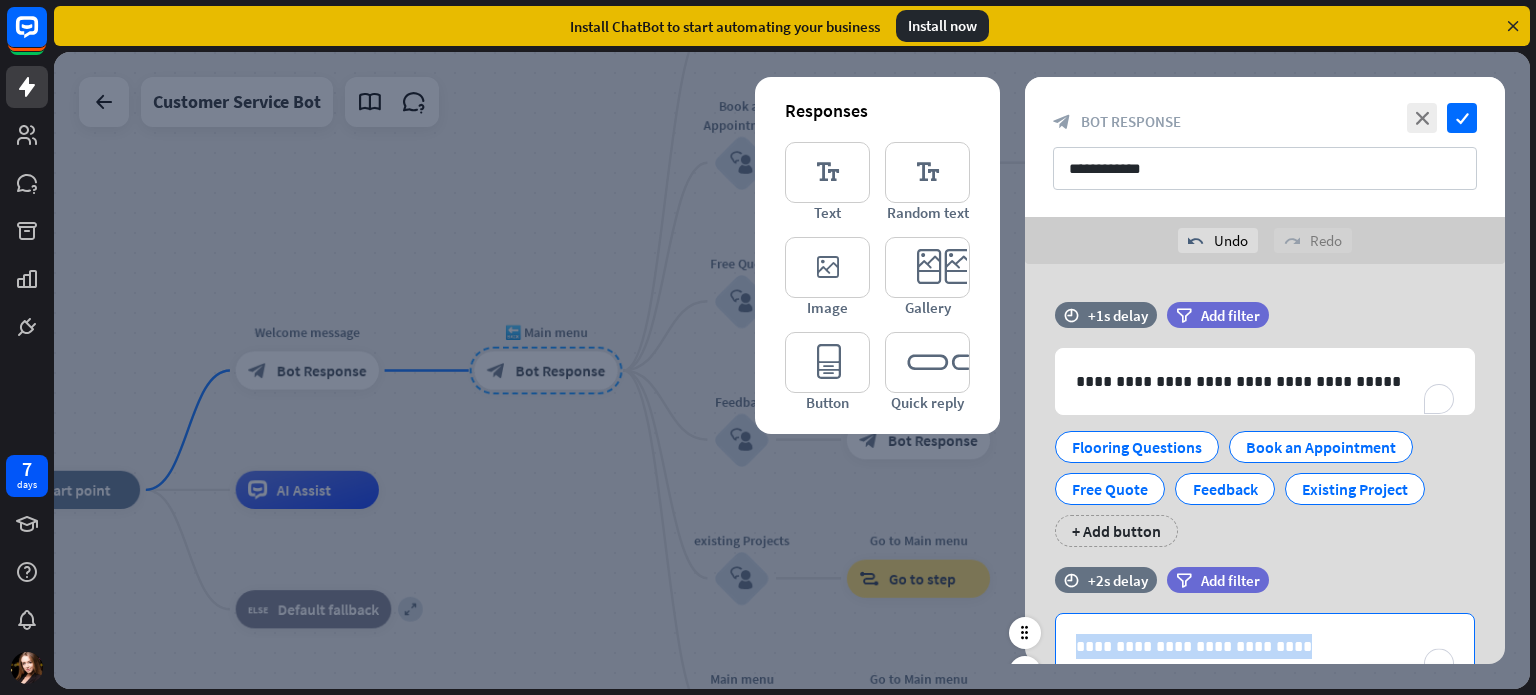 click on "**********" at bounding box center [1265, 646] 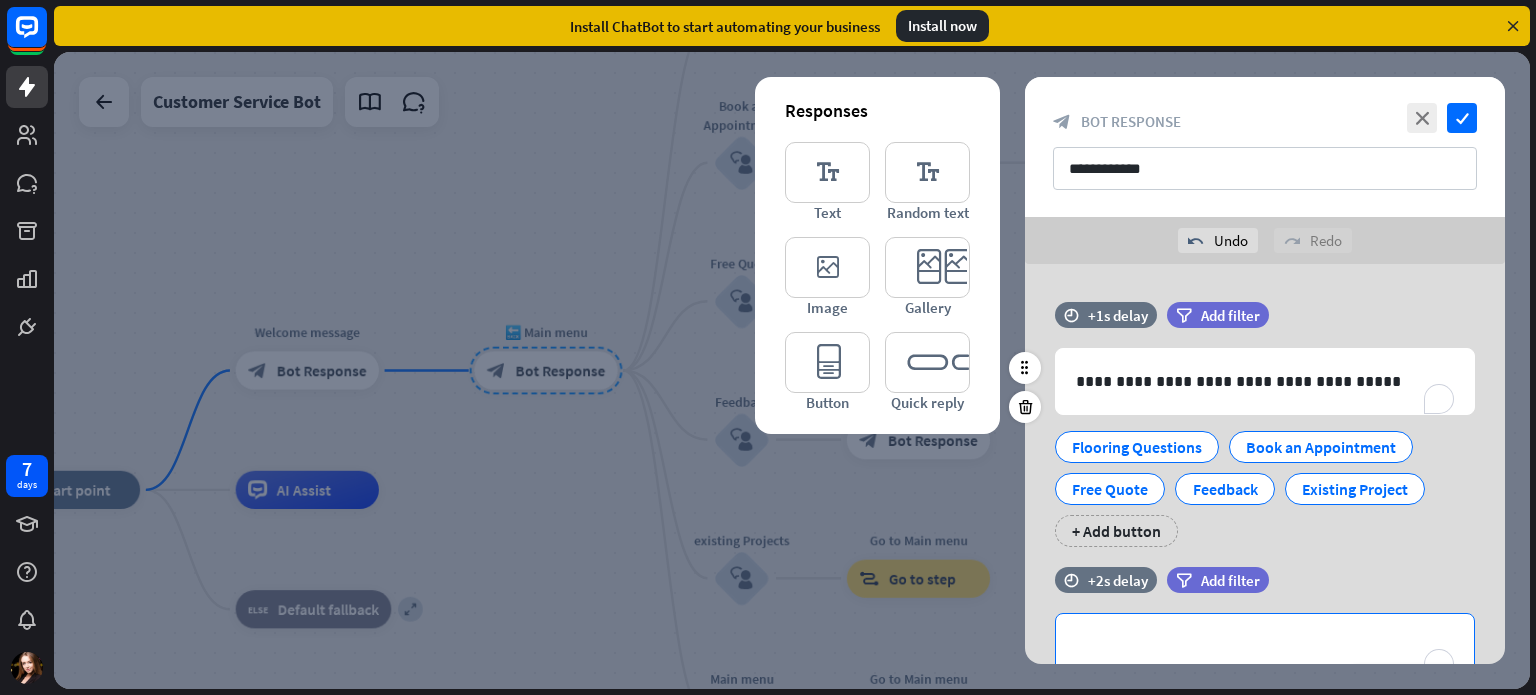 click on "**********" at bounding box center [1265, 447] 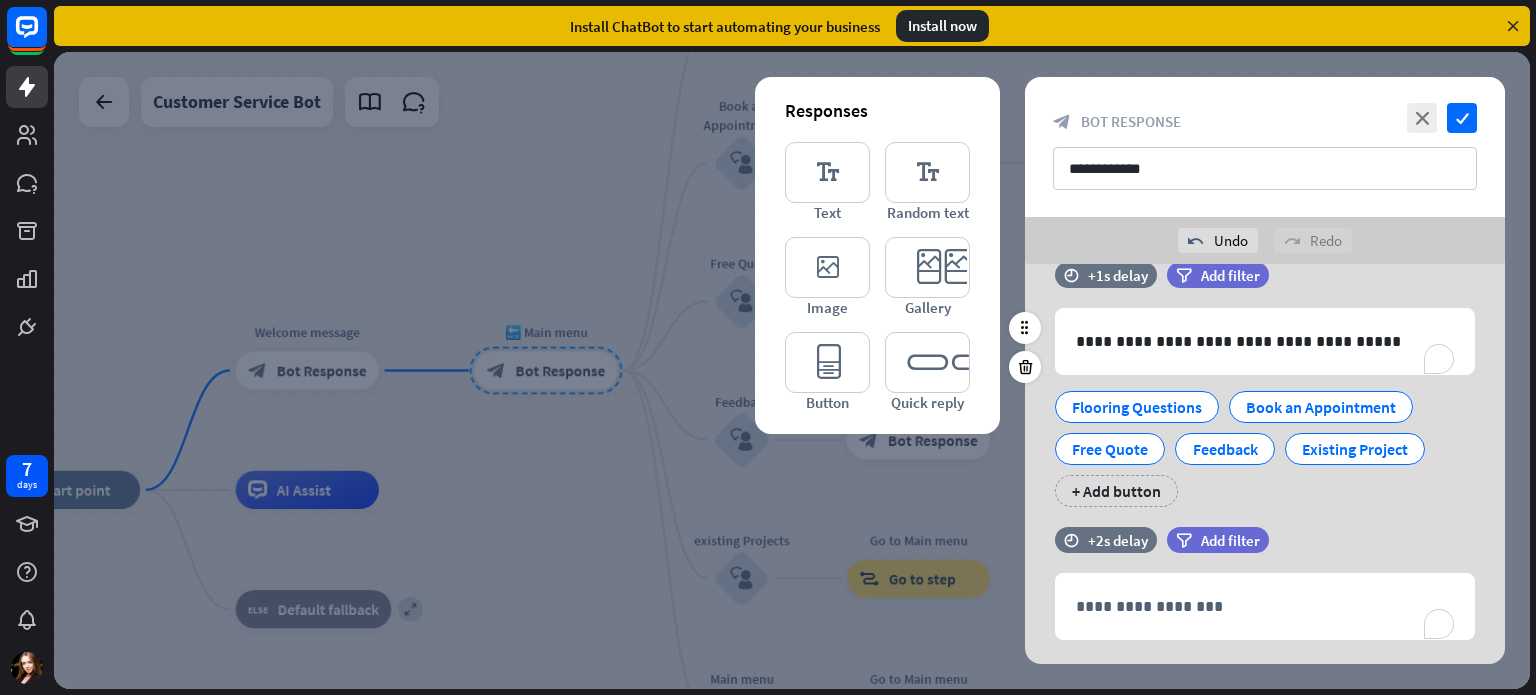 scroll, scrollTop: 80, scrollLeft: 0, axis: vertical 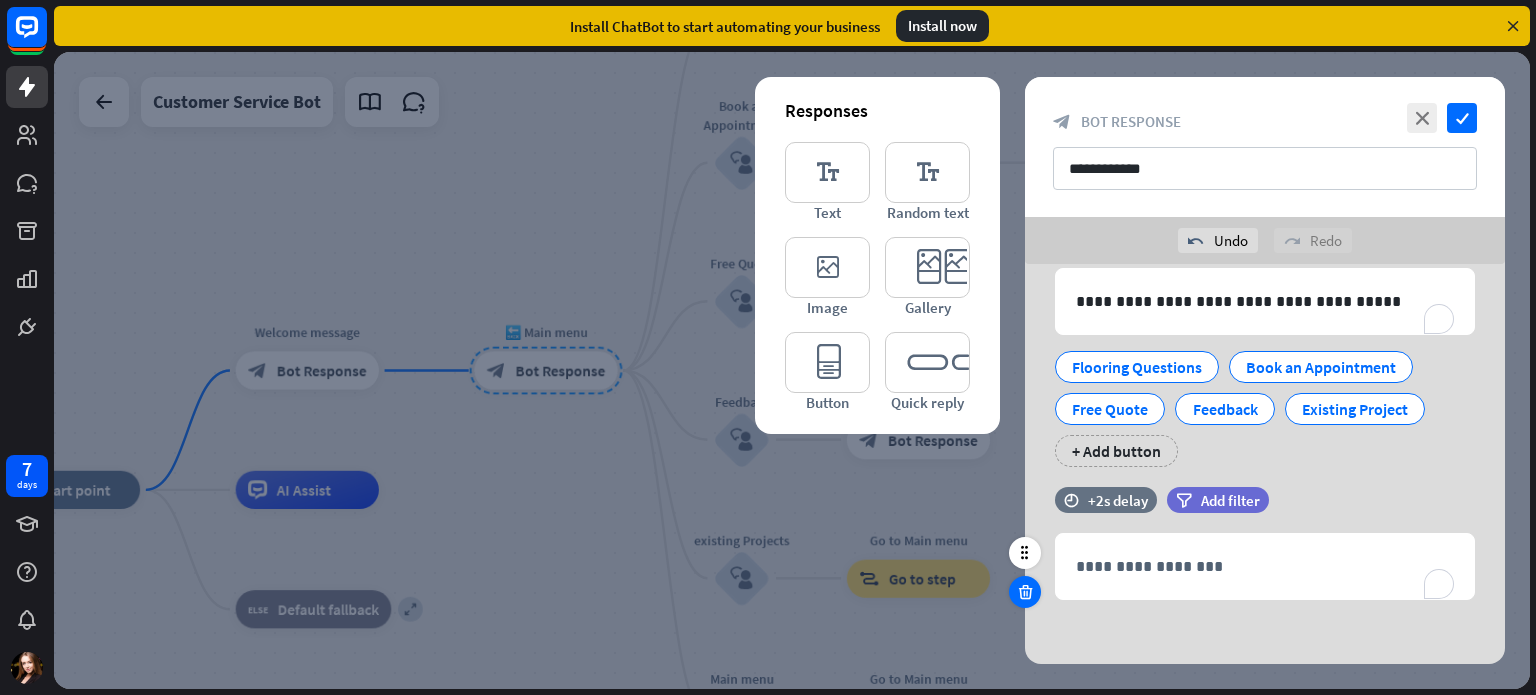 click at bounding box center (1025, 592) 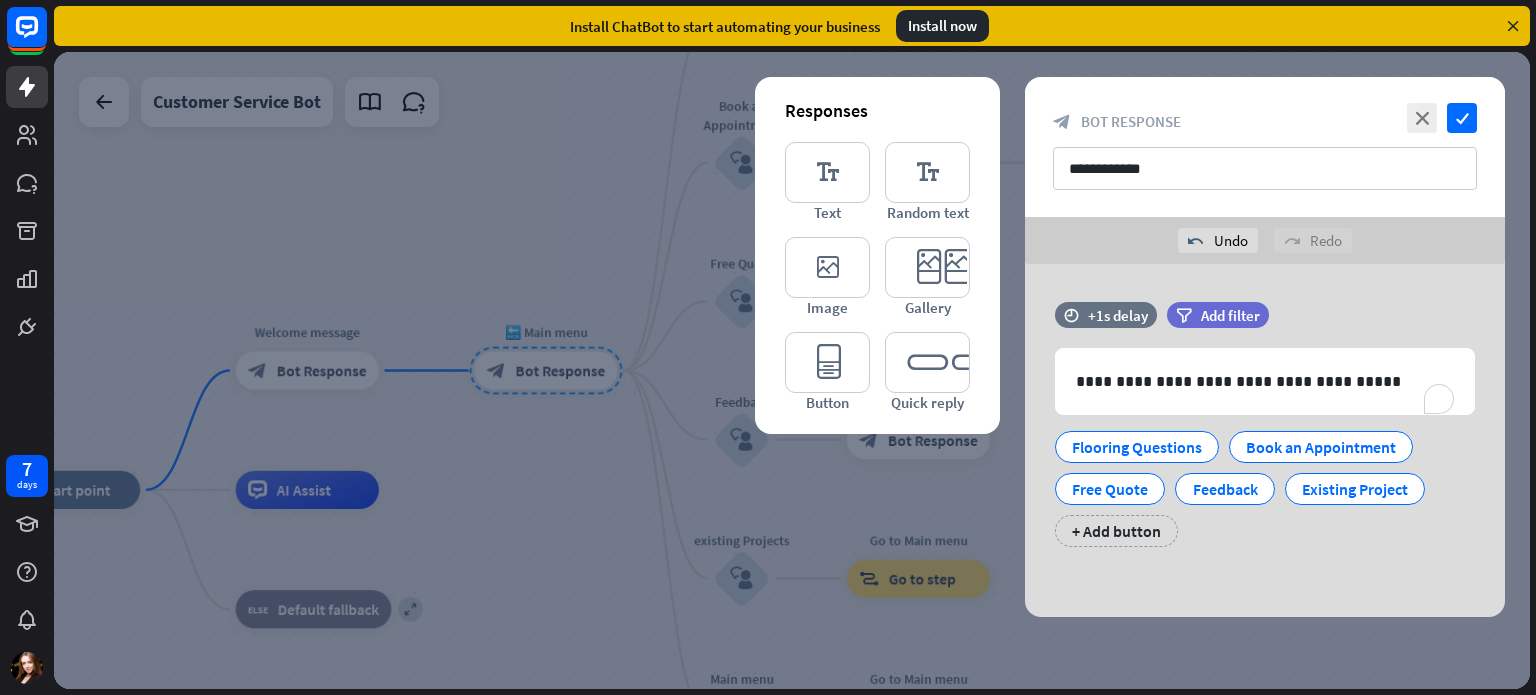 scroll, scrollTop: 0, scrollLeft: 0, axis: both 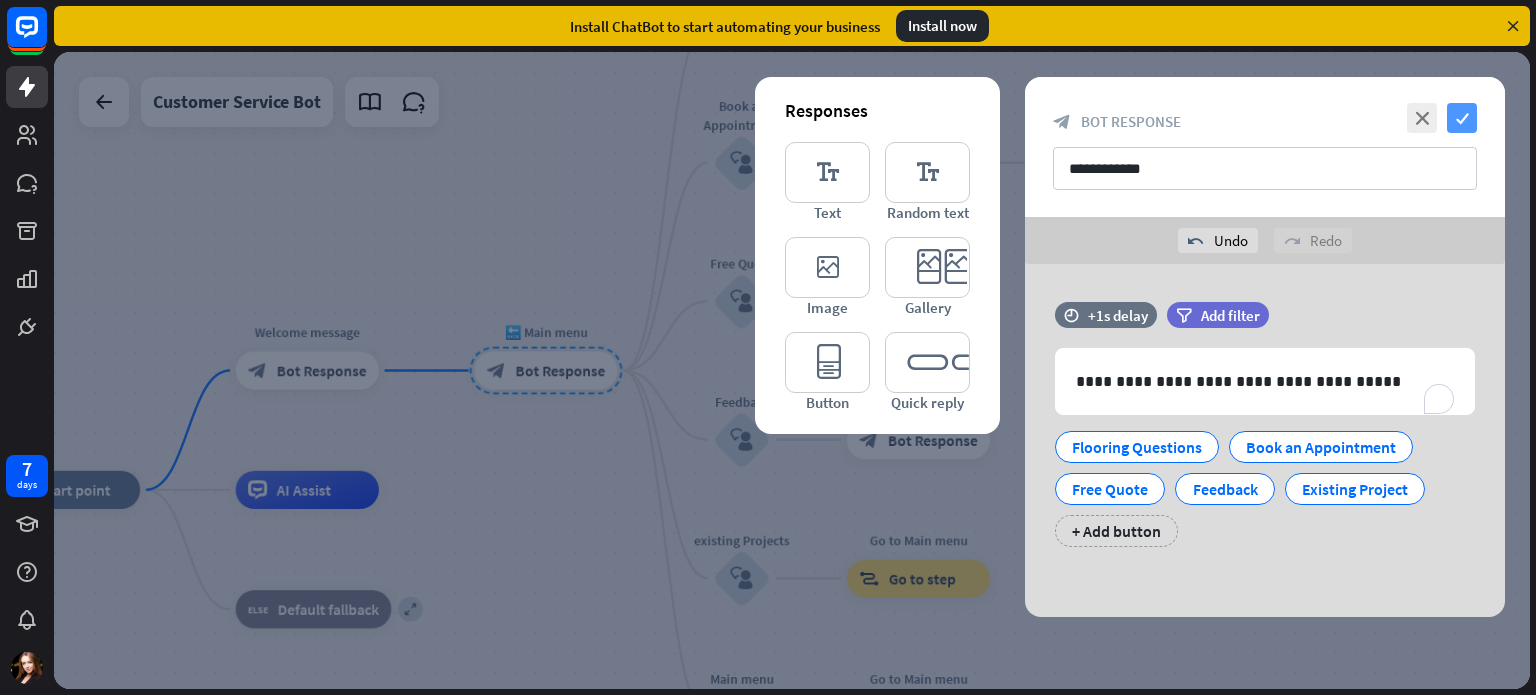 click on "check" at bounding box center (1462, 118) 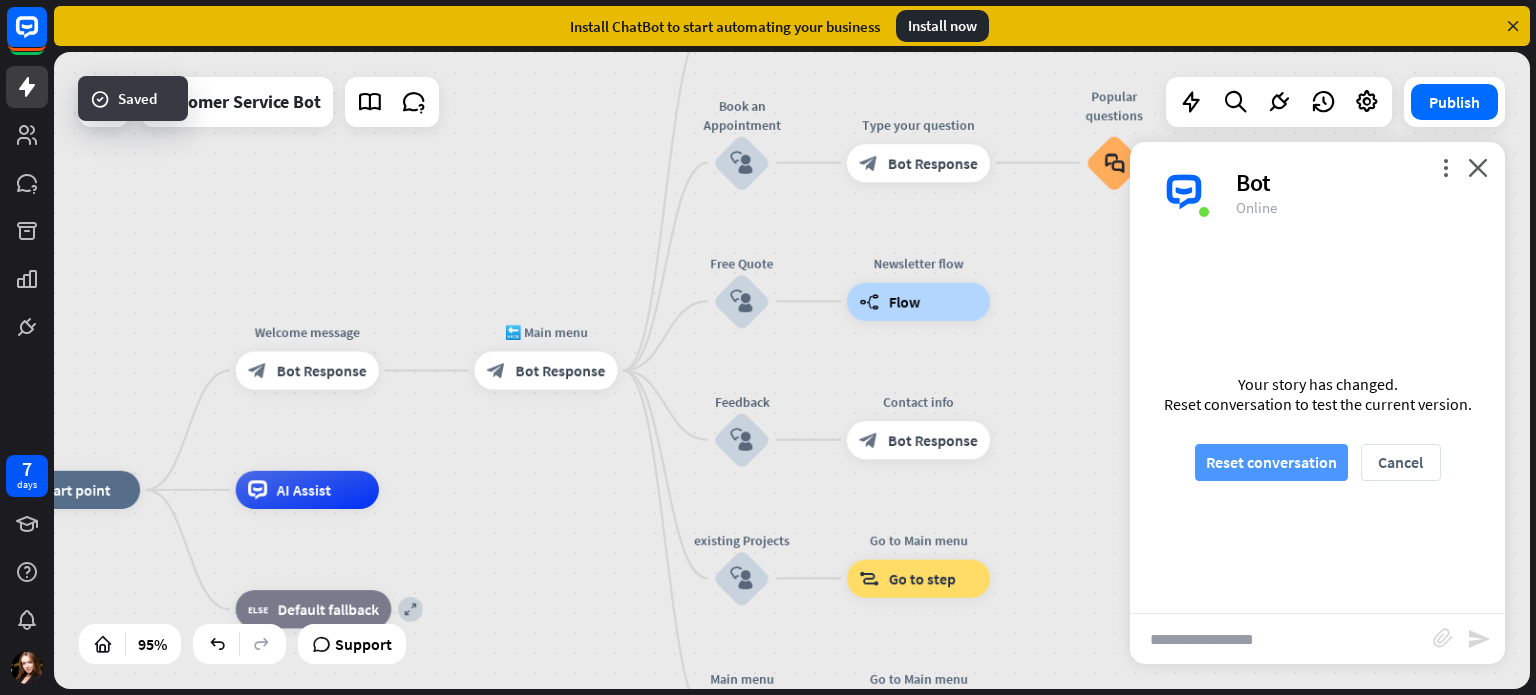 click on "Reset conversation" at bounding box center (1271, 462) 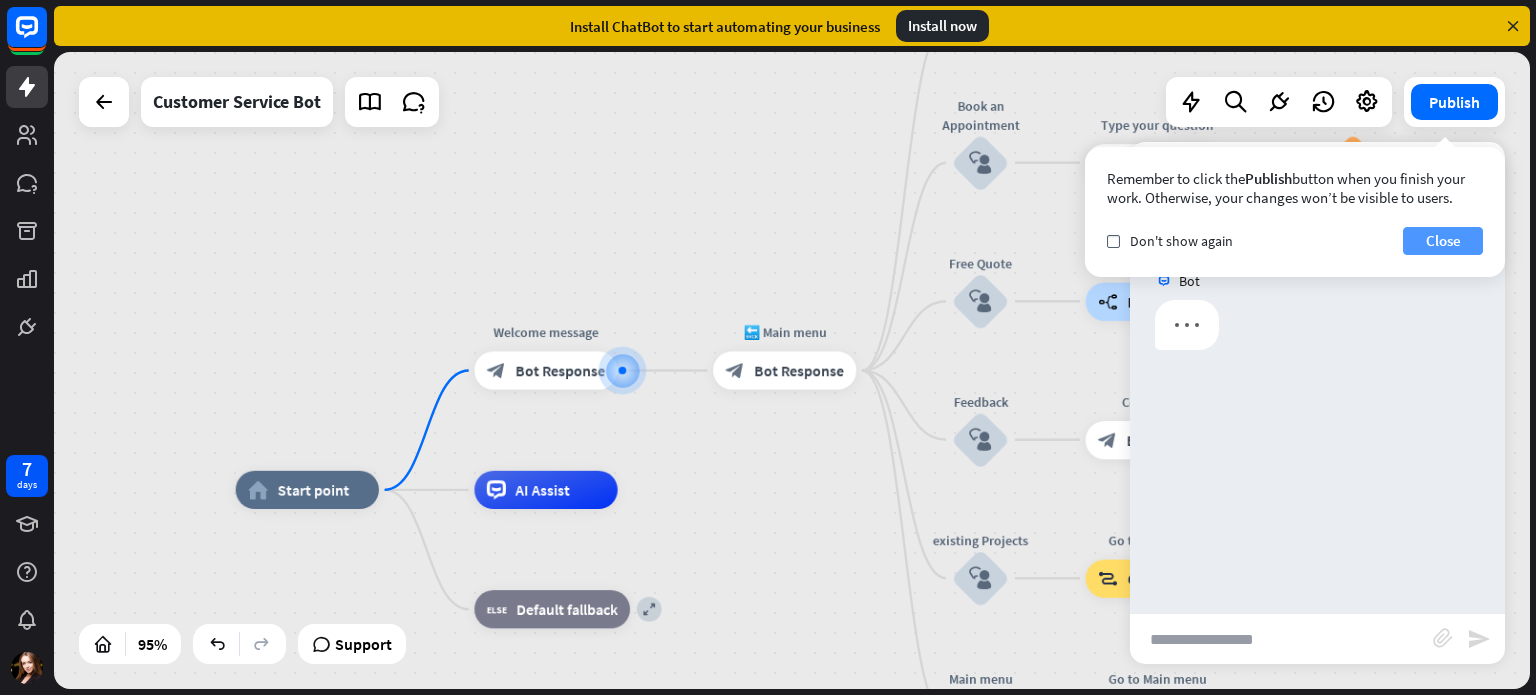 click on "Close" at bounding box center [1443, 241] 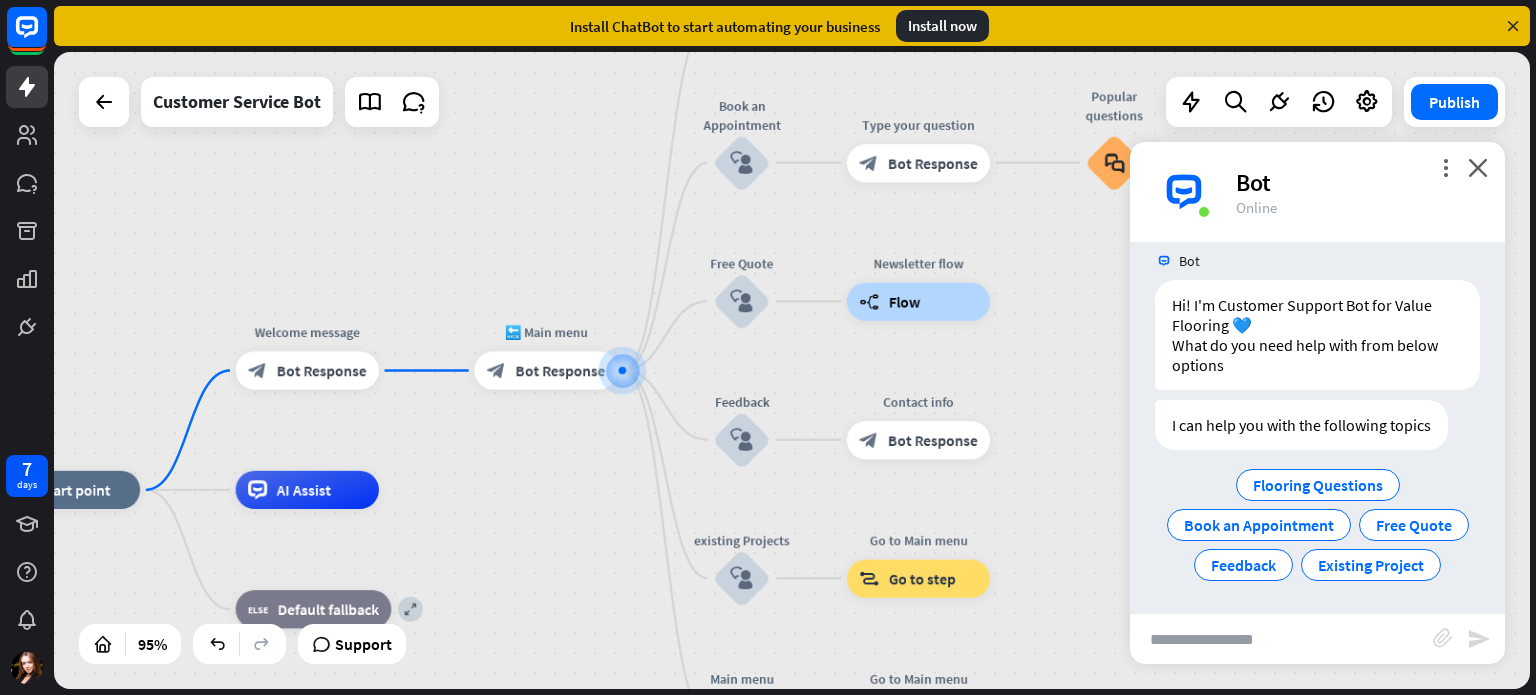 scroll, scrollTop: 21, scrollLeft: 0, axis: vertical 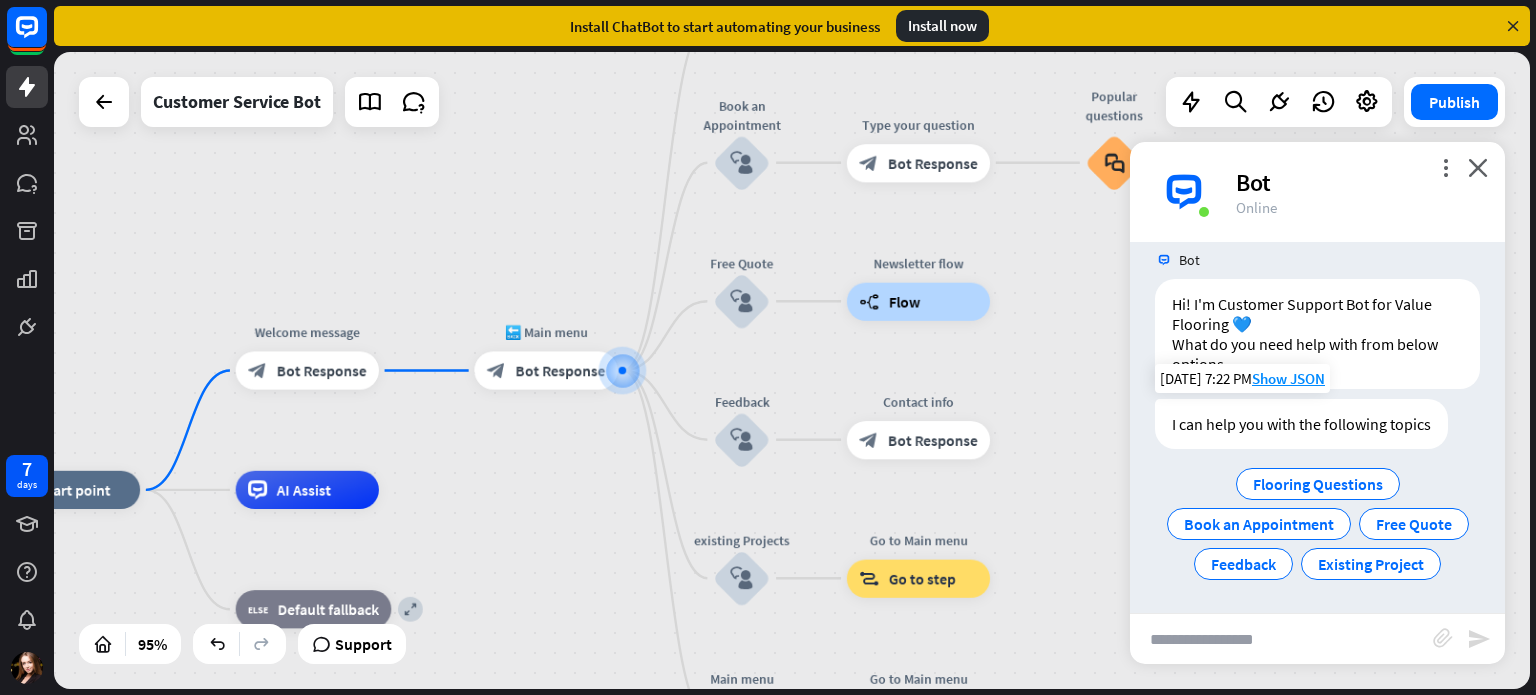 click on "I can help you with the following topics" at bounding box center [1301, 424] 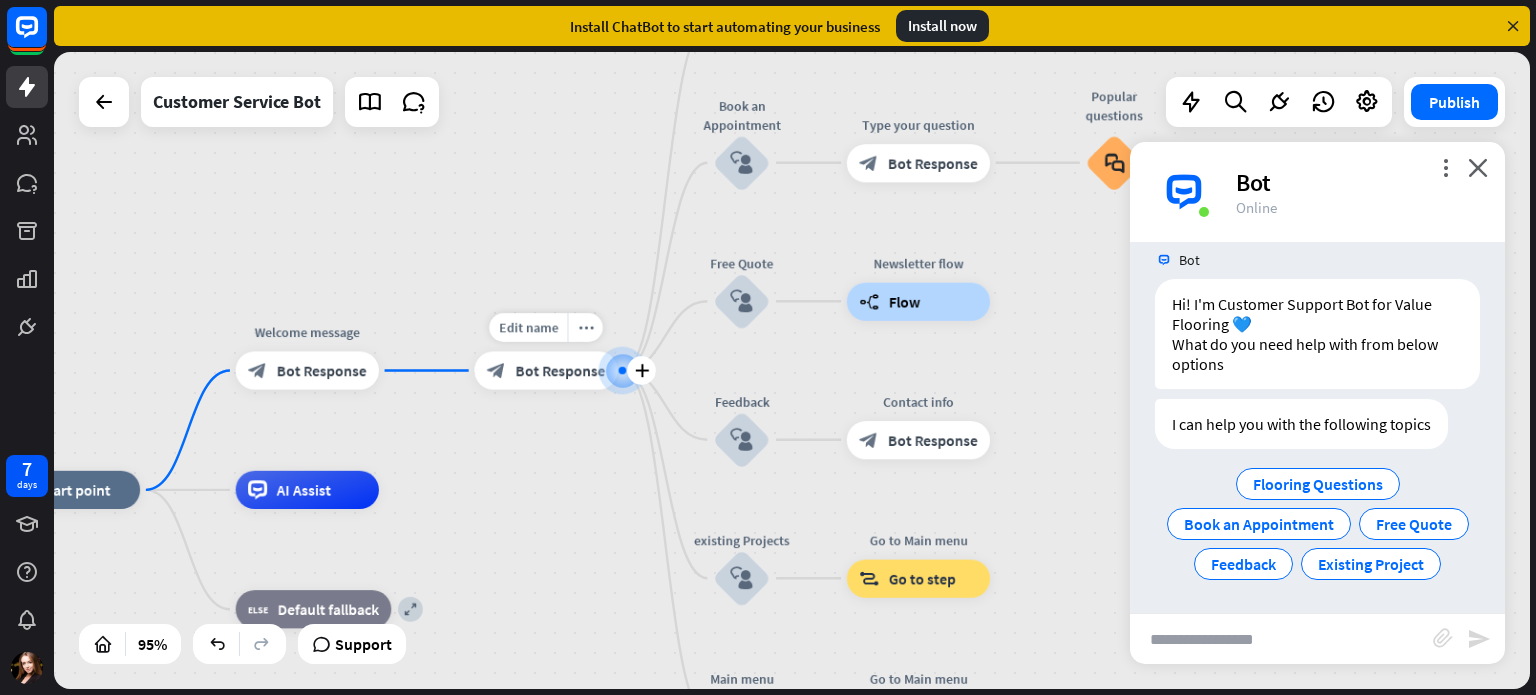 click on "Bot Response" at bounding box center (560, 370) 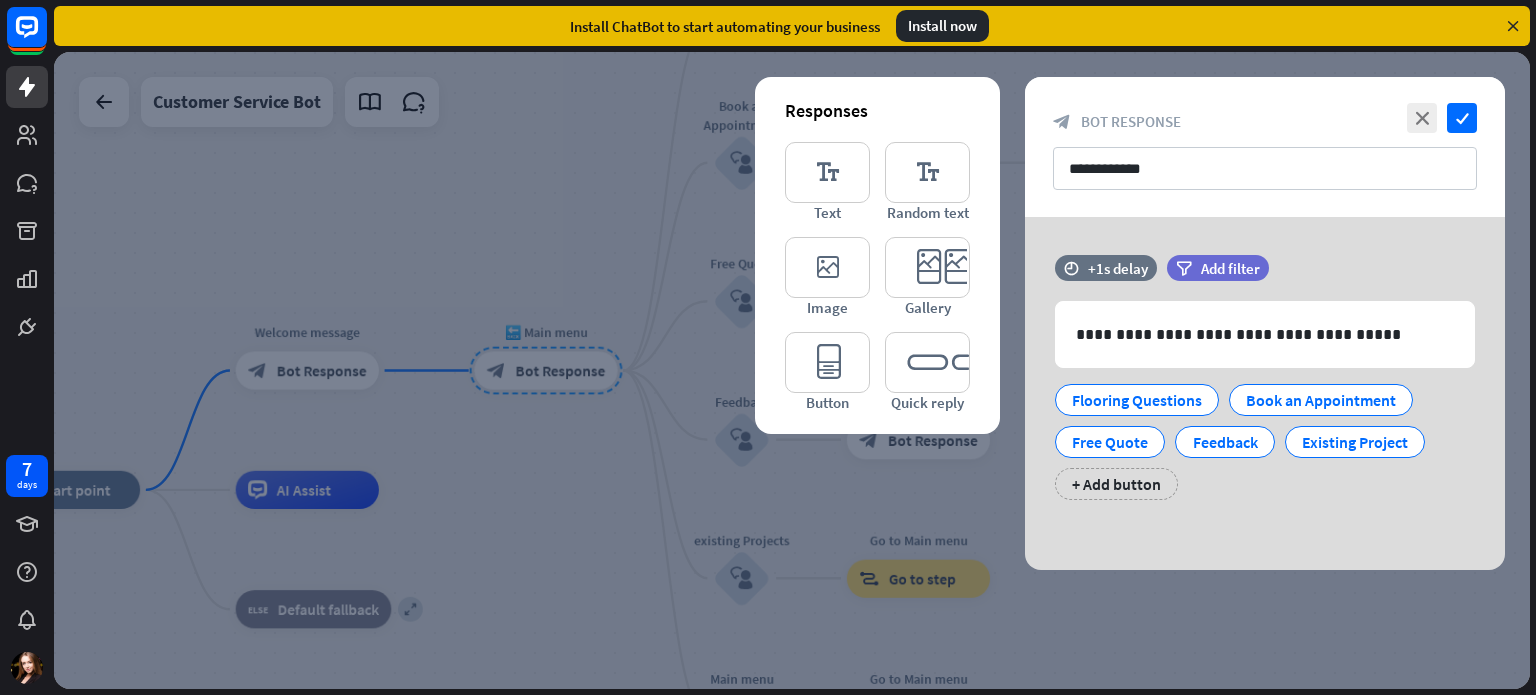 click on "**********" at bounding box center [1265, 393] 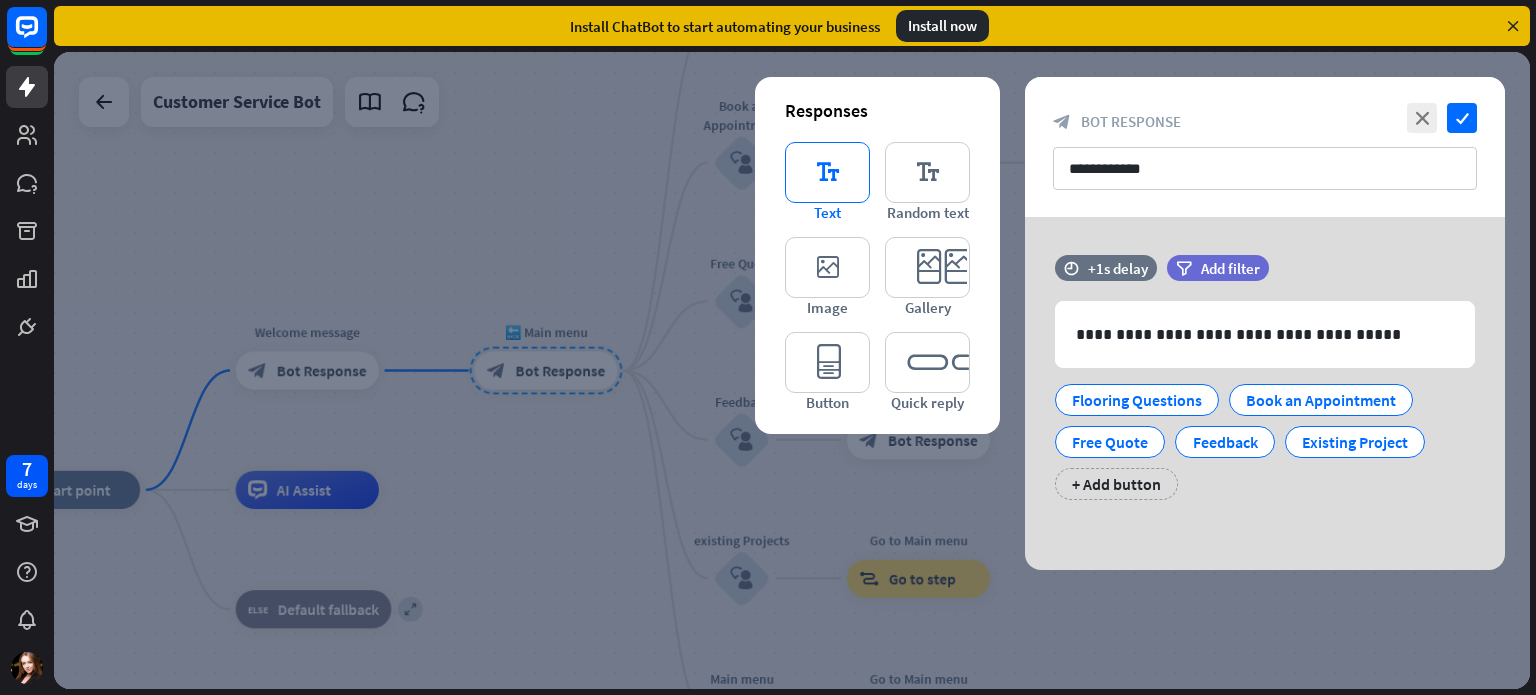 click on "editor_text" at bounding box center [827, 172] 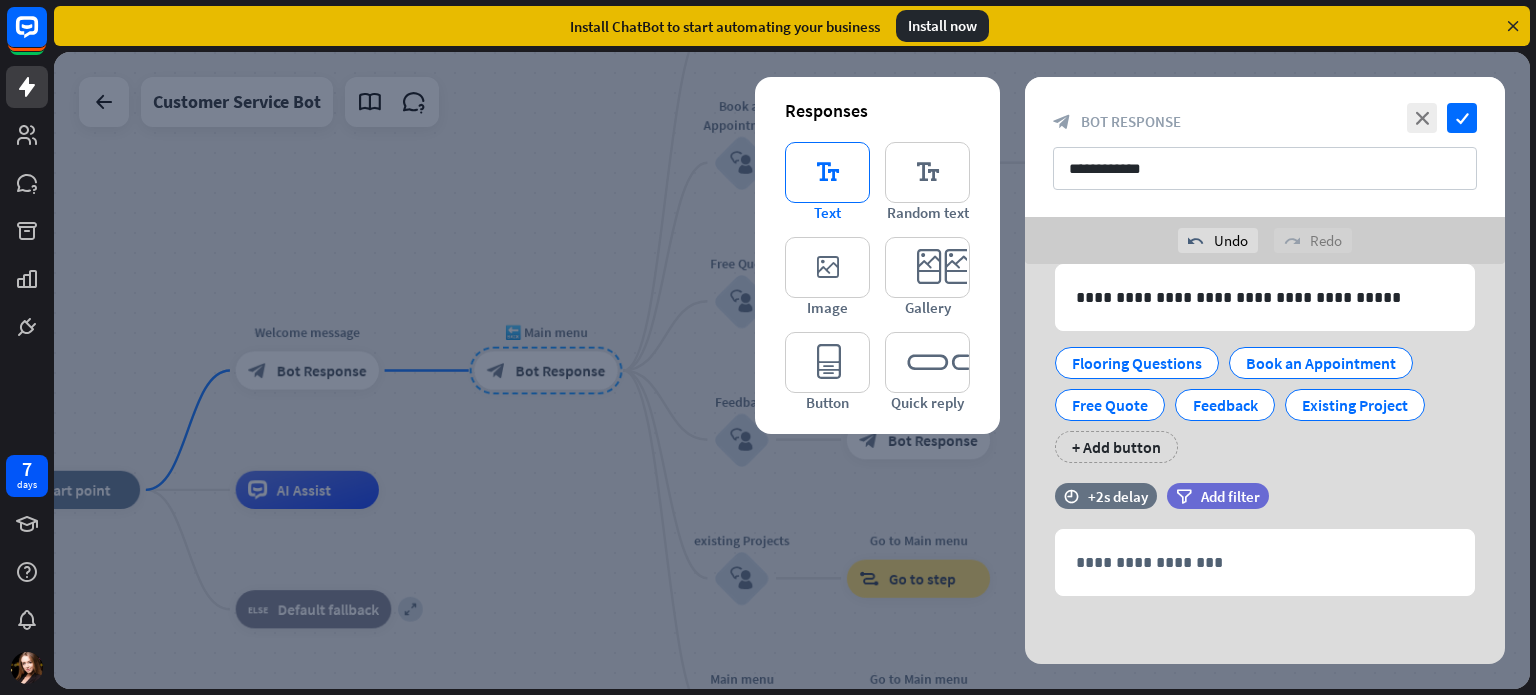 scroll, scrollTop: 84, scrollLeft: 0, axis: vertical 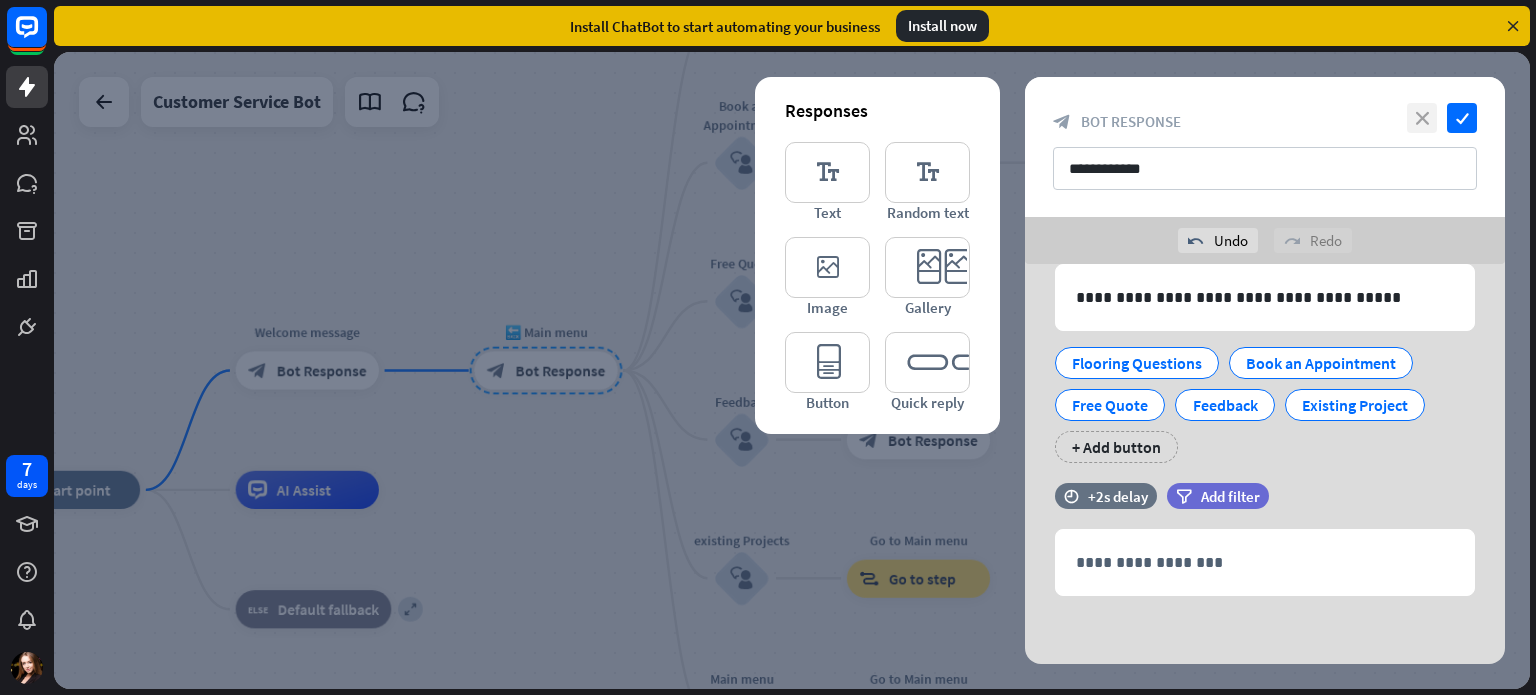 click on "close" at bounding box center (1422, 118) 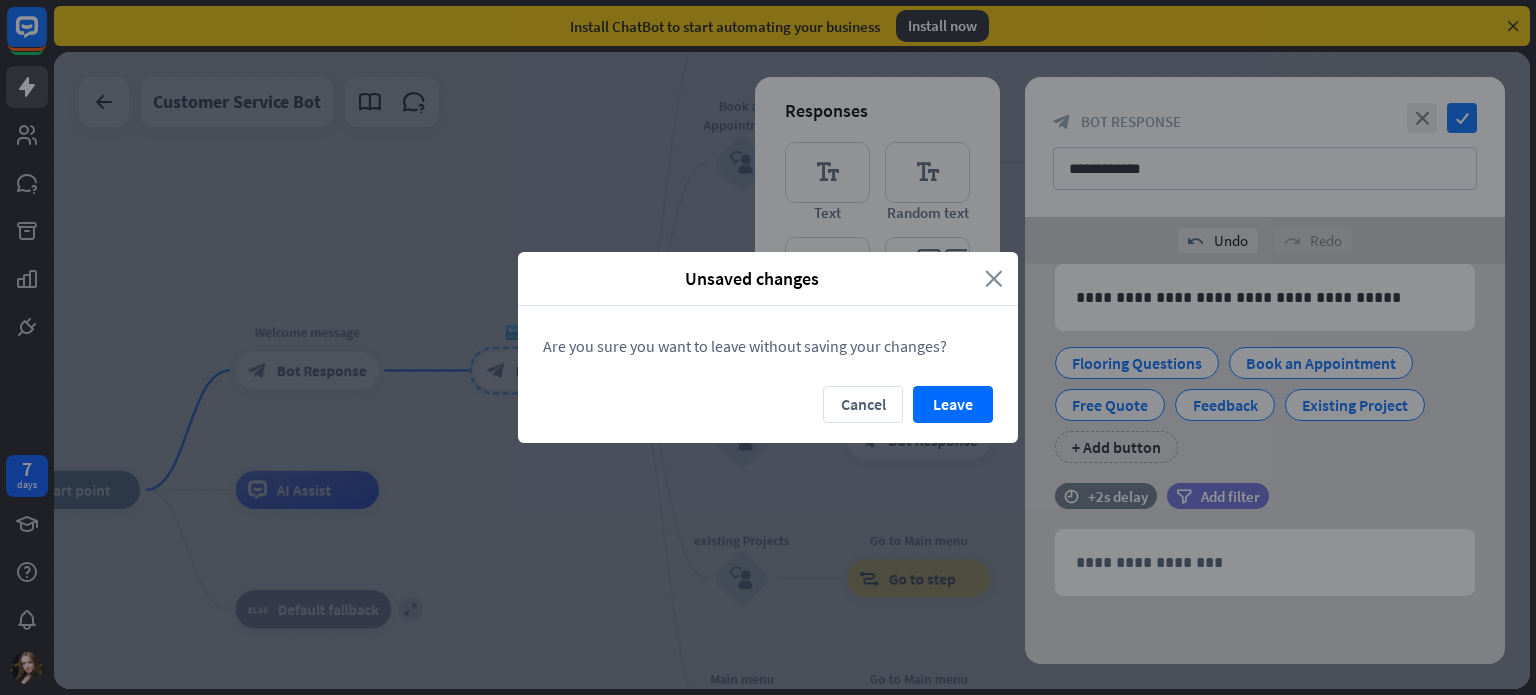 click on "close" at bounding box center [994, 278] 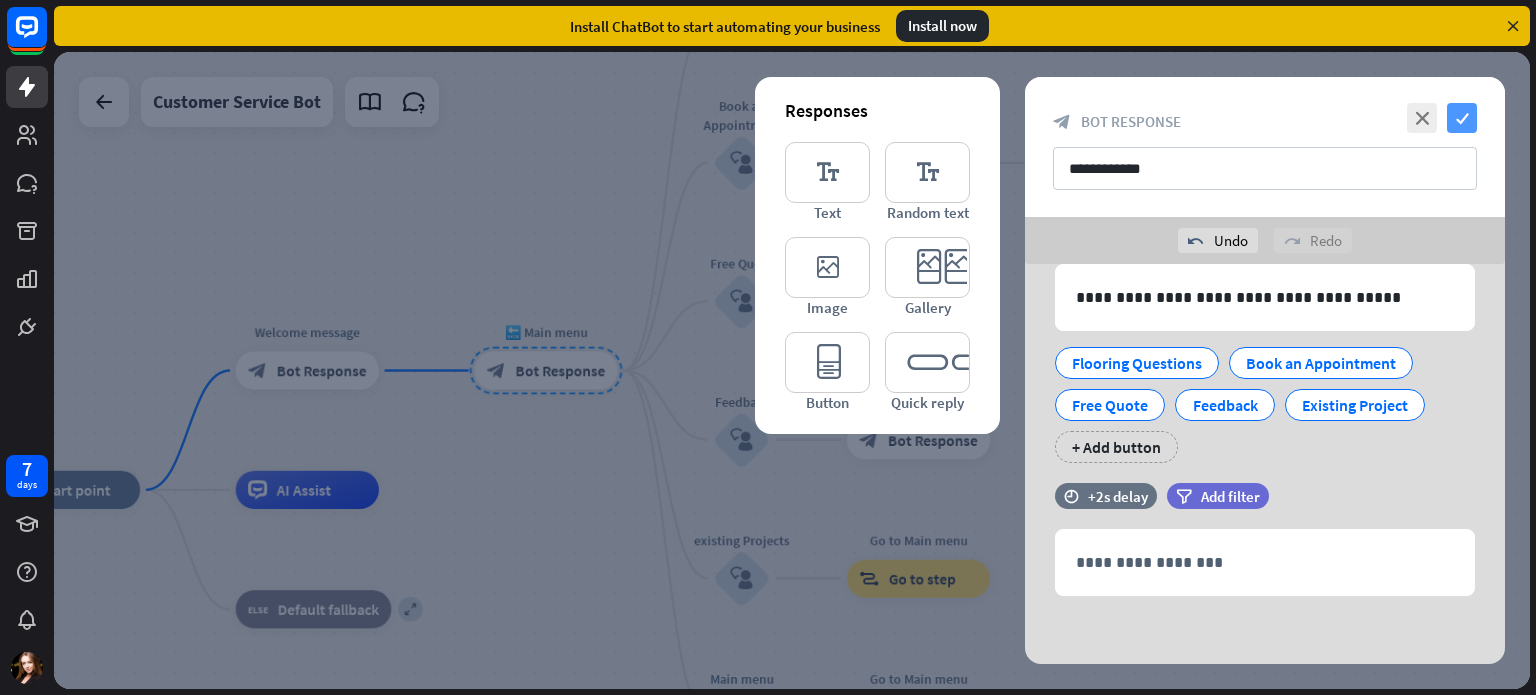 click on "check" at bounding box center (1462, 118) 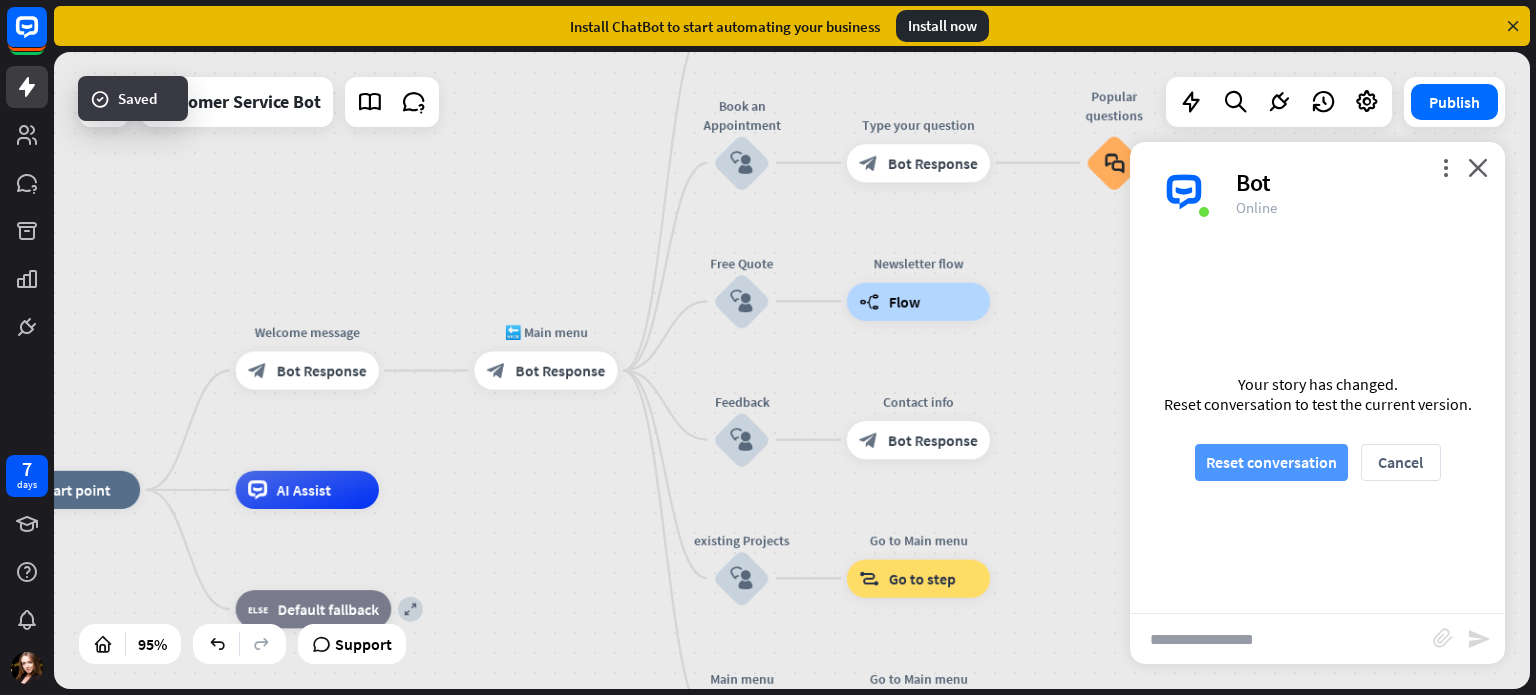 click on "Reset conversation" at bounding box center [1271, 462] 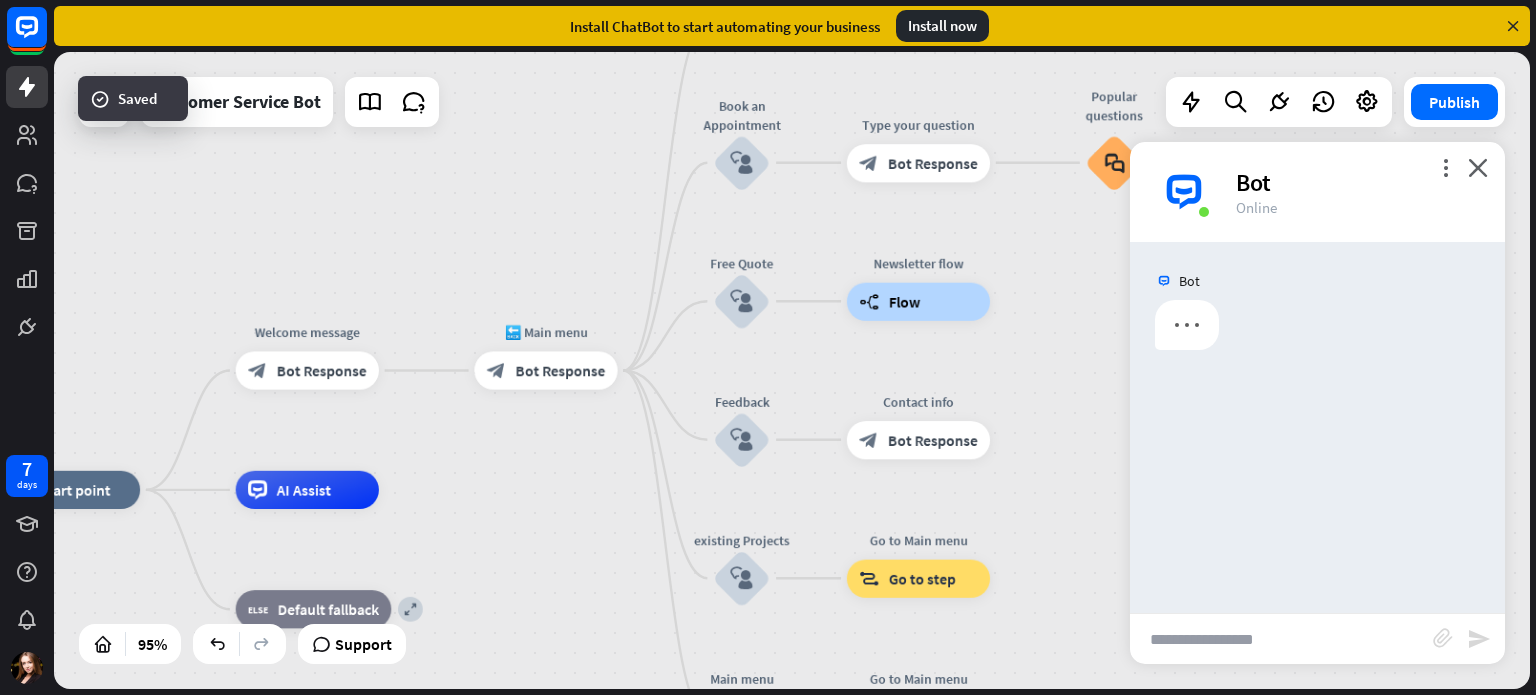 scroll, scrollTop: 0, scrollLeft: 0, axis: both 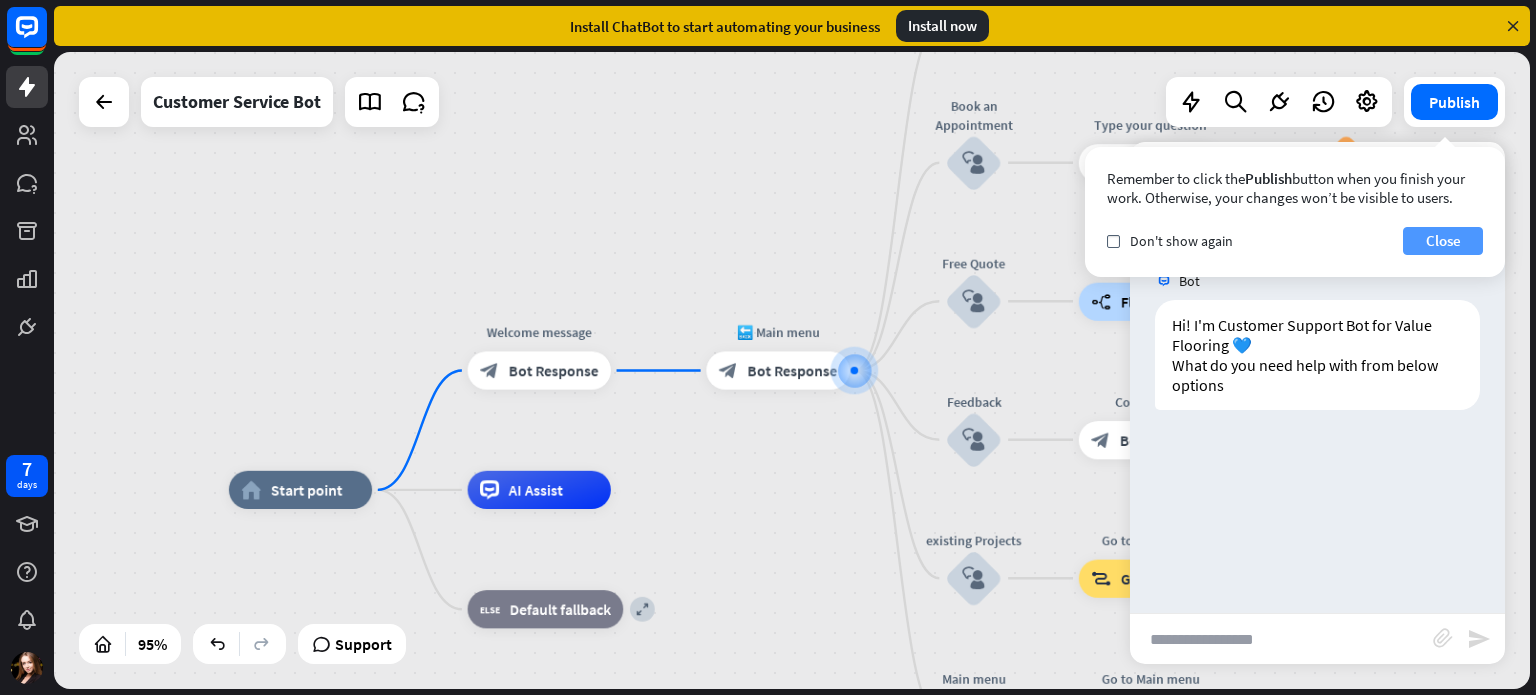 click on "Close" at bounding box center [1443, 241] 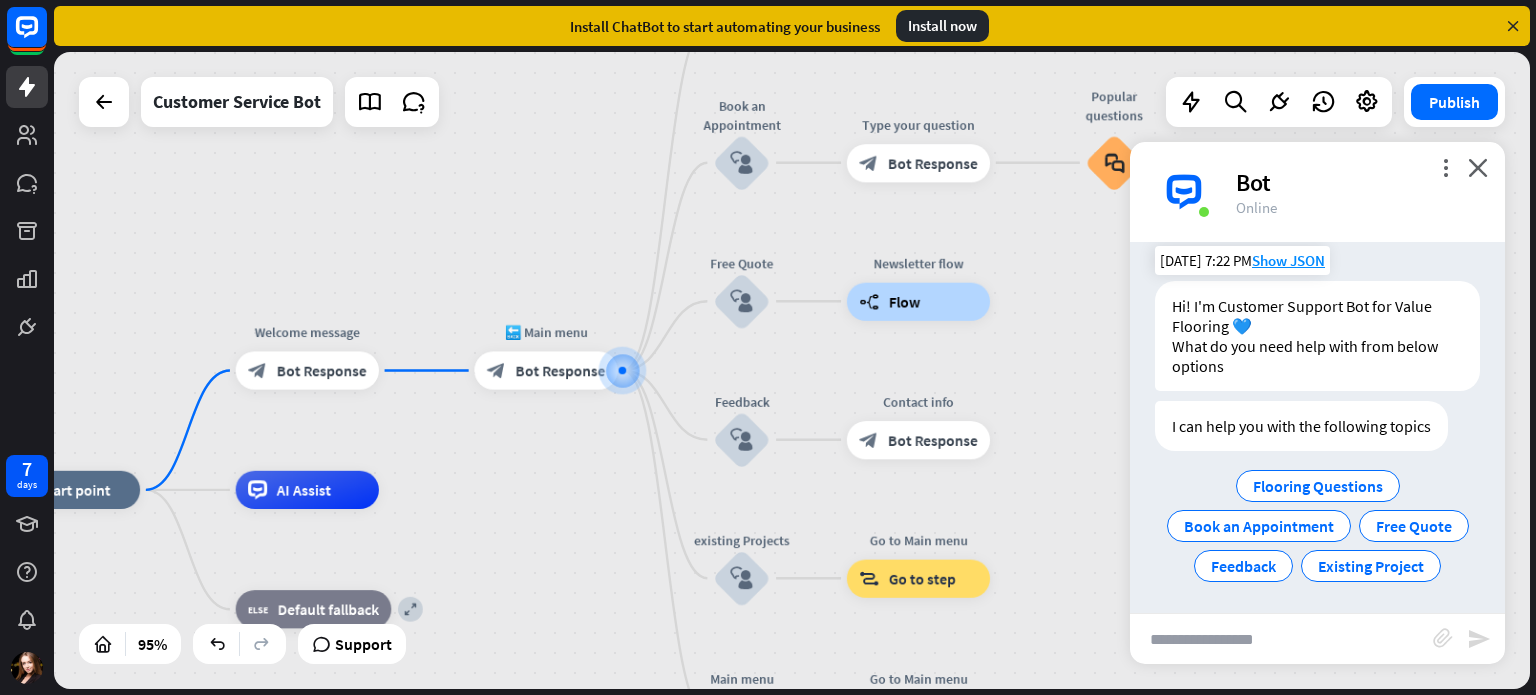scroll, scrollTop: 21, scrollLeft: 0, axis: vertical 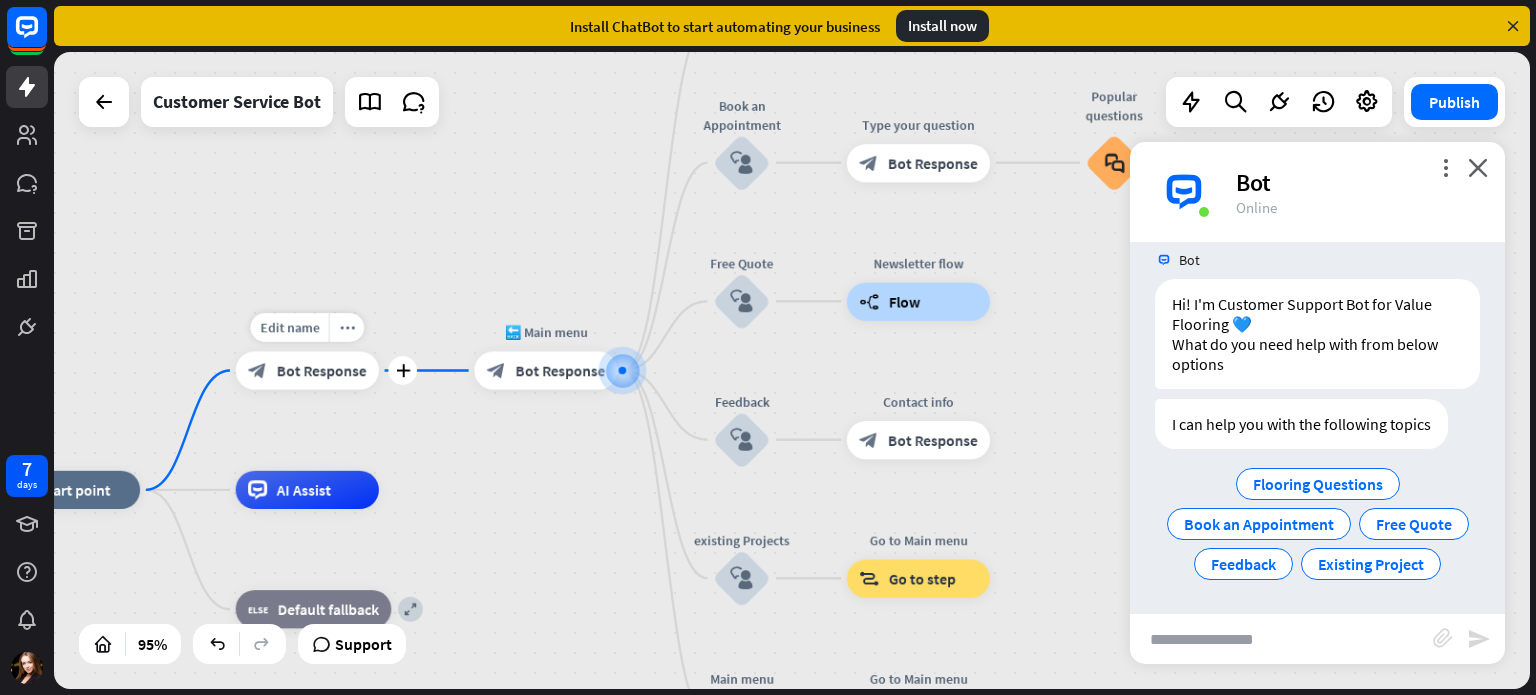 click on "Bot Response" at bounding box center [322, 370] 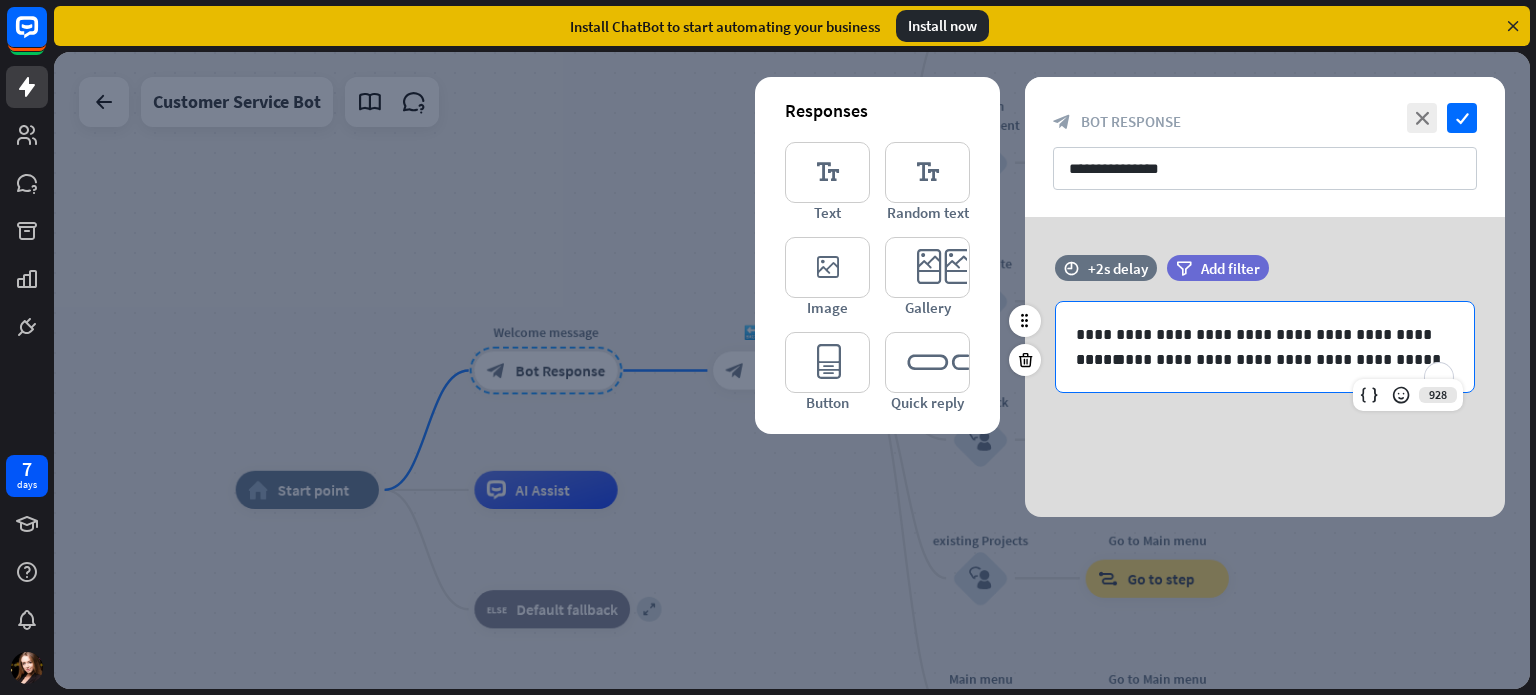 click on "**********" at bounding box center (1265, 359) 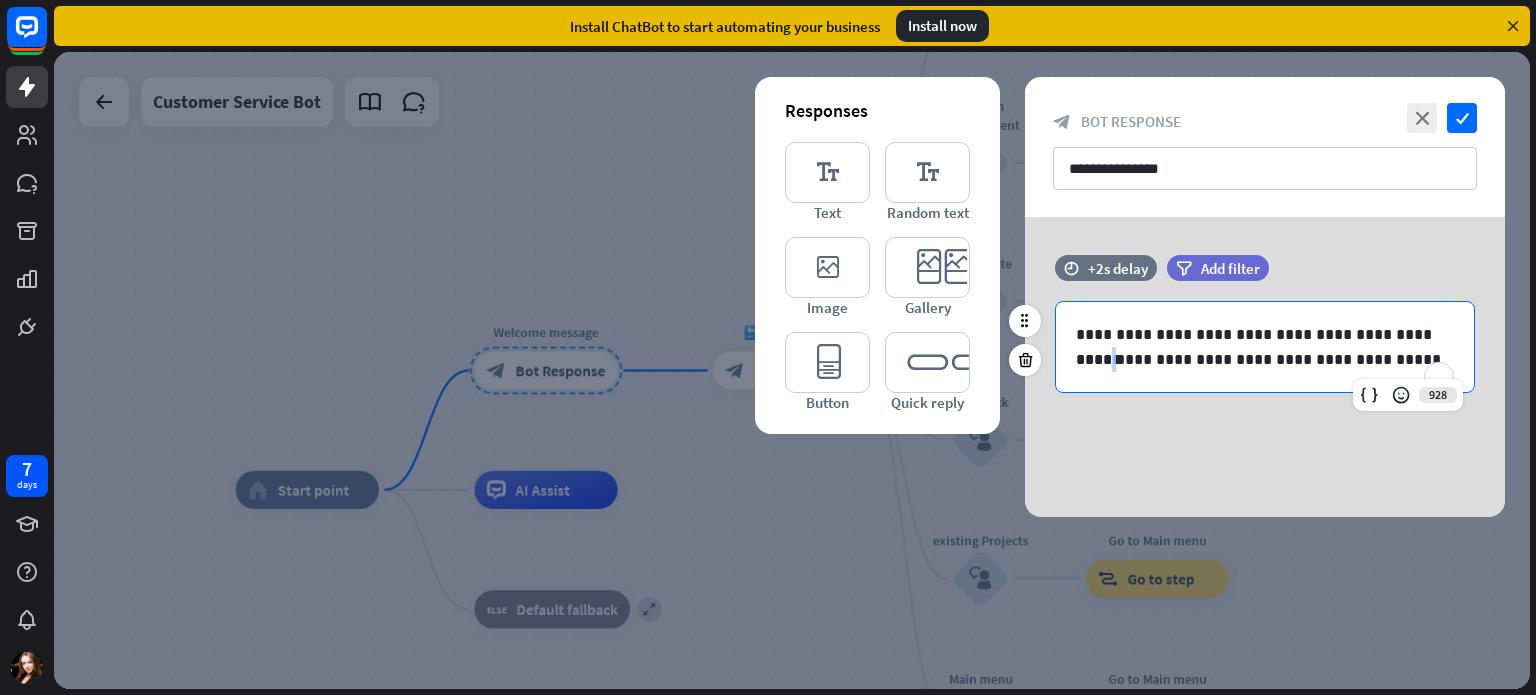 click on "**********" at bounding box center [1265, 359] 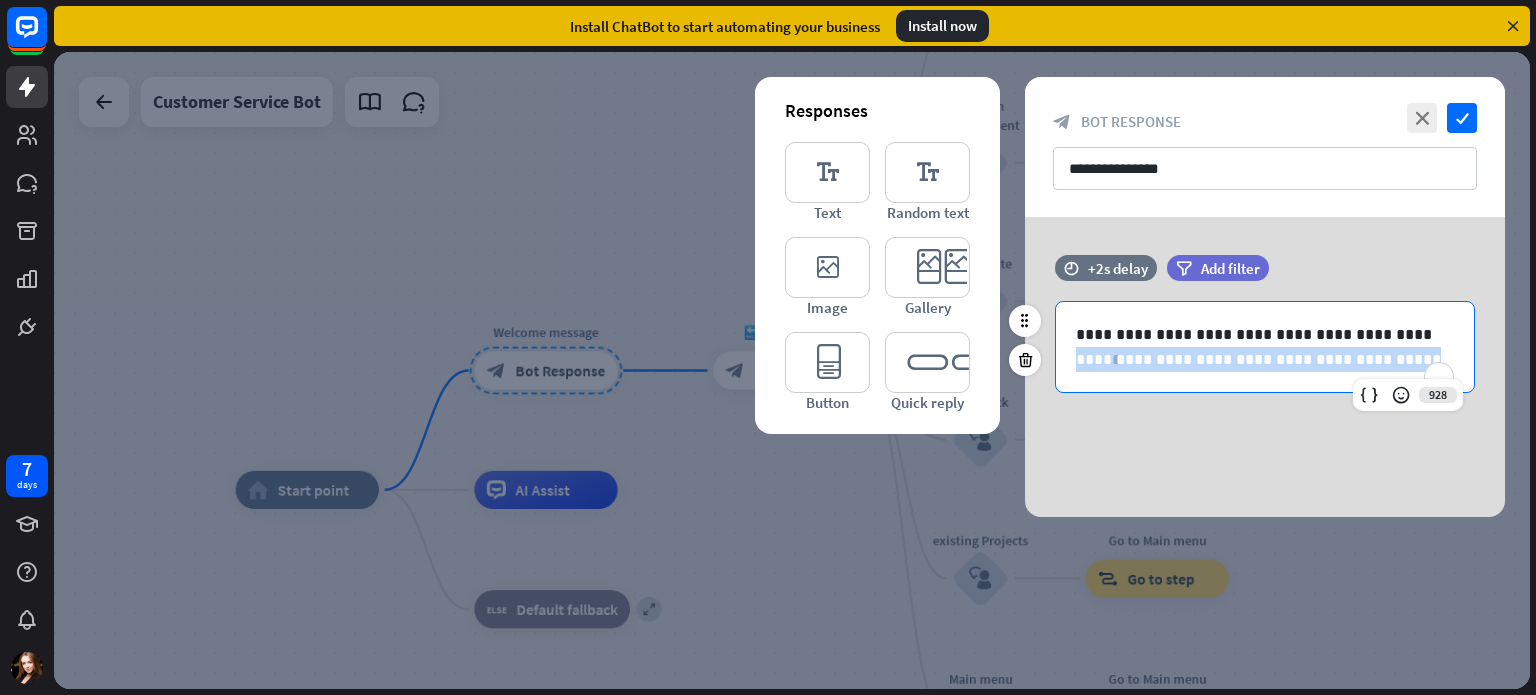 click on "**********" at bounding box center (1265, 359) 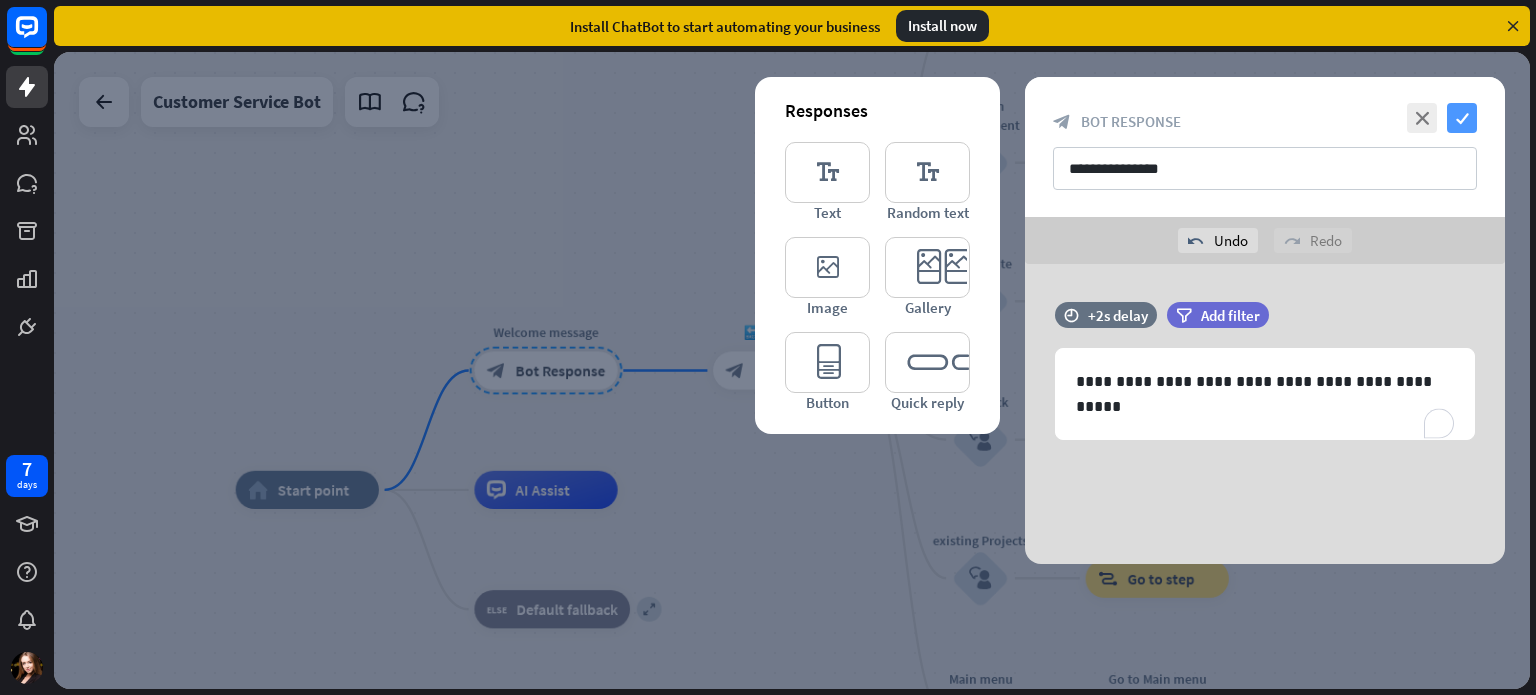 click on "check" at bounding box center (1462, 118) 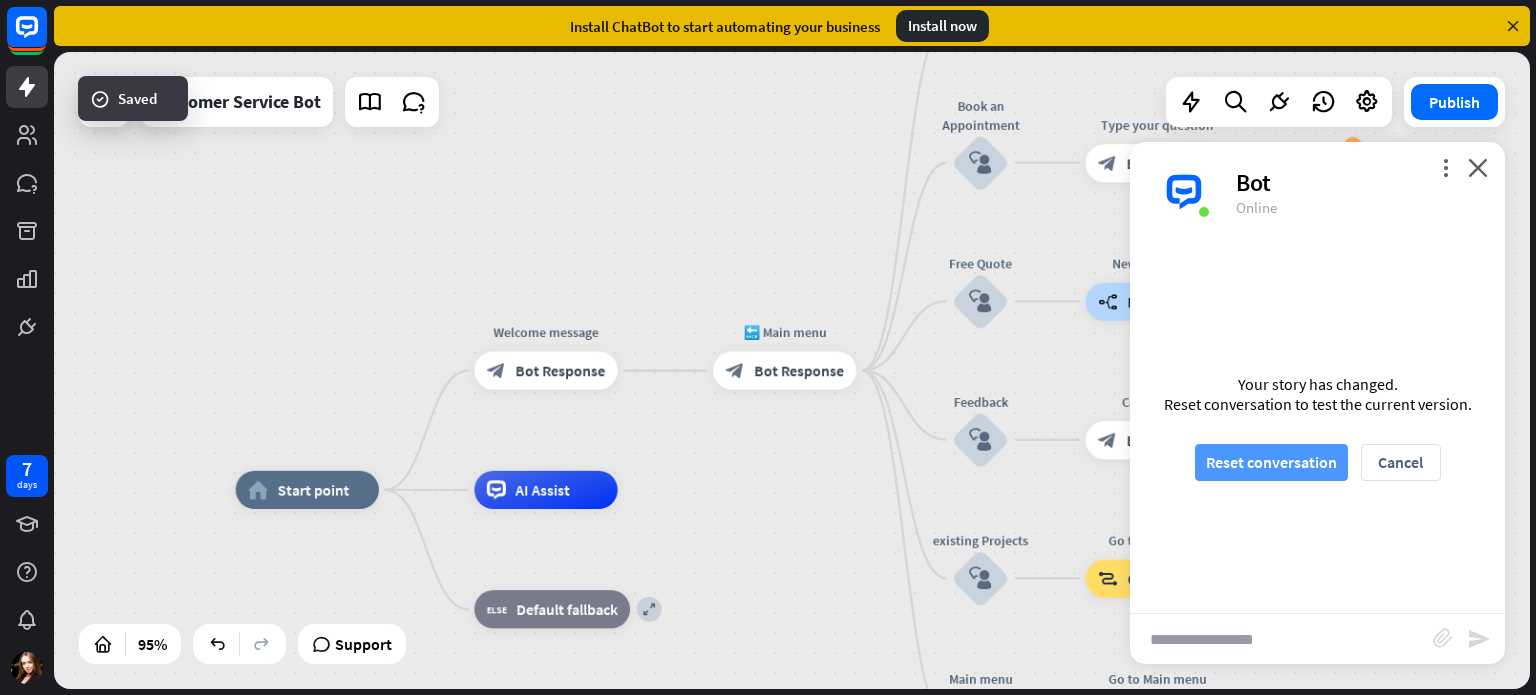 click on "Reset conversation" at bounding box center [1271, 462] 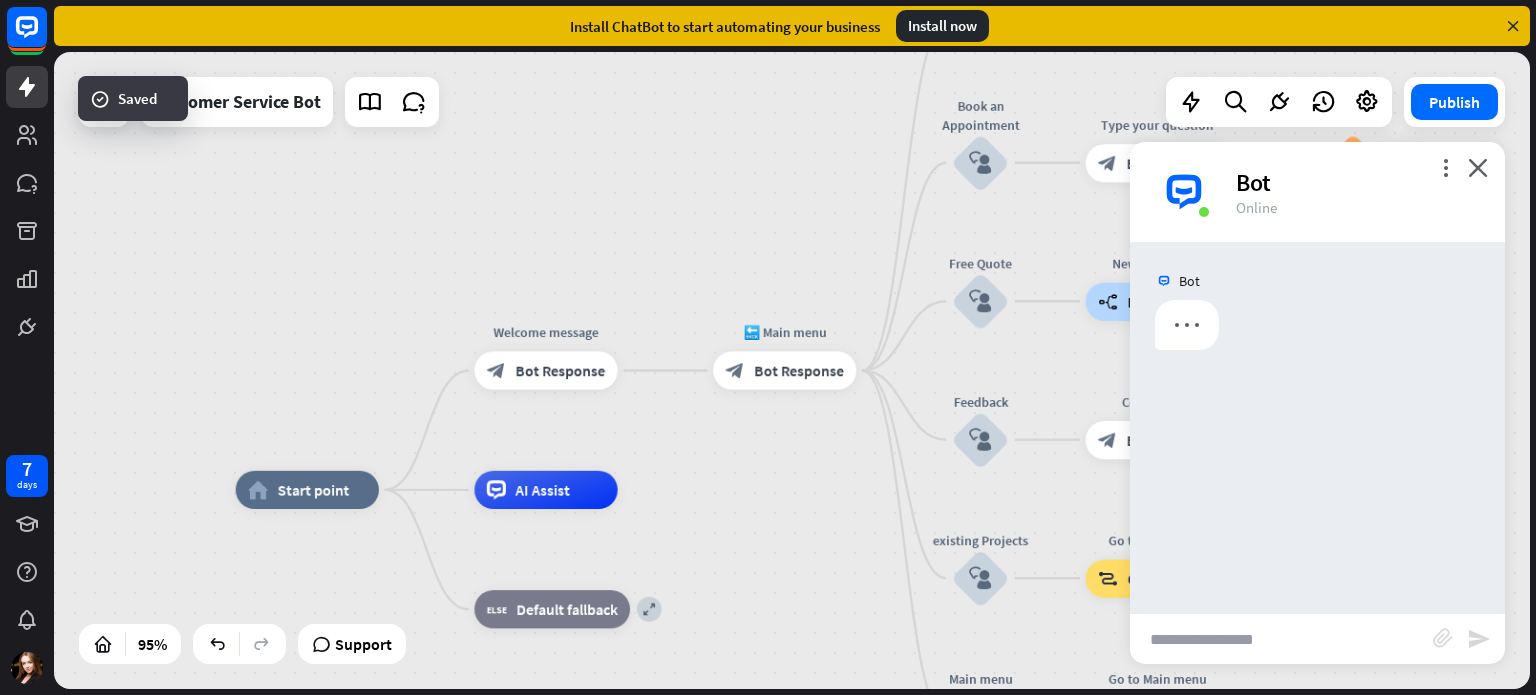 scroll, scrollTop: 0, scrollLeft: 0, axis: both 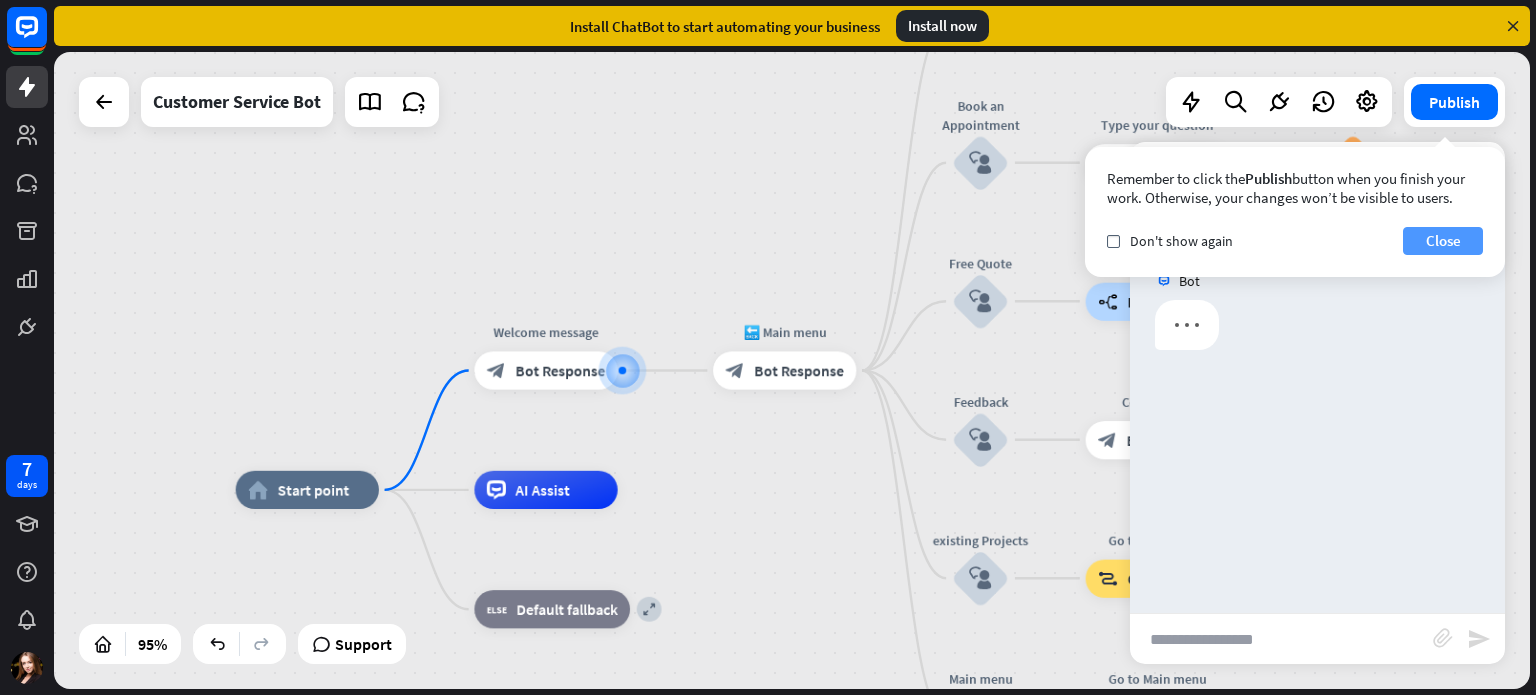 click on "Close" at bounding box center [1443, 241] 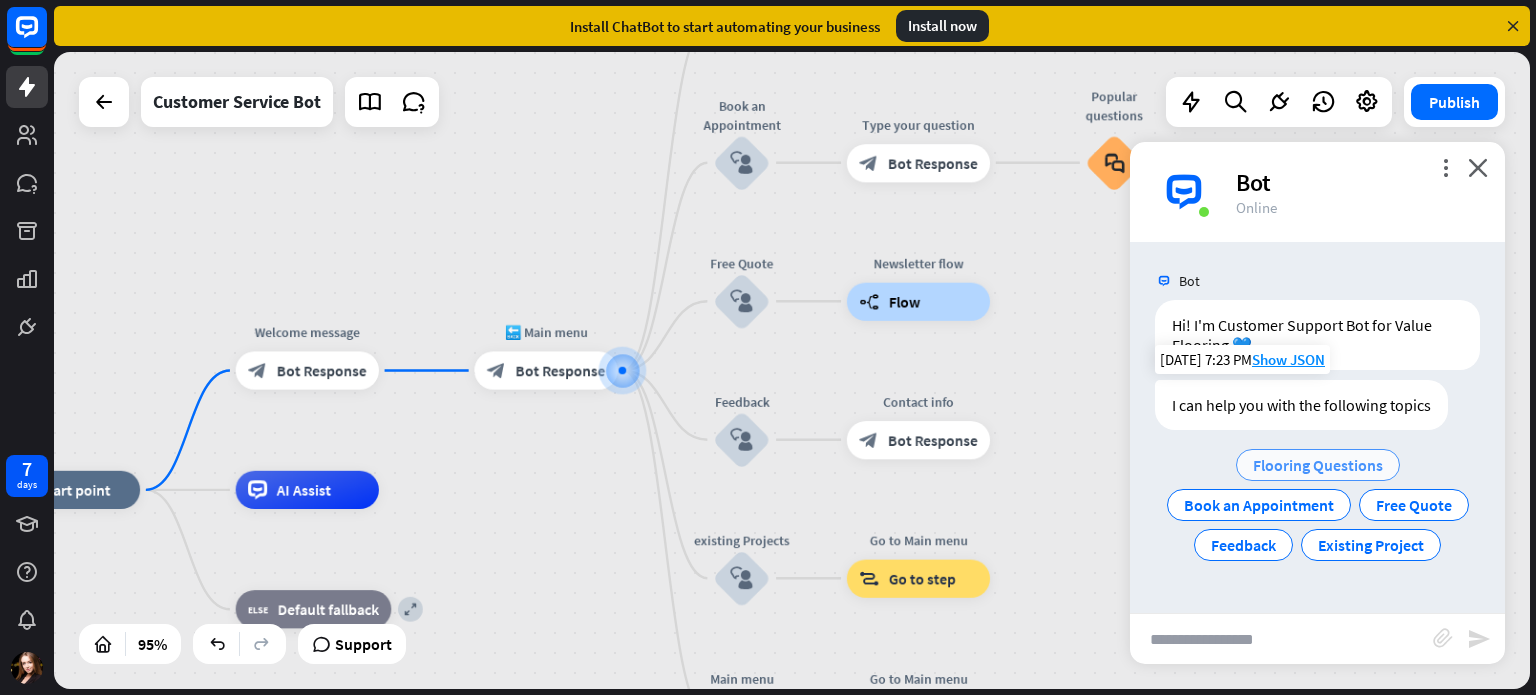 click on "Flooring Questions" at bounding box center [1318, 465] 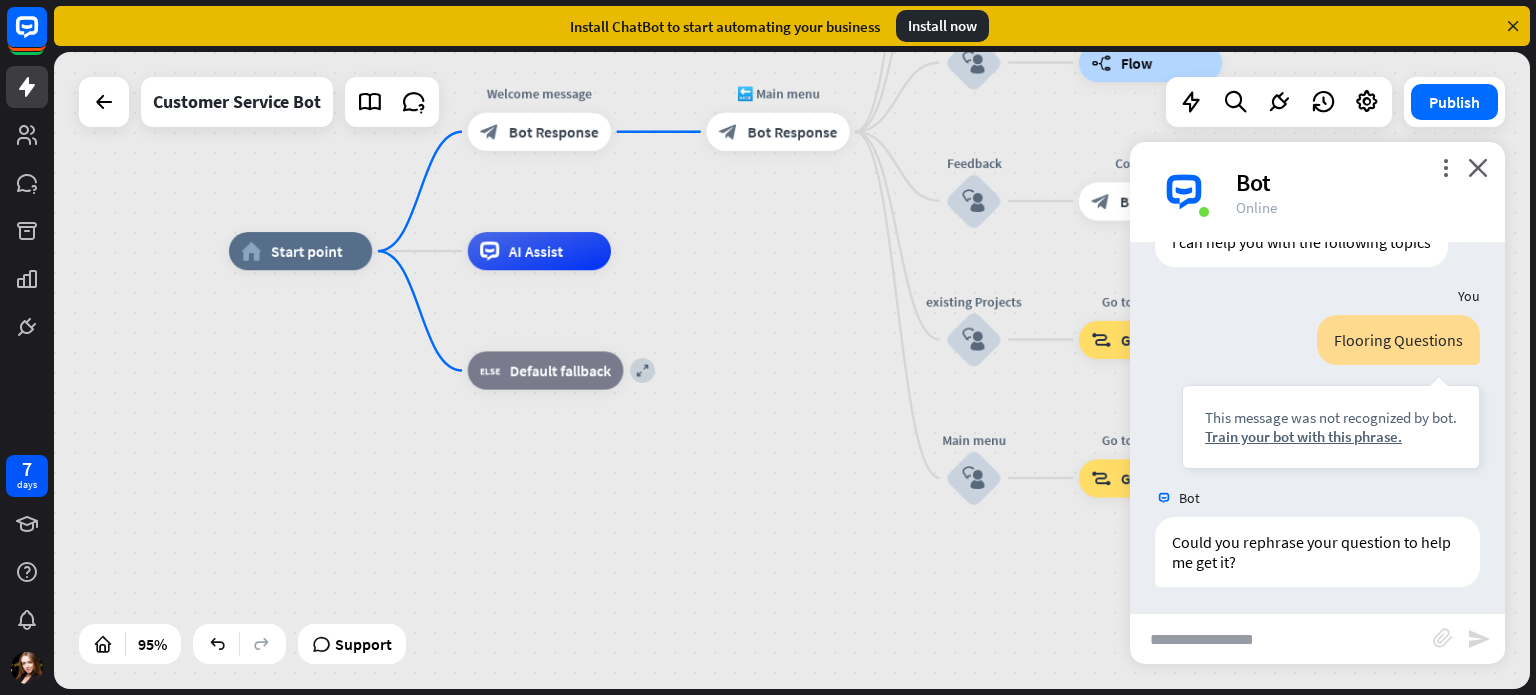 scroll, scrollTop: 166, scrollLeft: 0, axis: vertical 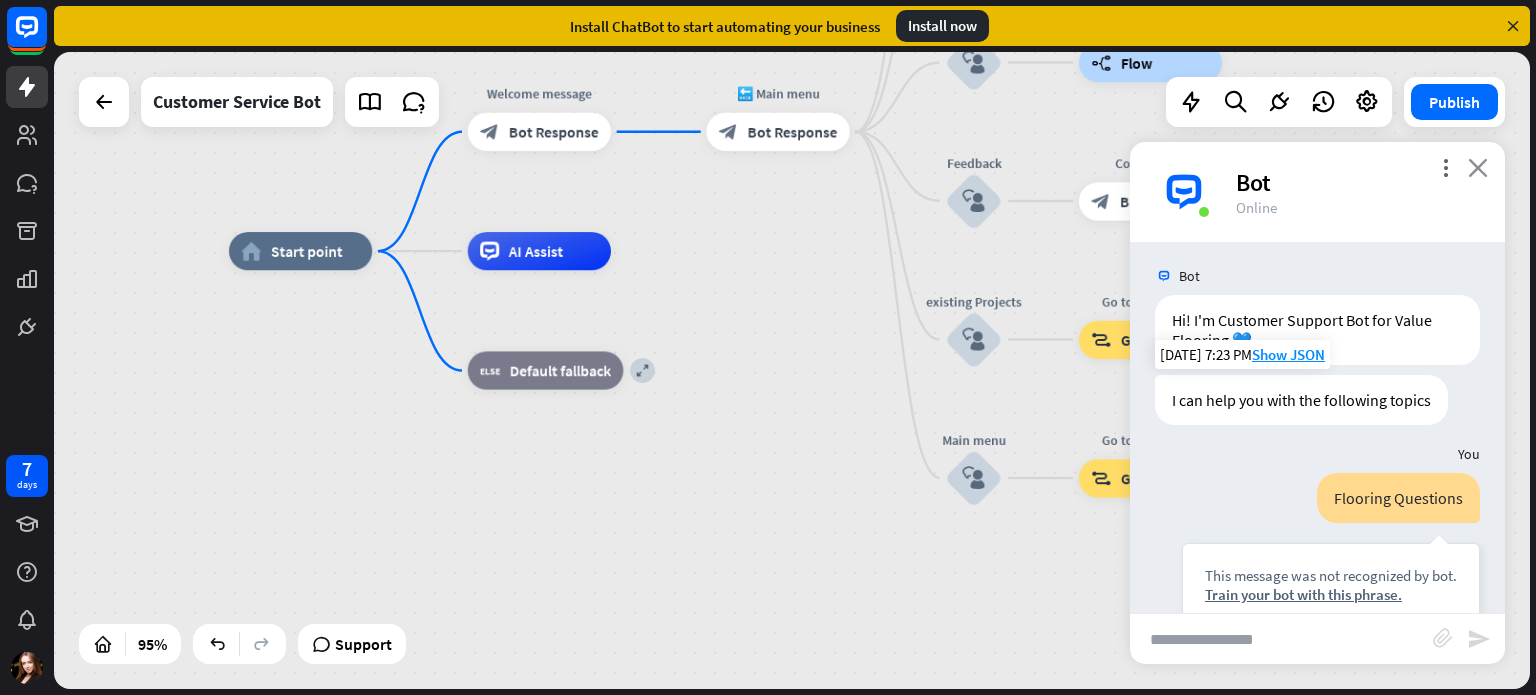 click on "close" at bounding box center [1478, 167] 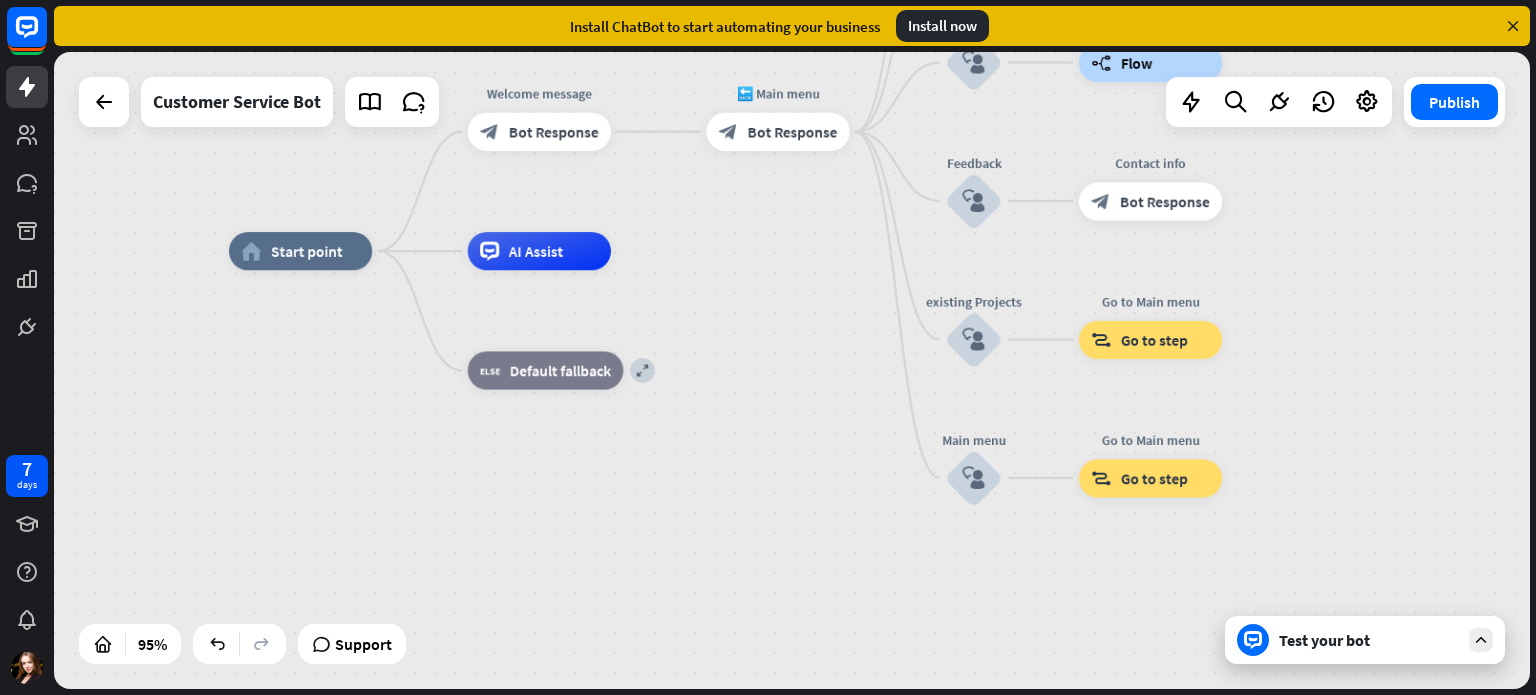 click on "home_2   Start point                 Welcome message   block_bot_response   Bot Response                 🔙 Main menu   block_bot_response   Bot Response                 Flooring Questions   block_user_input                 Select product category   block_bot_response   Bot Response                 ❓ Question   block_user_input                 How can I help you?   block_bot_response   Bot Response                 Book an Appointment   block_user_input                 Type your question   block_bot_response   Bot Response                 Popular questions   block_faq                 Free Quote   block_user_input                 Newsletter flow   builder_tree   Flow                 Feedback   block_user_input                 Contact info   block_bot_response   Bot Response                 existing Projects   block_user_input                 Go to Main menu   block_goto   Go to step                 Main menu   block_user_input                 Go to Main menu   block_goto   Go to step" at bounding box center (934, 555) 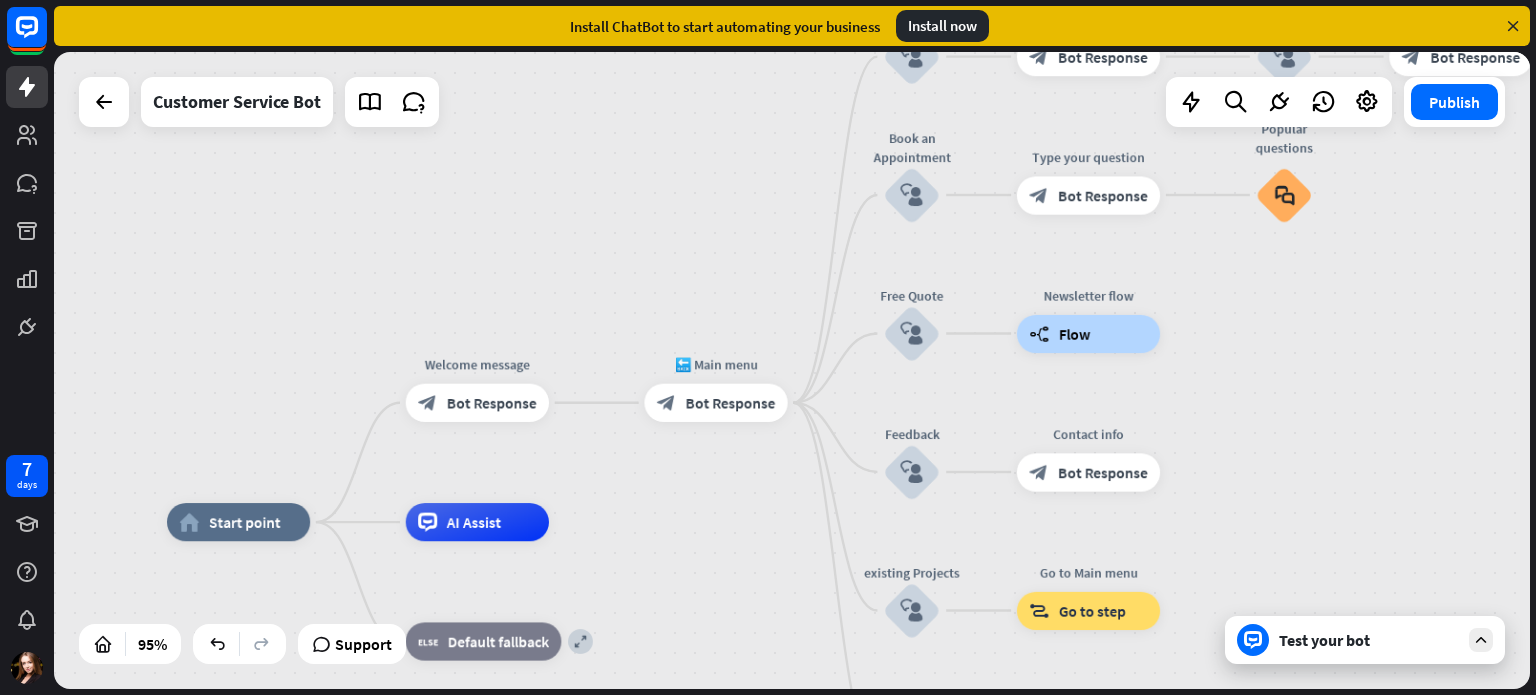 drag, startPoint x: 1418, startPoint y: 451, endPoint x: 1356, endPoint y: 722, distance: 278.0018 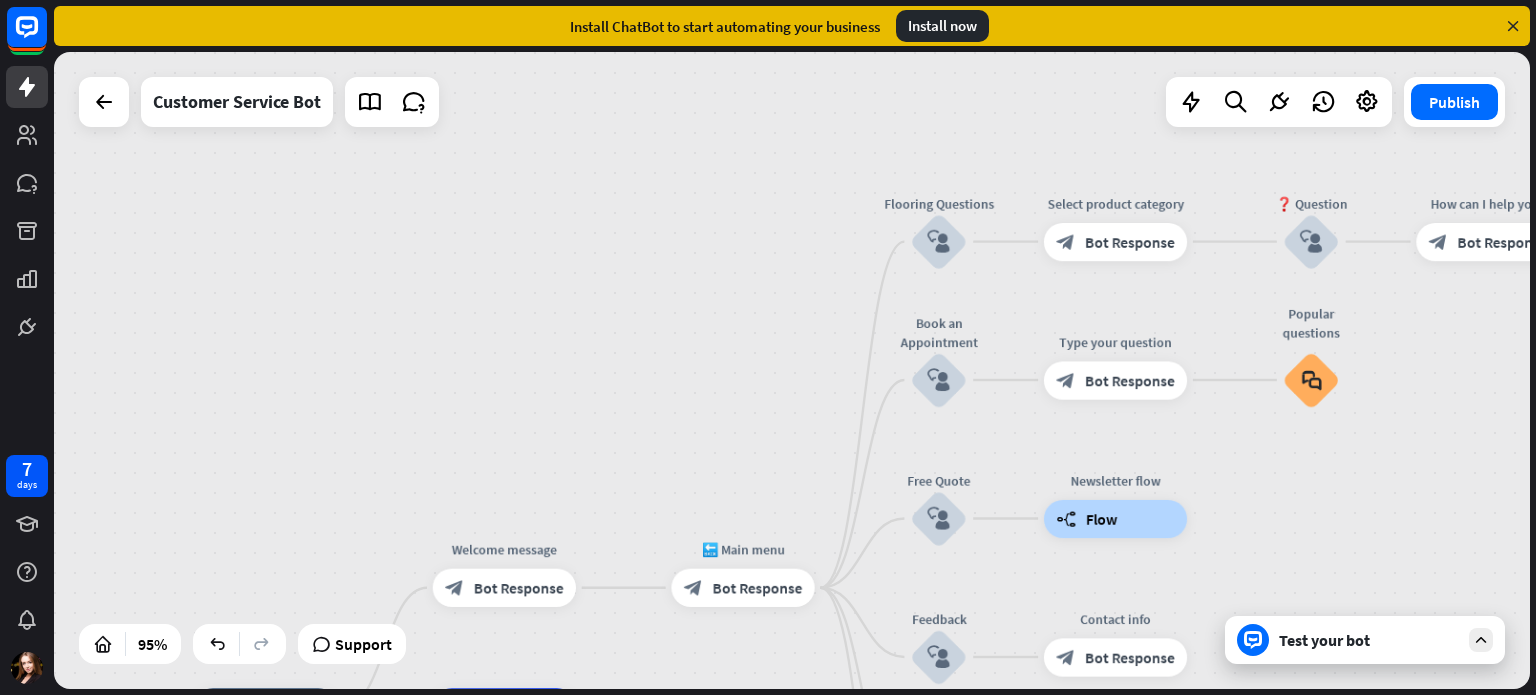 drag, startPoint x: 1336, startPoint y: 411, endPoint x: 1363, endPoint y: 596, distance: 186.95988 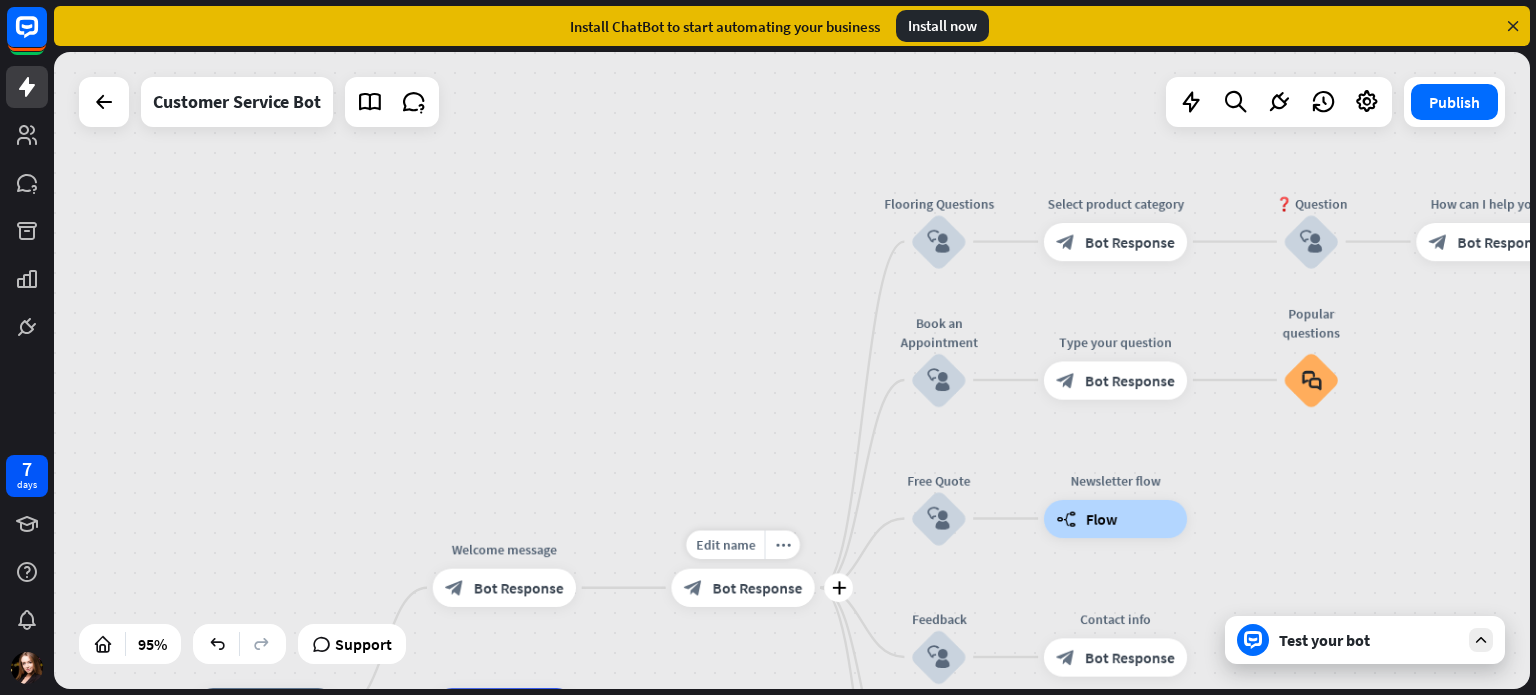 click on "block_bot_response   Bot Response" at bounding box center [742, 588] 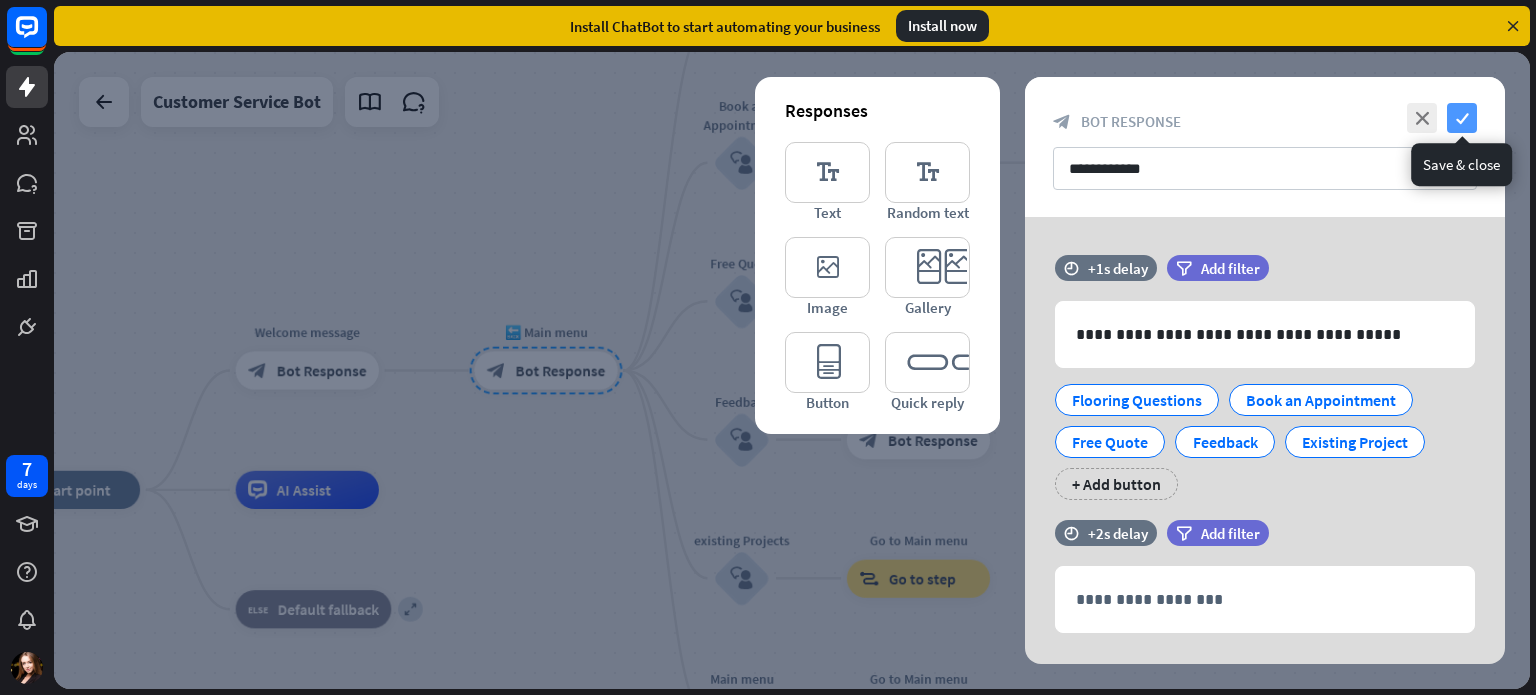 click on "check" at bounding box center [1462, 118] 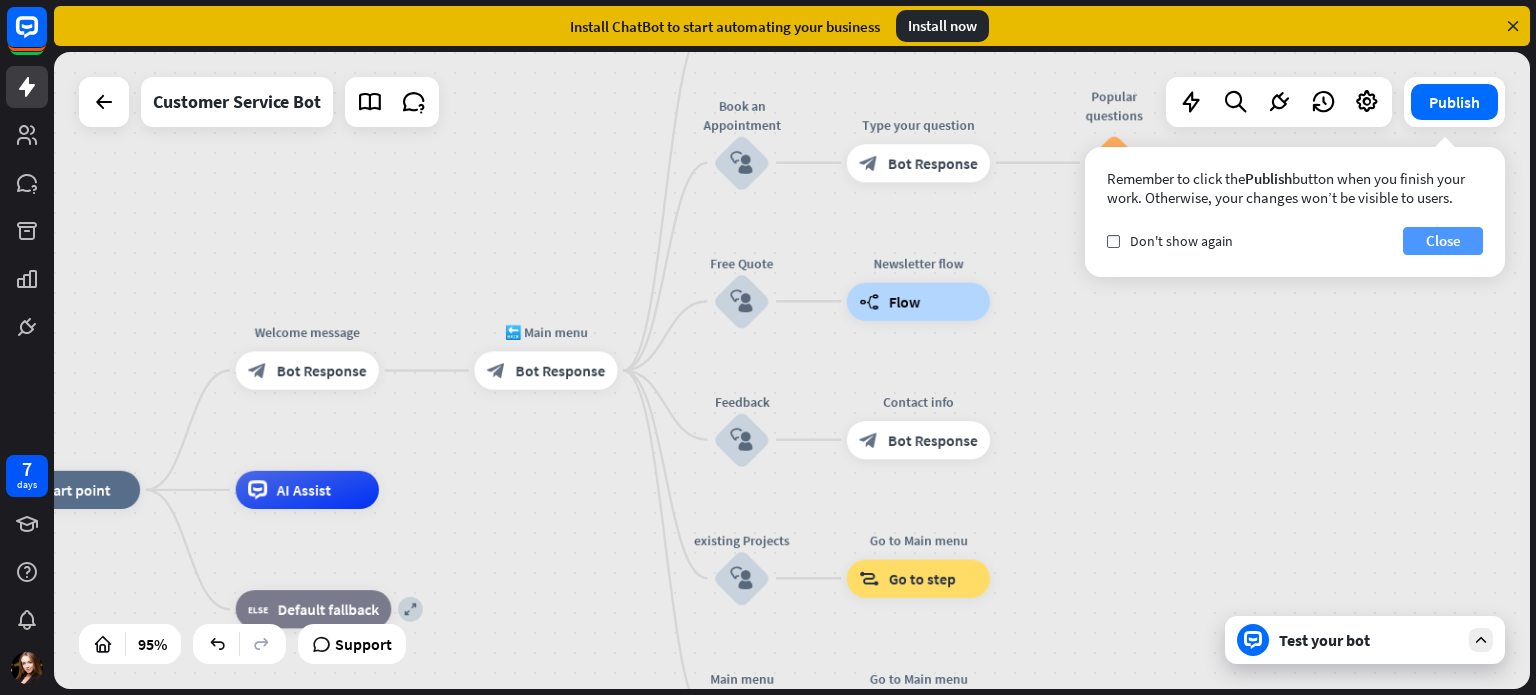 click on "Close" at bounding box center (1443, 241) 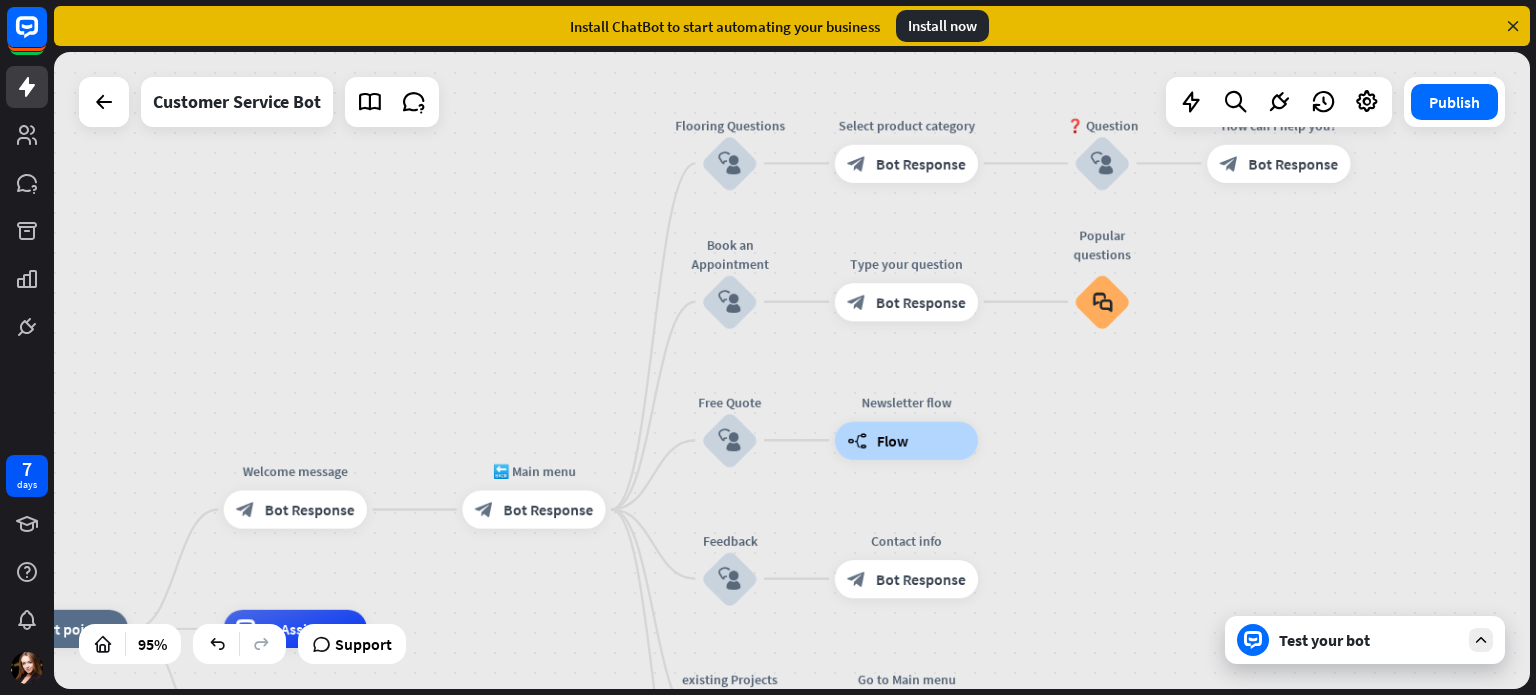 drag, startPoint x: 1286, startPoint y: 405, endPoint x: 1274, endPoint y: 544, distance: 139.51703 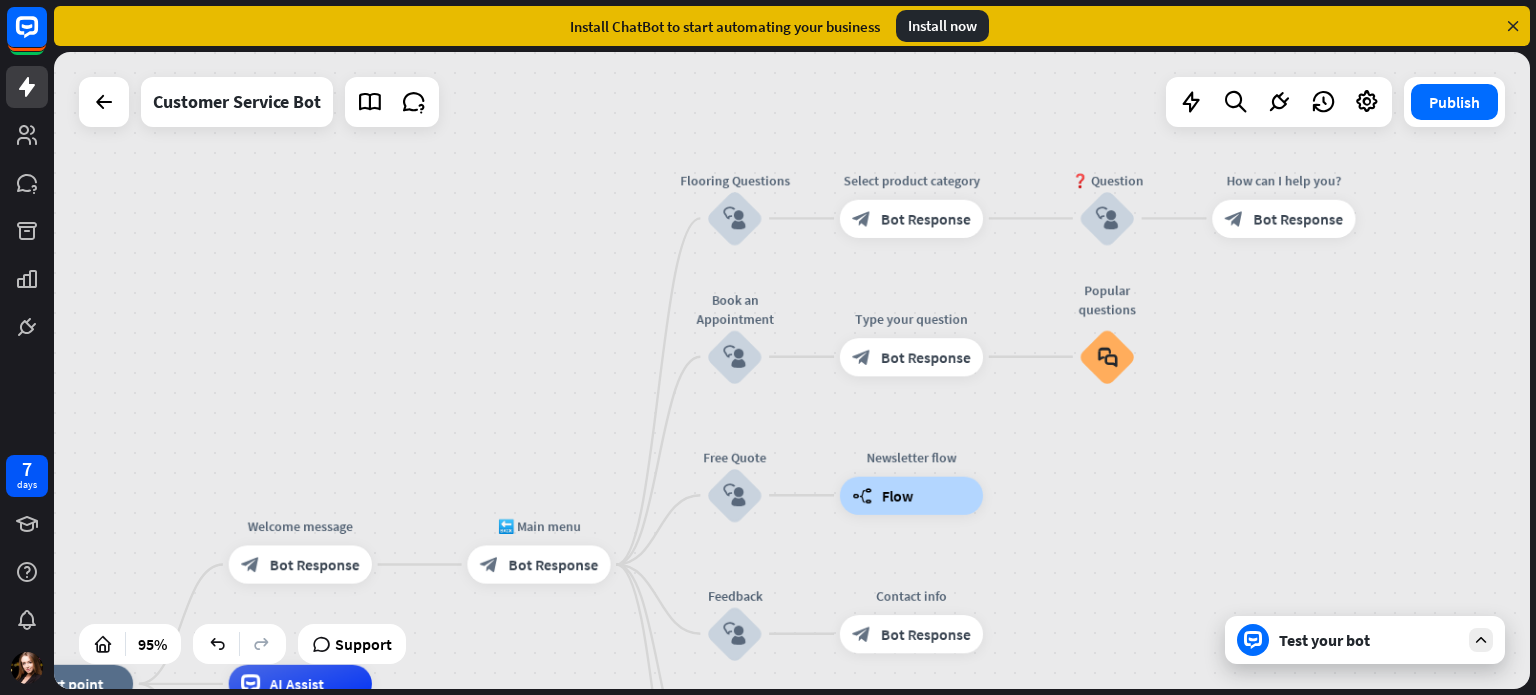 drag, startPoint x: 1270, startPoint y: 396, endPoint x: 1275, endPoint y: 457, distance: 61.204575 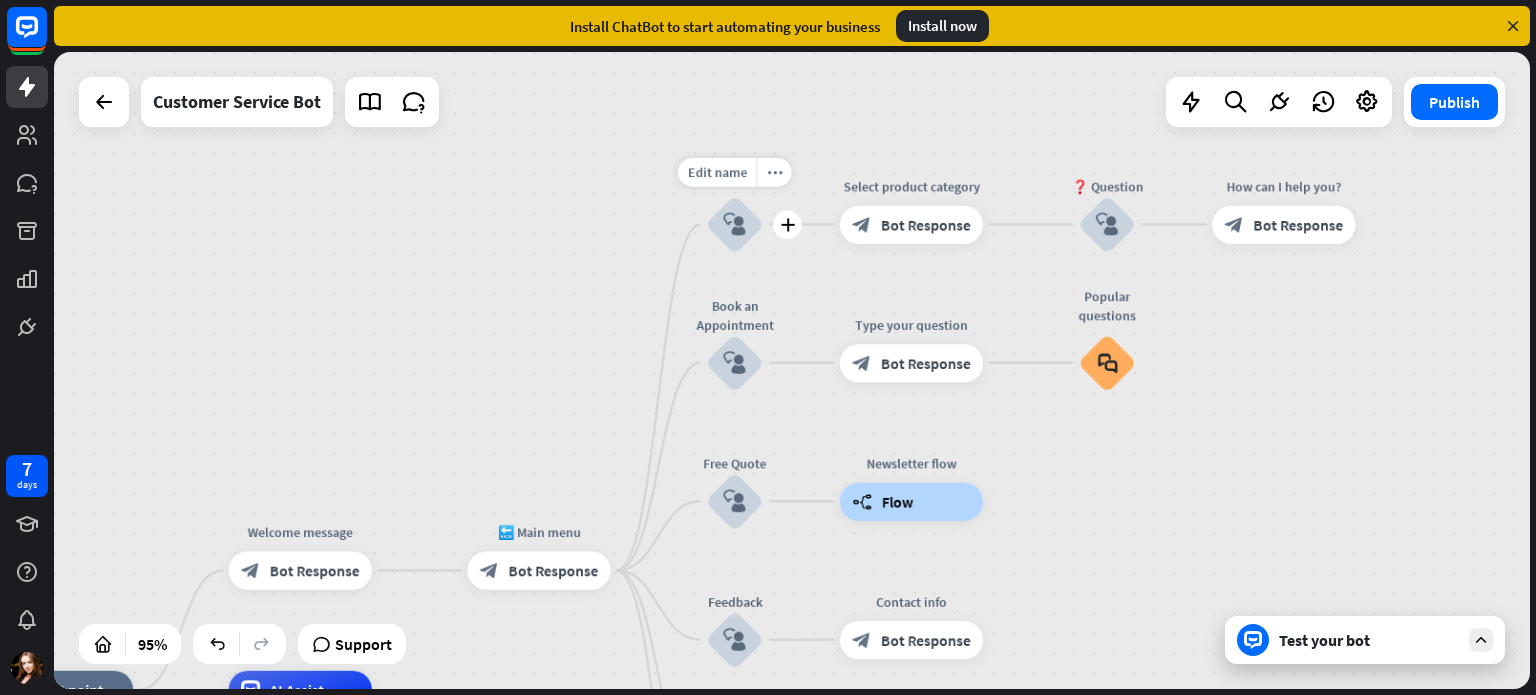 click on "block_user_input" at bounding box center [734, 224] 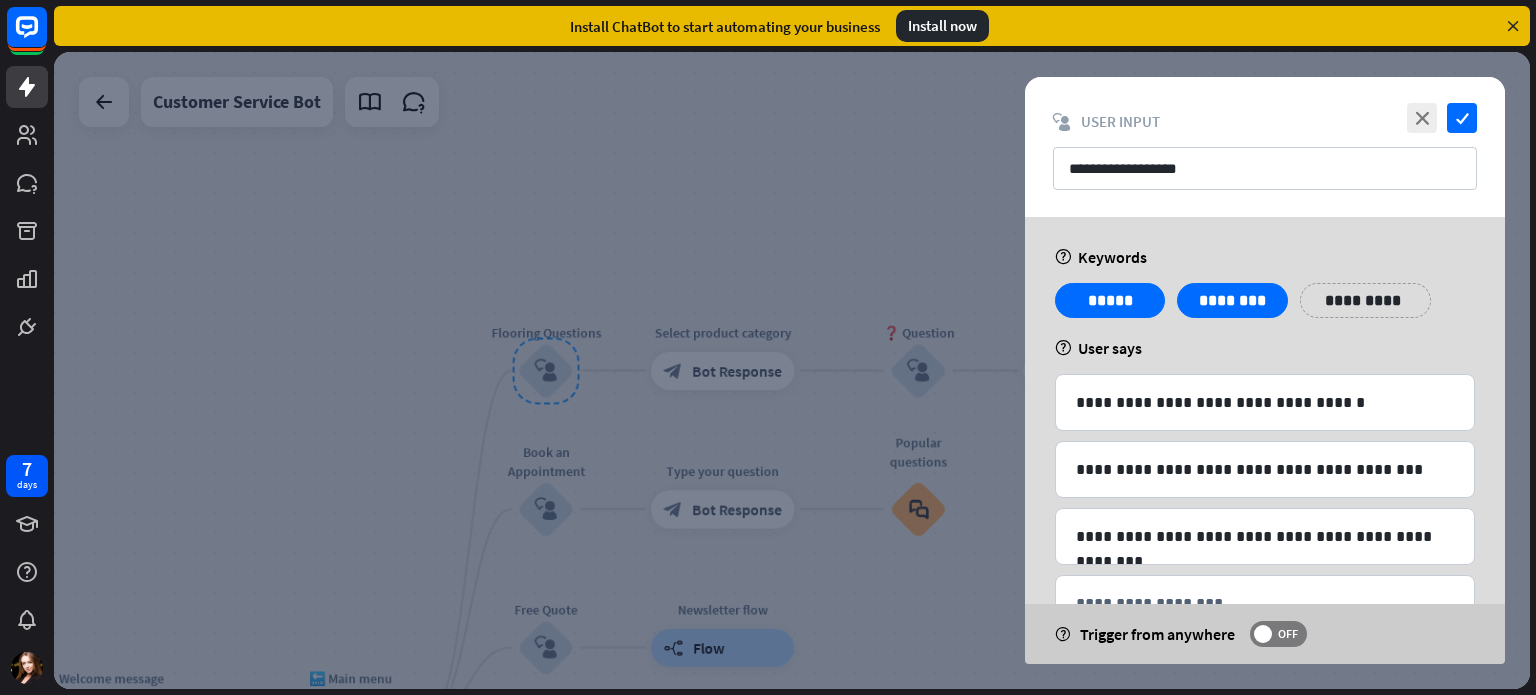 drag, startPoint x: 1489, startPoint y: 445, endPoint x: 1498, endPoint y: 511, distance: 66.61081 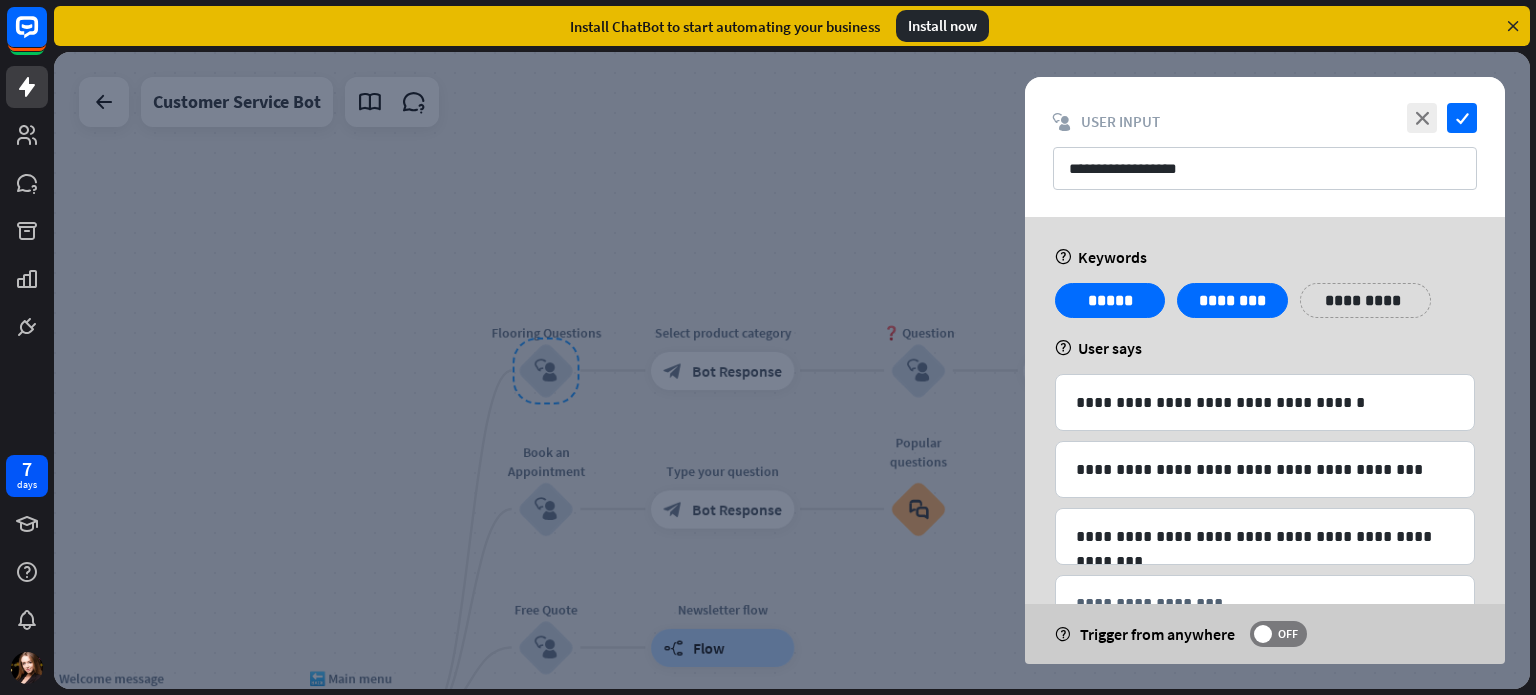 click on "**********" at bounding box center (1265, 474) 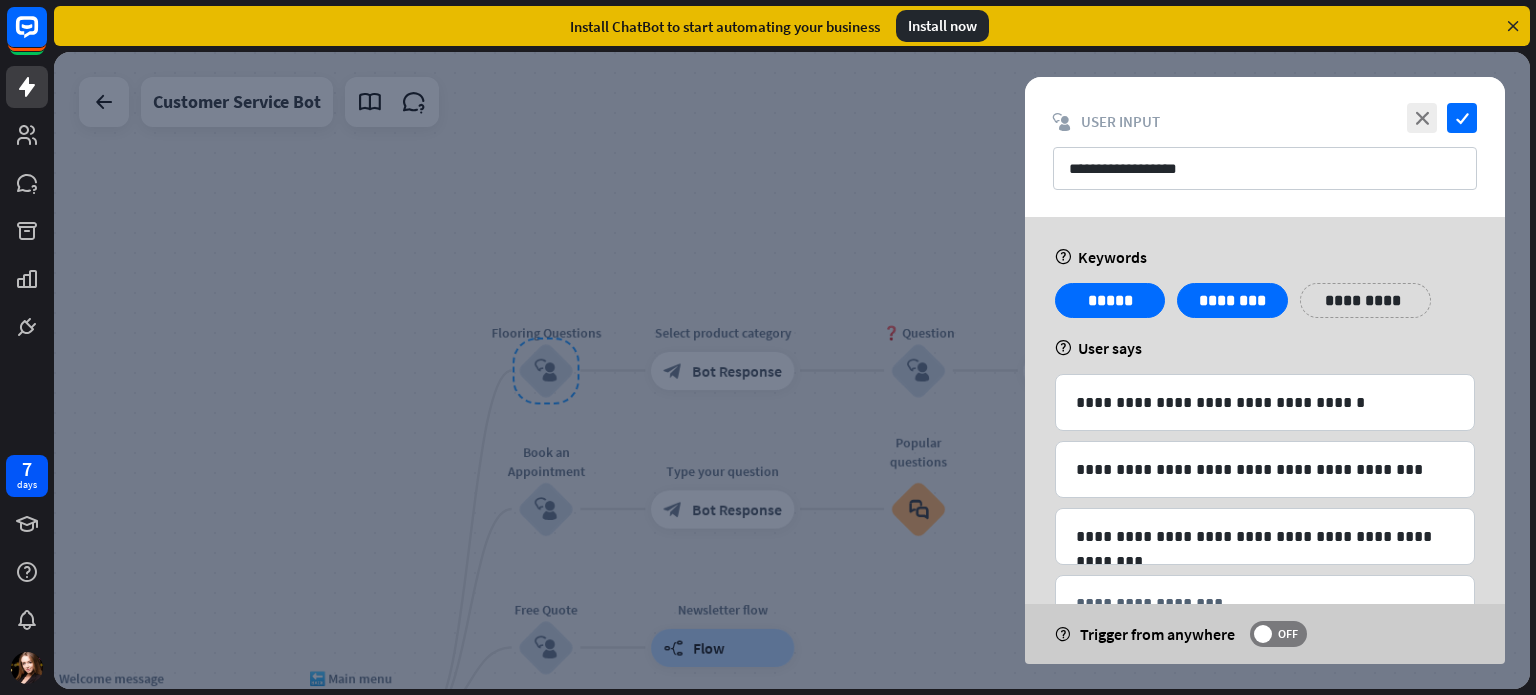 drag, startPoint x: 1498, startPoint y: 511, endPoint x: 1500, endPoint y: 557, distance: 46.043457 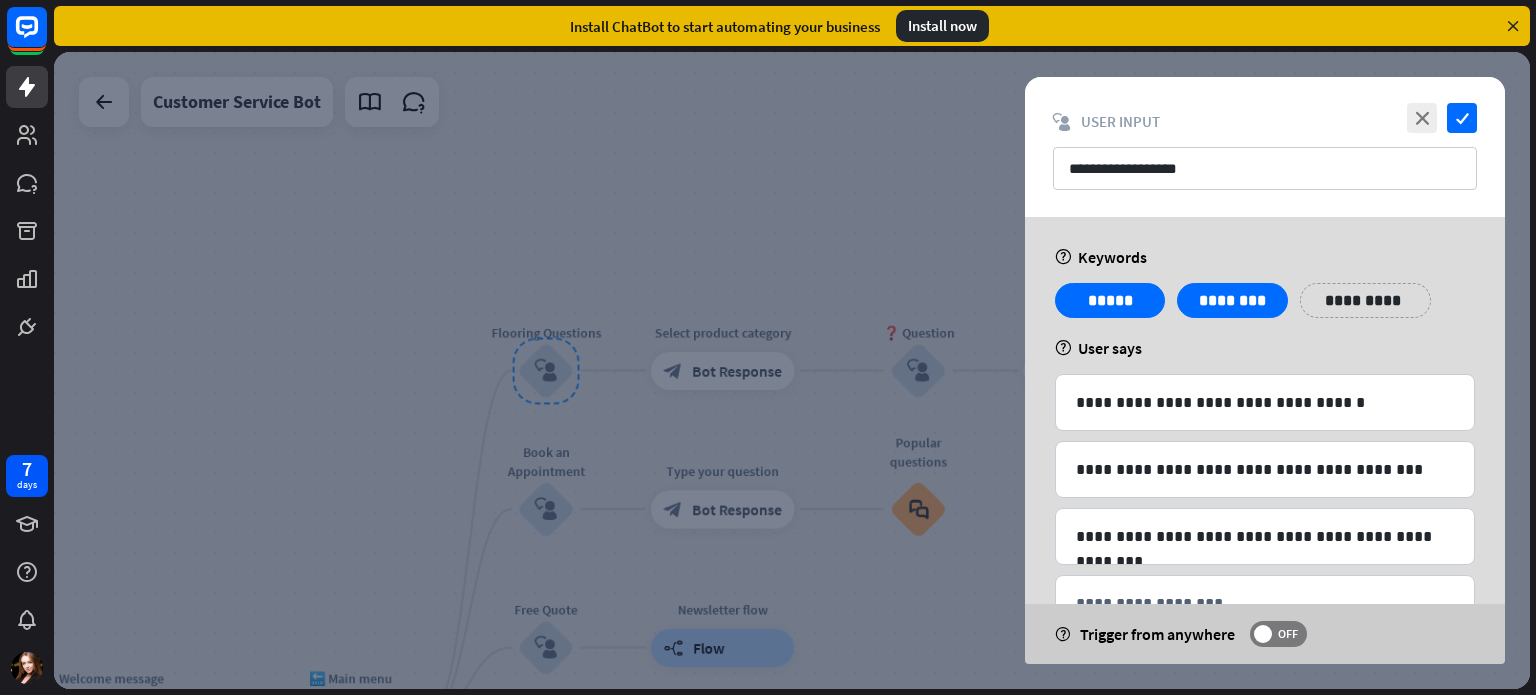 click on "**********" at bounding box center (1265, 474) 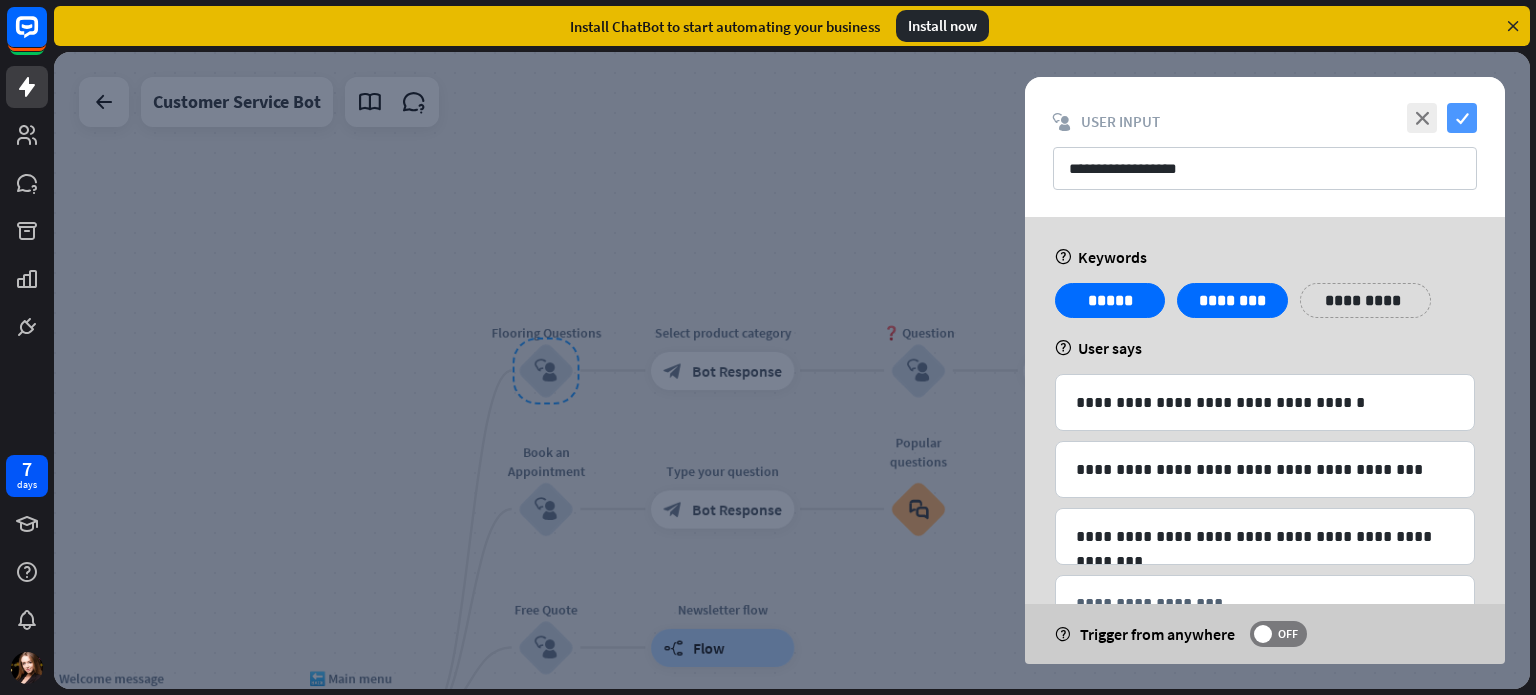 click on "check" at bounding box center [1462, 118] 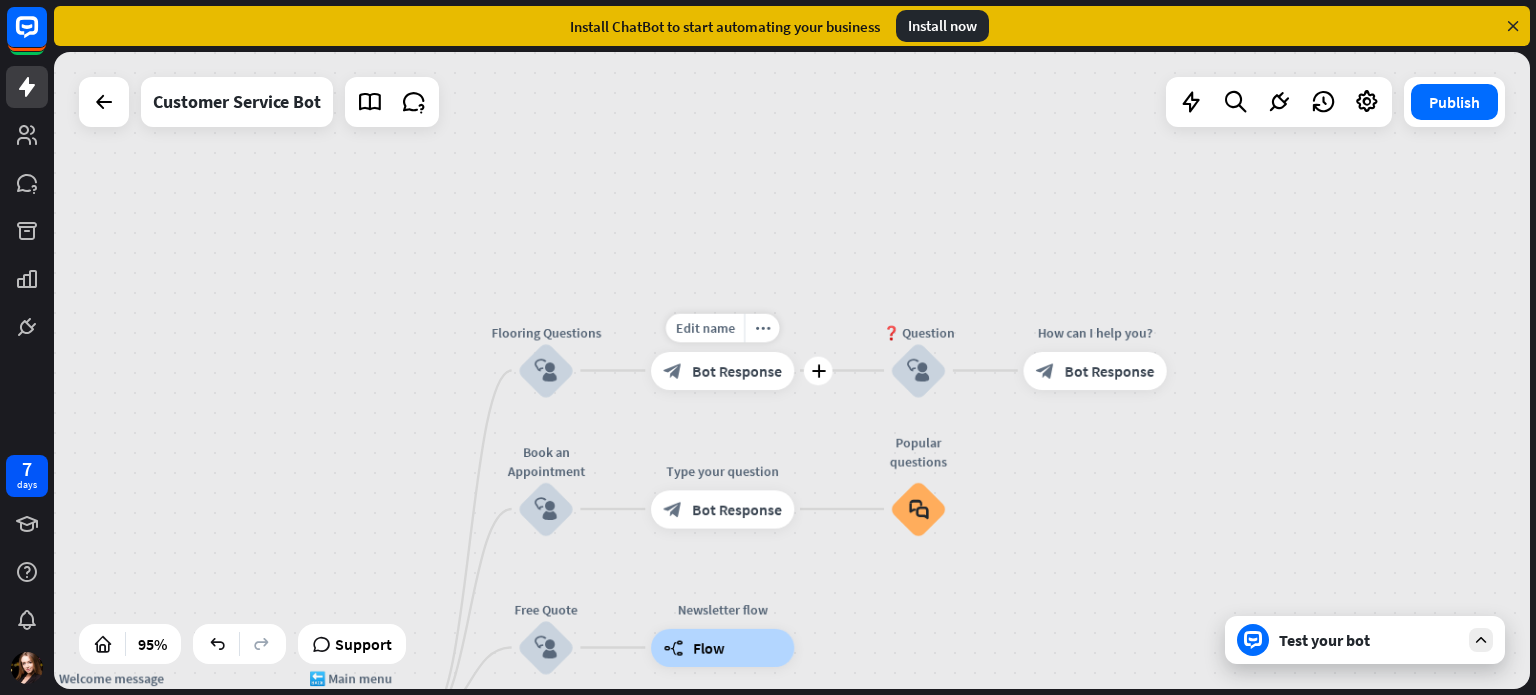 click on "Bot Response" at bounding box center [737, 370] 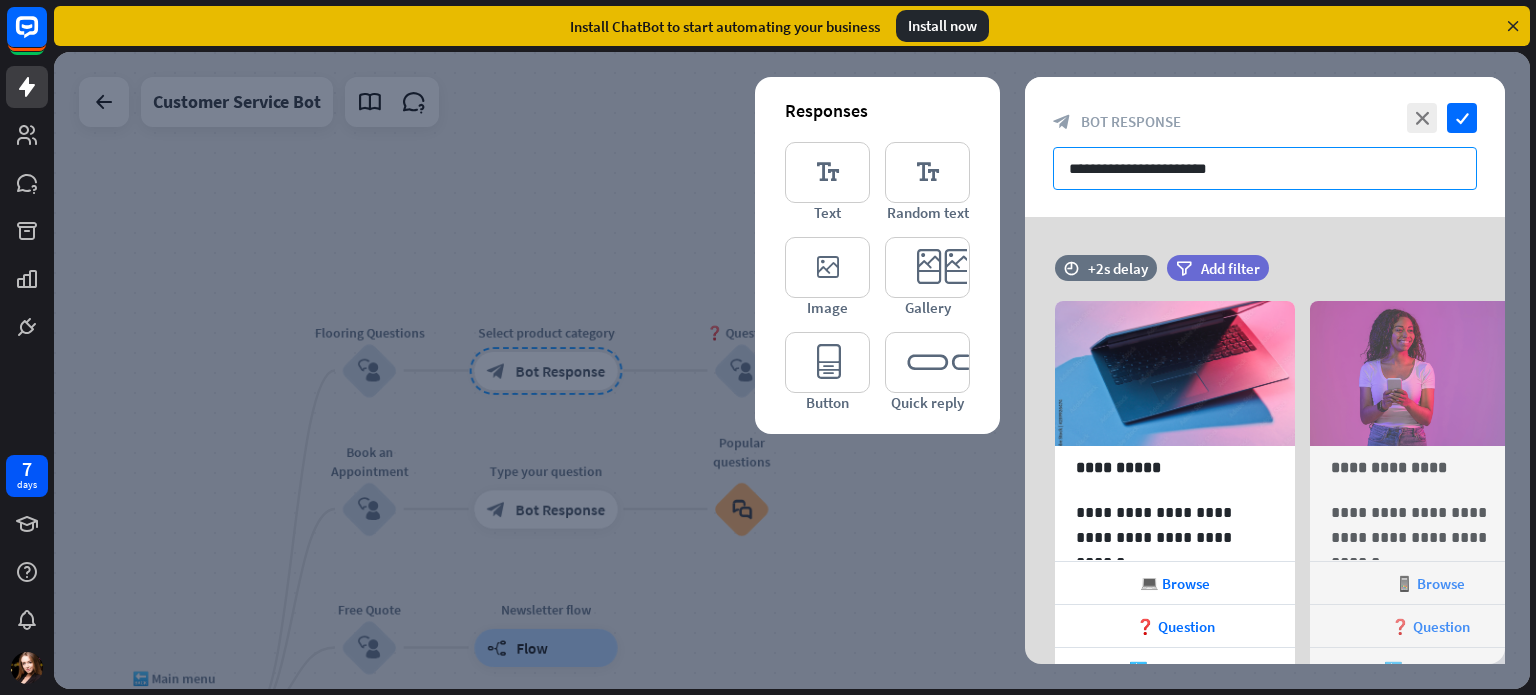 click on "**********" at bounding box center (1265, 168) 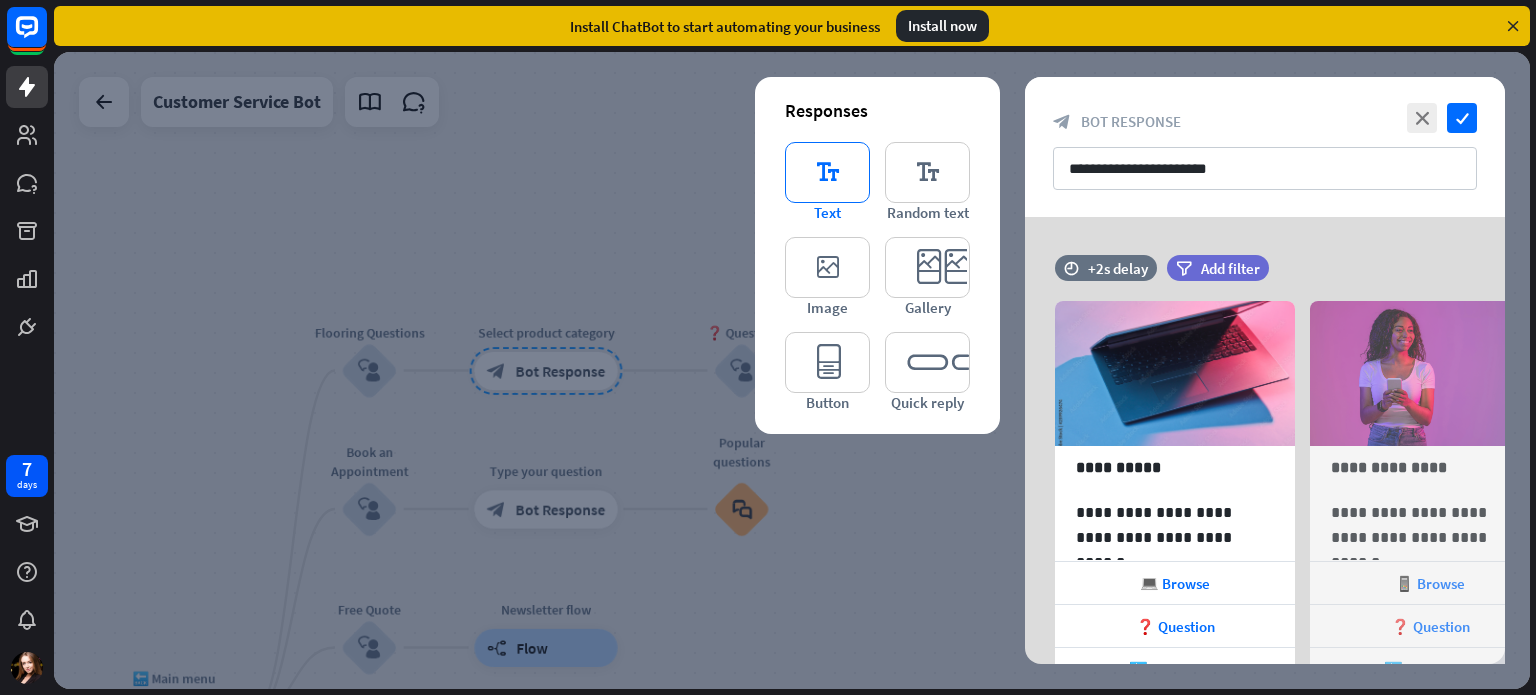 click on "editor_text" at bounding box center [827, 172] 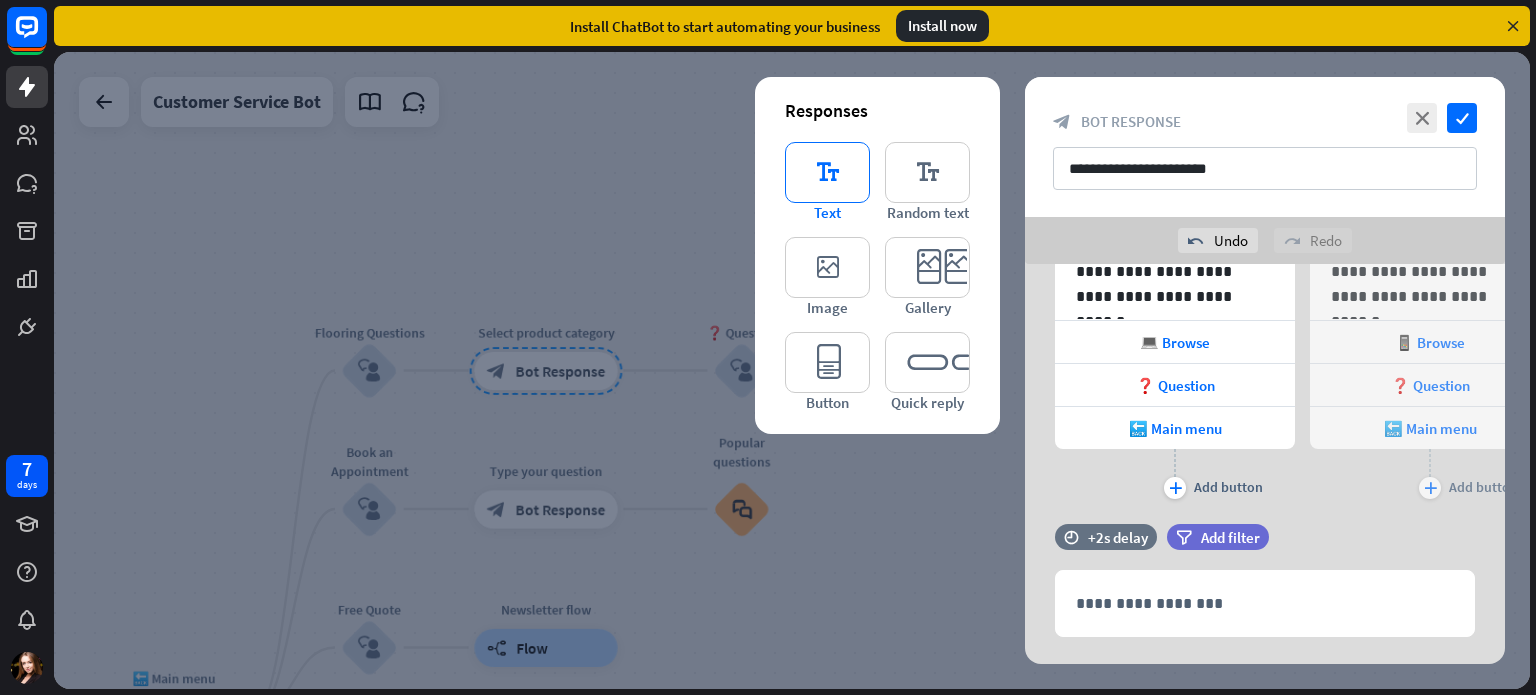 scroll, scrollTop: 328, scrollLeft: 0, axis: vertical 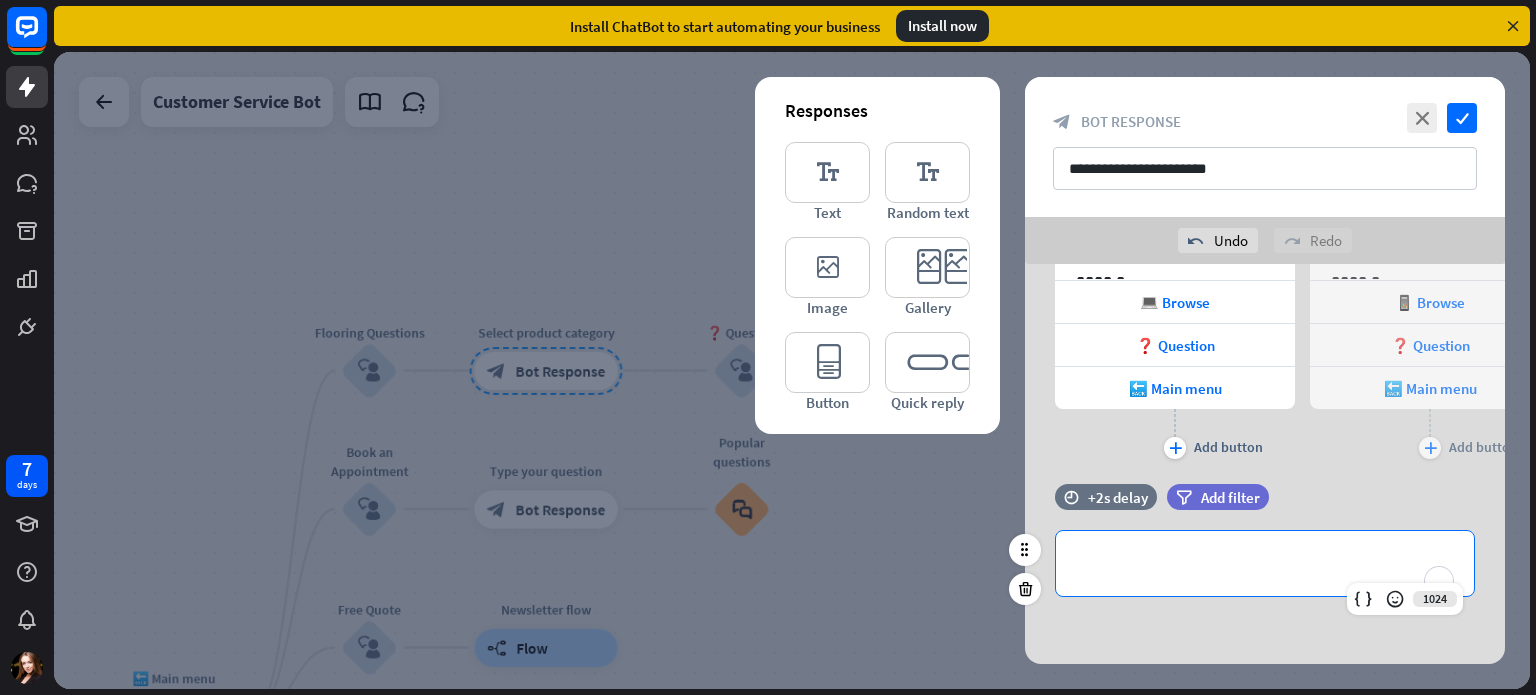 click on "**********" at bounding box center (1265, 563) 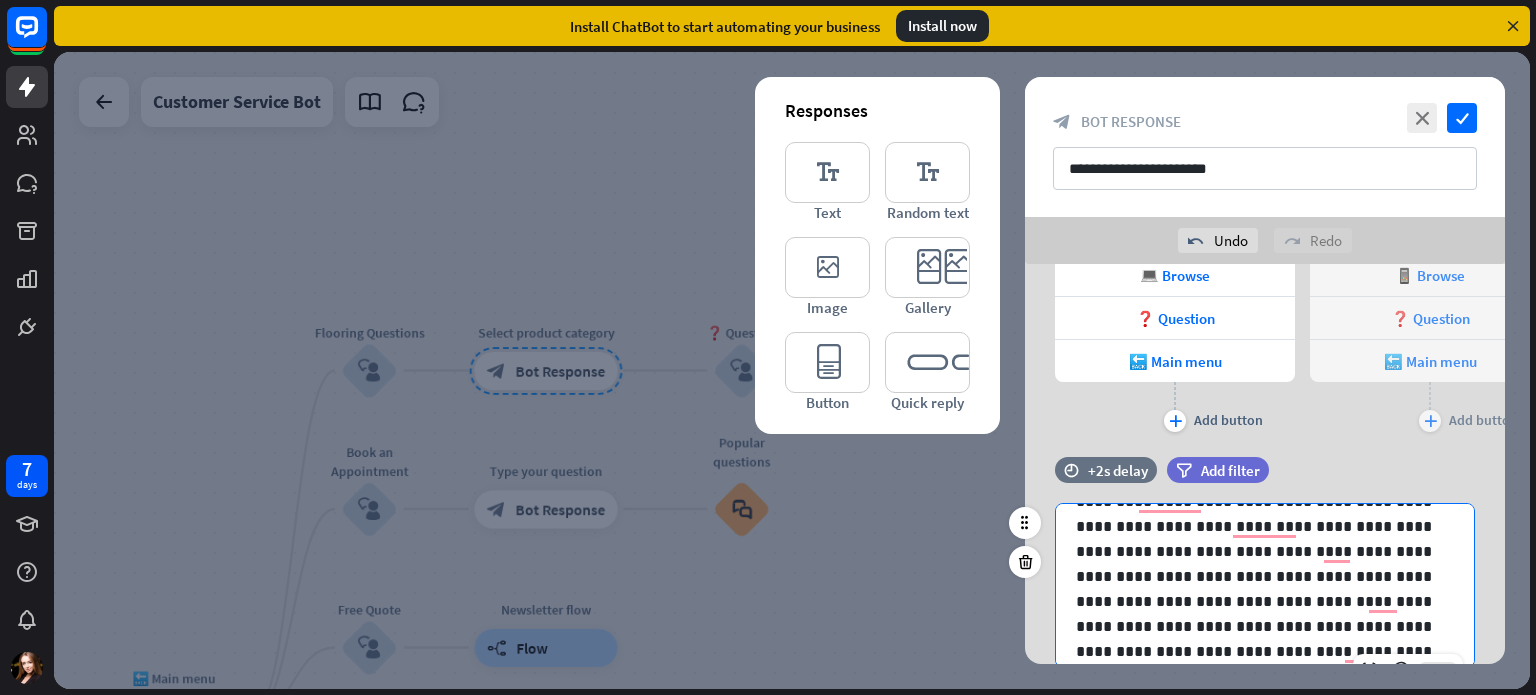 scroll, scrollTop: 76, scrollLeft: 0, axis: vertical 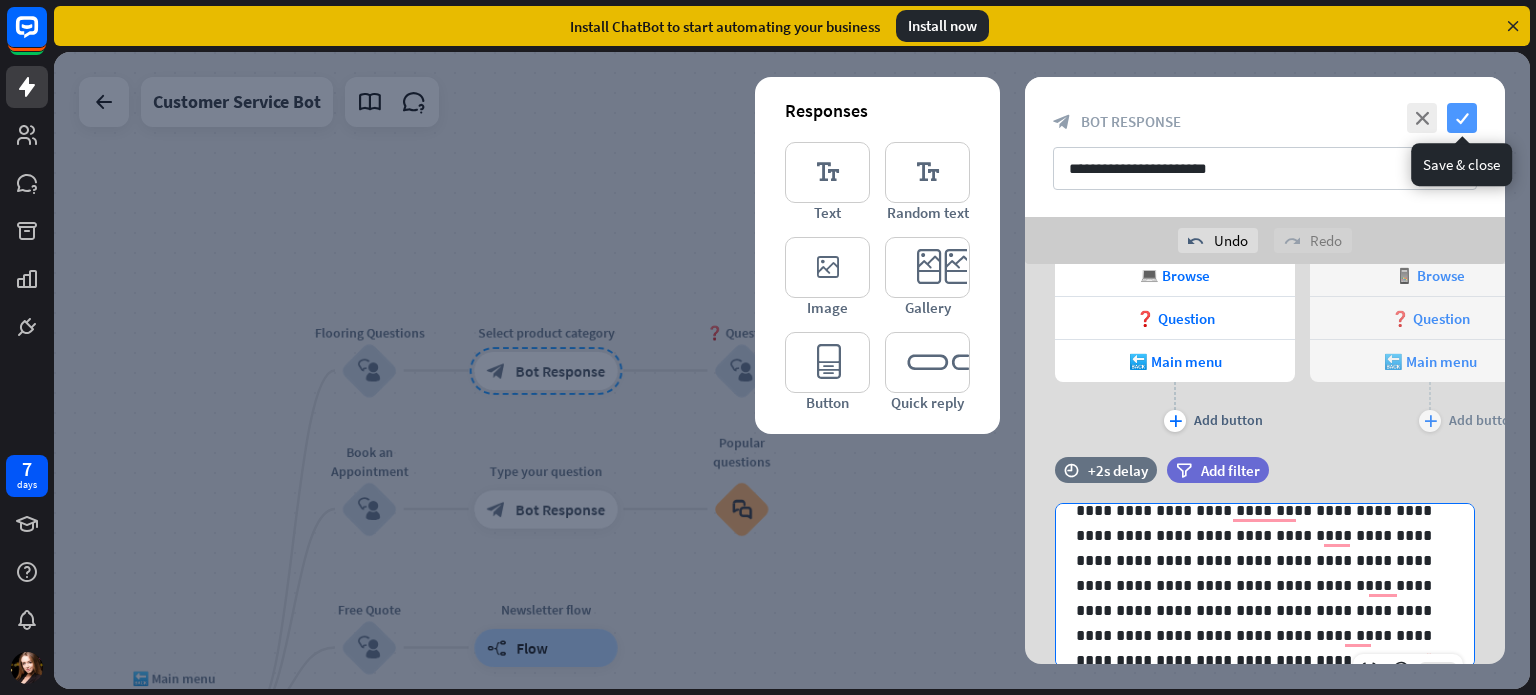 click on "check" at bounding box center (1462, 118) 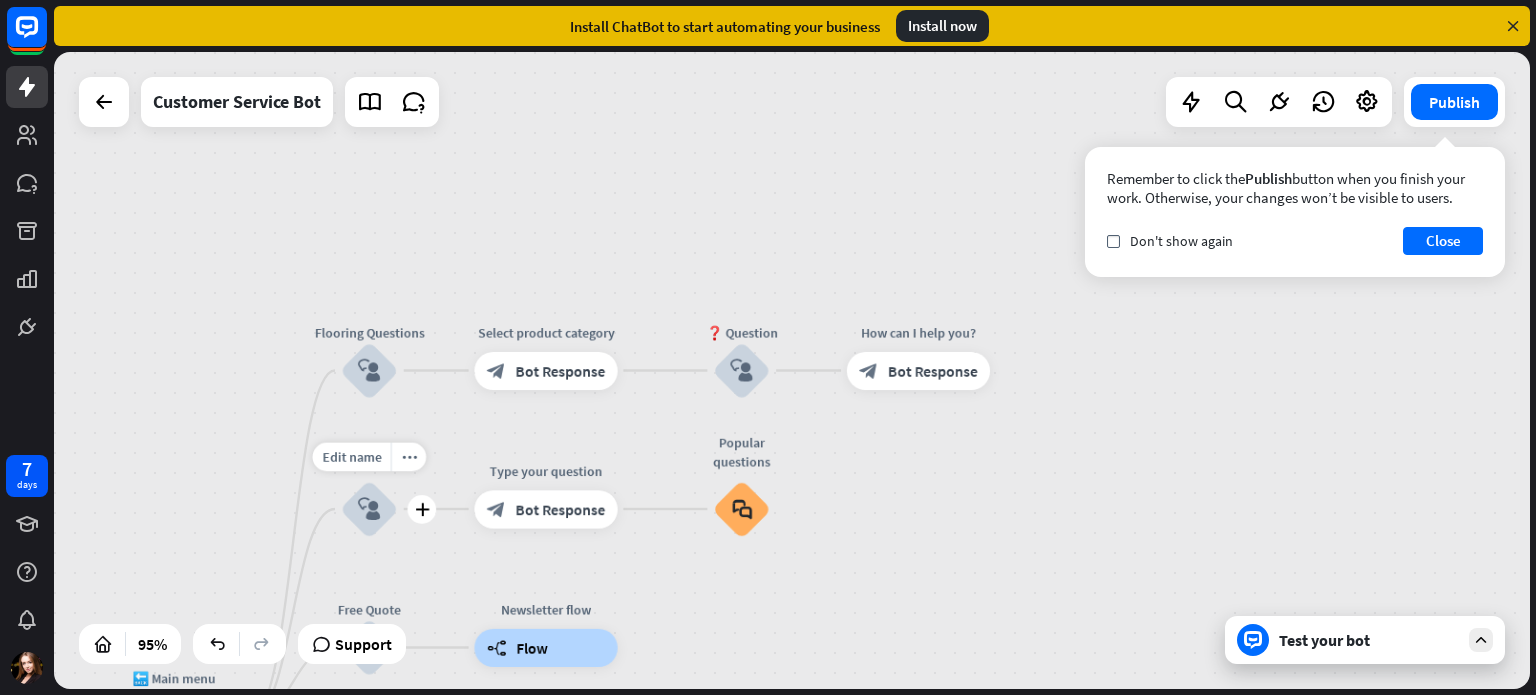 click on "block_user_input" at bounding box center [369, 509] 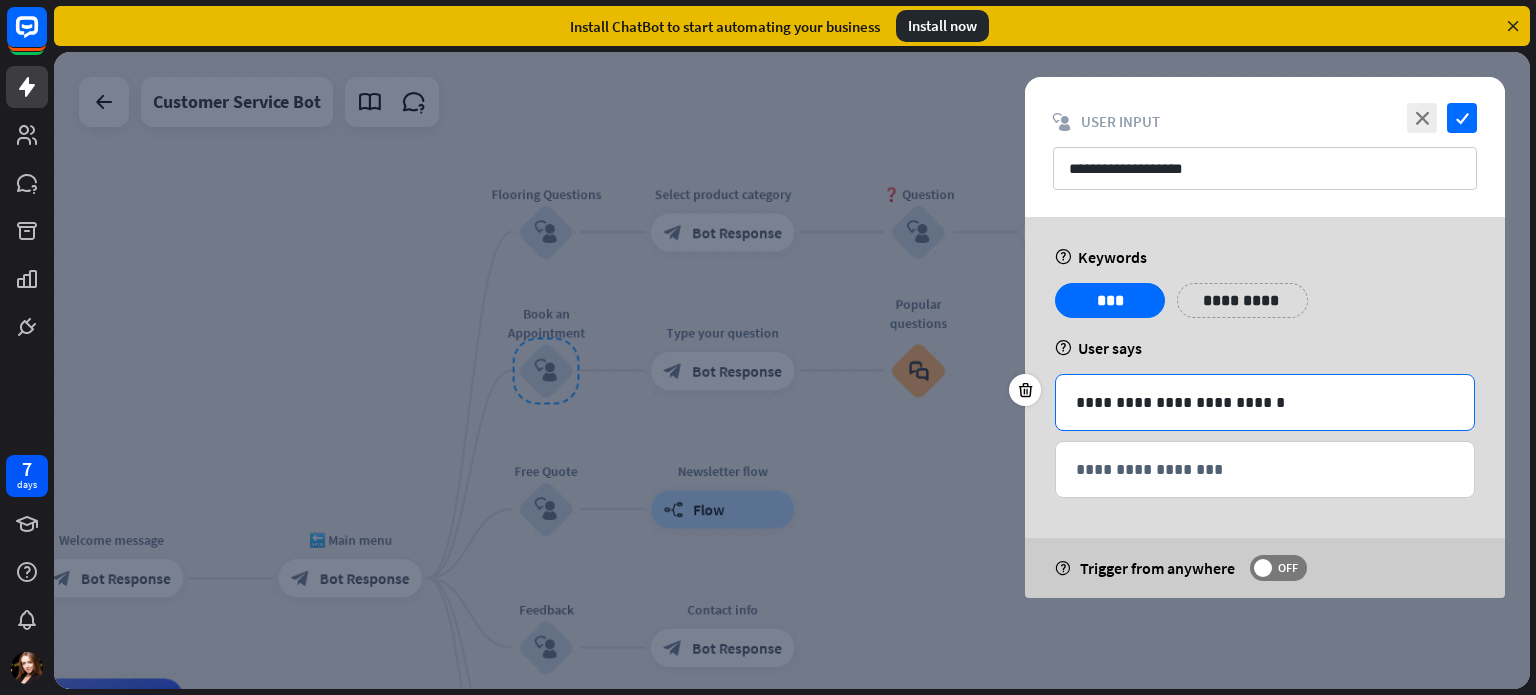 click on "**********" at bounding box center [1265, 402] 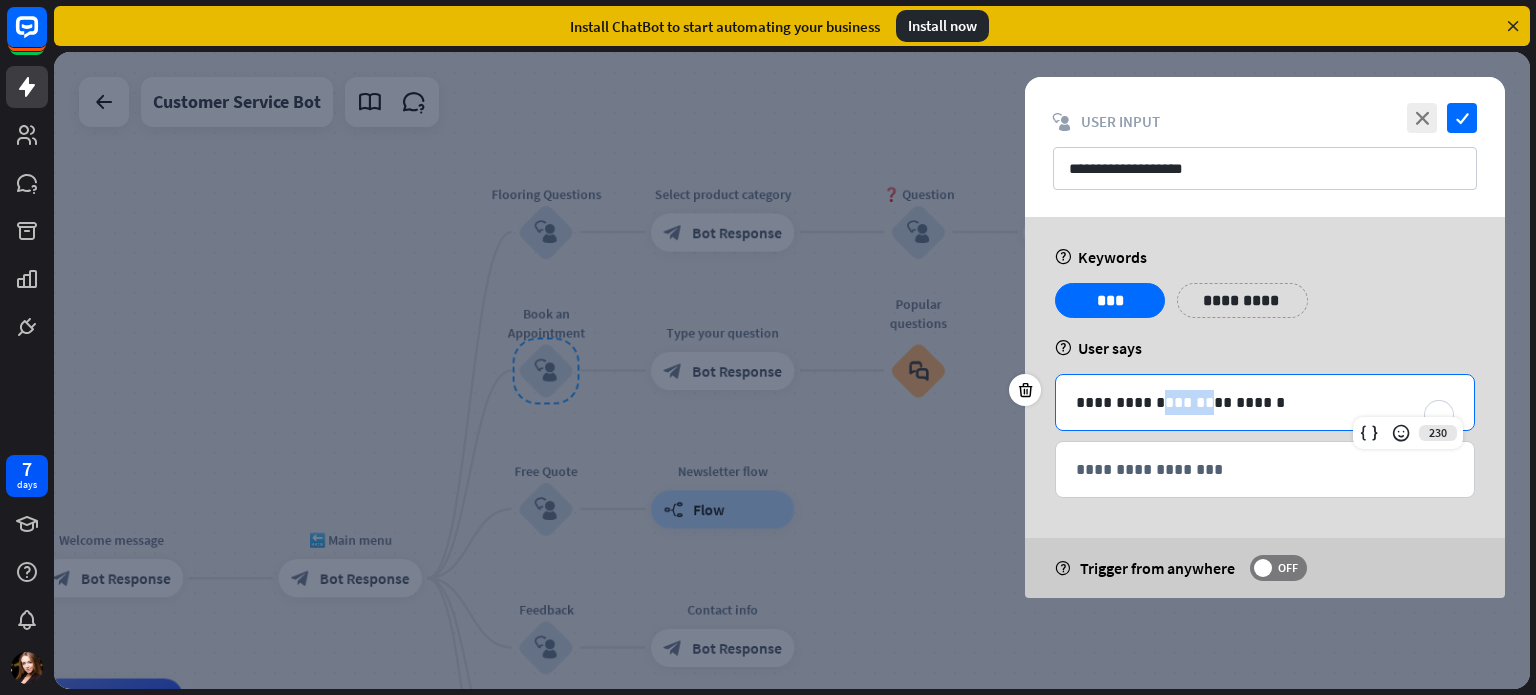 click on "**********" at bounding box center (1265, 402) 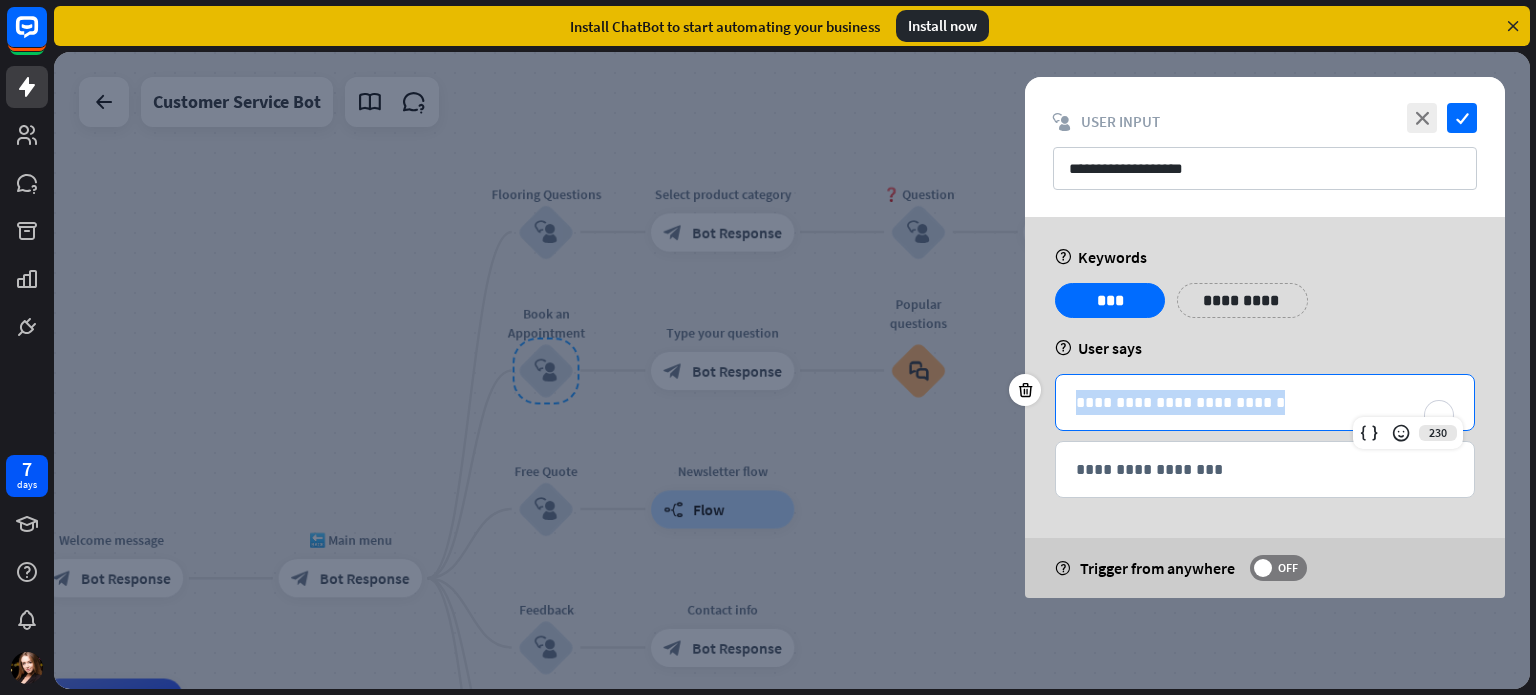 click on "**********" at bounding box center (1265, 402) 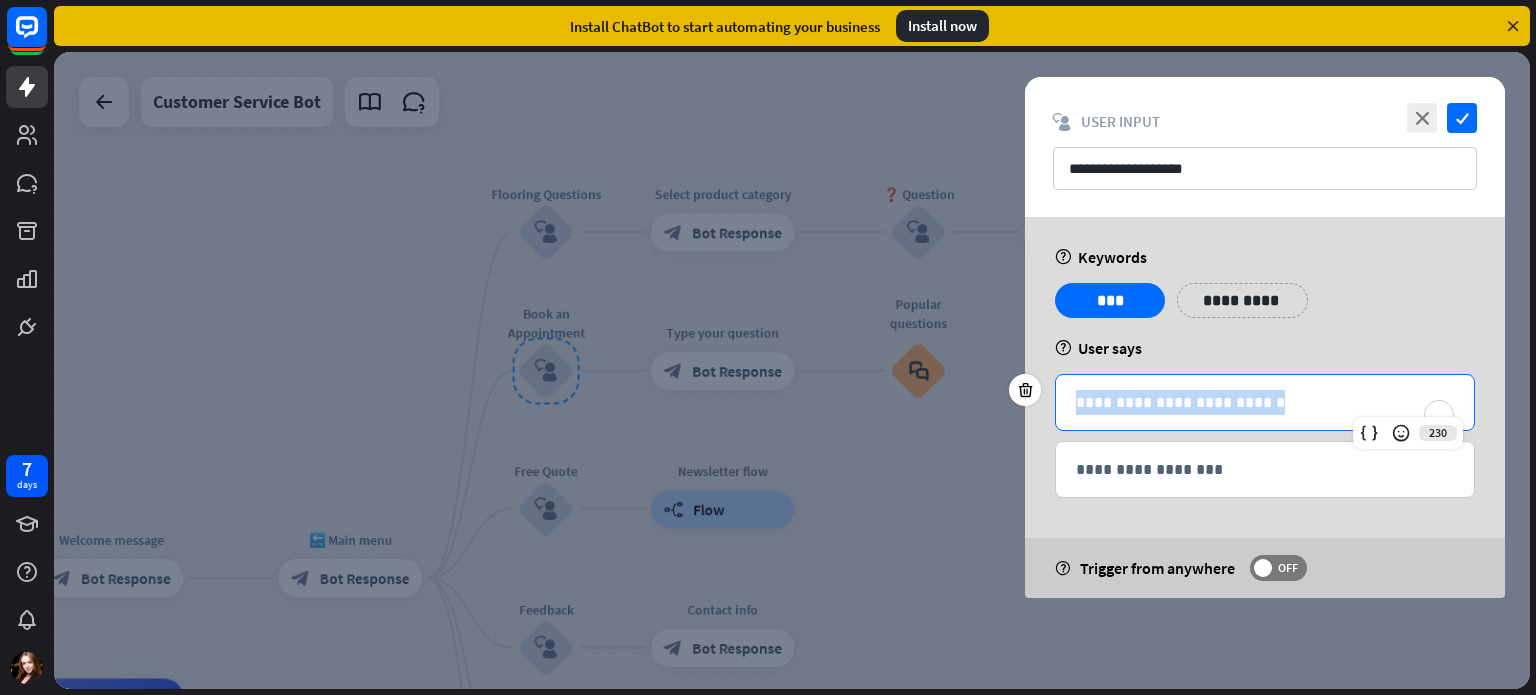 click on "**********" at bounding box center [1265, 402] 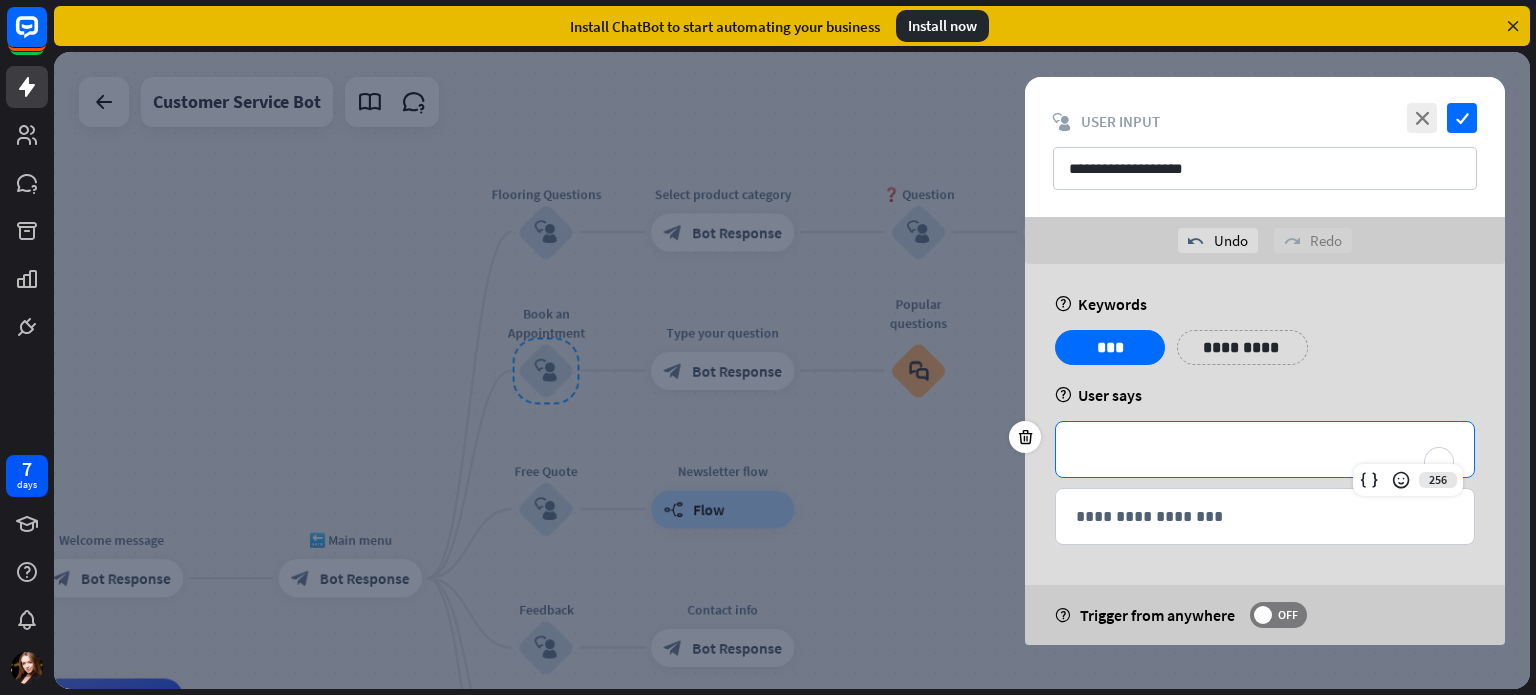 type 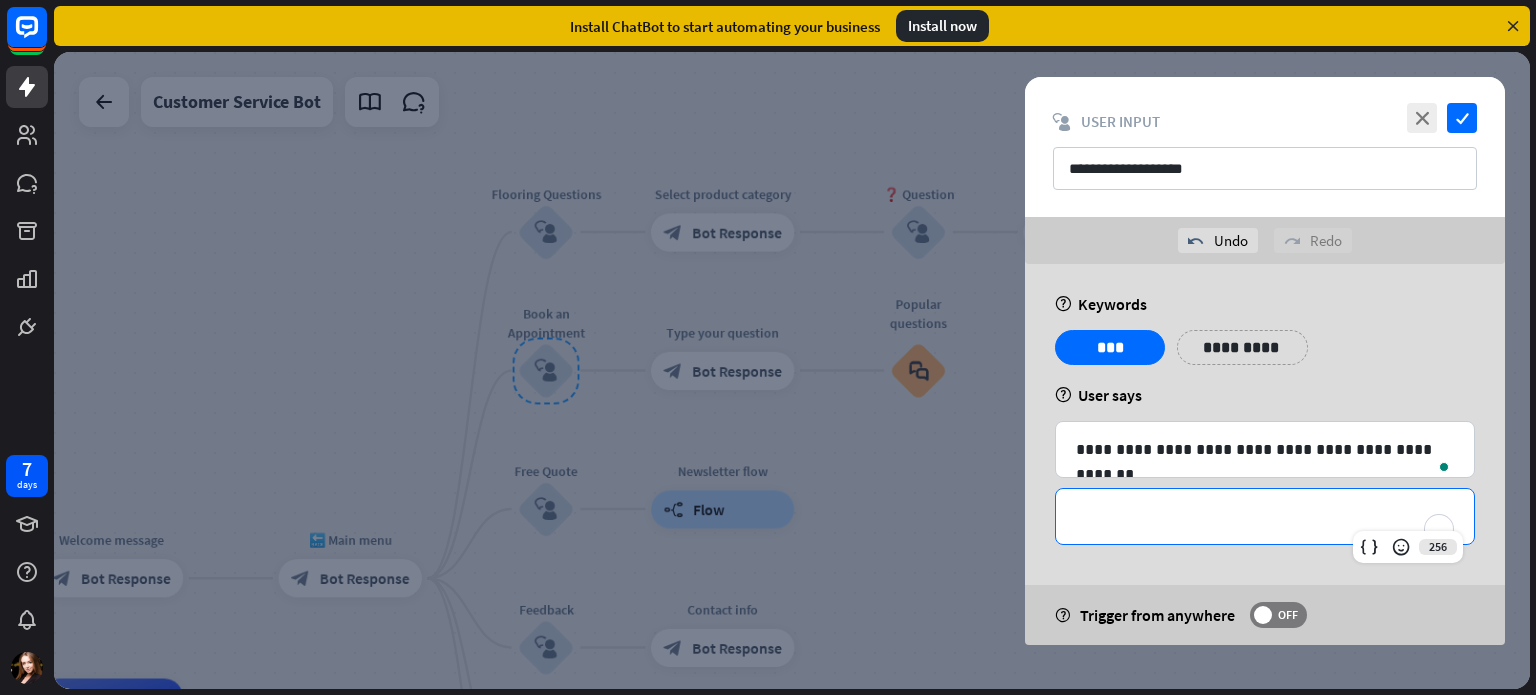 click on "**********" at bounding box center [1265, 516] 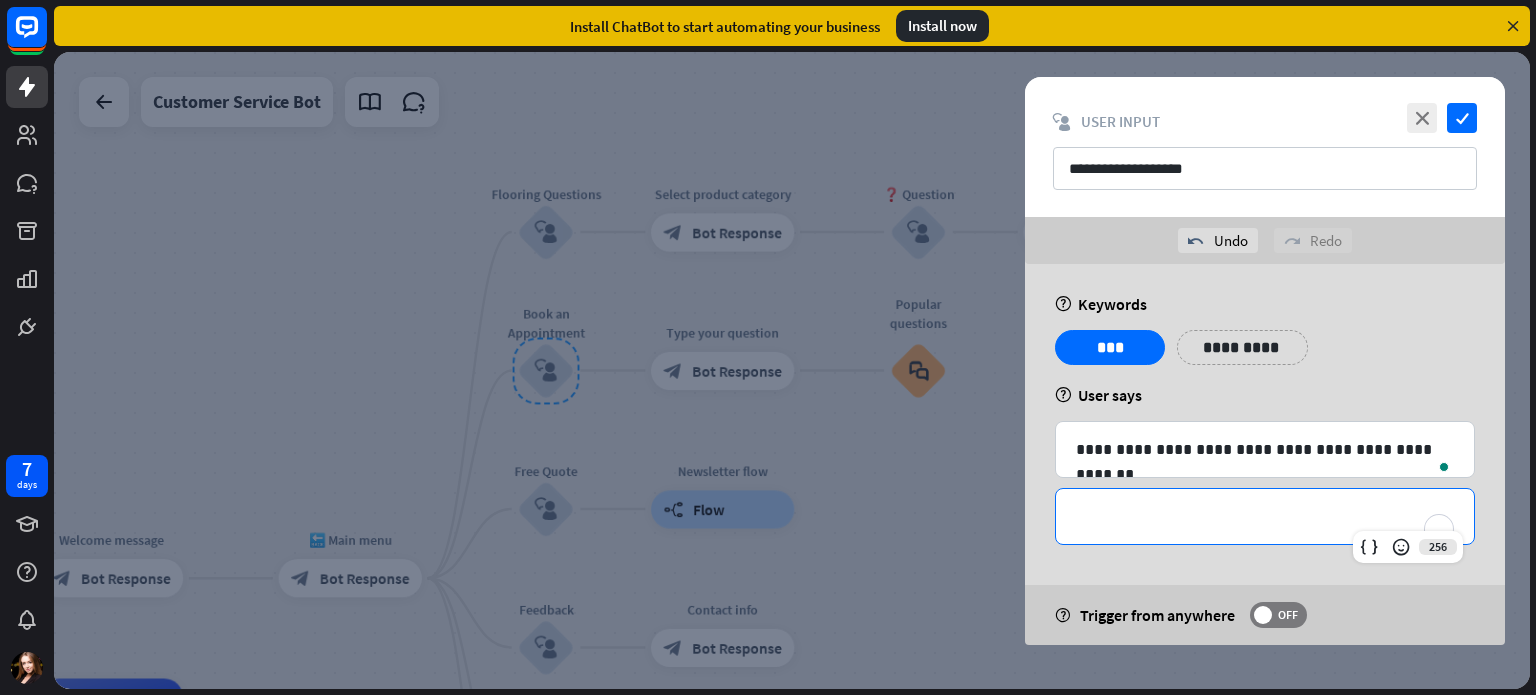 type 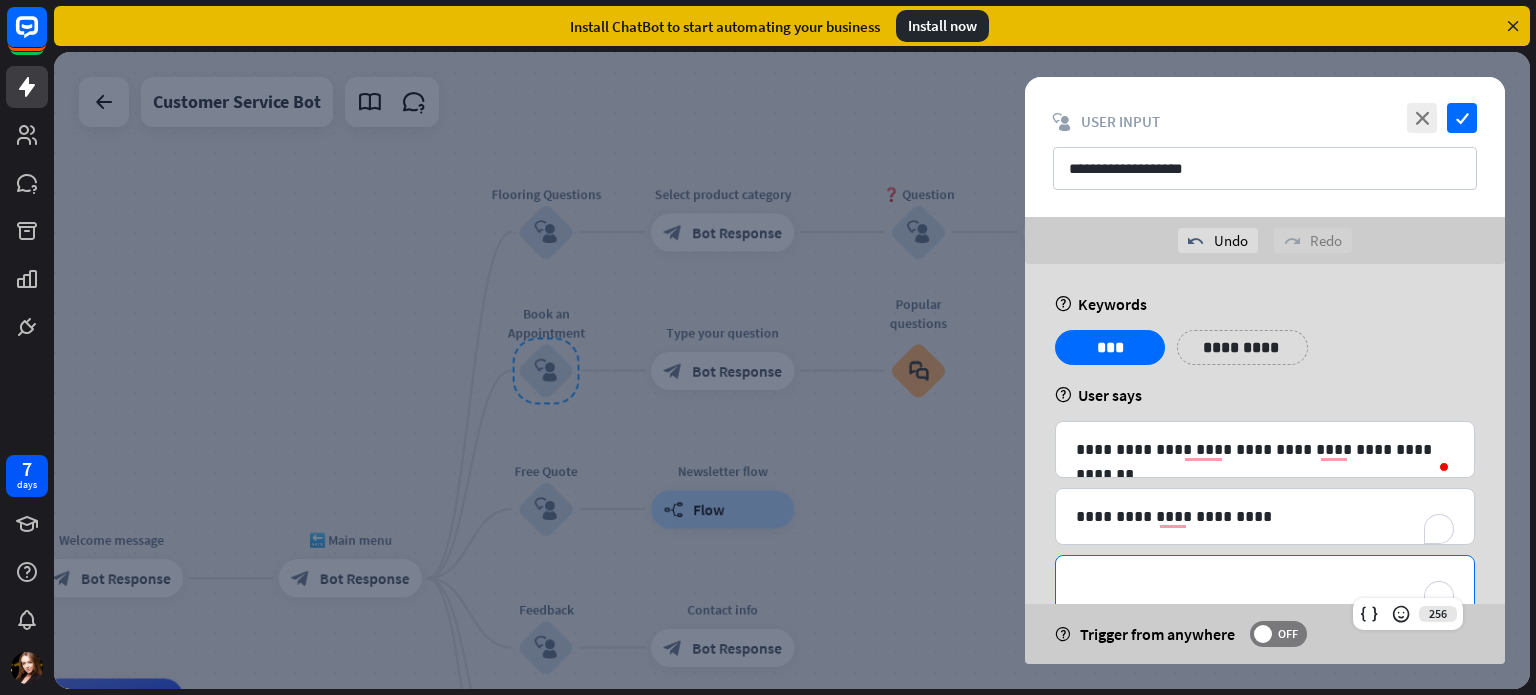 click on "**********" at bounding box center (1265, 583) 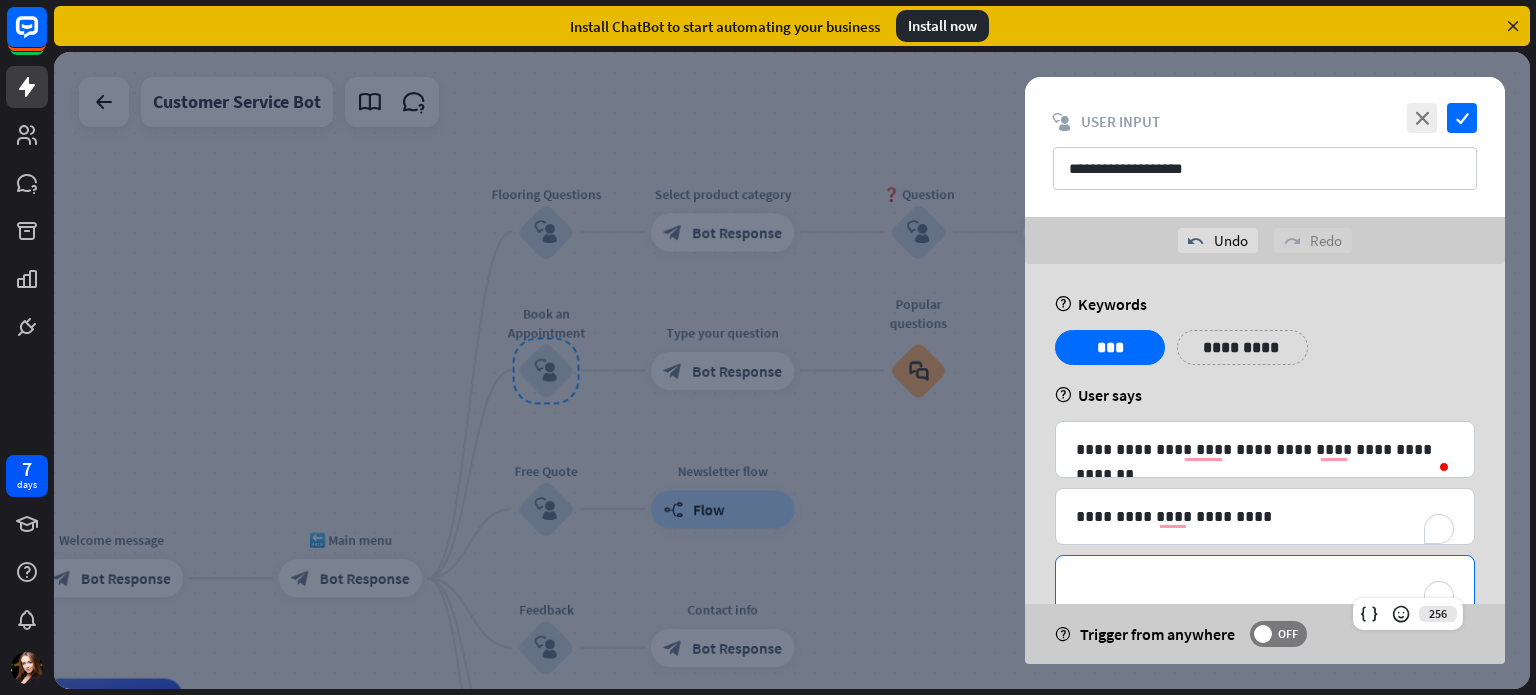 type 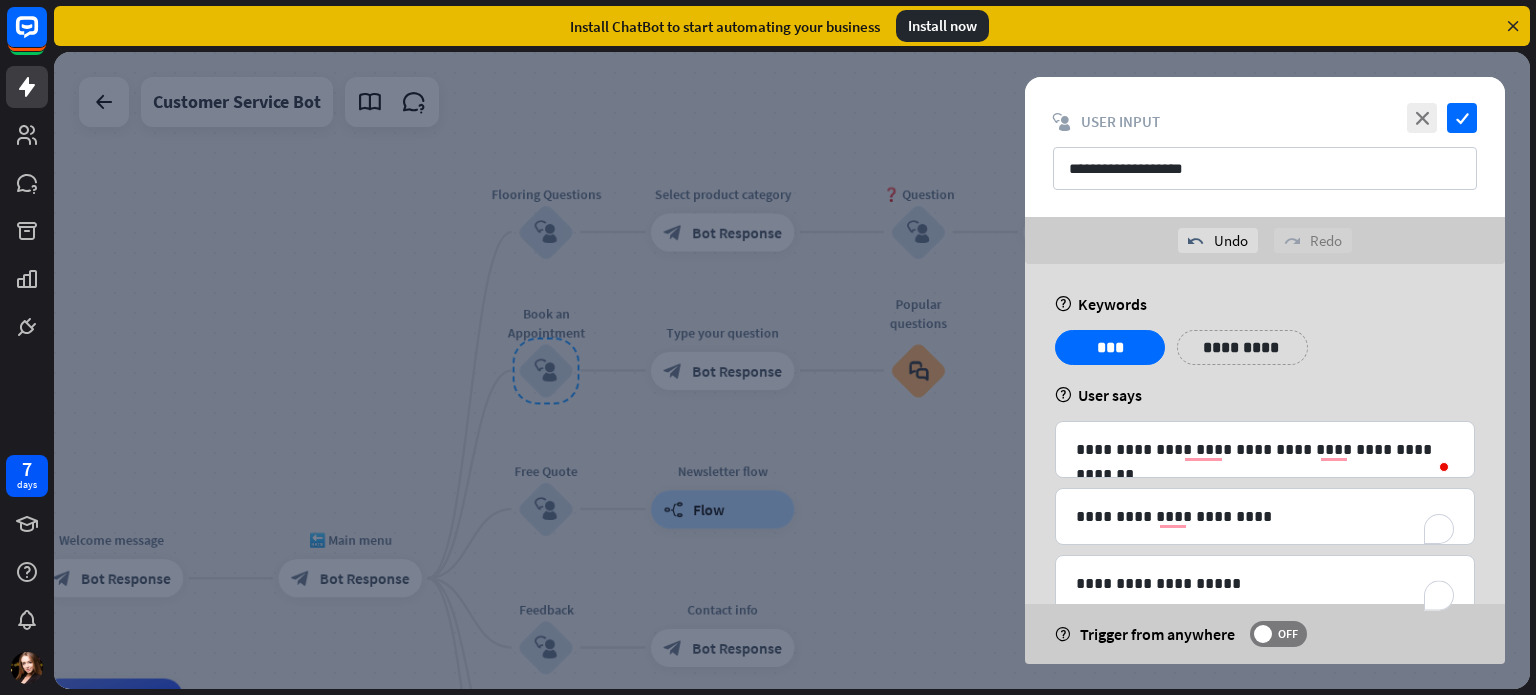 click on "**********" at bounding box center (1265, 355) 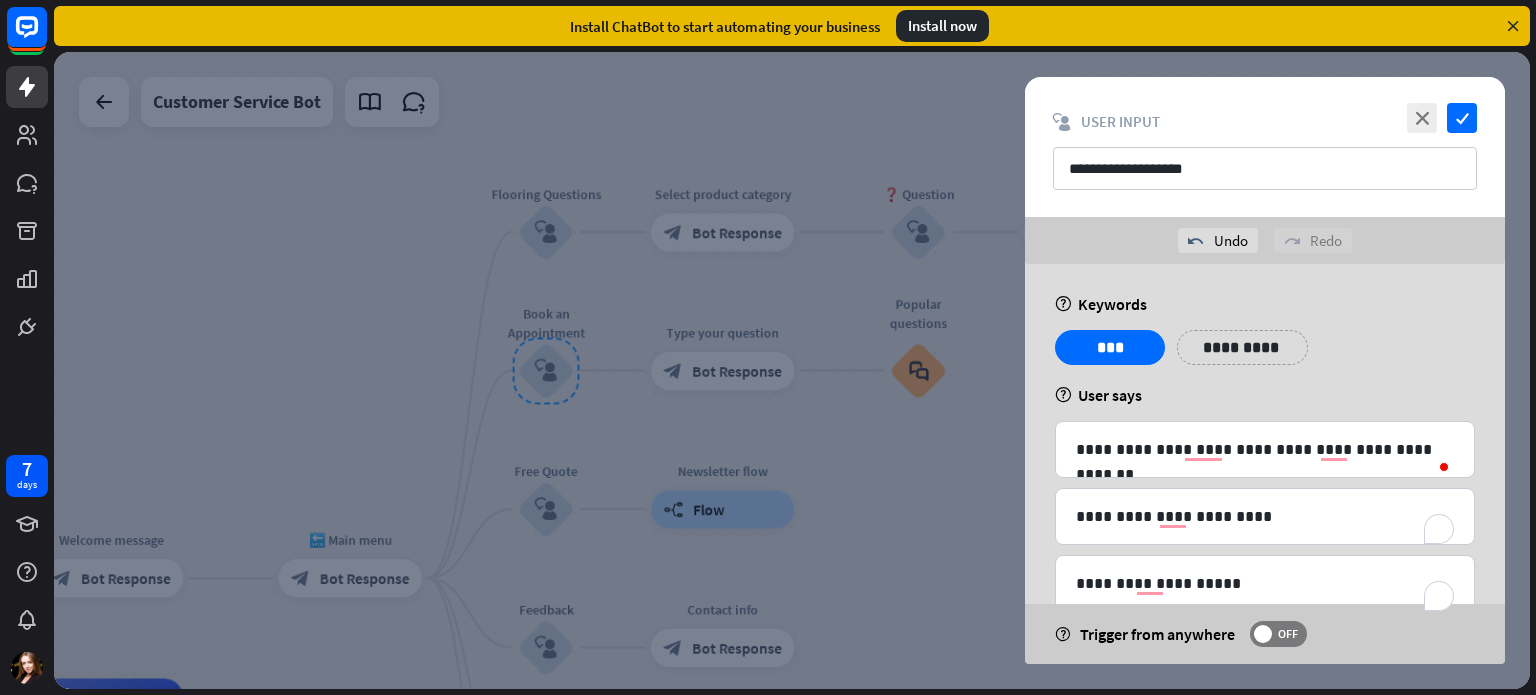drag, startPoint x: 1468, startPoint y: 362, endPoint x: 1482, endPoint y: 415, distance: 54.81788 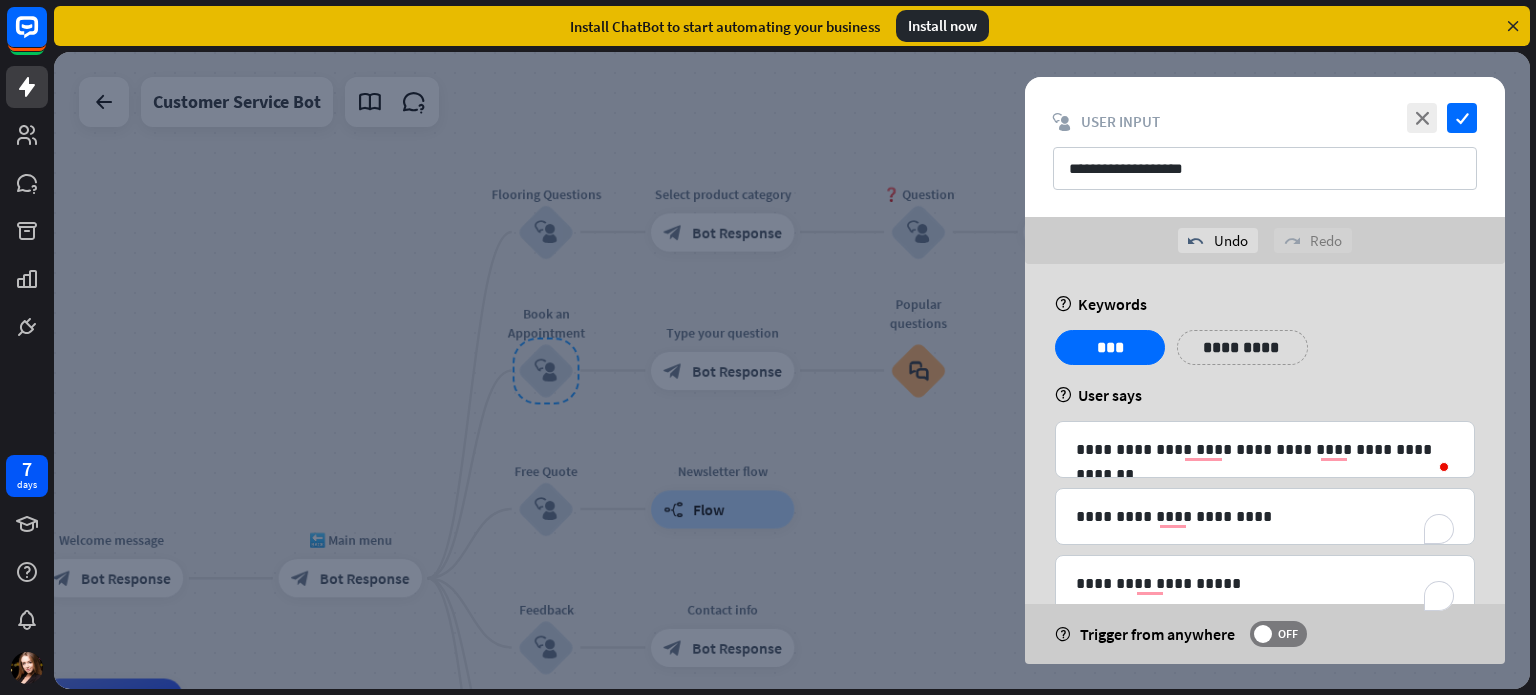 click on "**********" at bounding box center (1265, 521) 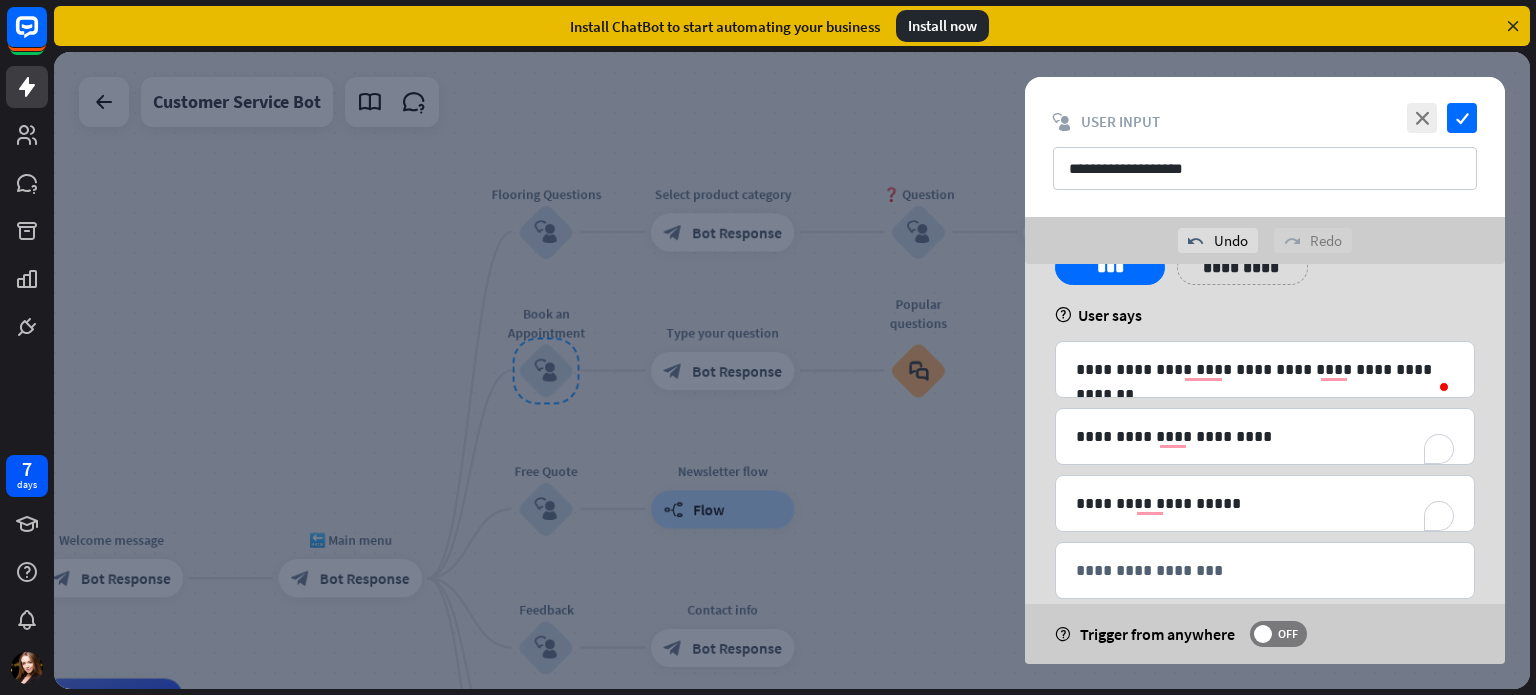 scroll, scrollTop: 112, scrollLeft: 0, axis: vertical 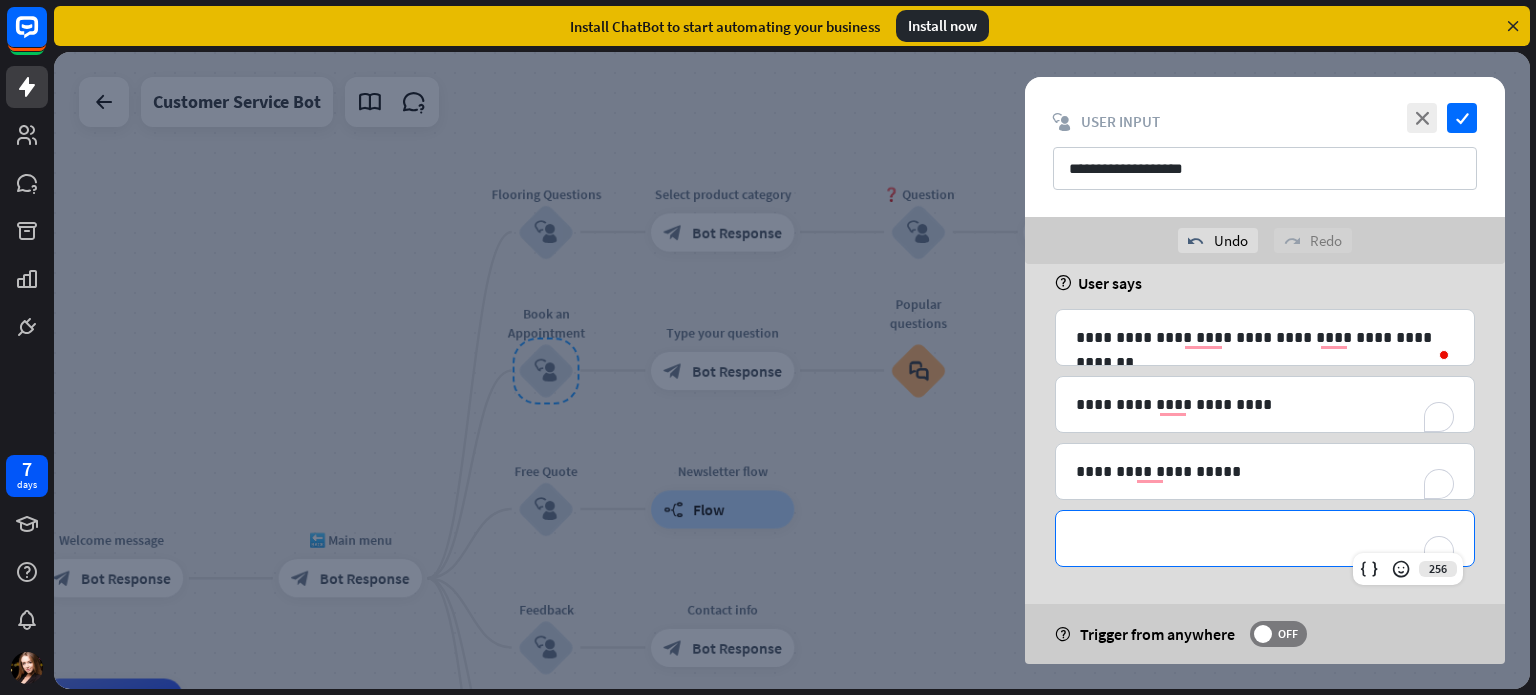 click on "**********" at bounding box center (1265, 538) 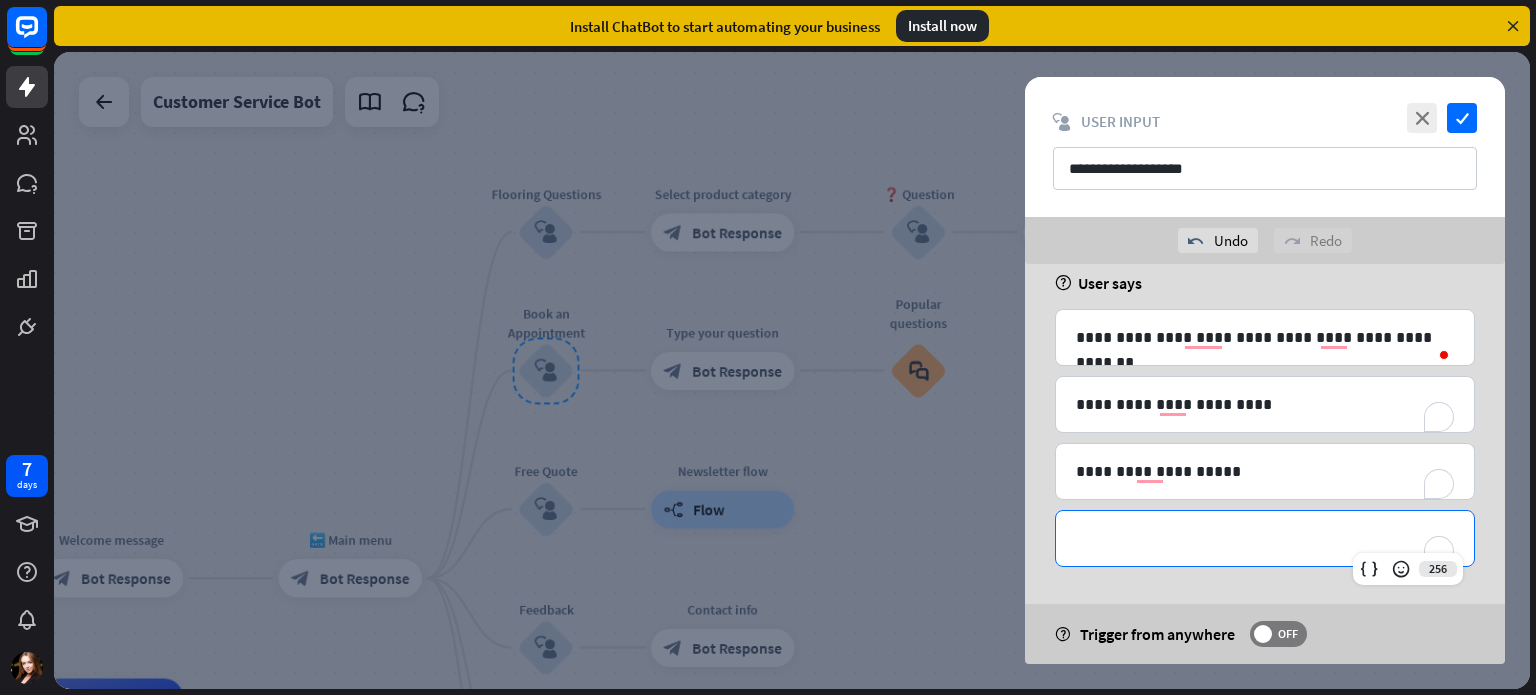 type 